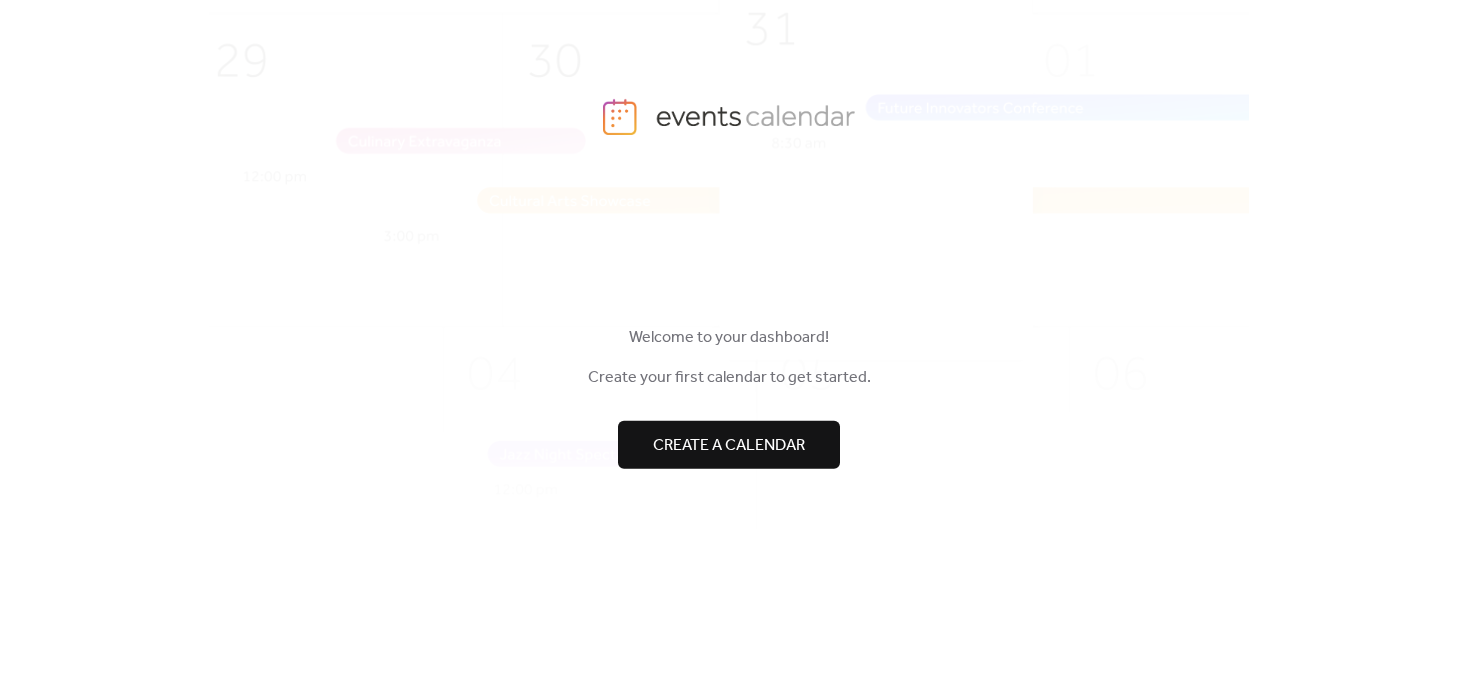 scroll, scrollTop: 0, scrollLeft: 0, axis: both 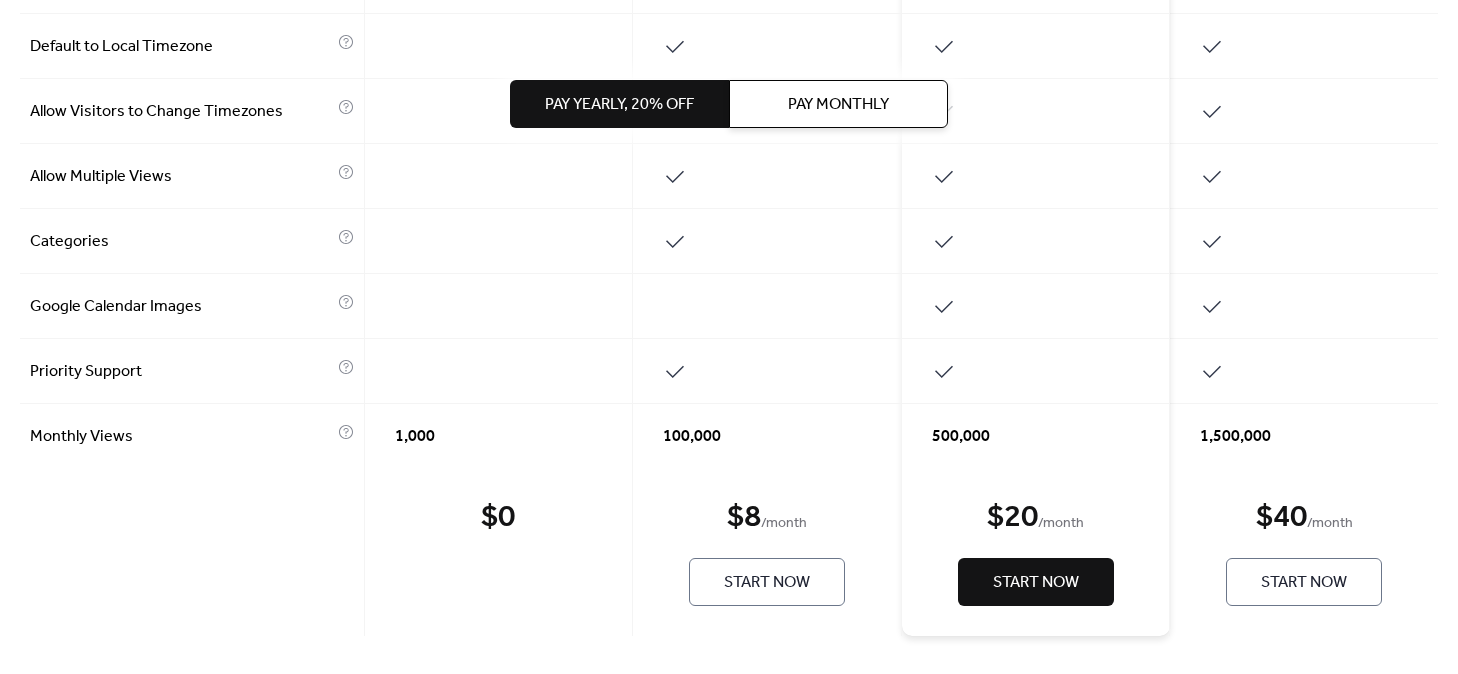click on "Start Now" at bounding box center (767, 583) 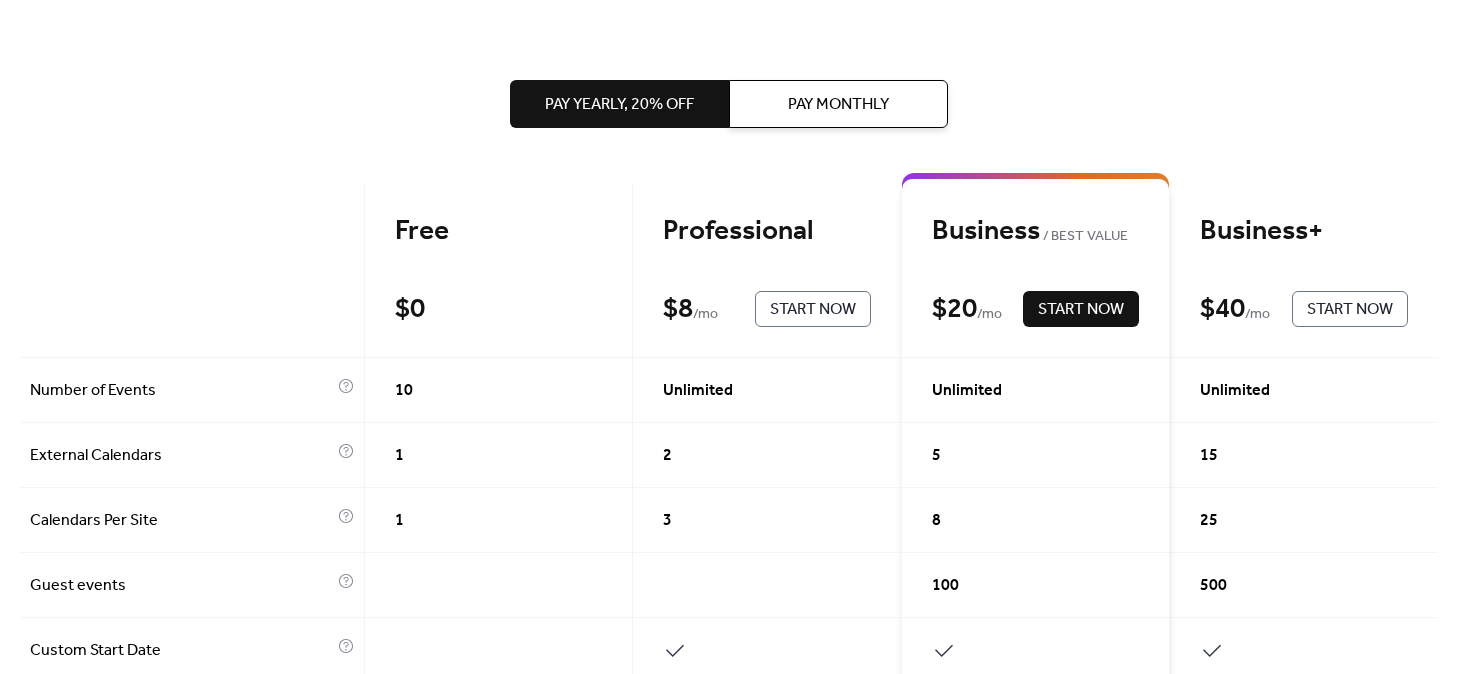 scroll, scrollTop: 0, scrollLeft: 0, axis: both 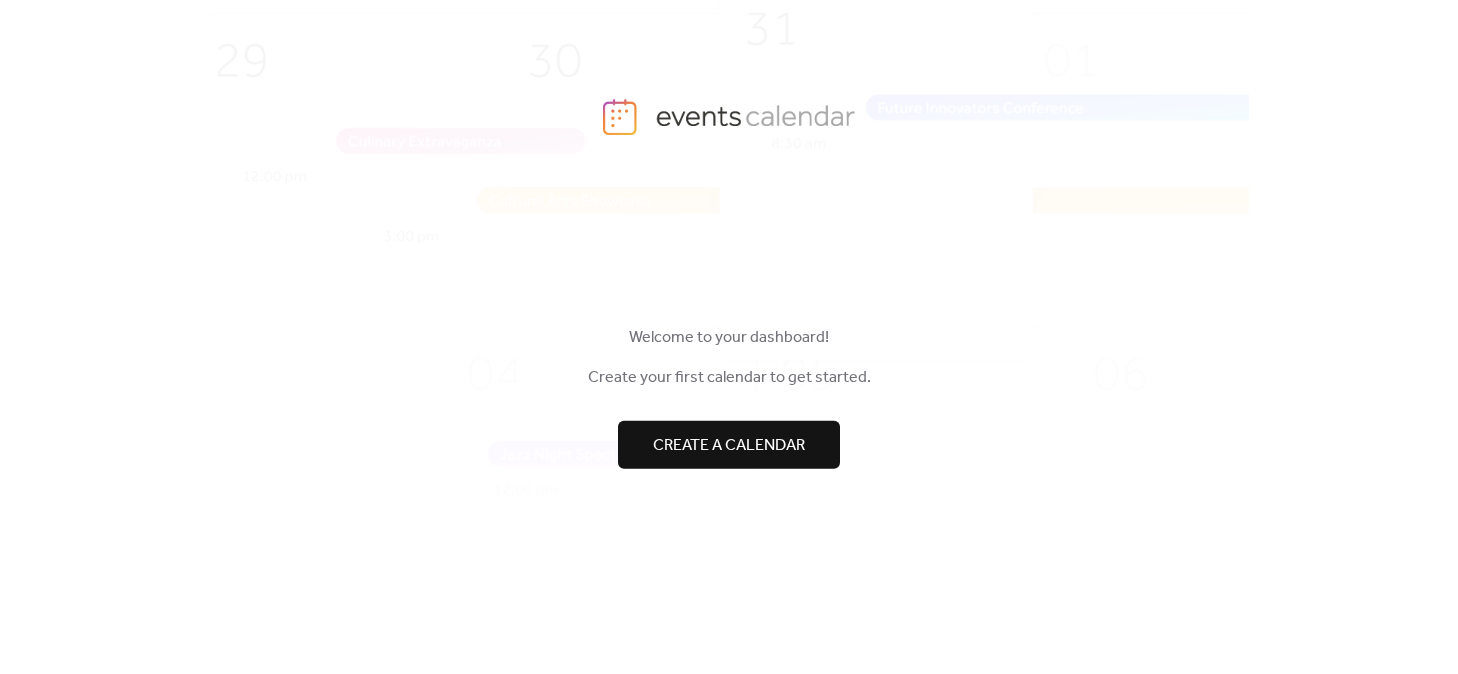 click at bounding box center (758, 305) 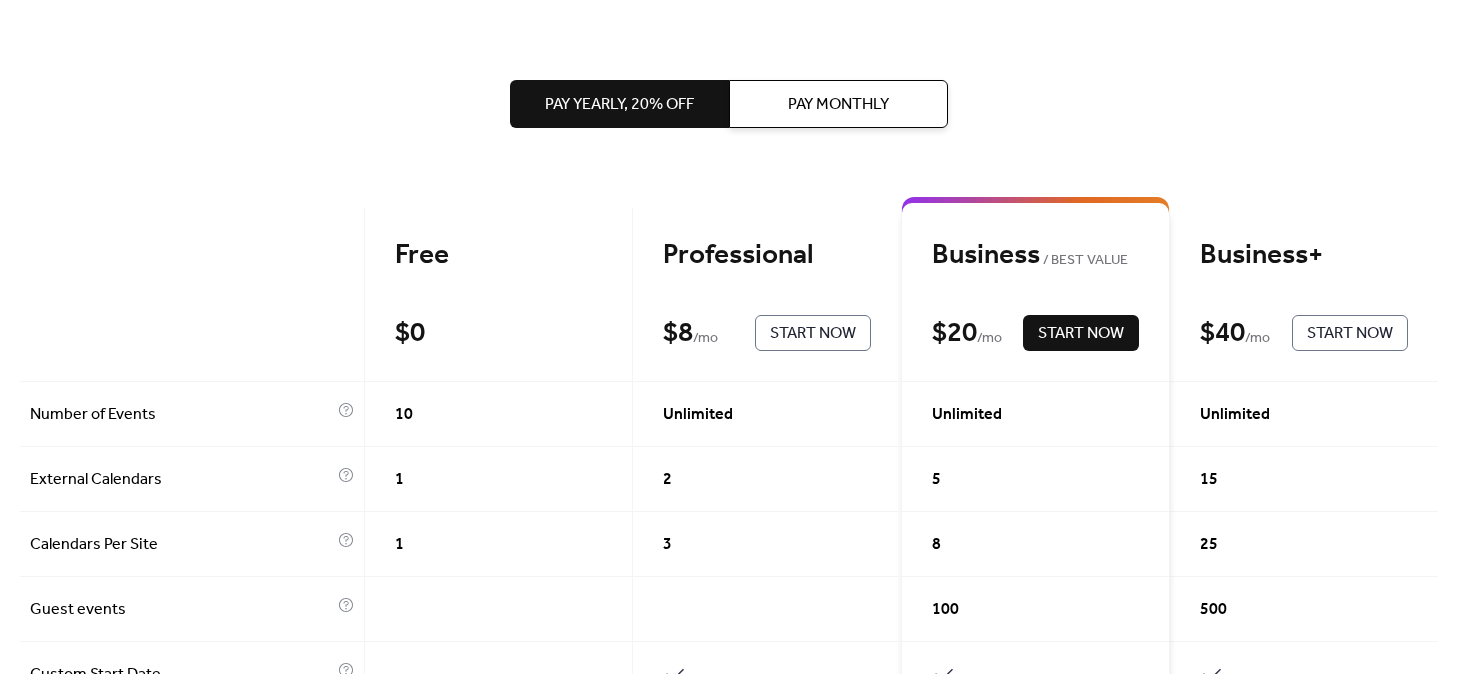 click on "Pay Monthly" at bounding box center [838, 105] 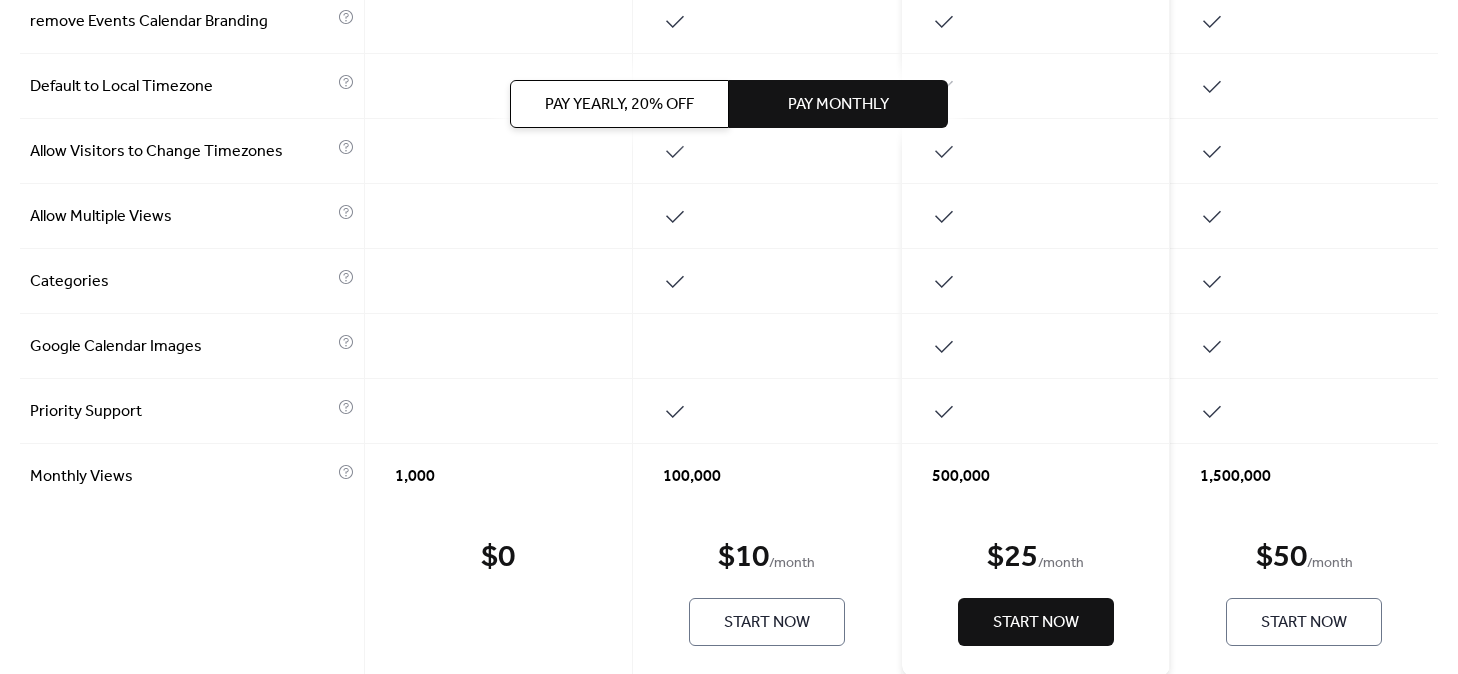 scroll, scrollTop: 953, scrollLeft: 0, axis: vertical 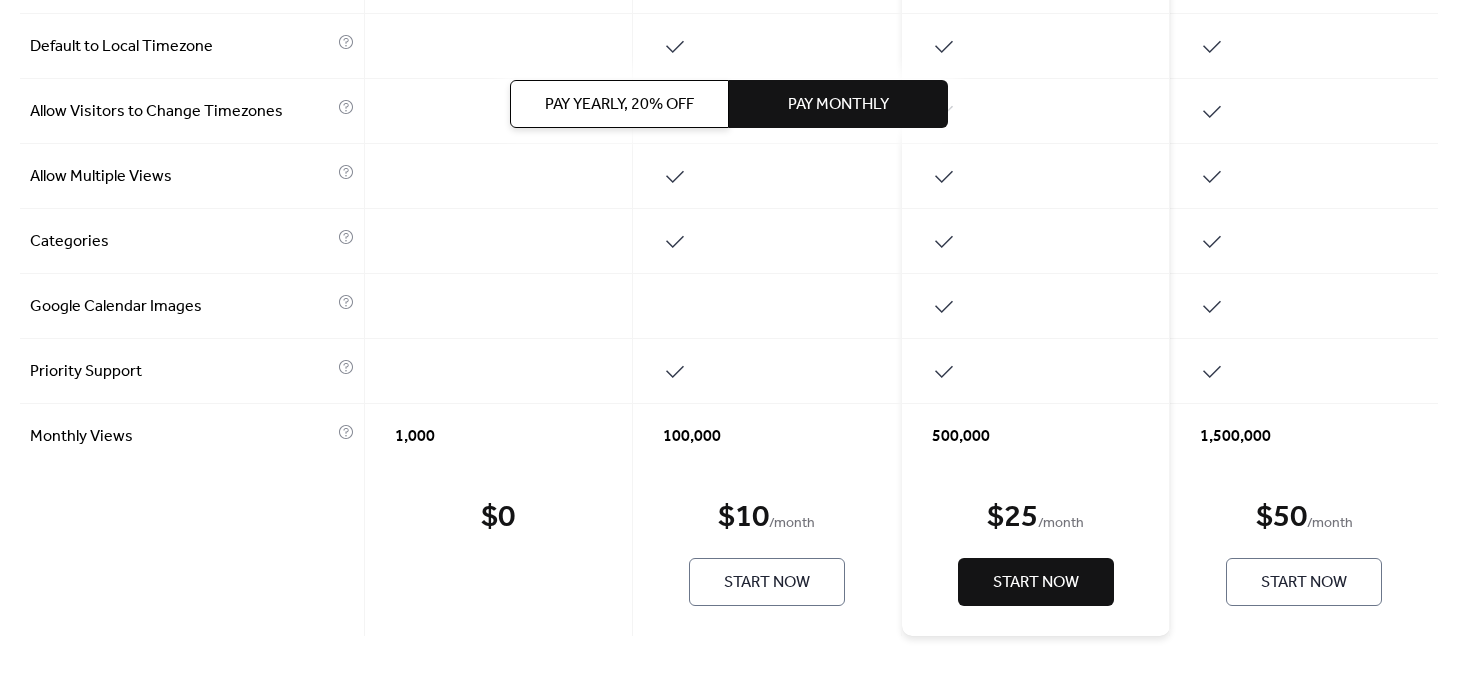 click on "Start Now" at bounding box center (767, 583) 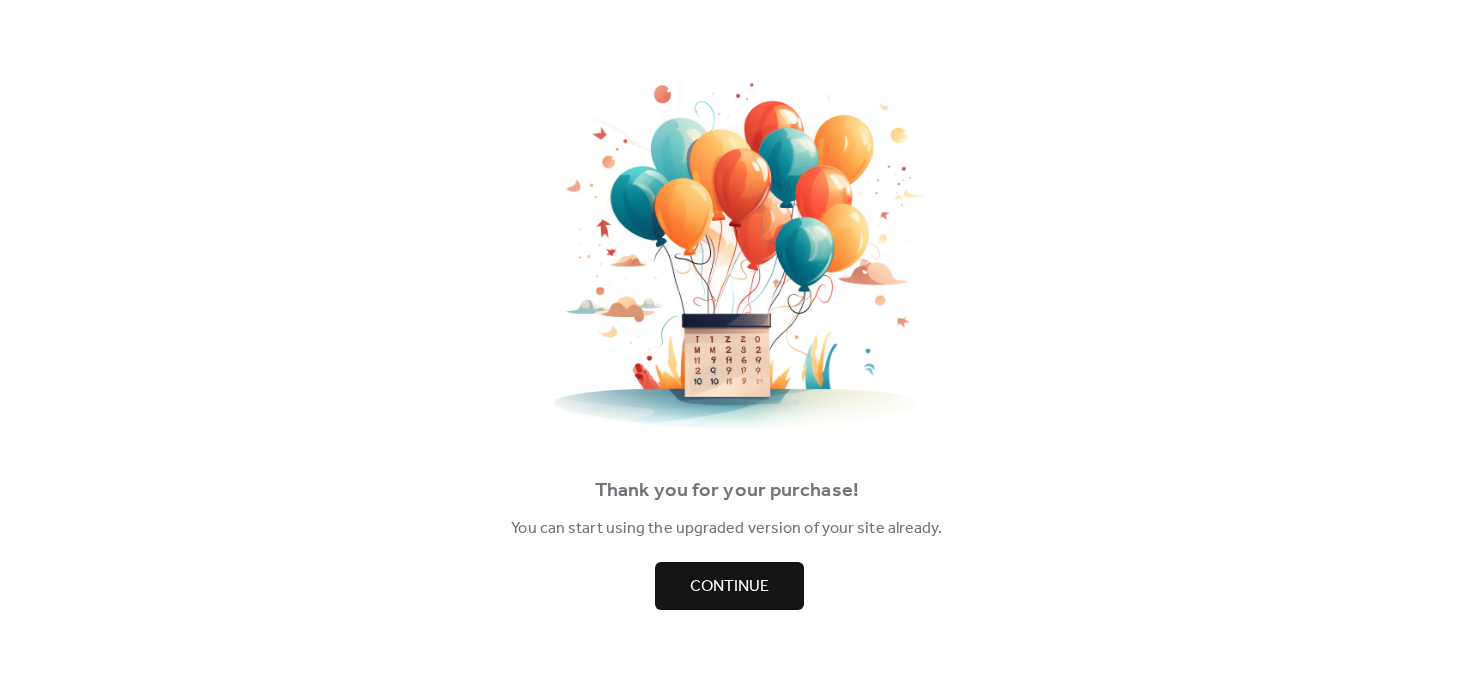 scroll, scrollTop: 0, scrollLeft: 0, axis: both 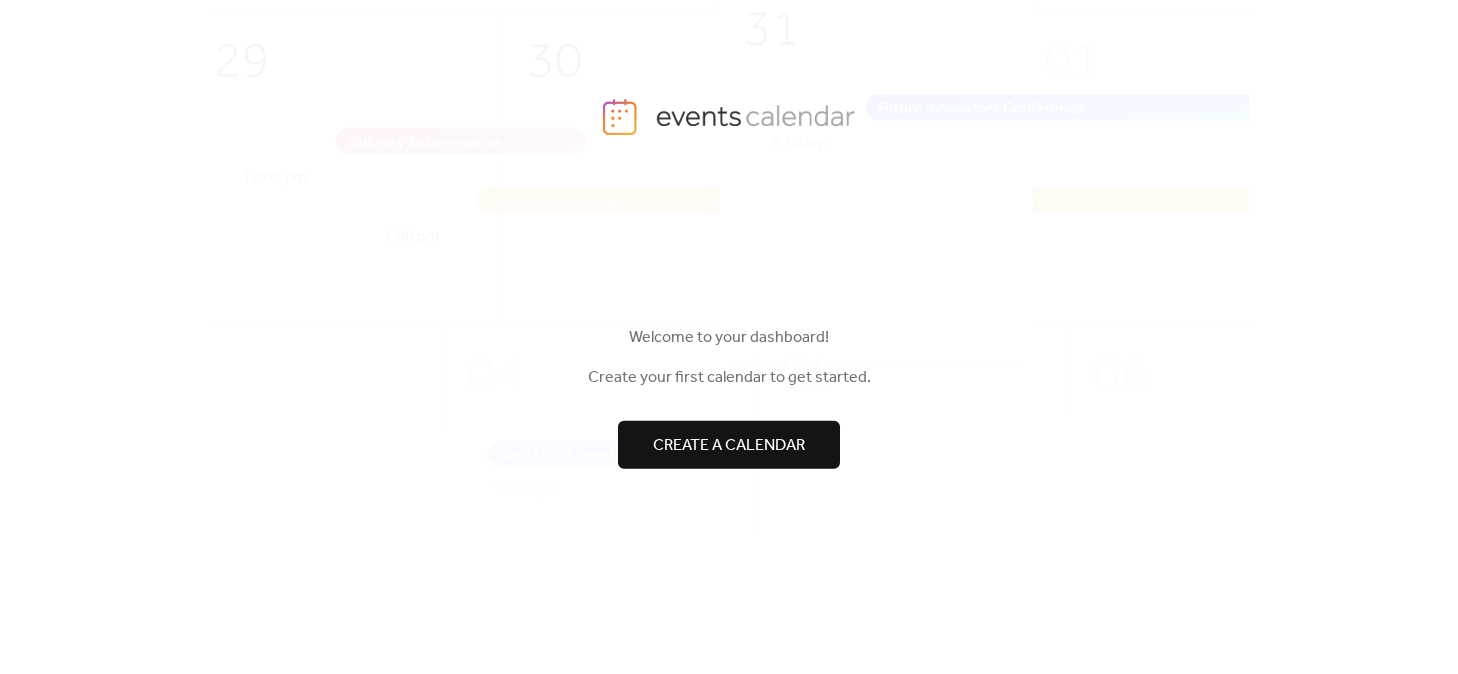click on "Create a calendar" at bounding box center [729, 445] 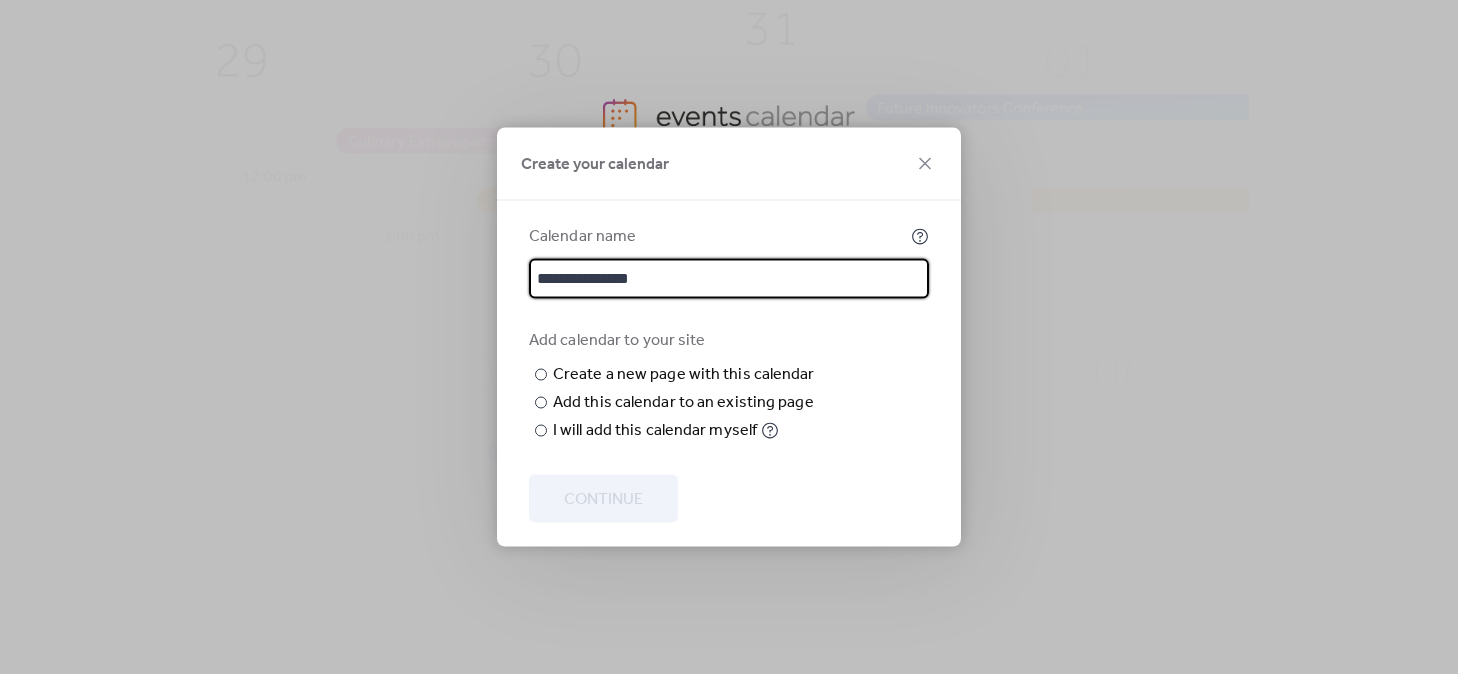 type on "**********" 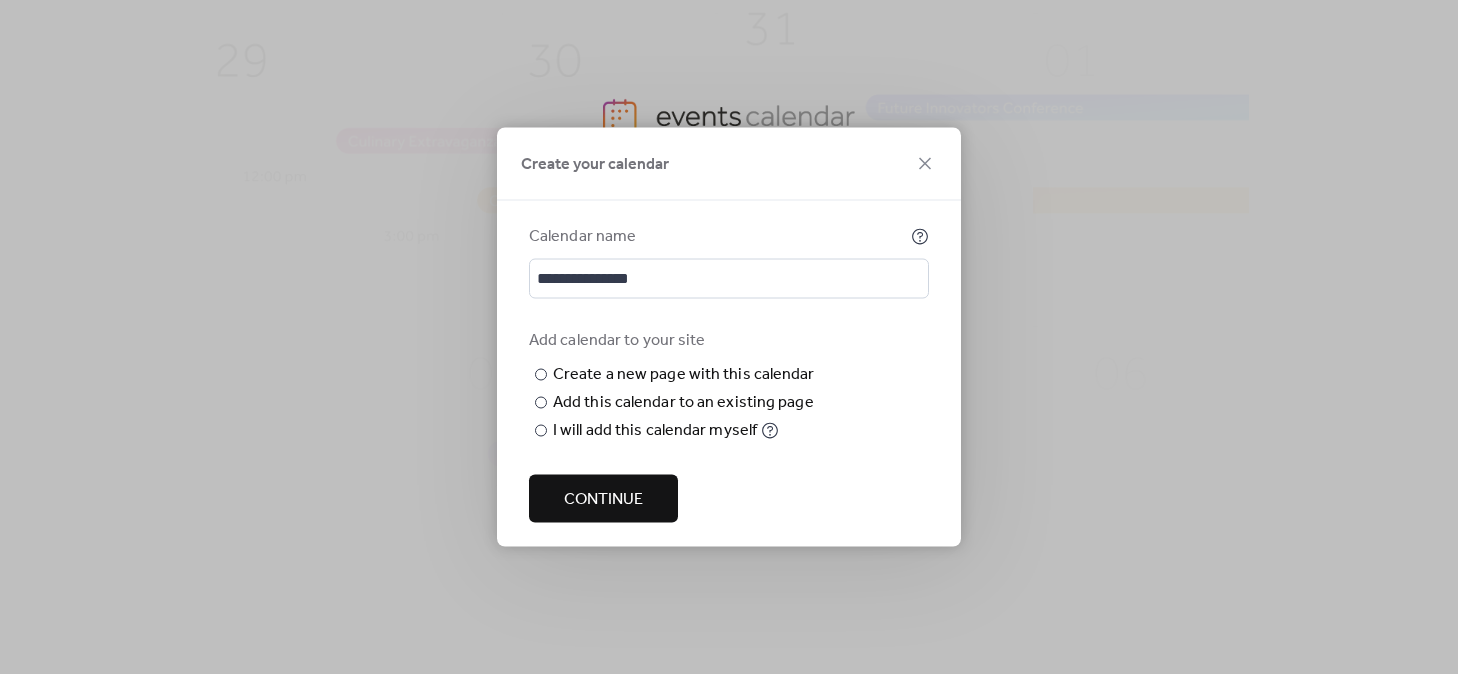 type on "**********" 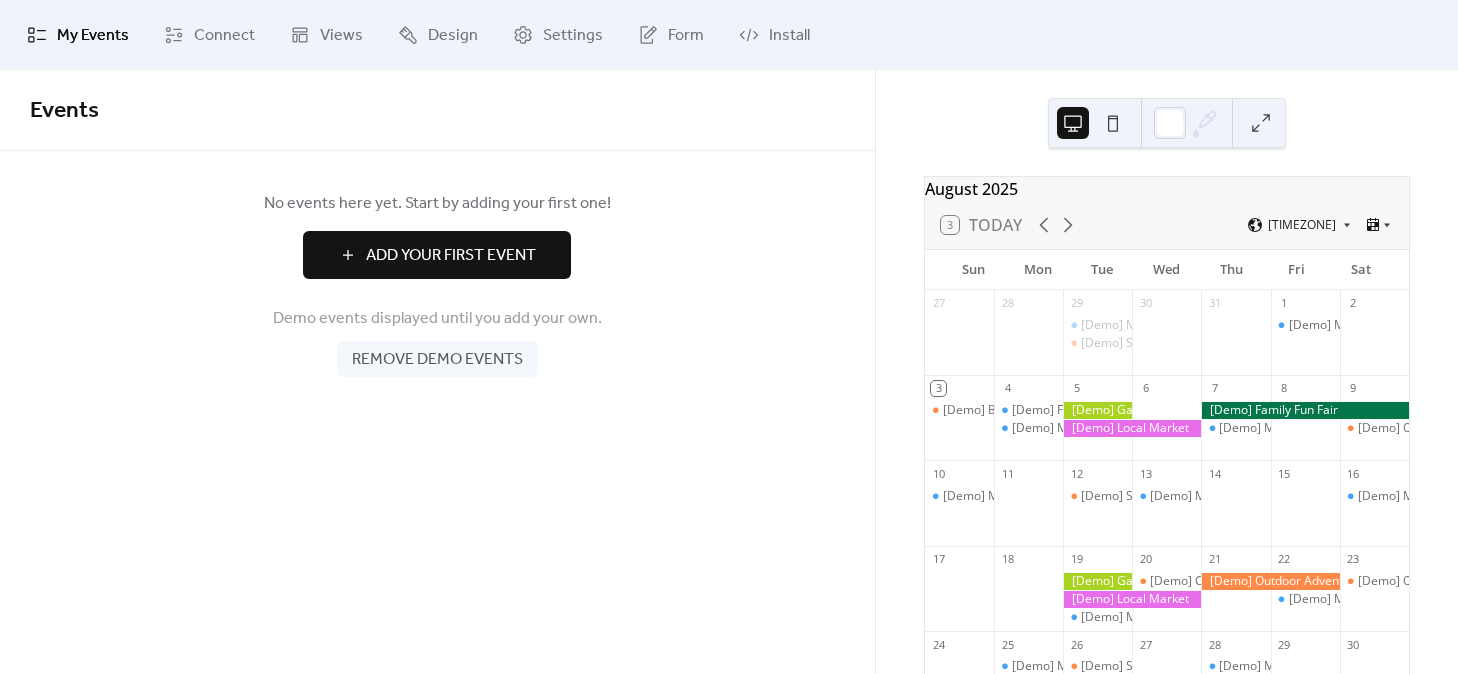 click at bounding box center (959, 342) 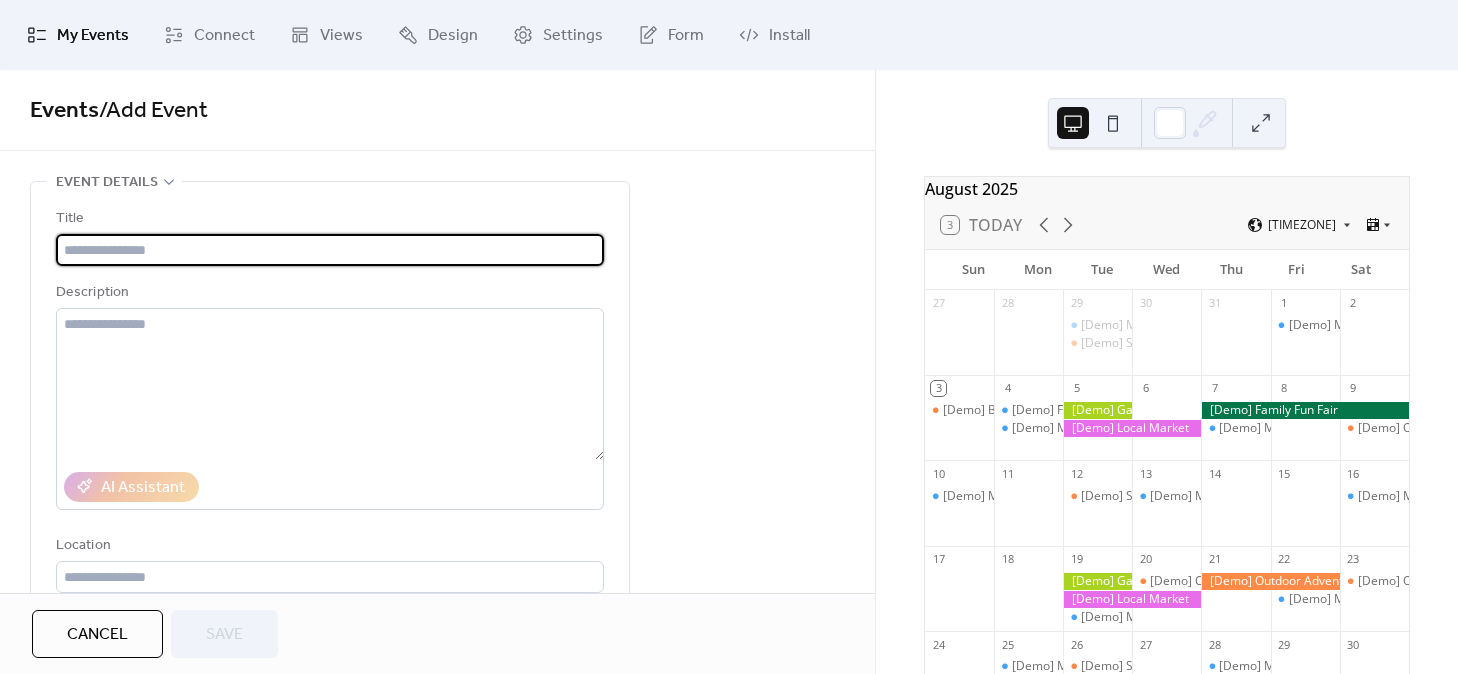 click on "My Events" at bounding box center (93, 36) 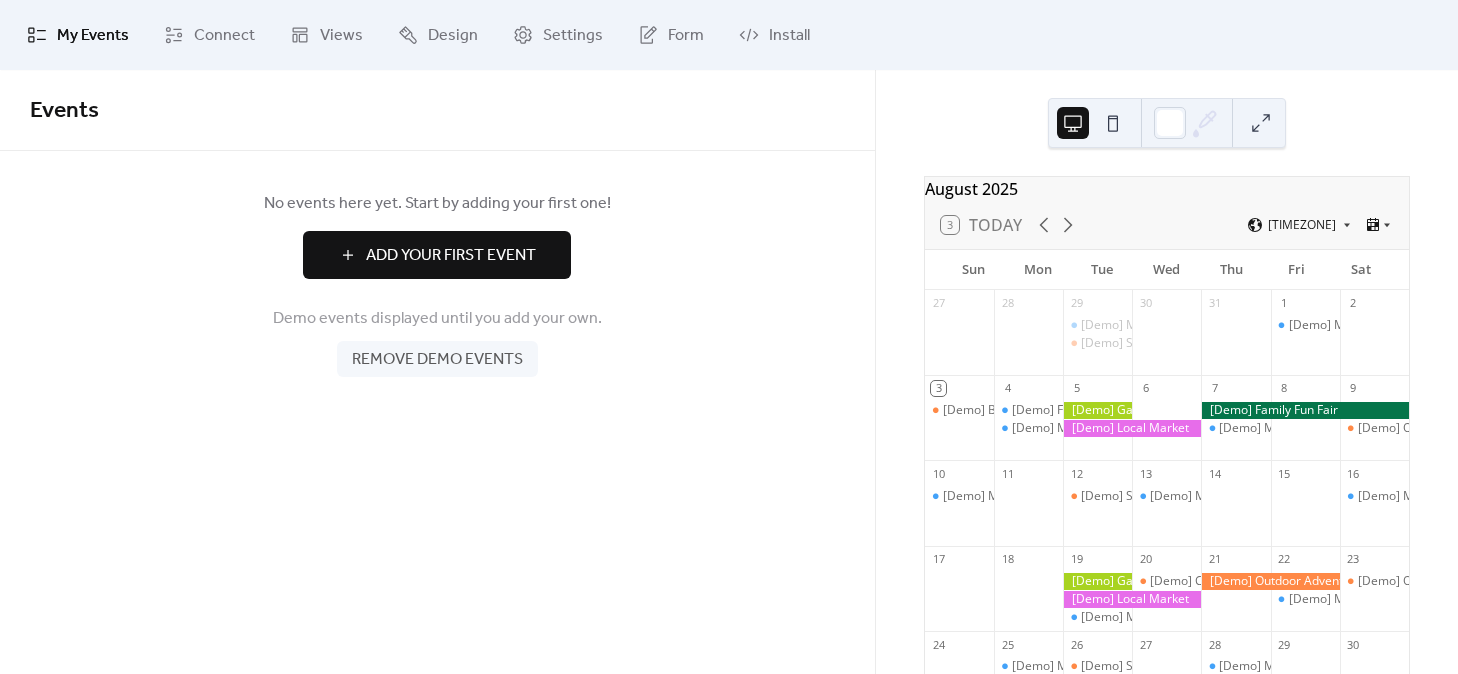 click on "Add Your First Event" at bounding box center [451, 256] 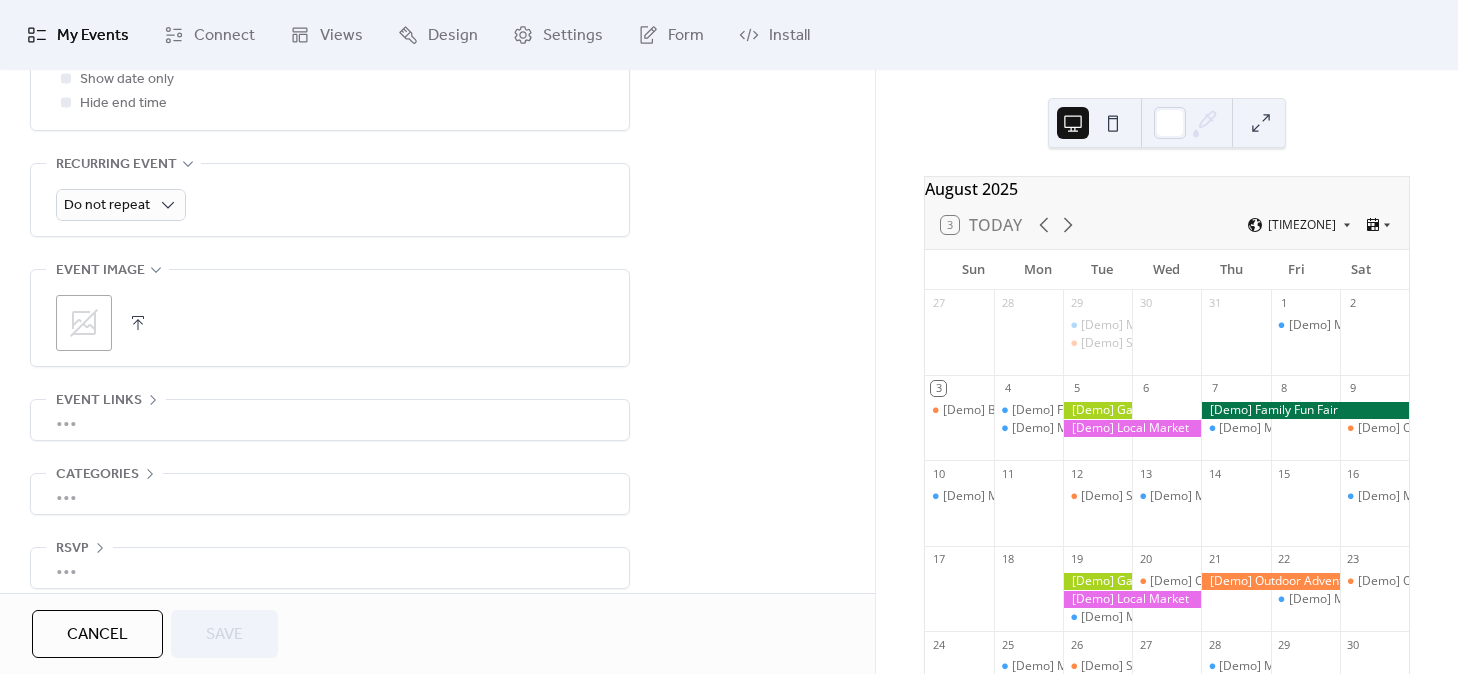 scroll, scrollTop: 857, scrollLeft: 0, axis: vertical 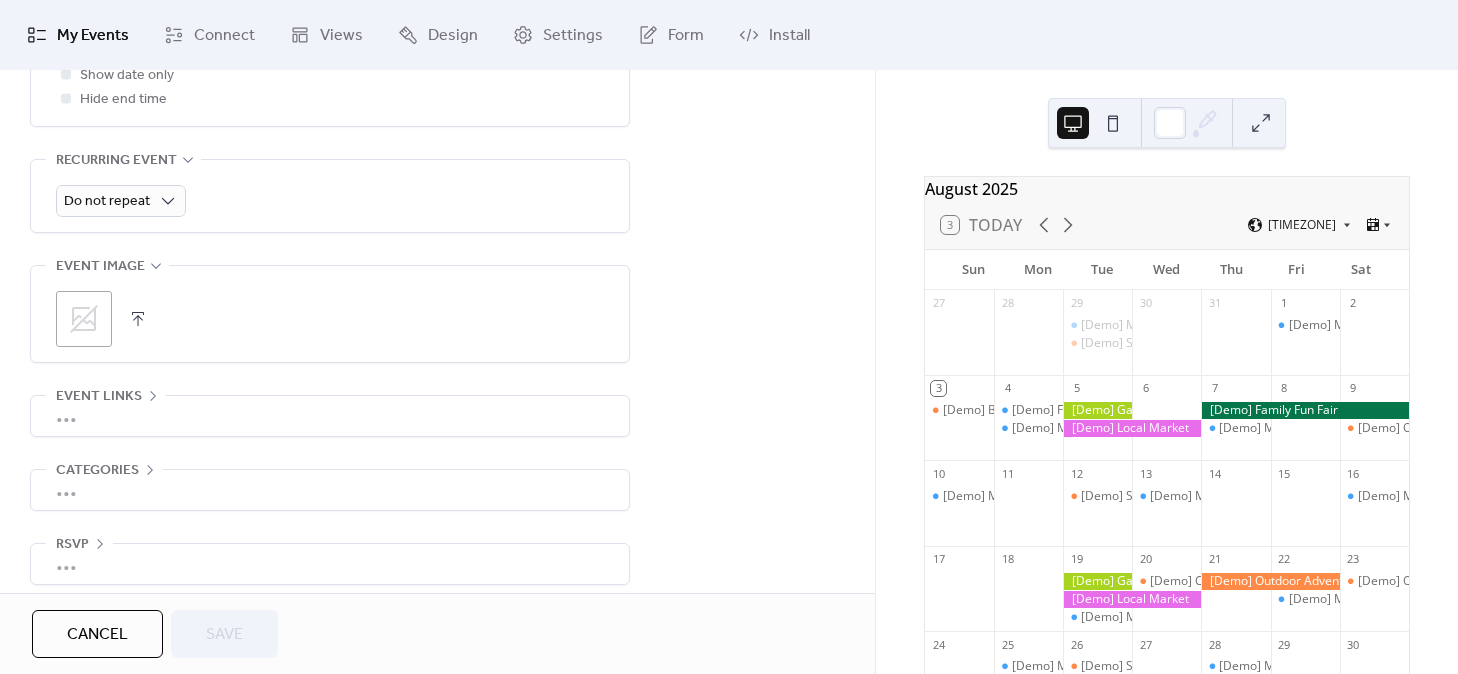click on "•••" at bounding box center [330, 416] 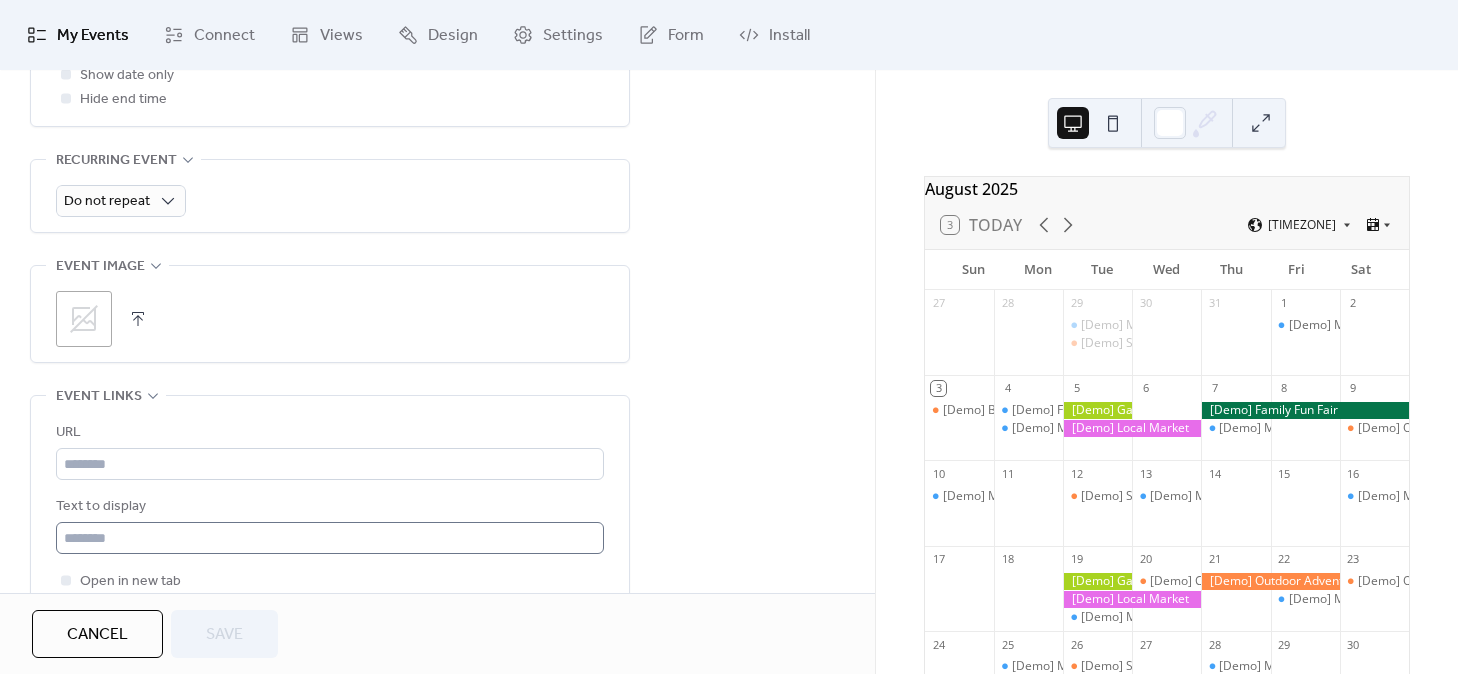 scroll, scrollTop: 1044, scrollLeft: 0, axis: vertical 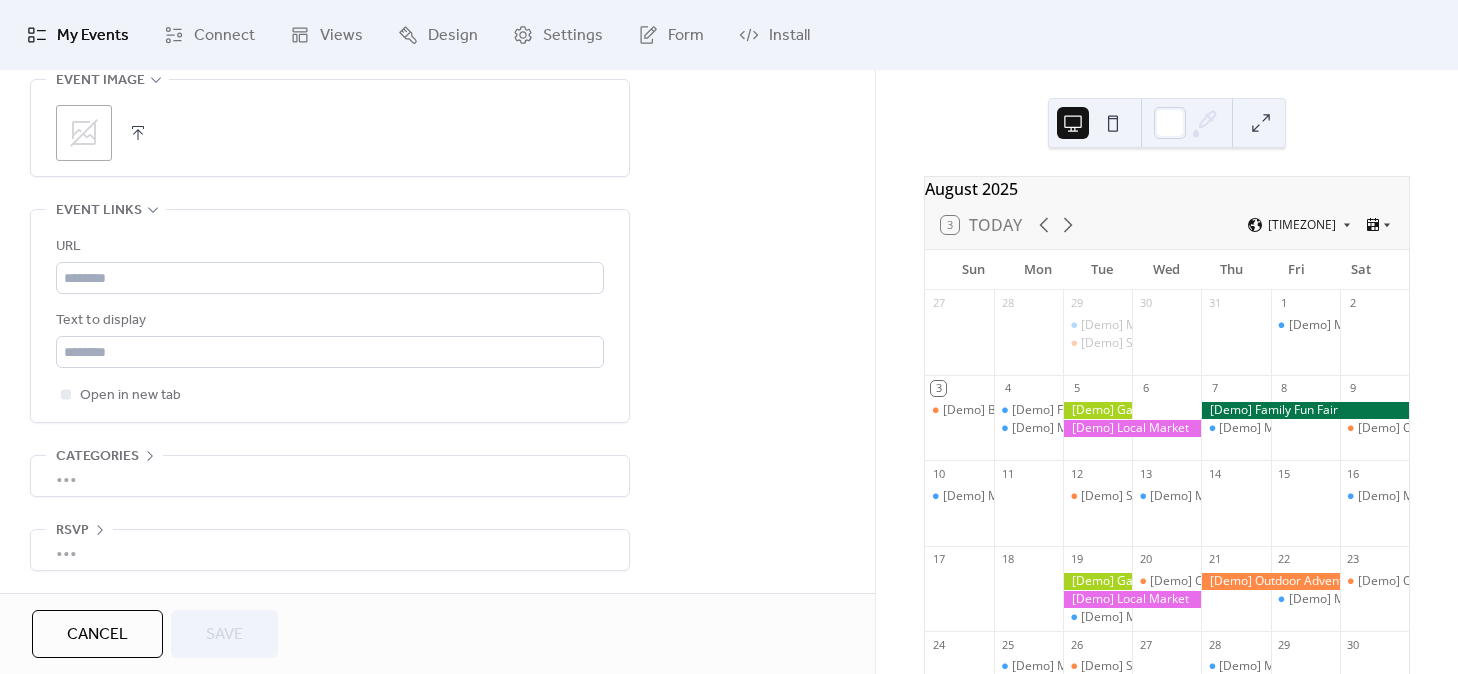 click 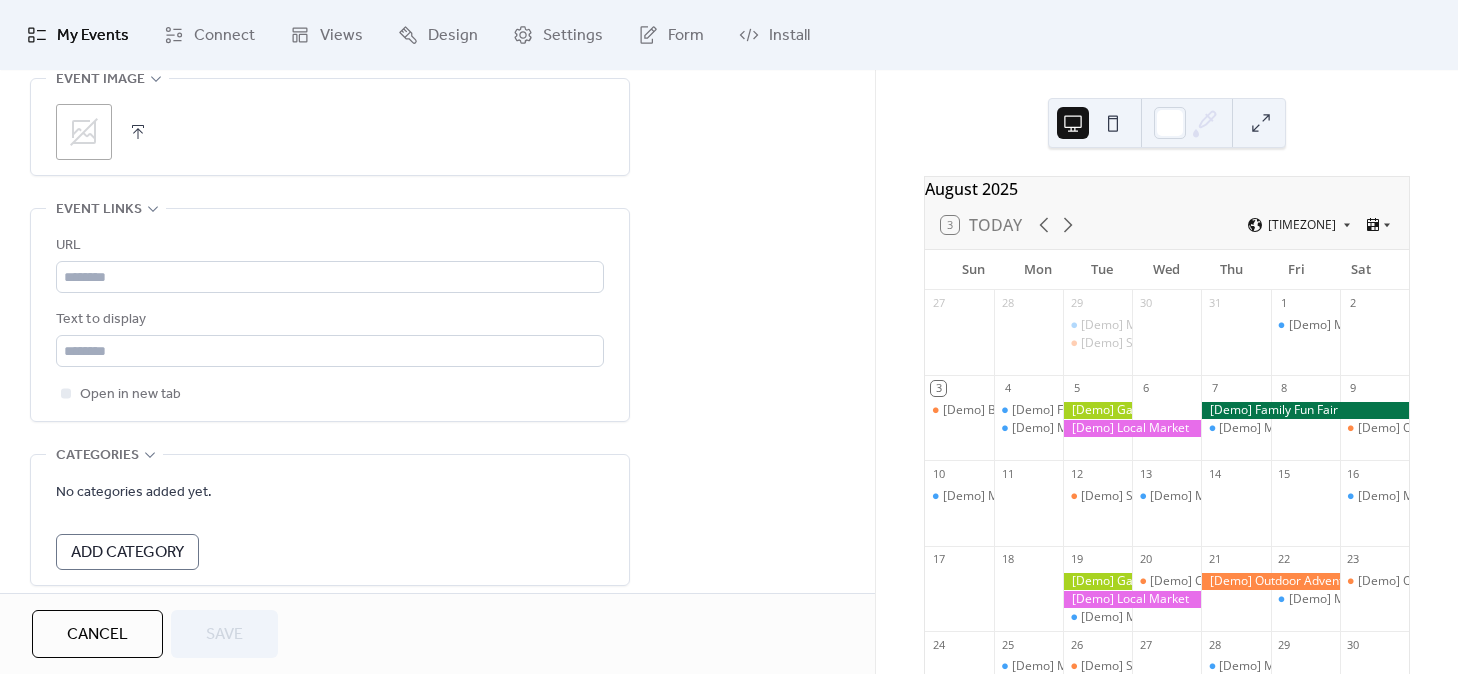 scroll, scrollTop: 1134, scrollLeft: 0, axis: vertical 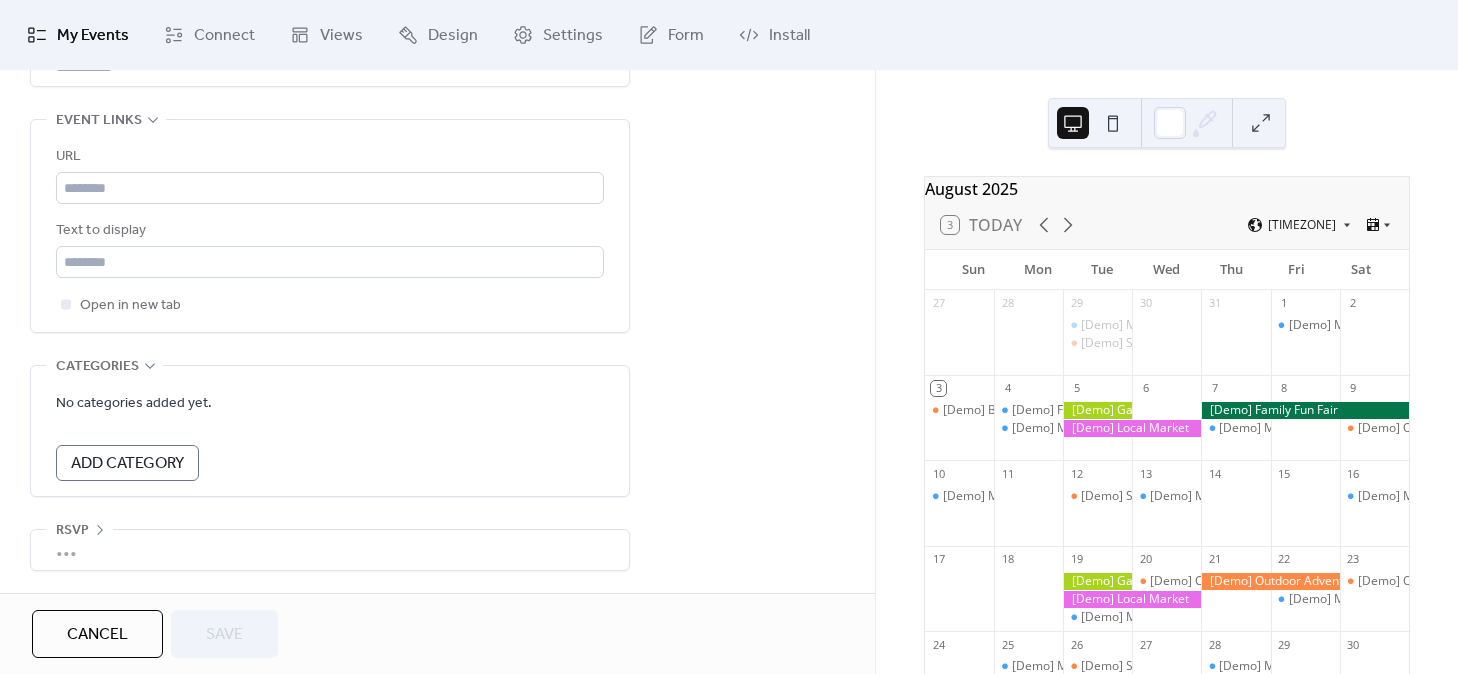 click 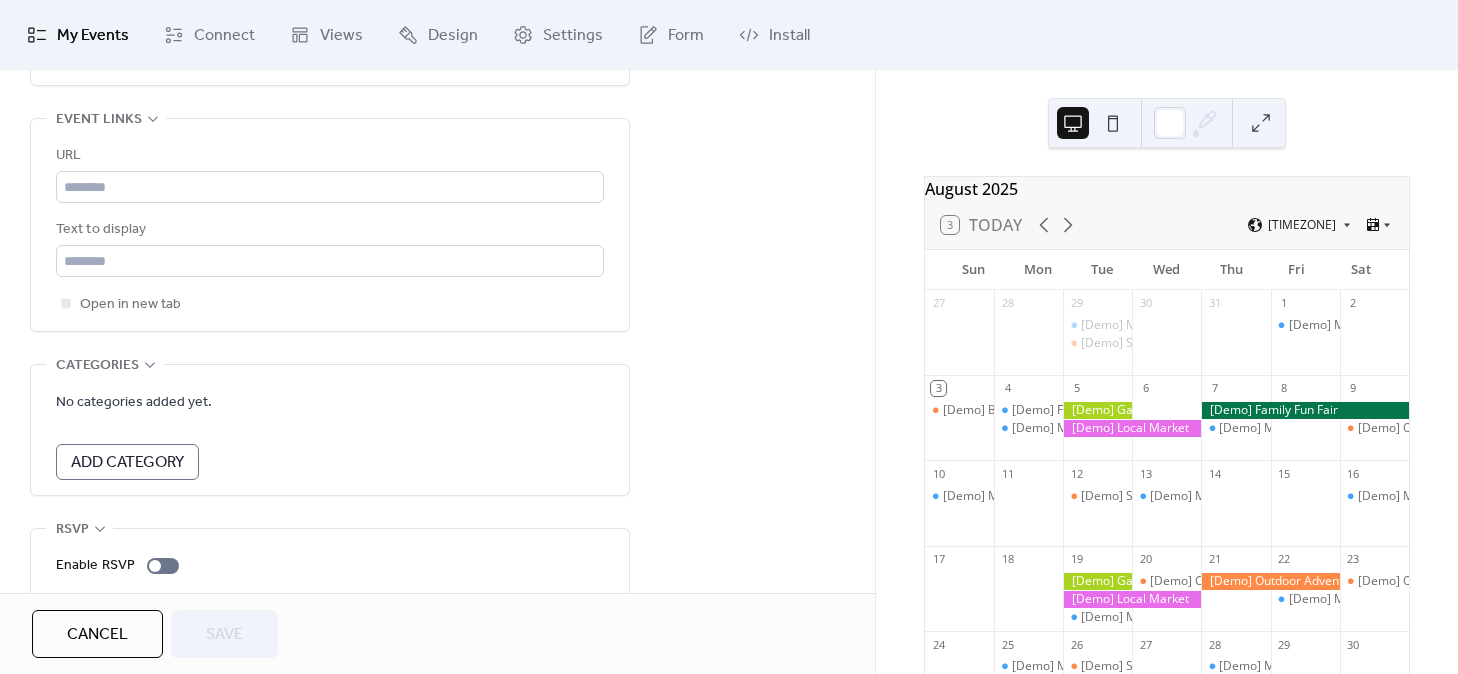 click on "Add Category" at bounding box center (127, 462) 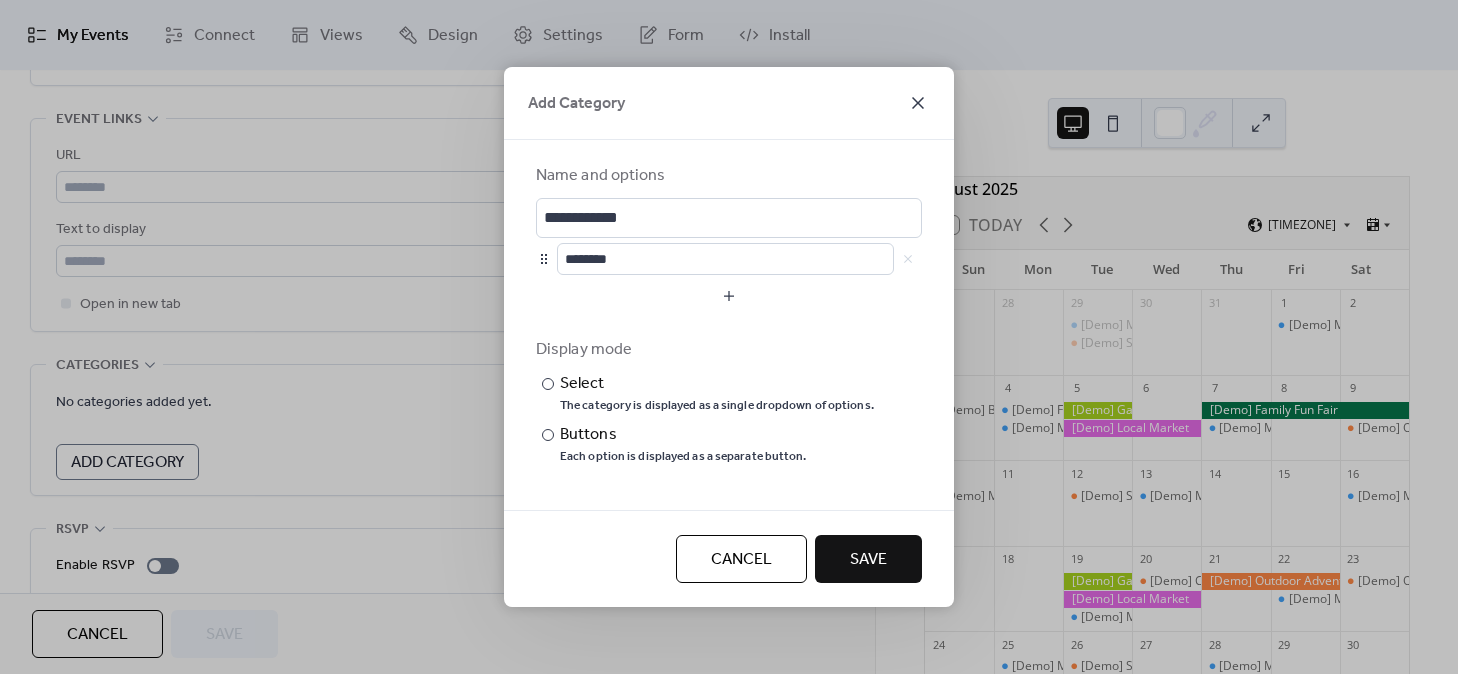click 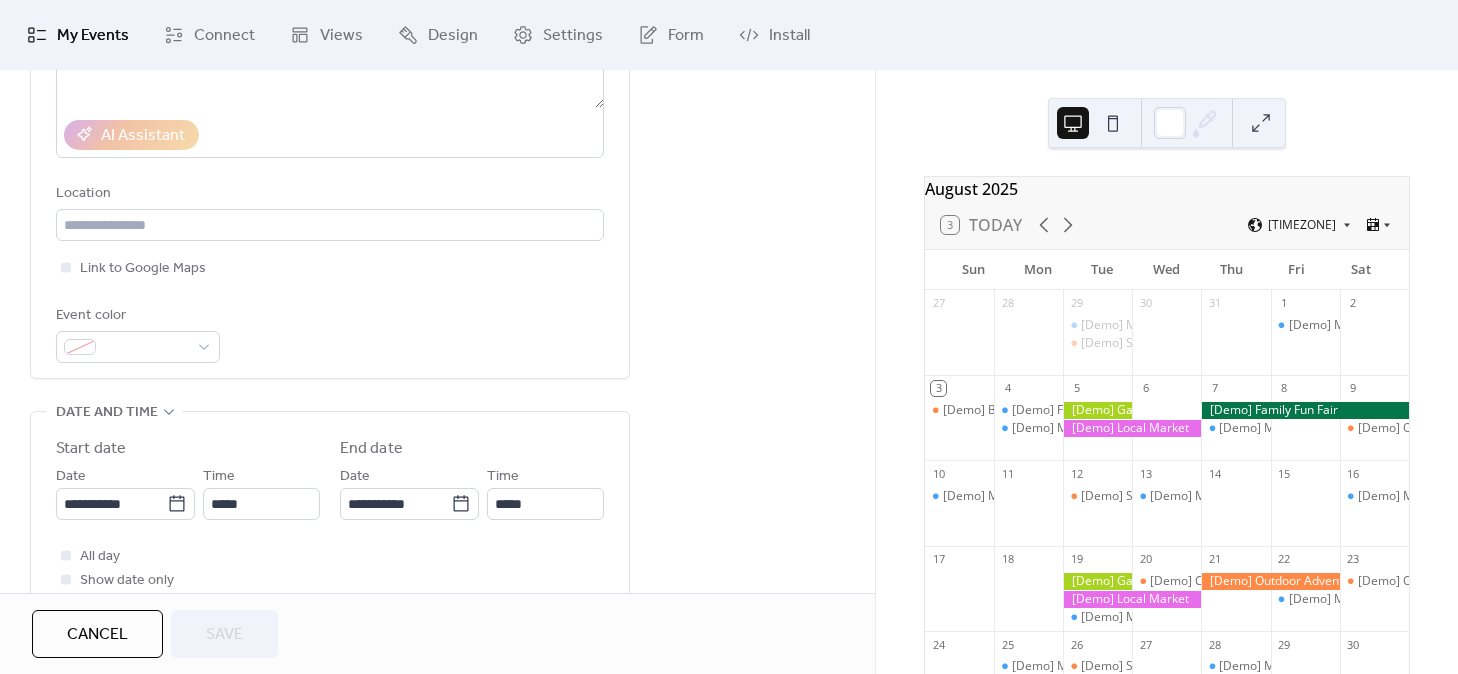 scroll, scrollTop: 0, scrollLeft: 0, axis: both 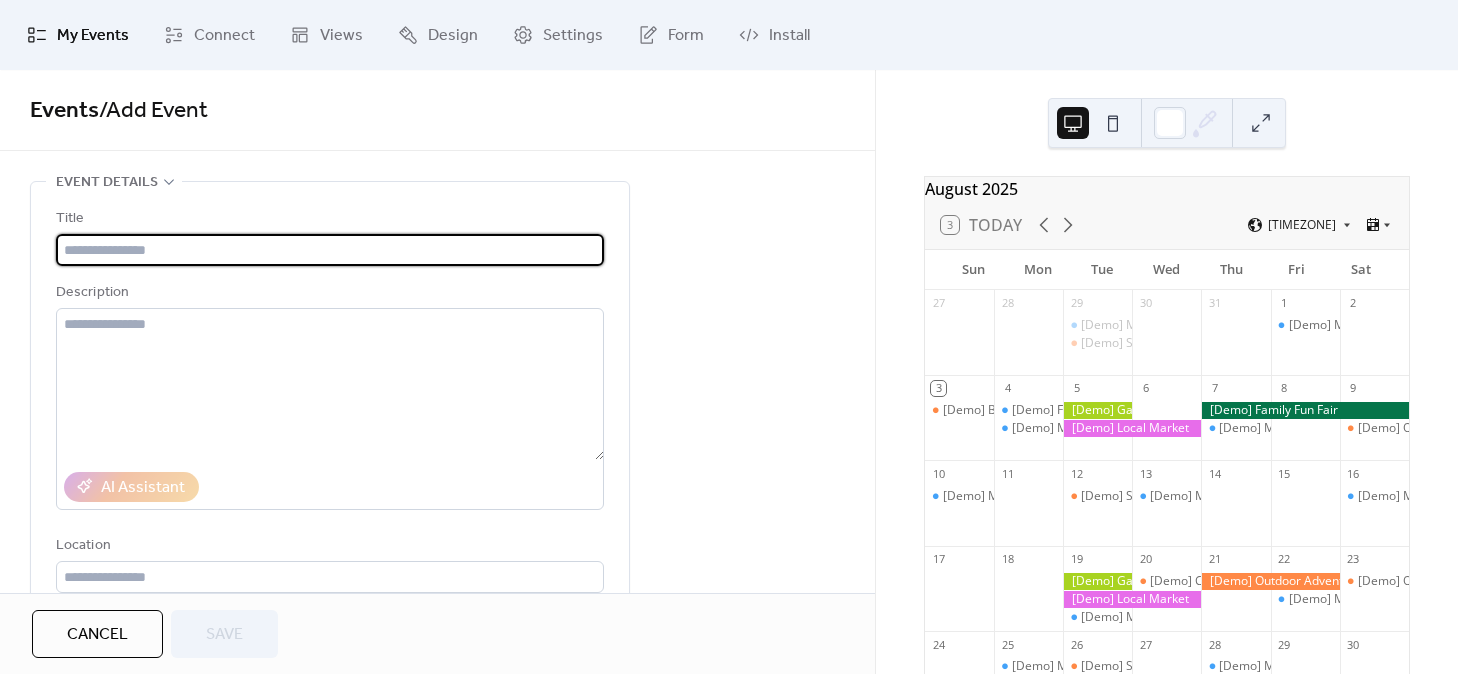 click at bounding box center (330, 250) 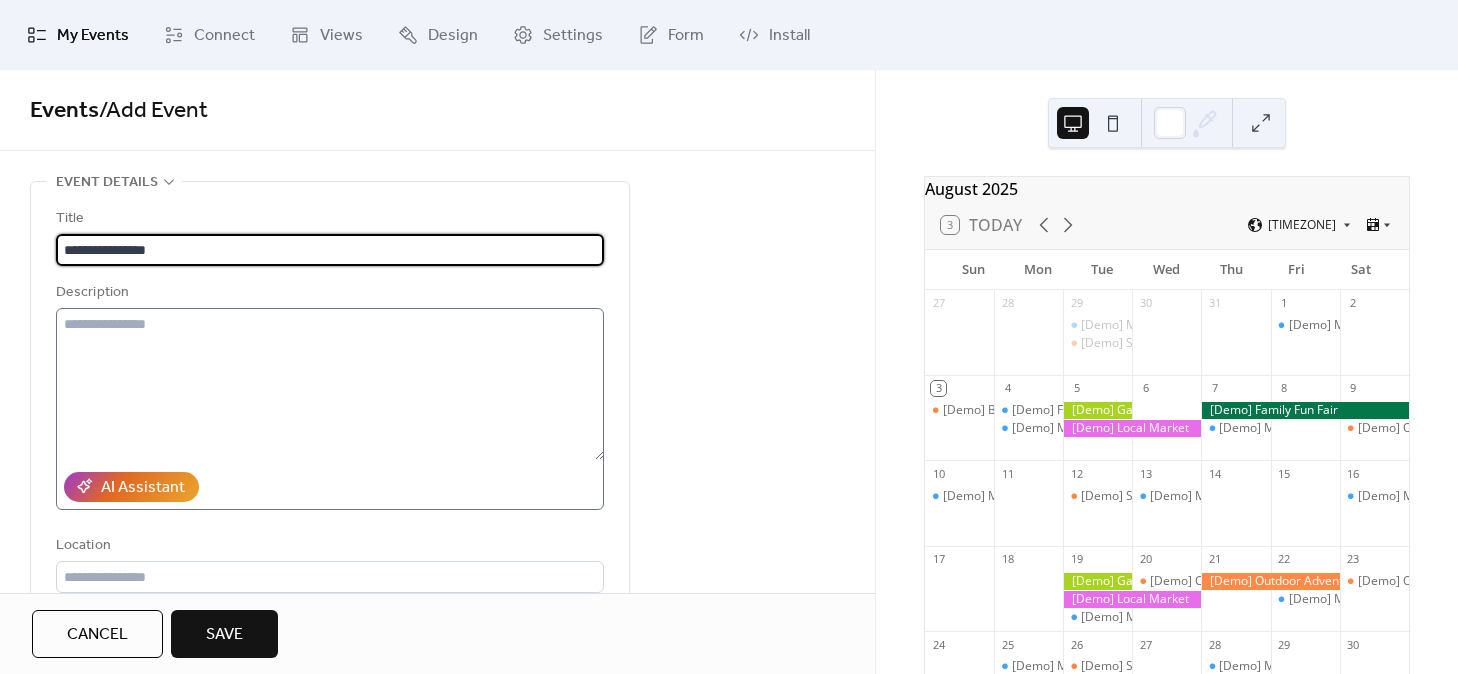 type on "**********" 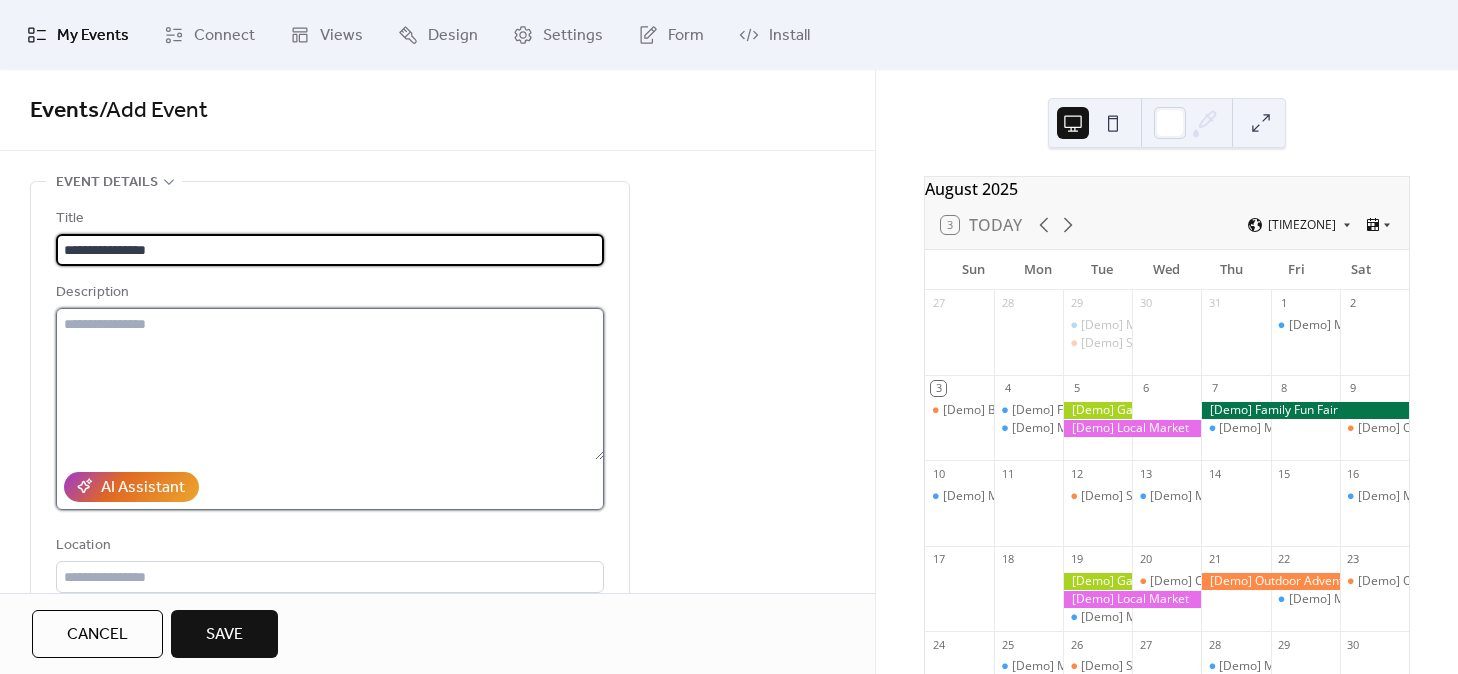 click at bounding box center (330, 384) 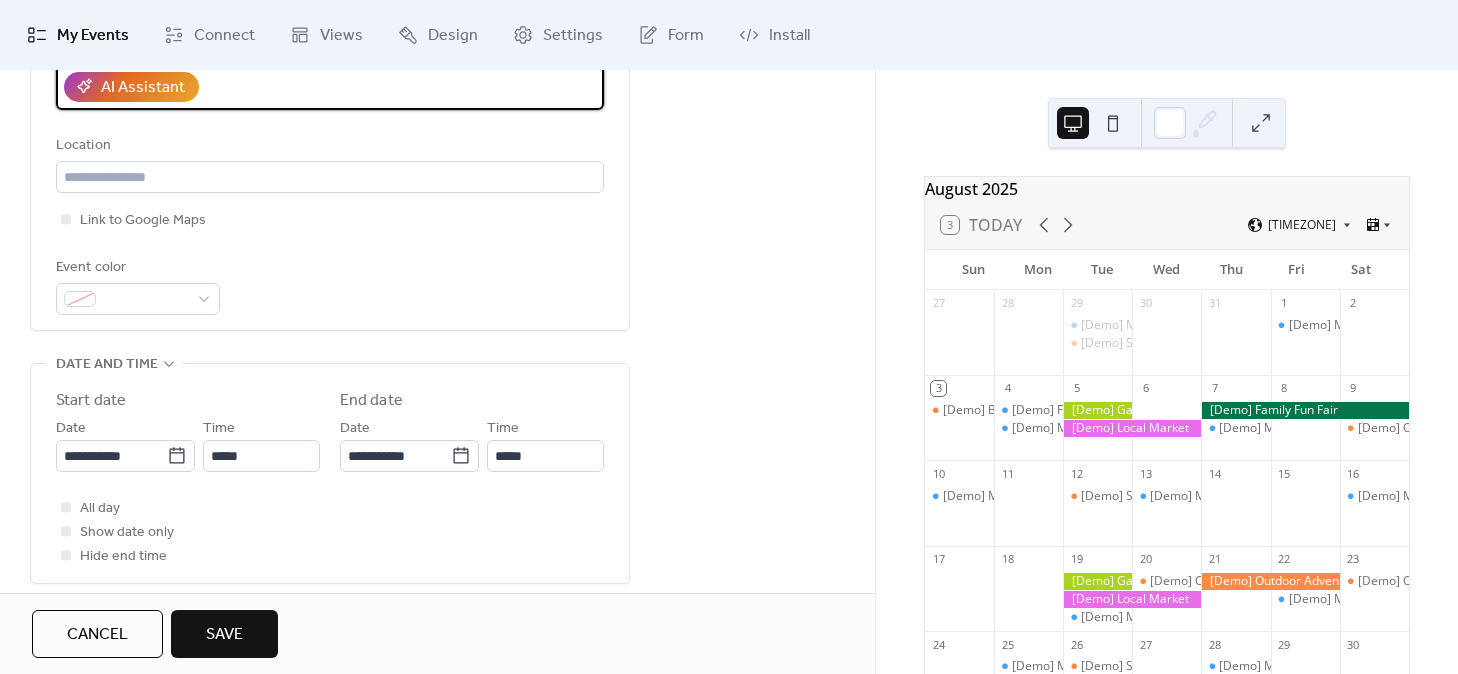 scroll, scrollTop: 387, scrollLeft: 0, axis: vertical 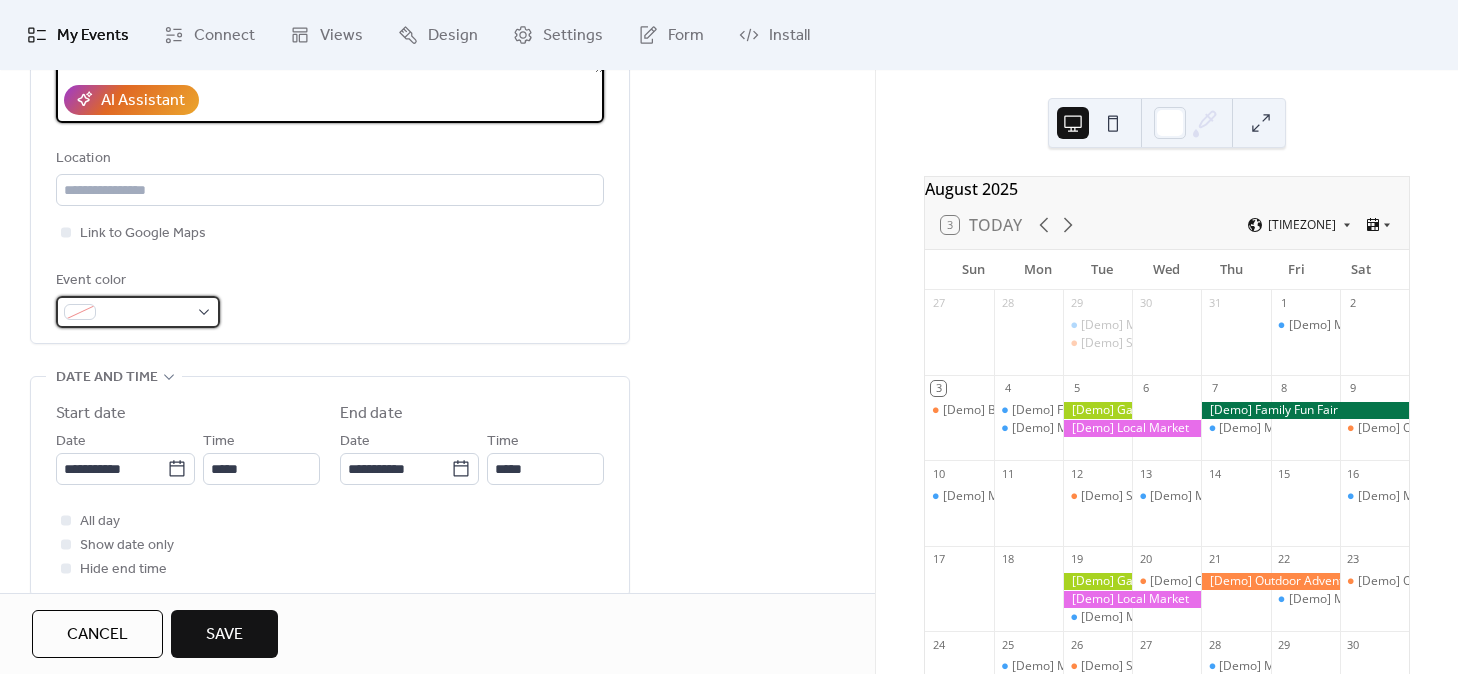 click at bounding box center (138, 312) 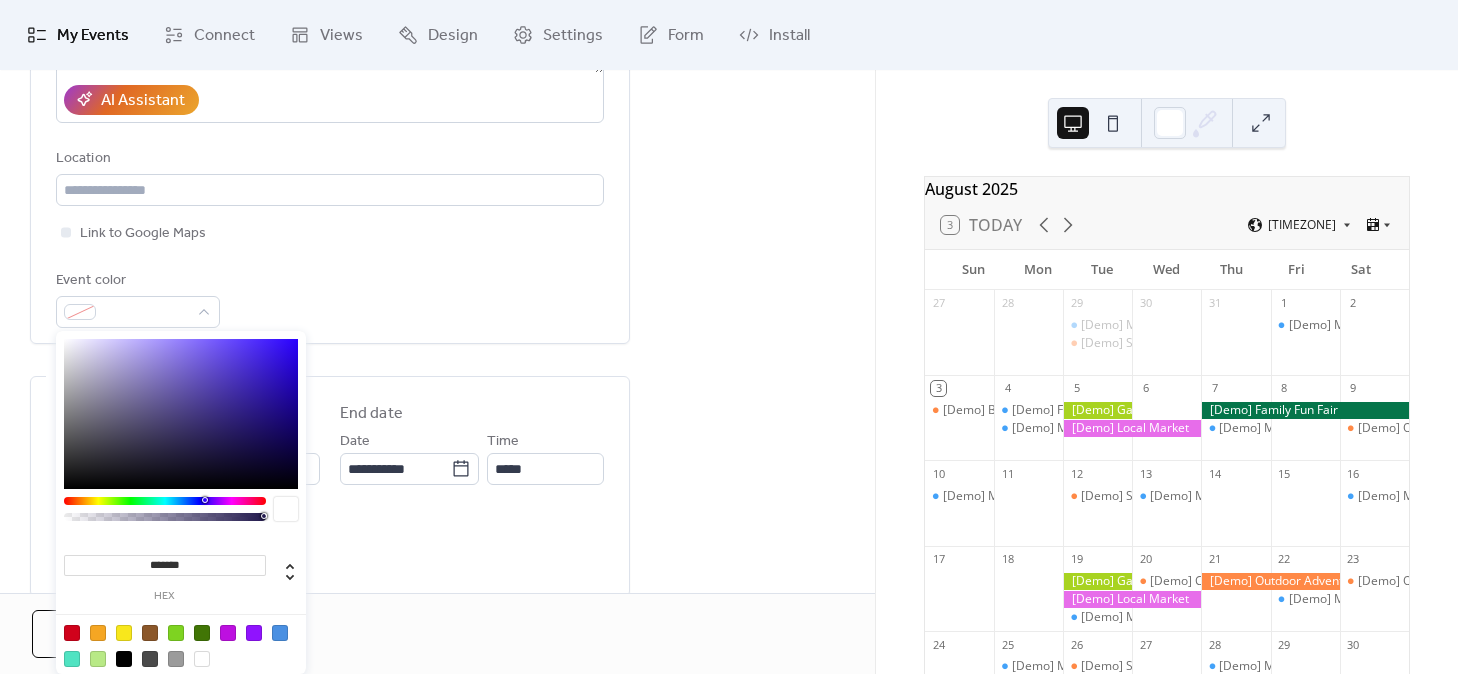 type on "*******" 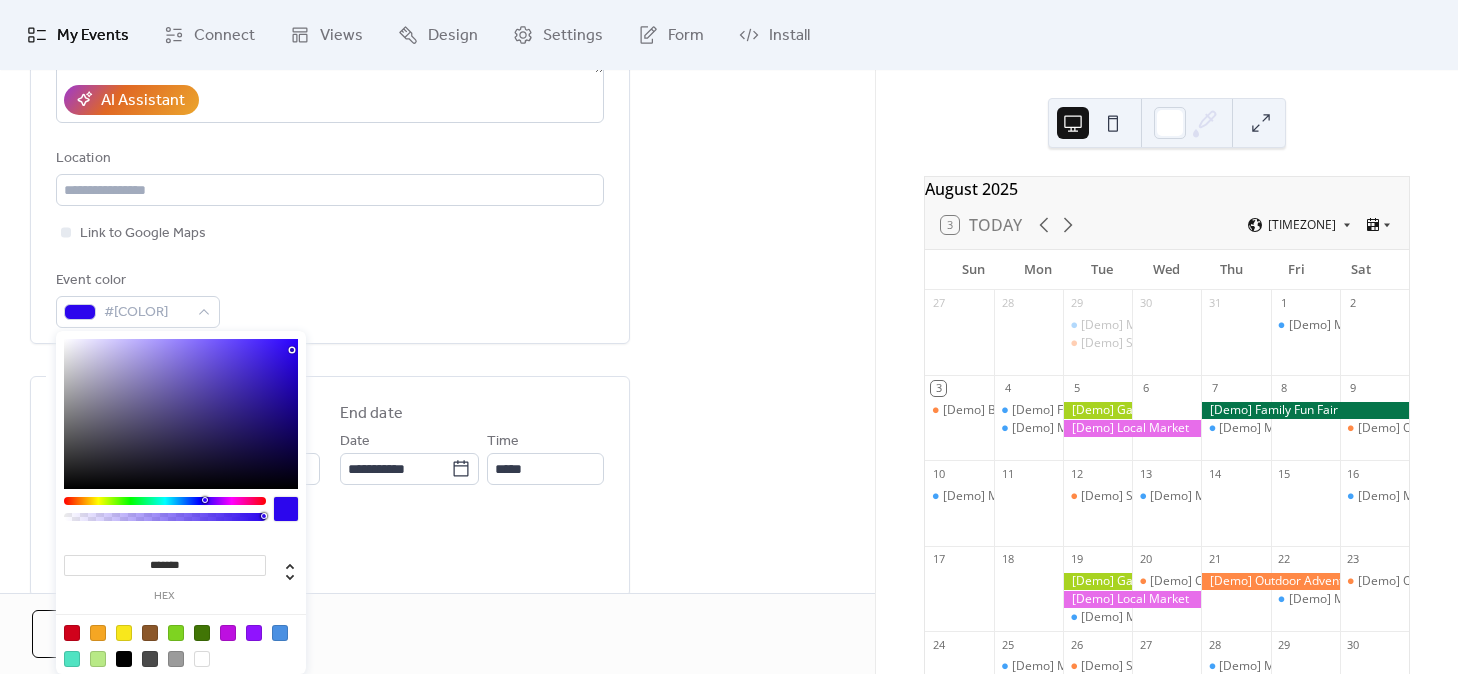 click on "Event color #2C06EDFF" at bounding box center [330, 298] 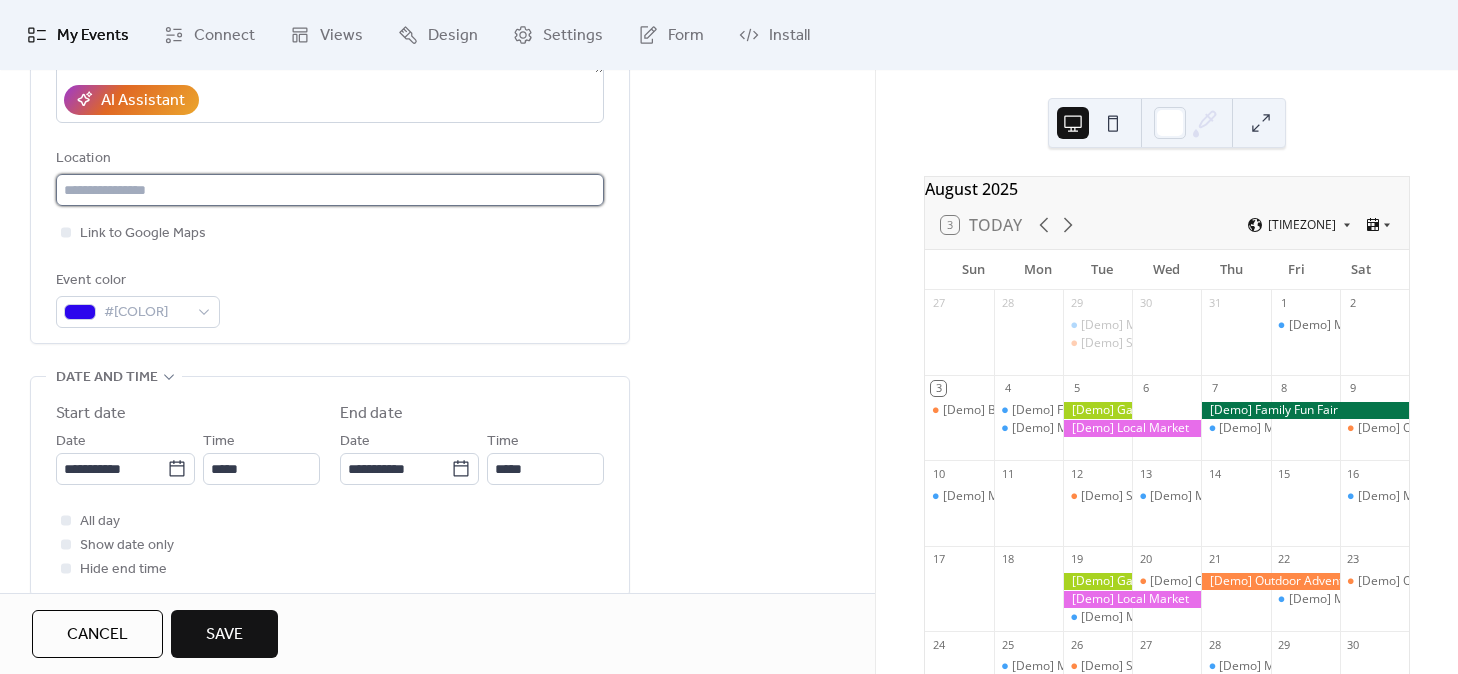 click at bounding box center [330, 190] 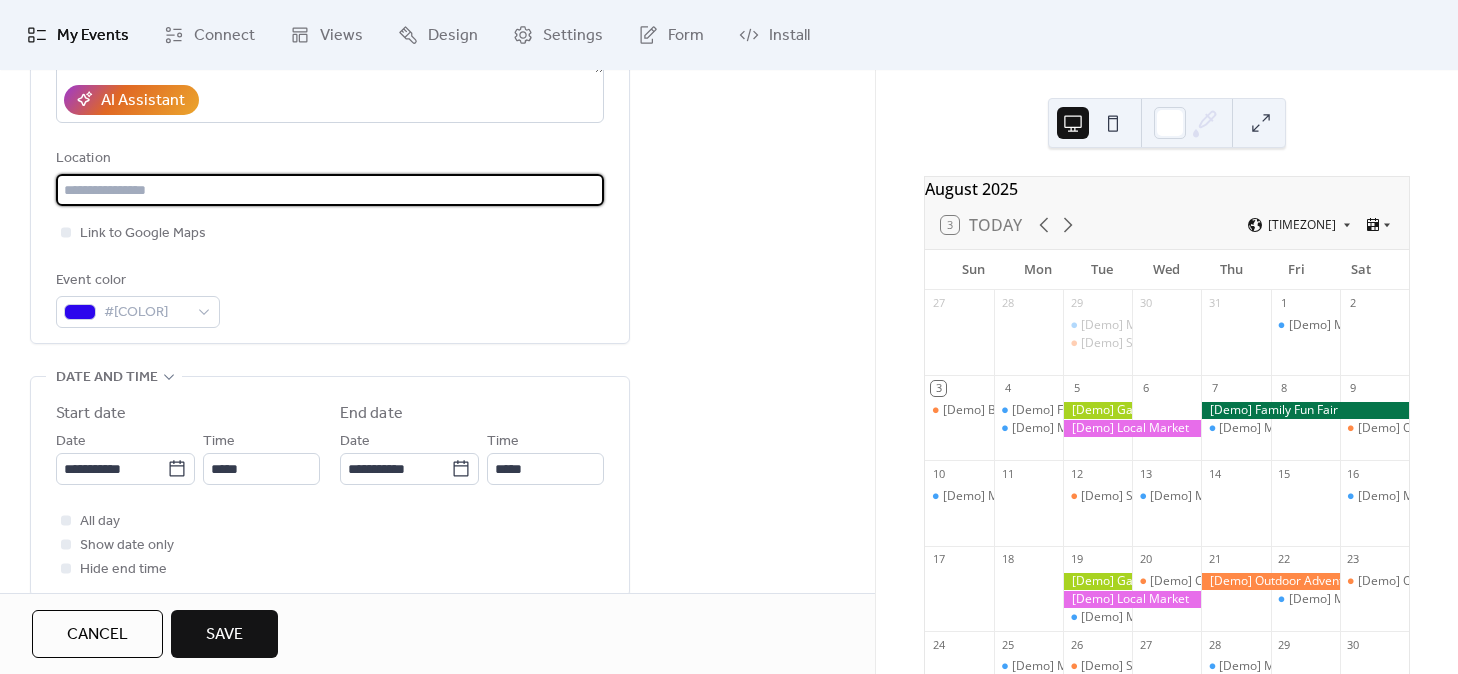 click at bounding box center (330, 190) 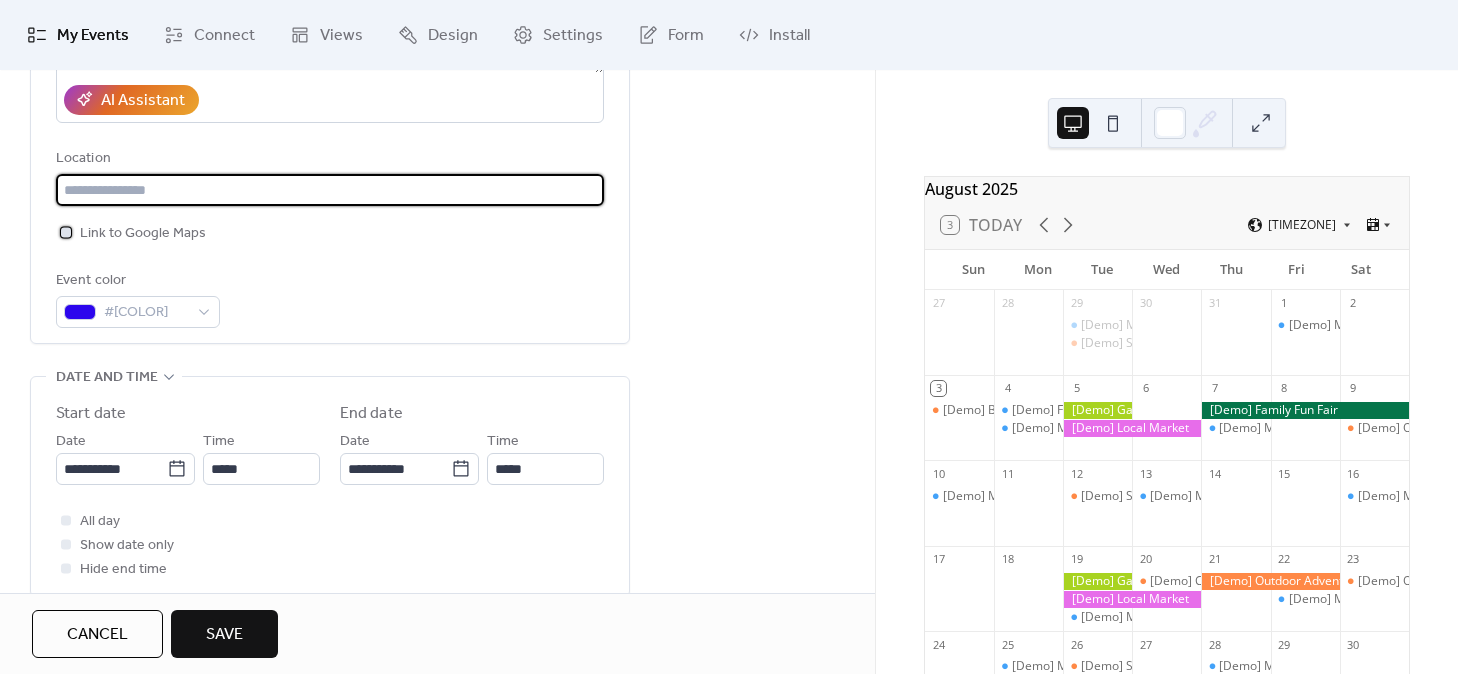 click on "Link to Google Maps" at bounding box center (143, 234) 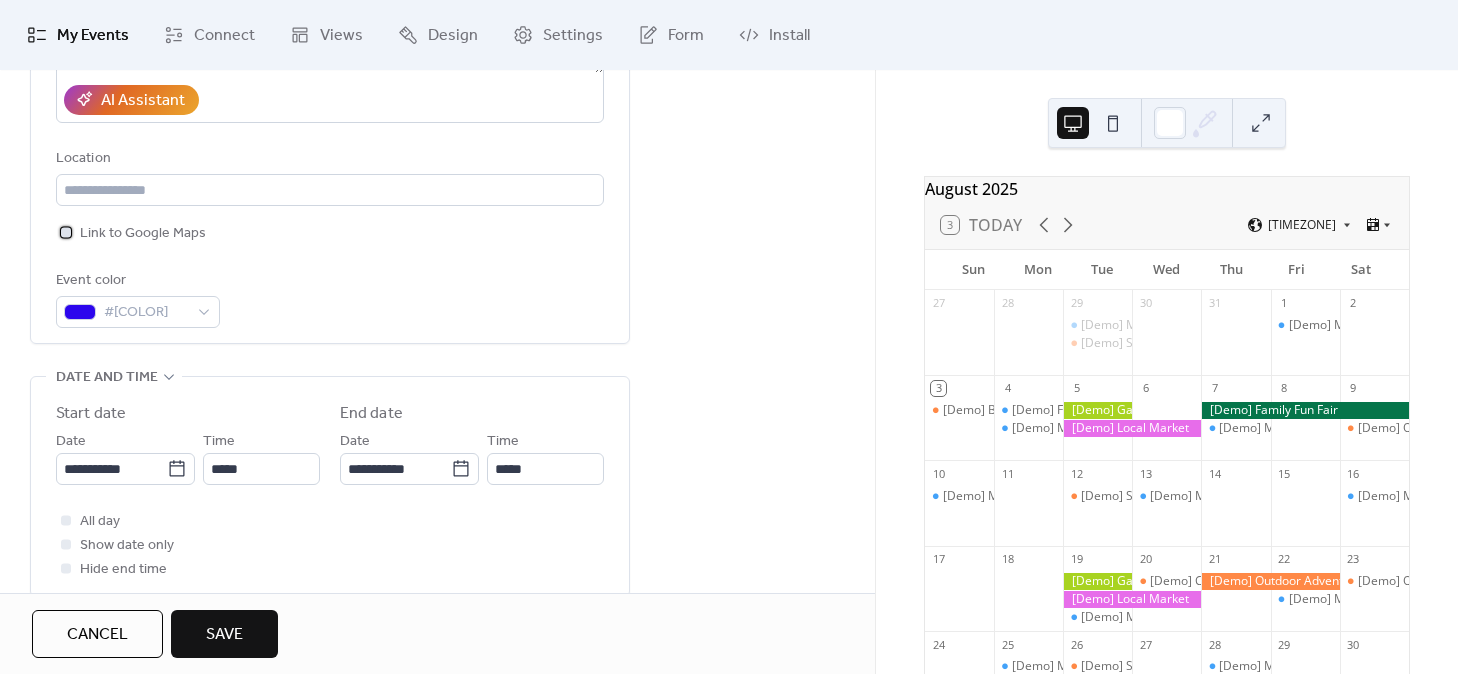 click on "Link to Google Maps" at bounding box center [143, 234] 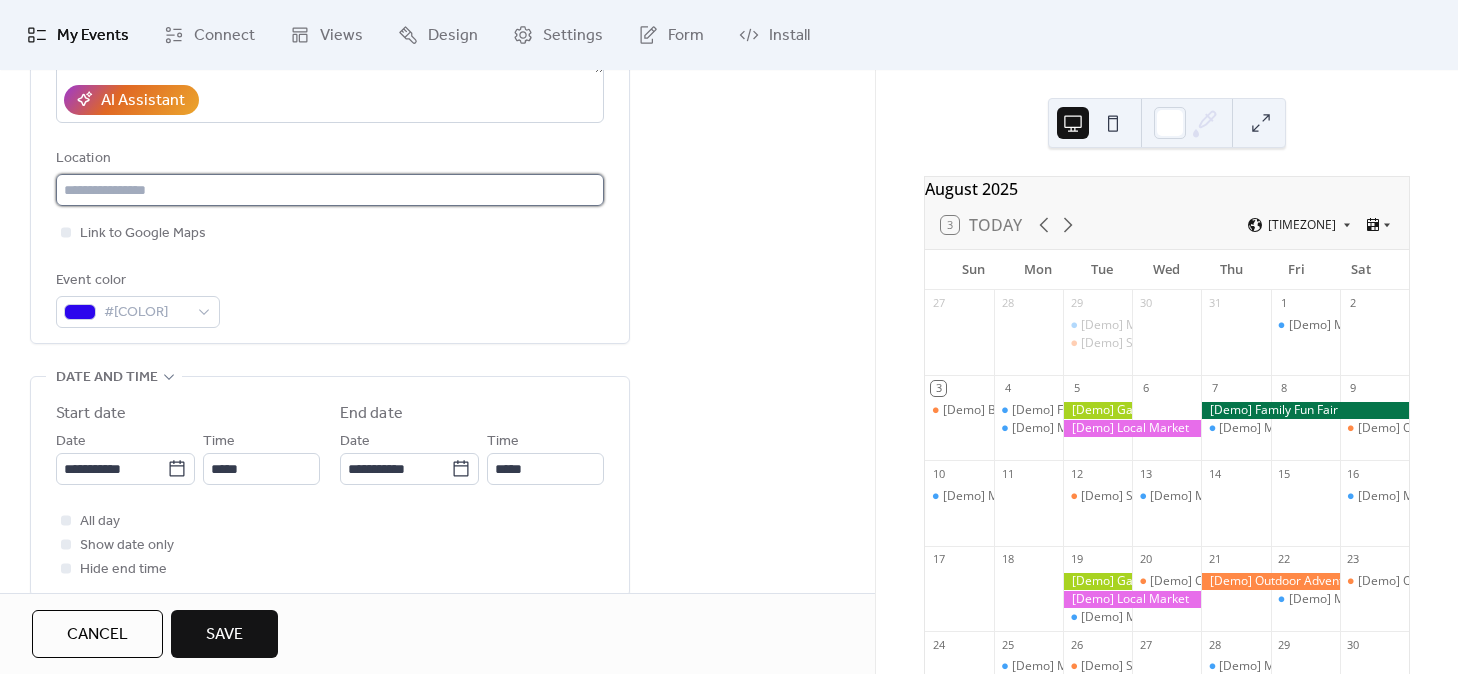 click at bounding box center [330, 190] 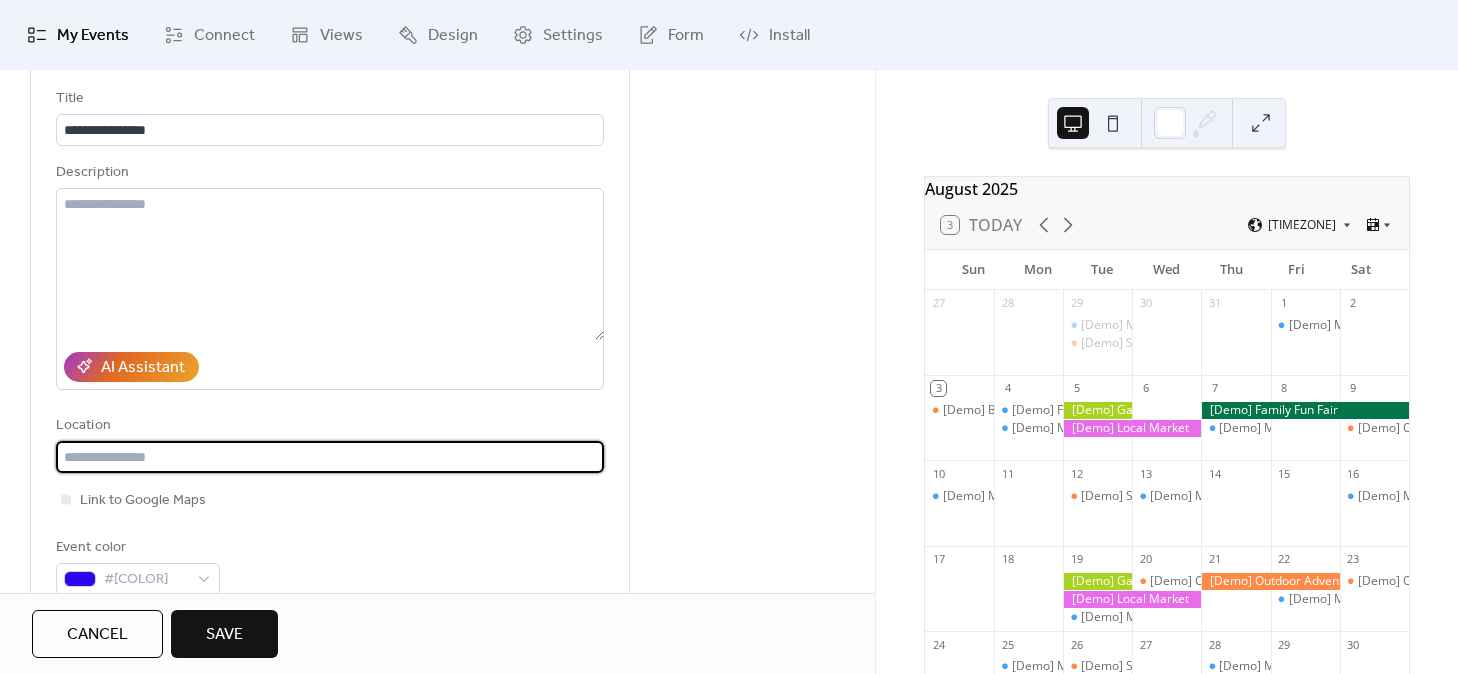 scroll, scrollTop: 118, scrollLeft: 0, axis: vertical 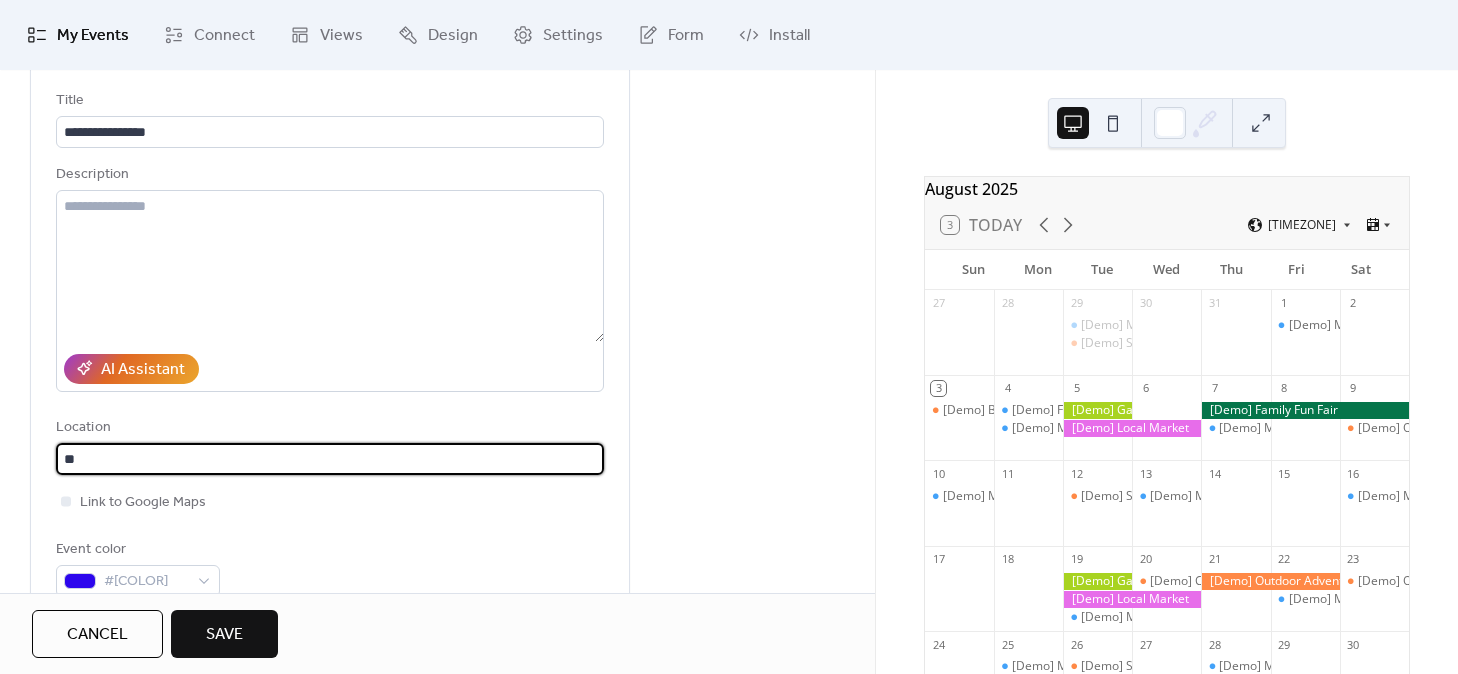 type on "*" 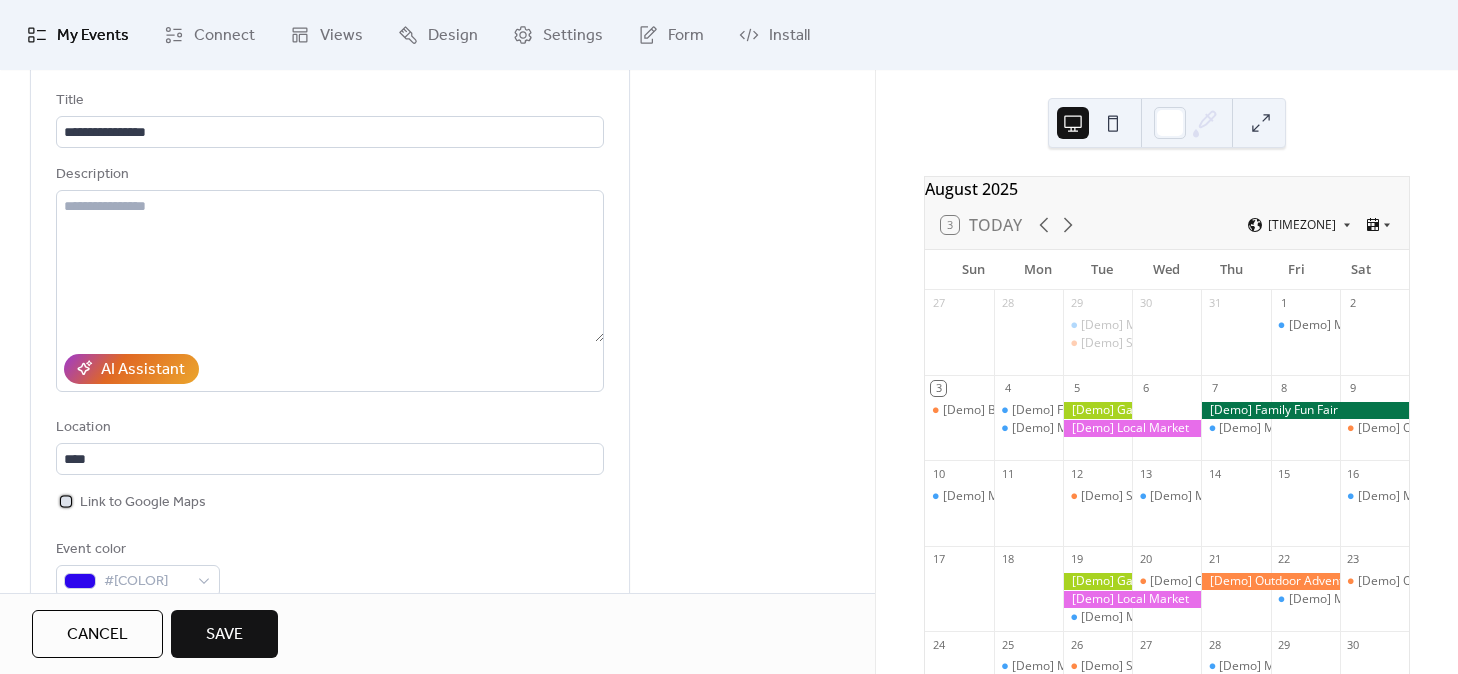 click on "Link to Google Maps" at bounding box center [143, 503] 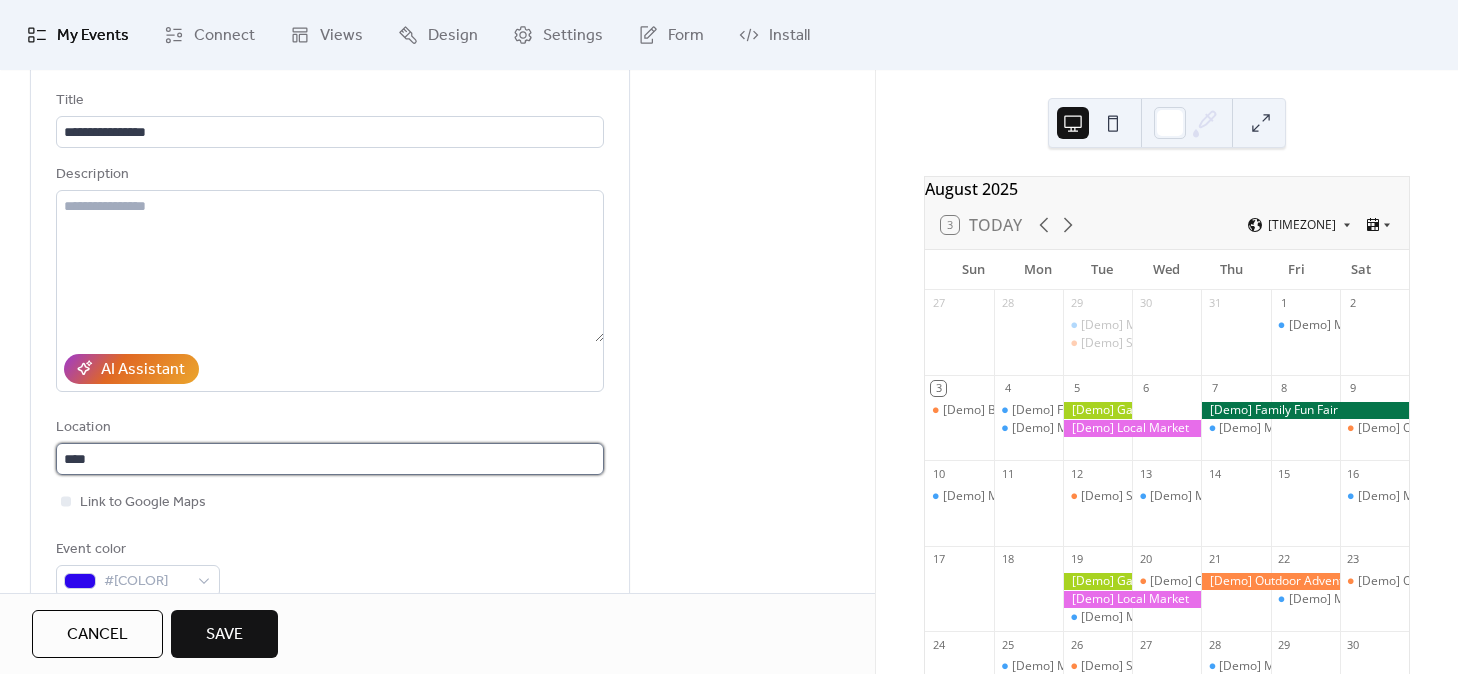 click on "***" at bounding box center (330, 459) 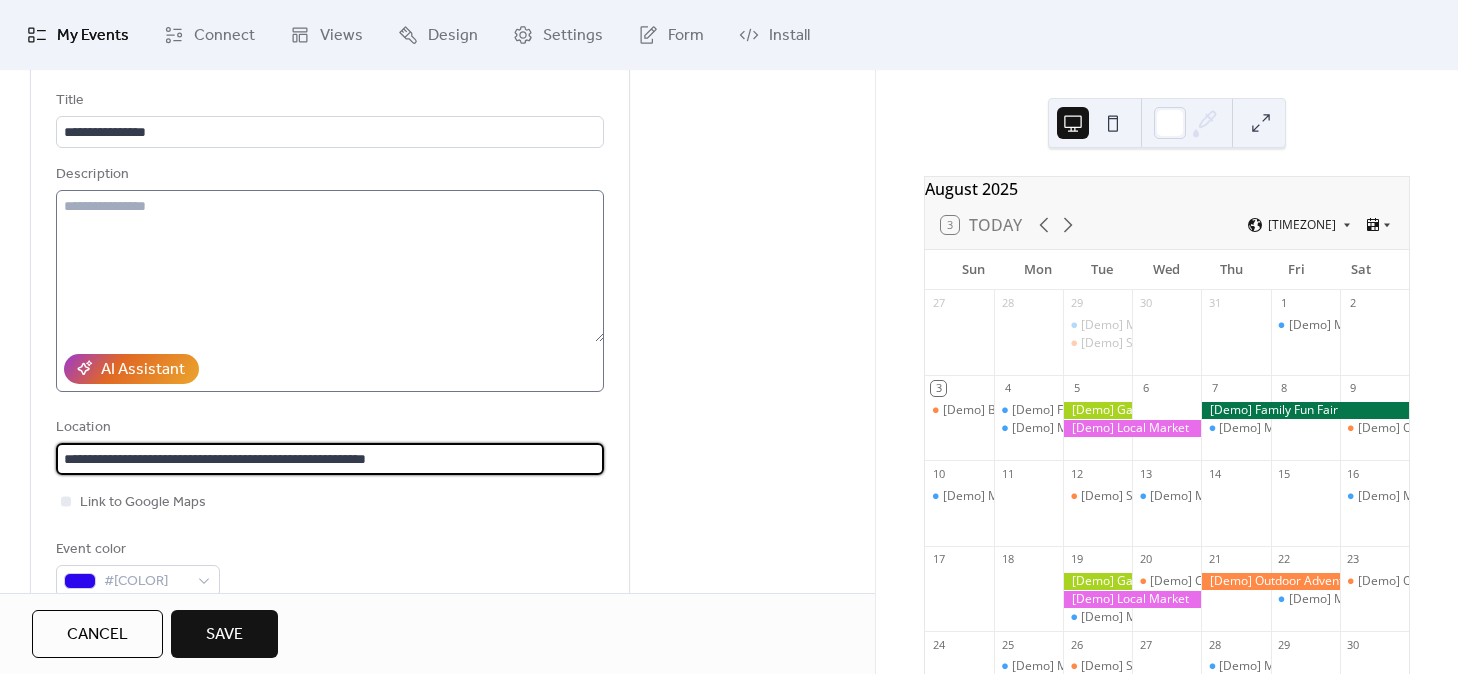 type on "**********" 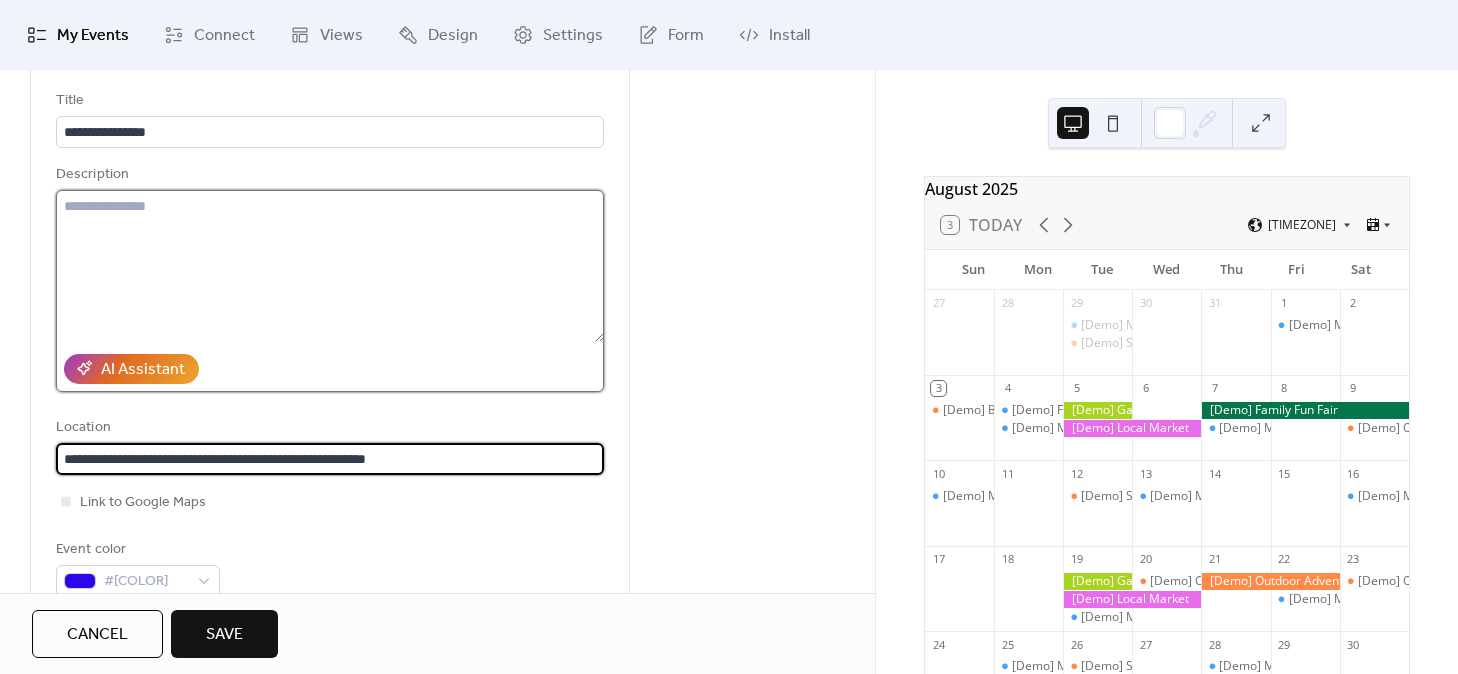 click at bounding box center [330, 266] 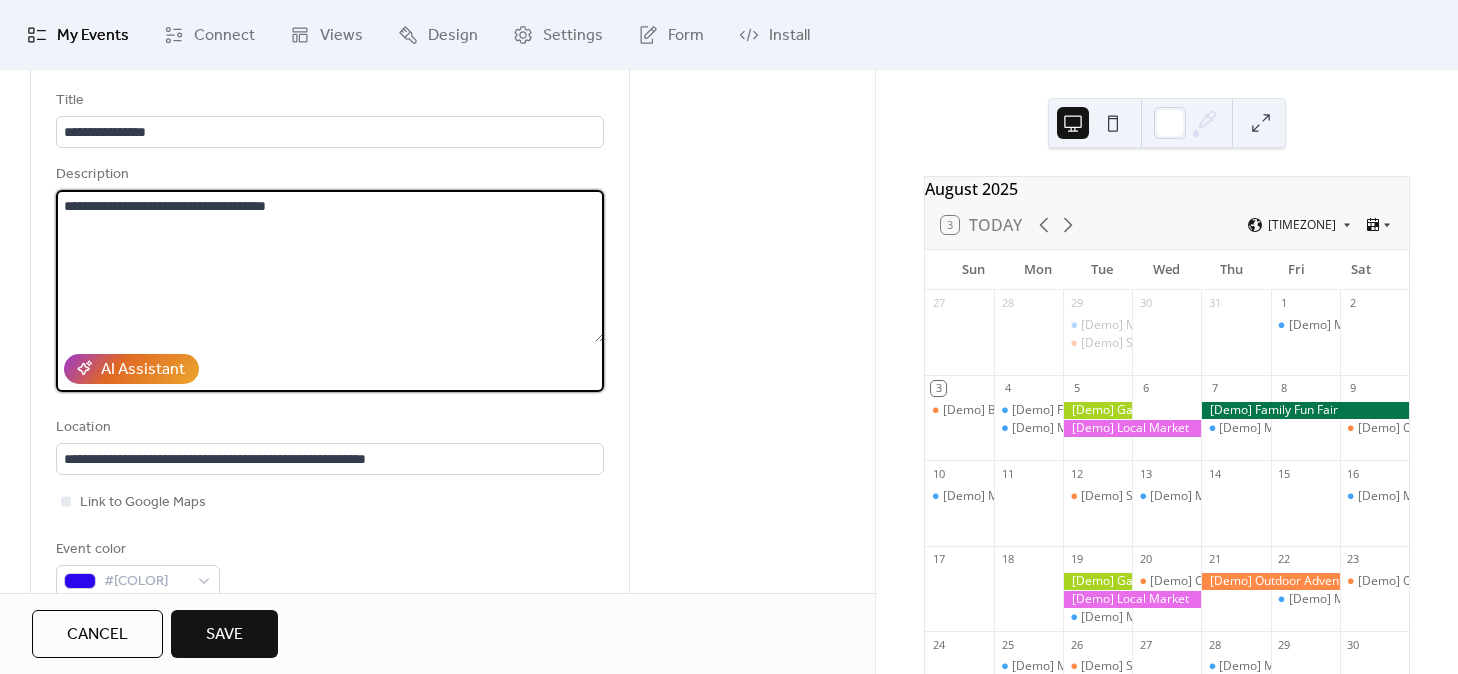 click on "**********" at bounding box center [330, 266] 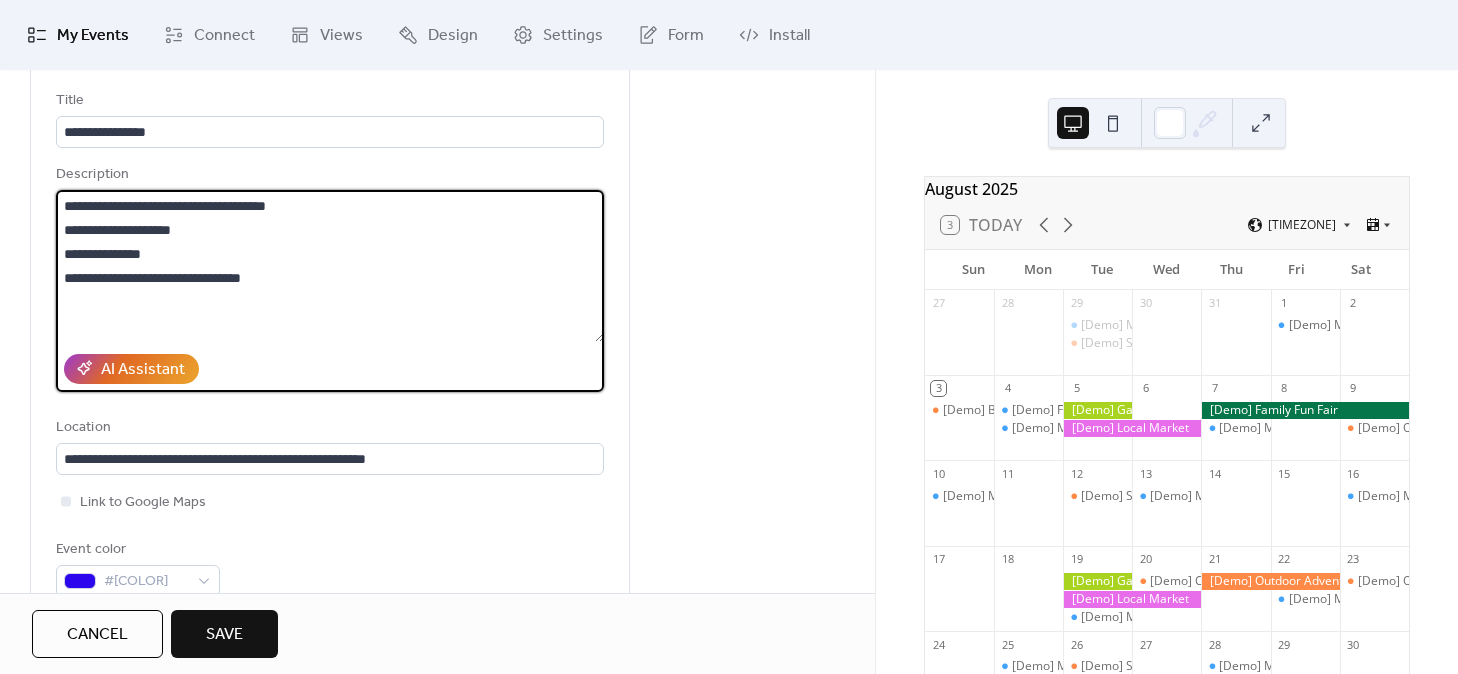 click on "**********" at bounding box center [330, 266] 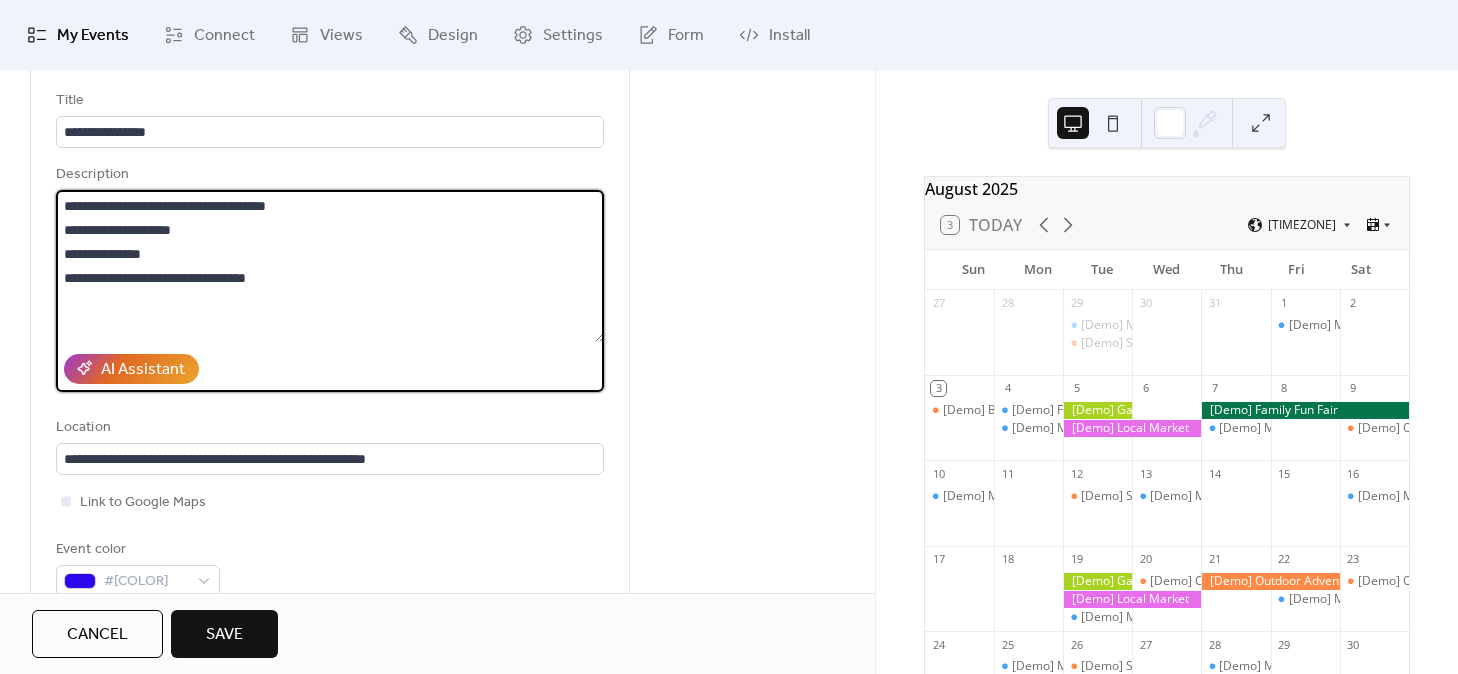 click on "**********" at bounding box center (330, 266) 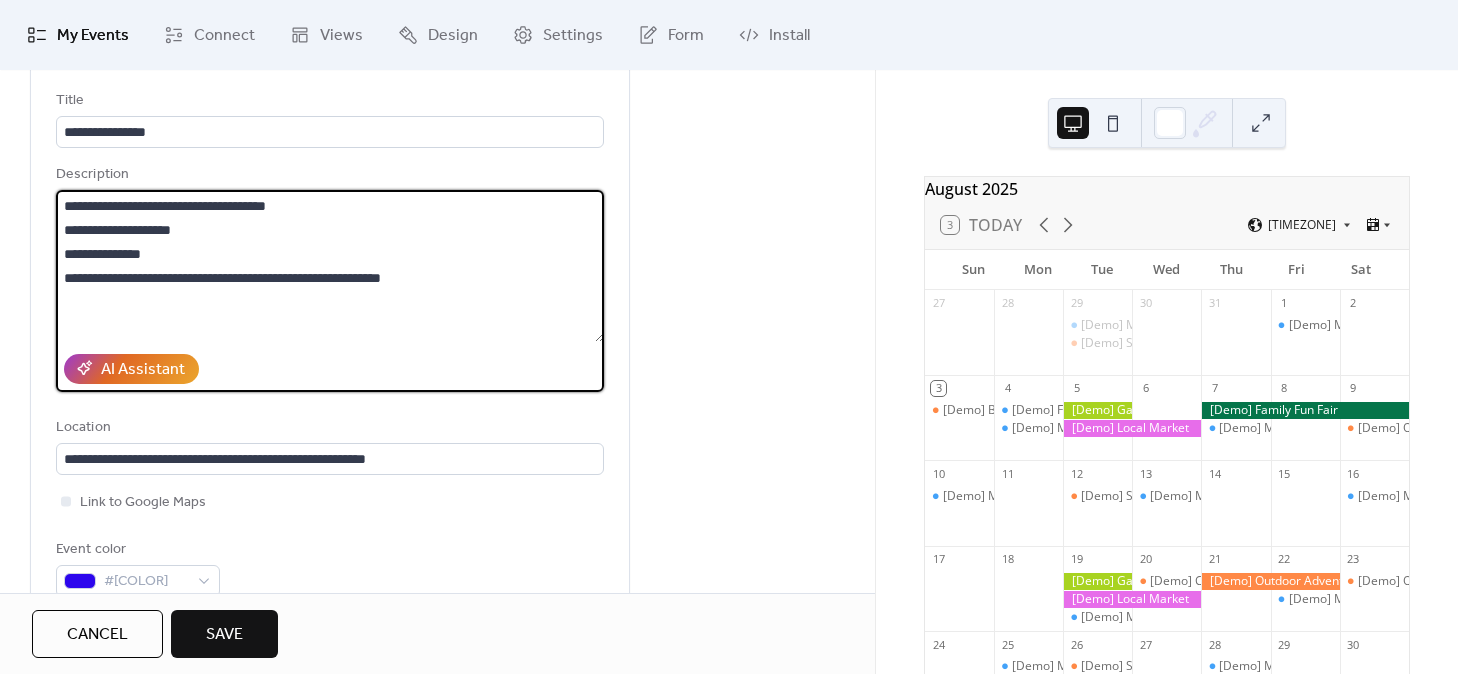 click on "**********" at bounding box center [330, 266] 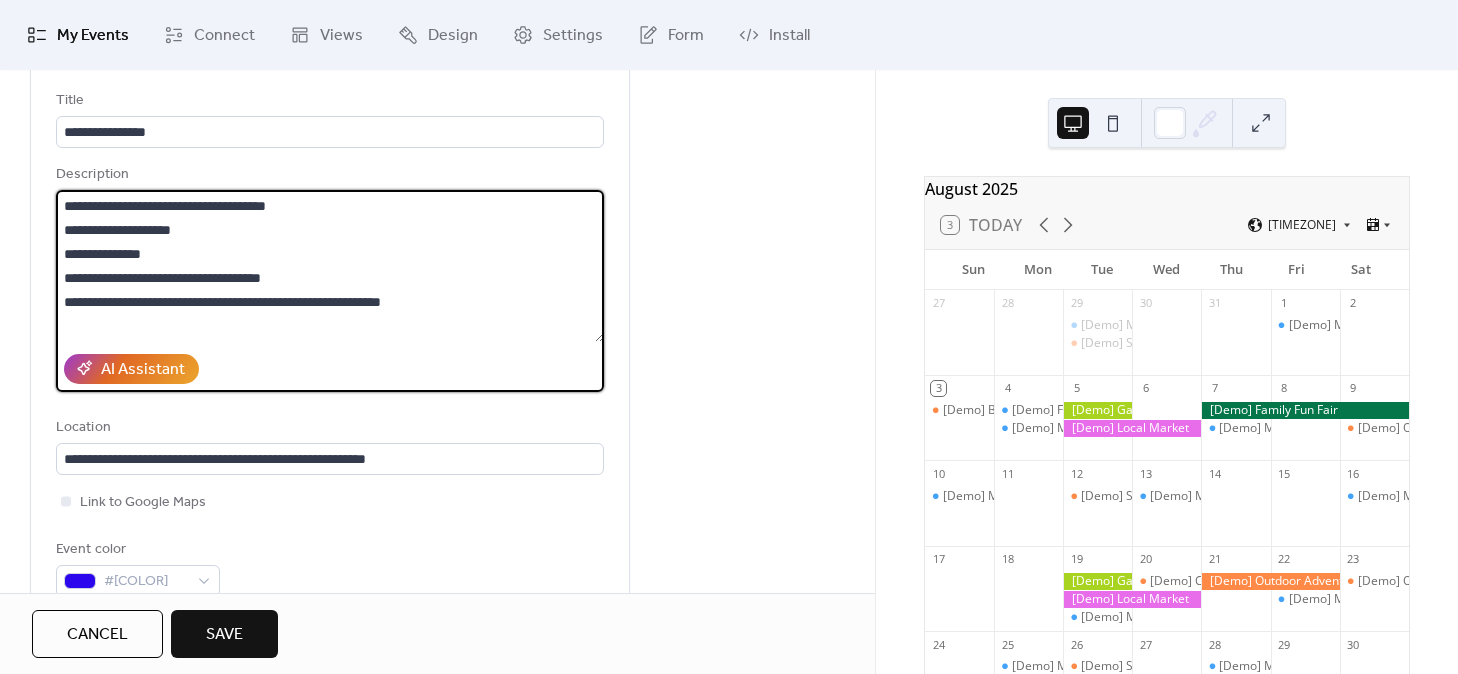 click on "**********" at bounding box center (330, 266) 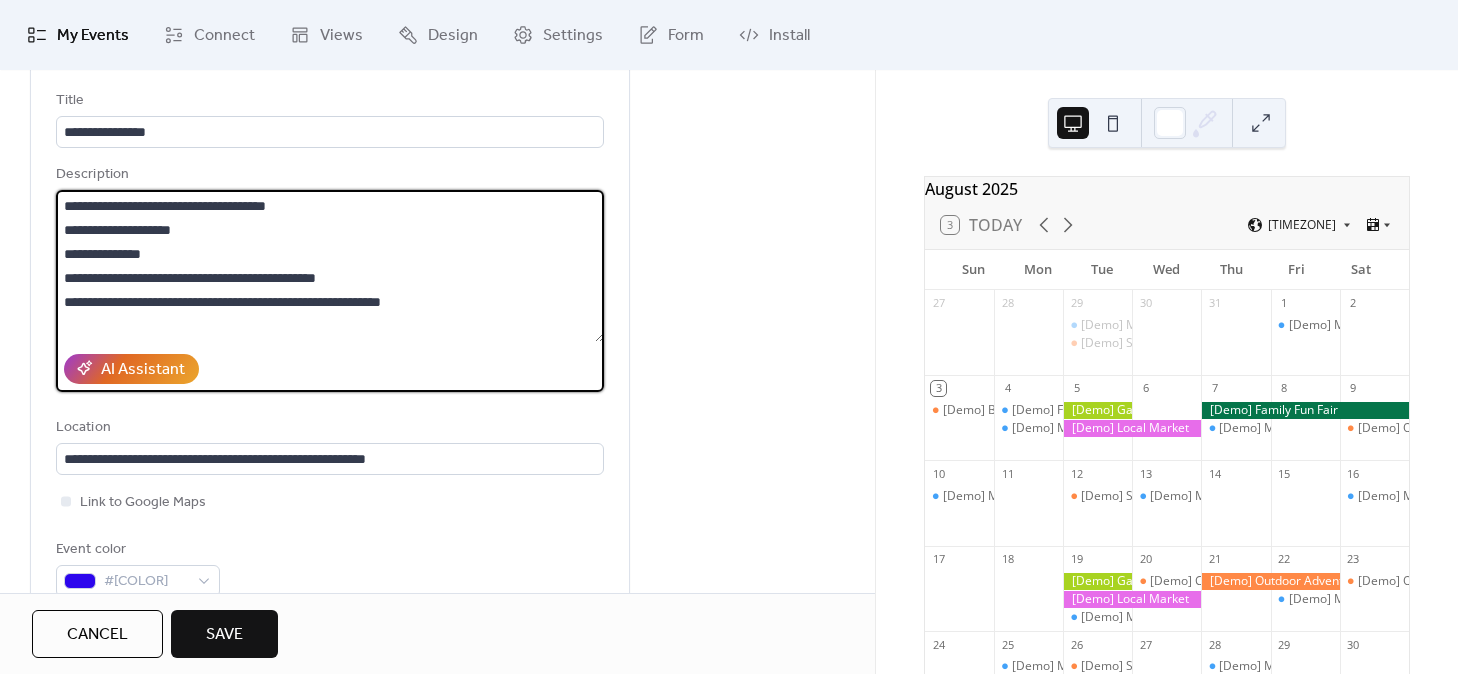 click on "**********" at bounding box center [330, 266] 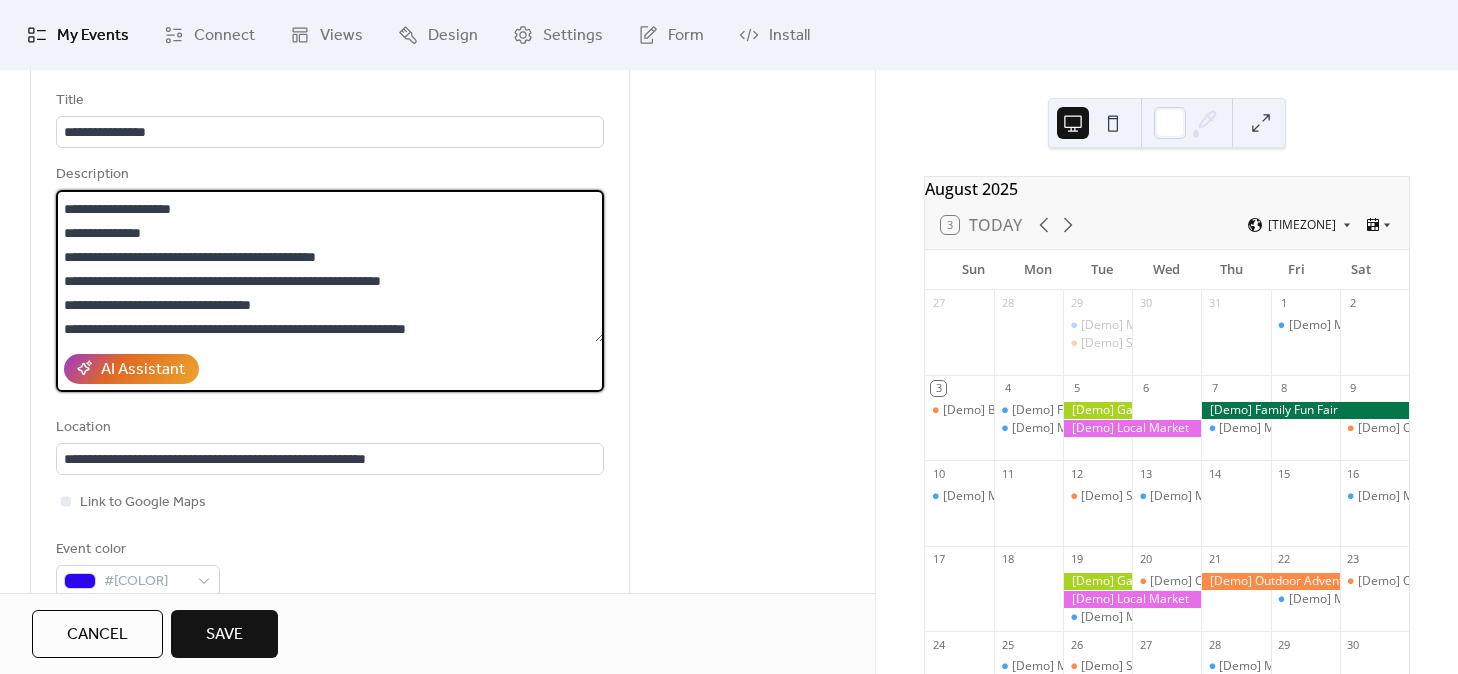 scroll, scrollTop: 45, scrollLeft: 0, axis: vertical 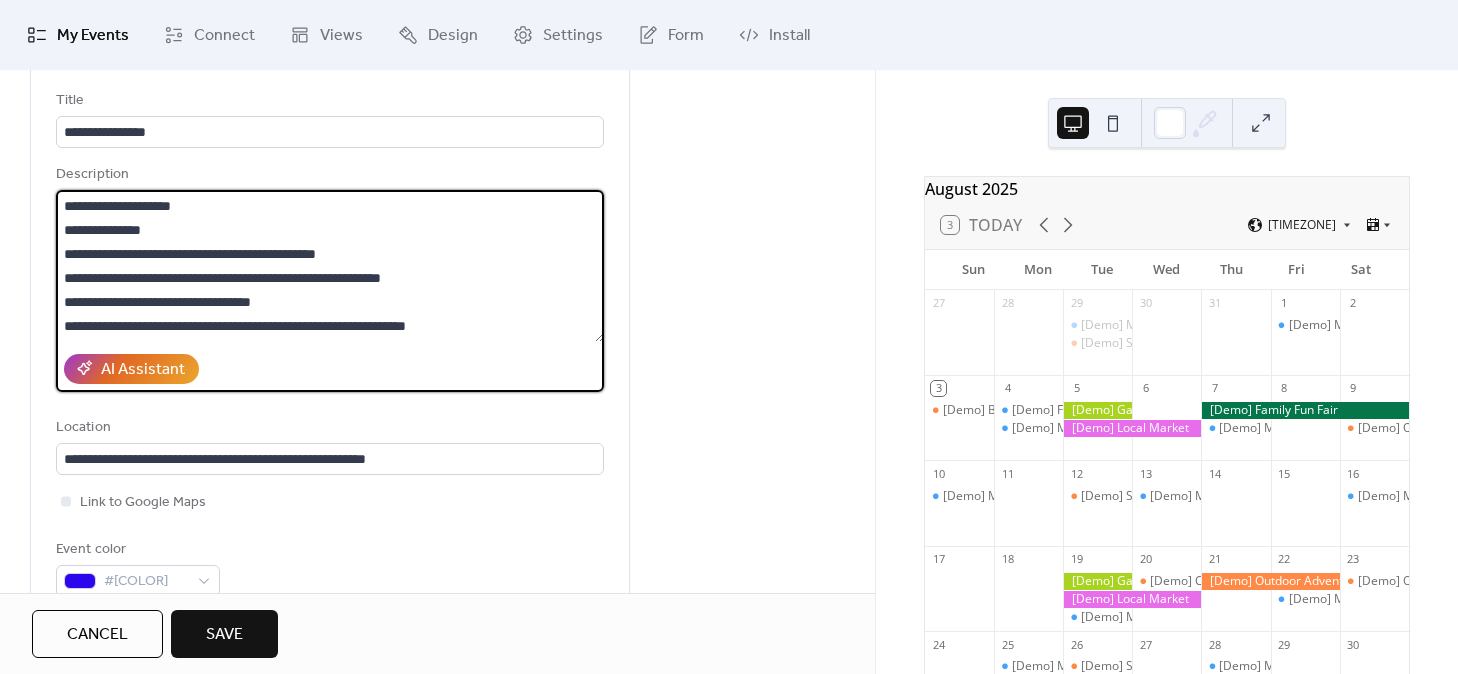 click on "**********" at bounding box center (330, 266) 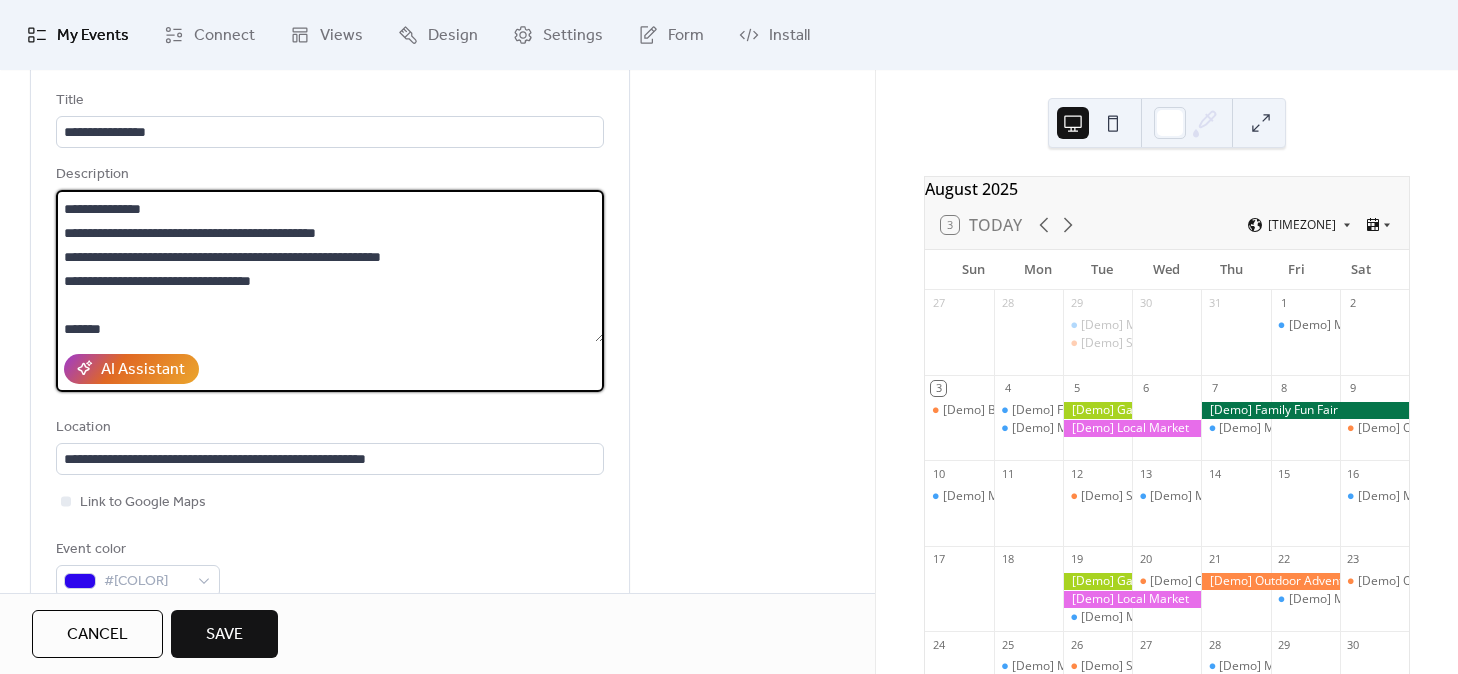 scroll, scrollTop: 96, scrollLeft: 0, axis: vertical 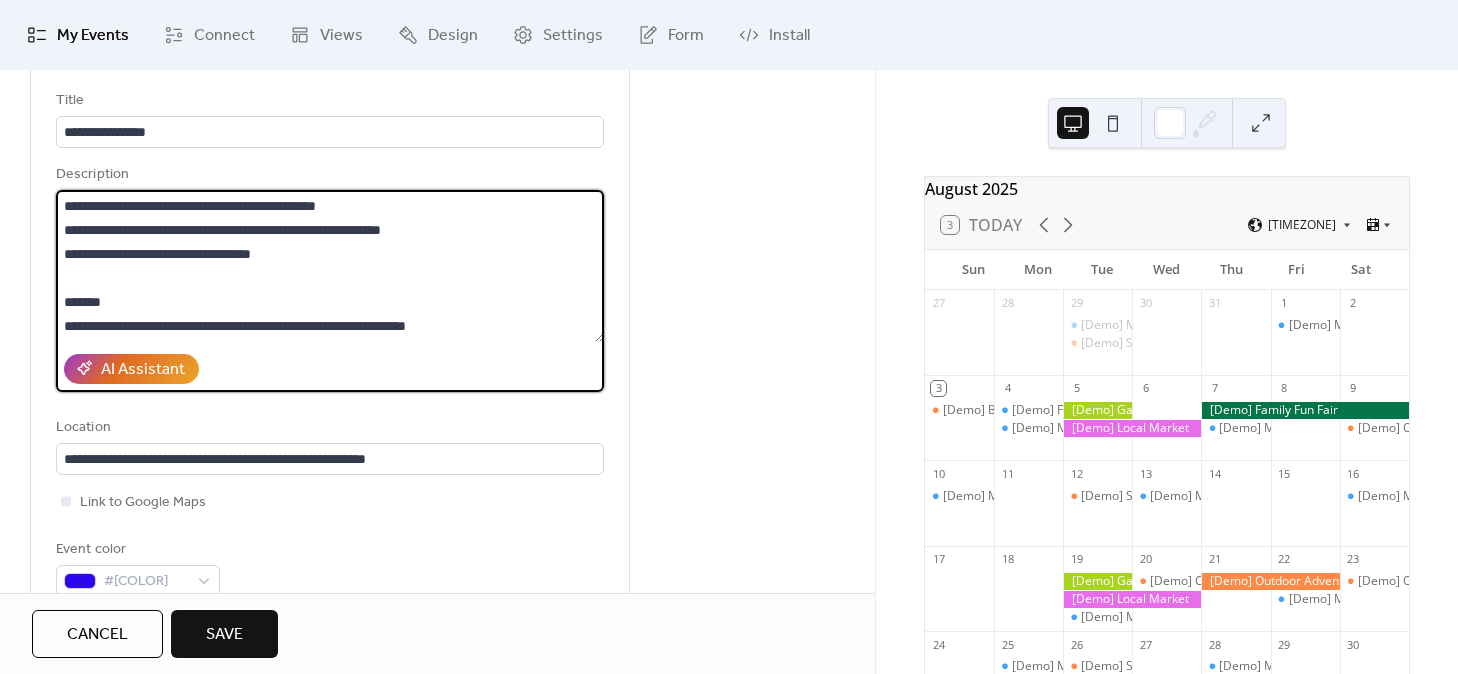 click on "**********" at bounding box center [330, 266] 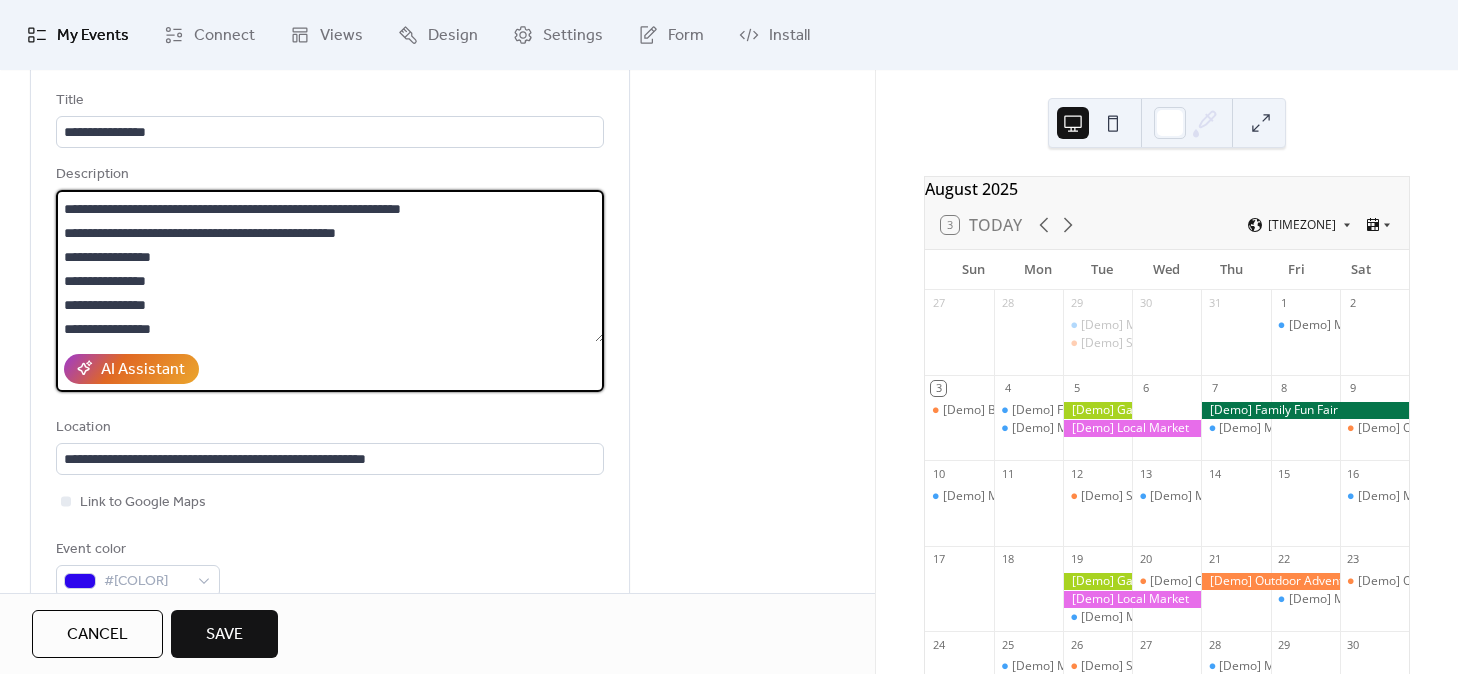 scroll, scrollTop: 216, scrollLeft: 0, axis: vertical 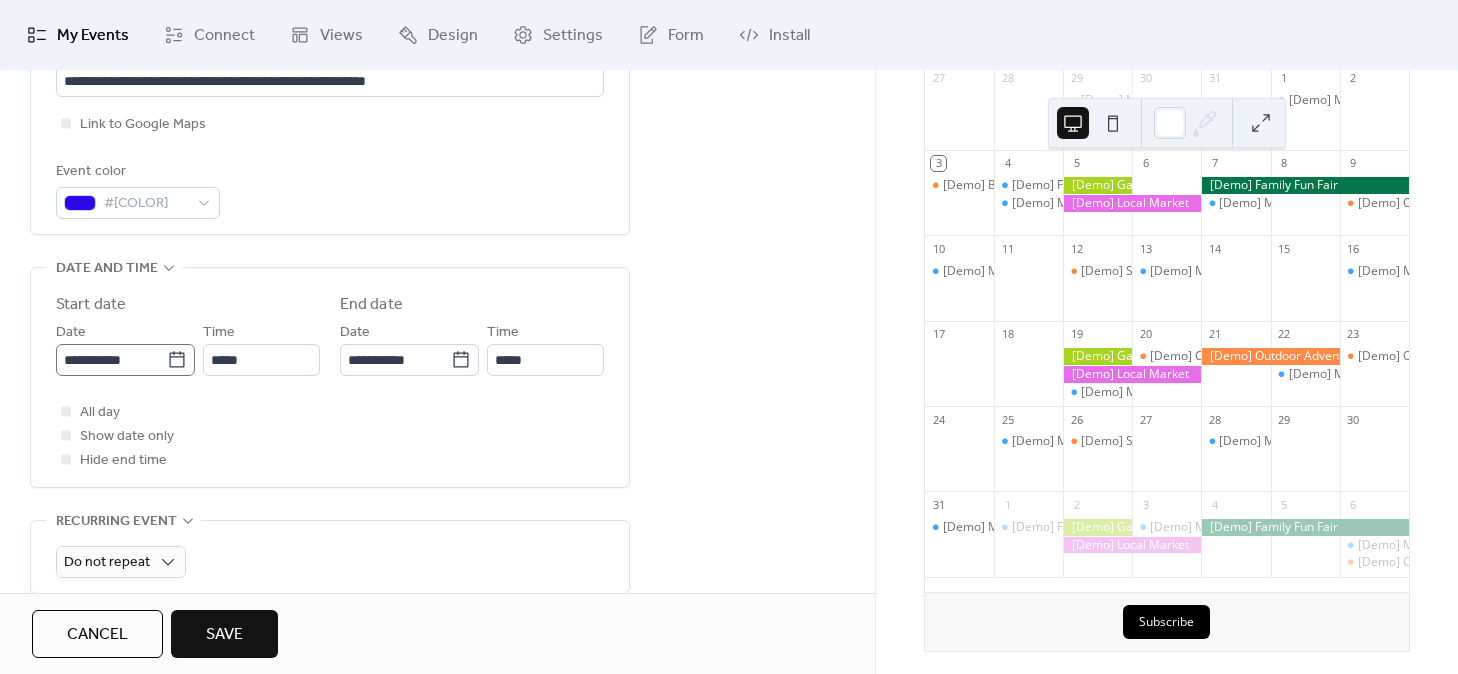 type on "**********" 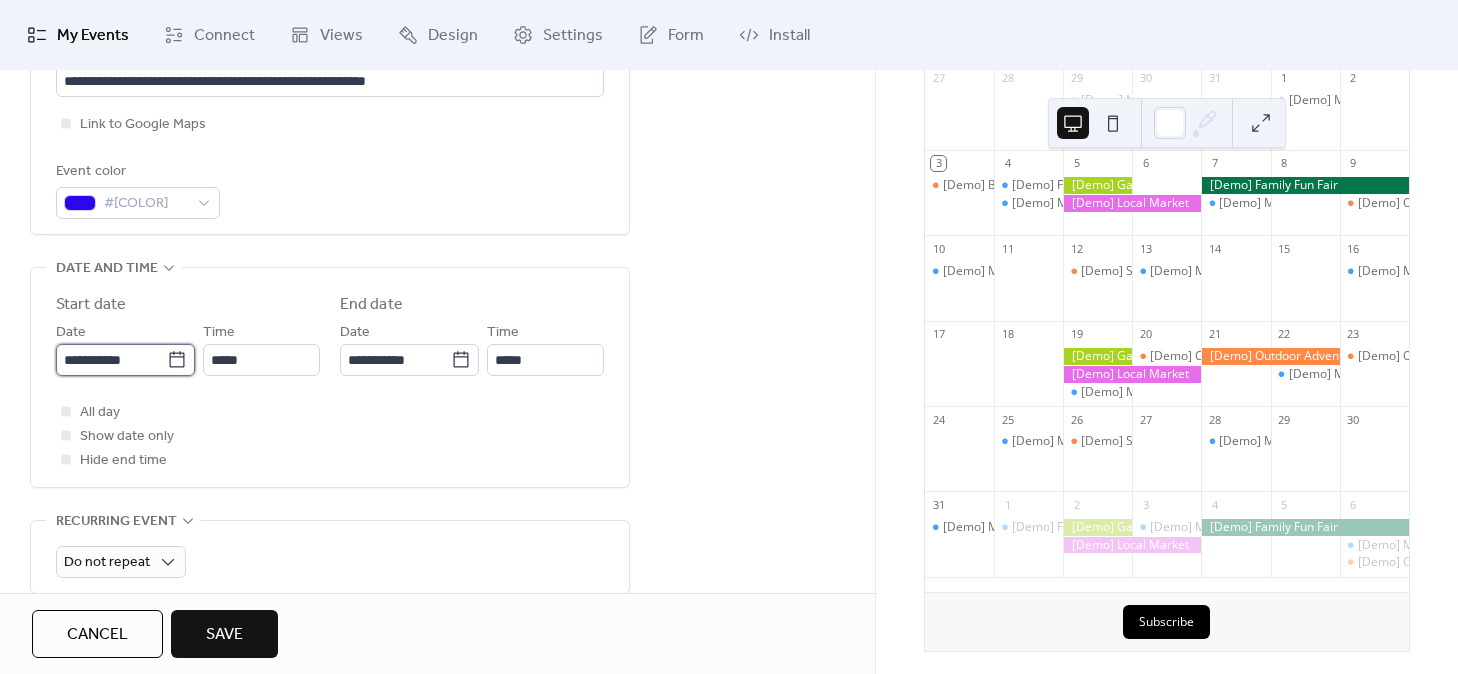 click on "**********" at bounding box center (111, 360) 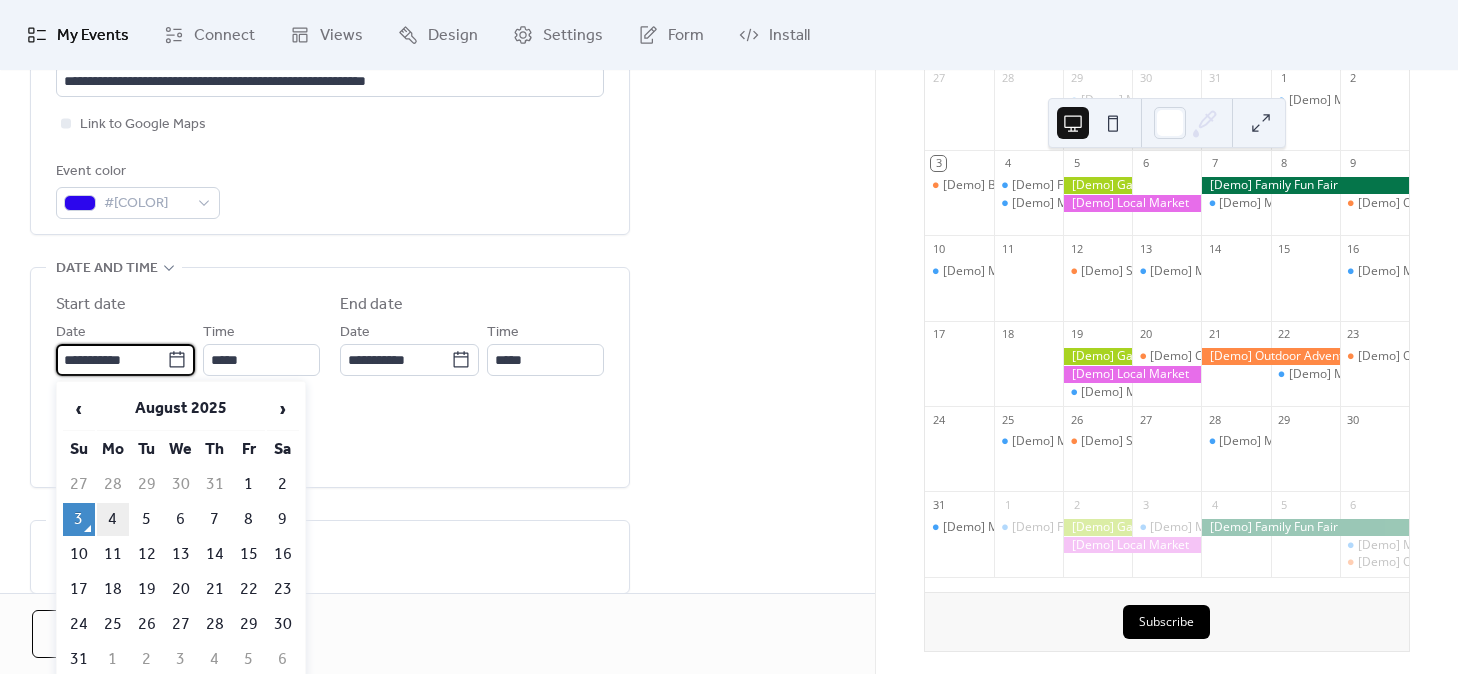 click on "4" at bounding box center [113, 519] 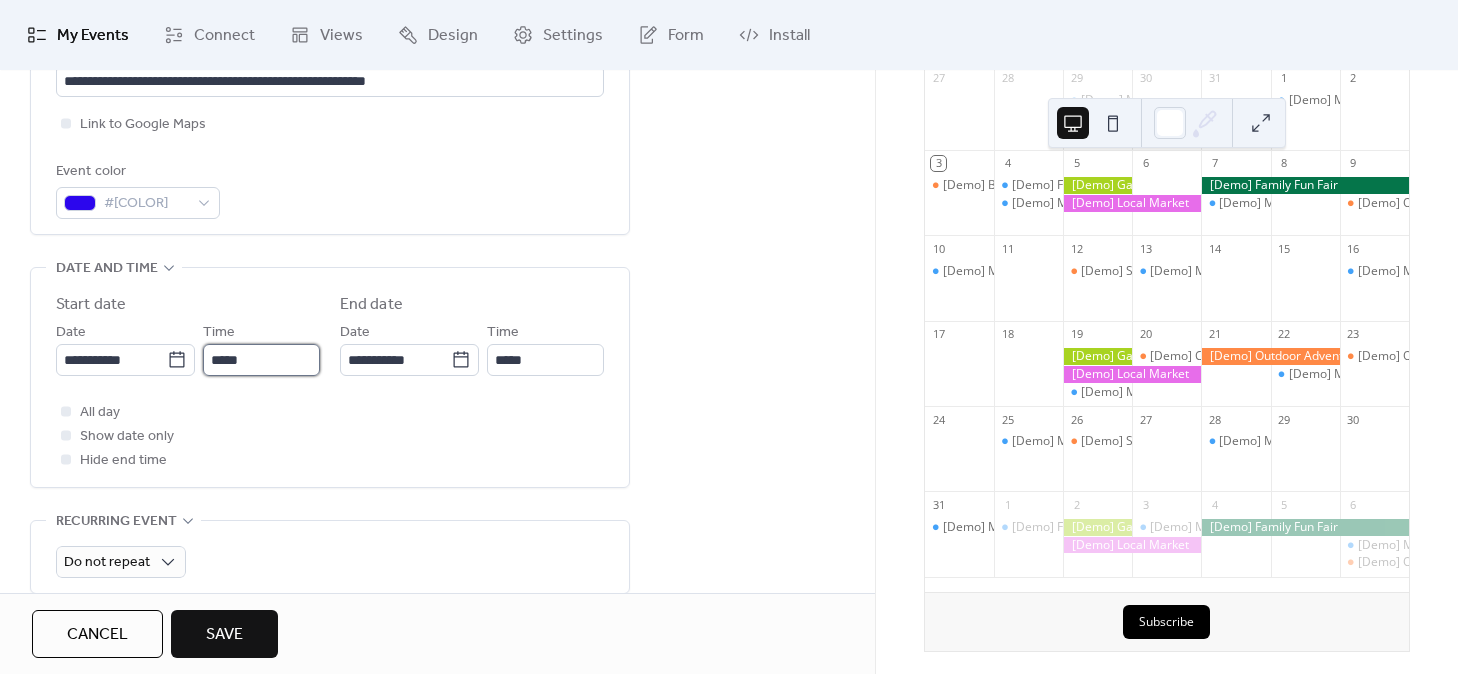click on "*****" at bounding box center (261, 360) 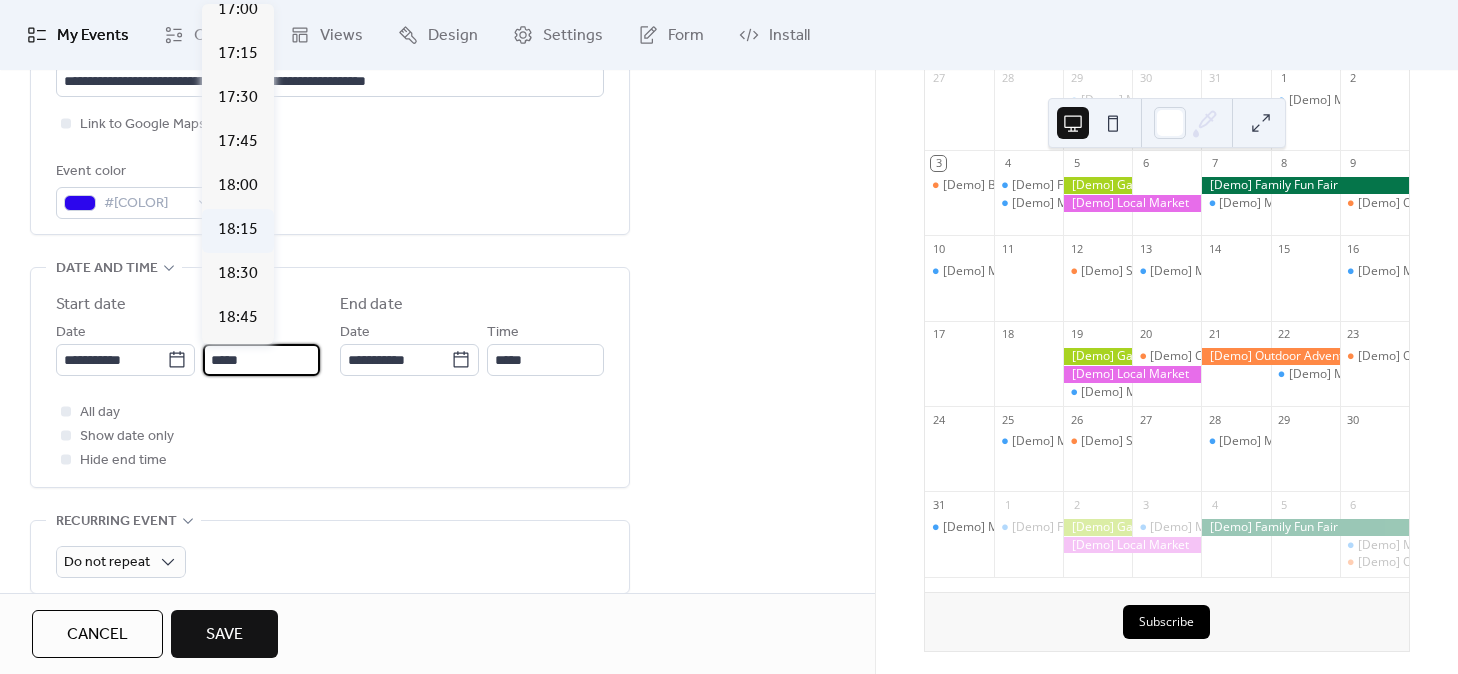 scroll, scrollTop: 3022, scrollLeft: 0, axis: vertical 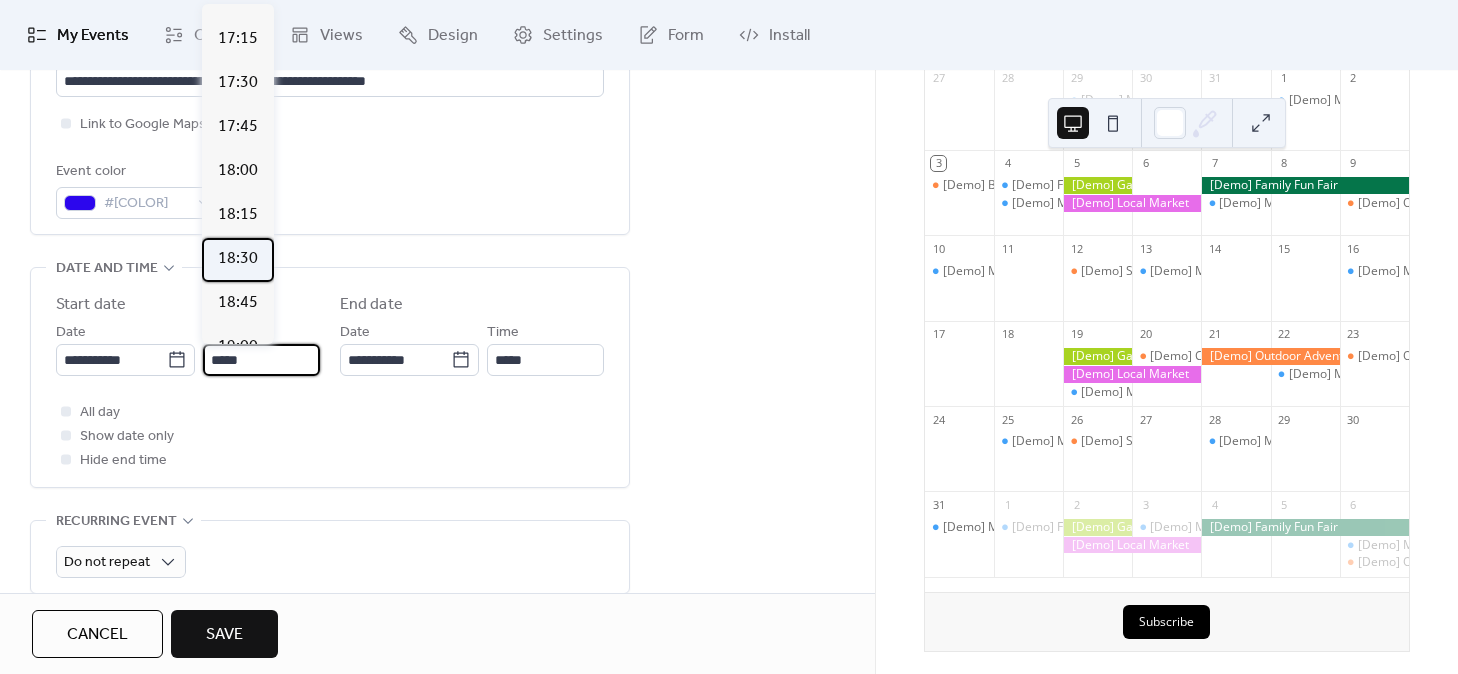 click on "18:30" at bounding box center [238, 259] 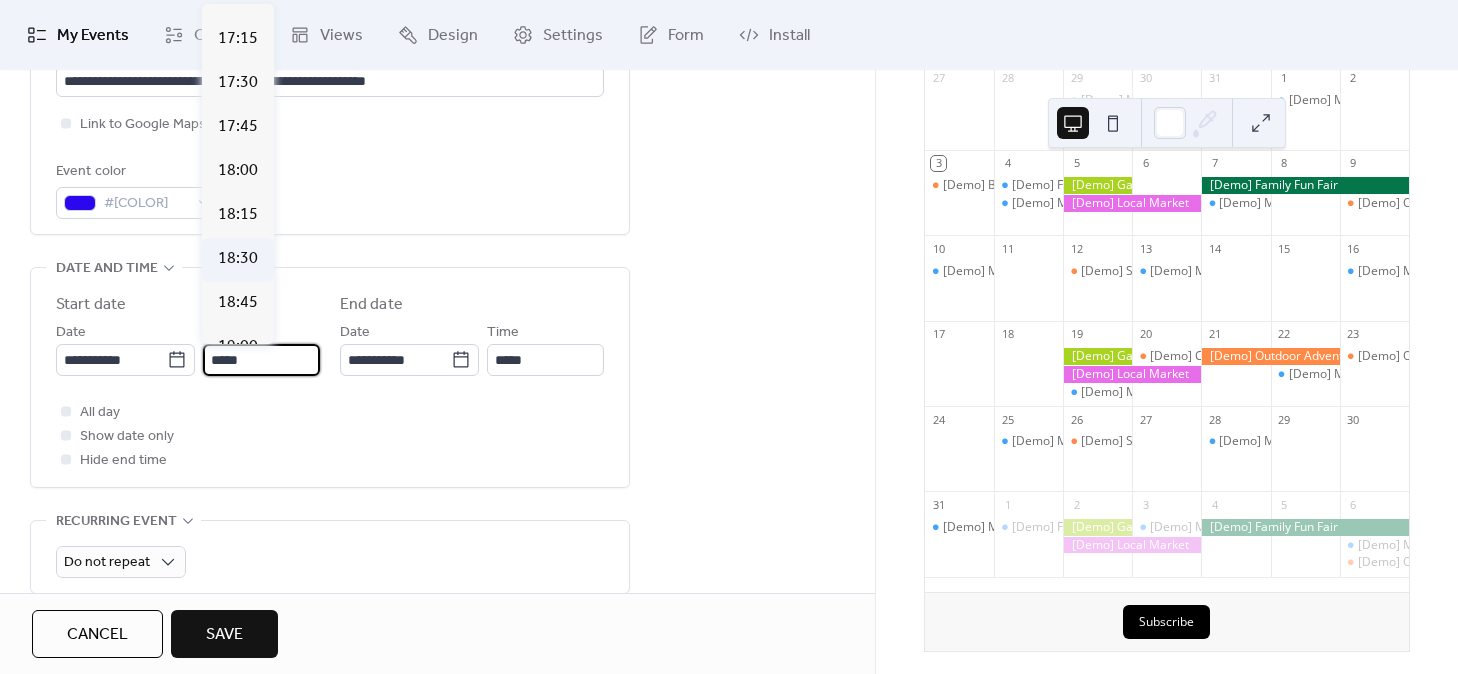 type on "*****" 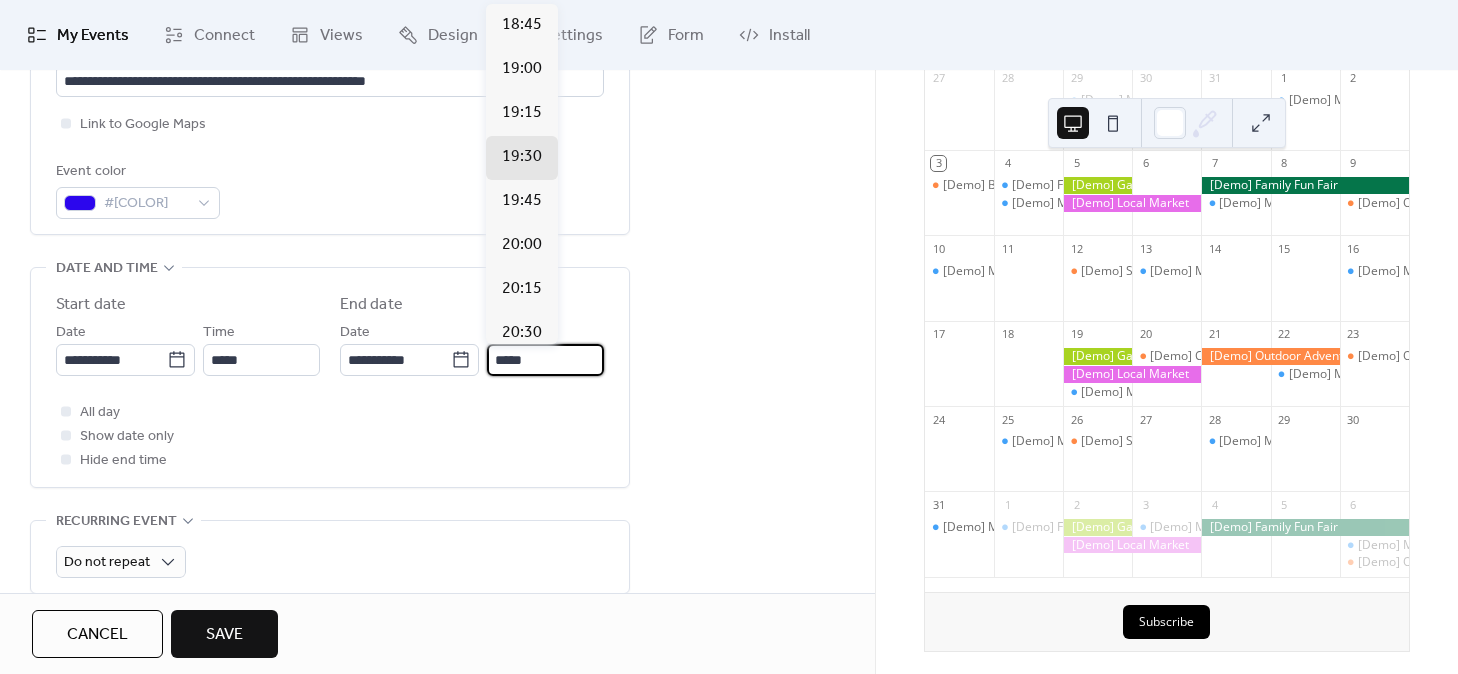 click on "*****" at bounding box center [545, 360] 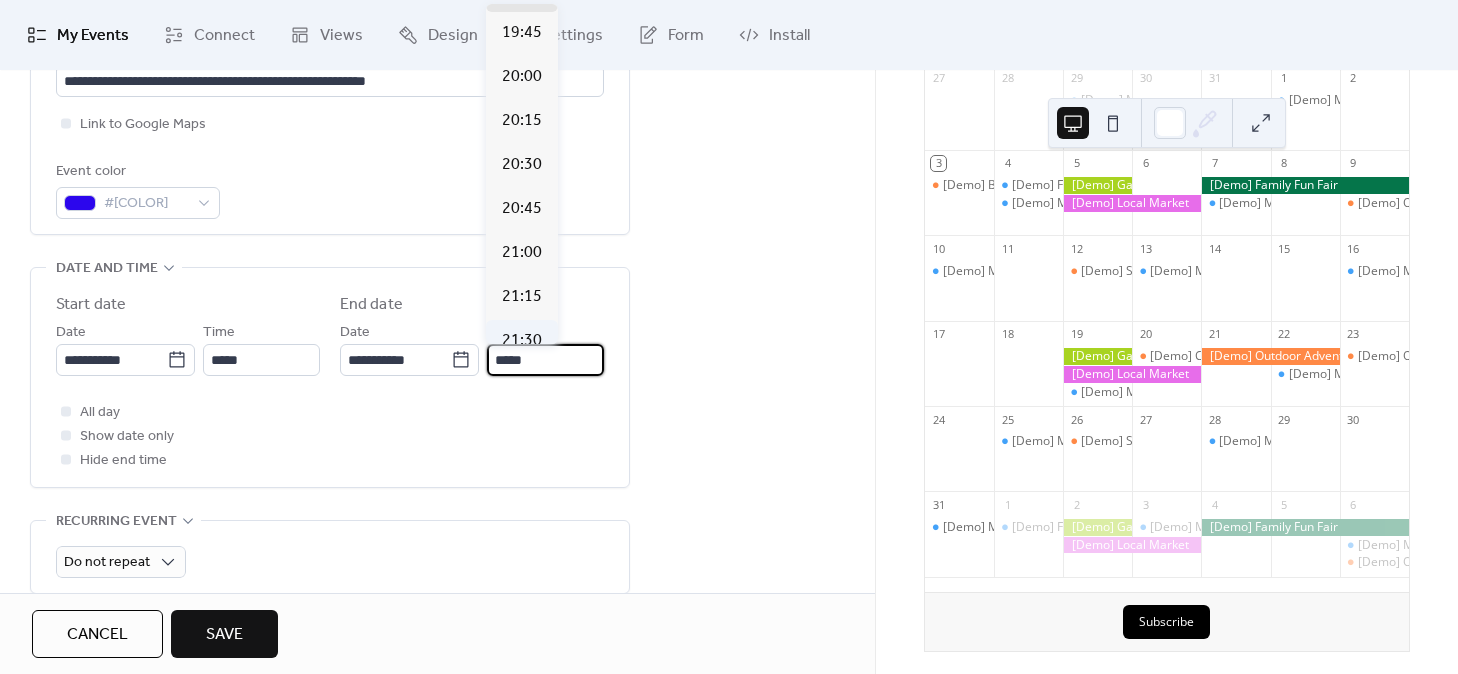 scroll, scrollTop: 291, scrollLeft: 0, axis: vertical 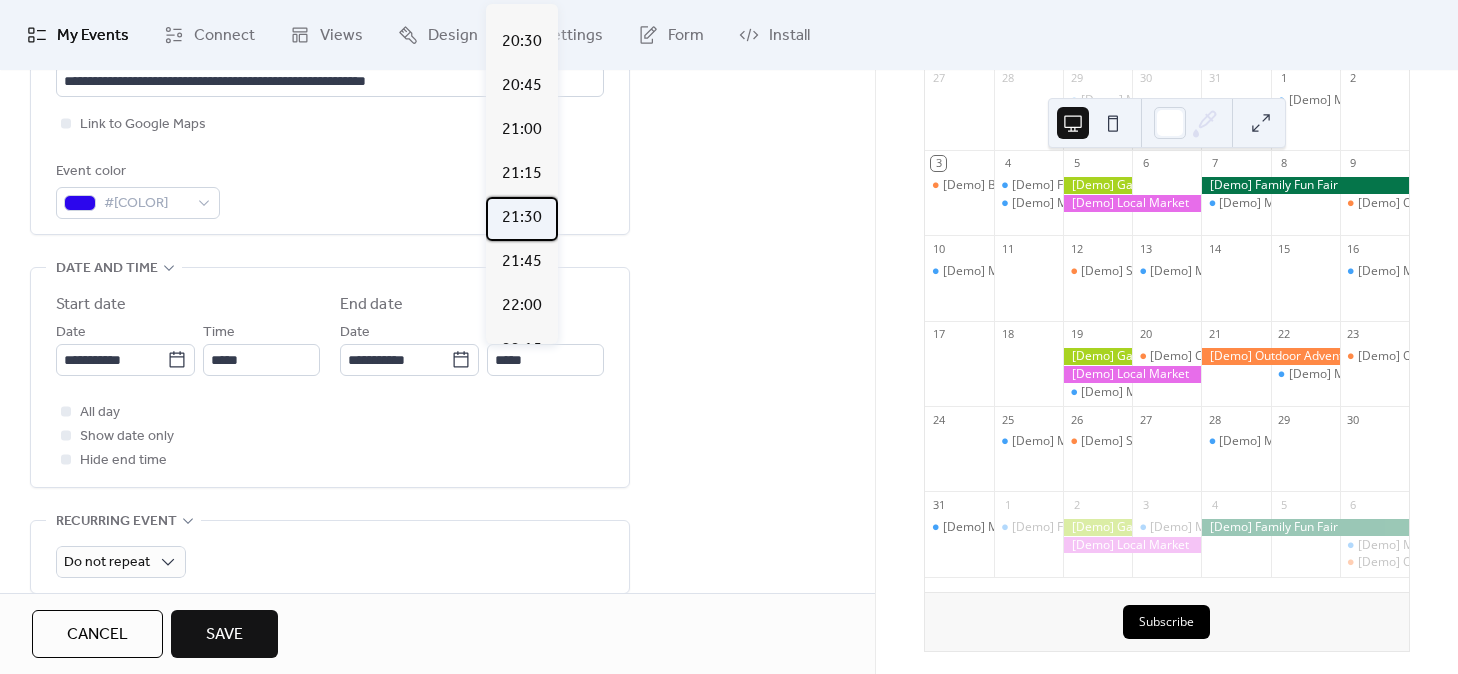 click on "21:30" at bounding box center [522, 218] 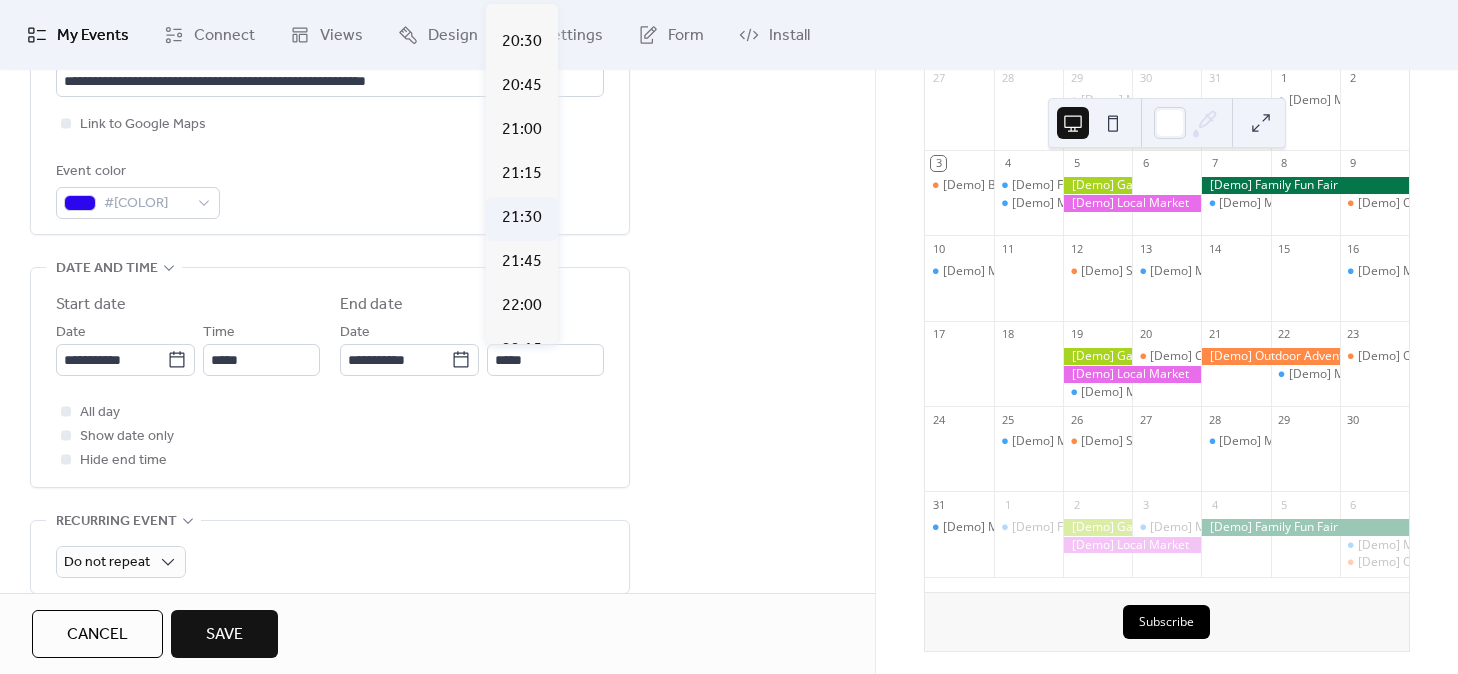 type on "*****" 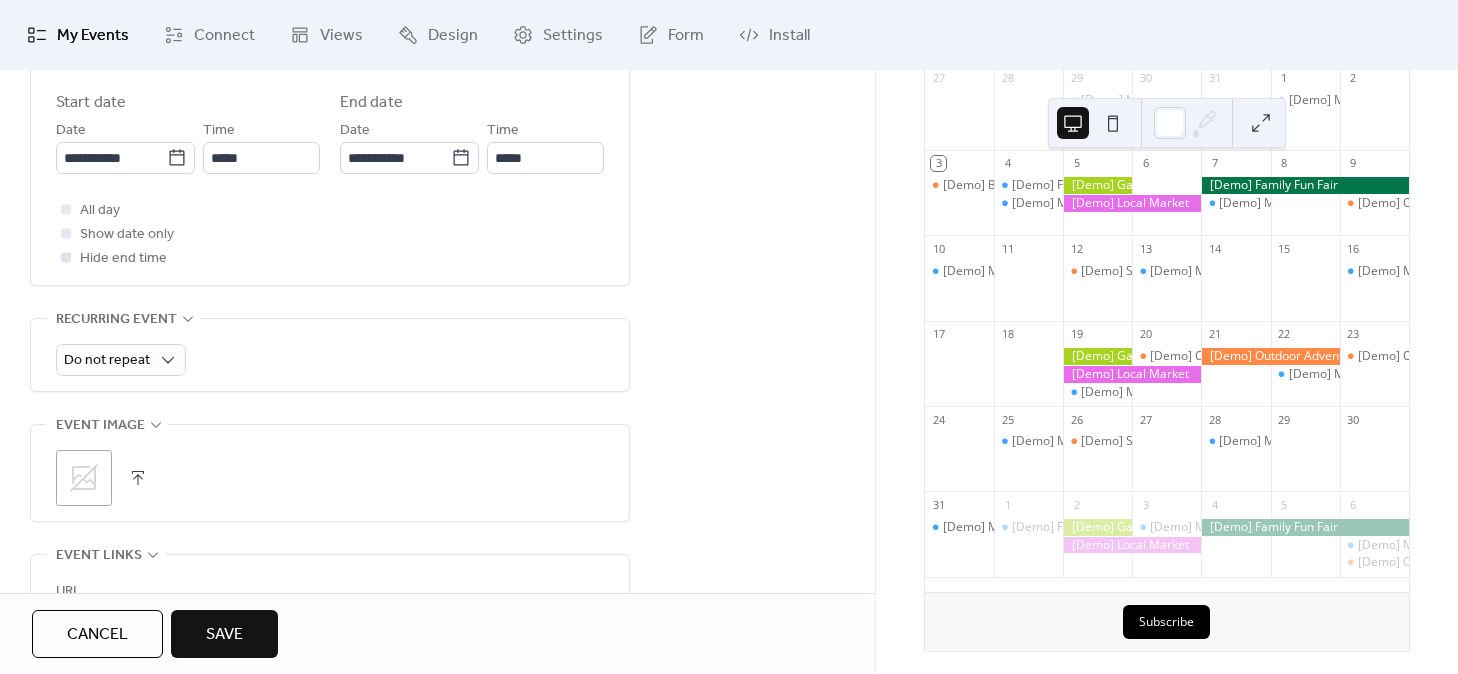 scroll, scrollTop: 700, scrollLeft: 0, axis: vertical 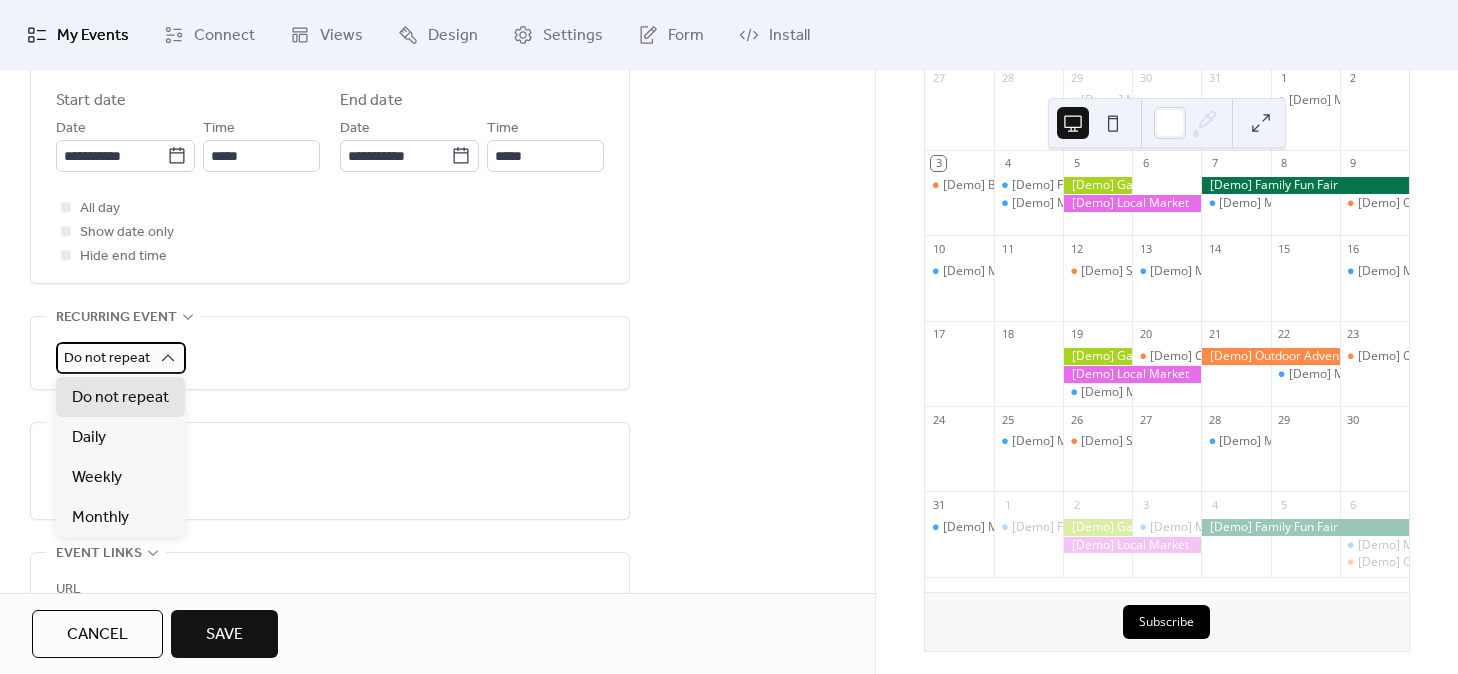 click on "Do not repeat" at bounding box center (107, 358) 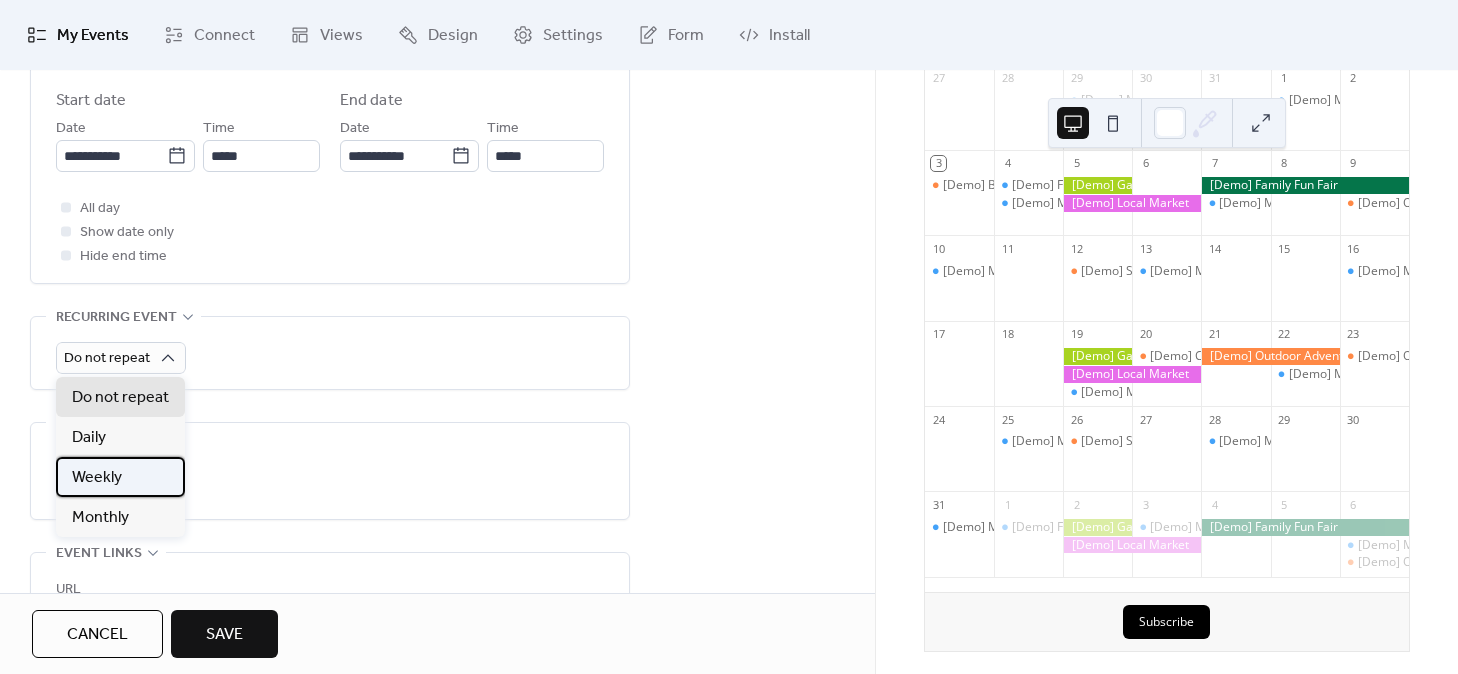 click on "Weekly" at bounding box center (97, 478) 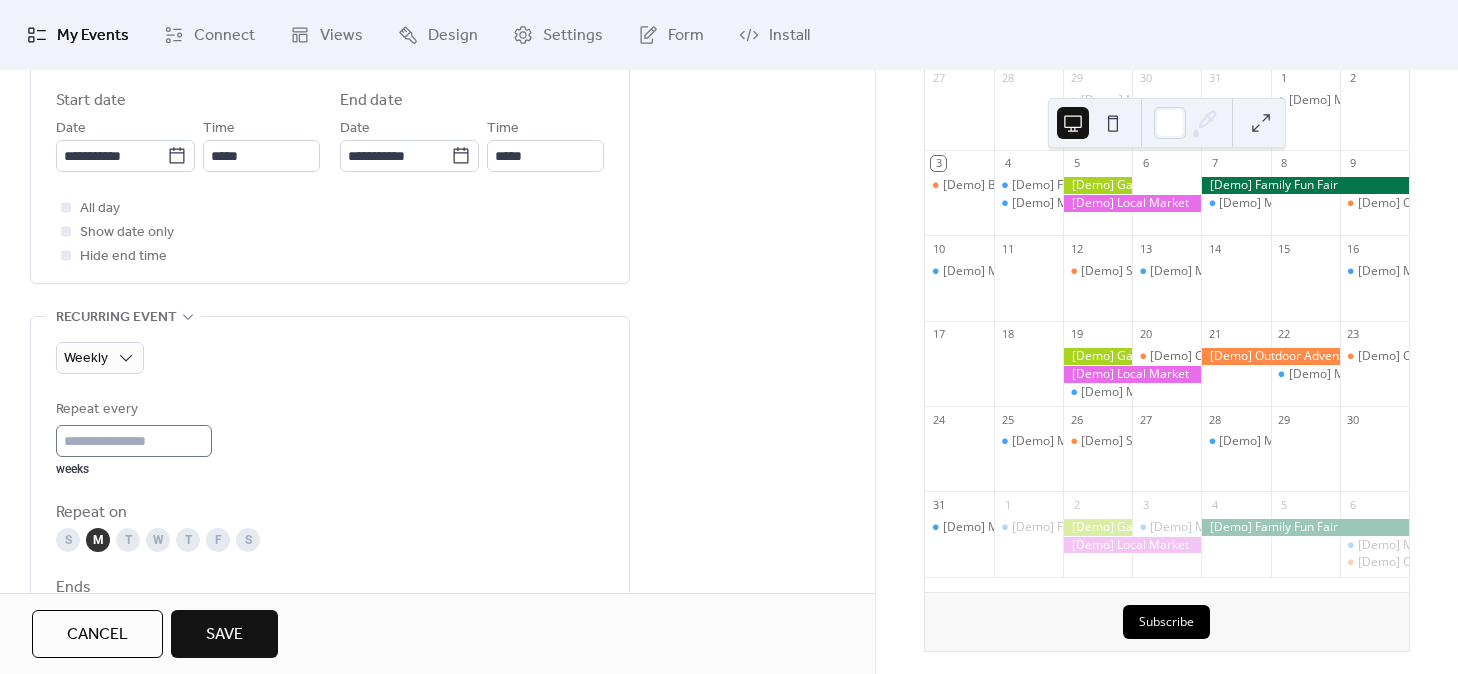 scroll, scrollTop: 0, scrollLeft: 0, axis: both 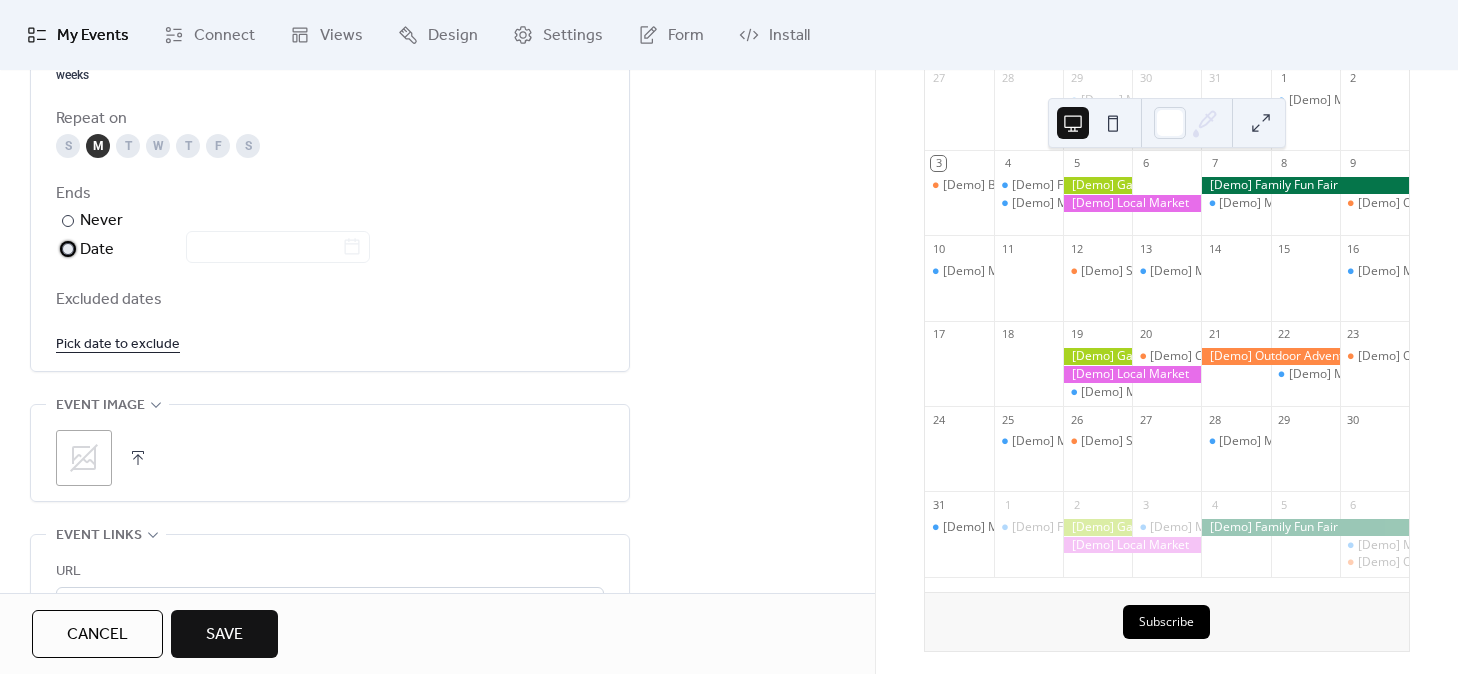 click on "Date" at bounding box center (225, 250) 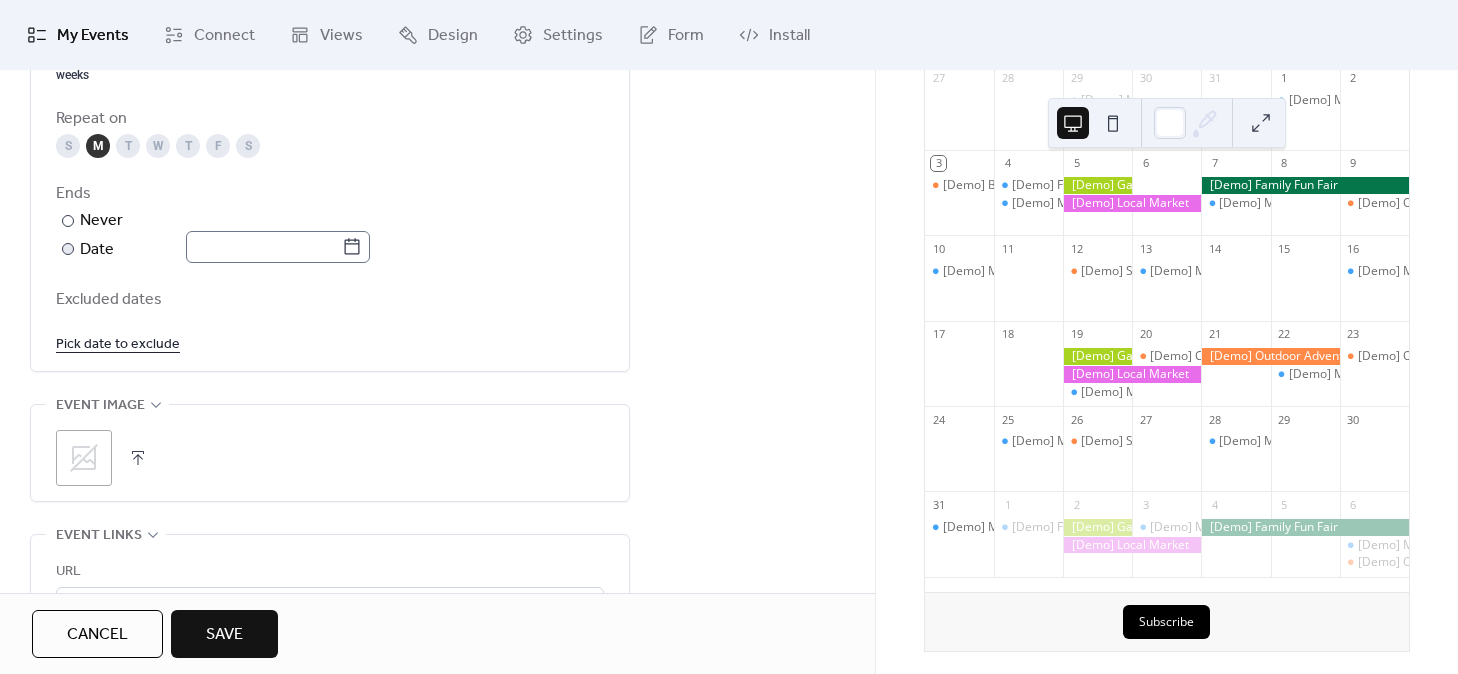 click 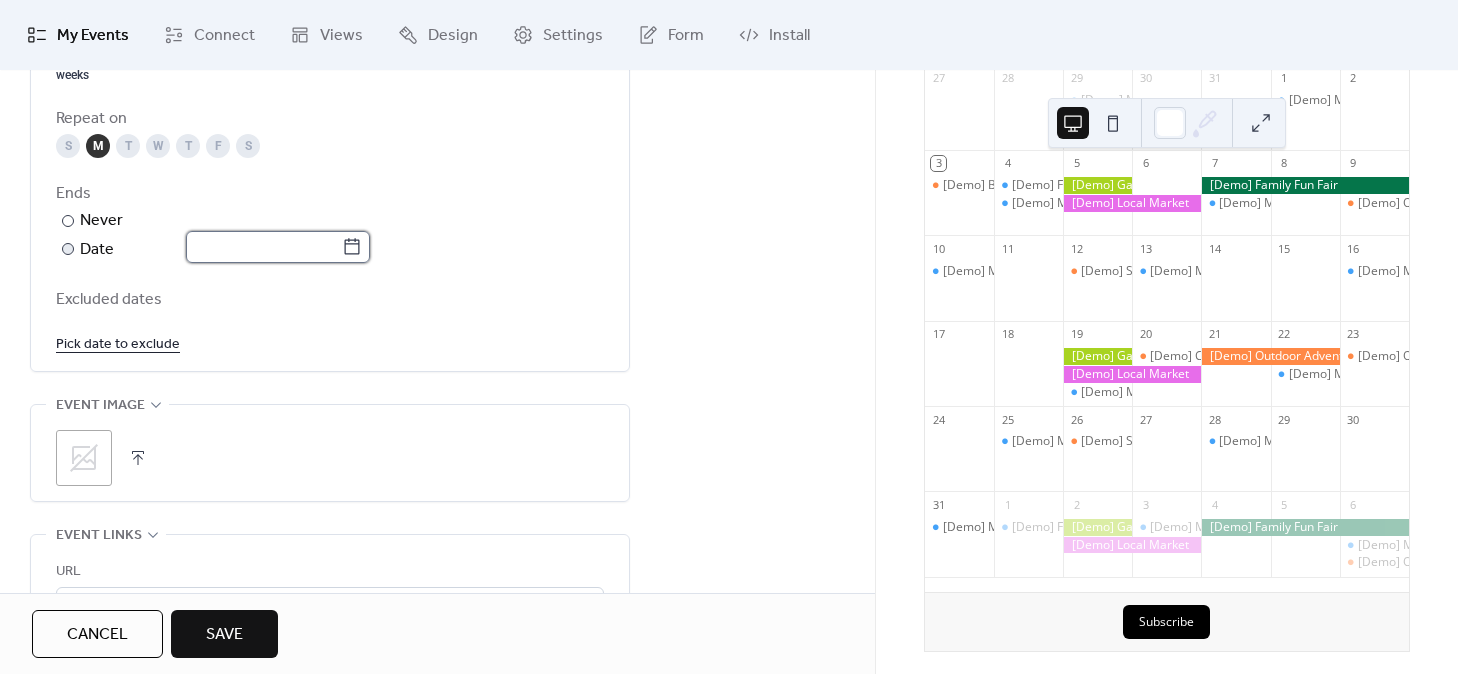 click at bounding box center (264, 247) 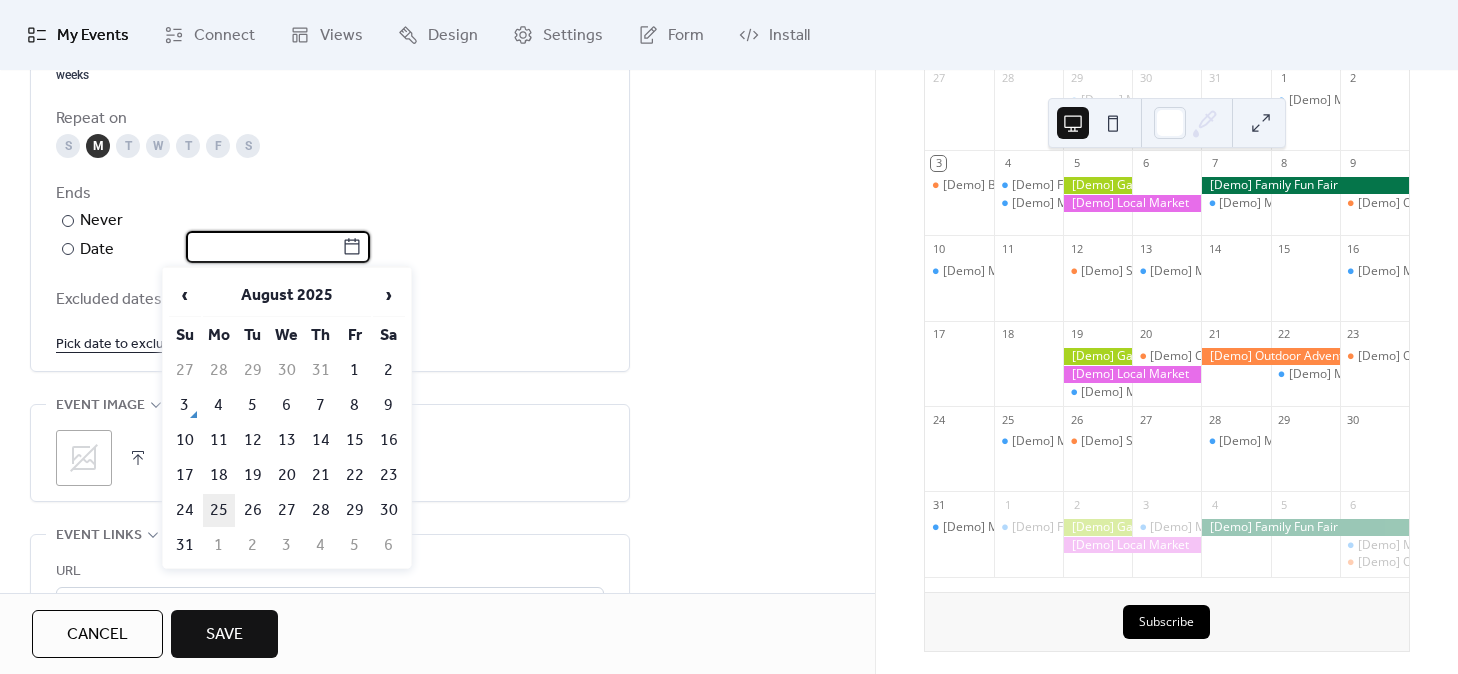 click on "25" at bounding box center [219, 510] 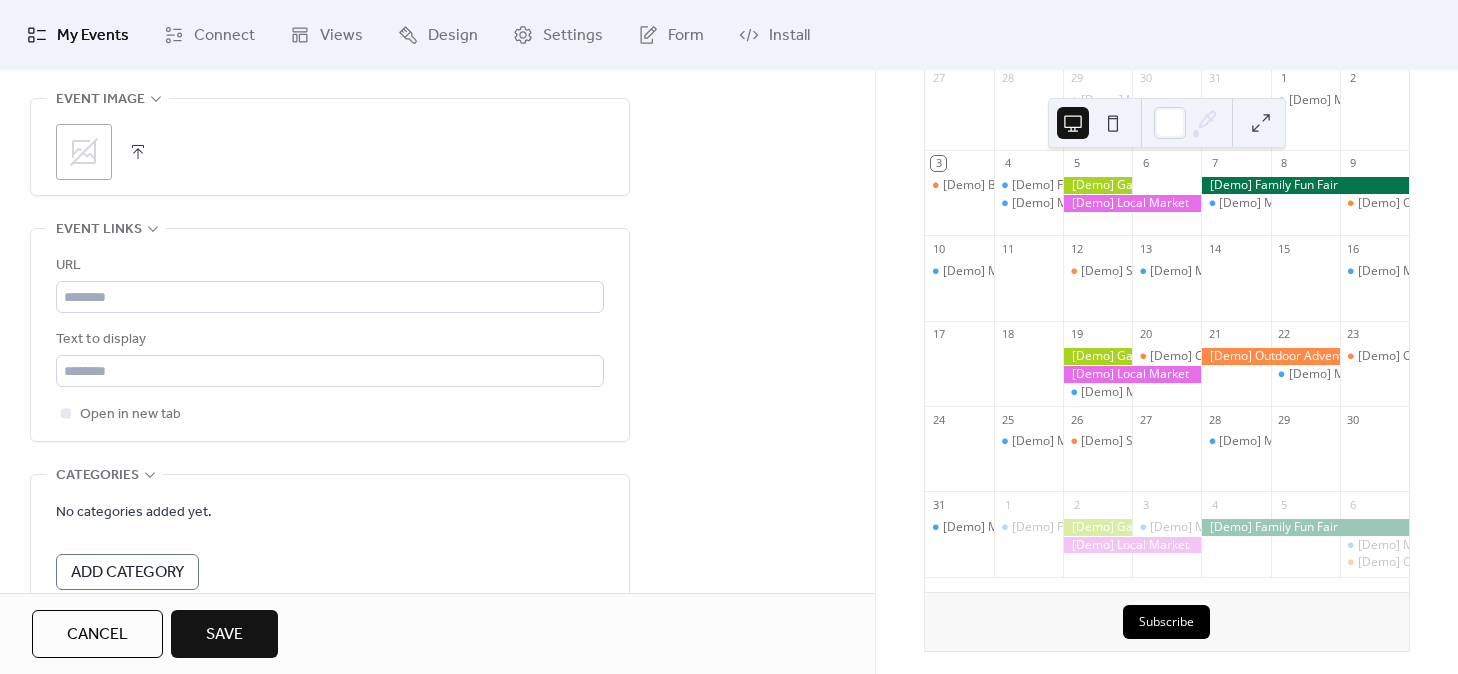 scroll, scrollTop: 1359, scrollLeft: 0, axis: vertical 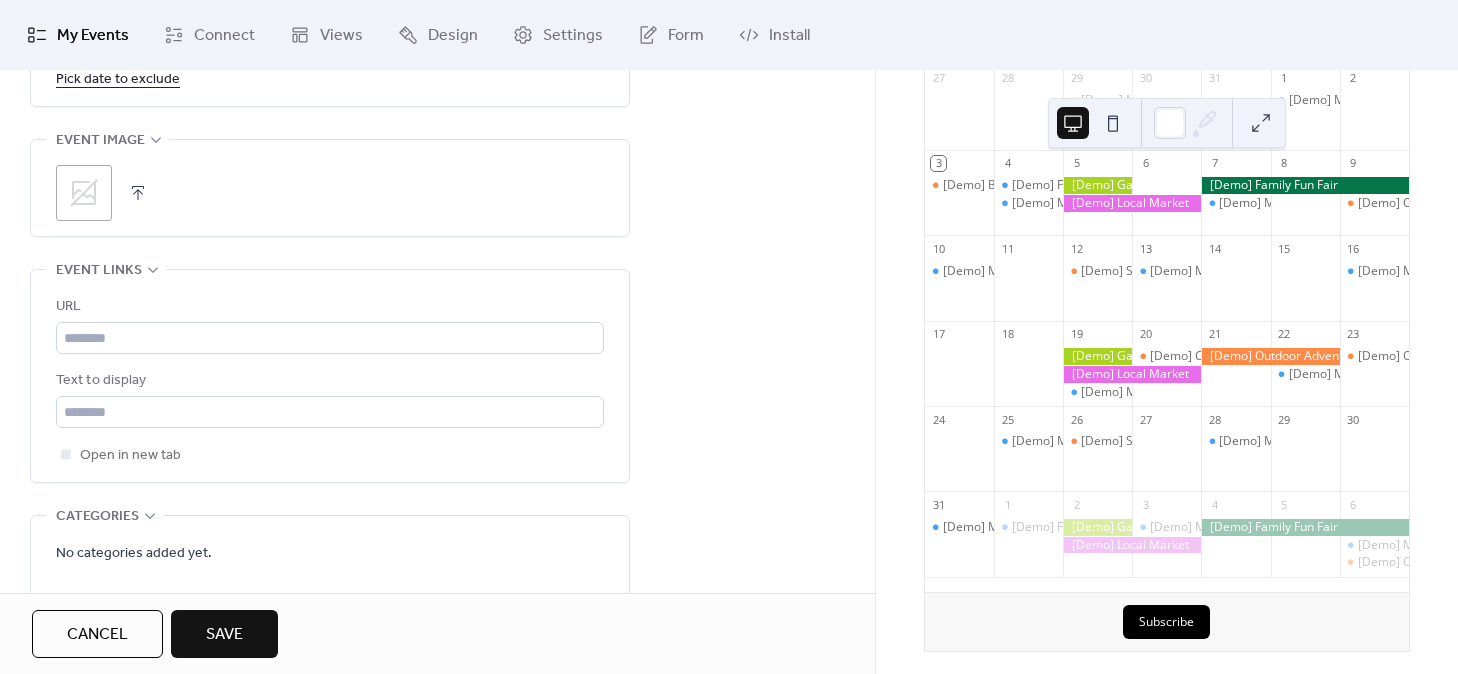 click 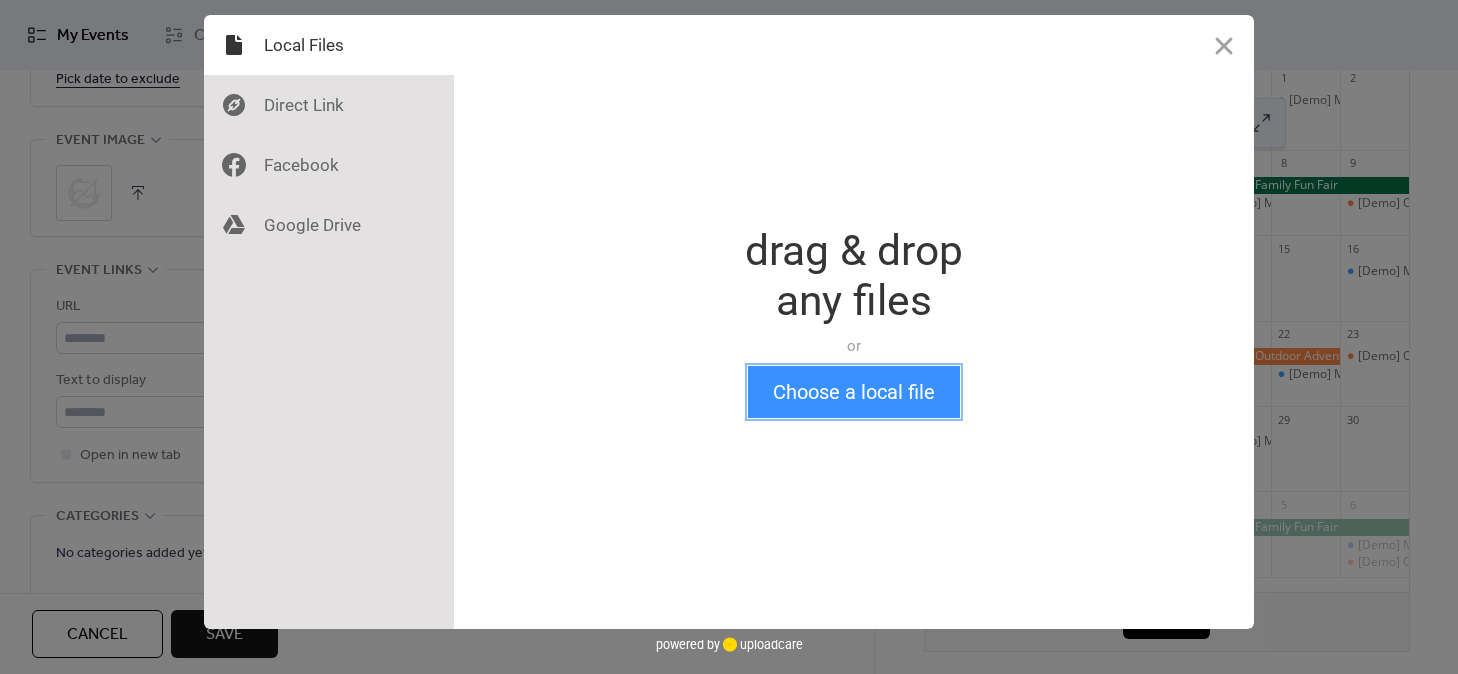 click on "Choose a local file" at bounding box center [854, 392] 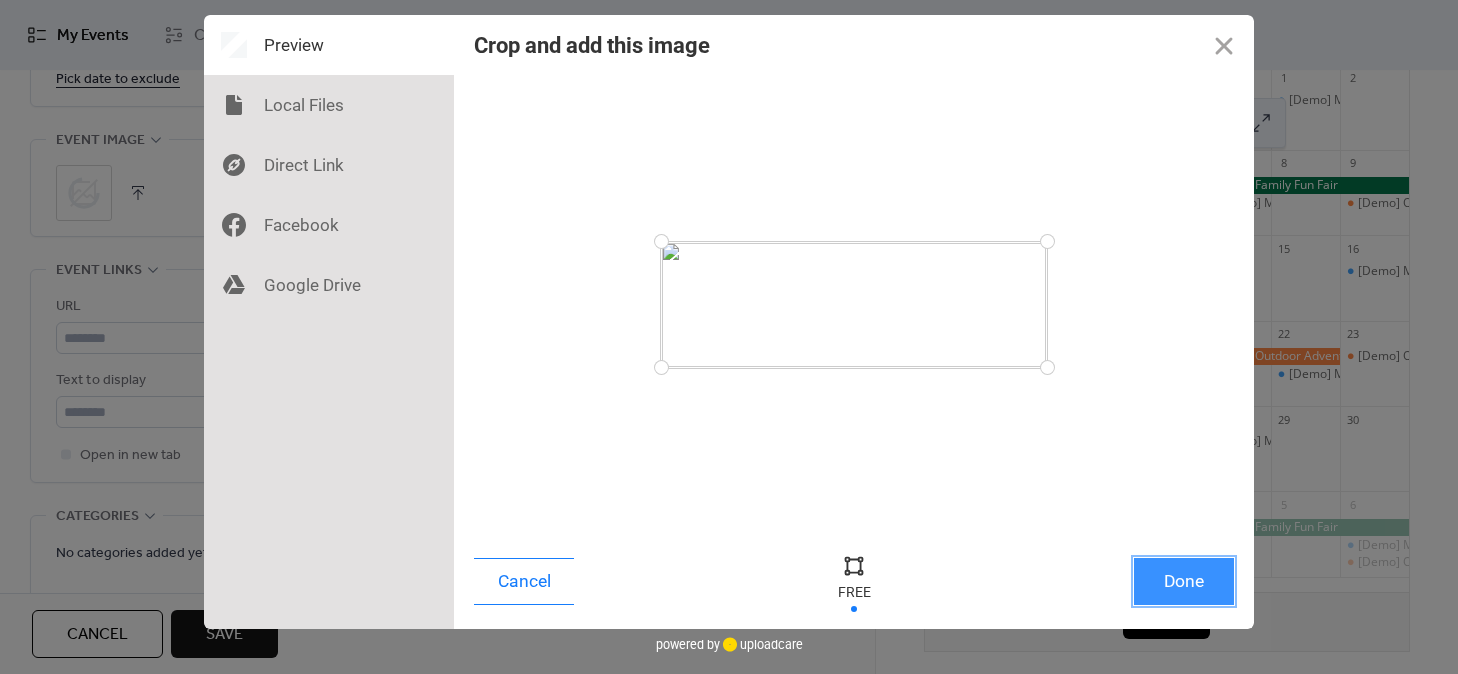 click on "Done" at bounding box center (1184, 581) 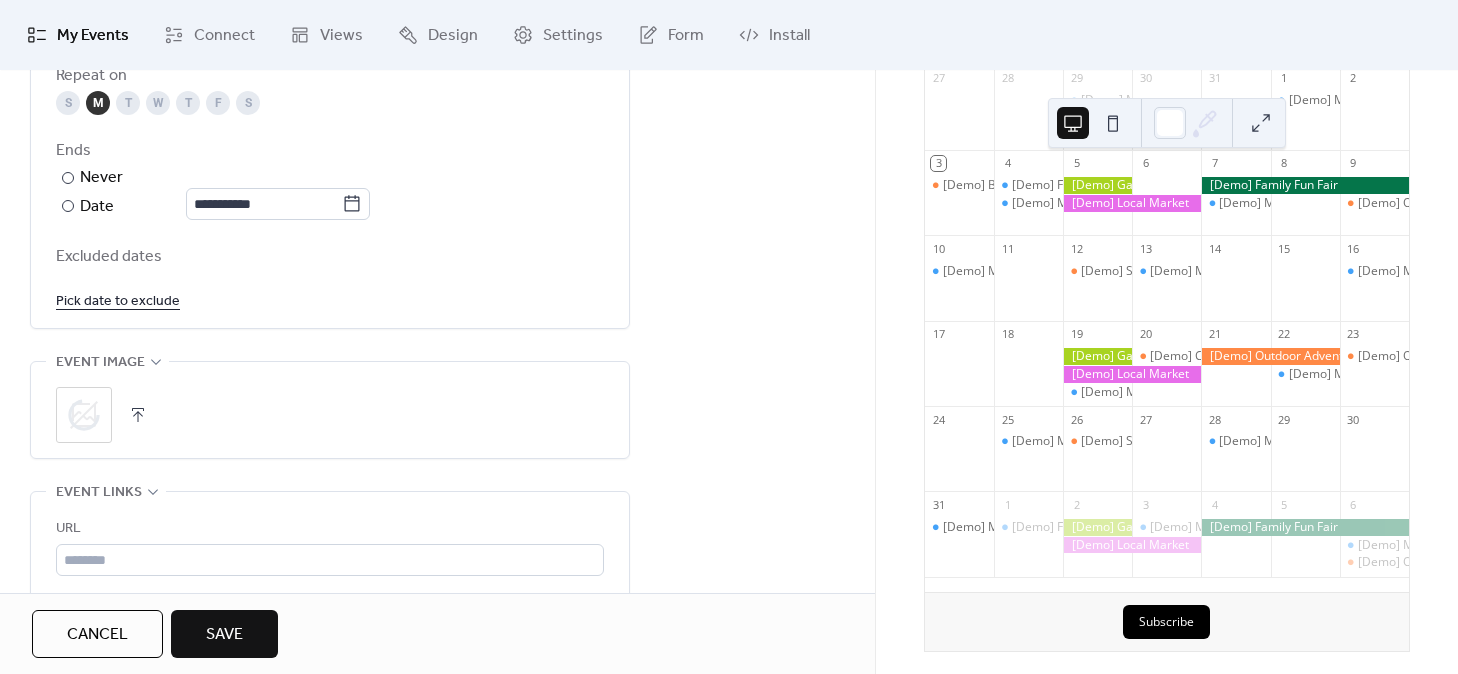 scroll, scrollTop: 1115, scrollLeft: 0, axis: vertical 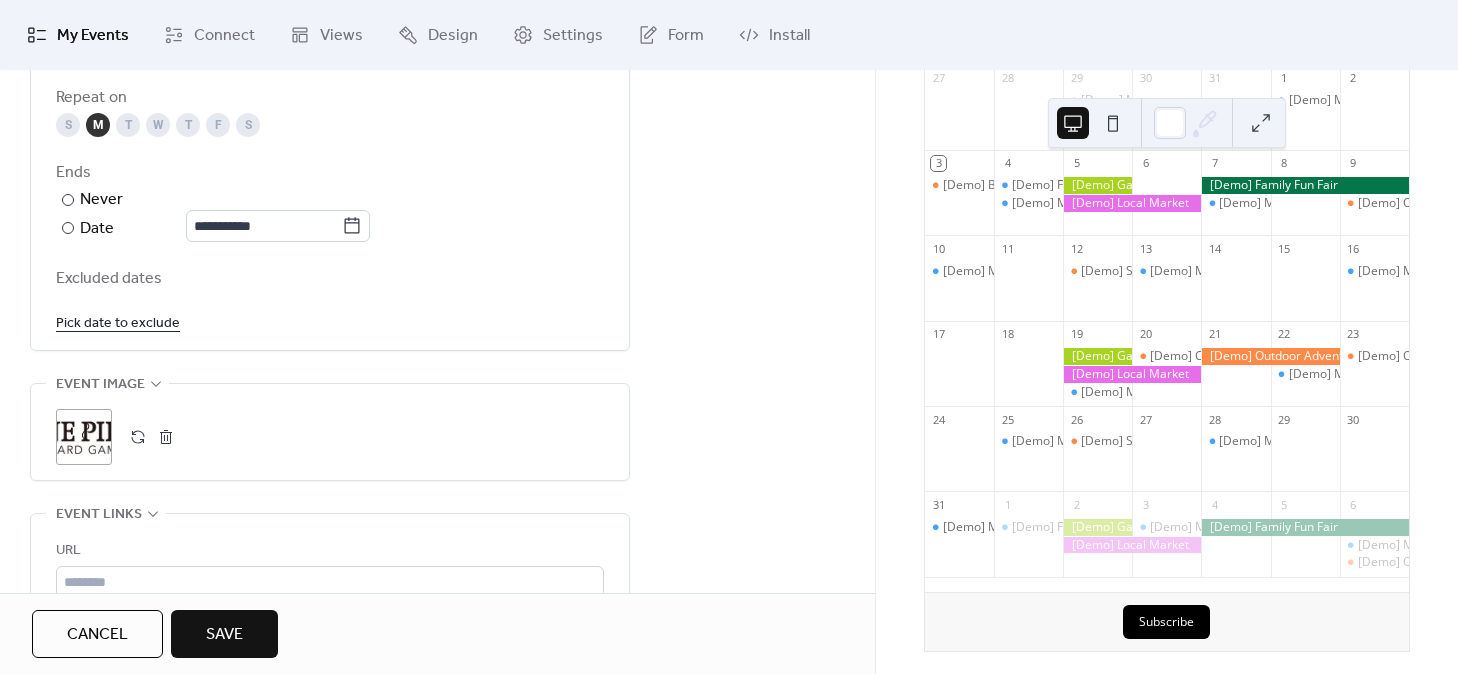 click on ";" at bounding box center [84, 437] 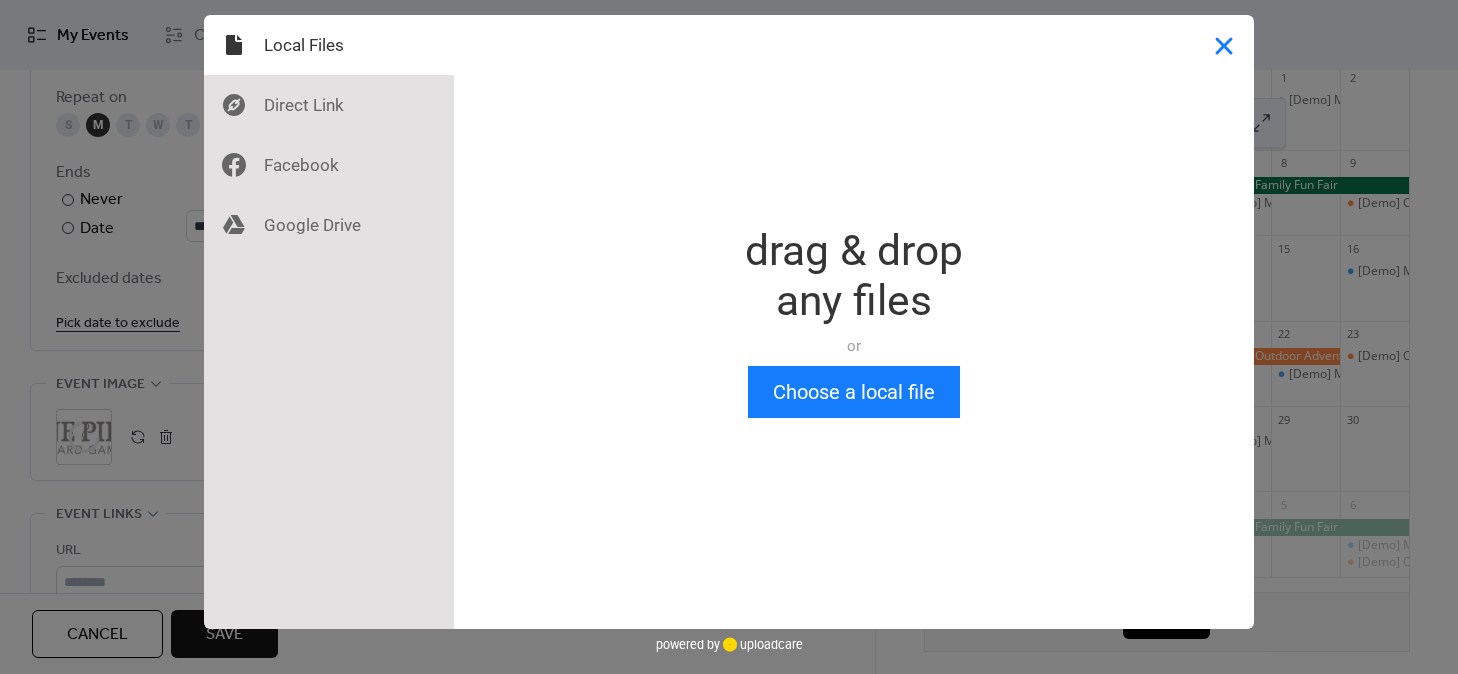 click at bounding box center (1224, 45) 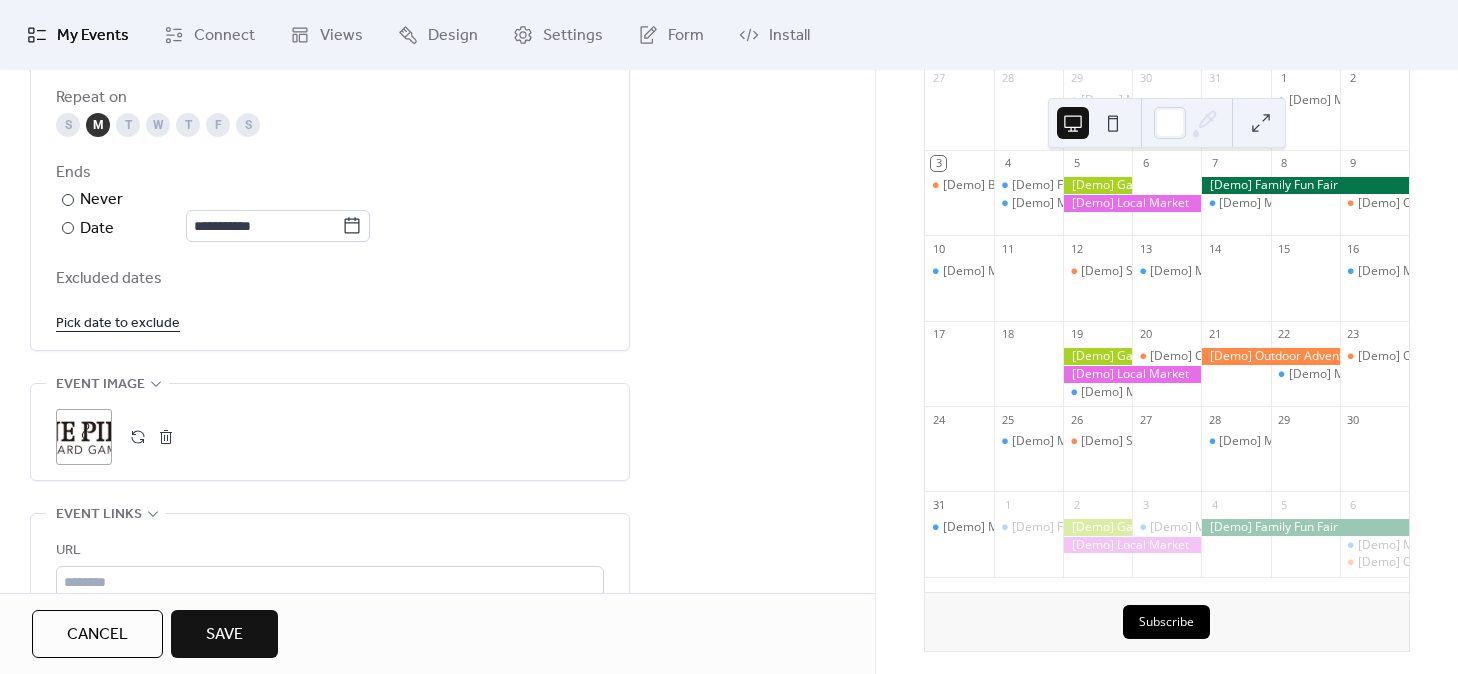 click on ";" at bounding box center (84, 437) 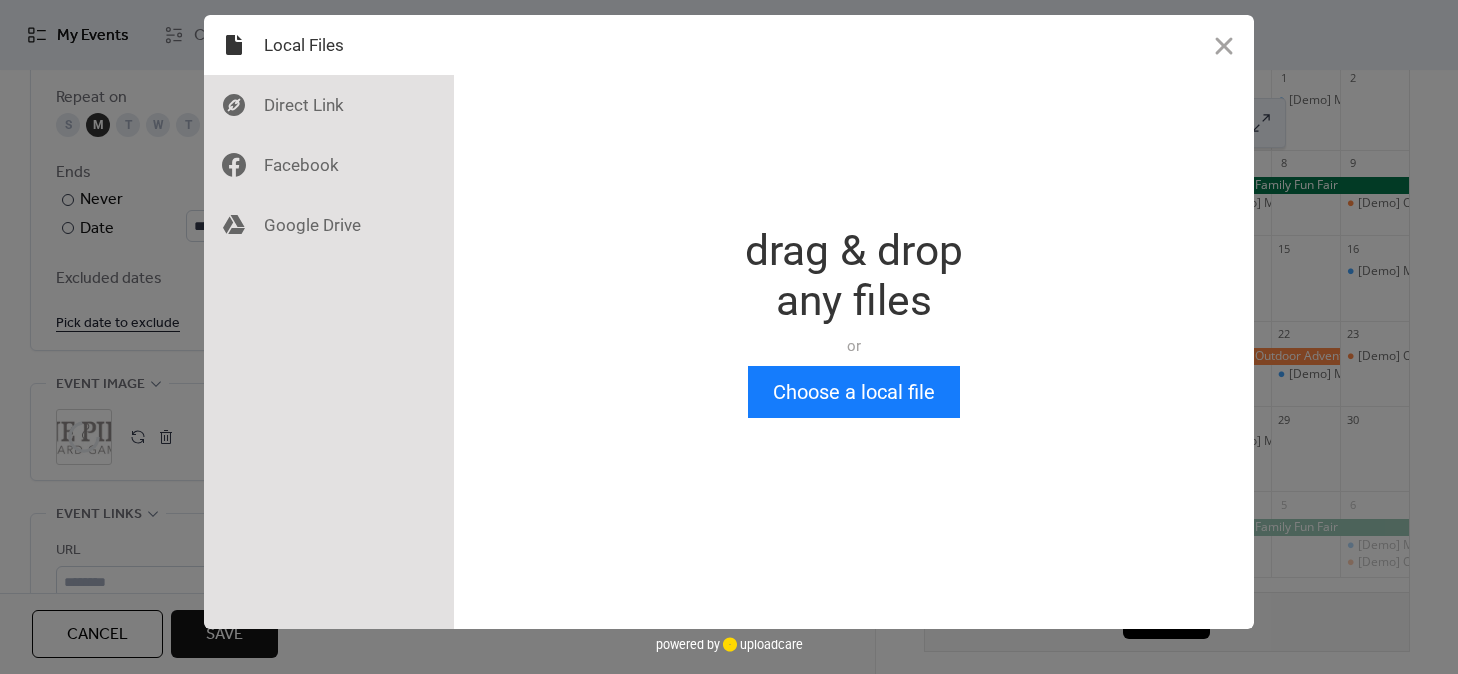 click on "Drop a file here drag & drop any files or Upload files from your computer Choose a local file or choose from     Files from the Web Grab any file off the web. Just provide the link.   Upload You’ve chosen 0 files. Show files   Done powered by   uploadcare powered by   uploadcare" at bounding box center (729, 337) 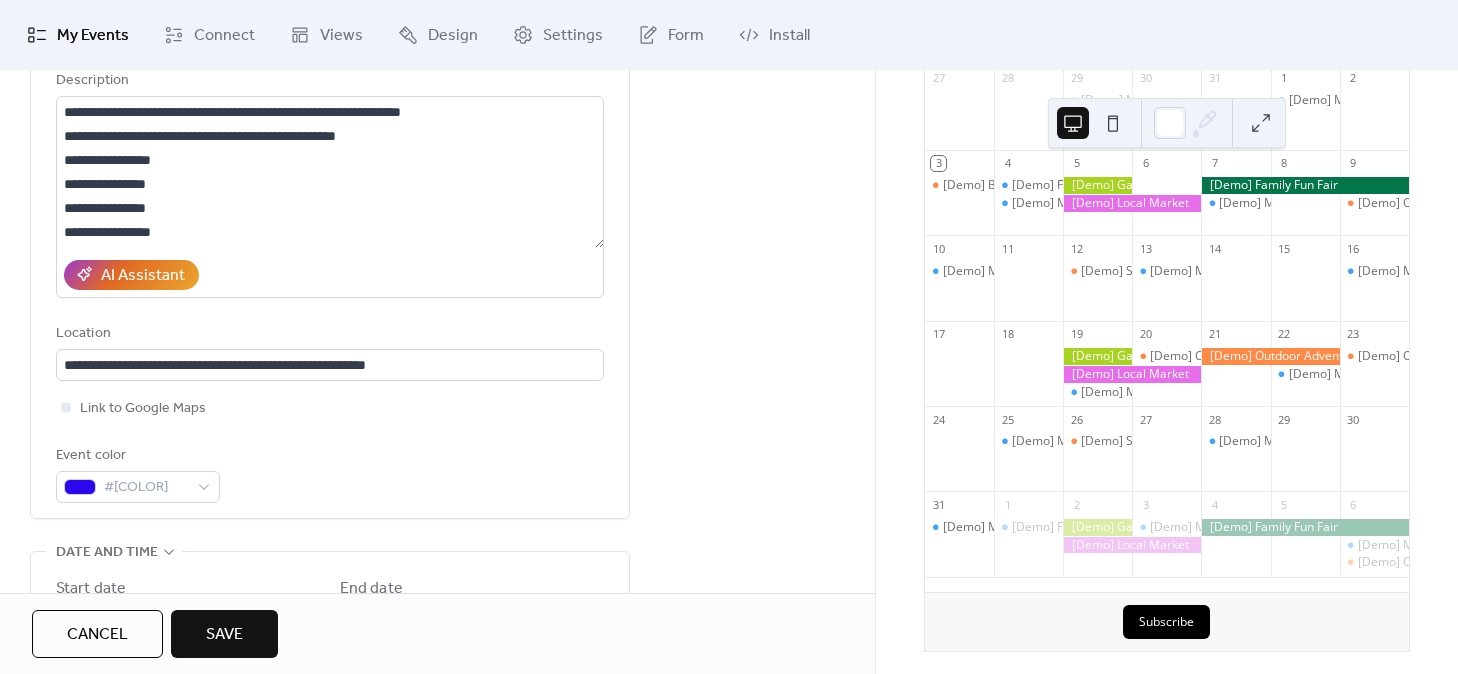 scroll, scrollTop: 0, scrollLeft: 0, axis: both 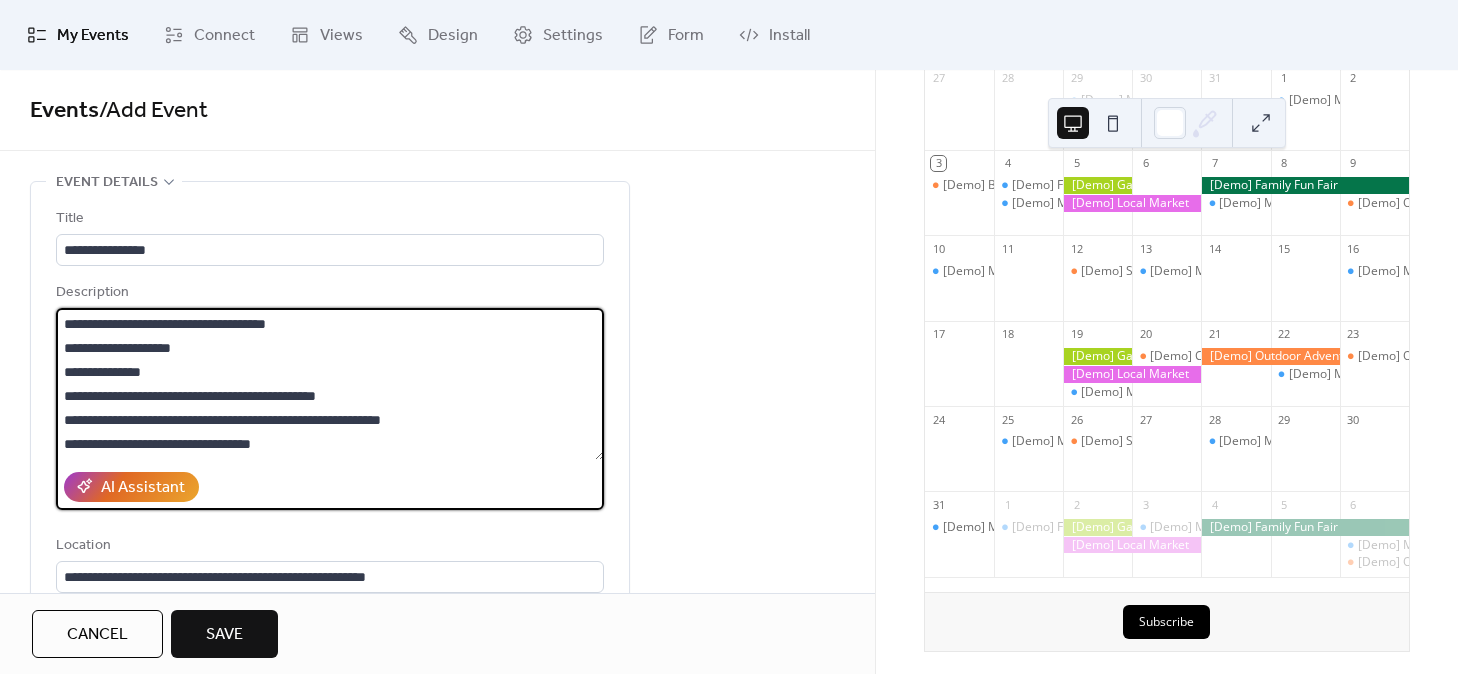 drag, startPoint x: 289, startPoint y: 440, endPoint x: -8, endPoint y: 189, distance: 388.8573 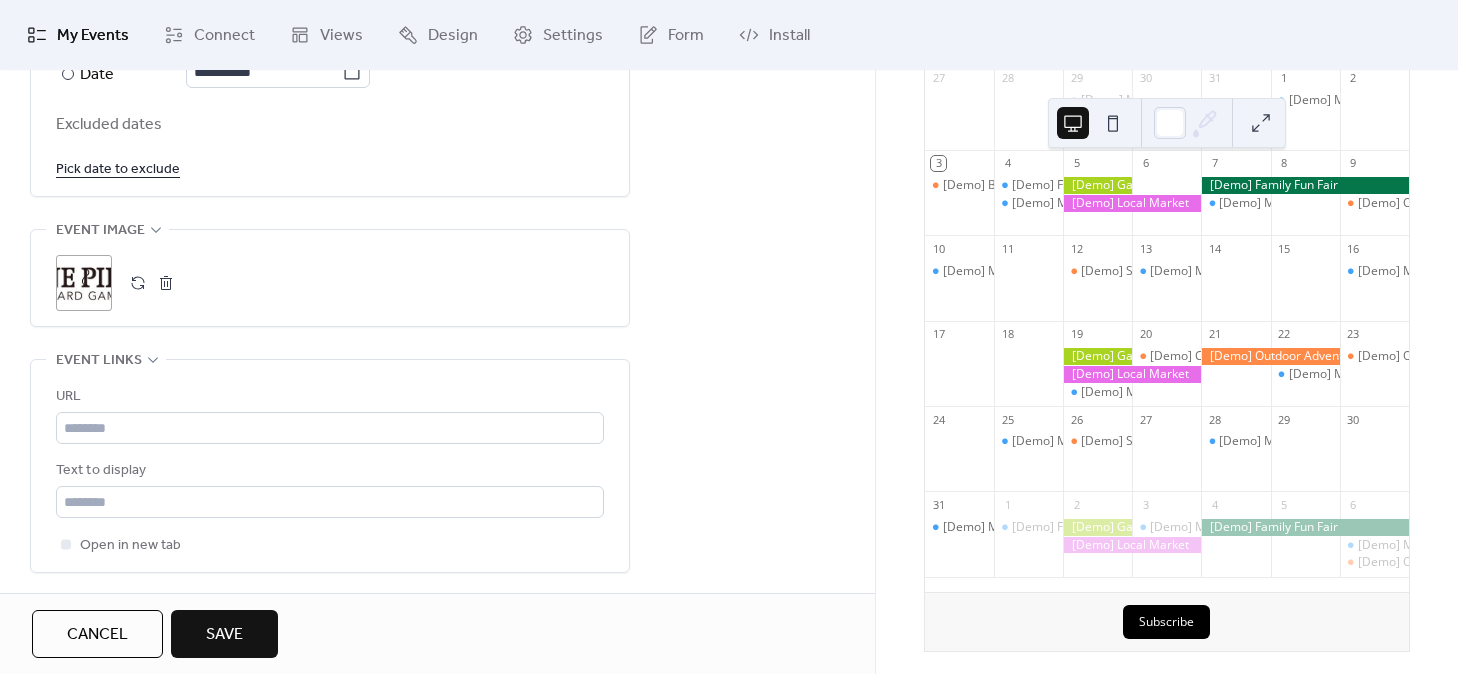 scroll, scrollTop: 1360, scrollLeft: 0, axis: vertical 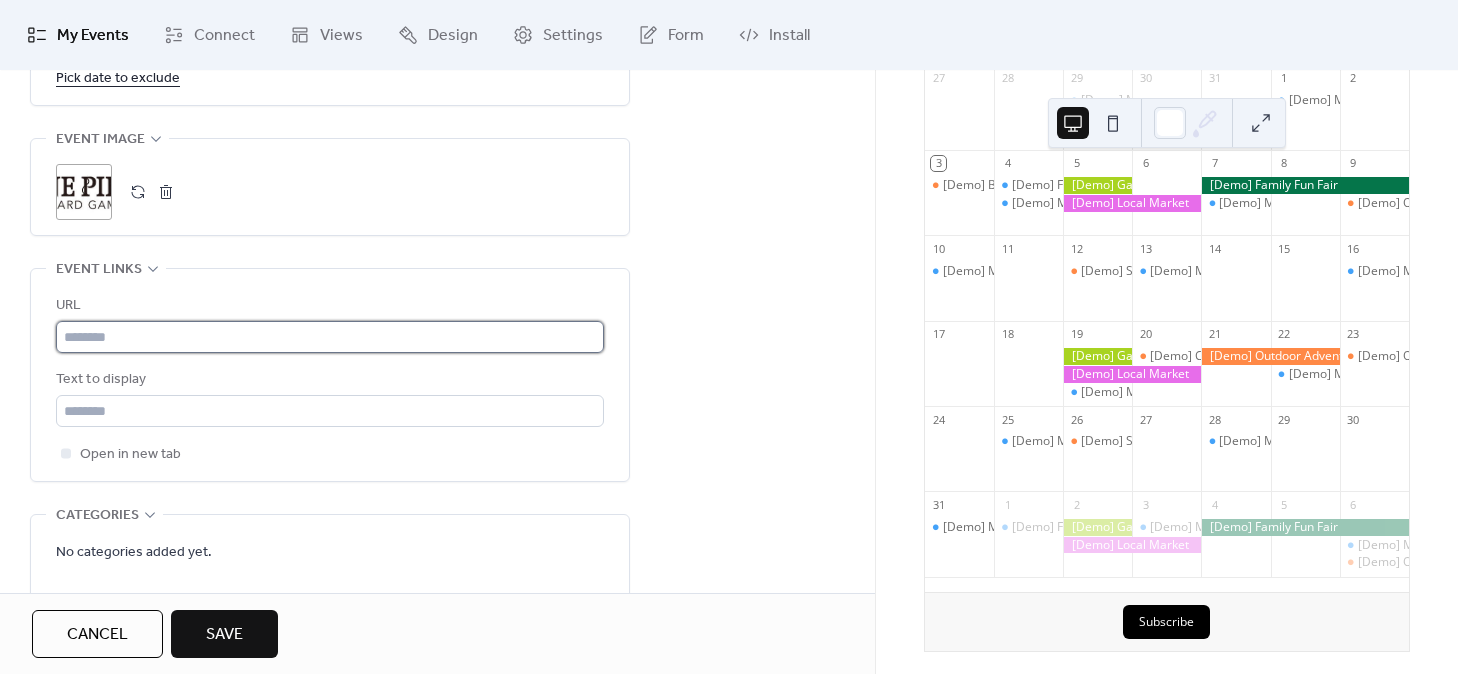 click at bounding box center (330, 337) 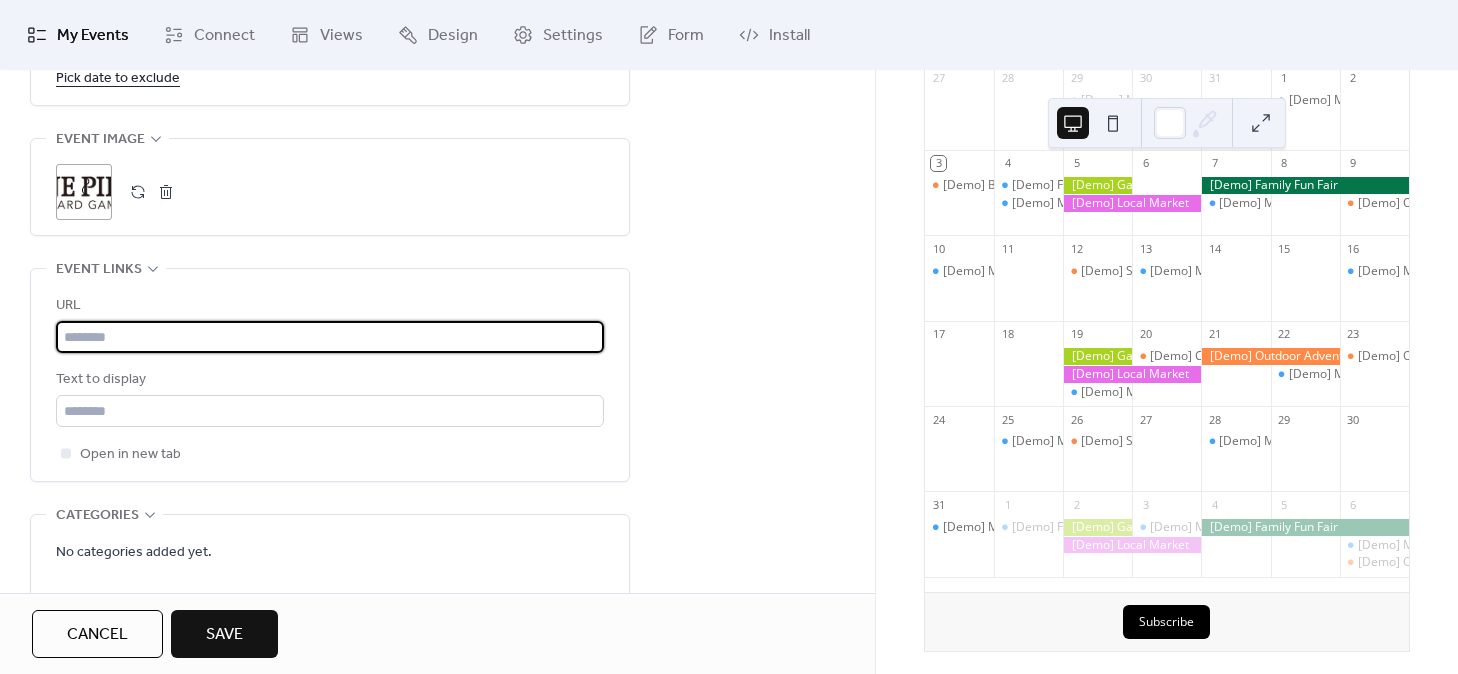 paste on "**********" 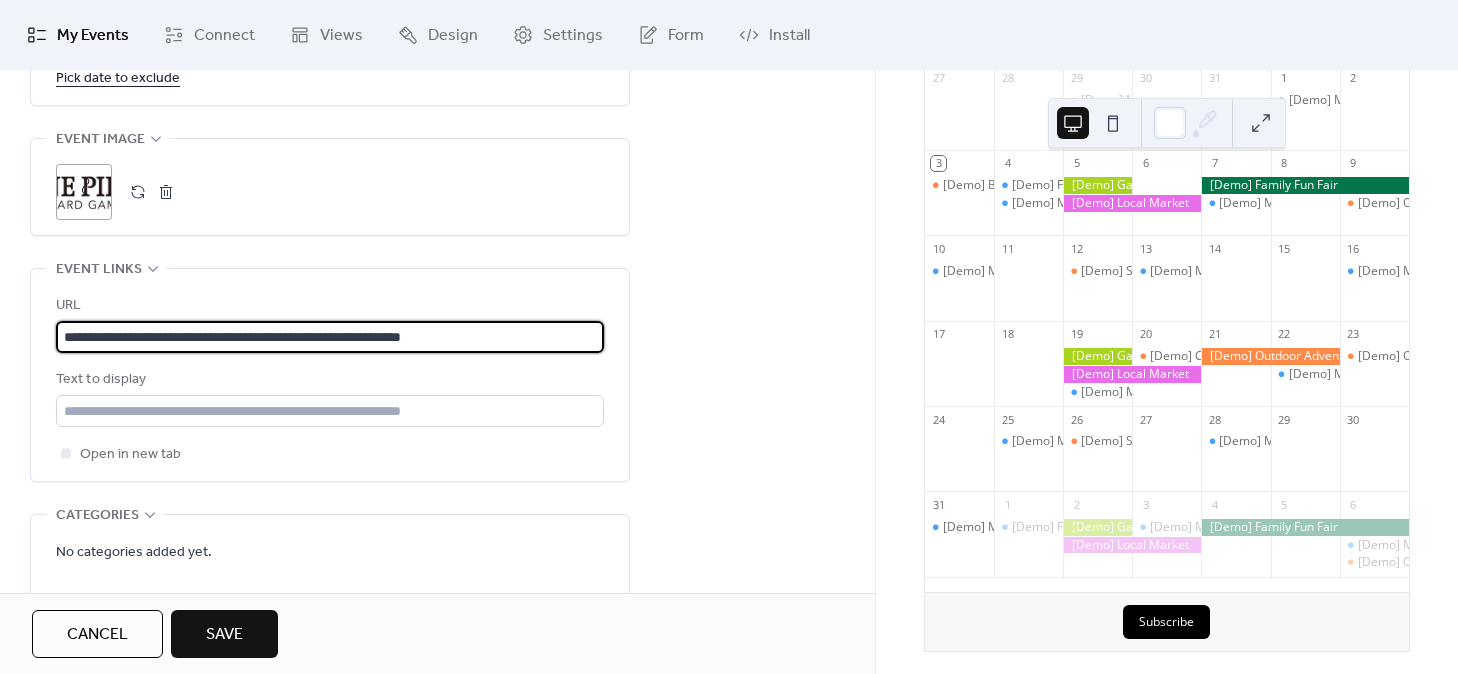 scroll, scrollTop: 1582, scrollLeft: 0, axis: vertical 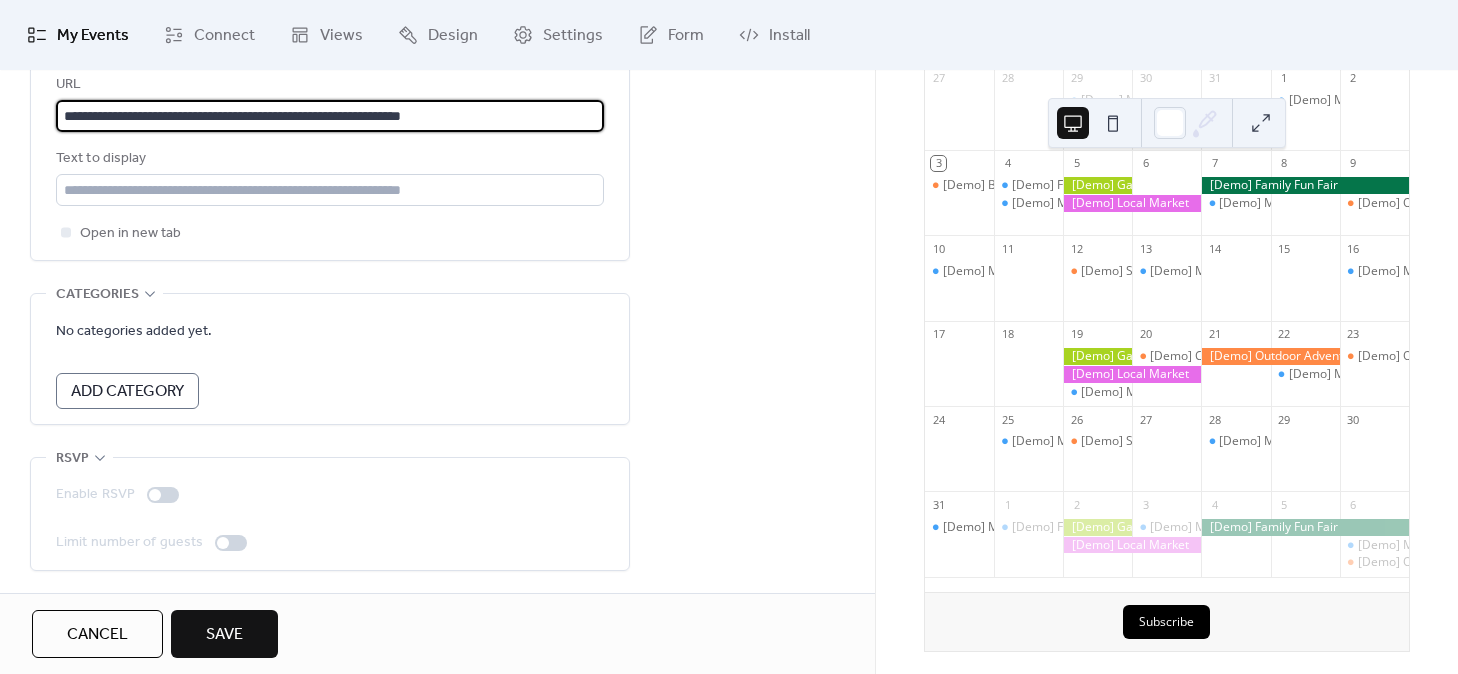 type on "**********" 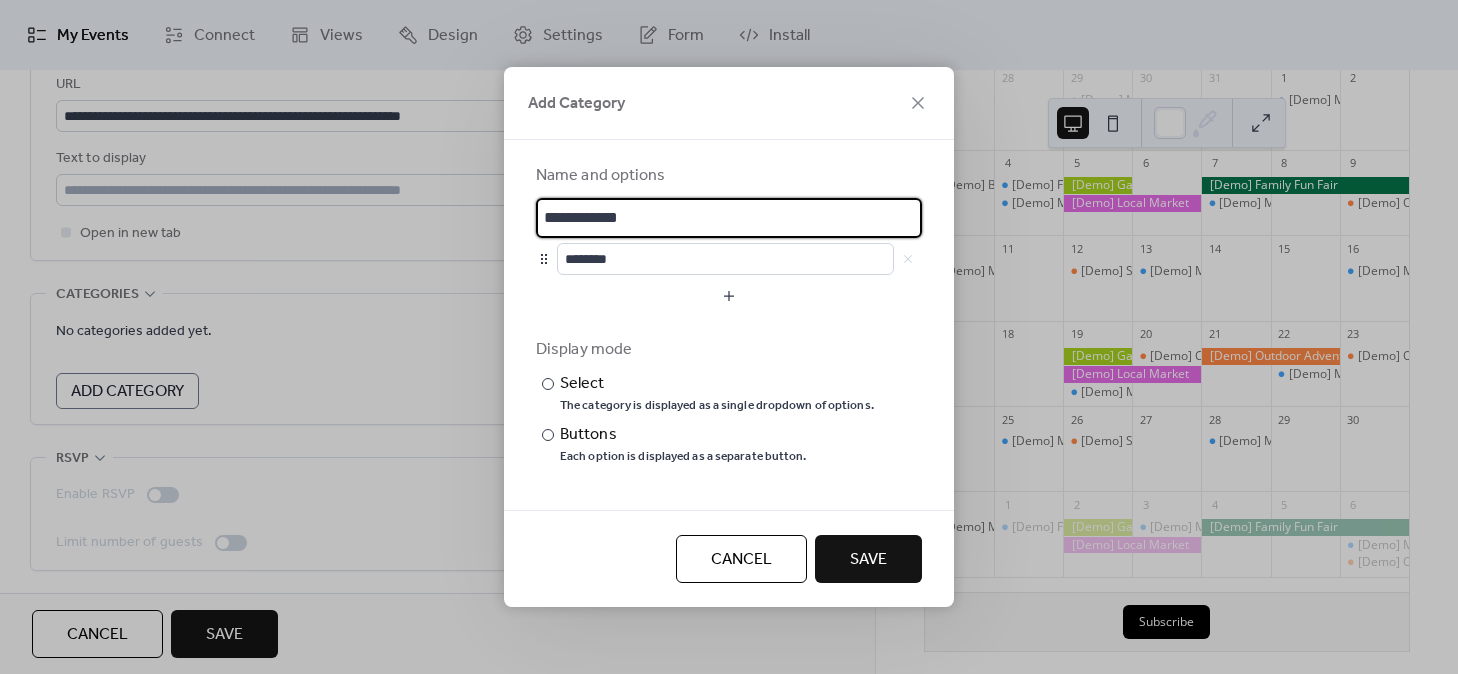 click on "**********" at bounding box center [729, 218] 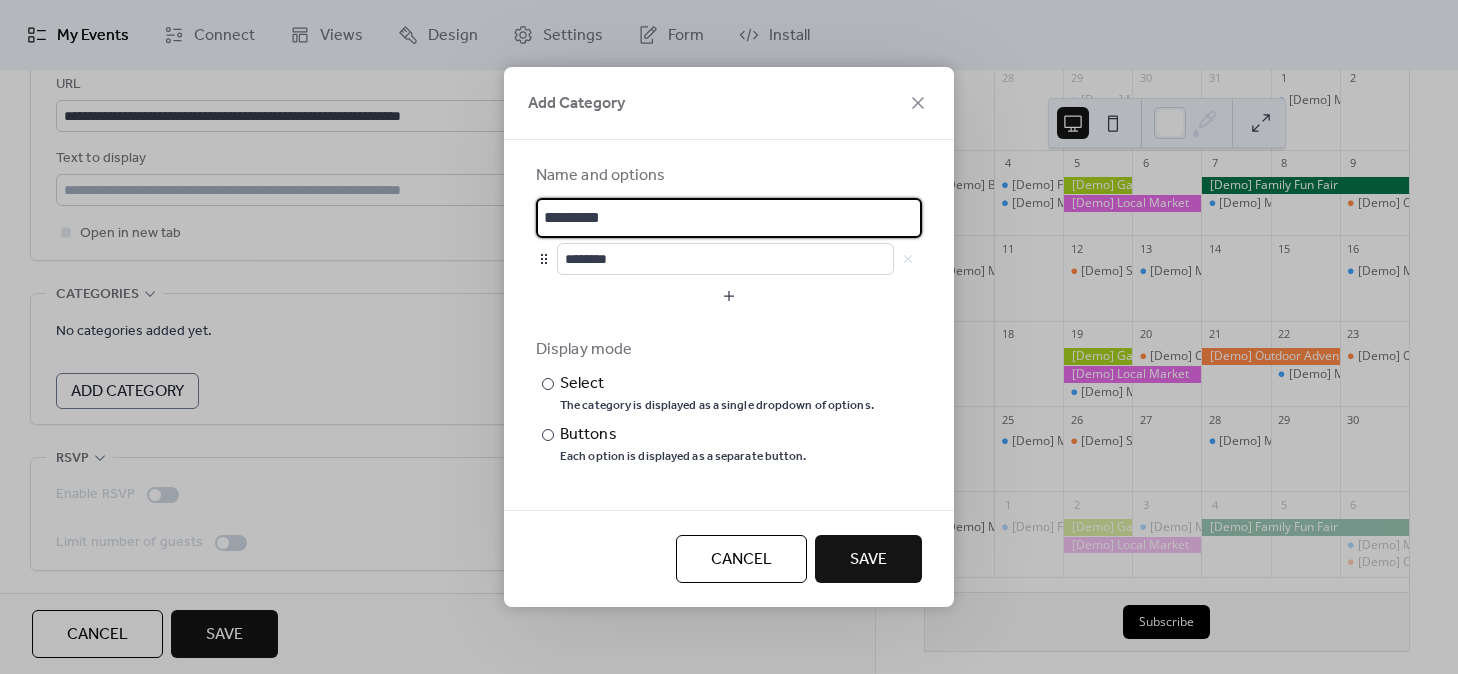 type on "*********" 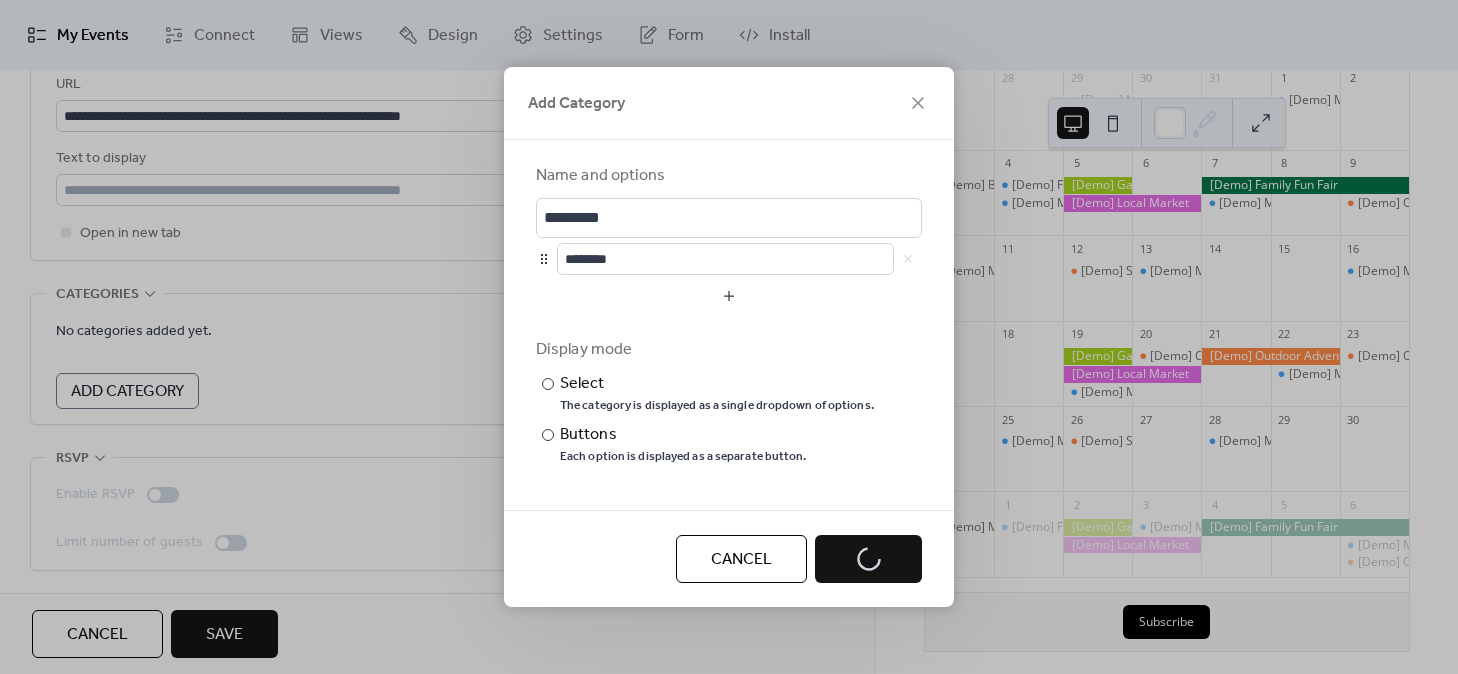 scroll, scrollTop: 278, scrollLeft: 0, axis: vertical 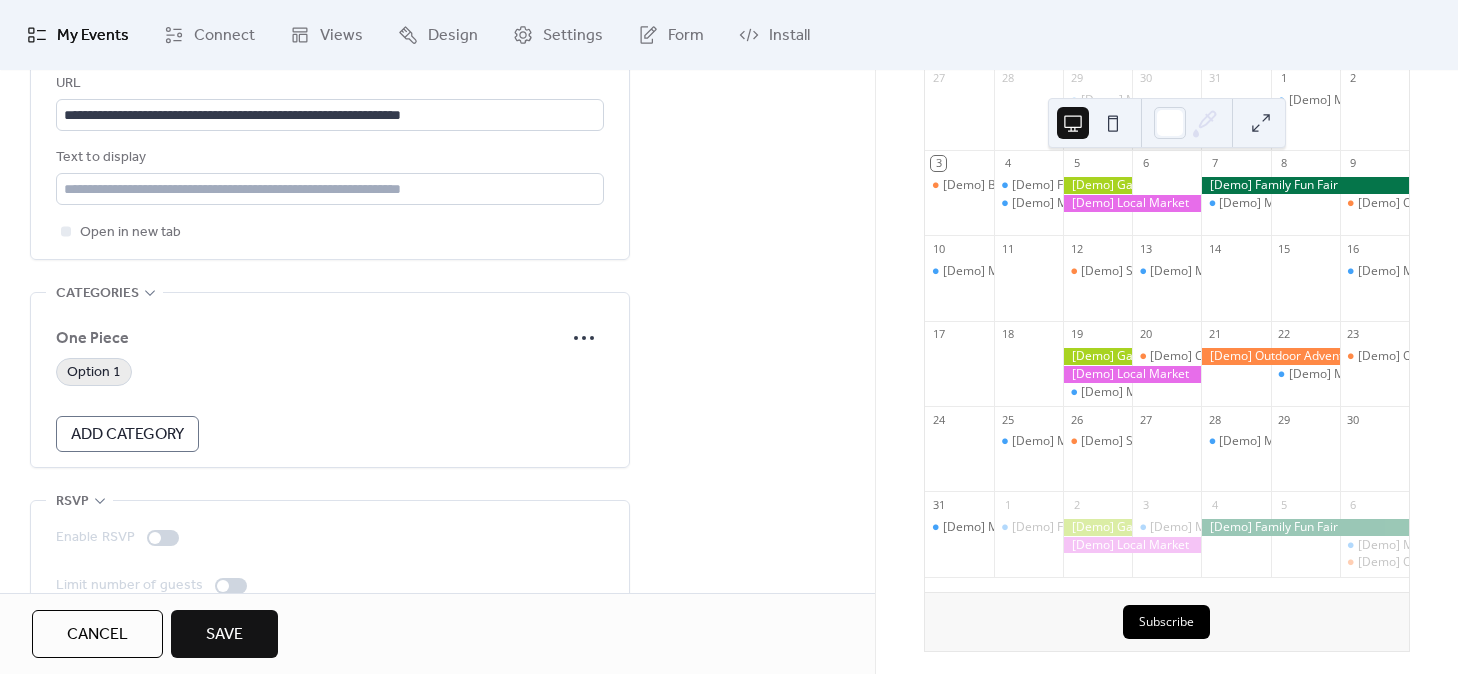 click on "Option 1" at bounding box center [94, 373] 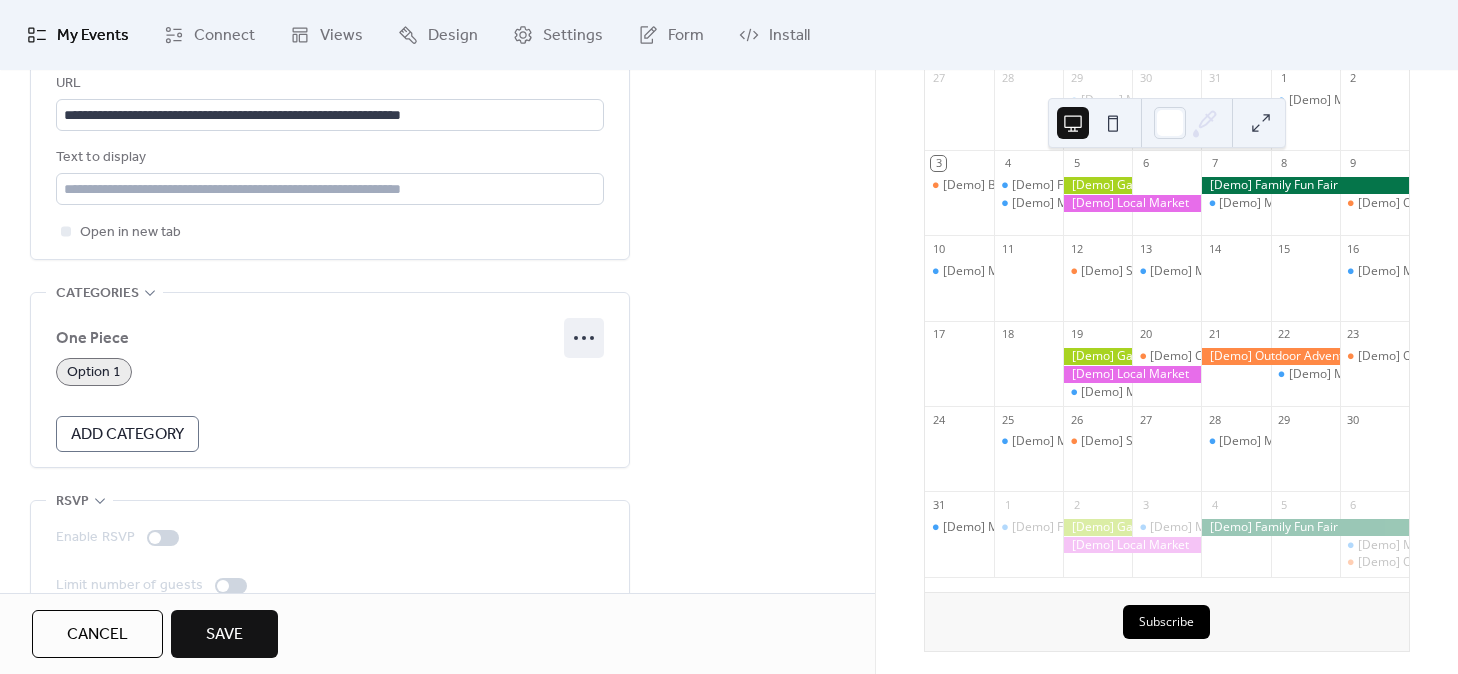 click 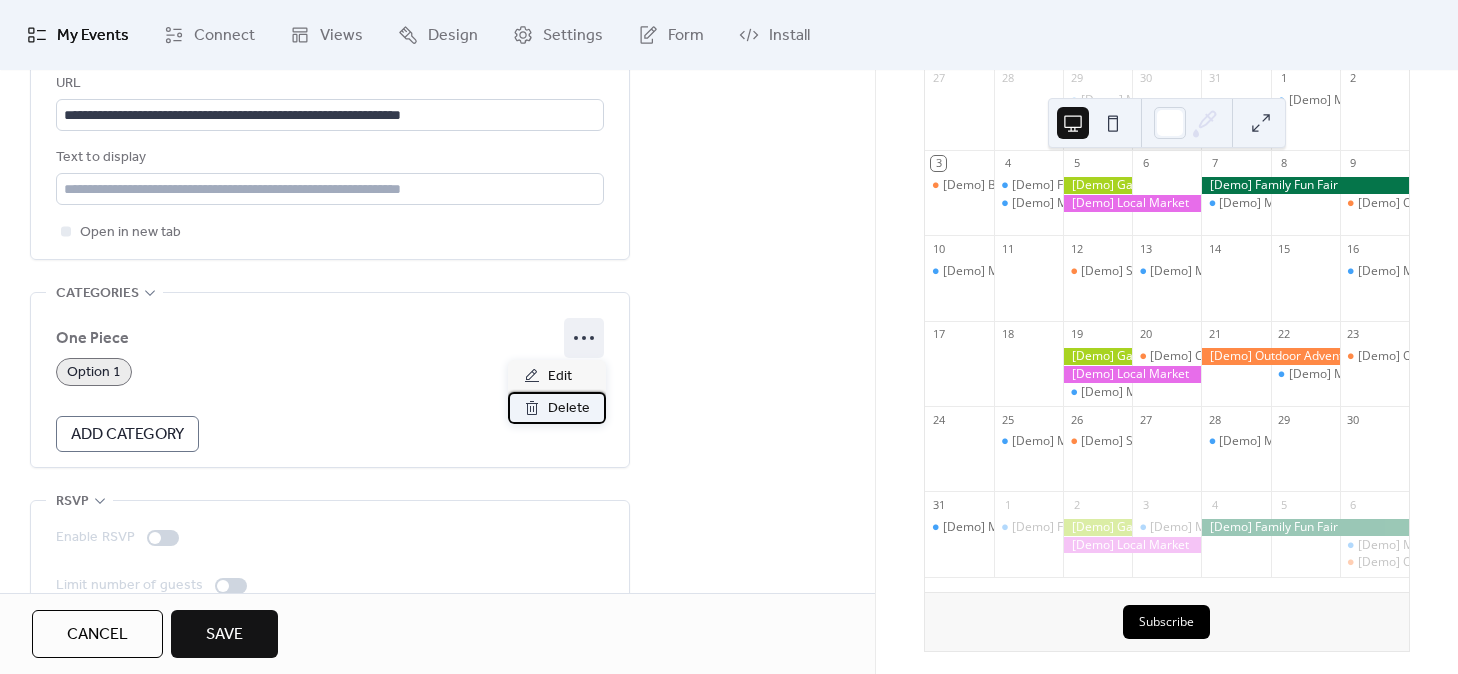 click on "Delete" at bounding box center (569, 409) 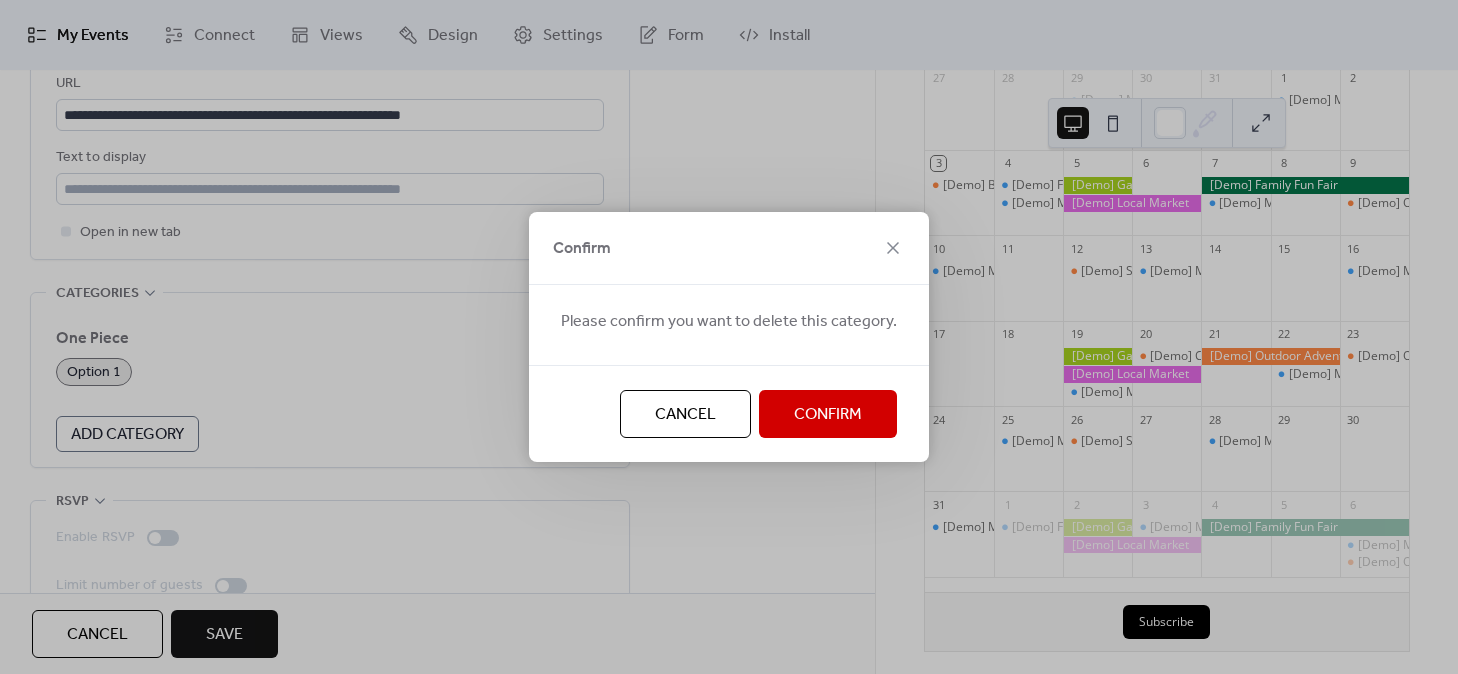 click on "Confirm" at bounding box center (828, 415) 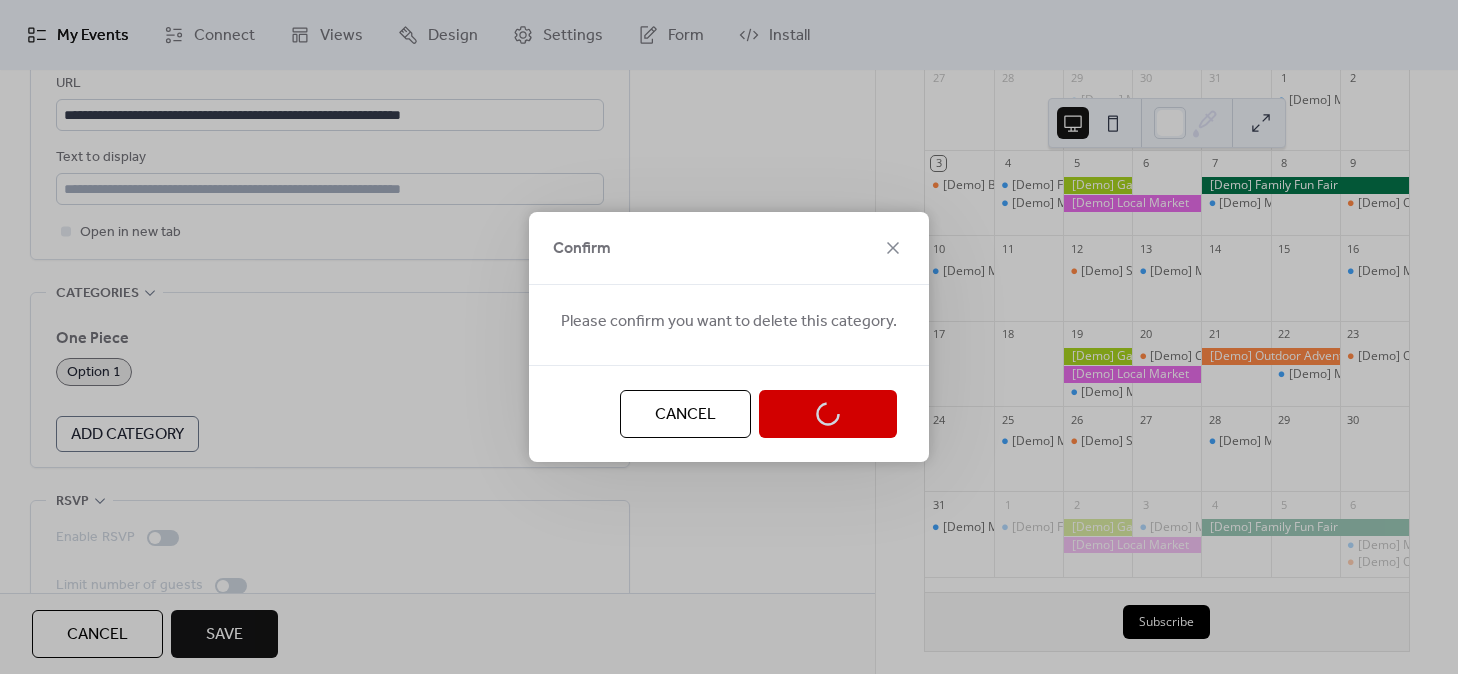 scroll, scrollTop: 225, scrollLeft: 0, axis: vertical 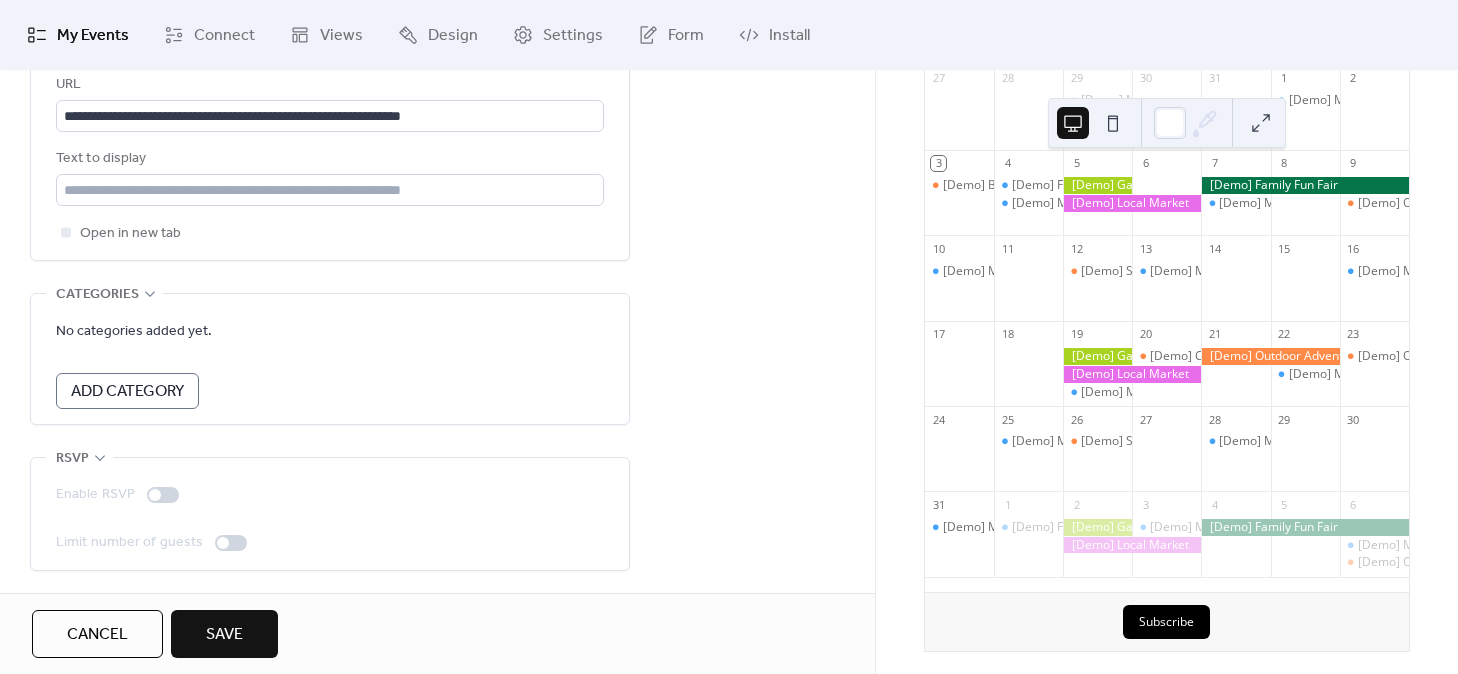 click on "Add Category" at bounding box center (127, 392) 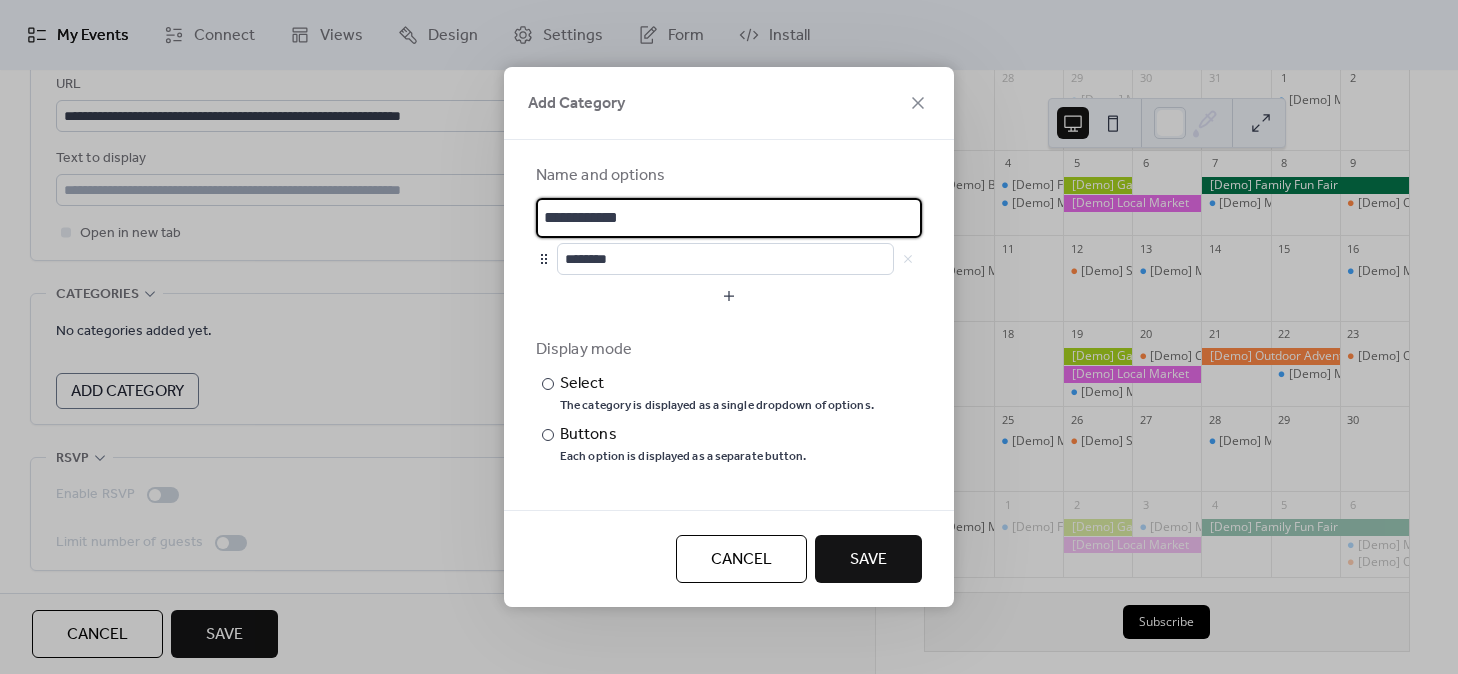 click on "**********" at bounding box center [729, 218] 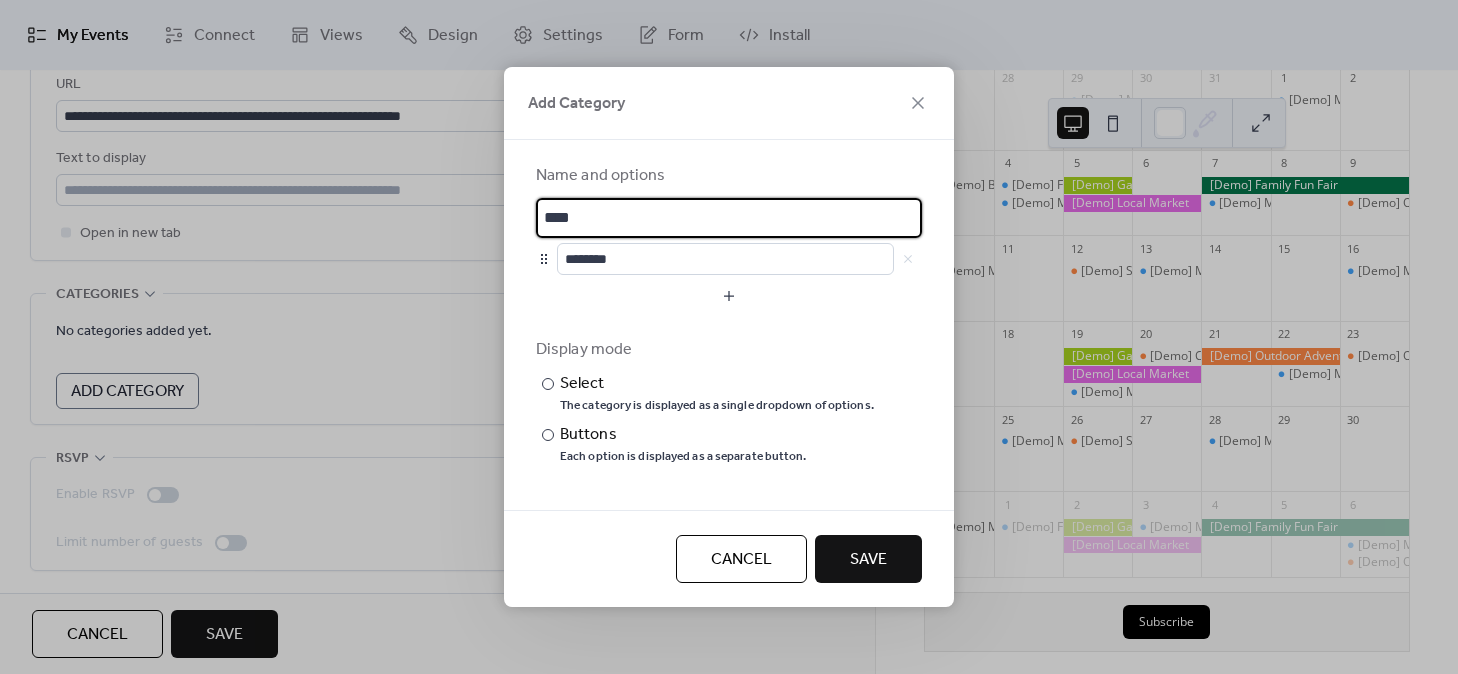 type on "****" 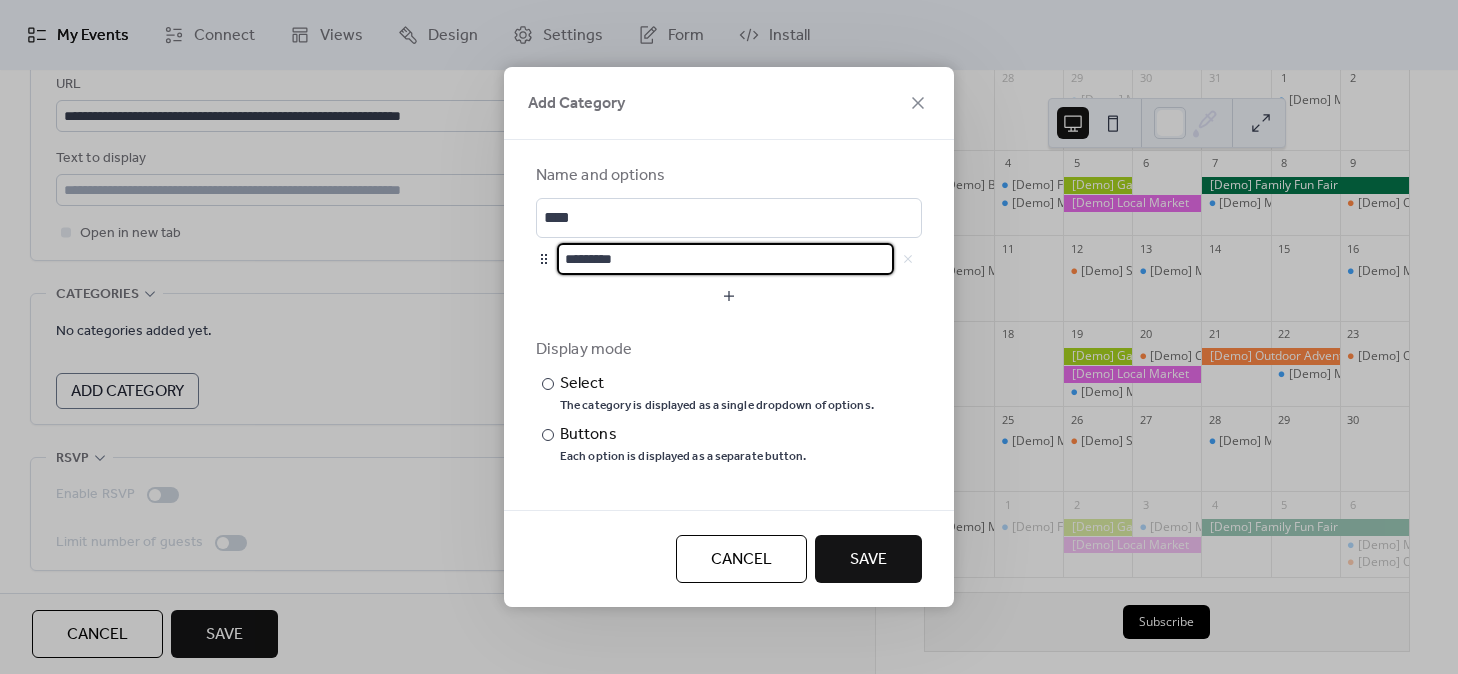 type on "*********" 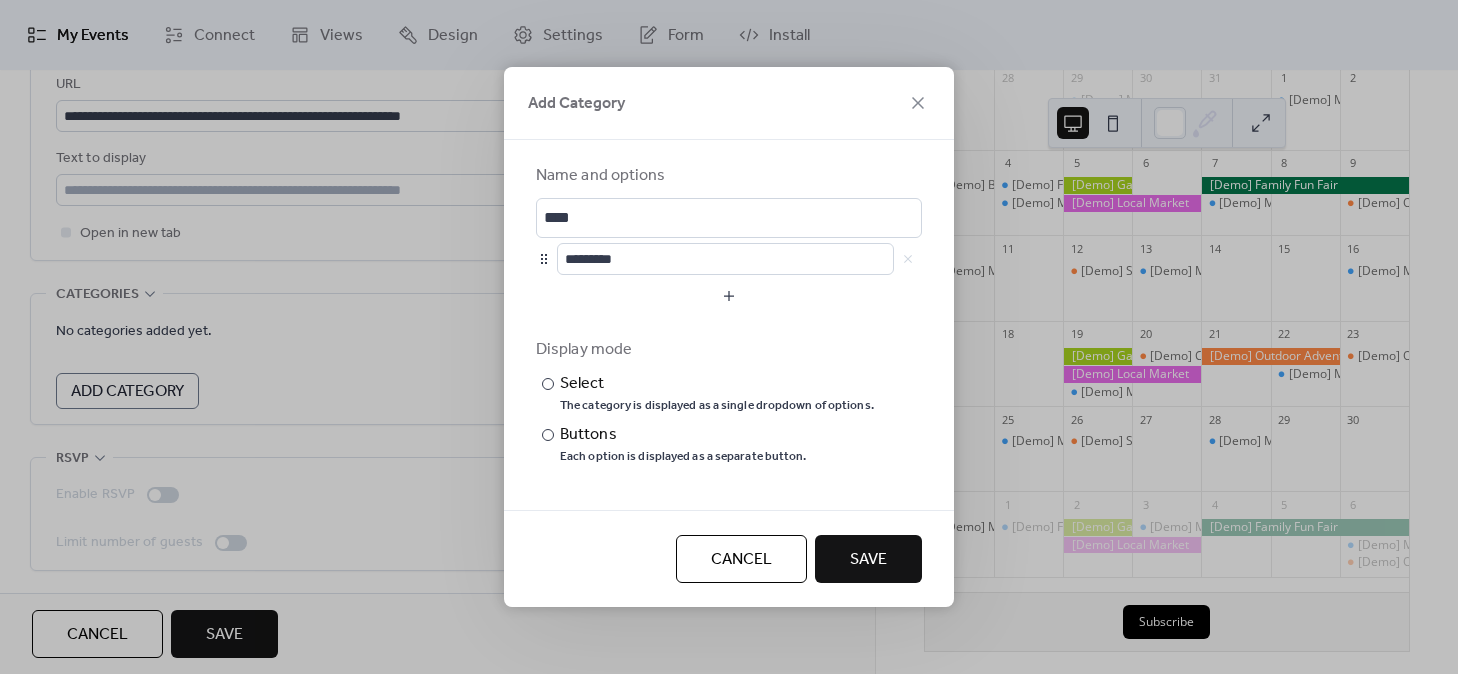 click on "Save" at bounding box center (868, 559) 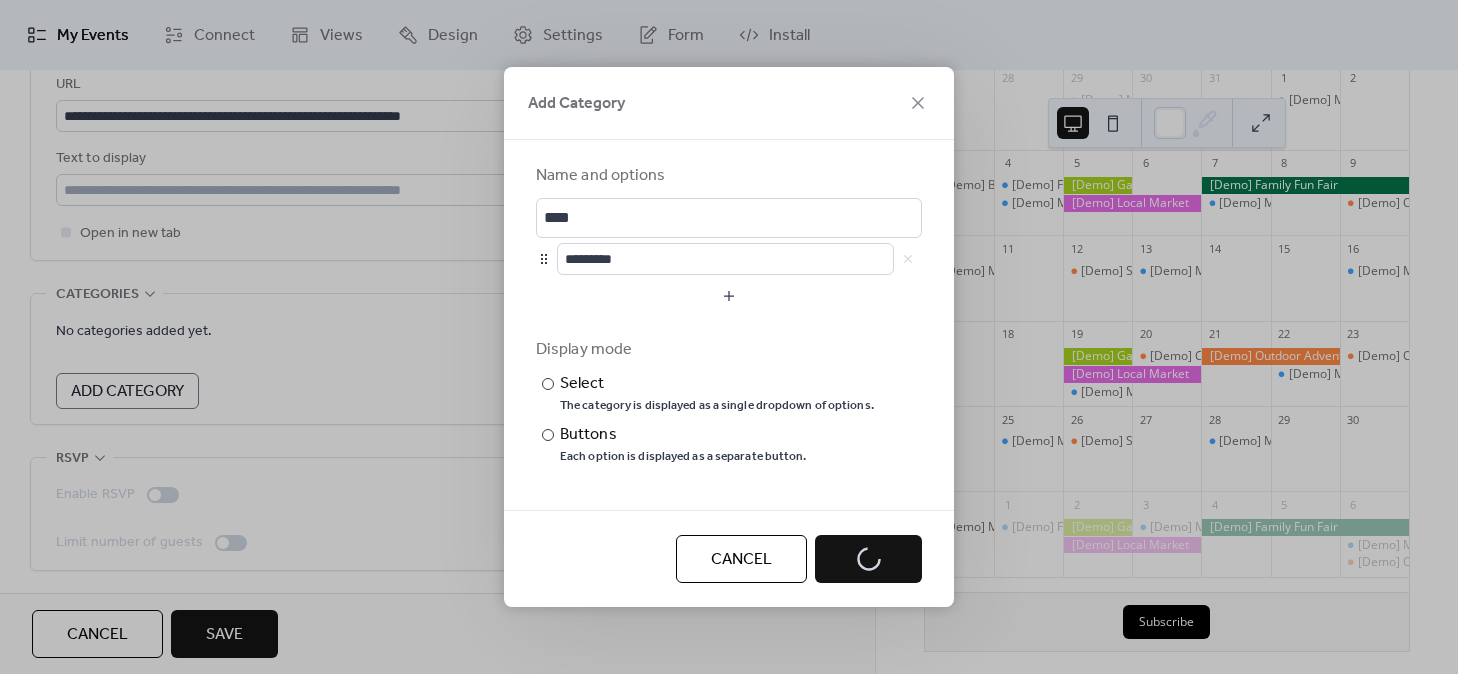 scroll, scrollTop: 278, scrollLeft: 0, axis: vertical 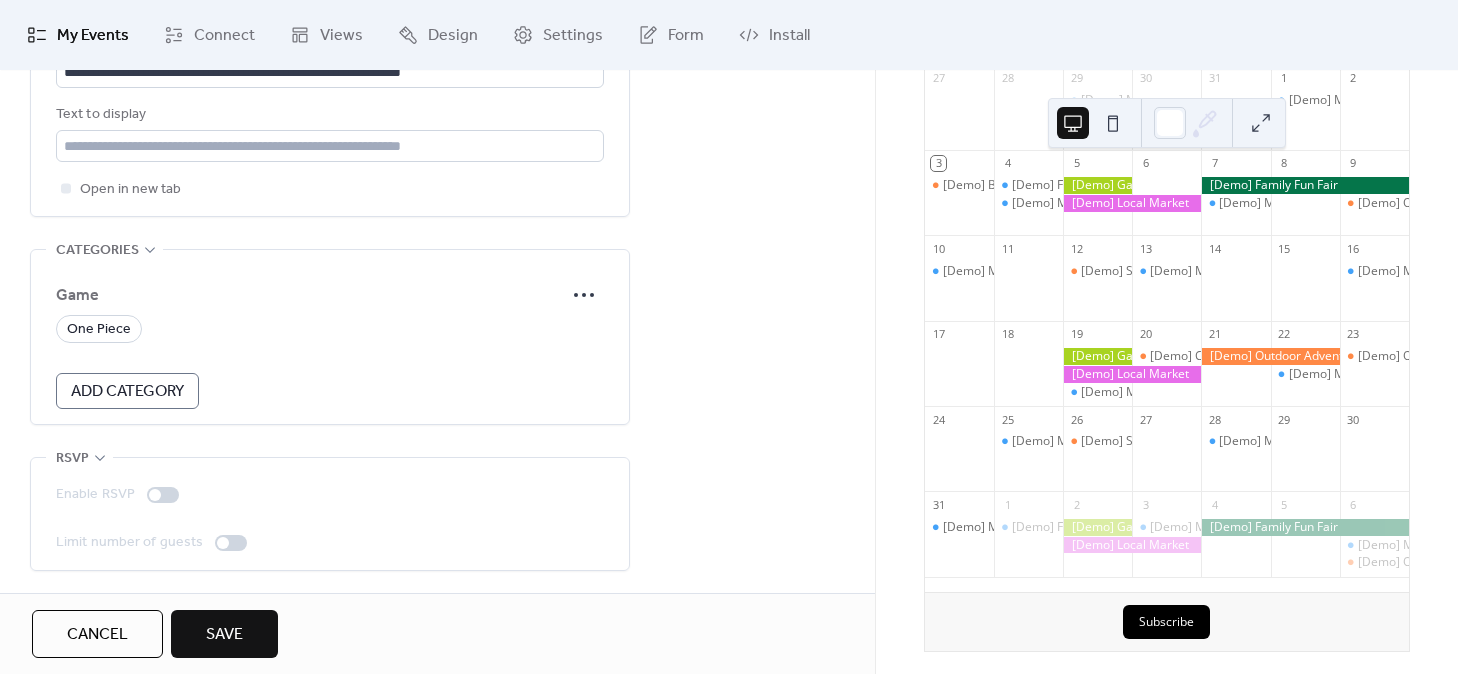 click on "Save" at bounding box center [224, 635] 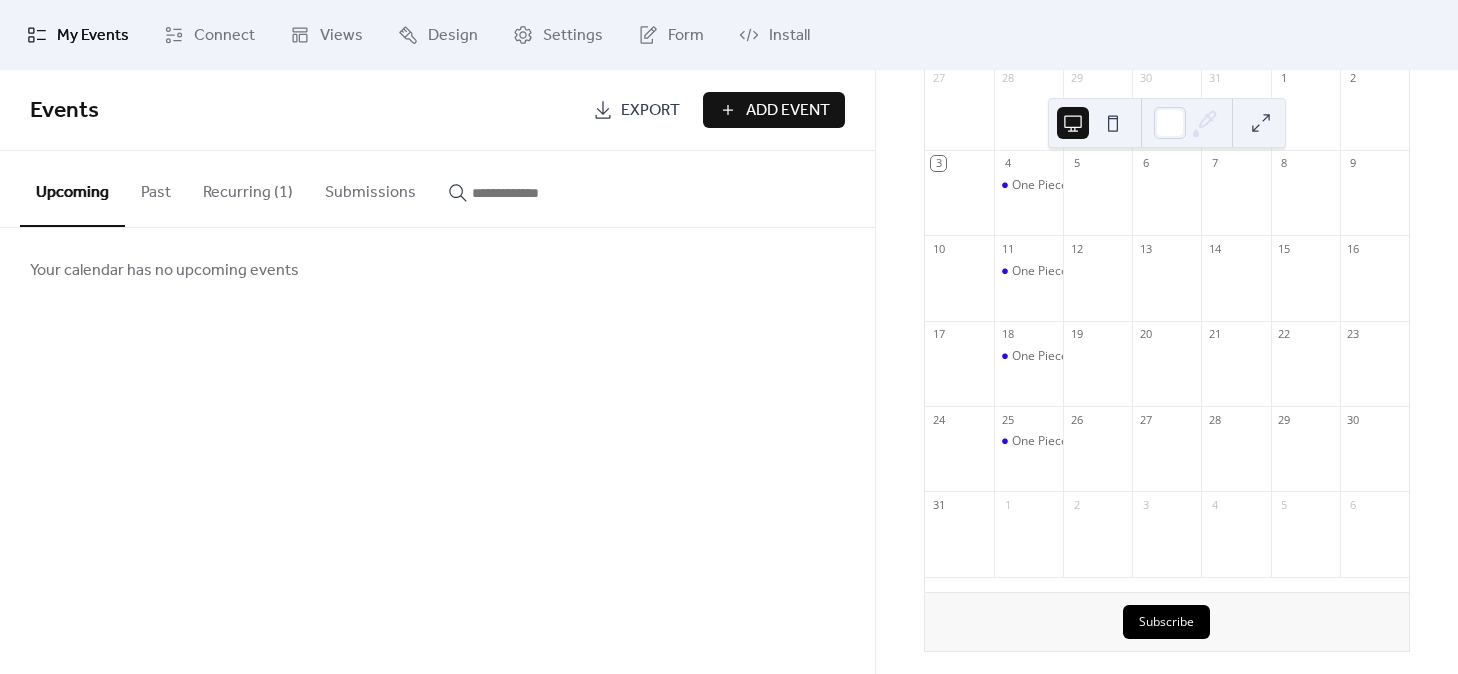 click on "Past" at bounding box center [156, 188] 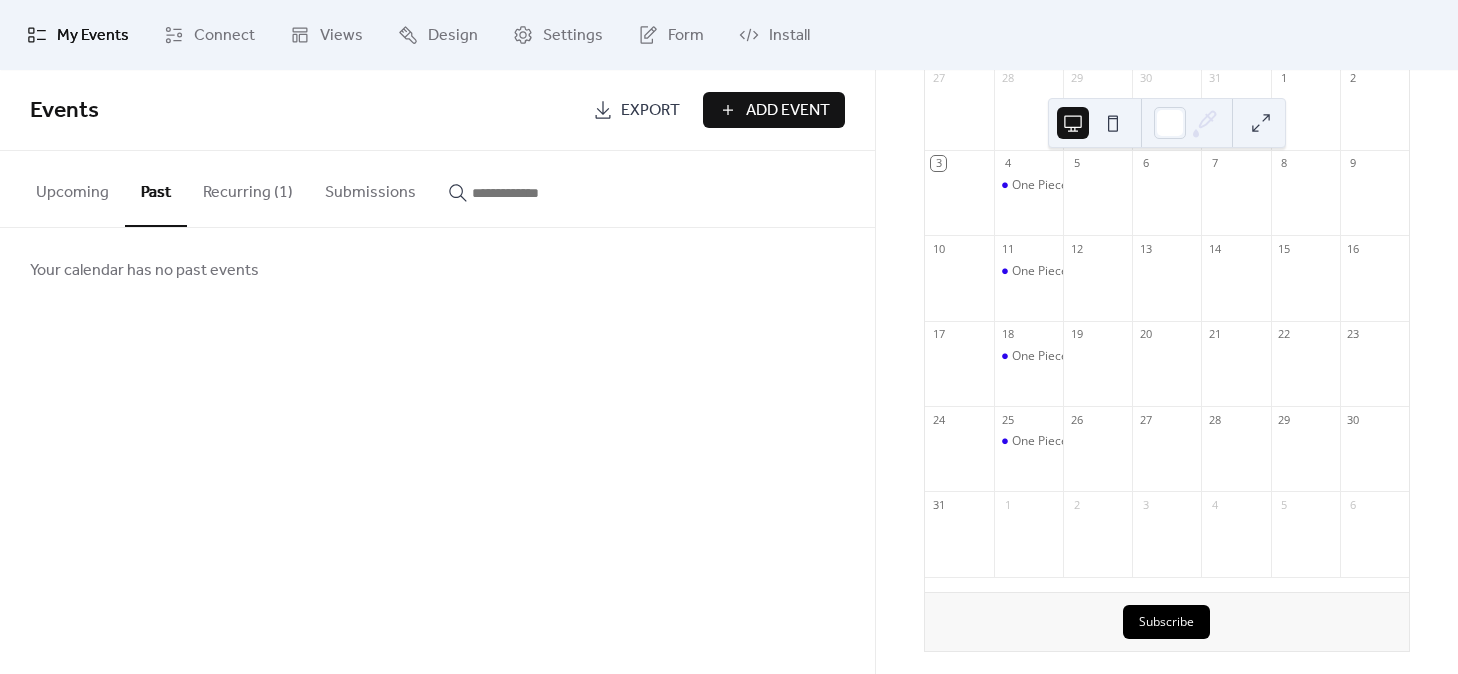 click on "Recurring (1)" at bounding box center (248, 188) 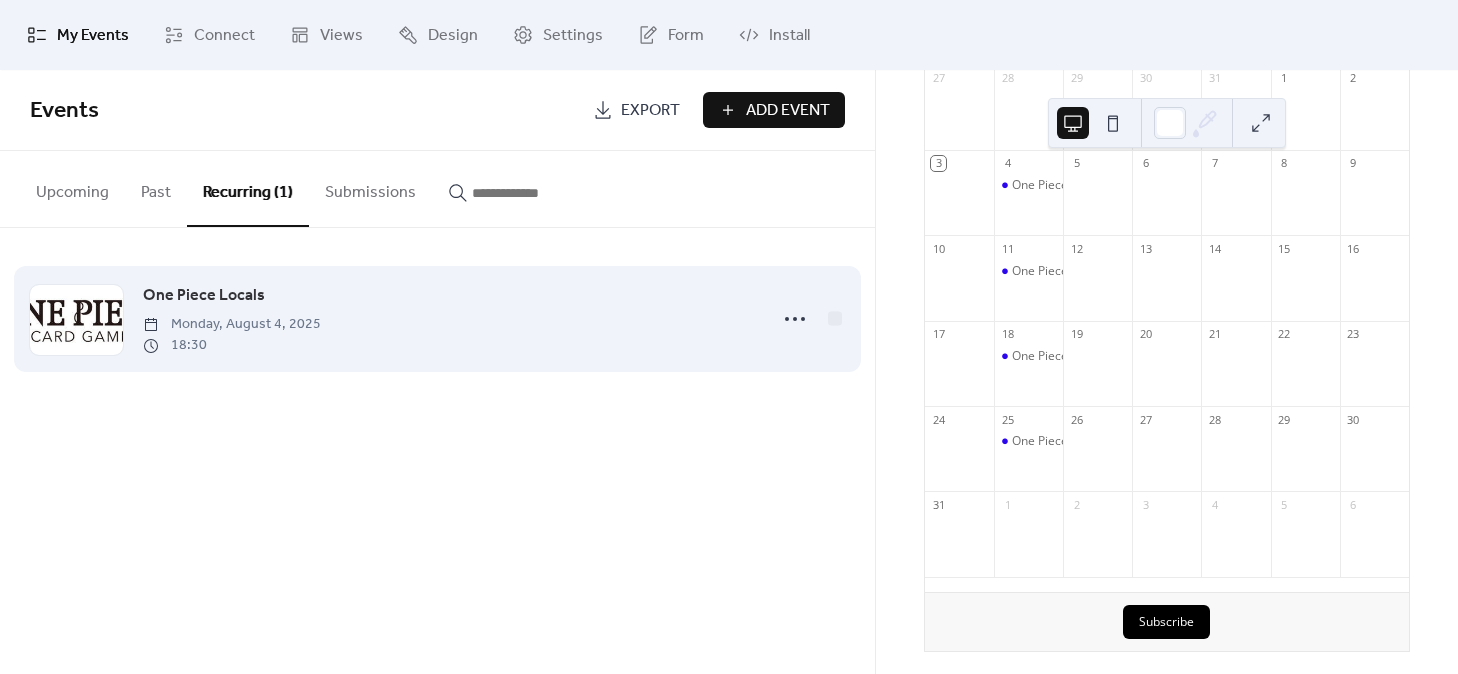 click on "One Piece Locals Monday, August 4, 2025 18:30" at bounding box center [448, 319] 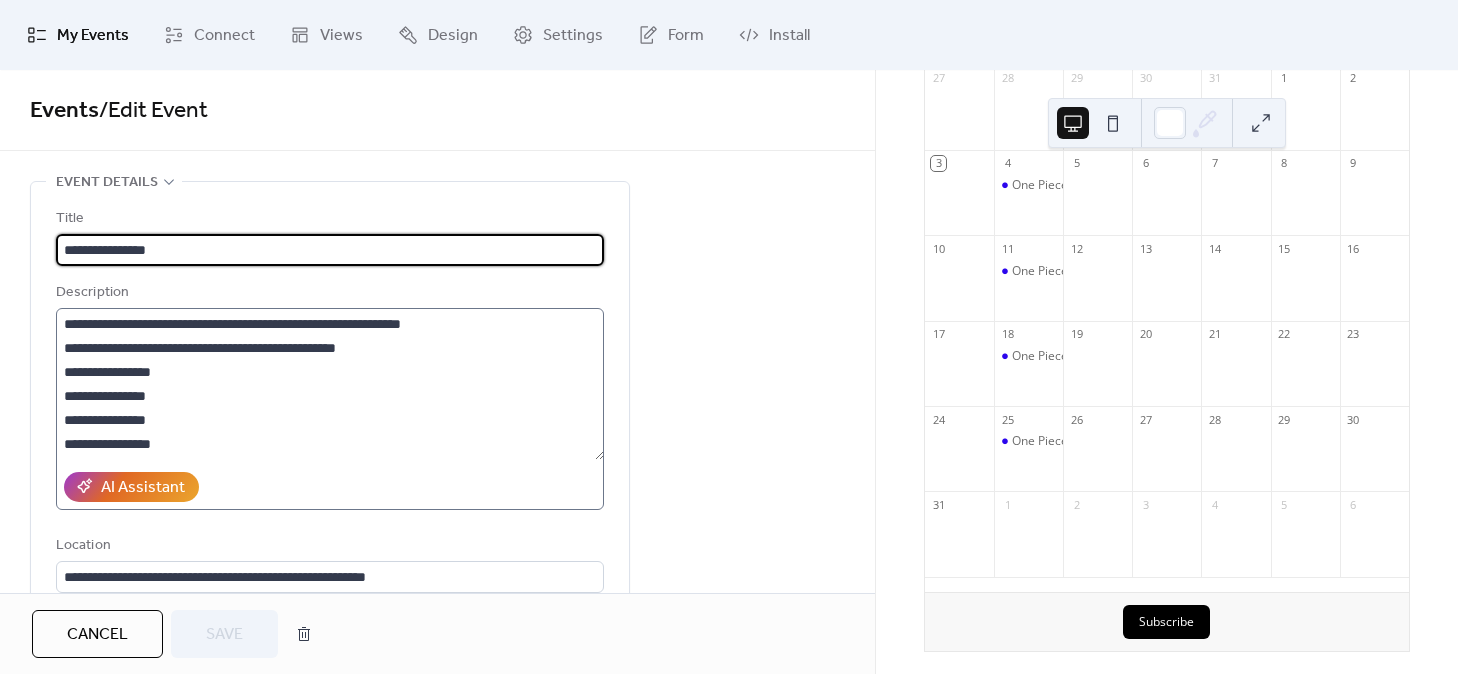 scroll, scrollTop: 0, scrollLeft: 0, axis: both 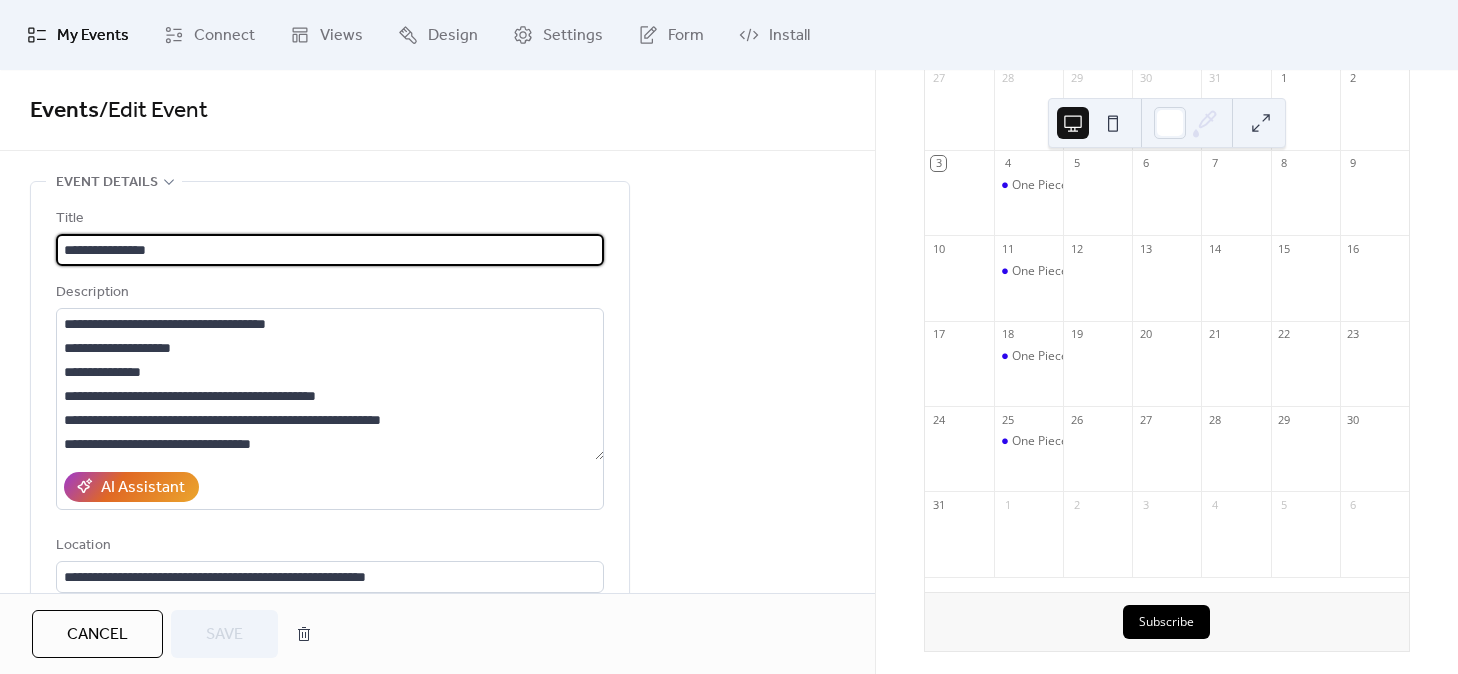 click on "**********" at bounding box center [437, 1199] 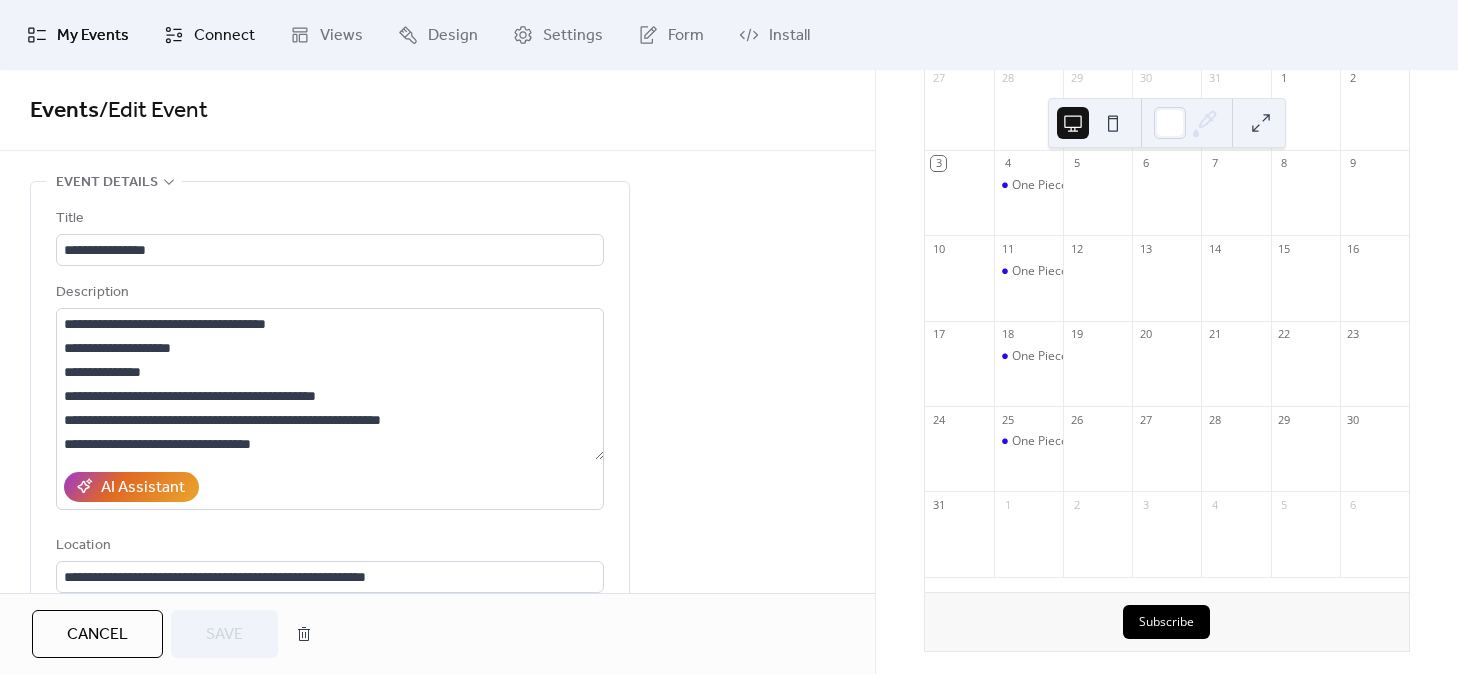 click on "Connect" at bounding box center [209, 35] 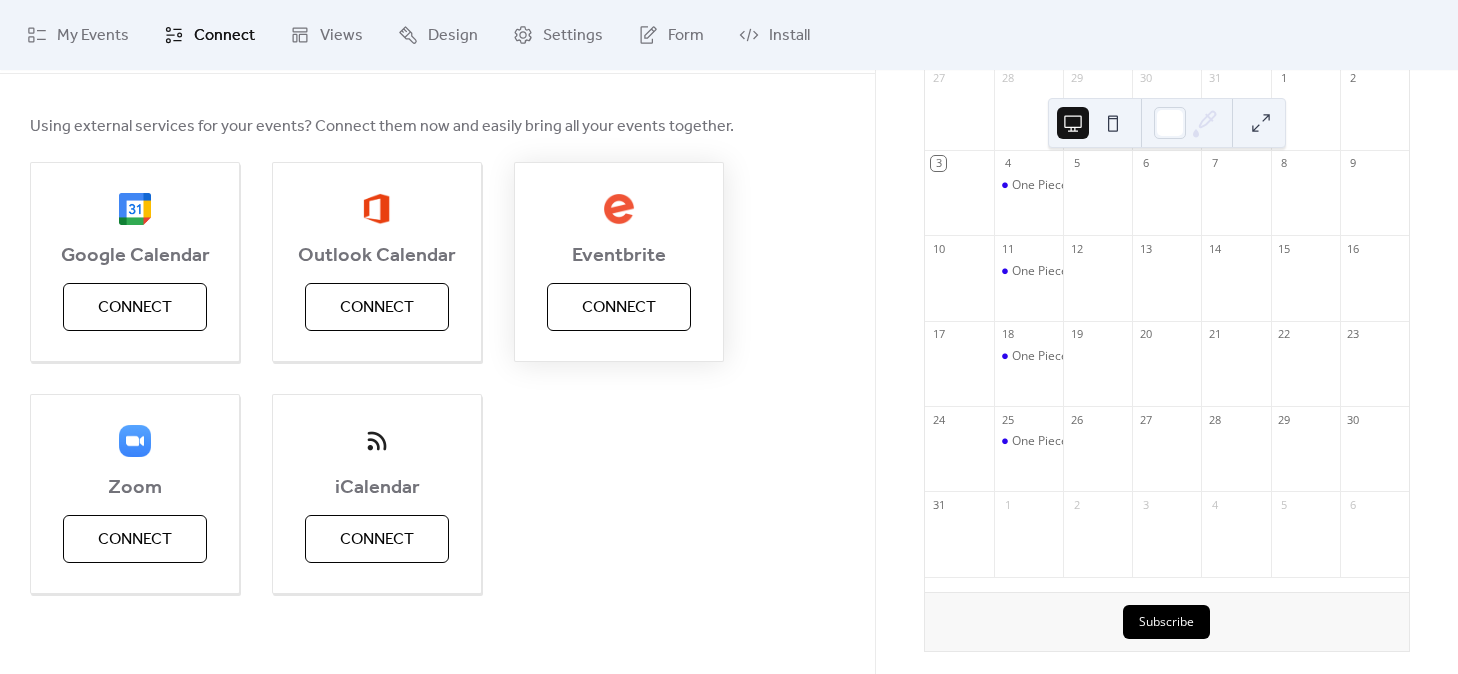 scroll, scrollTop: 0, scrollLeft: 0, axis: both 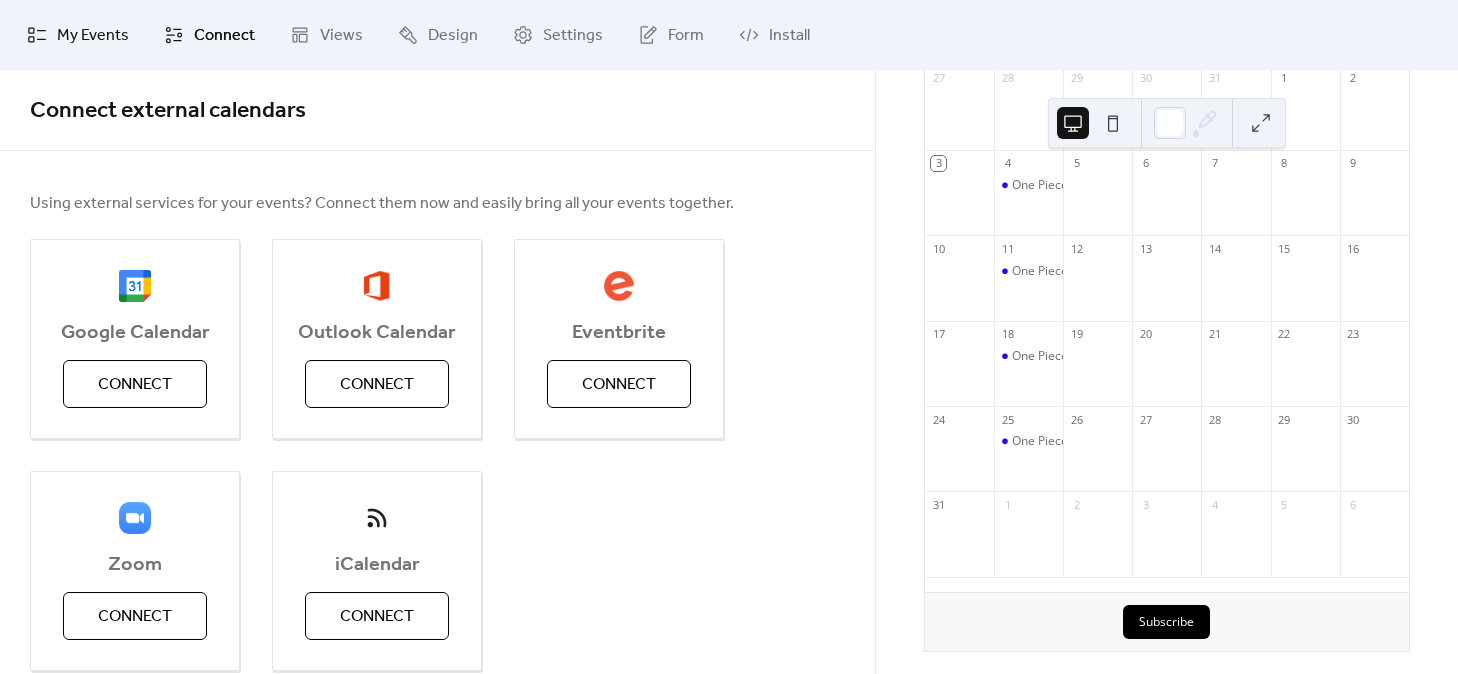 click on "My Events" at bounding box center [93, 36] 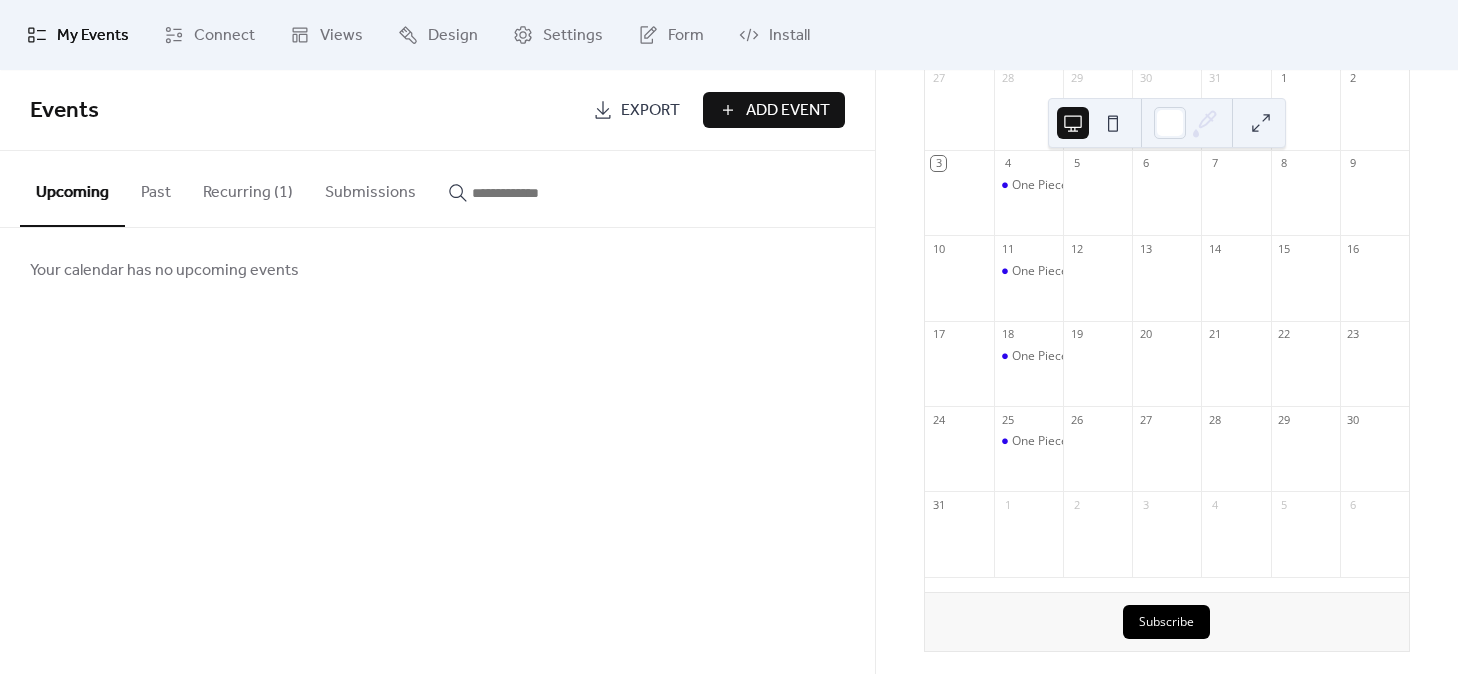 scroll, scrollTop: 0, scrollLeft: 0, axis: both 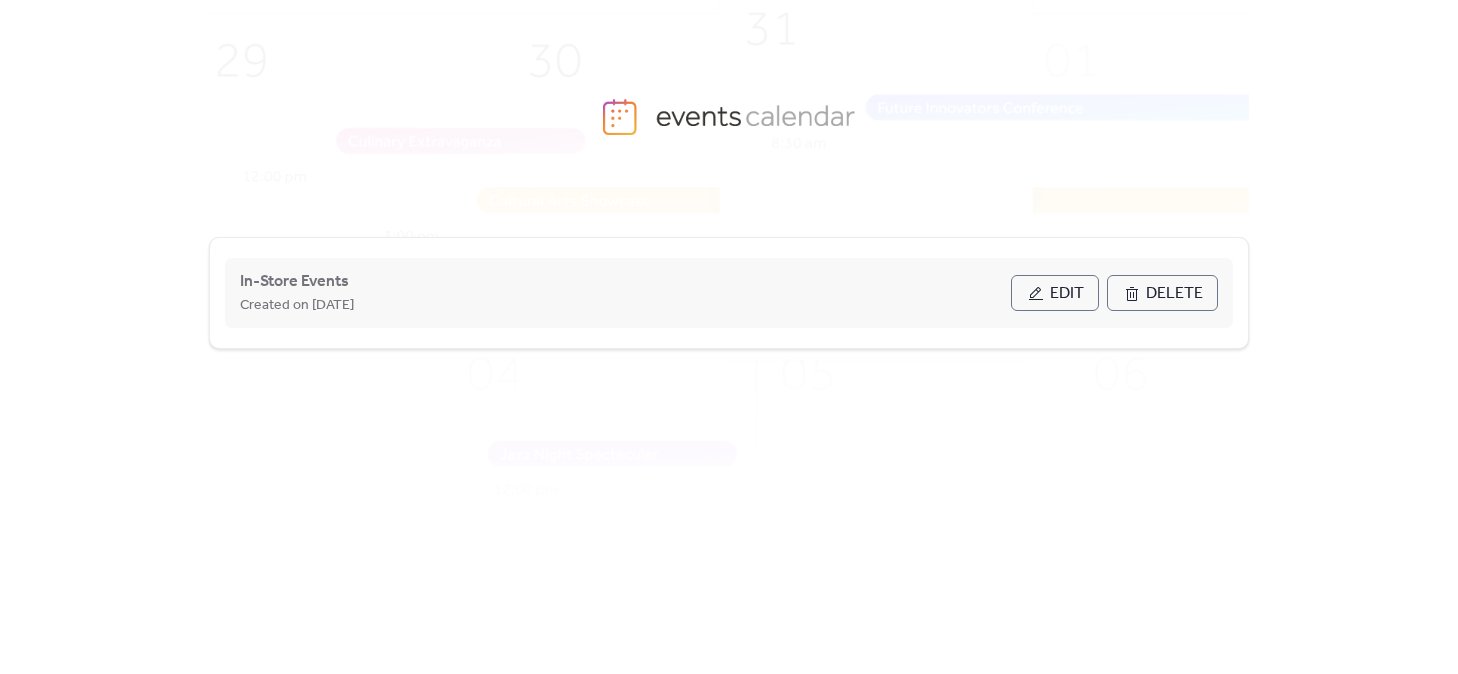click on "Edit" at bounding box center [1067, 294] 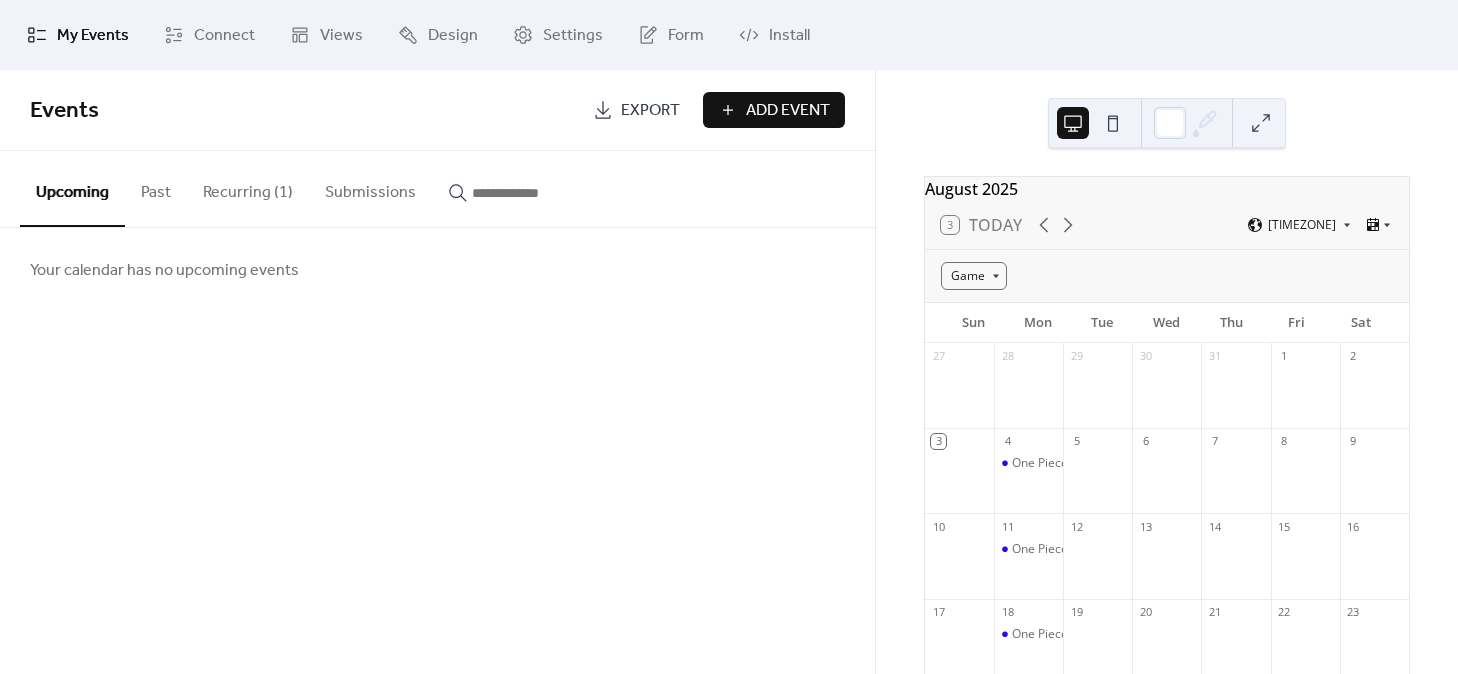 click on "29" at bounding box center [1076, 356] 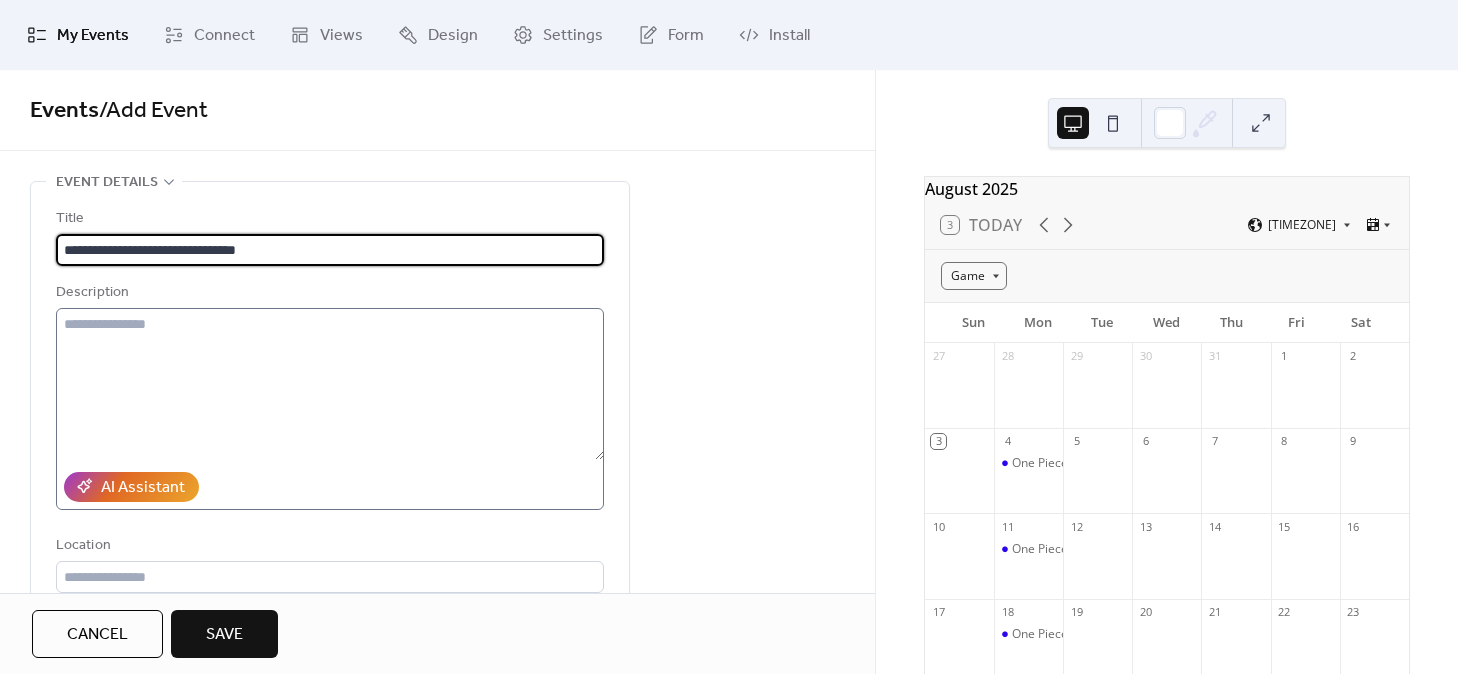 type on "**********" 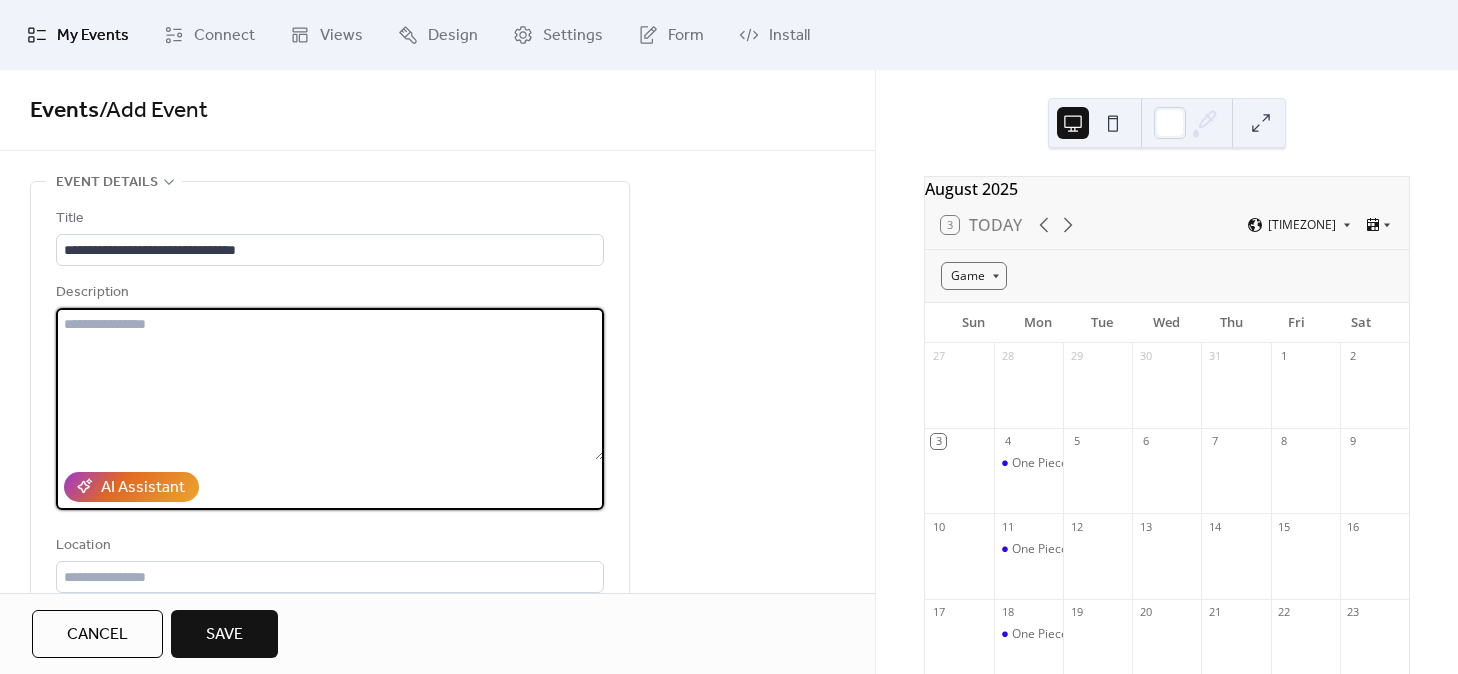 click at bounding box center (330, 384) 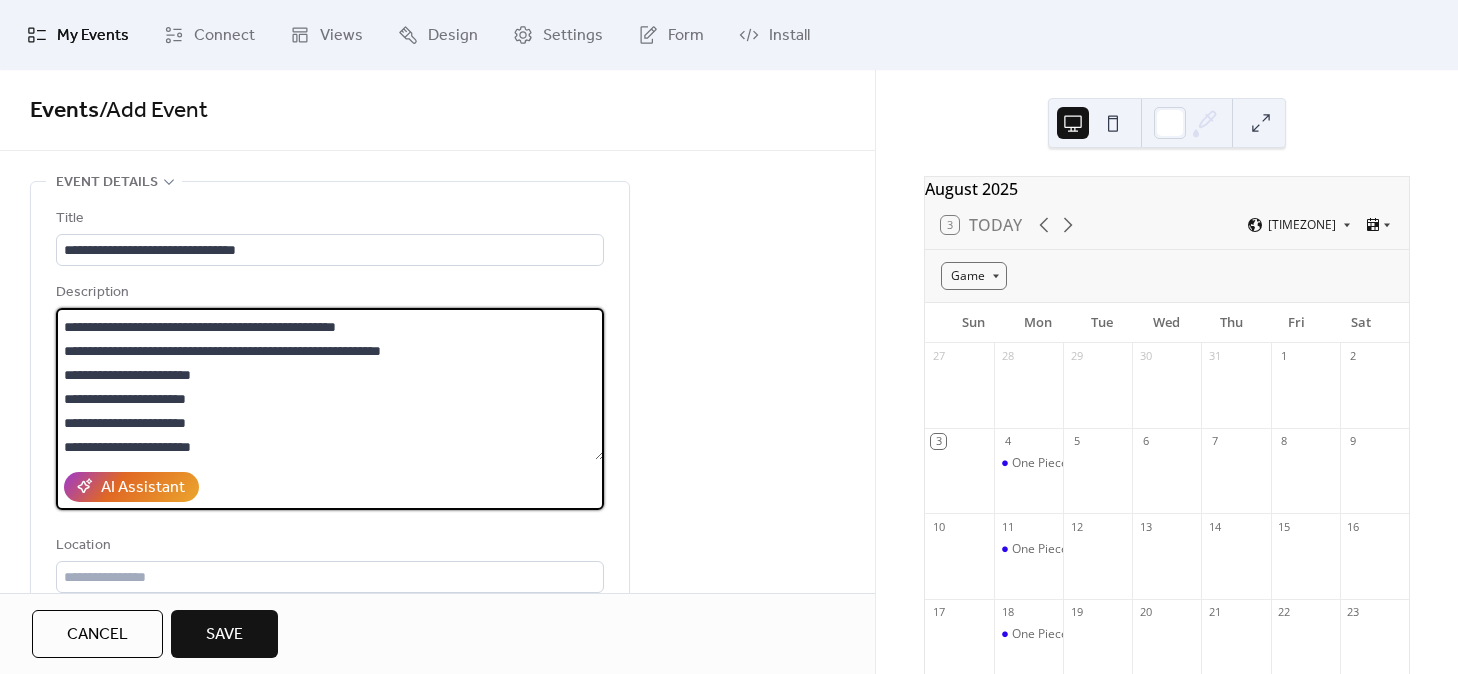 scroll, scrollTop: 192, scrollLeft: 0, axis: vertical 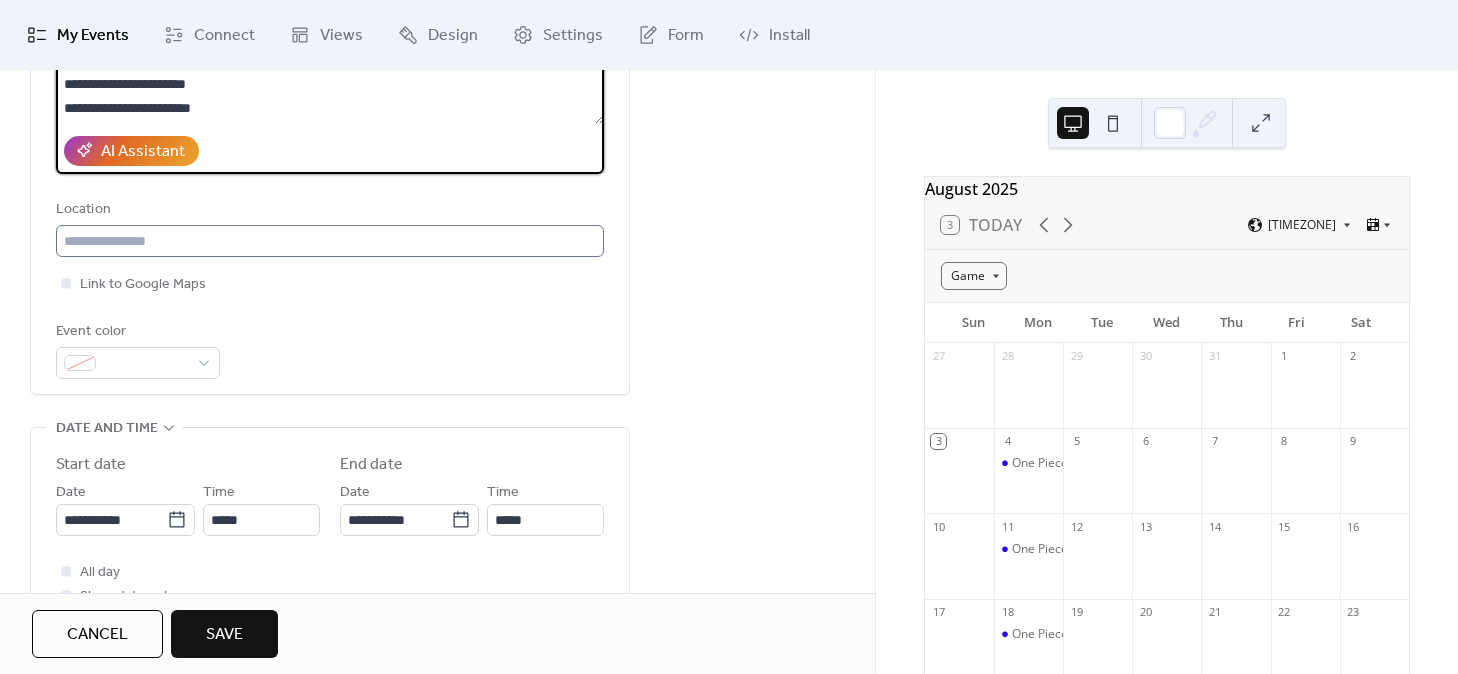 type on "**********" 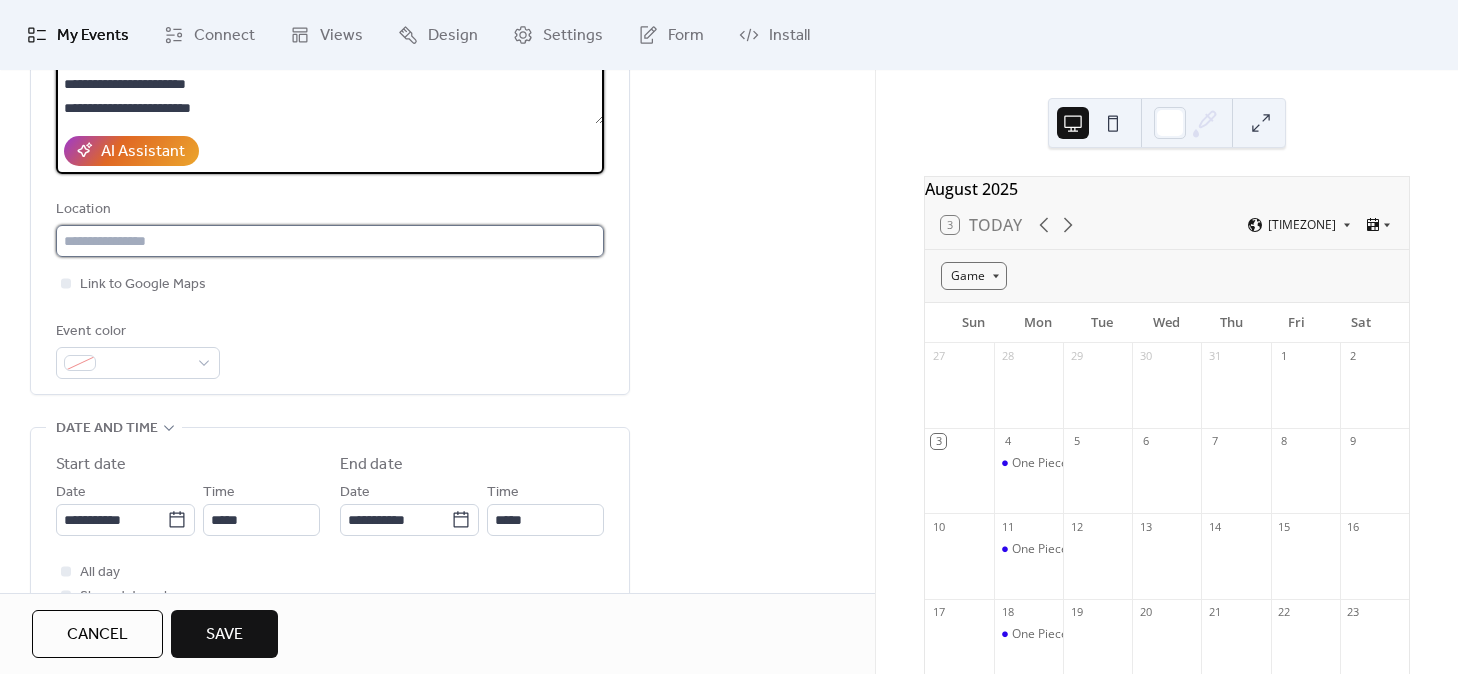 click at bounding box center (330, 241) 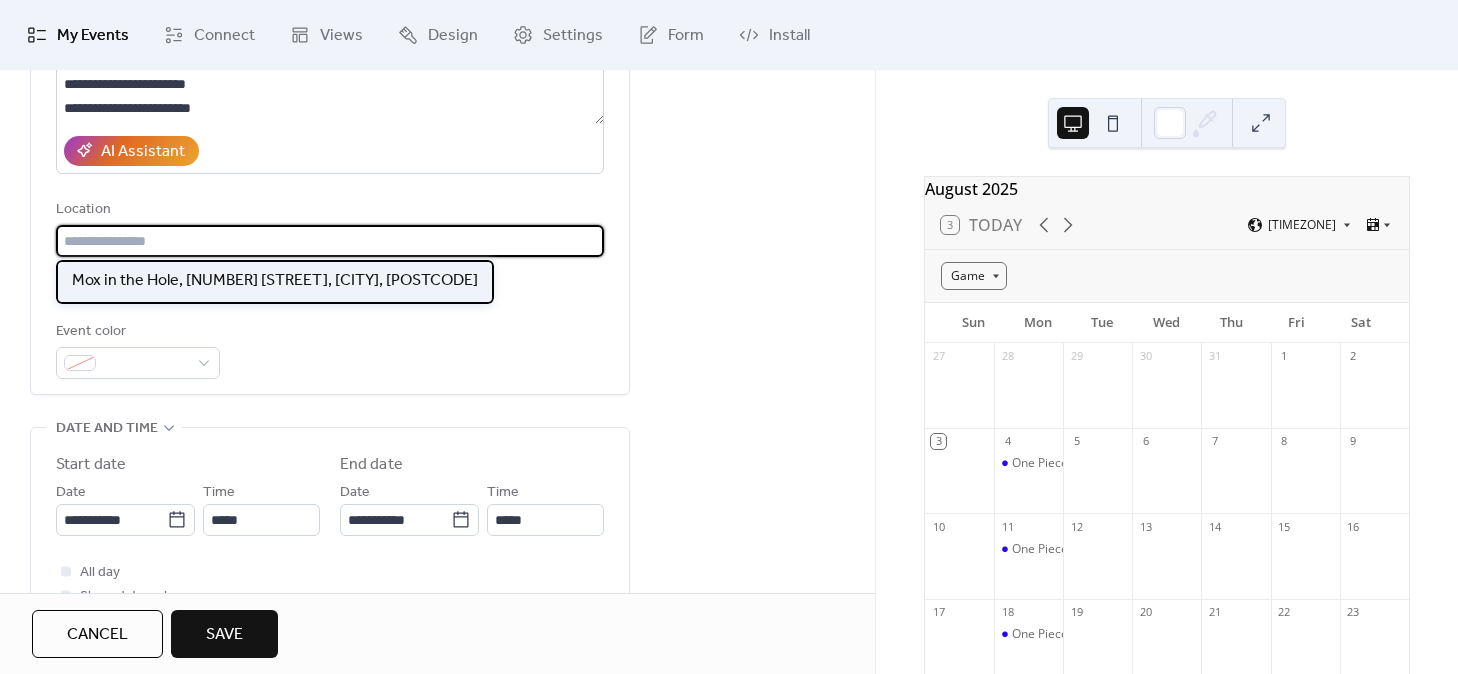 click on "Mox in the Hole, [NUMBER] [STREET], [CITY], [POSTCODE]" at bounding box center (275, 282) 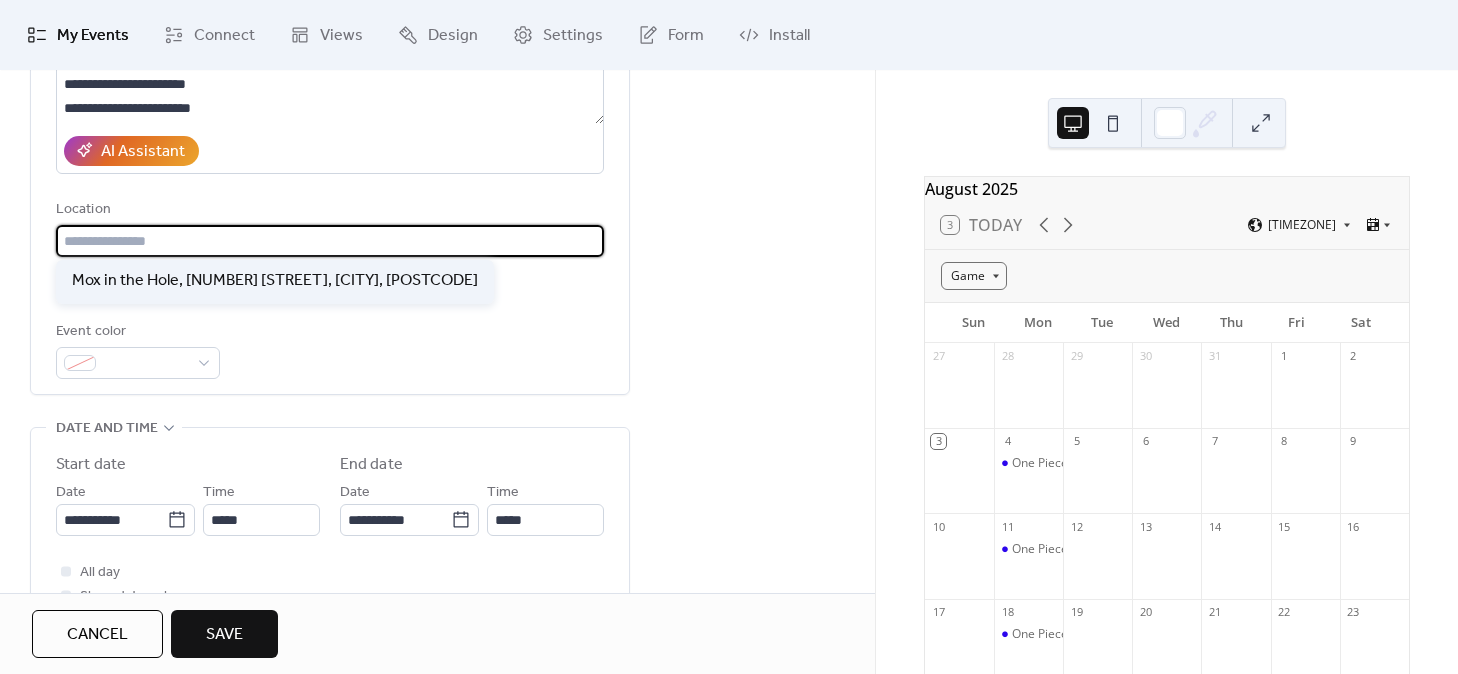 type on "**********" 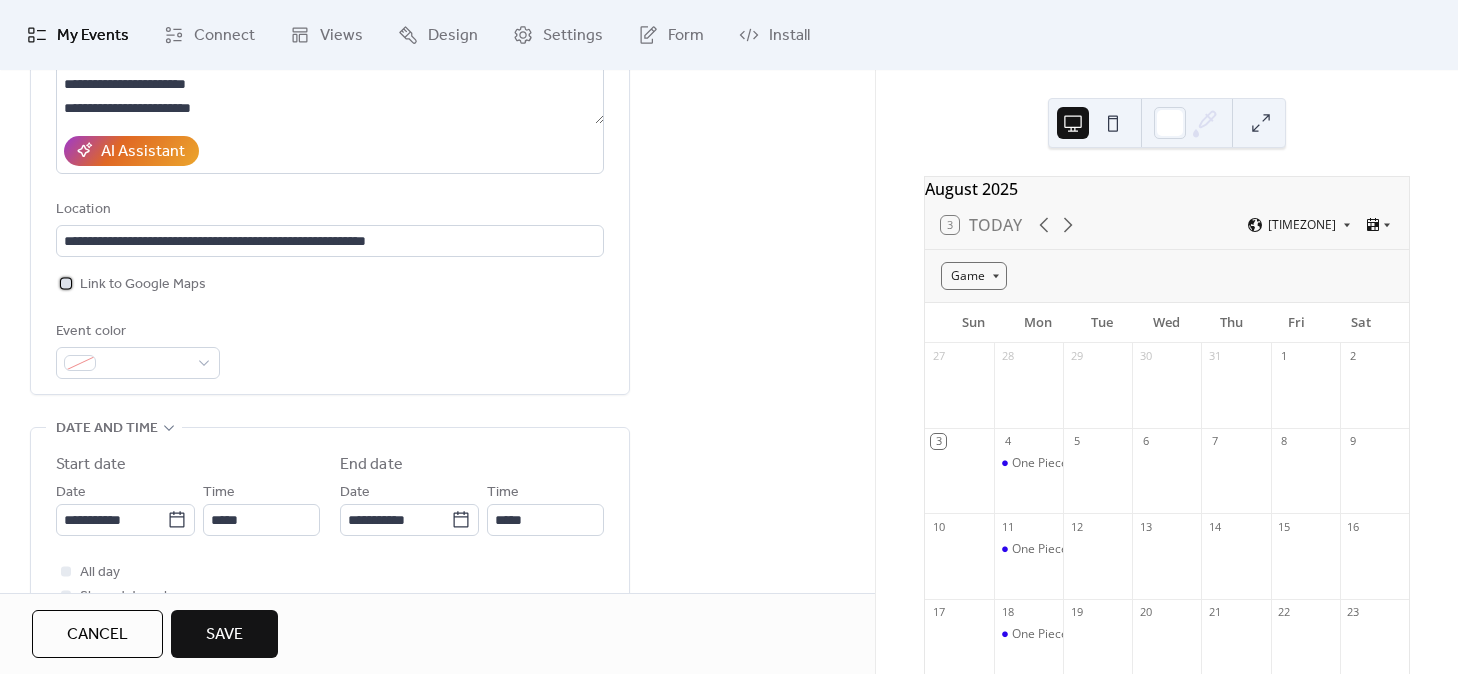 click on "Link to Google Maps" at bounding box center (143, 285) 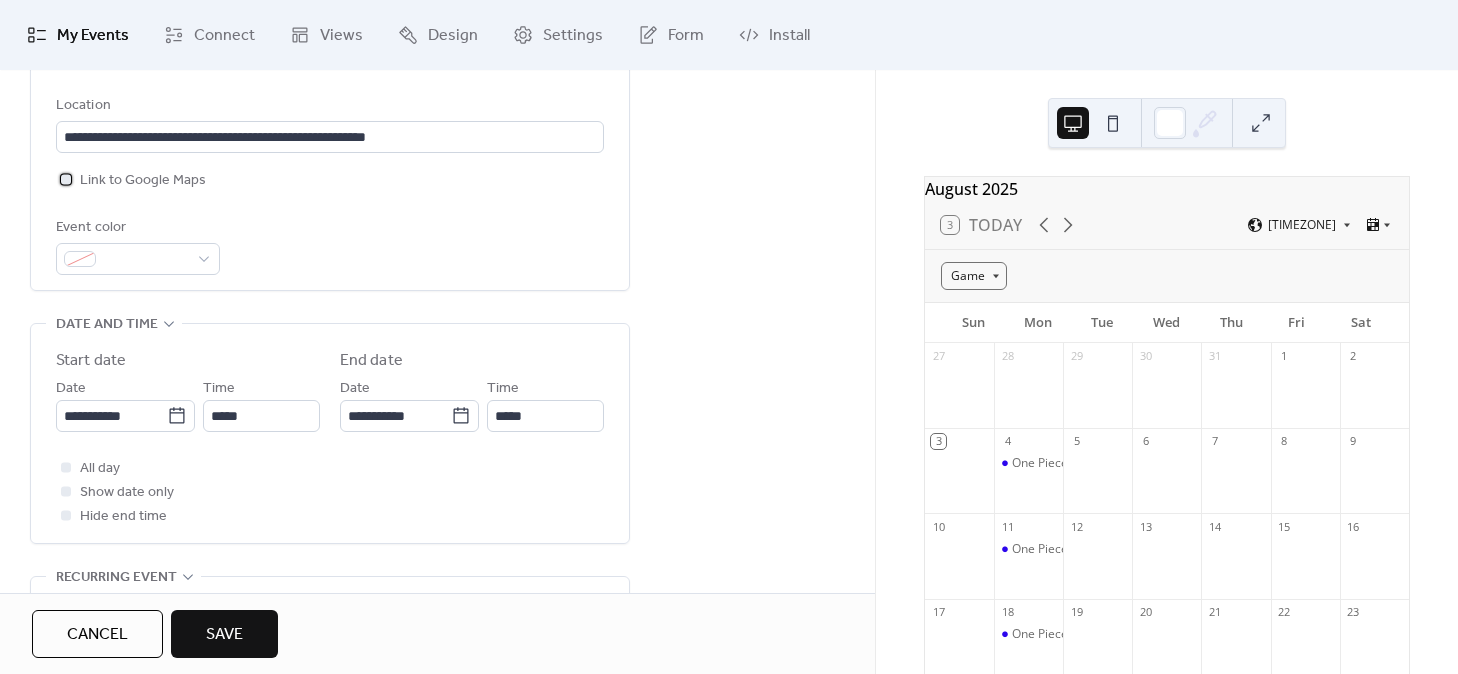 scroll, scrollTop: 440, scrollLeft: 0, axis: vertical 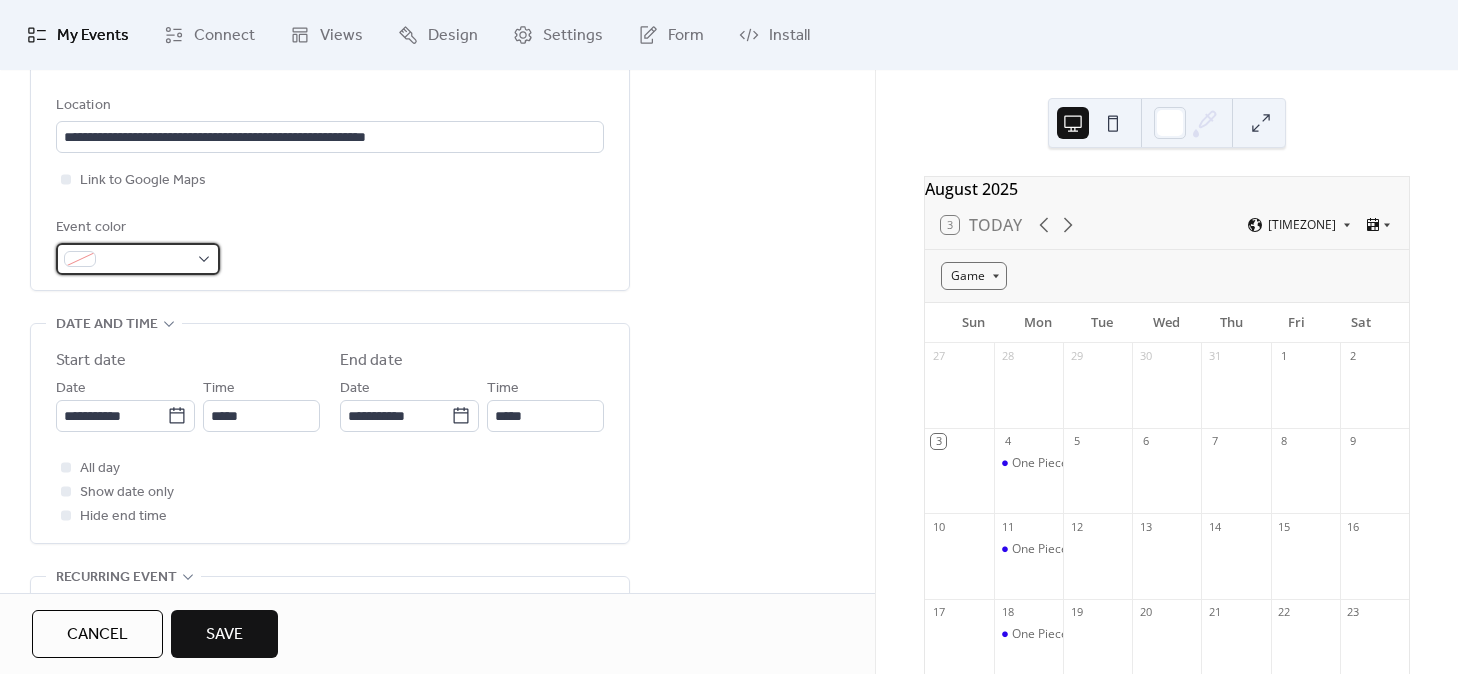 click at bounding box center [146, 260] 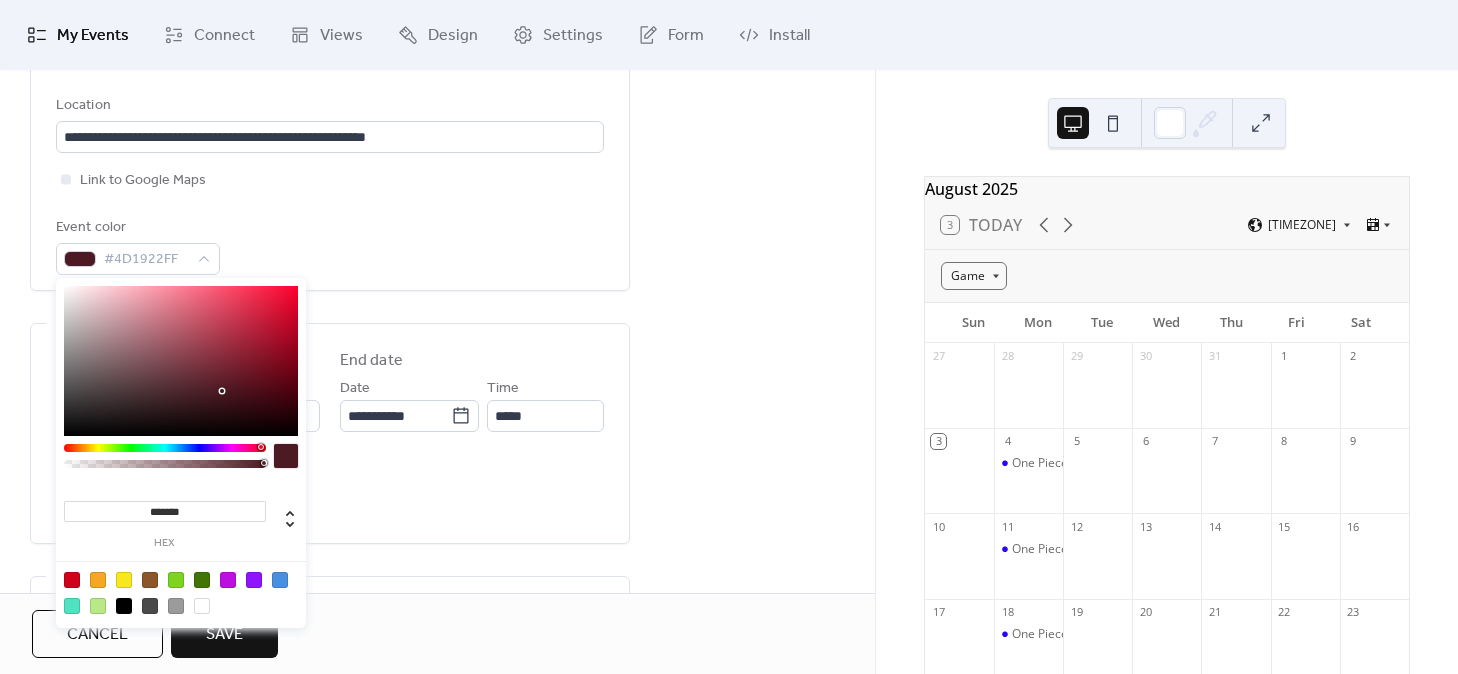 click at bounding box center [165, 448] 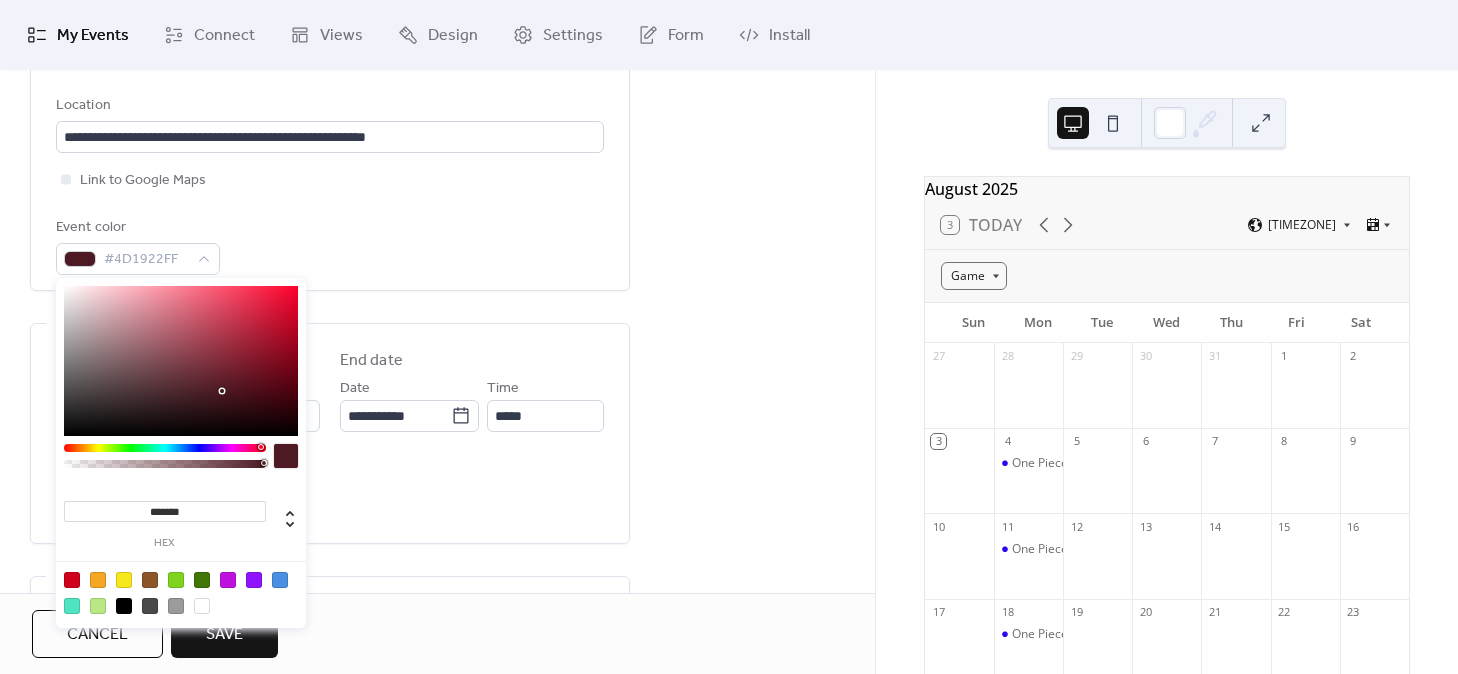 type on "*******" 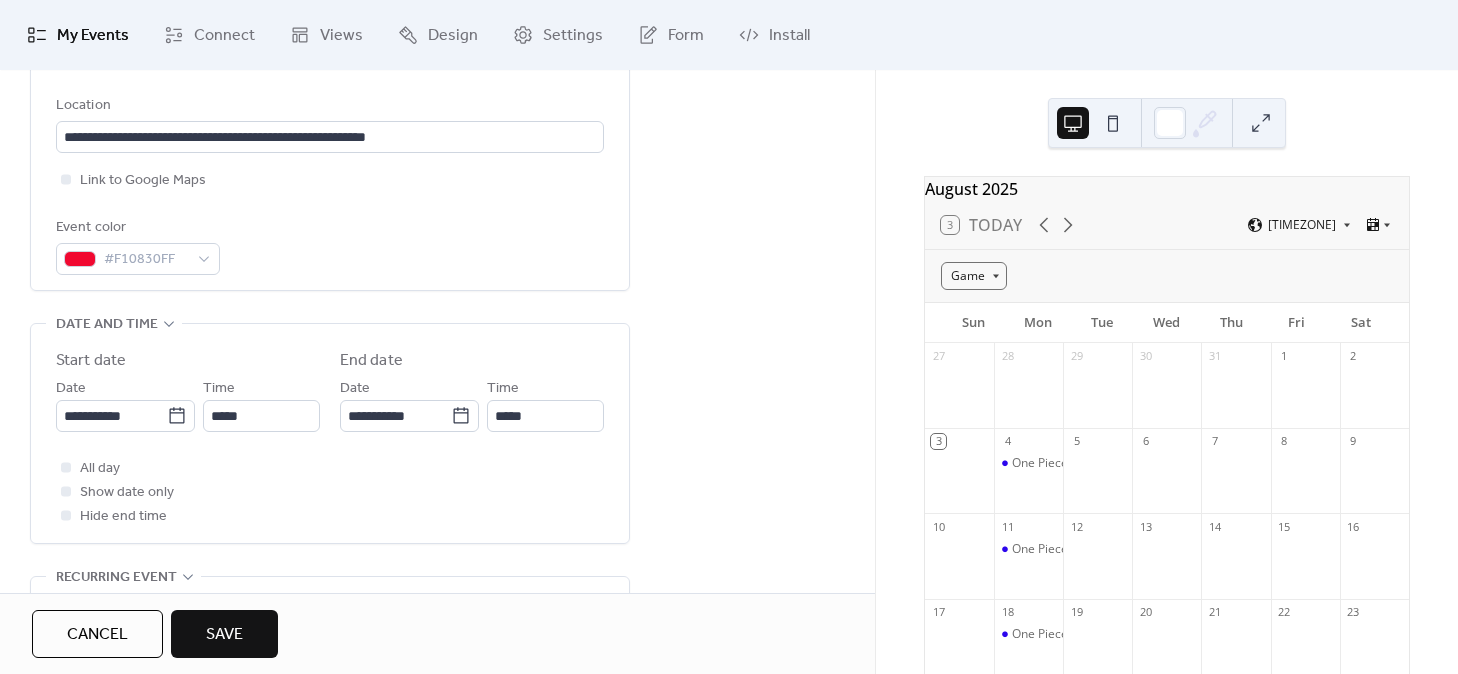 click on "Event color #F10830FF" at bounding box center [330, 245] 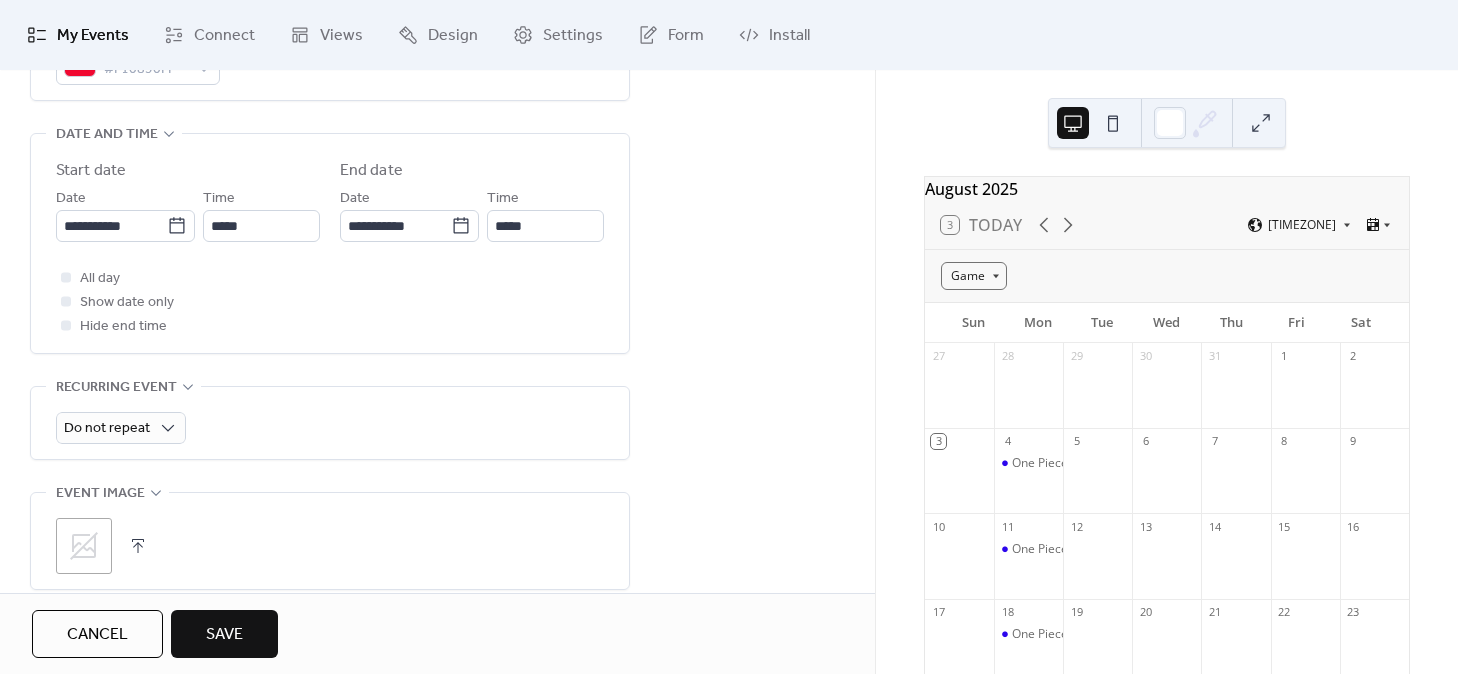 scroll, scrollTop: 631, scrollLeft: 0, axis: vertical 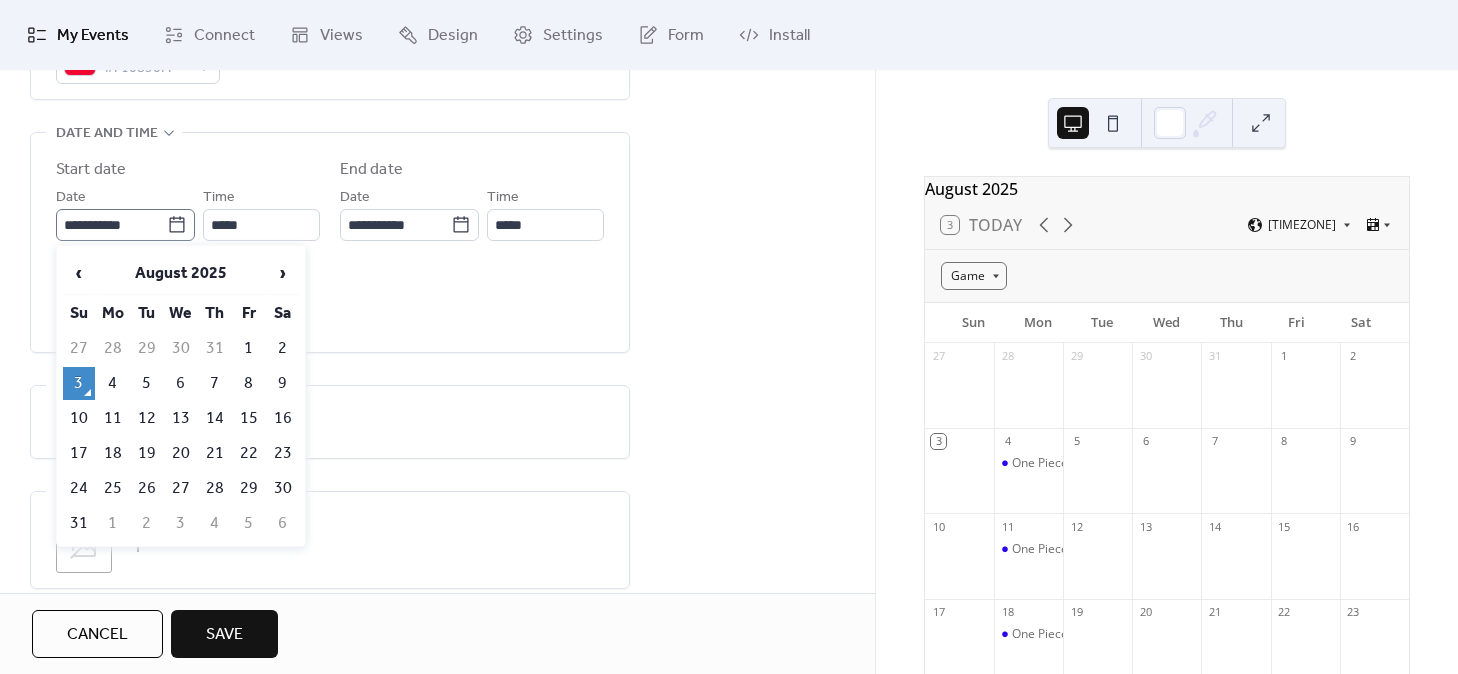 click 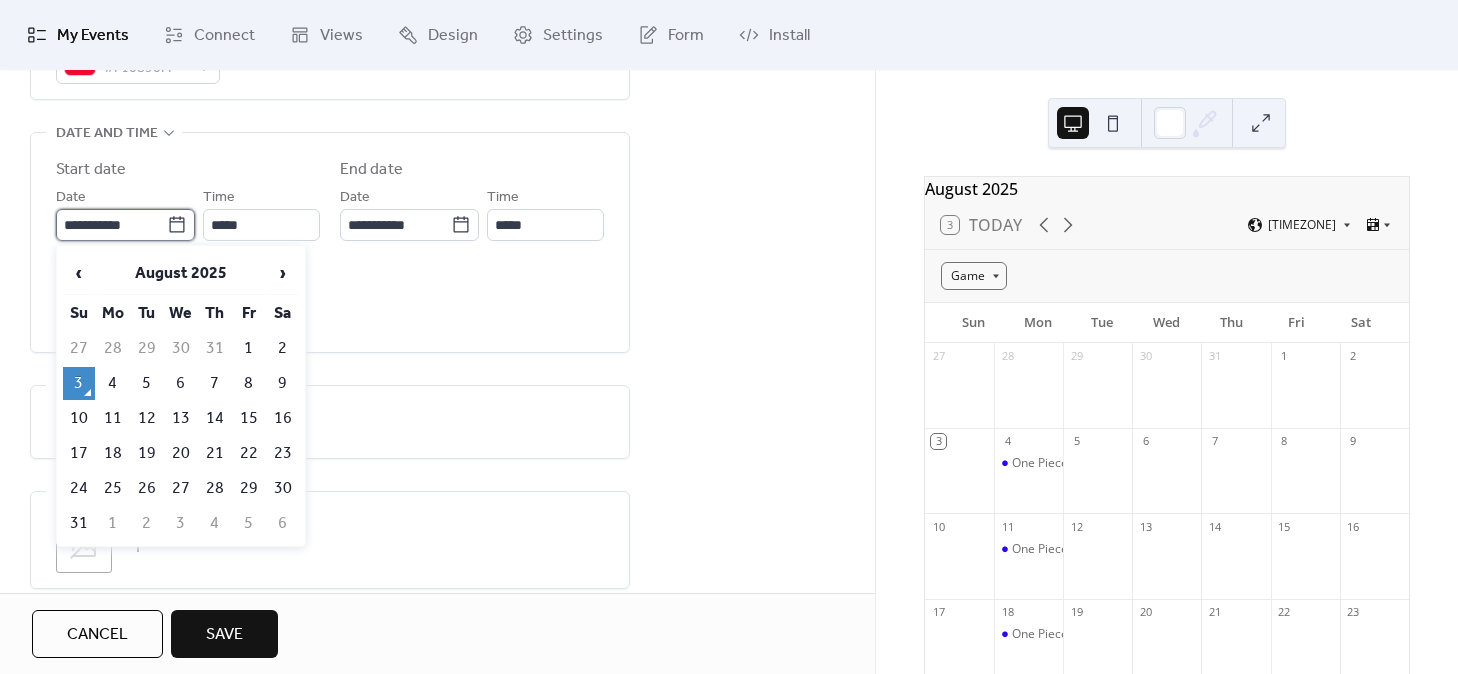 click on "**********" at bounding box center [111, 225] 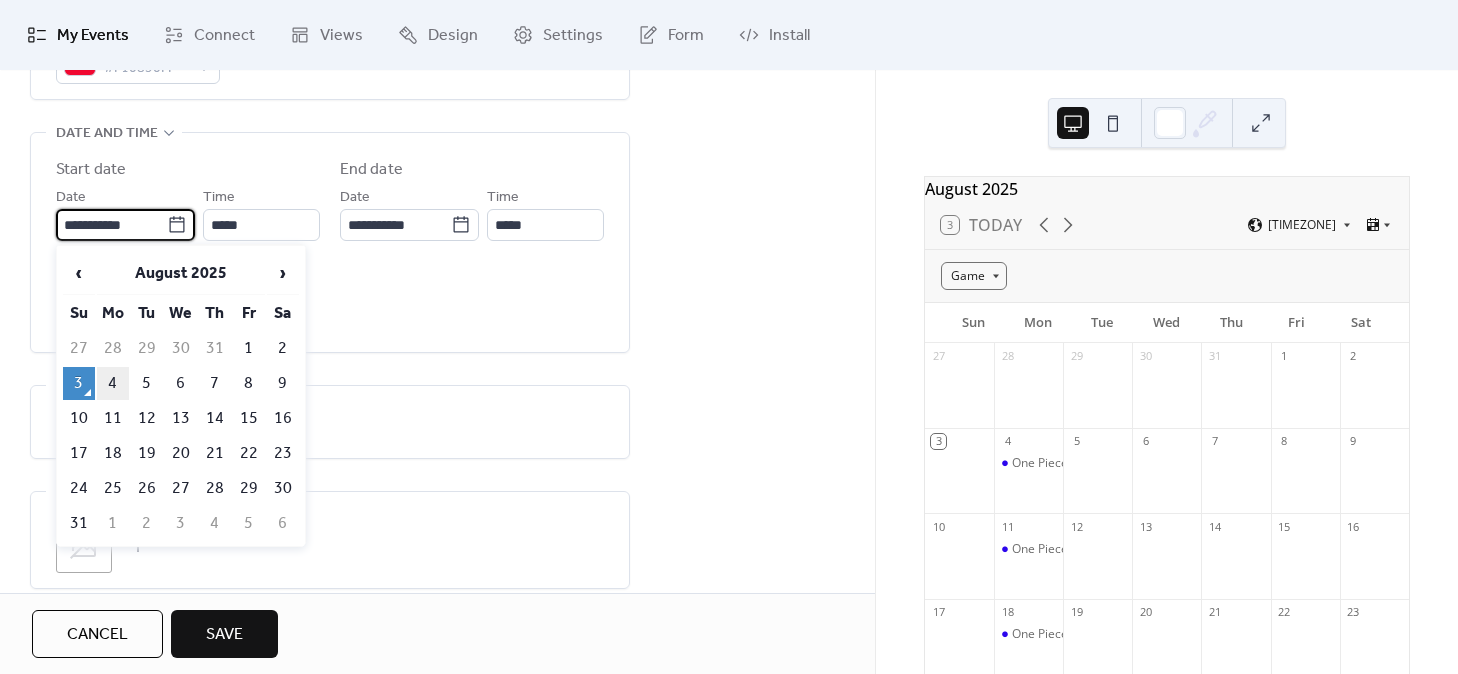 click on "4" at bounding box center (113, 383) 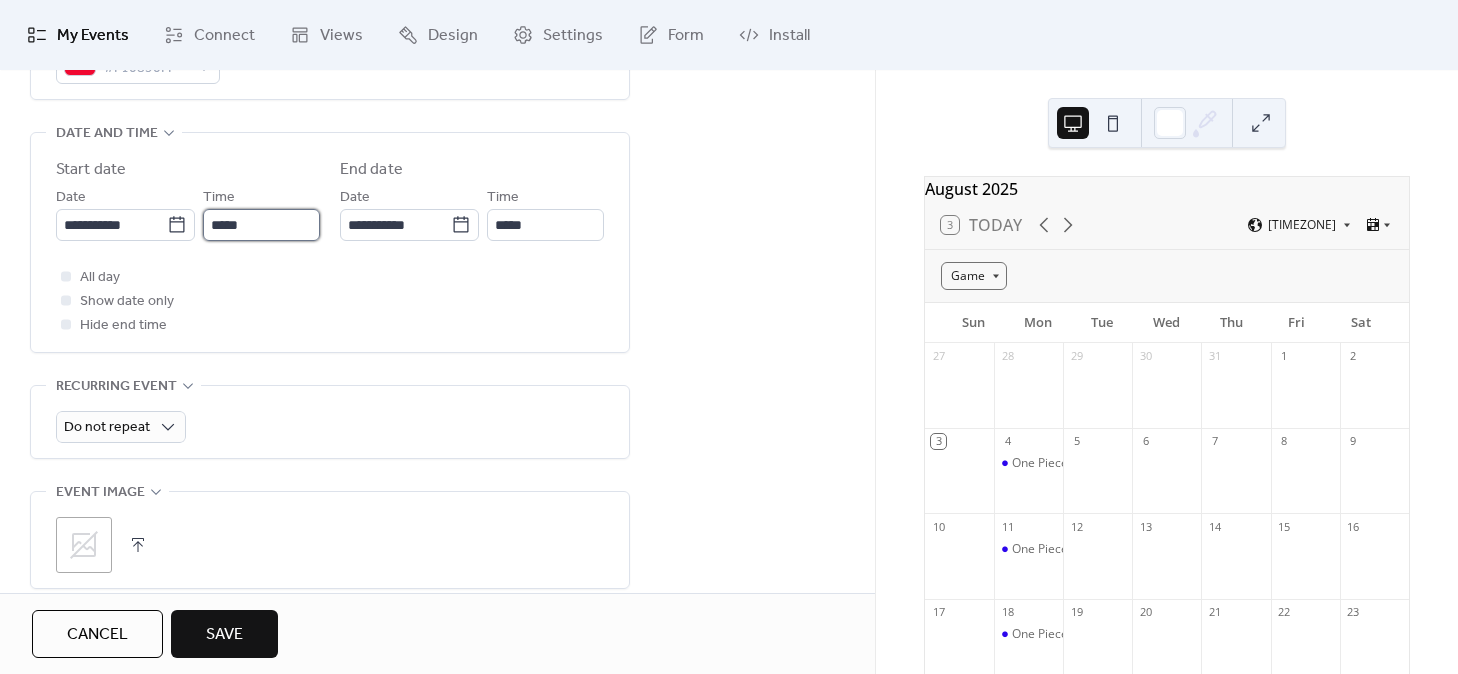 click on "*****" at bounding box center [261, 225] 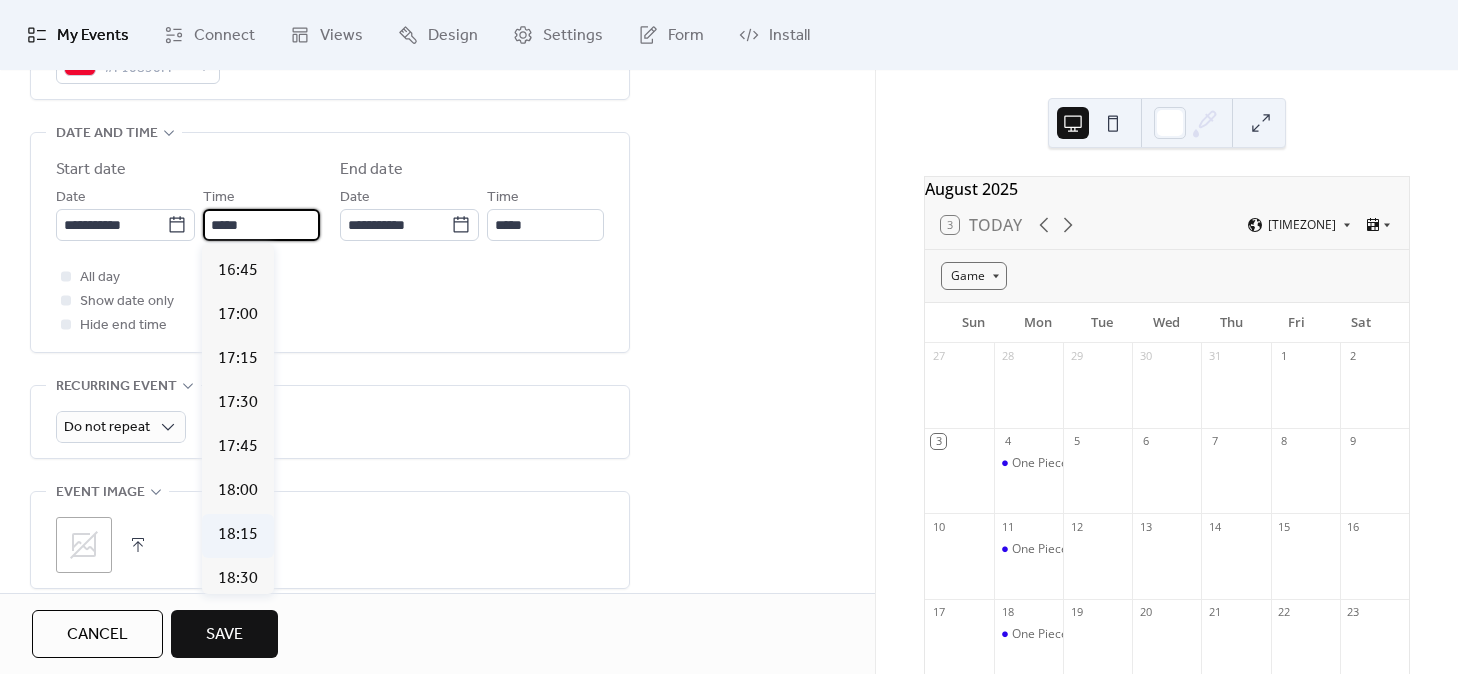 scroll, scrollTop: 3039, scrollLeft: 0, axis: vertical 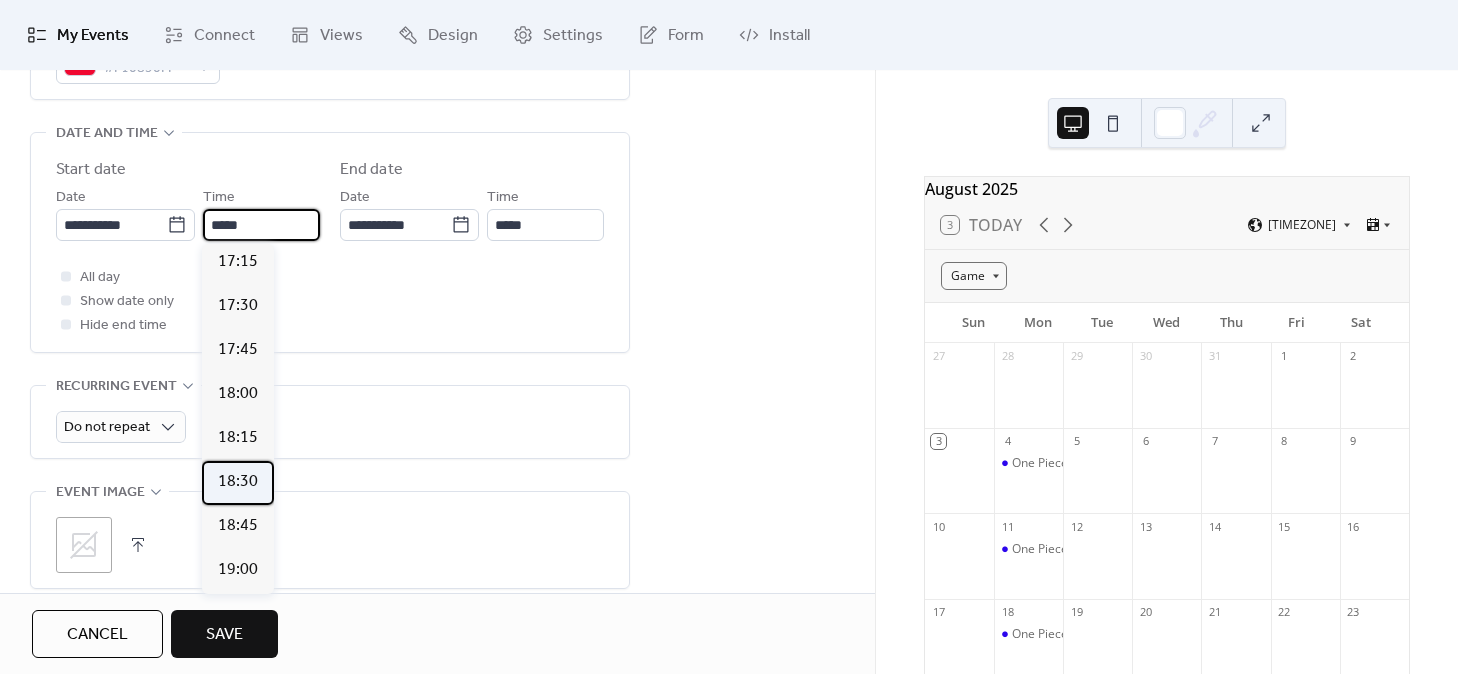 click on "18:30" at bounding box center (238, 482) 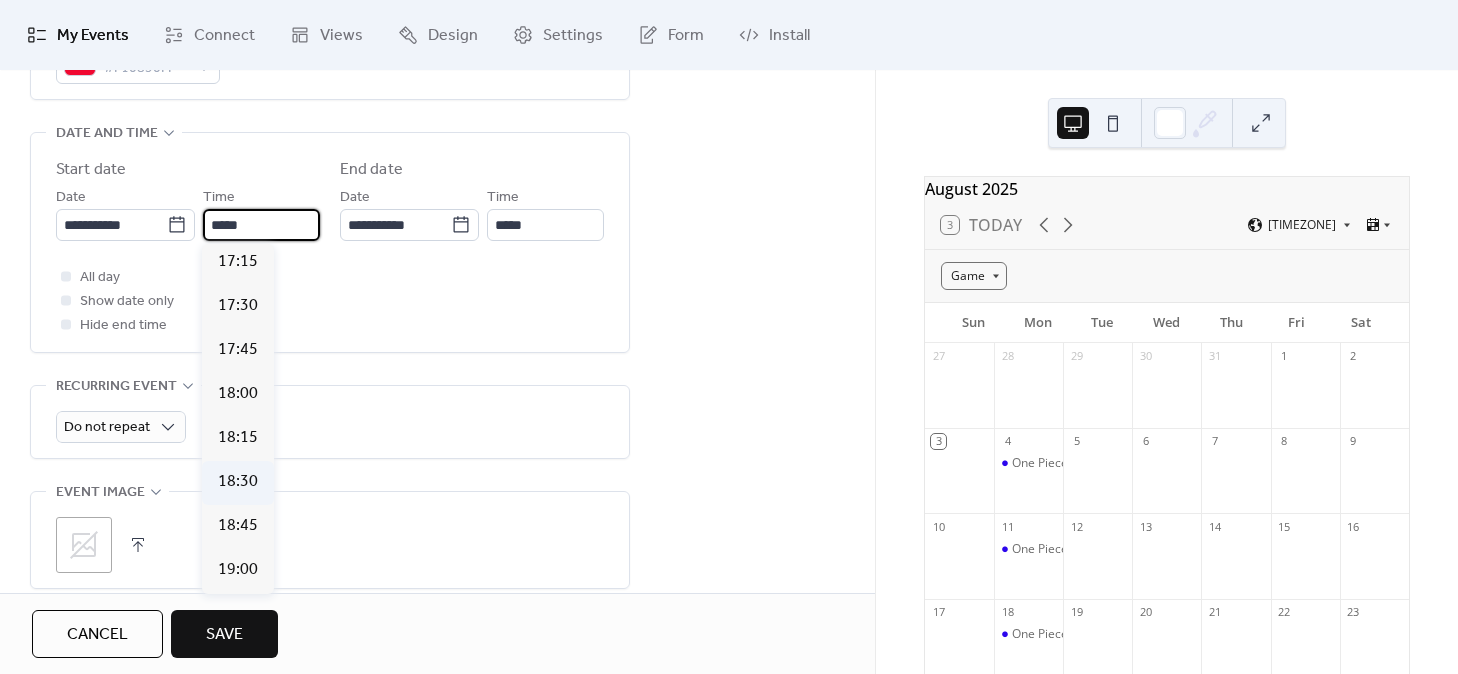 type on "*****" 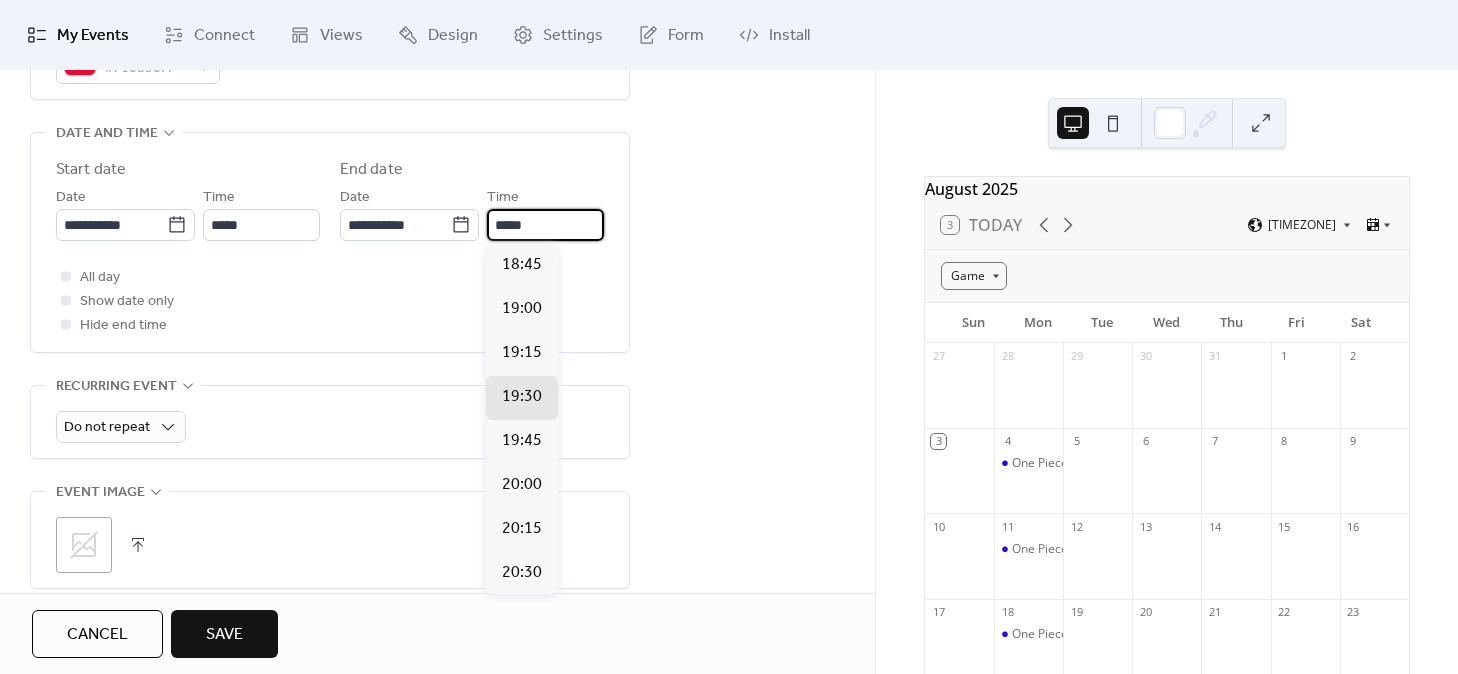 click on "*****" at bounding box center (545, 225) 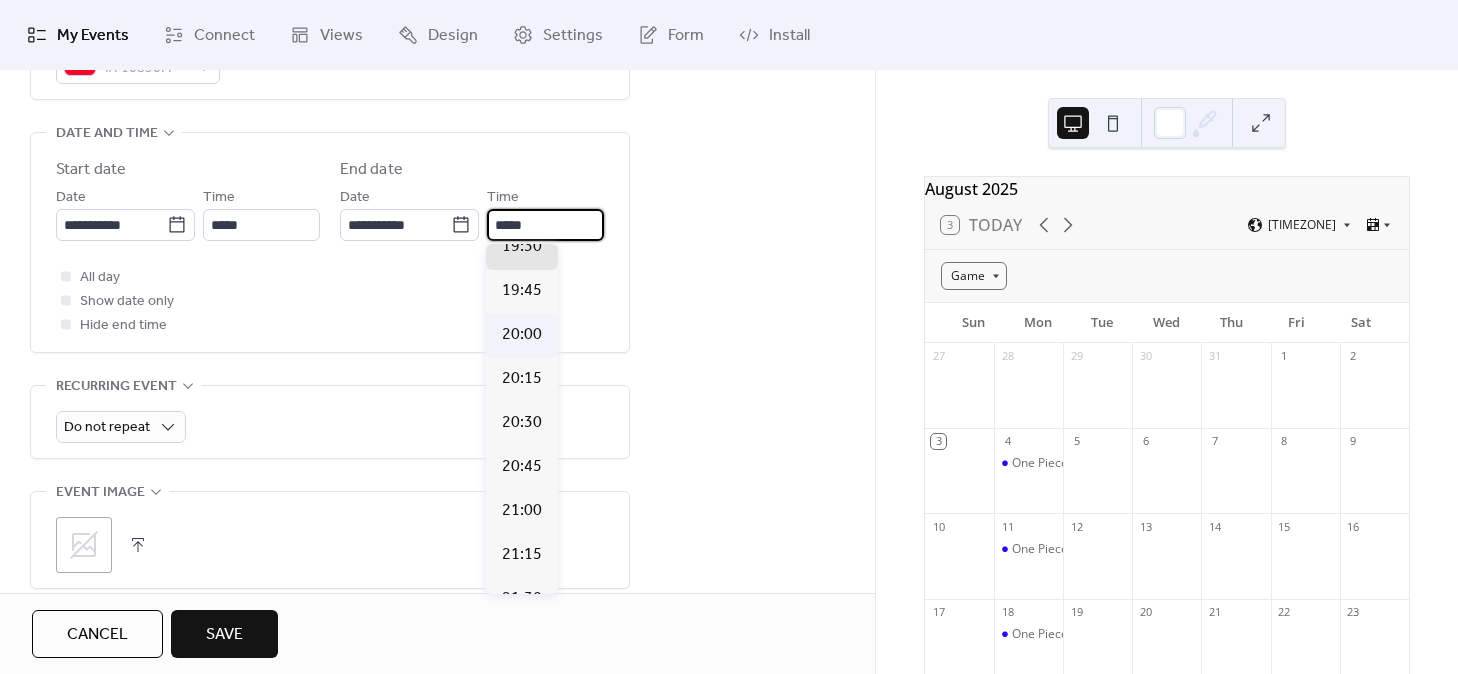 scroll, scrollTop: 359, scrollLeft: 0, axis: vertical 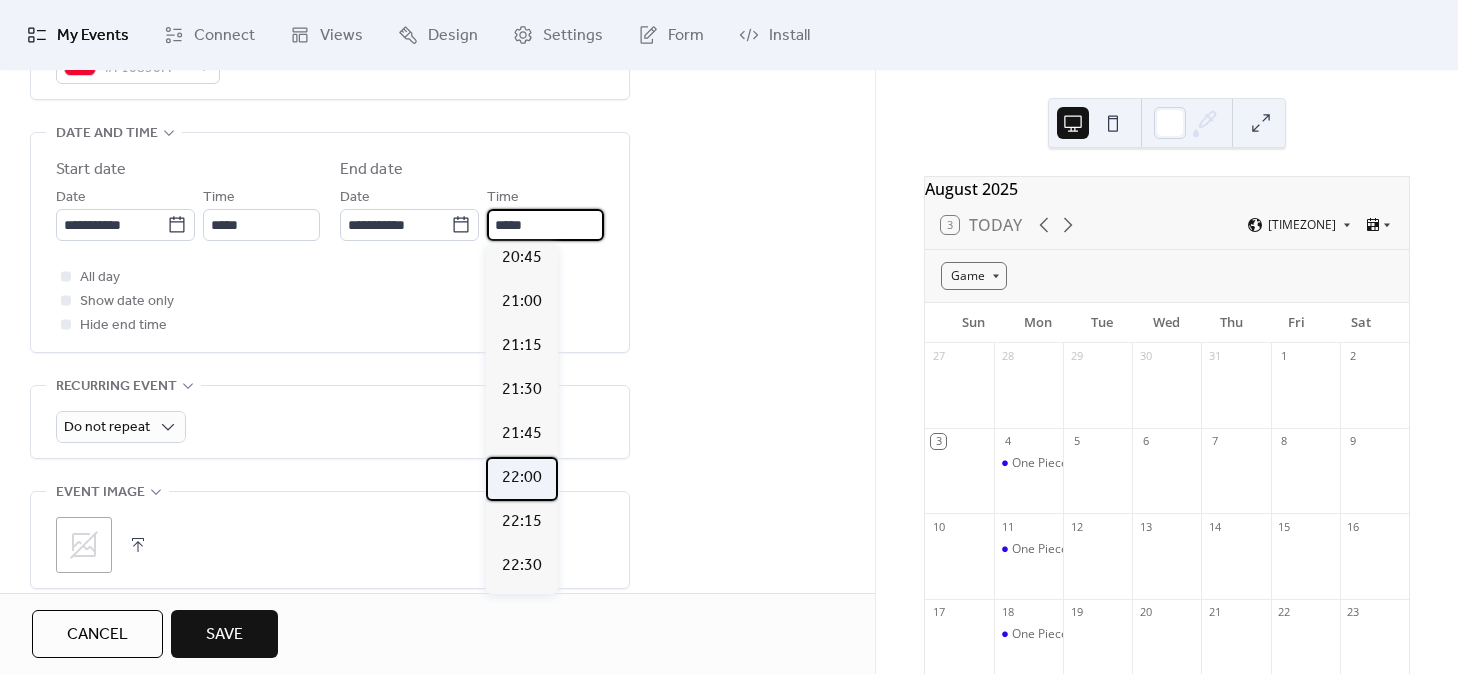click on "22:00" at bounding box center (522, 478) 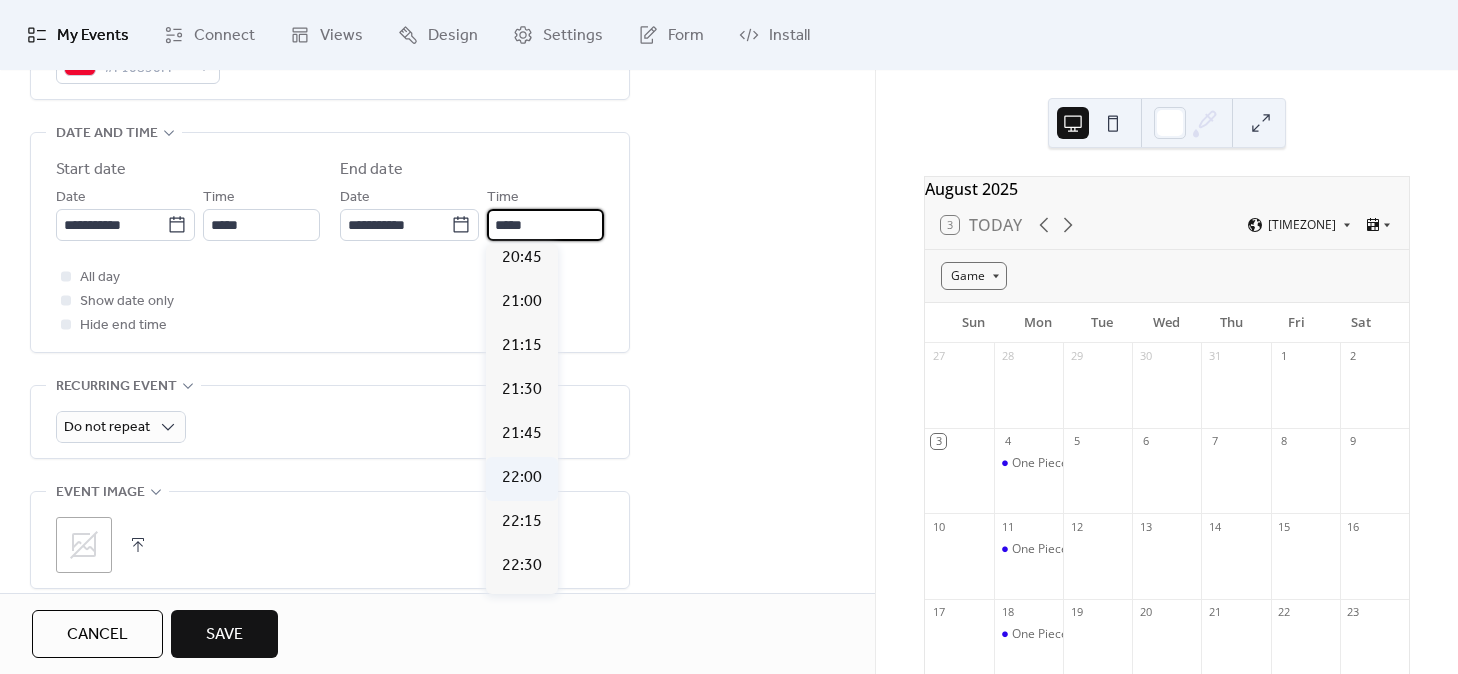 type on "*****" 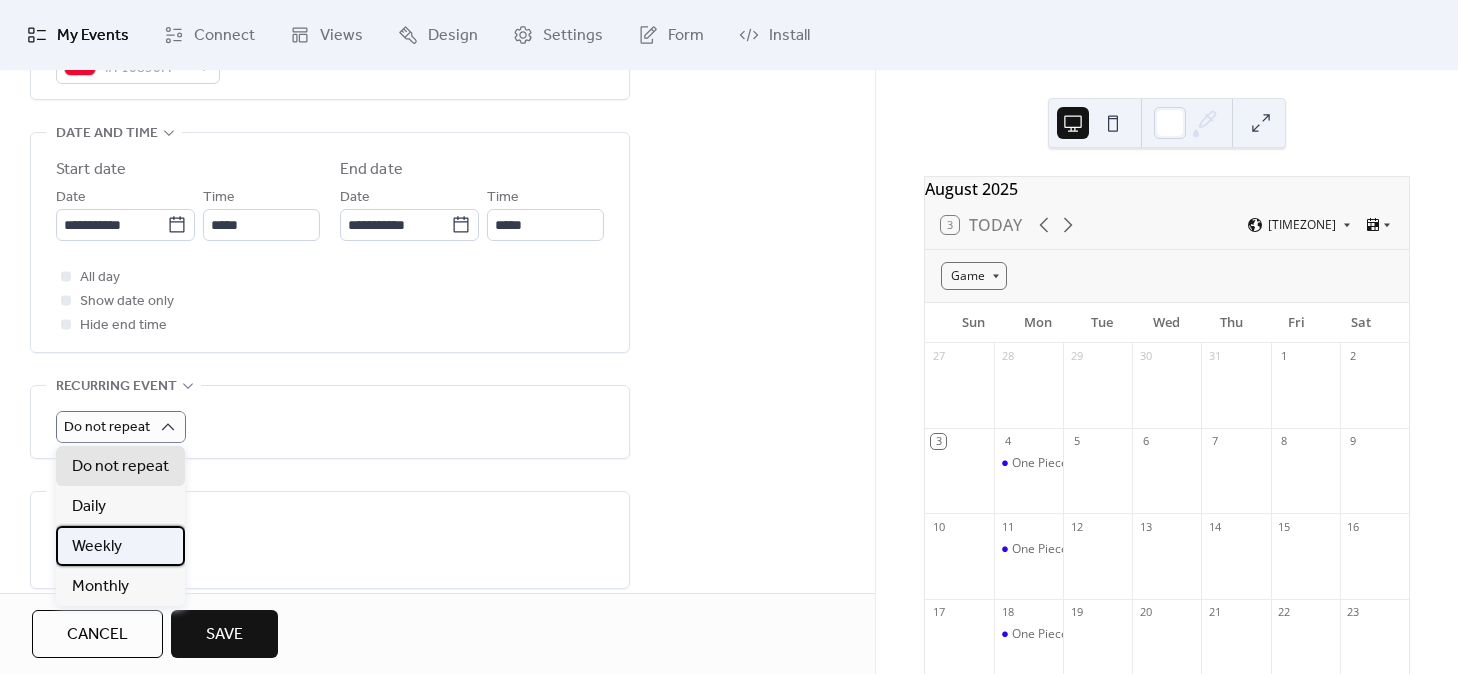 click on "Weekly" at bounding box center (97, 547) 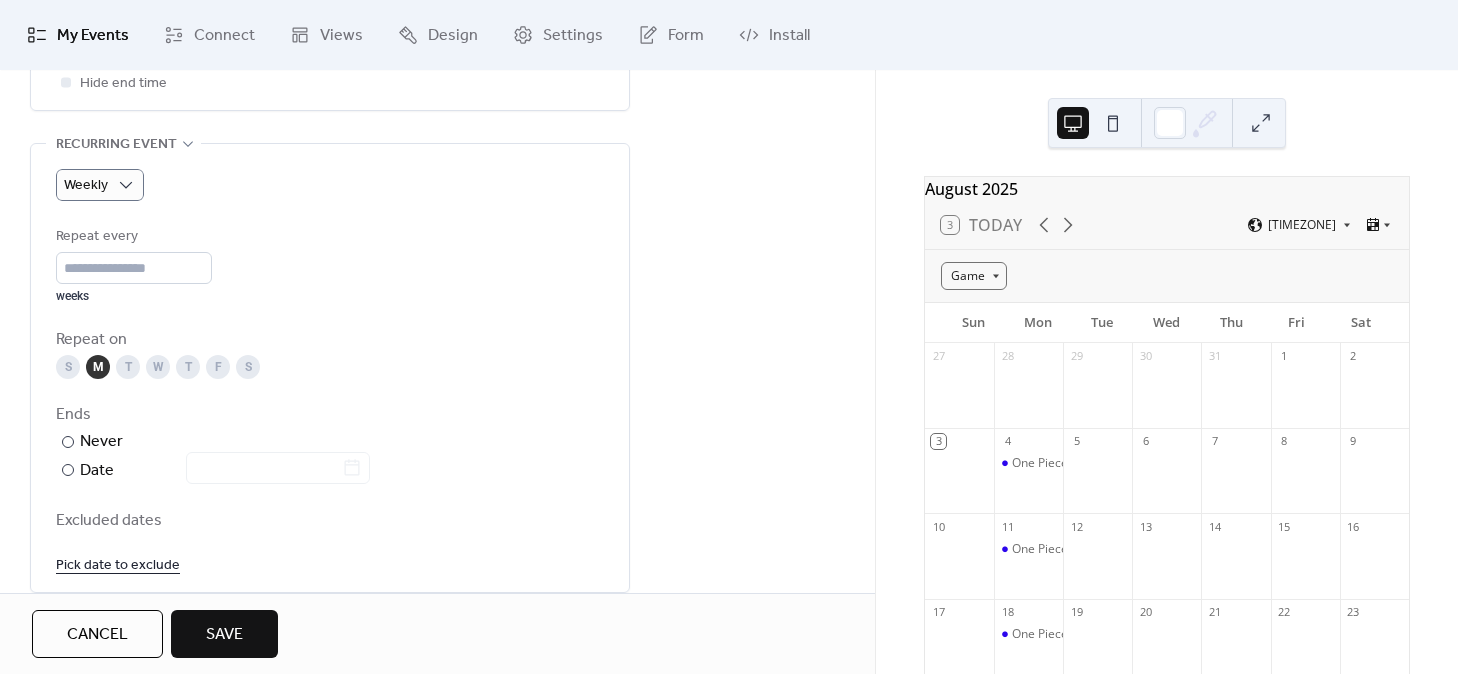 scroll, scrollTop: 879, scrollLeft: 0, axis: vertical 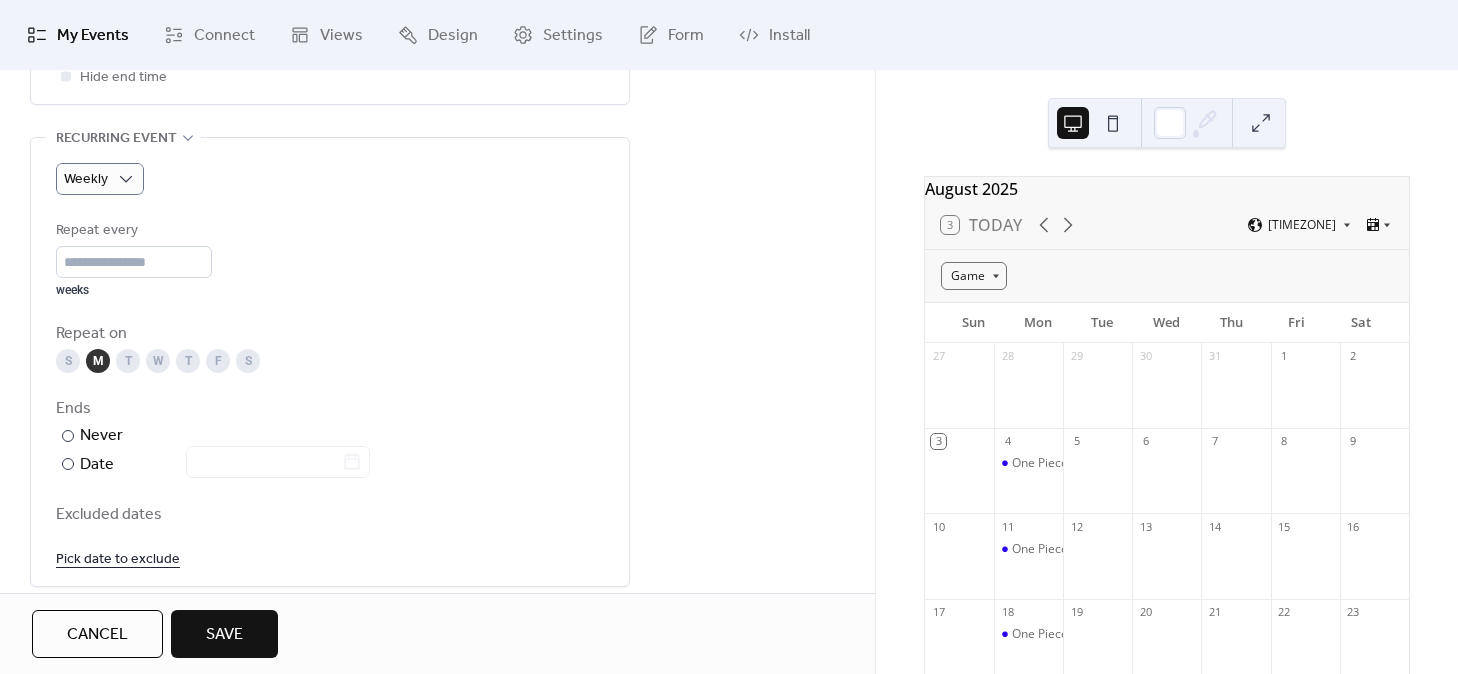 click on "F" at bounding box center [218, 361] 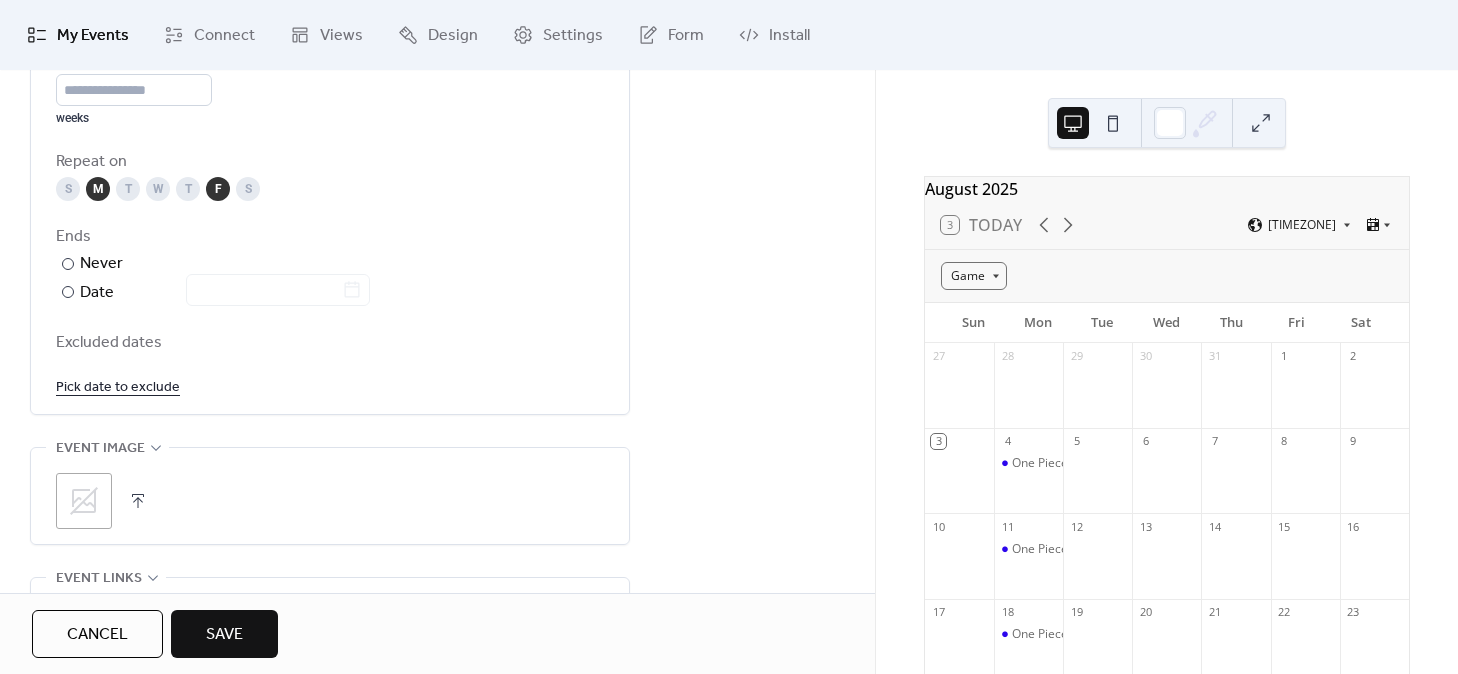 scroll, scrollTop: 1052, scrollLeft: 0, axis: vertical 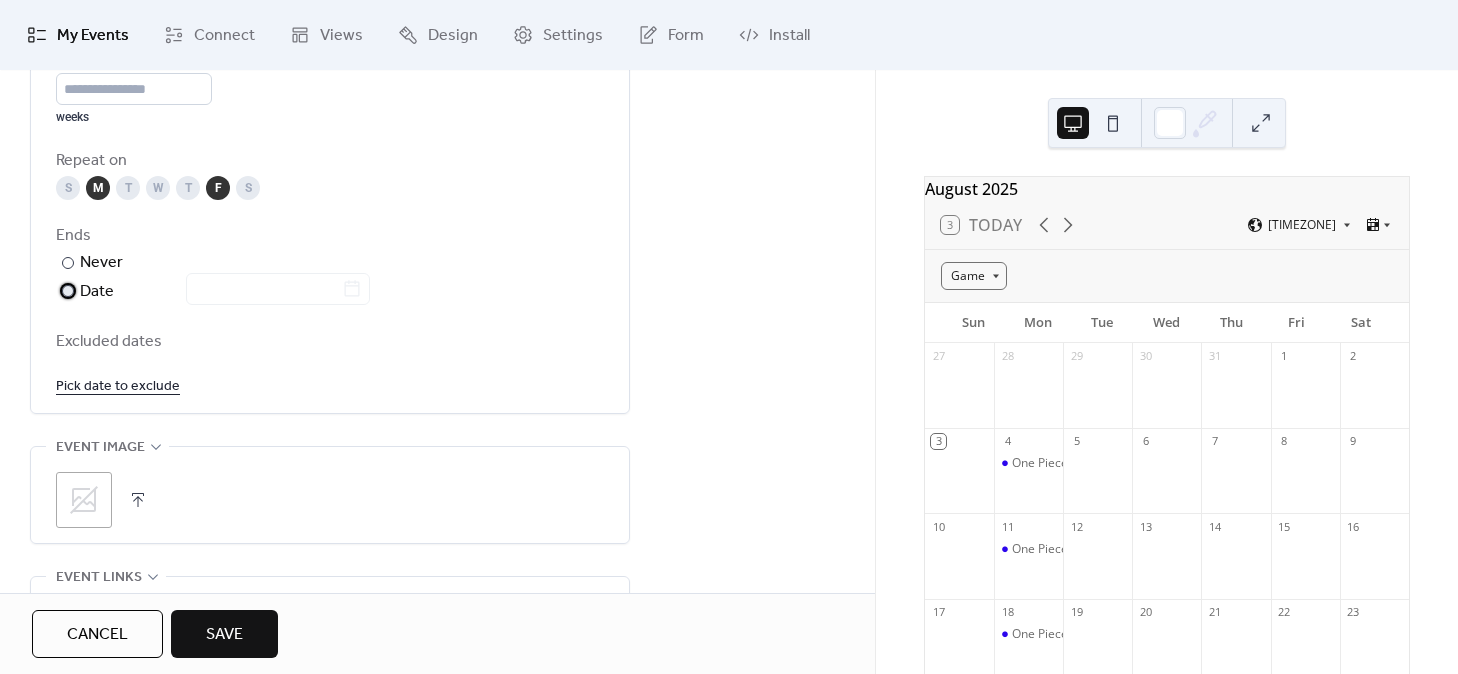 click on "​" at bounding box center (66, 291) 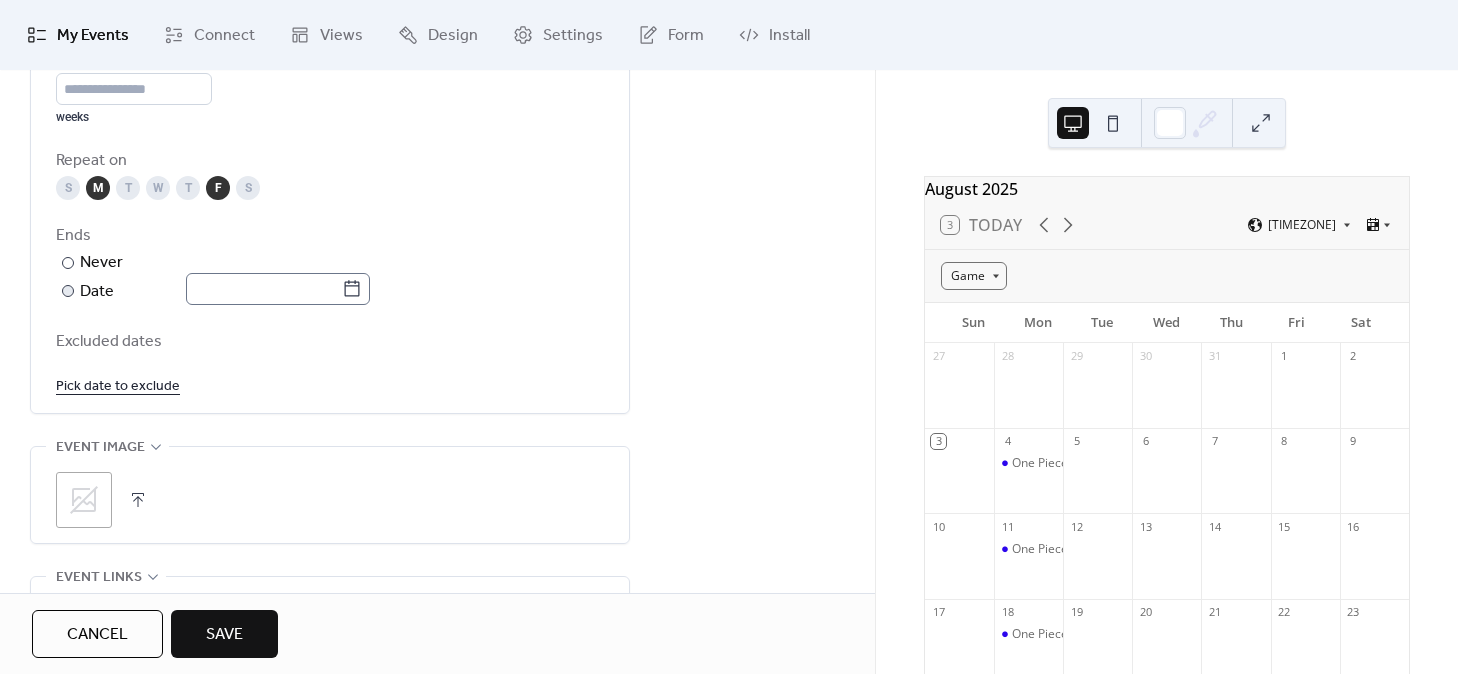 click 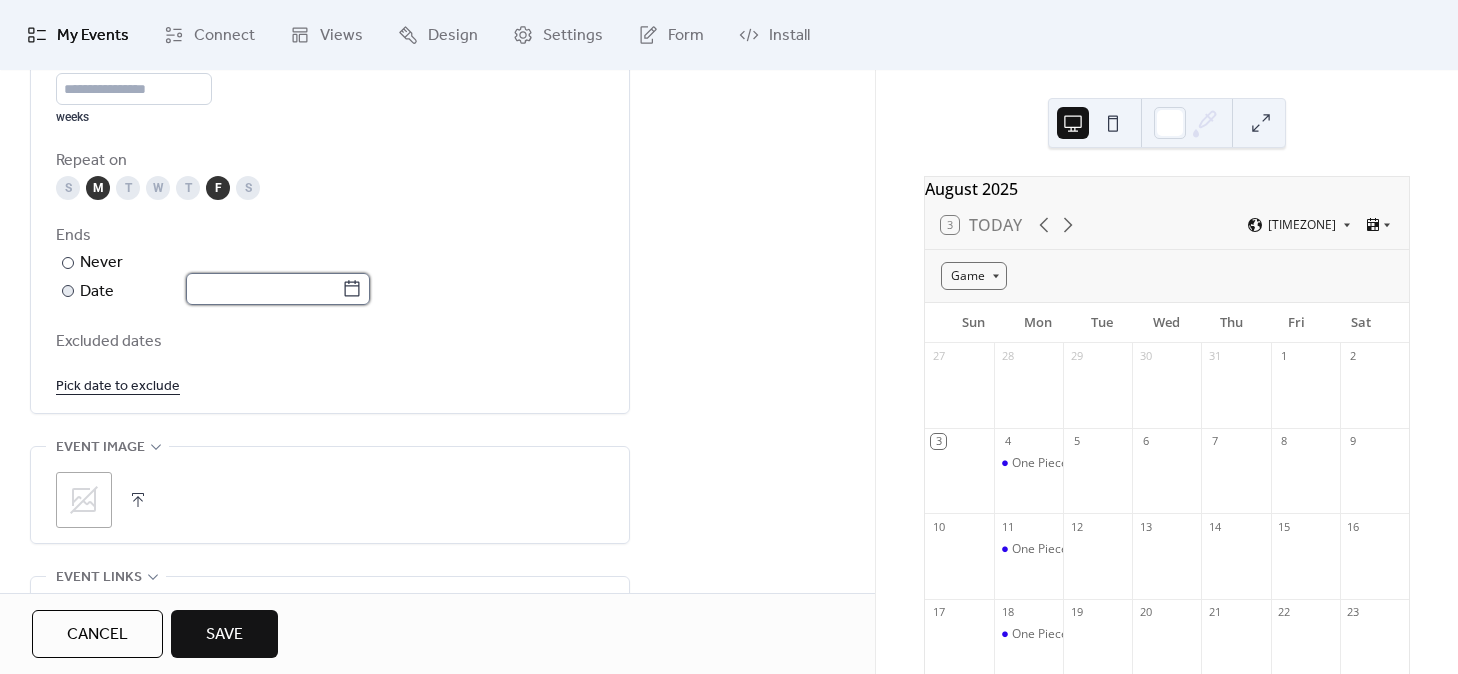click at bounding box center (264, 289) 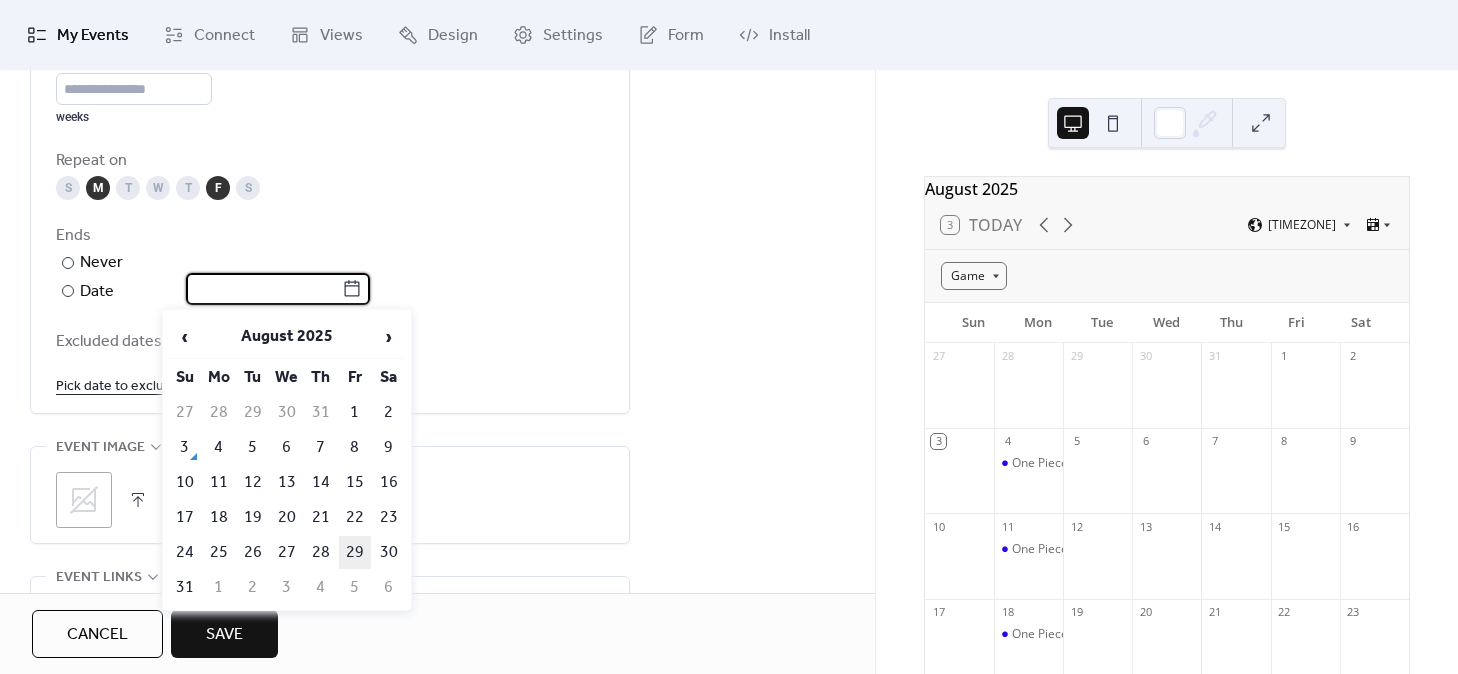 click on "29" at bounding box center [355, 552] 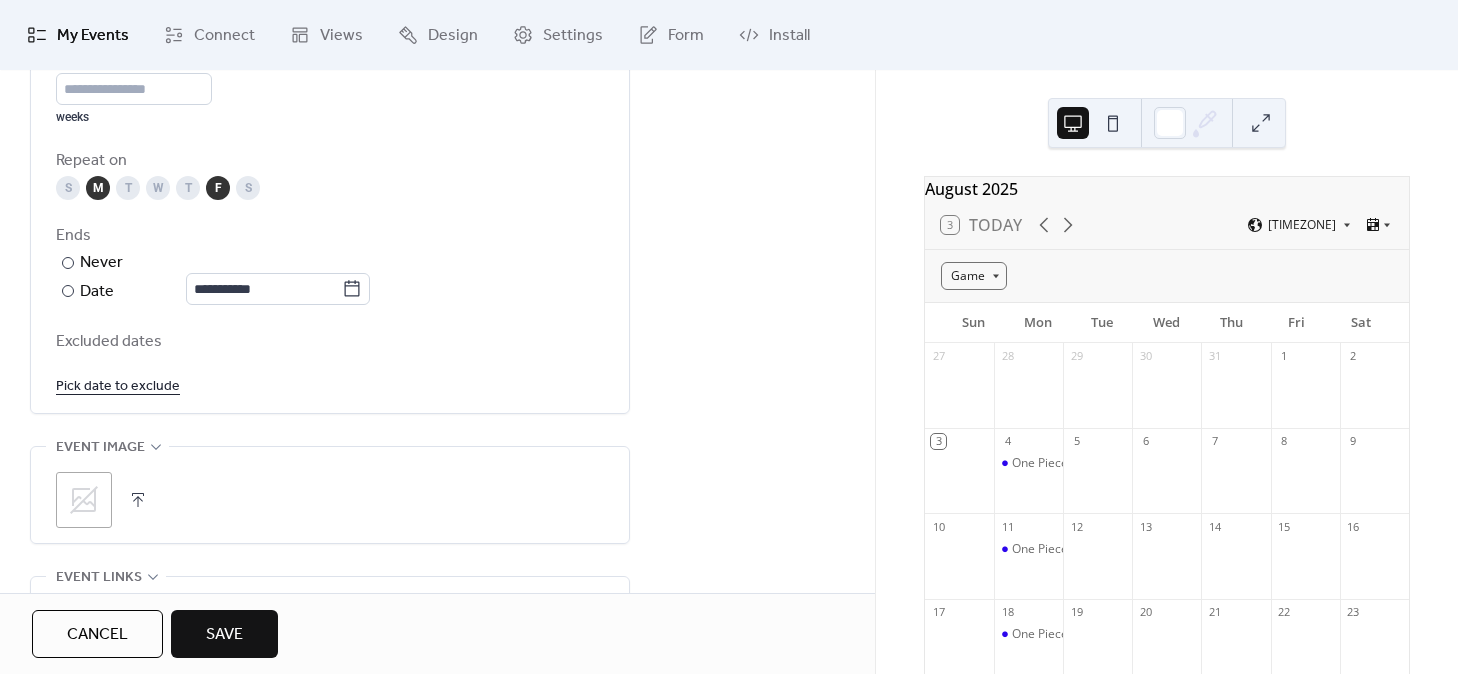 click on "Pick date to exclude" at bounding box center [330, 385] 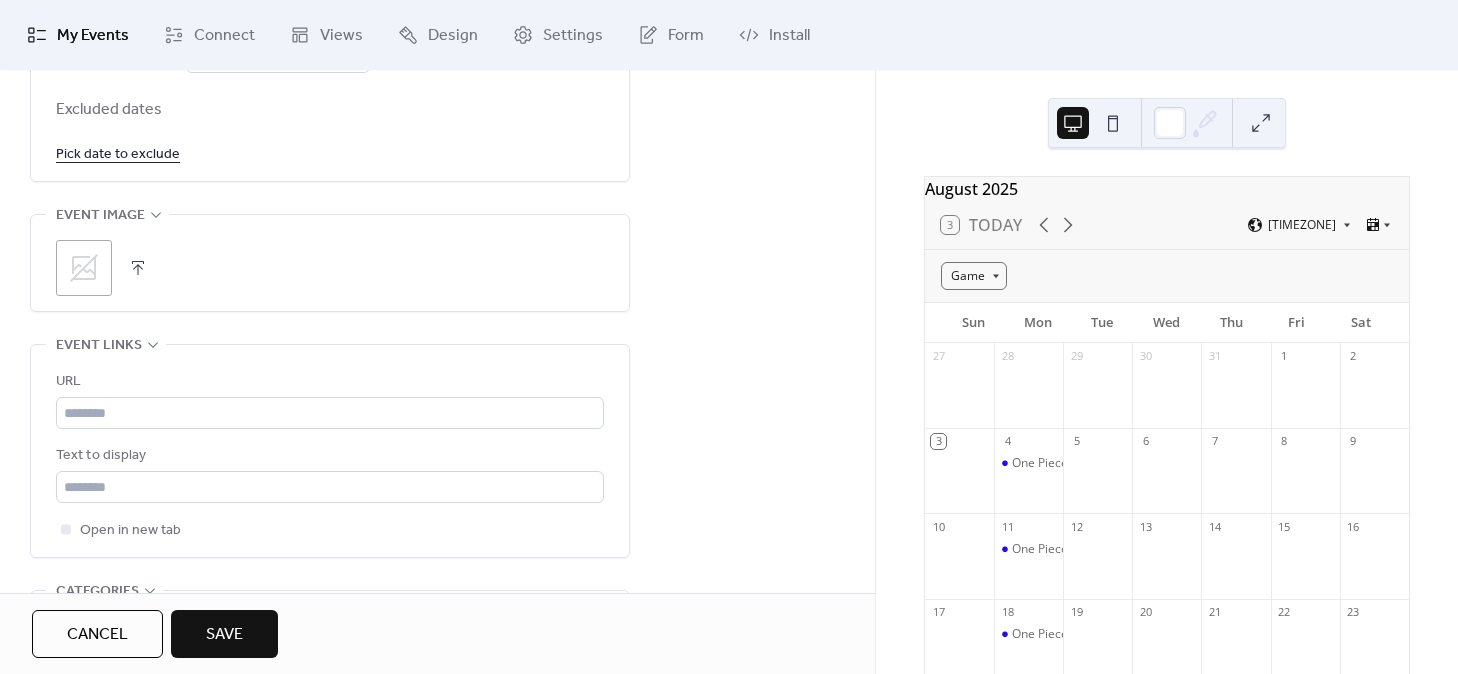 scroll, scrollTop: 1285, scrollLeft: 0, axis: vertical 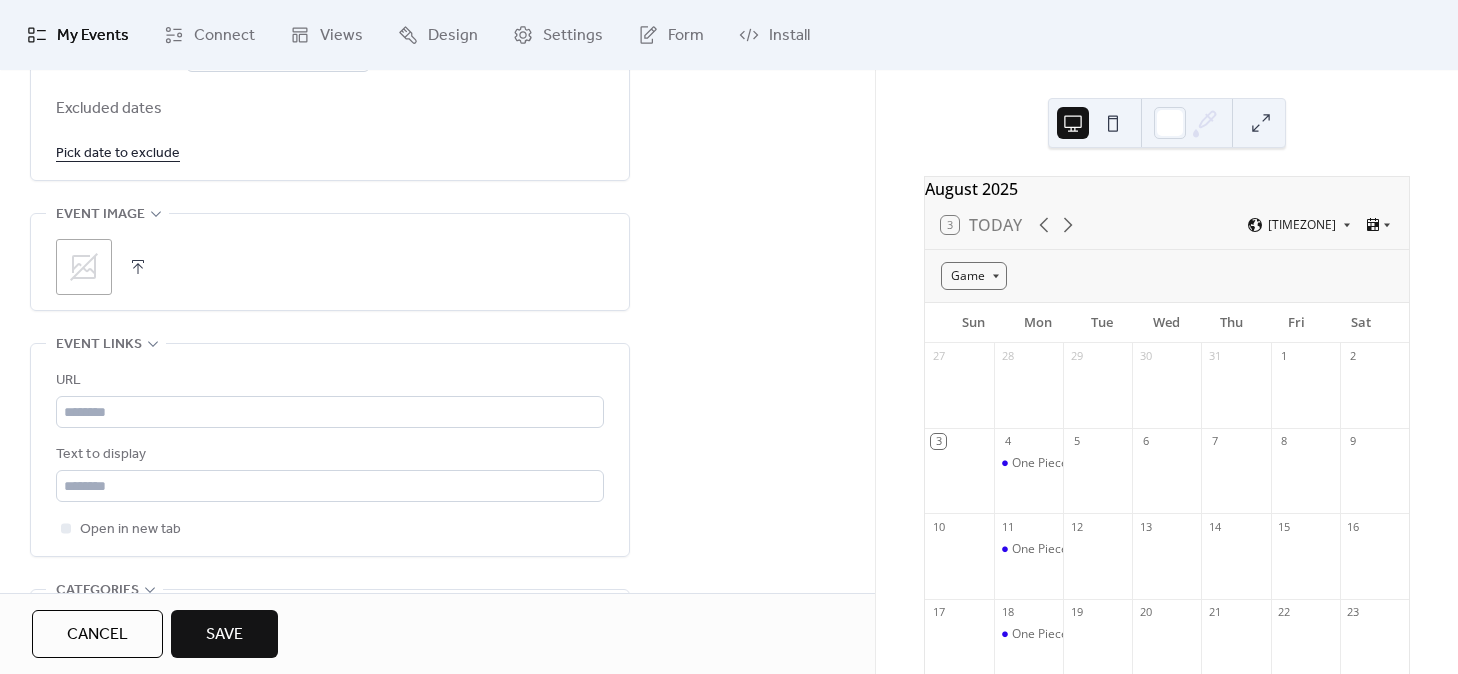 click 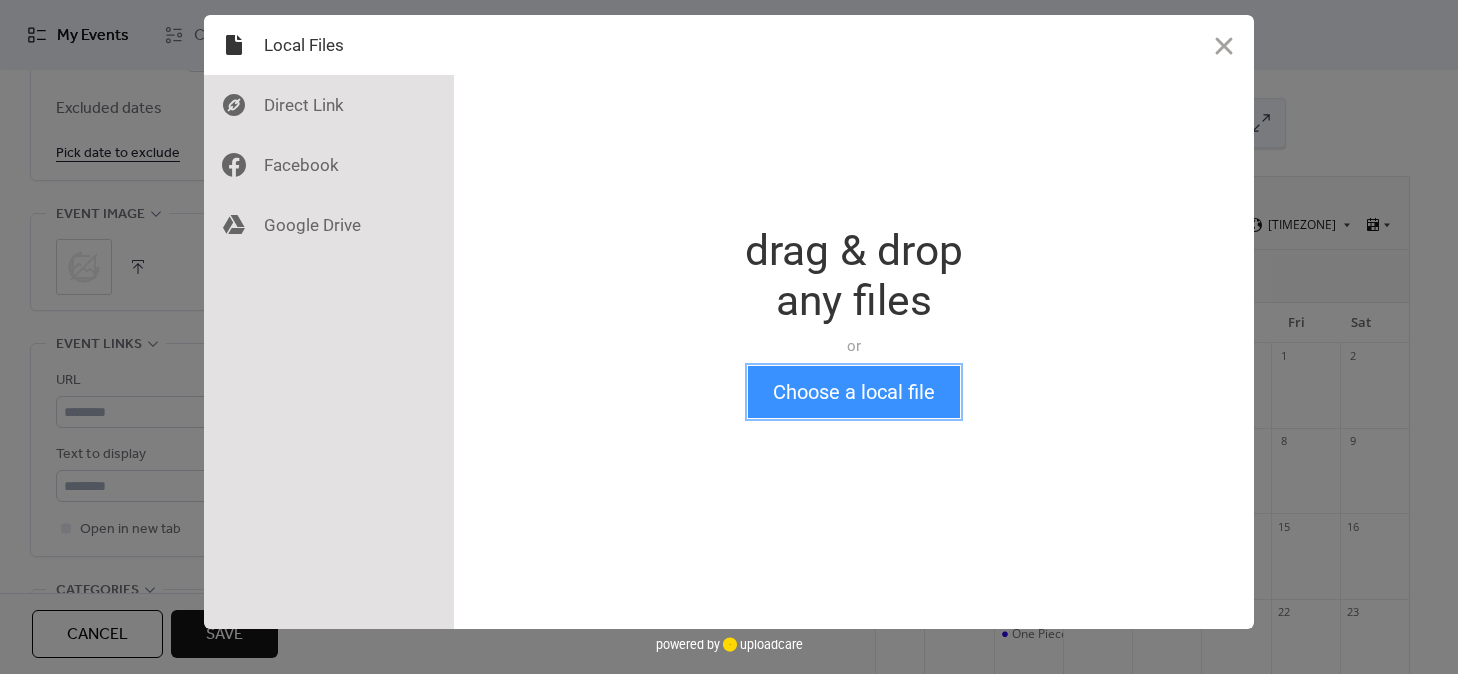 click on "Choose a local file" at bounding box center (854, 392) 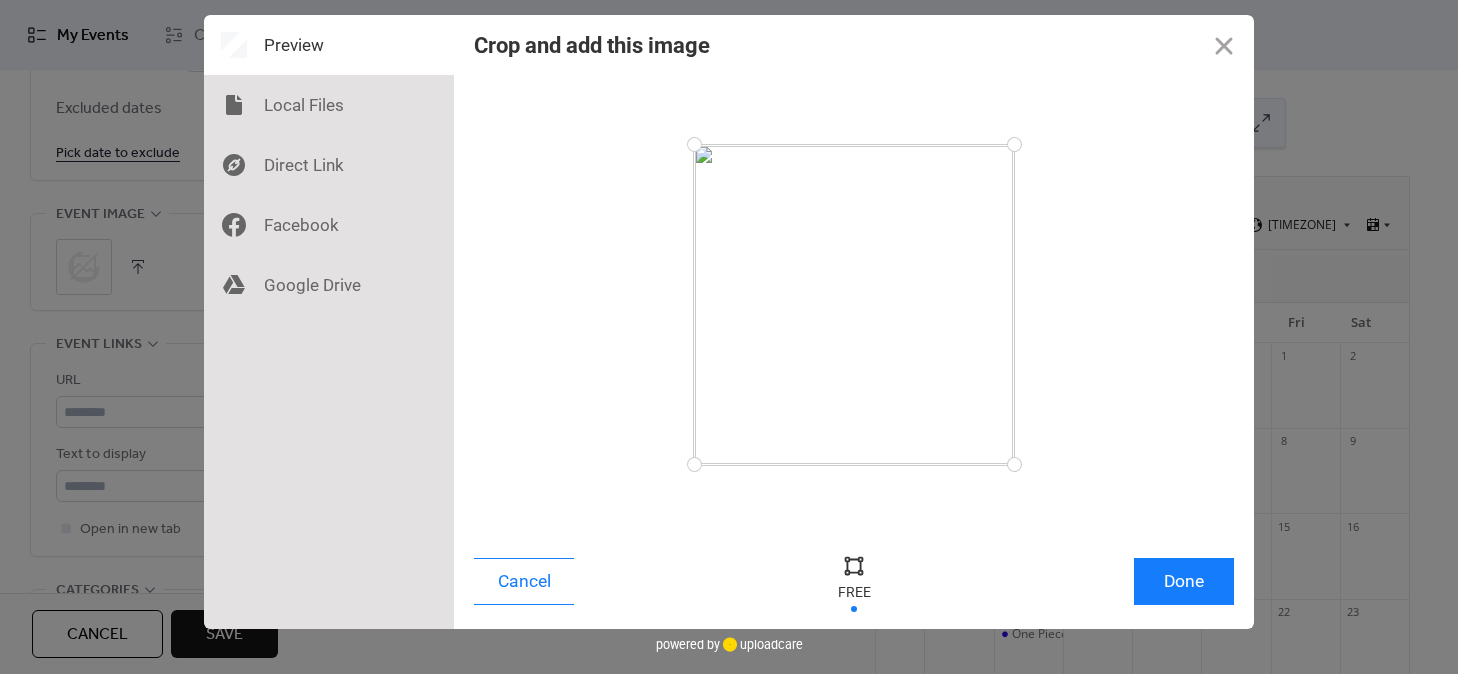 drag, startPoint x: 904, startPoint y: 315, endPoint x: 837, endPoint y: 347, distance: 74.24958 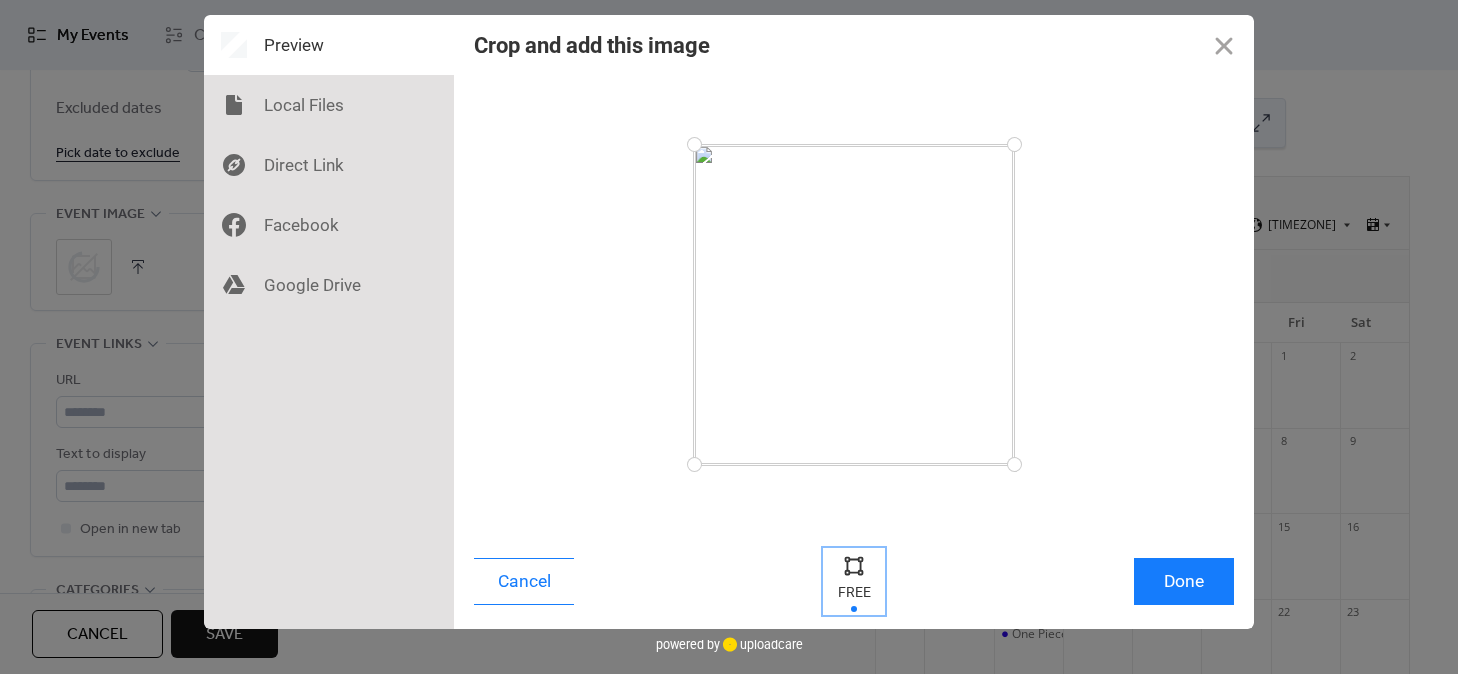 click at bounding box center [854, 565] 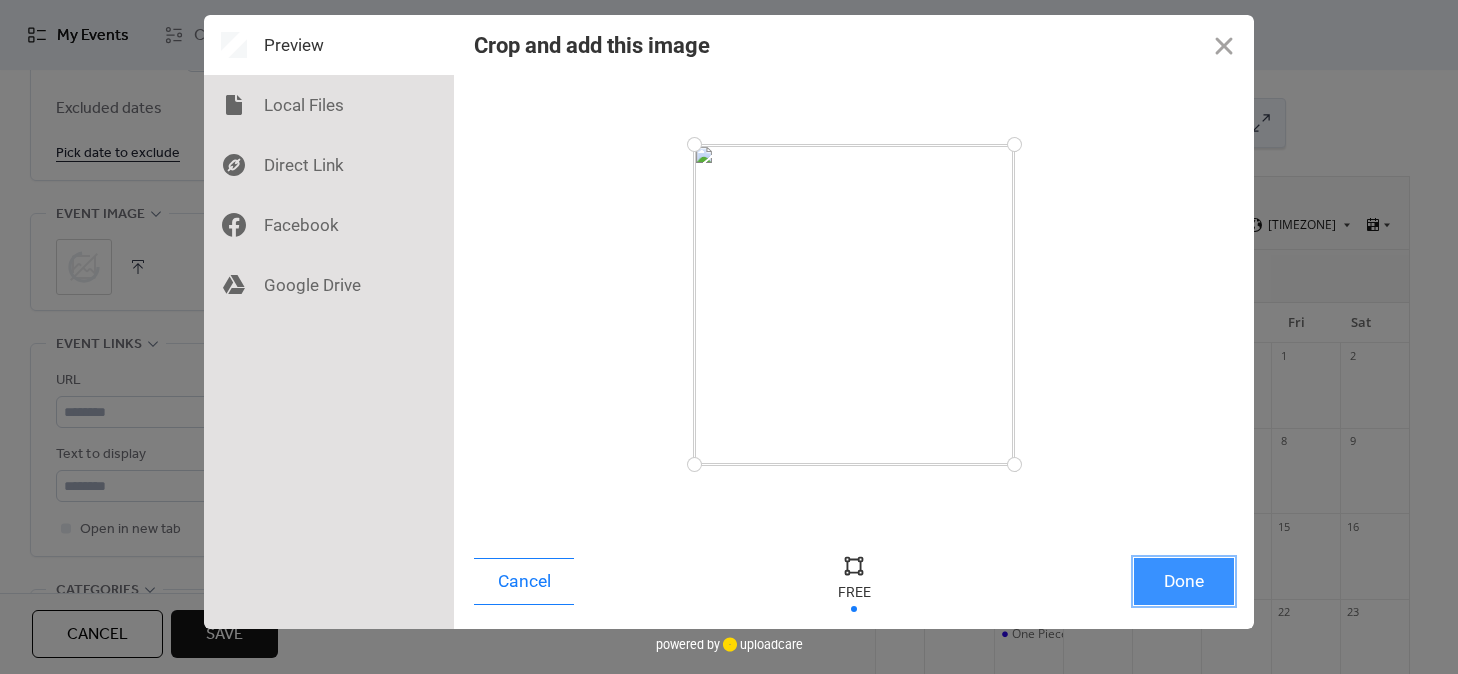 click on "Done" at bounding box center (1184, 581) 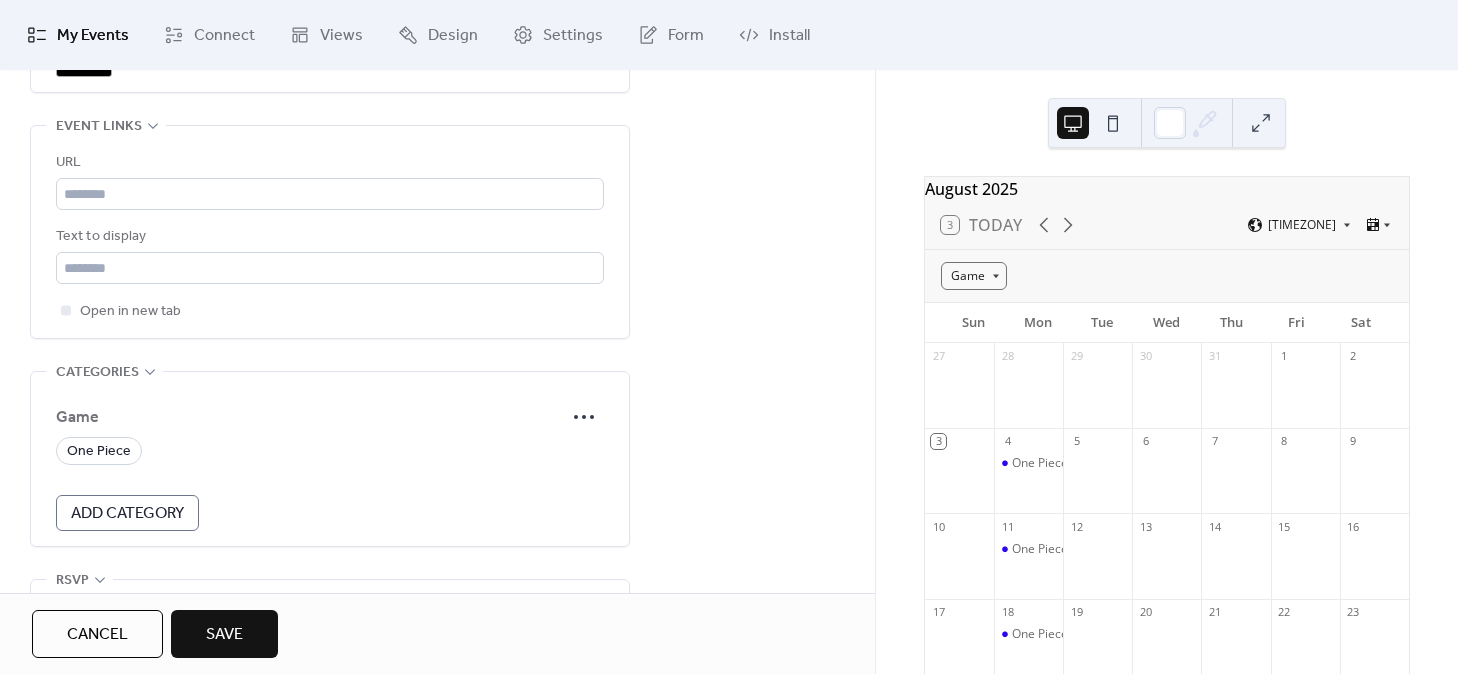 scroll, scrollTop: 1625, scrollLeft: 0, axis: vertical 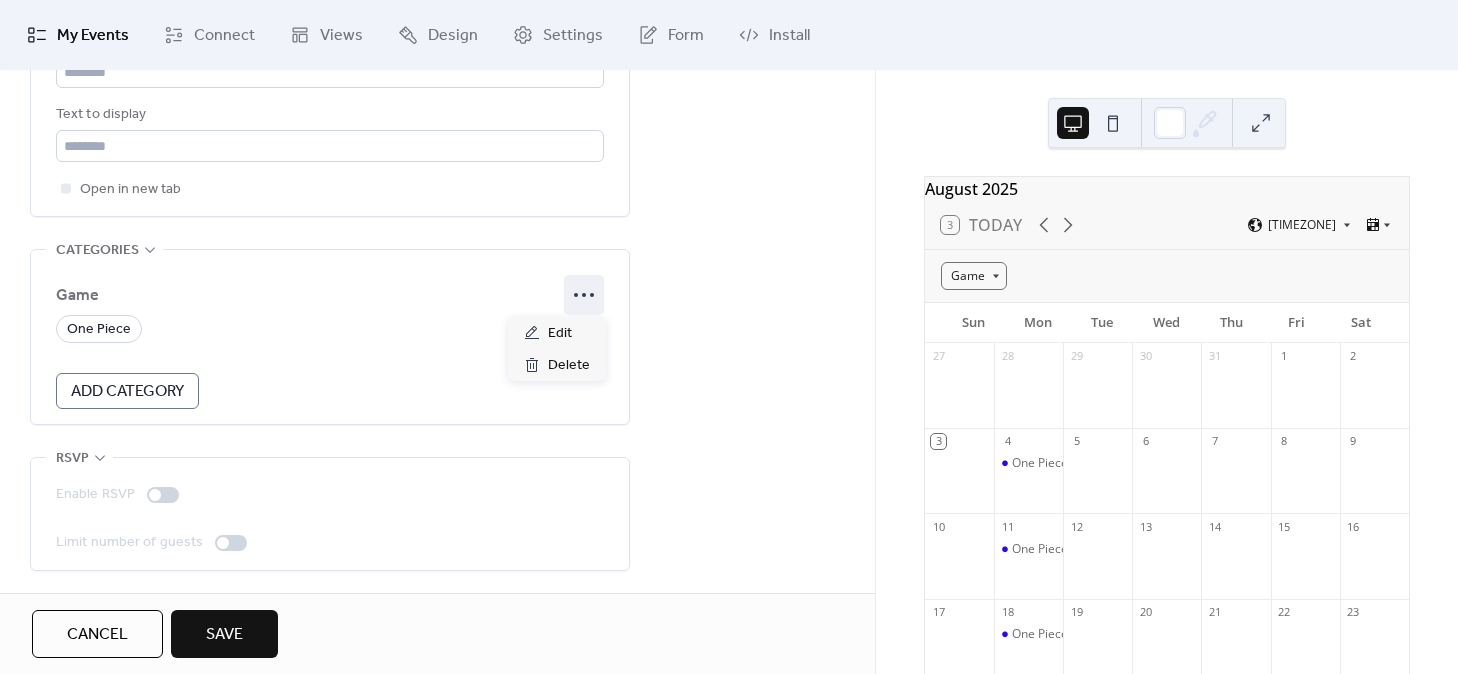 click 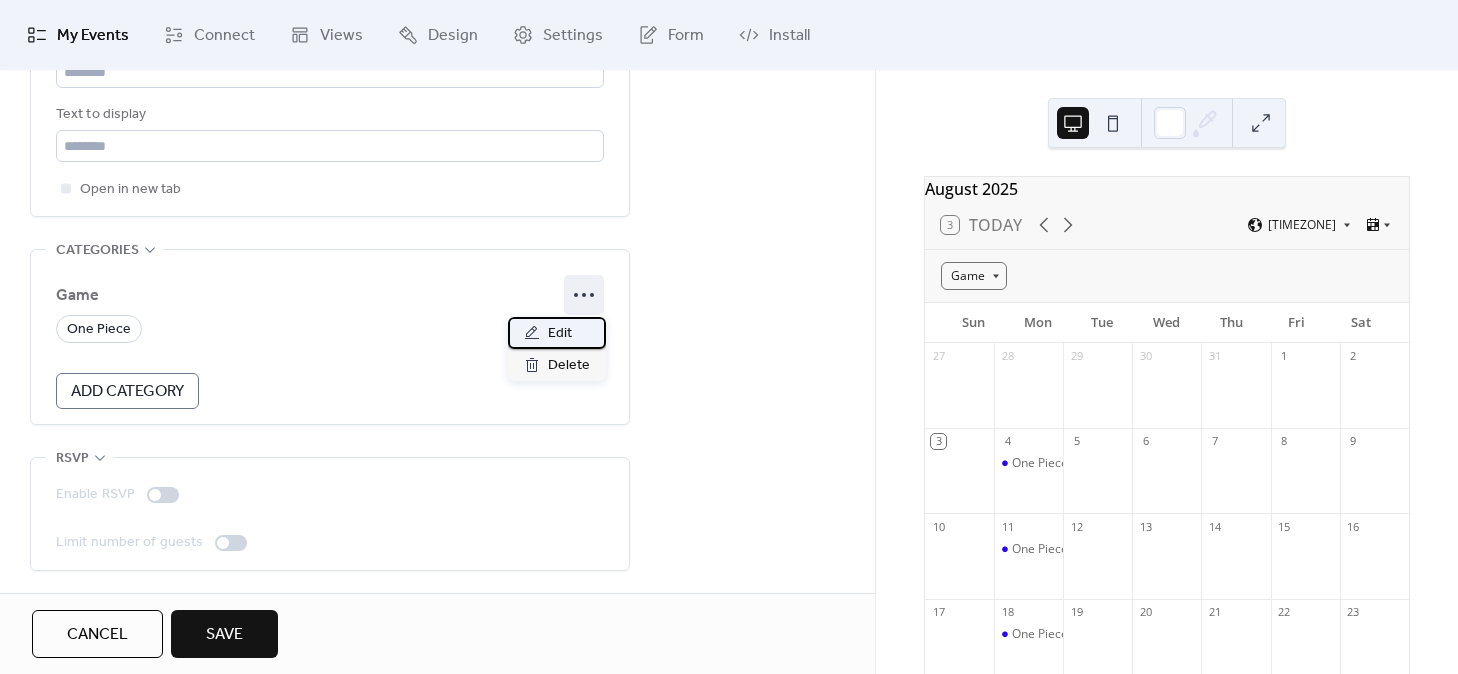 click on "Edit" at bounding box center (560, 334) 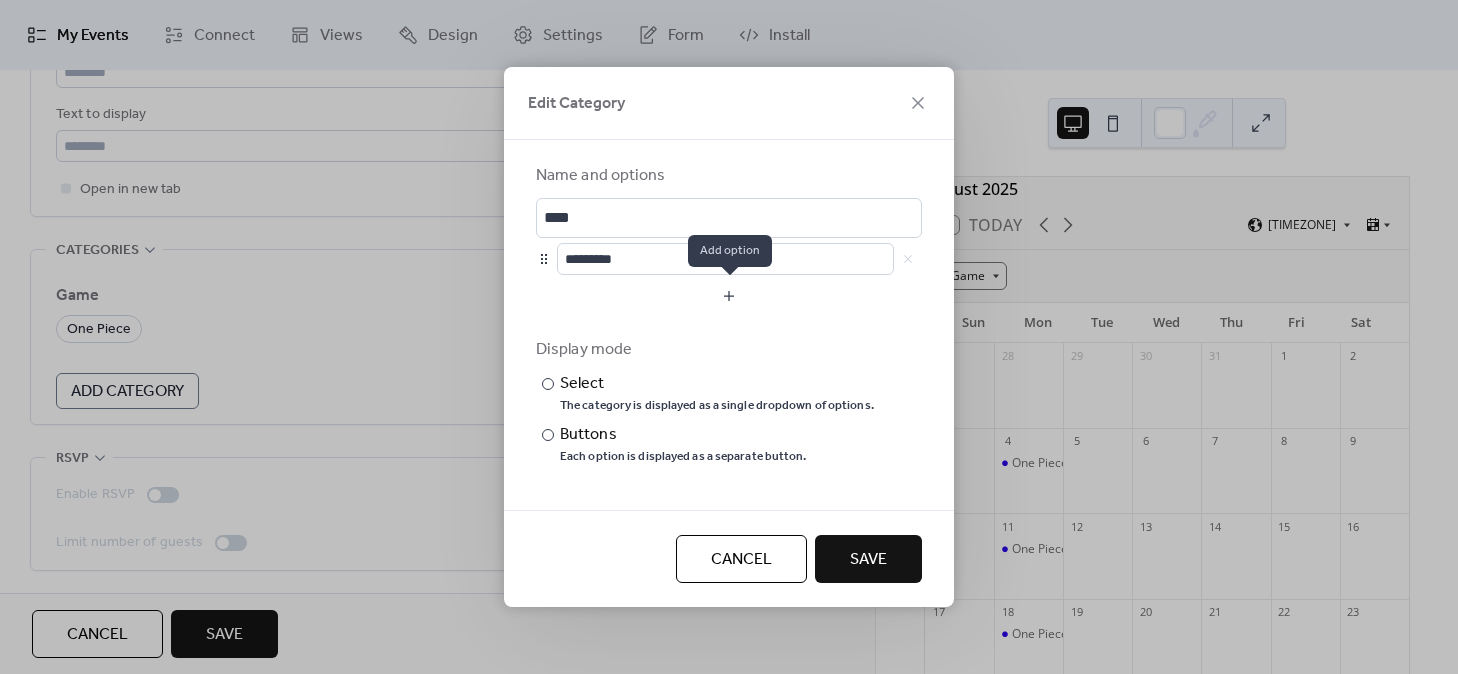 click at bounding box center [729, 296] 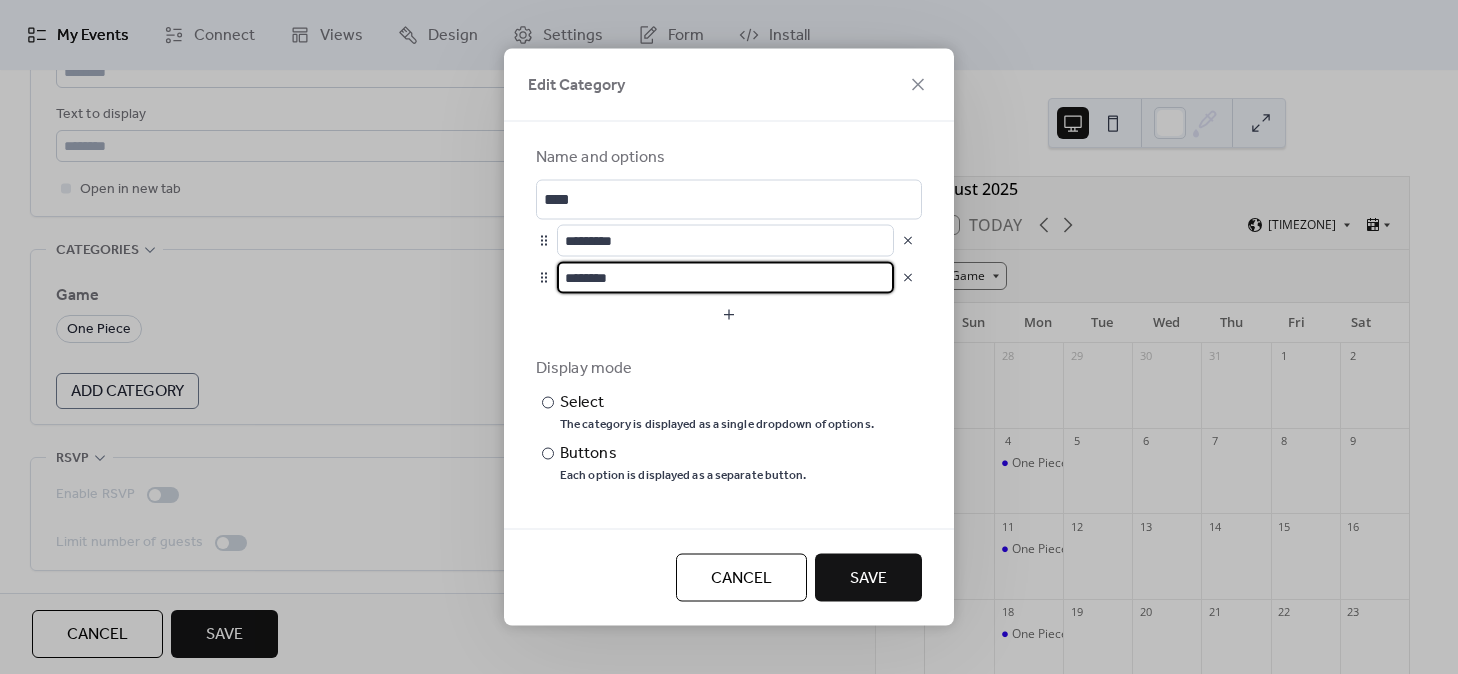 drag, startPoint x: 663, startPoint y: 280, endPoint x: 521, endPoint y: 264, distance: 142.89856 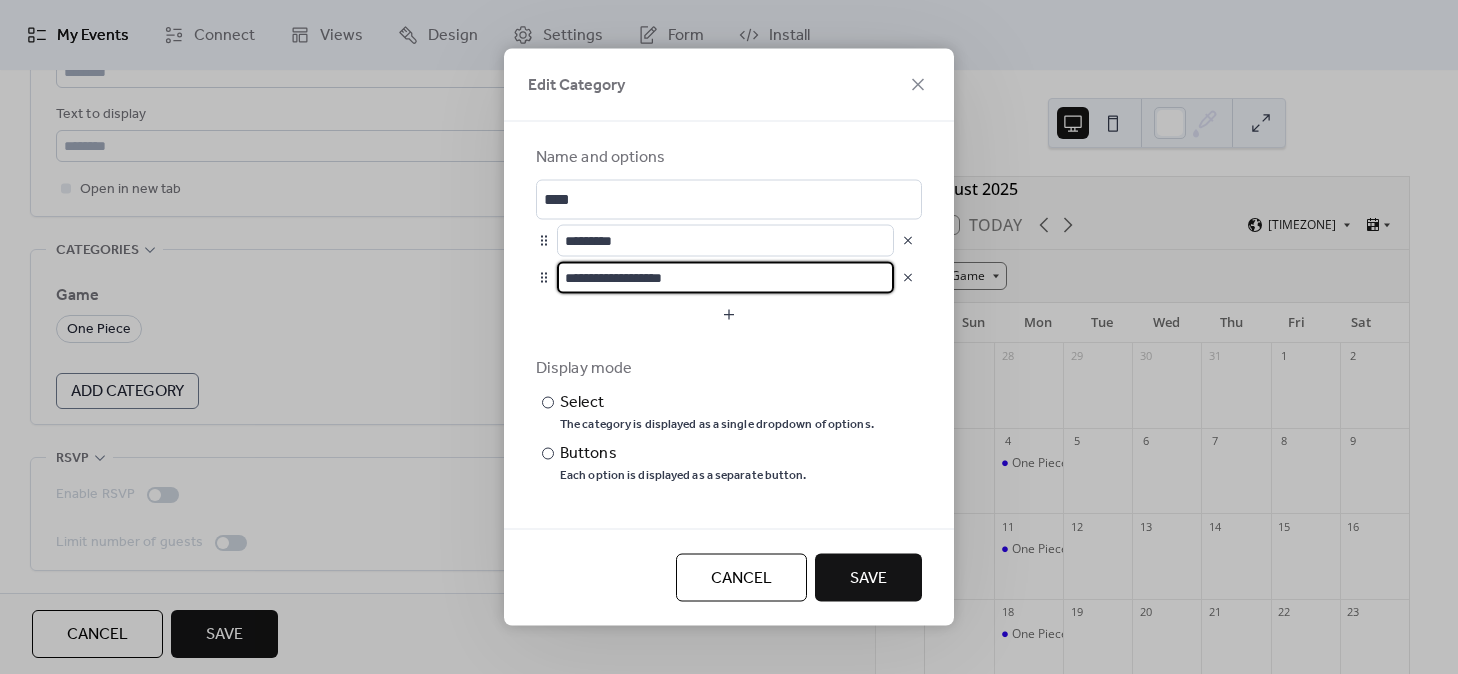 type on "**********" 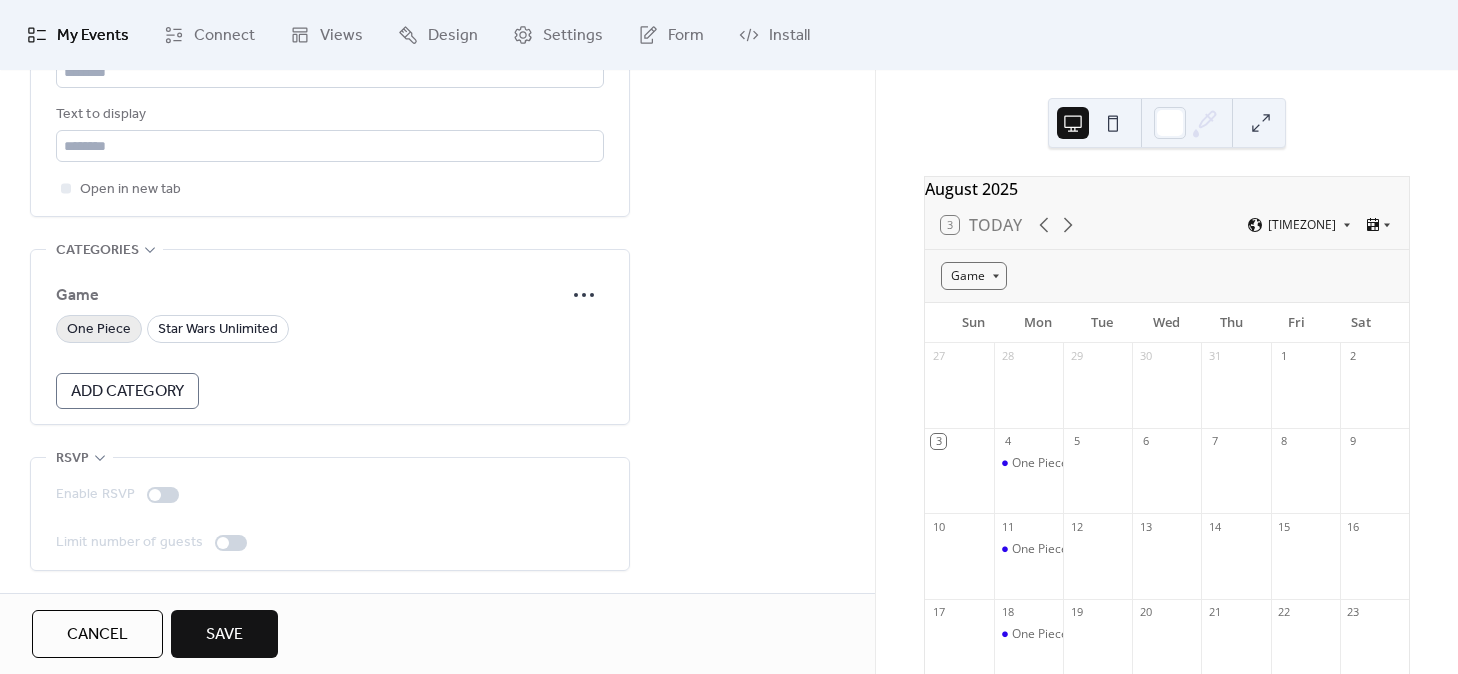 click on "One Piece" at bounding box center (99, 330) 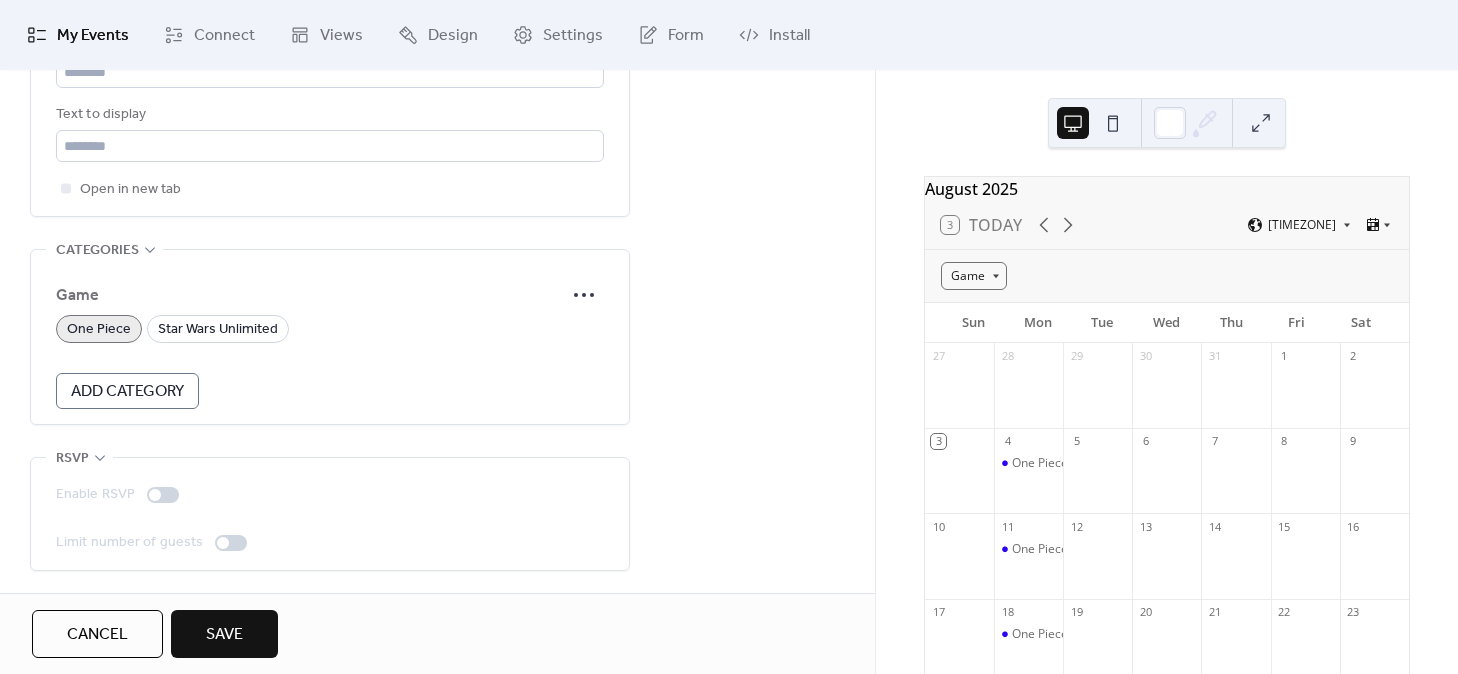 click on "Game" at bounding box center (310, 296) 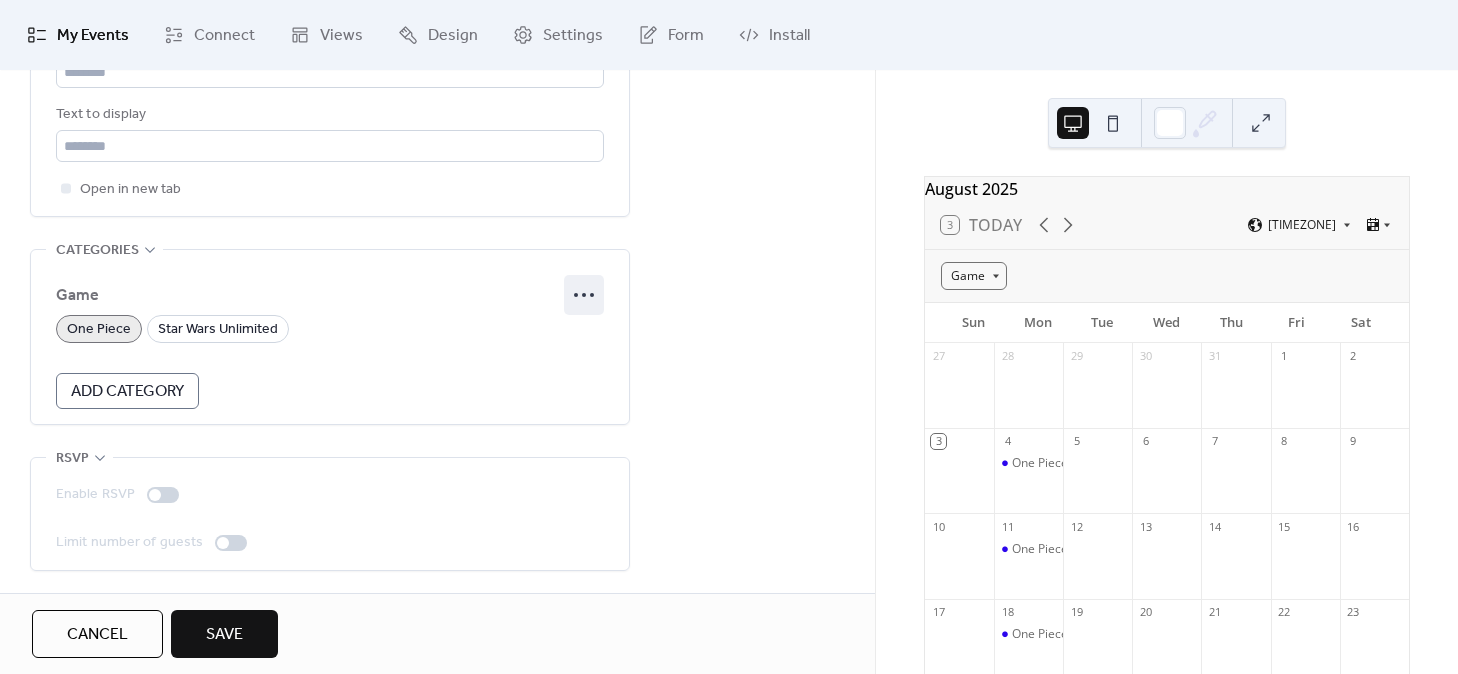 click 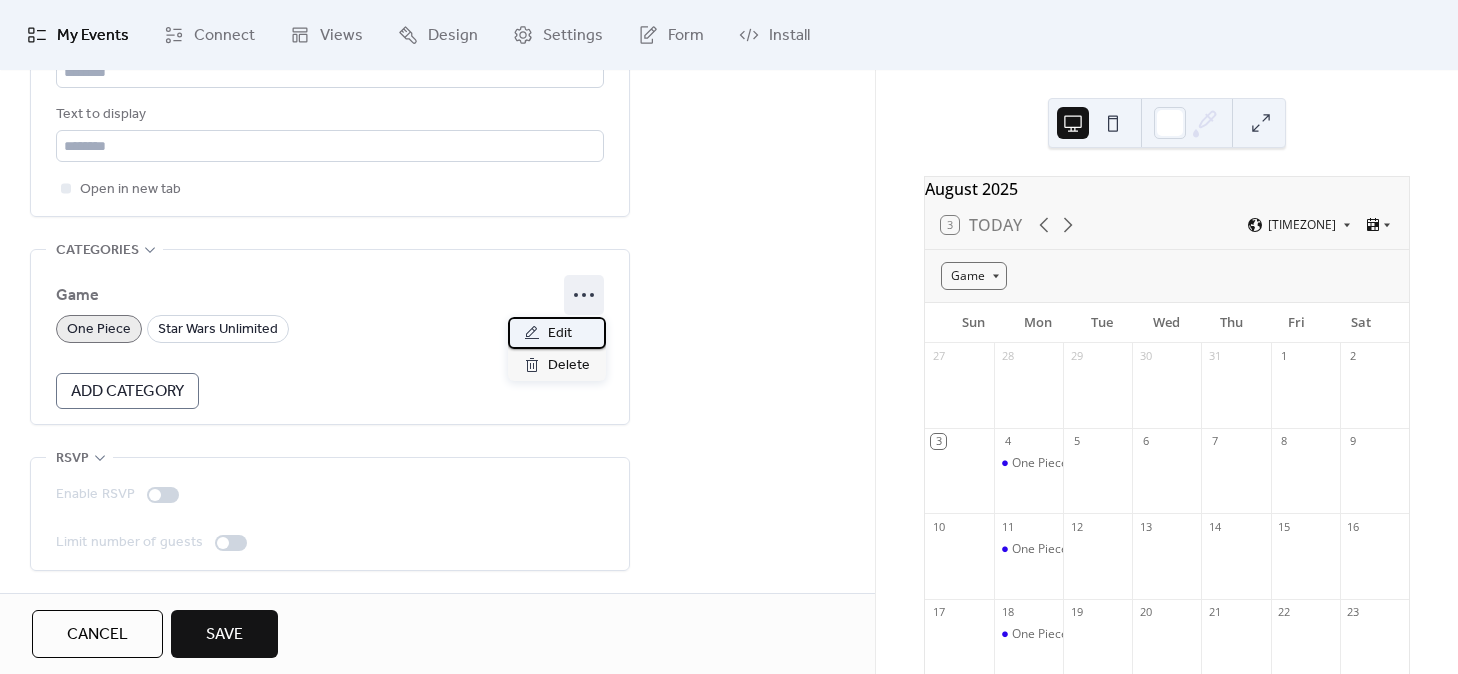 click on "Edit" at bounding box center [560, 334] 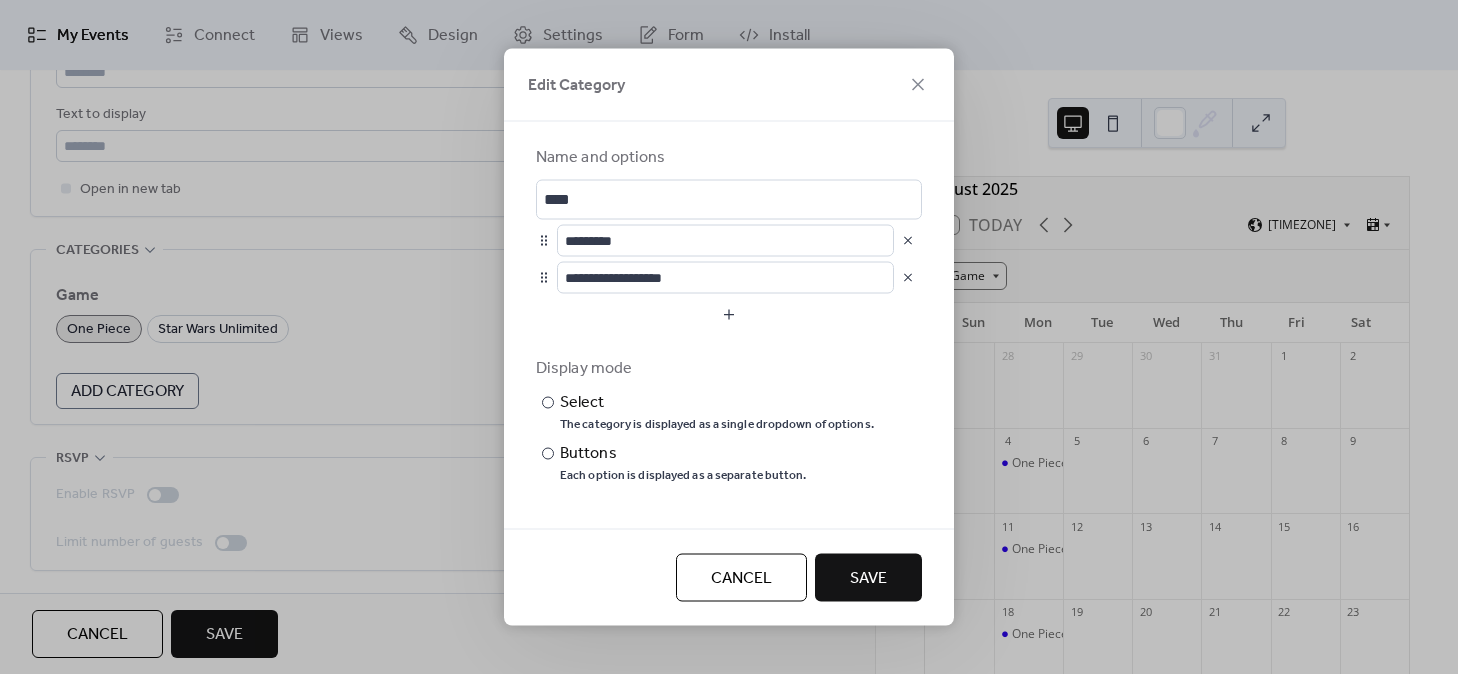 click at bounding box center [908, 241] 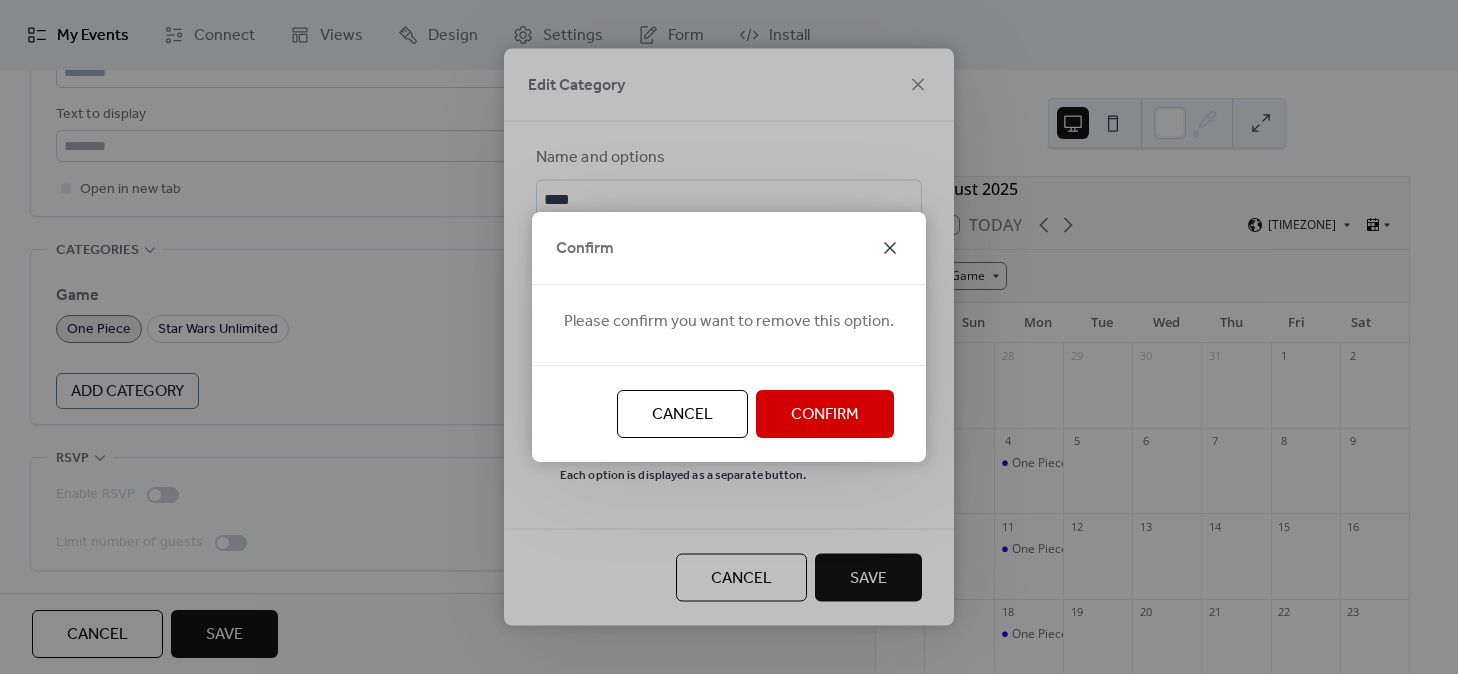 click 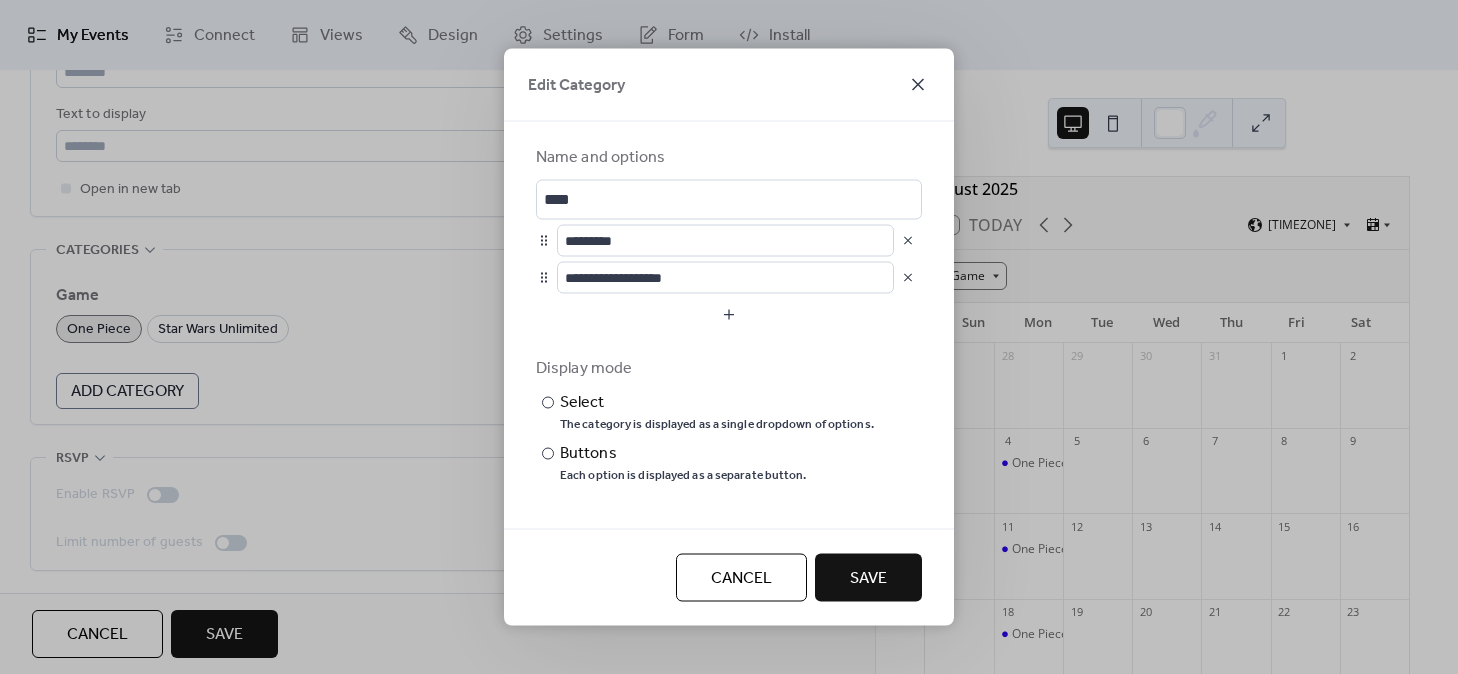 click 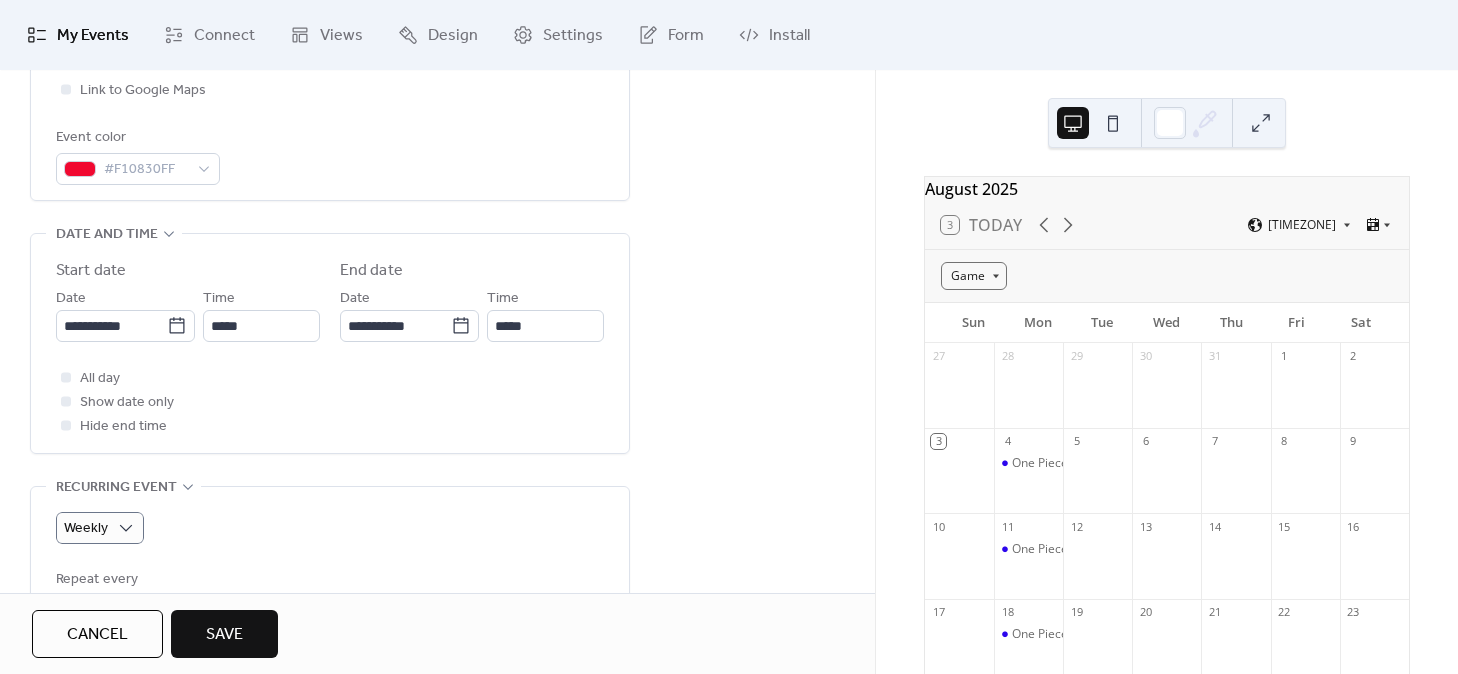 scroll, scrollTop: 531, scrollLeft: 0, axis: vertical 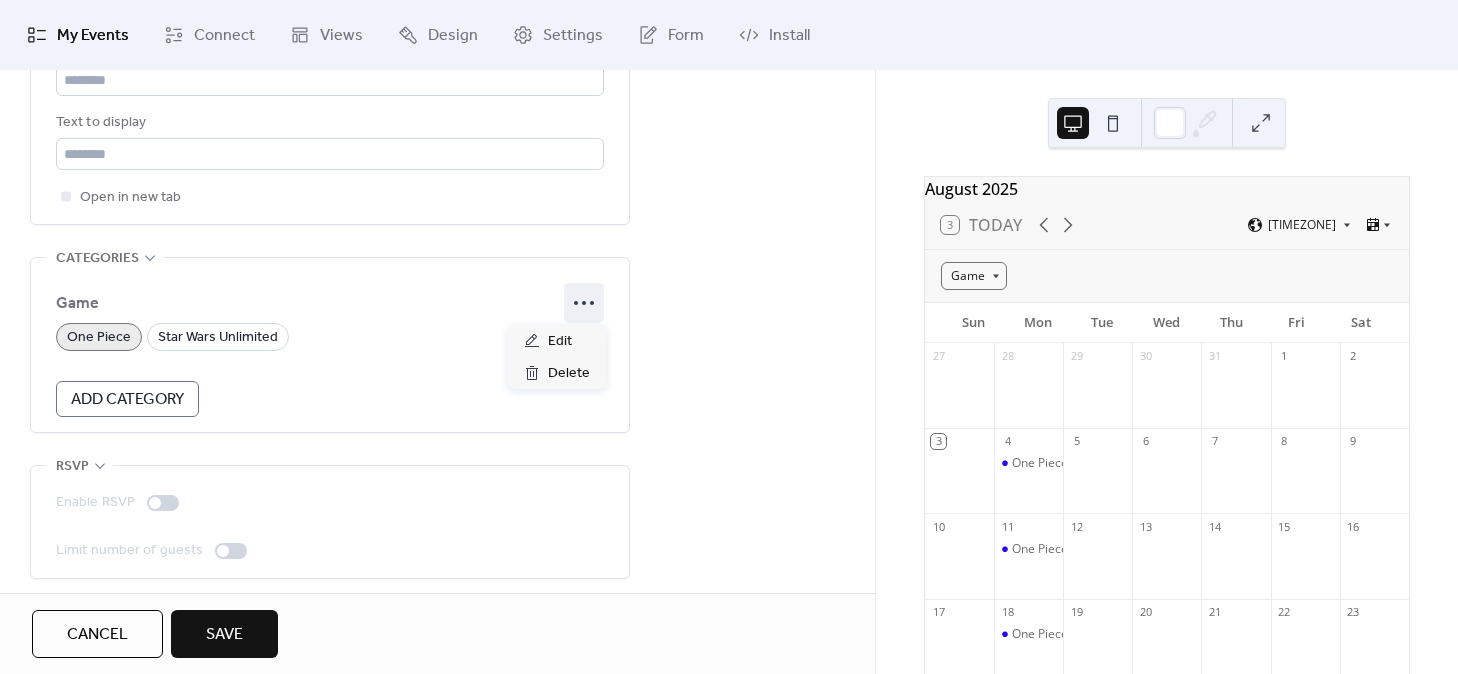 click 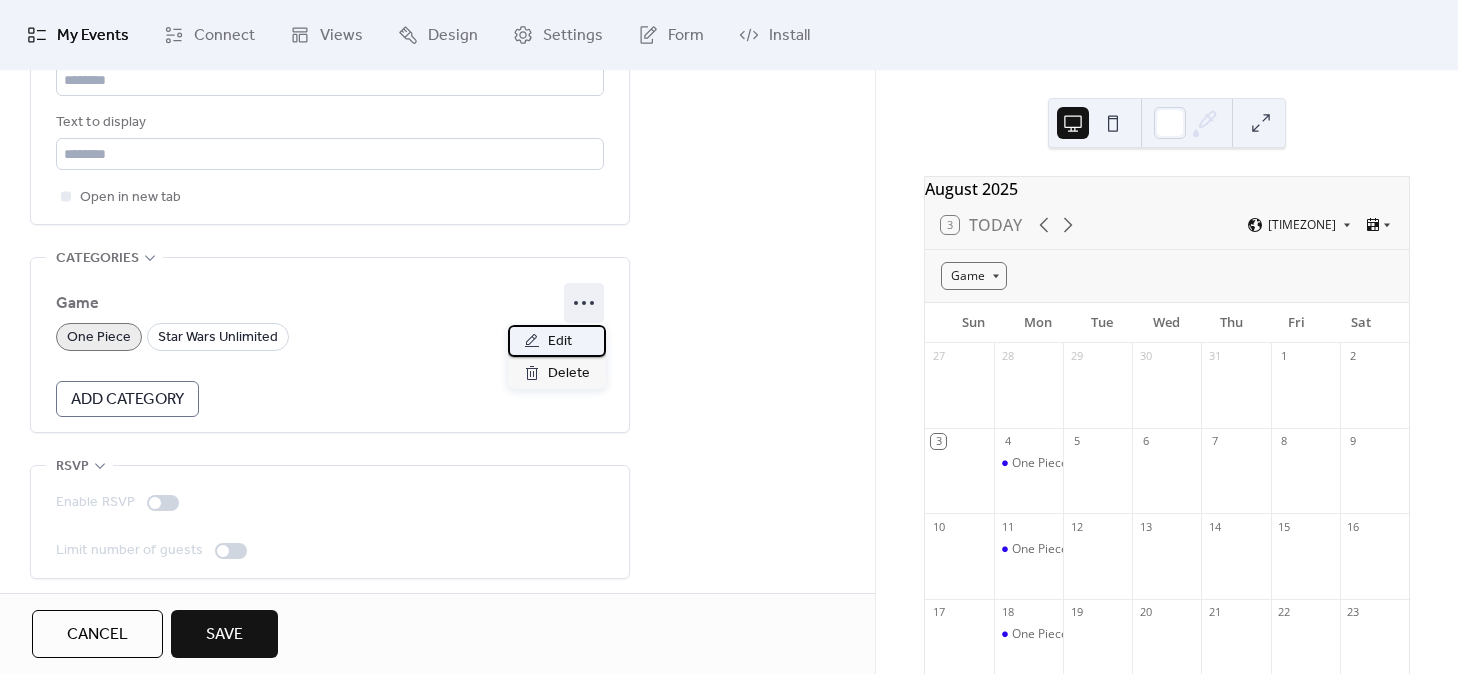 click on "Edit" at bounding box center [560, 342] 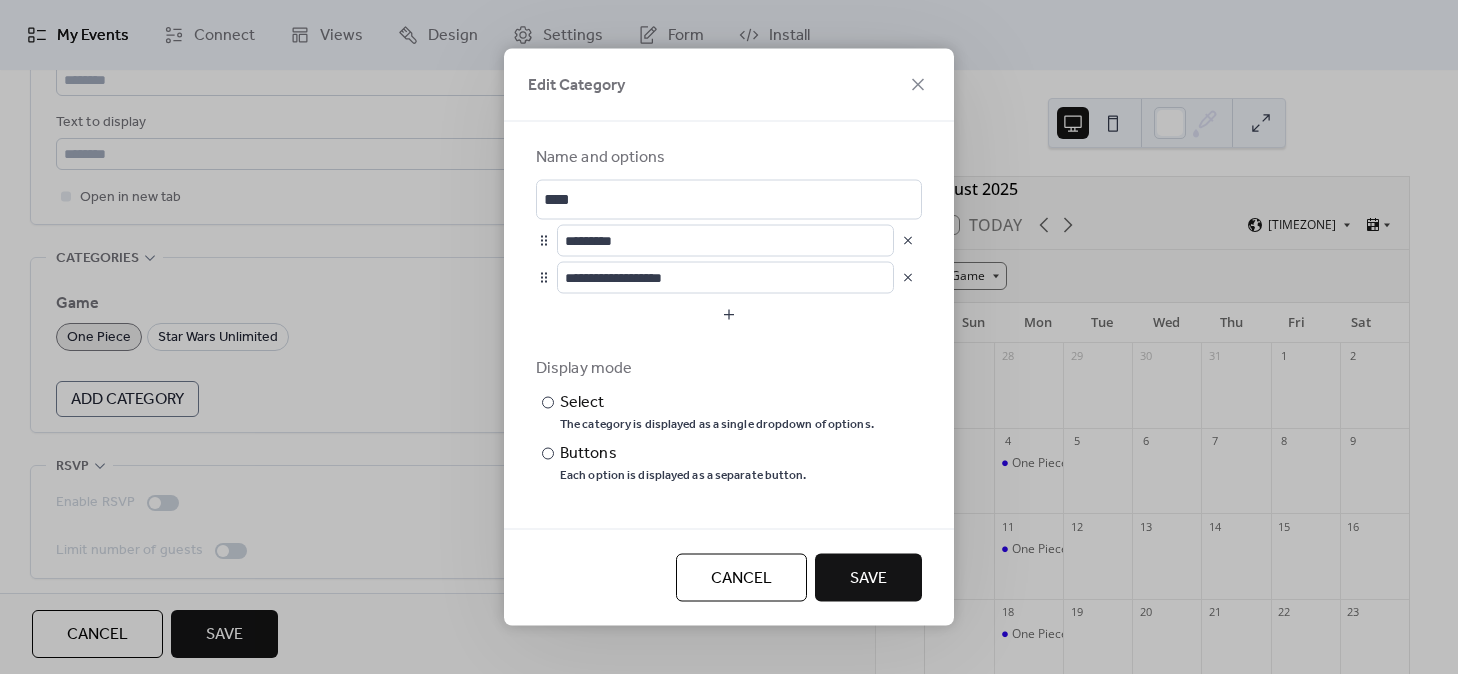 click at bounding box center [908, 241] 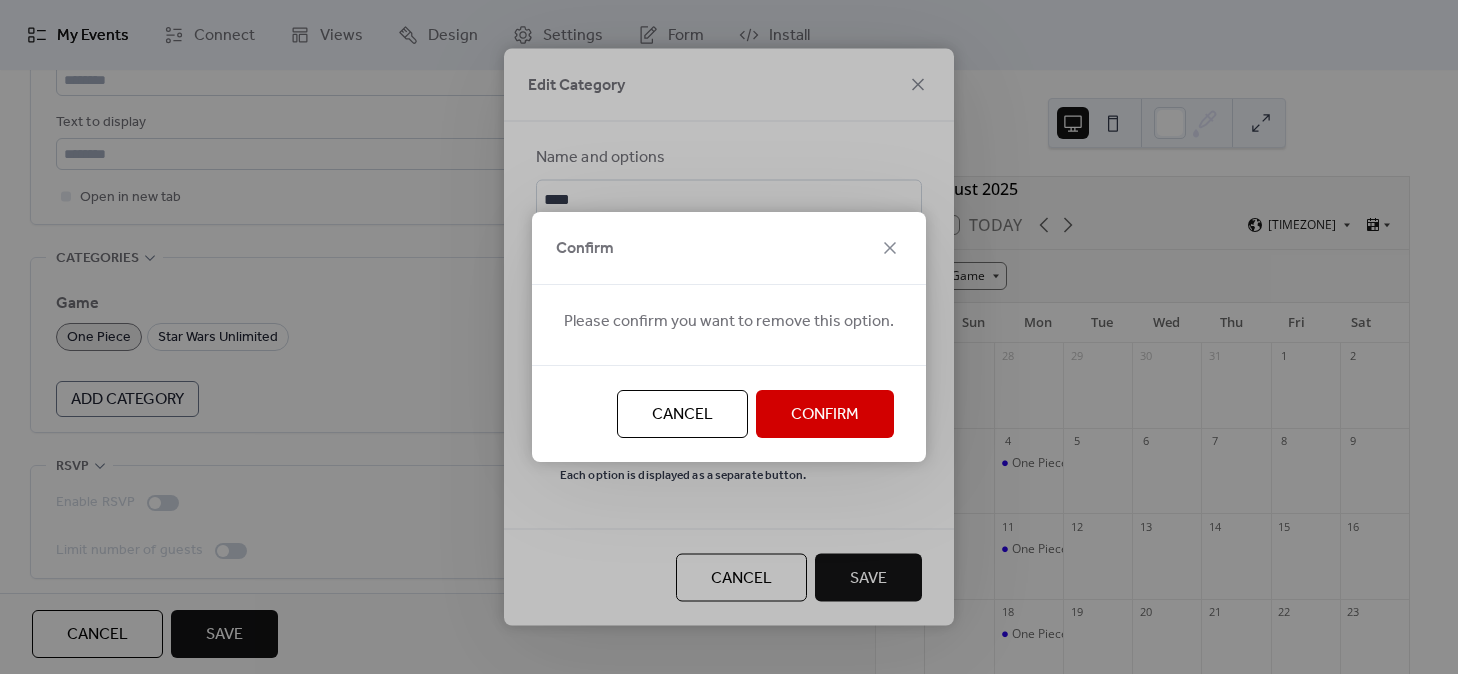 click on "Confirm" at bounding box center [825, 415] 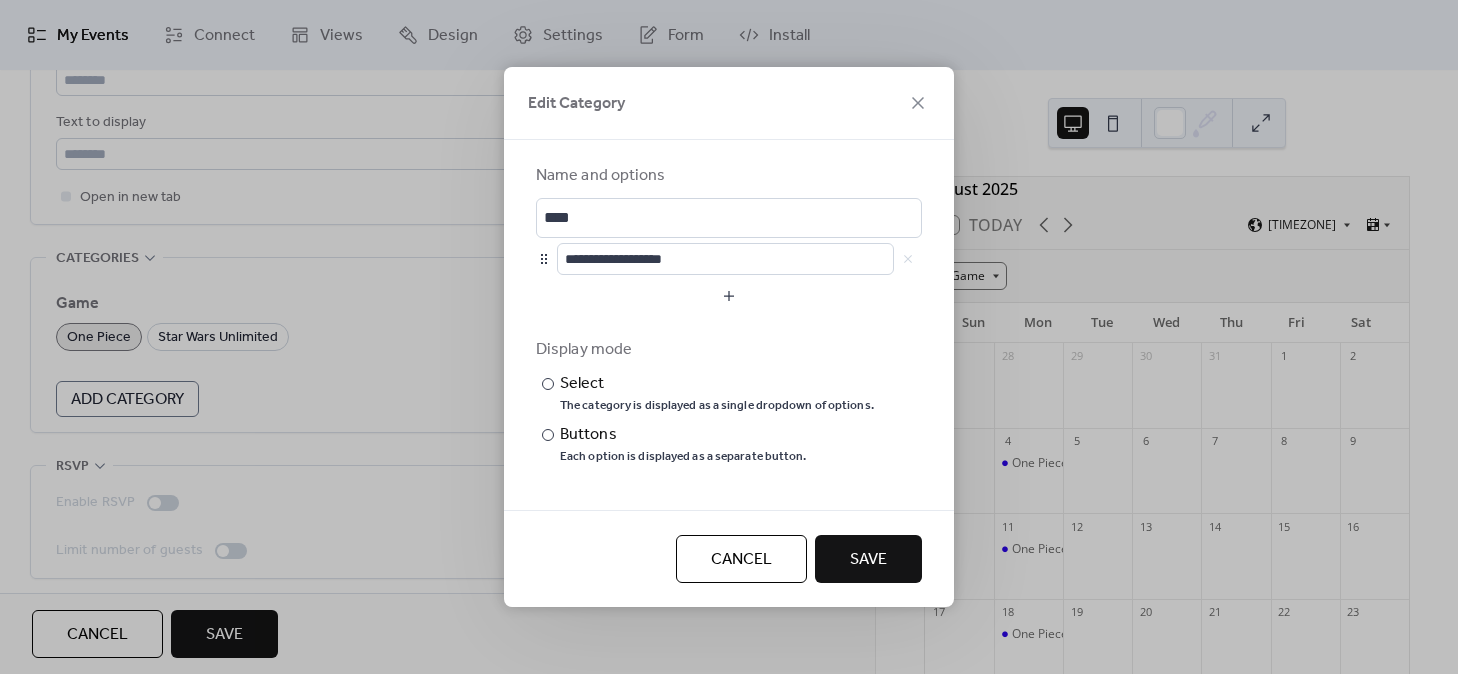 click on "Save" at bounding box center [868, 560] 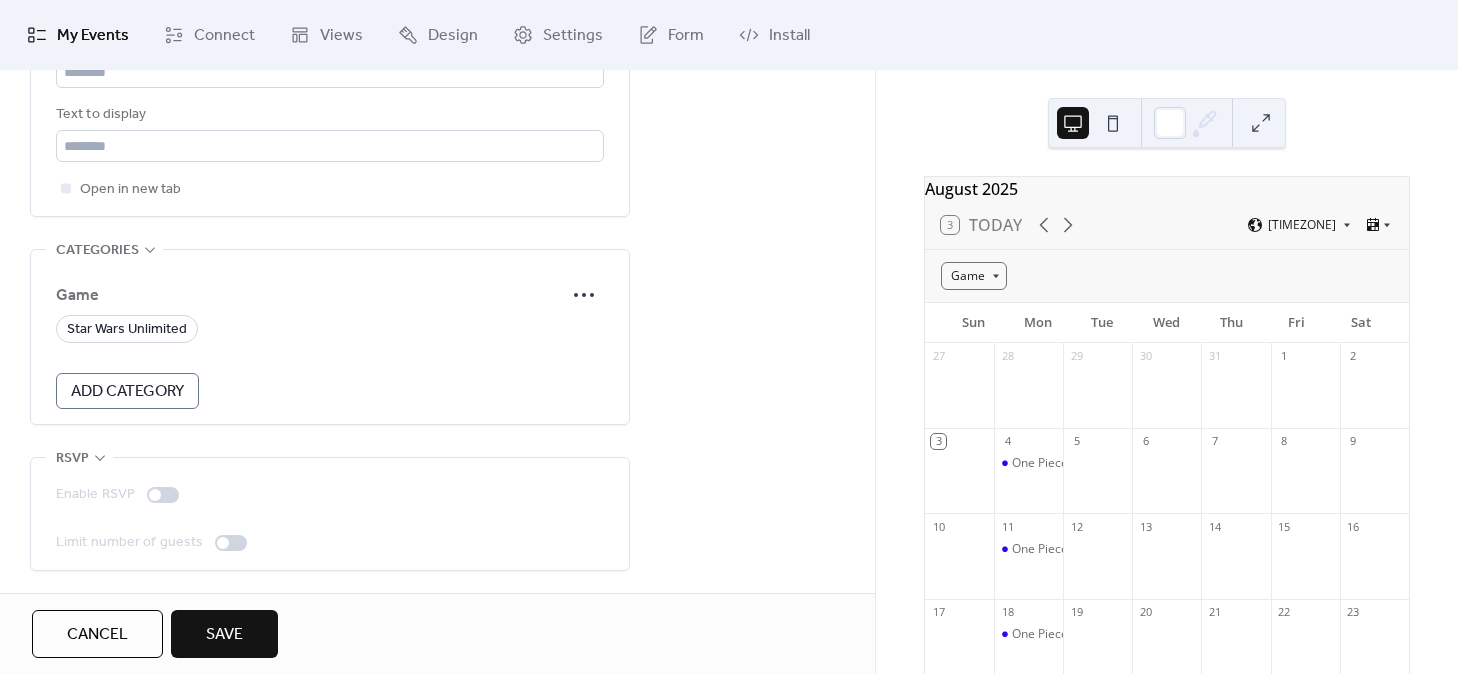 scroll, scrollTop: 1625, scrollLeft: 0, axis: vertical 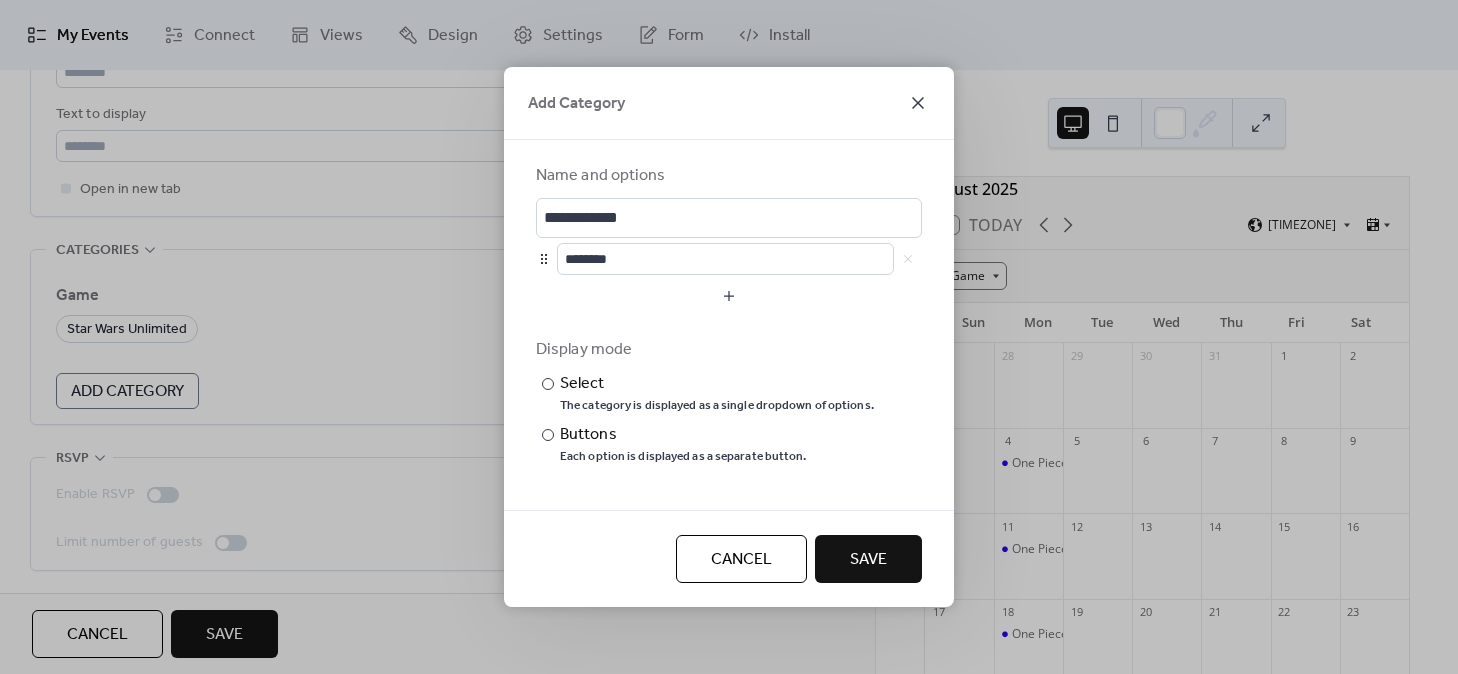 click 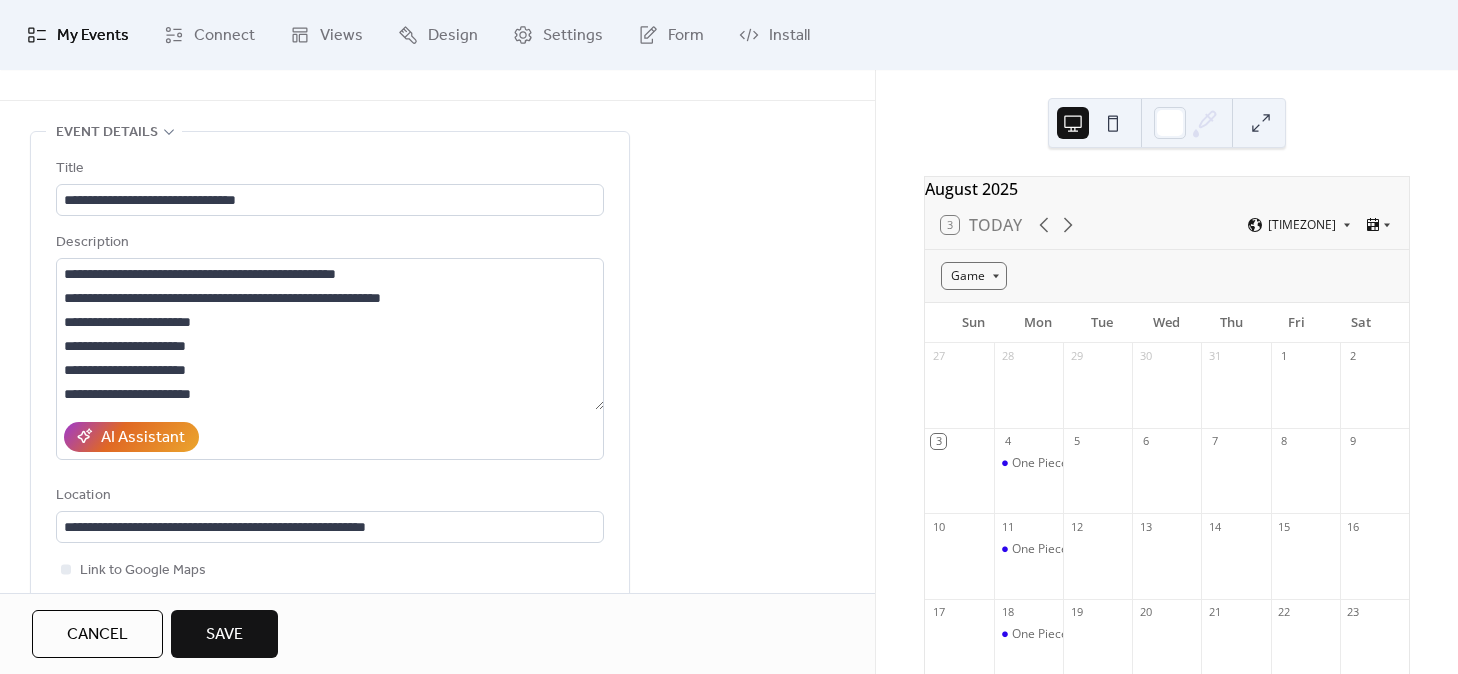 scroll, scrollTop: 48, scrollLeft: 0, axis: vertical 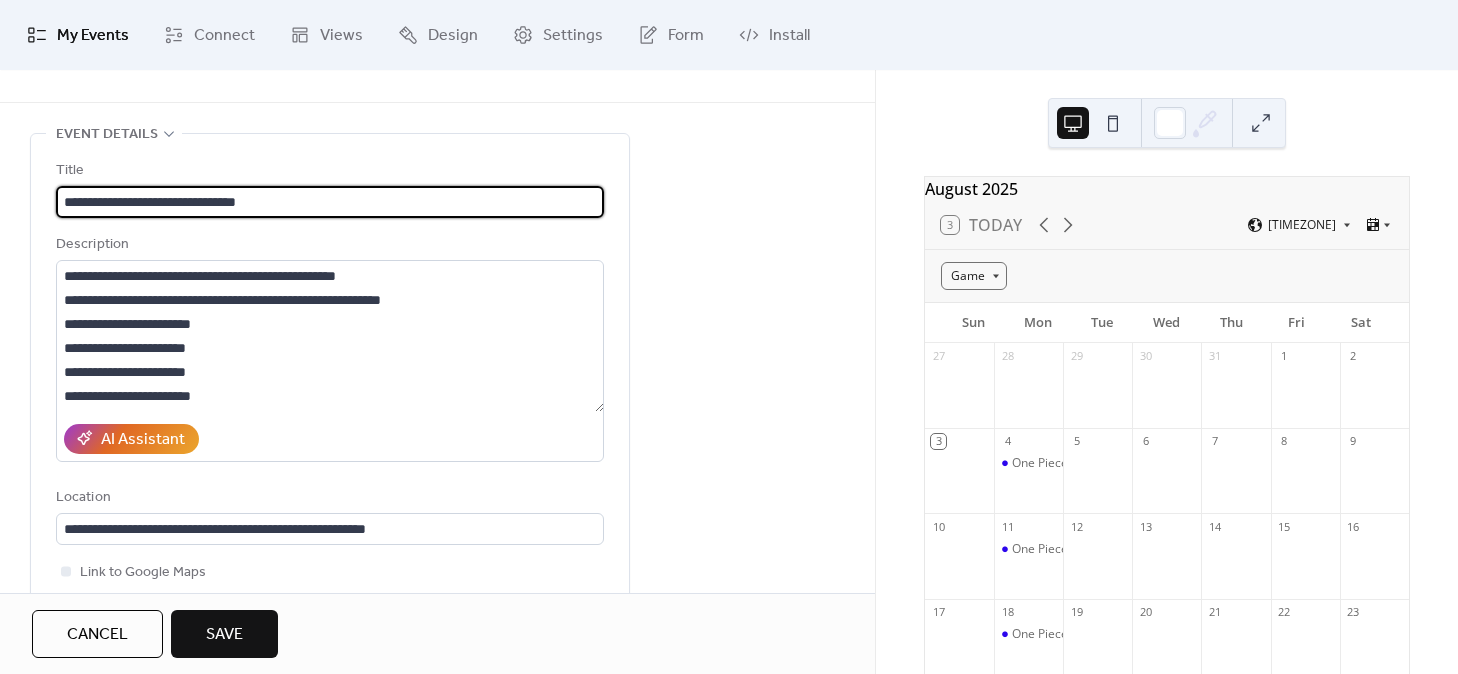 drag, startPoint x: 303, startPoint y: 210, endPoint x: -4, endPoint y: 188, distance: 307.78726 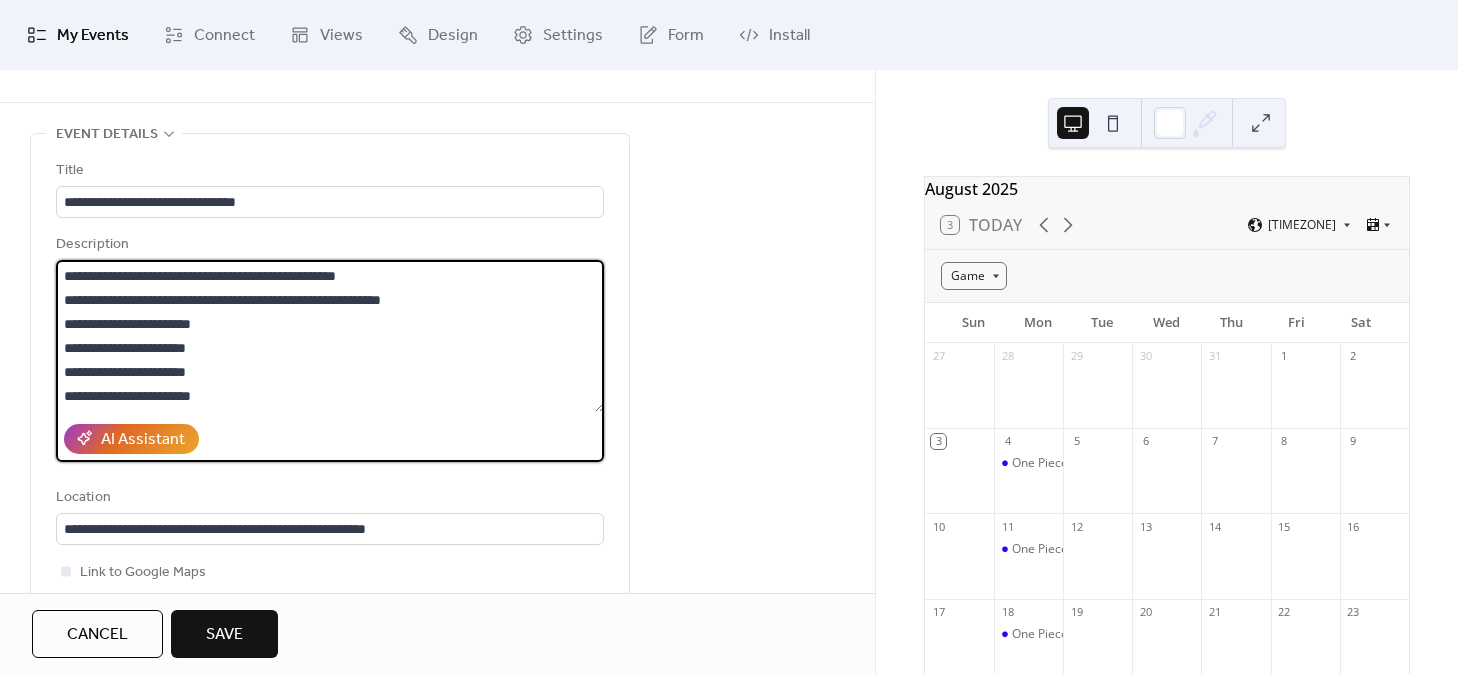 scroll, scrollTop: 0, scrollLeft: 0, axis: both 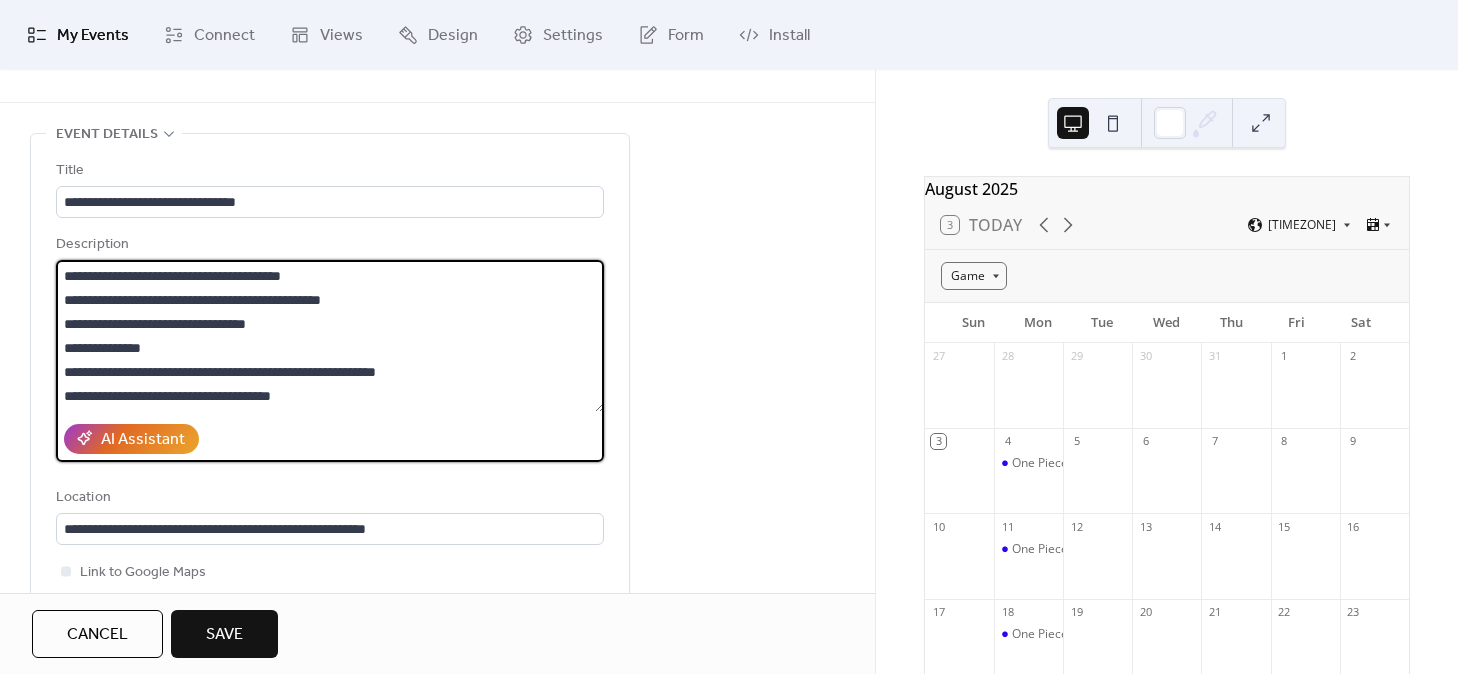 drag, startPoint x: 305, startPoint y: 394, endPoint x: -10, endPoint y: 207, distance: 366.32498 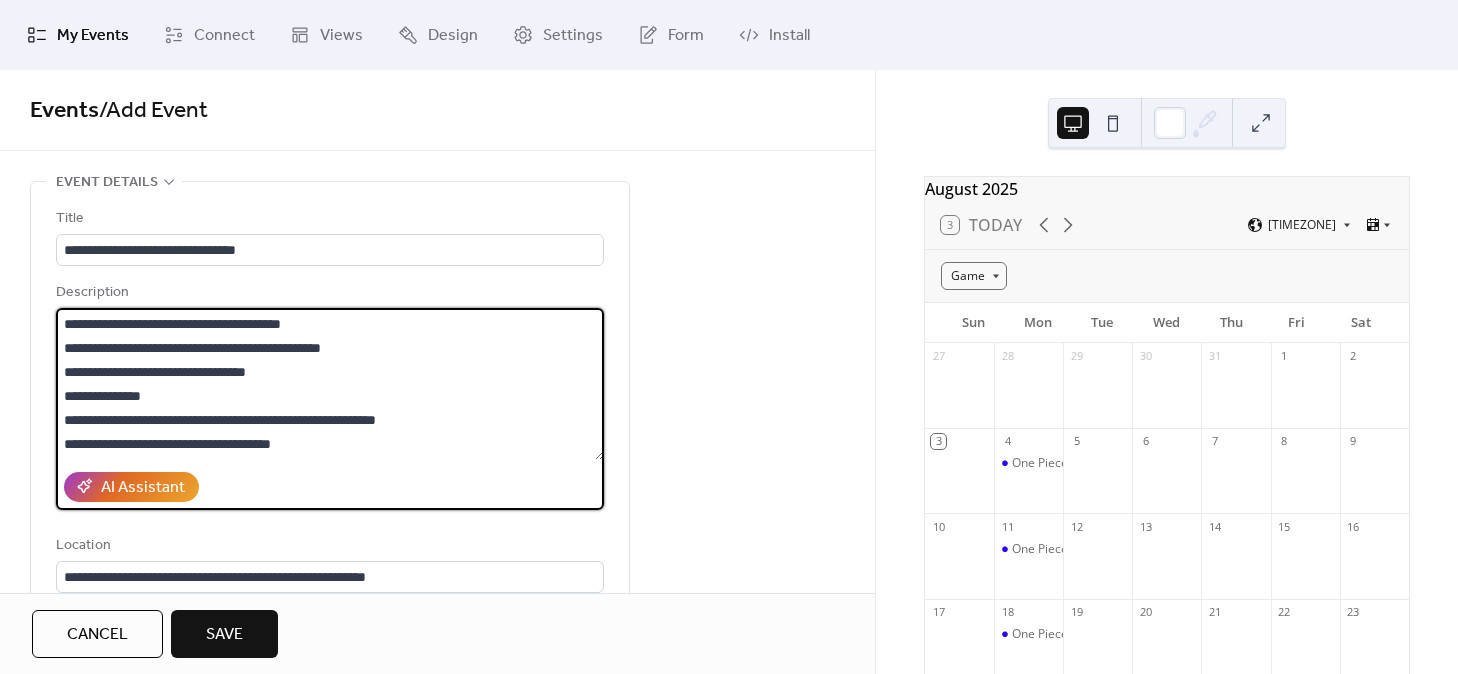 click on "**********" at bounding box center [330, 384] 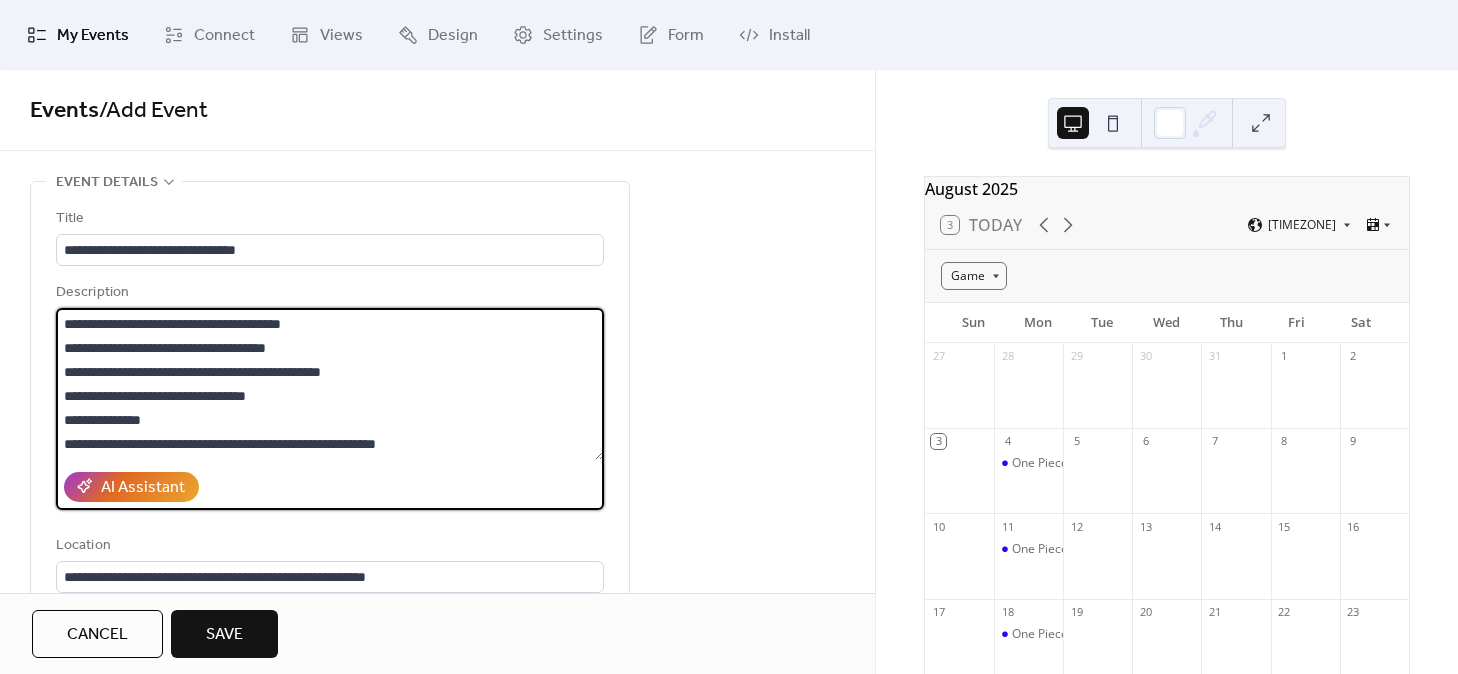 type on "**********" 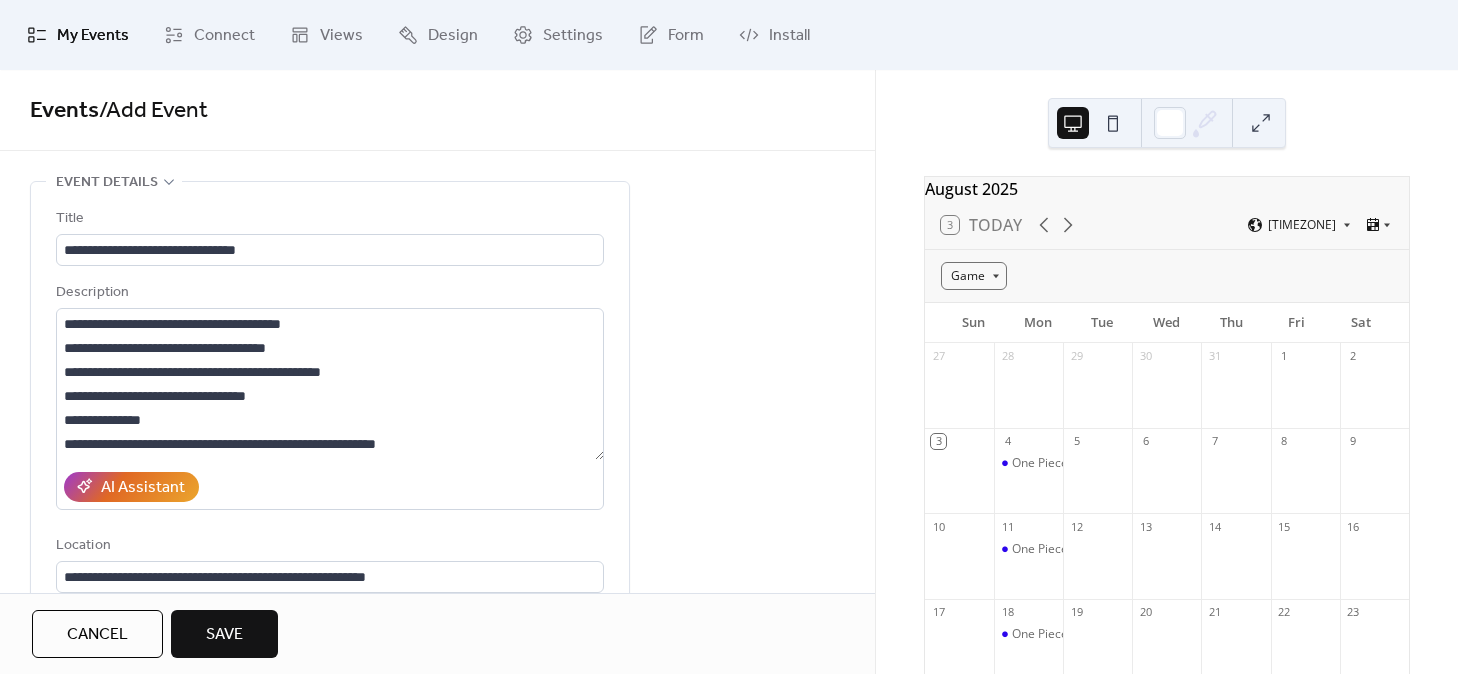 click on "**********" at bounding box center (437, 1199) 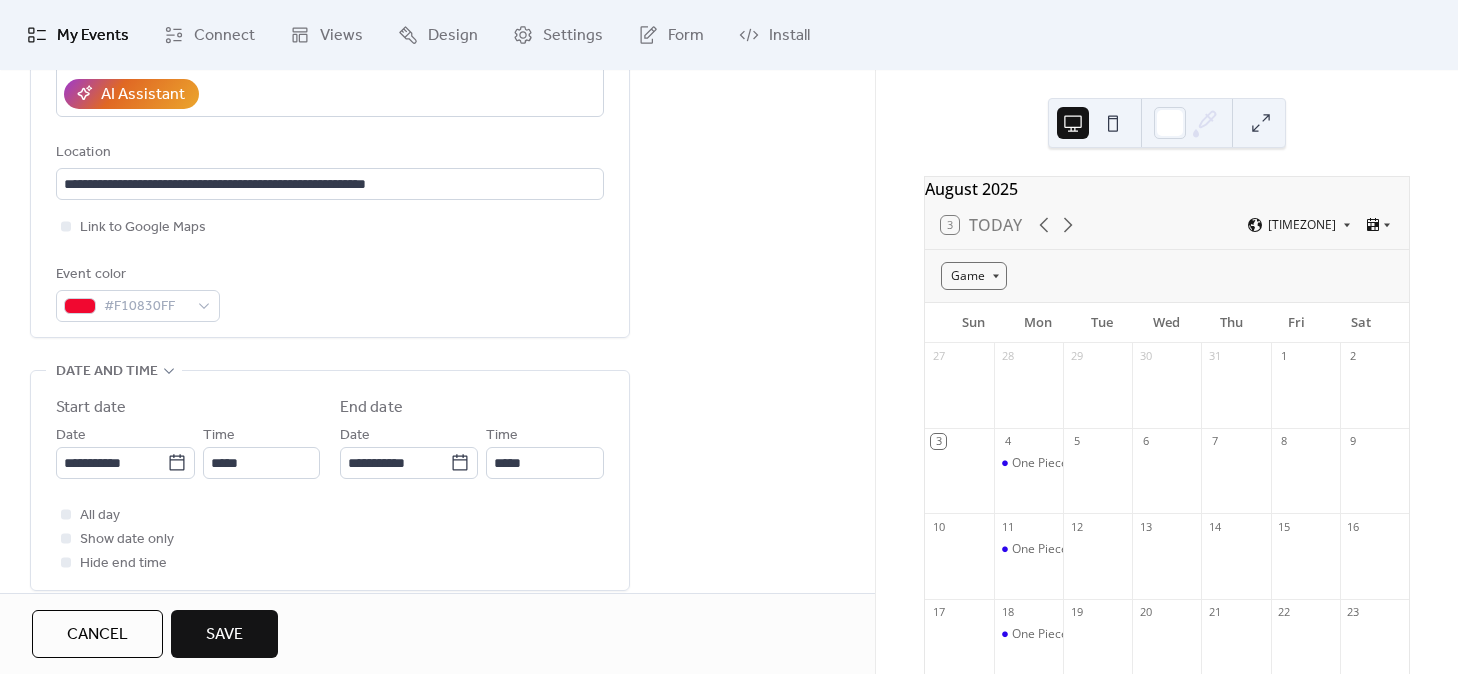 scroll, scrollTop: 394, scrollLeft: 0, axis: vertical 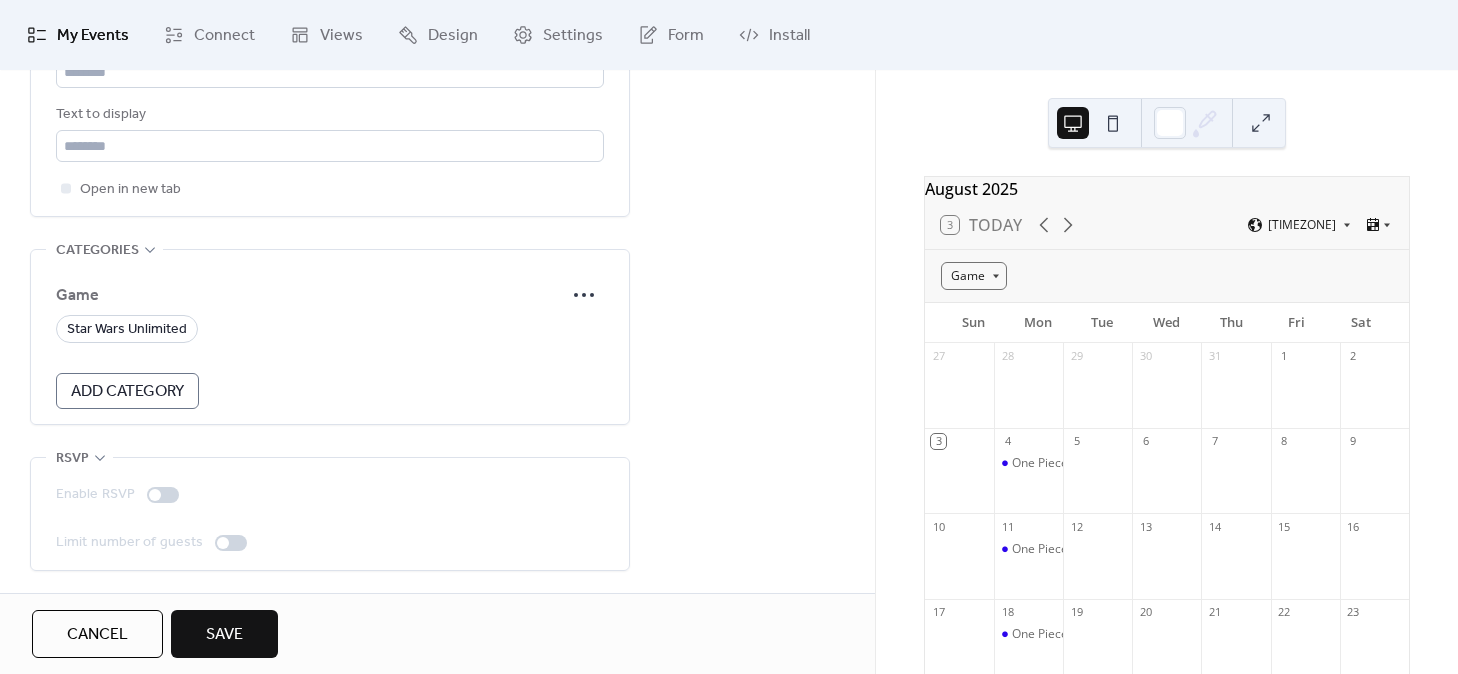 click on "Save" at bounding box center [224, 634] 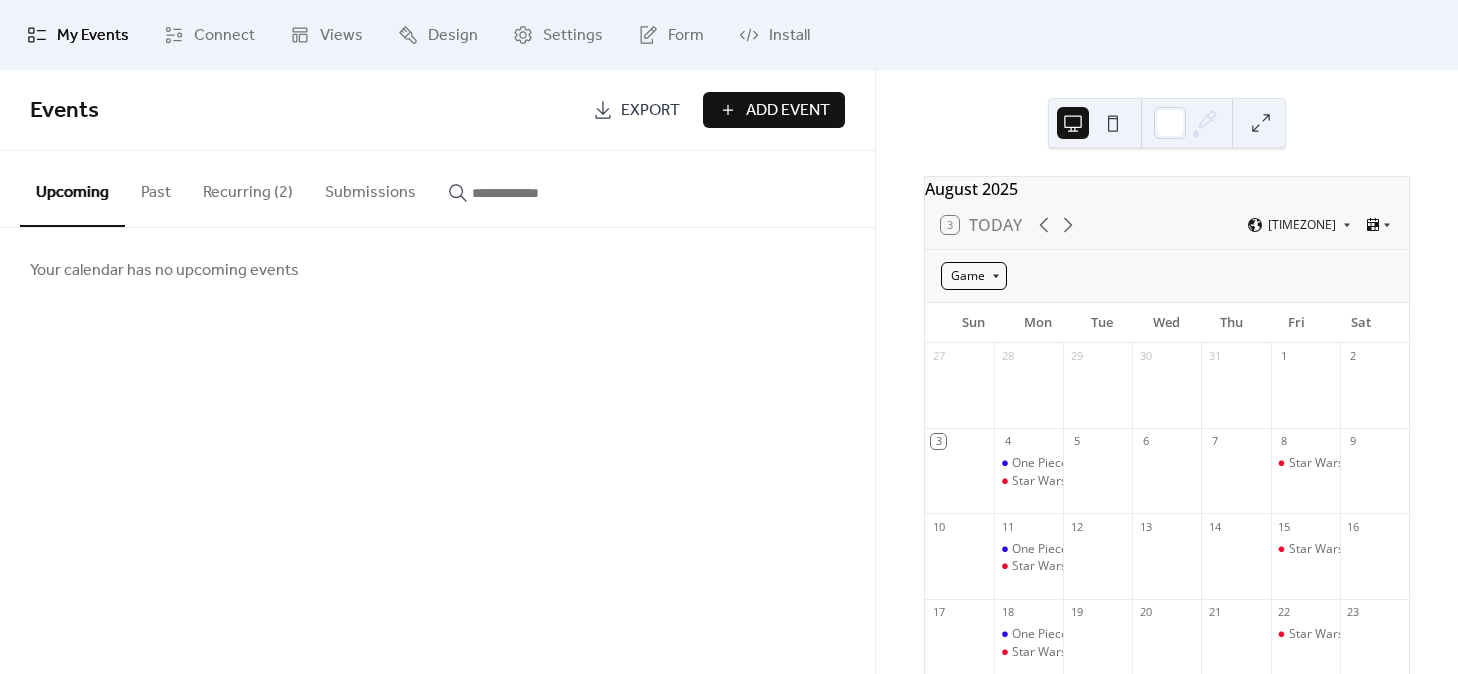 click on "Game" at bounding box center [974, 276] 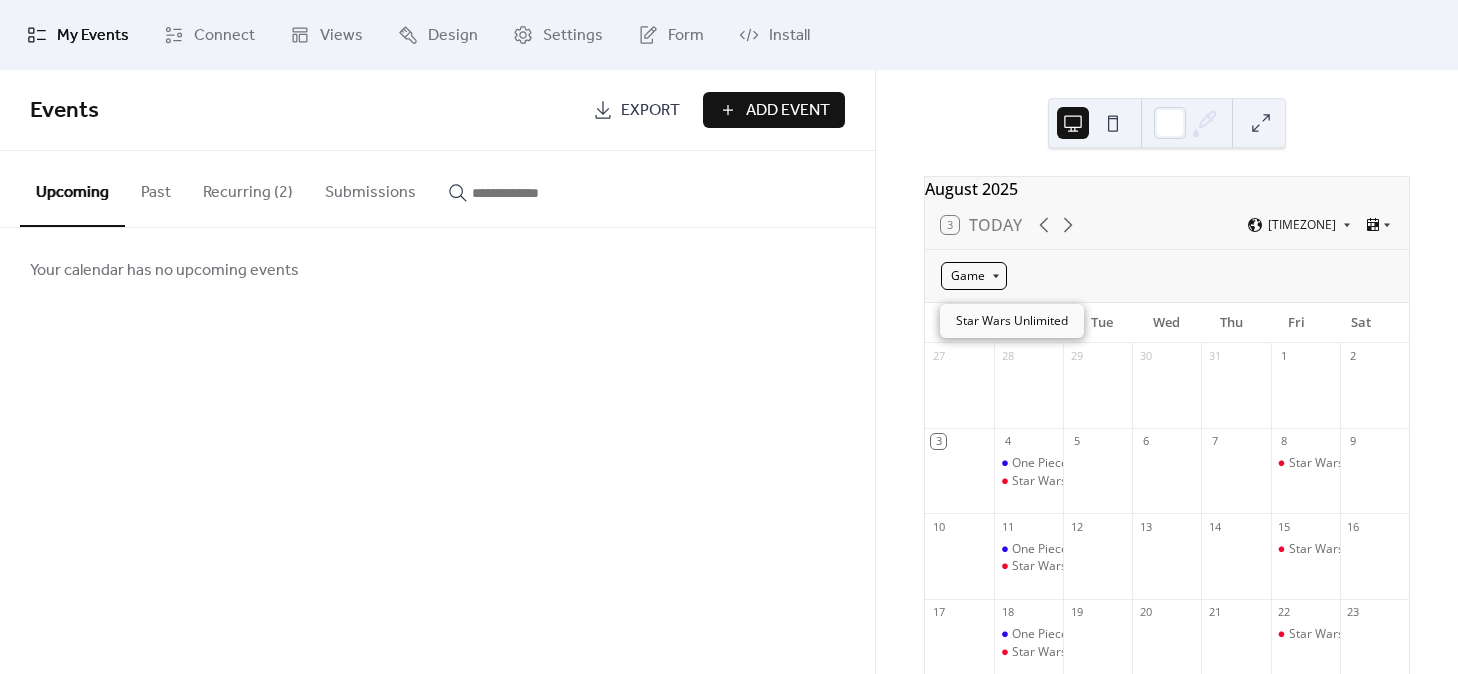click on "Game" at bounding box center (974, 276) 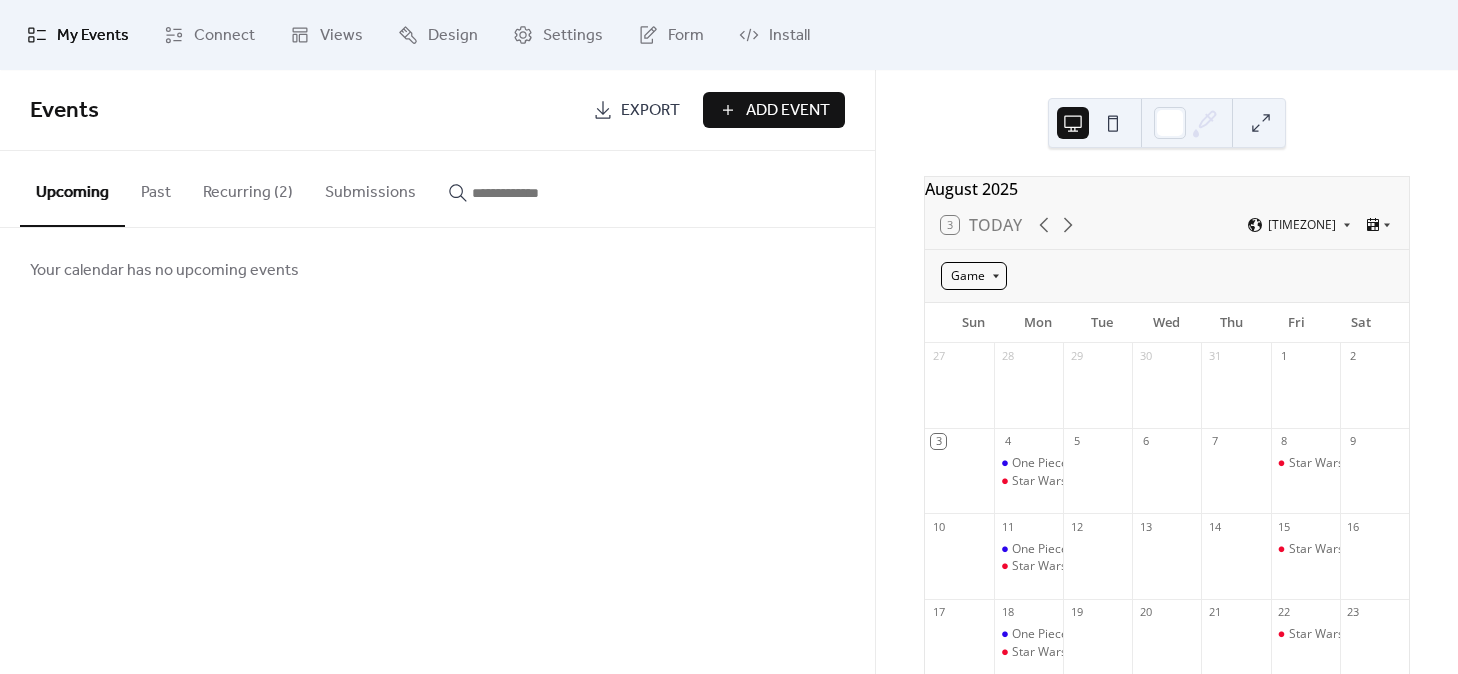 click on "Game" at bounding box center [974, 276] 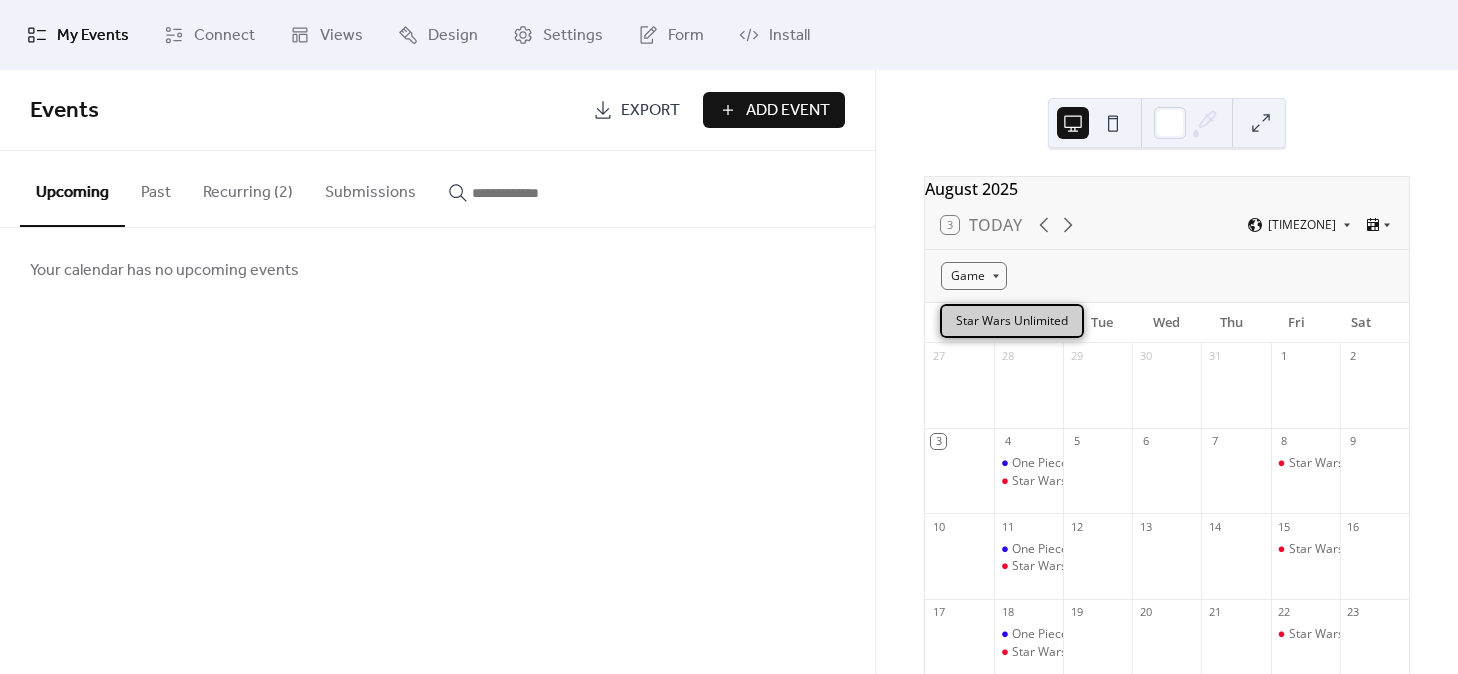click on "Star Wars Unlimited" at bounding box center (1012, 321) 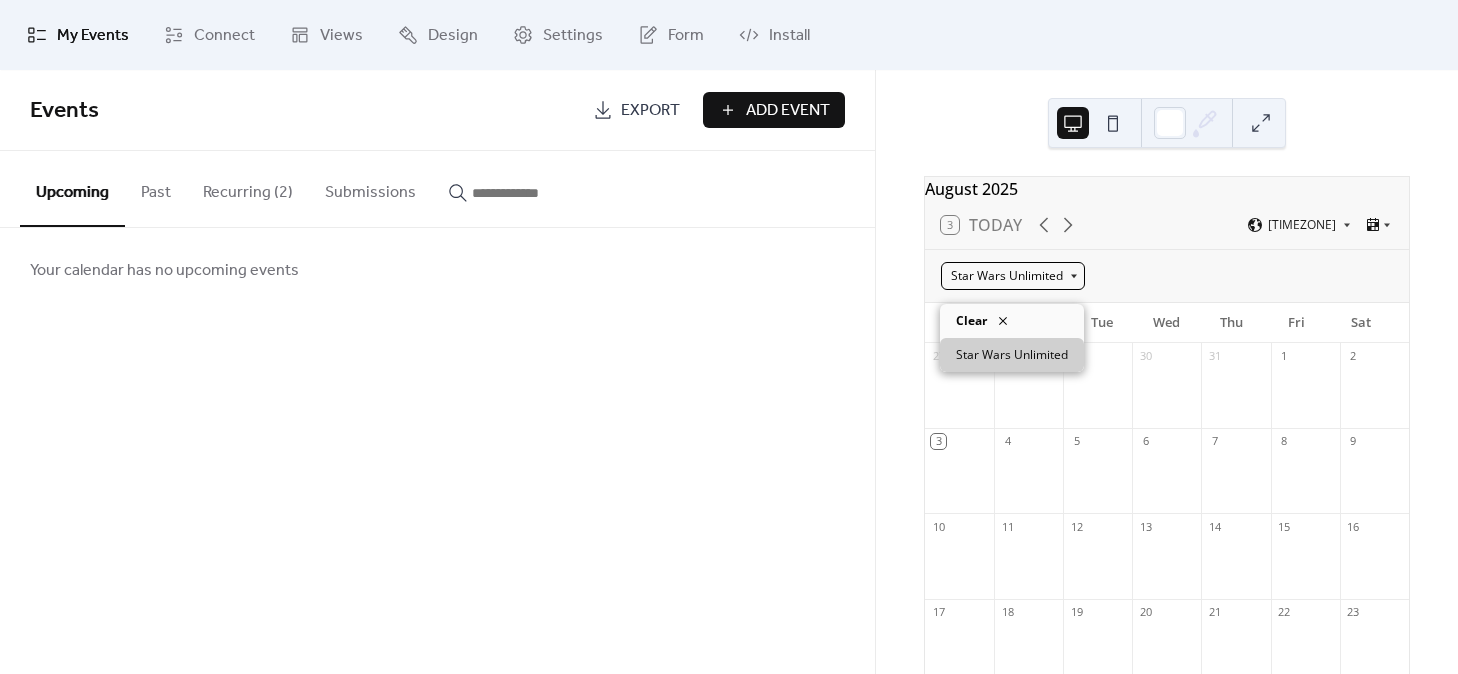click on "Star Wars Unlimited" at bounding box center [1013, 276] 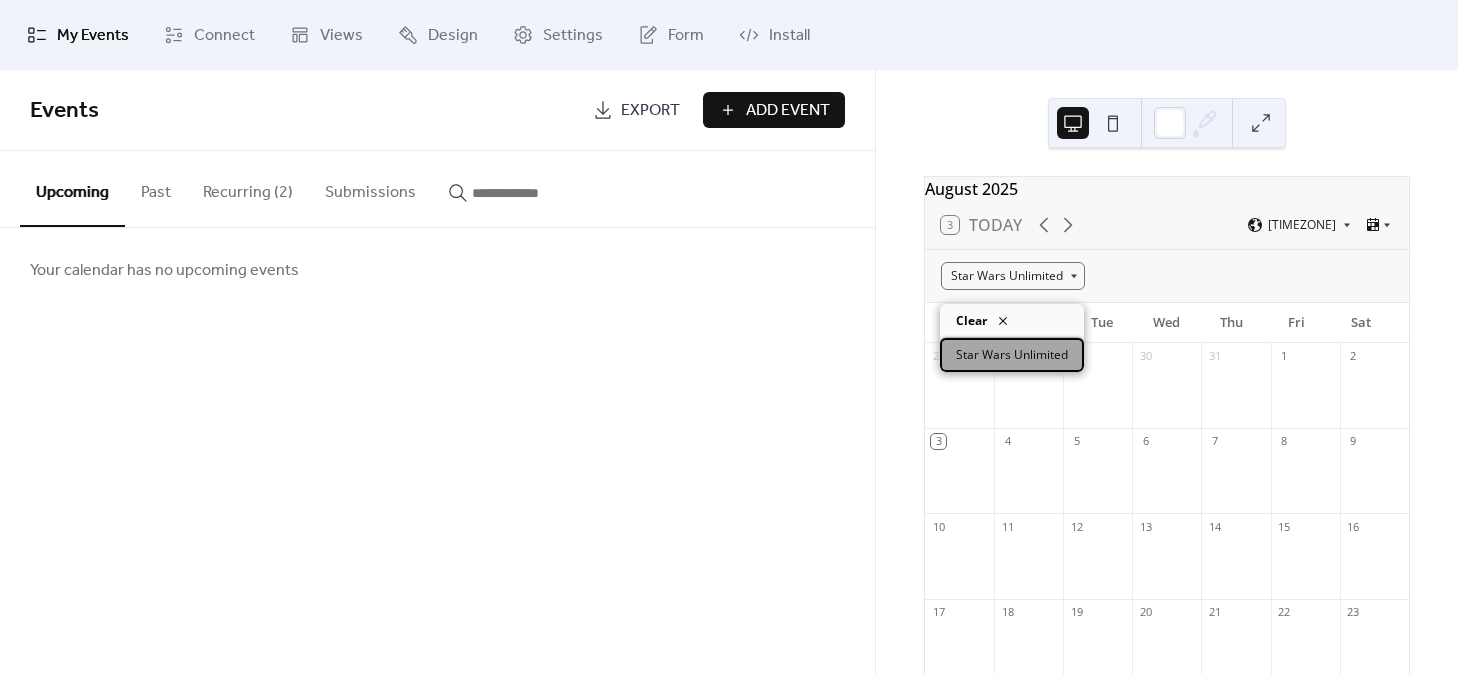 click on "Star Wars Unlimited" at bounding box center (1012, 355) 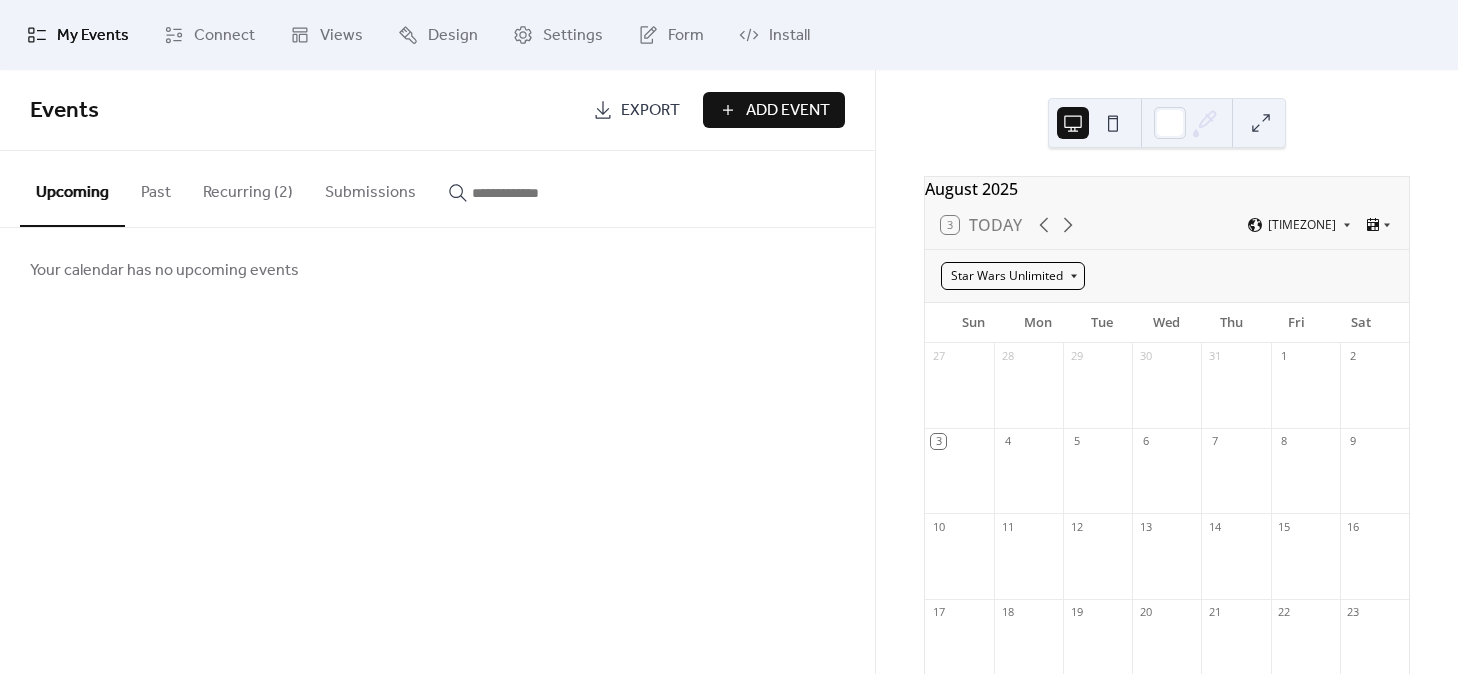 click on "Star Wars Unlimited" at bounding box center (1013, 276) 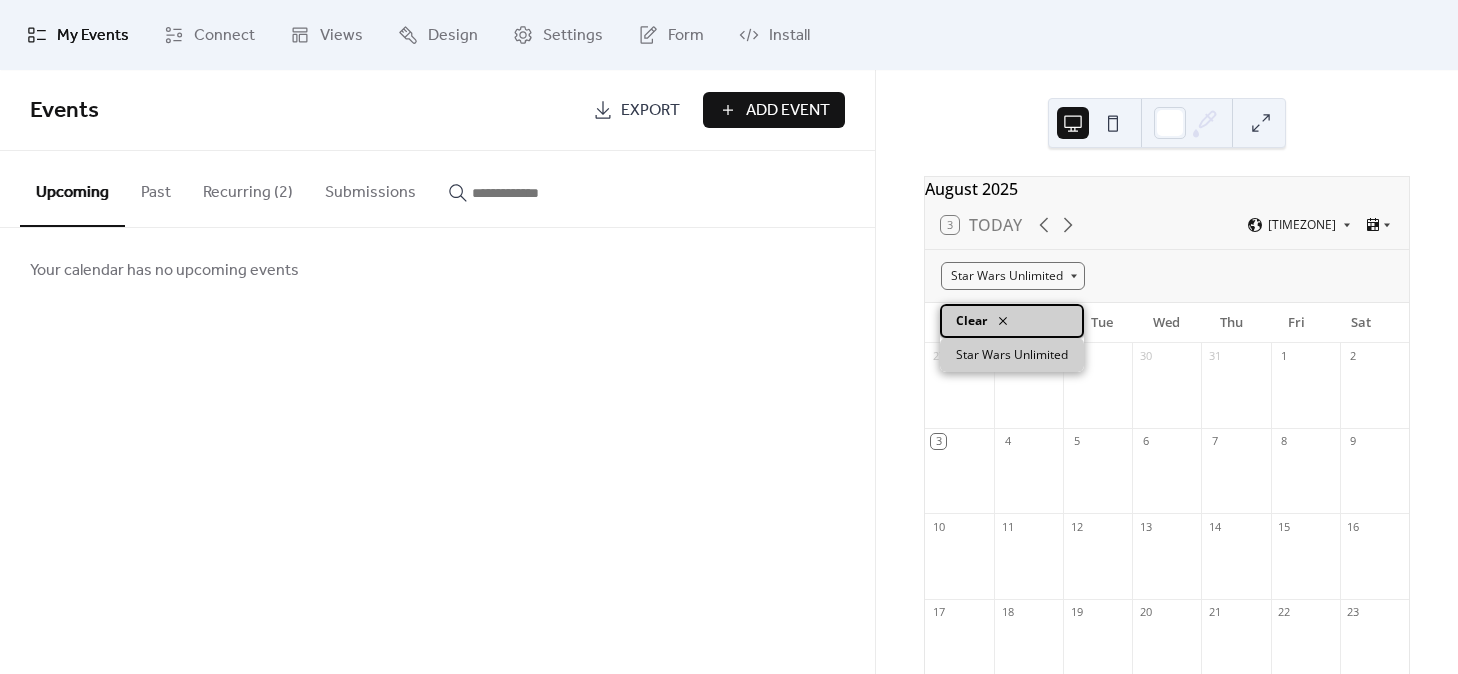 click 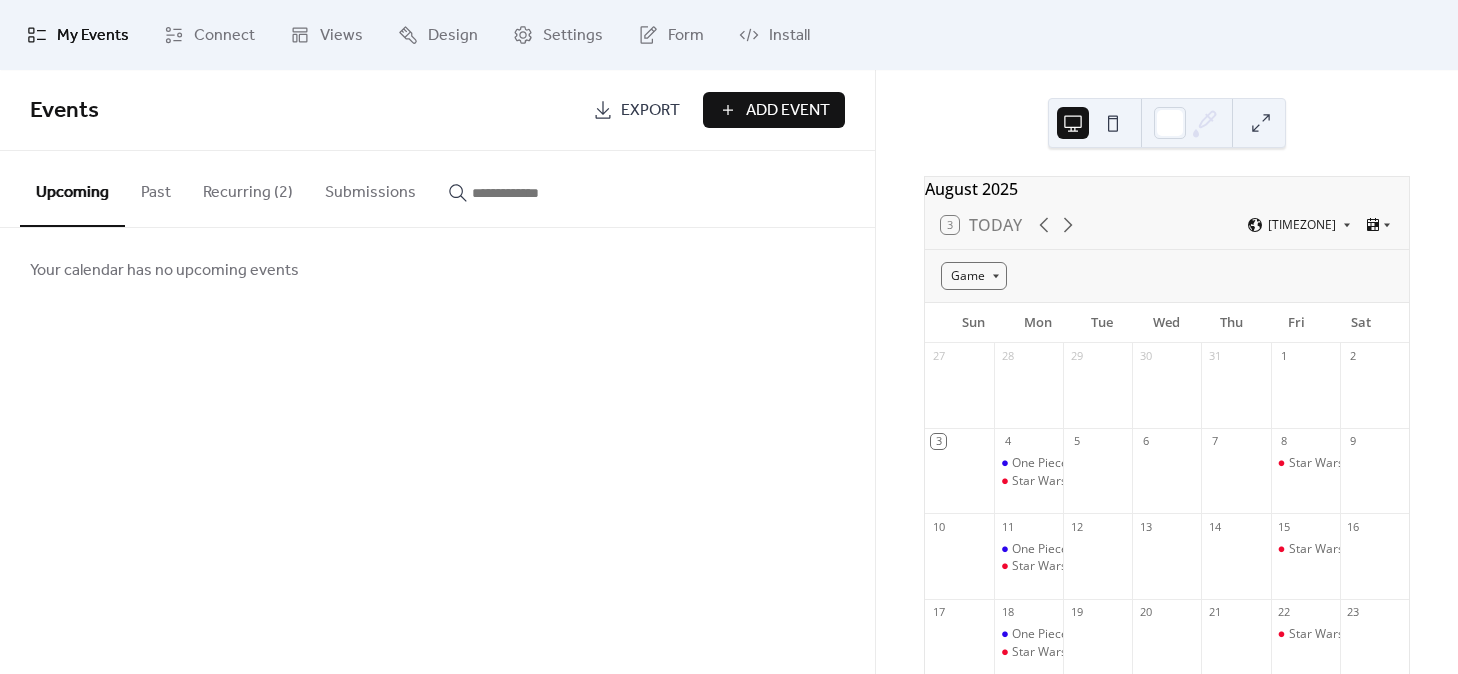 click on "My Events" at bounding box center [93, 36] 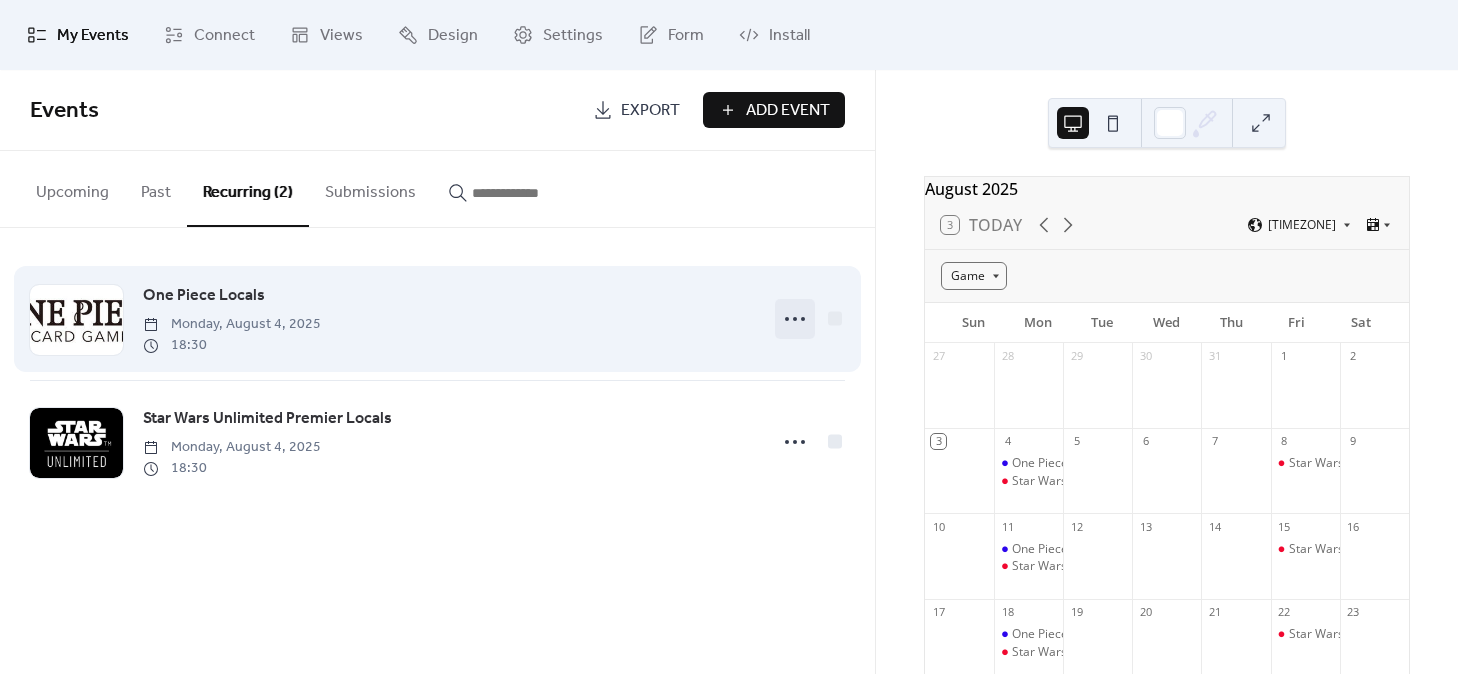 click 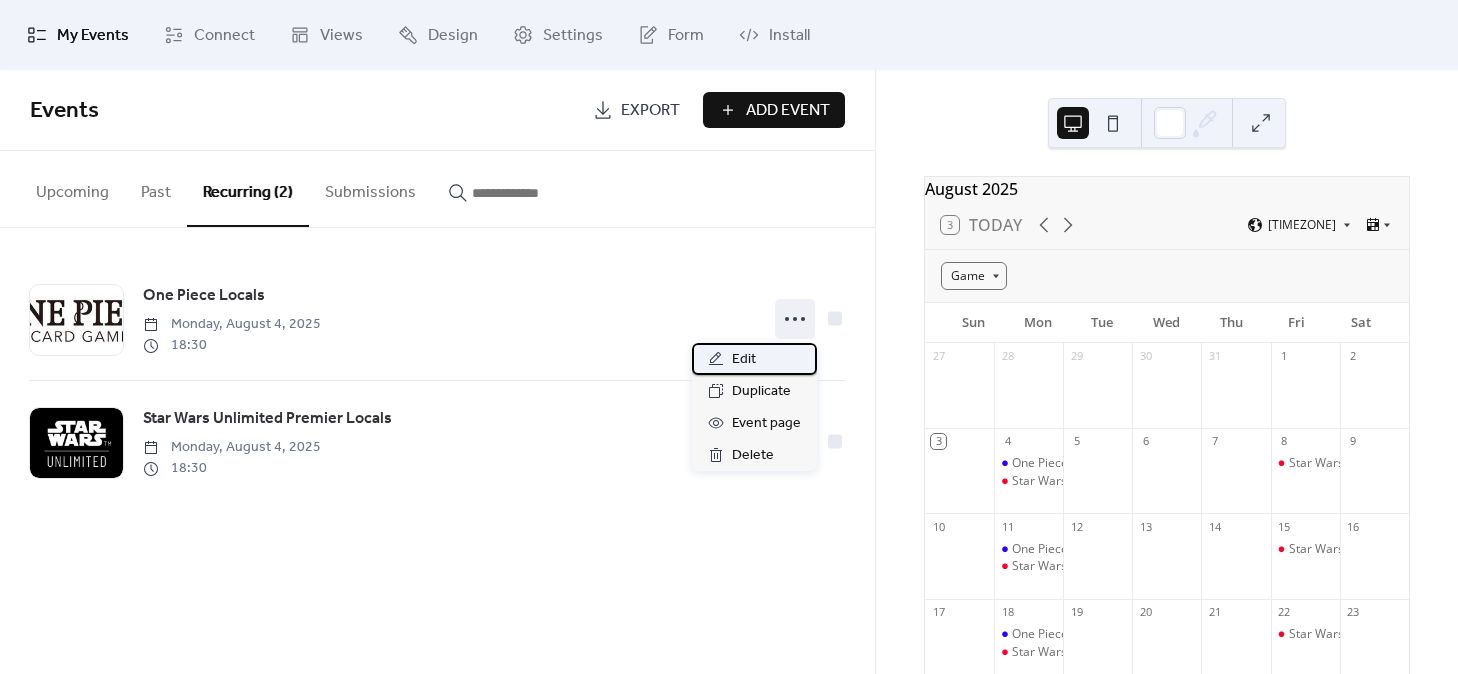 click on "Edit" at bounding box center [754, 359] 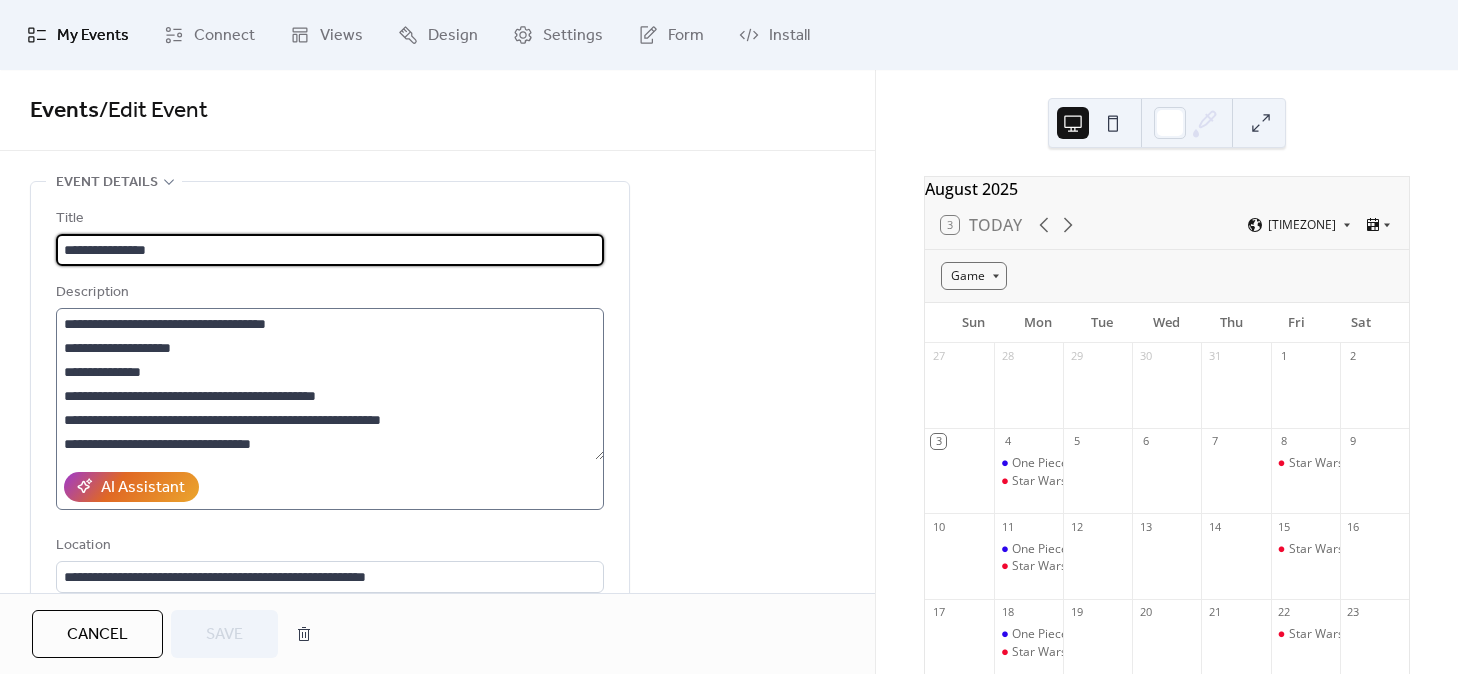 scroll, scrollTop: 216, scrollLeft: 0, axis: vertical 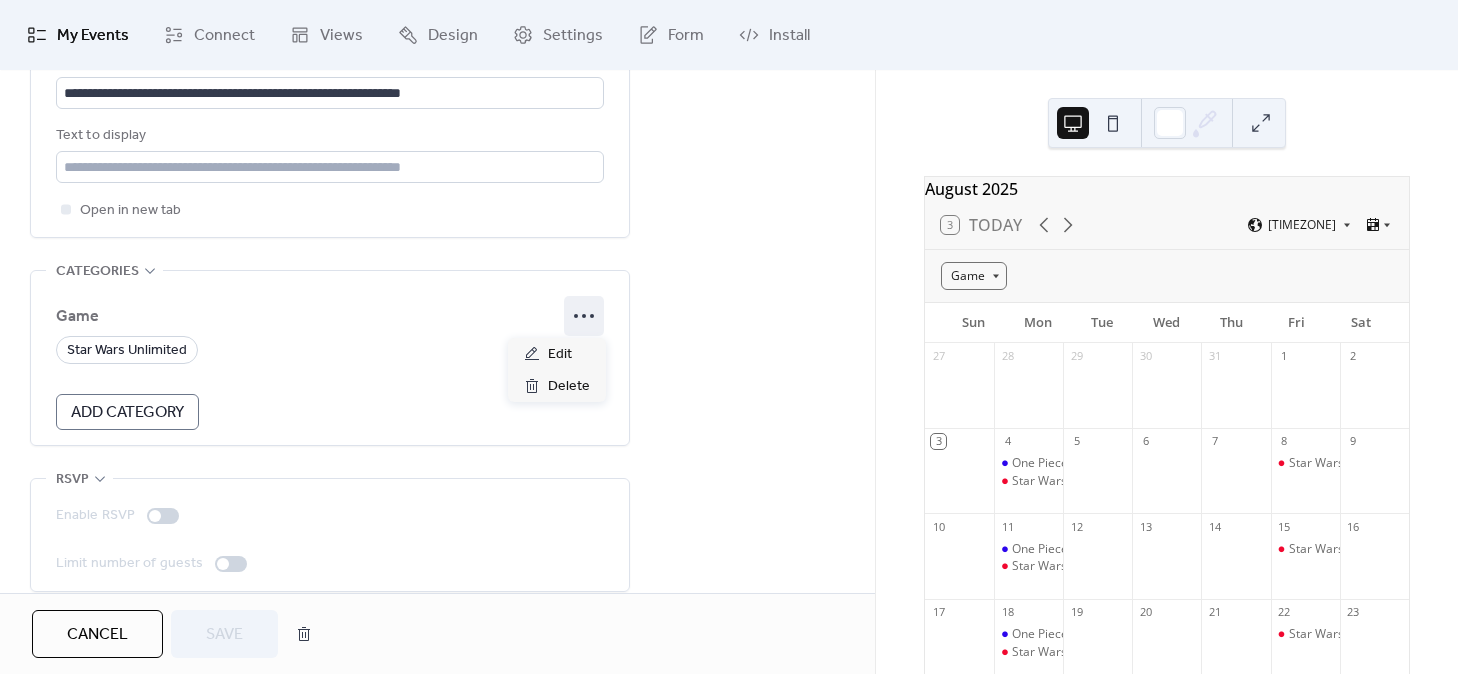 click 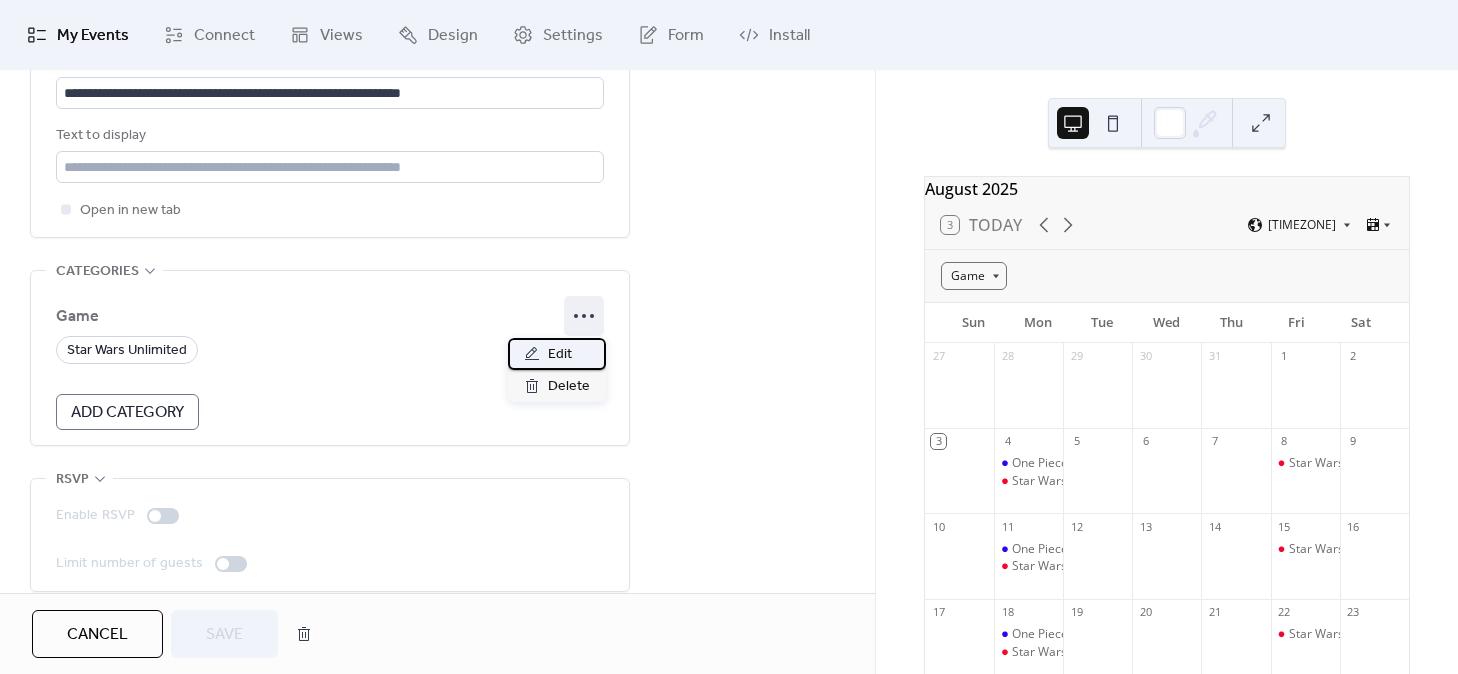 click on "Edit" at bounding box center [560, 355] 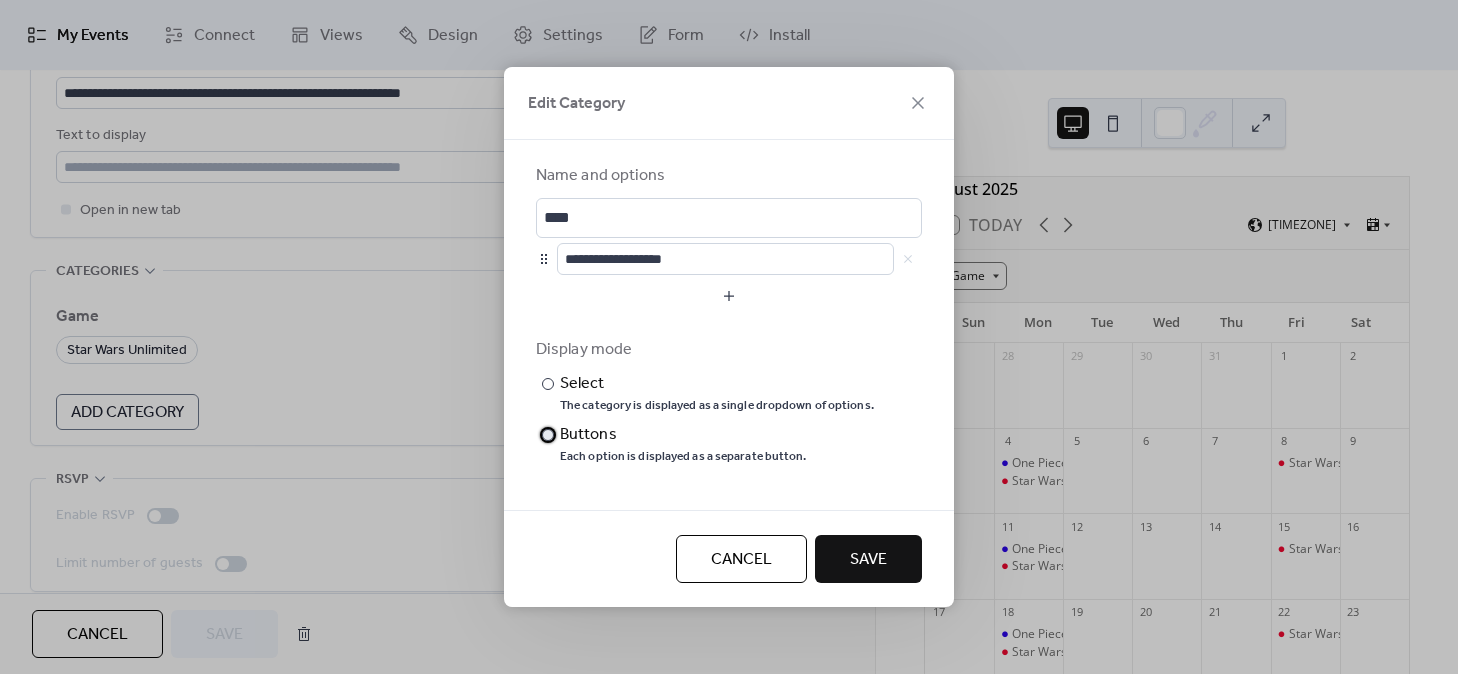 click on "Buttons" at bounding box center (681, 435) 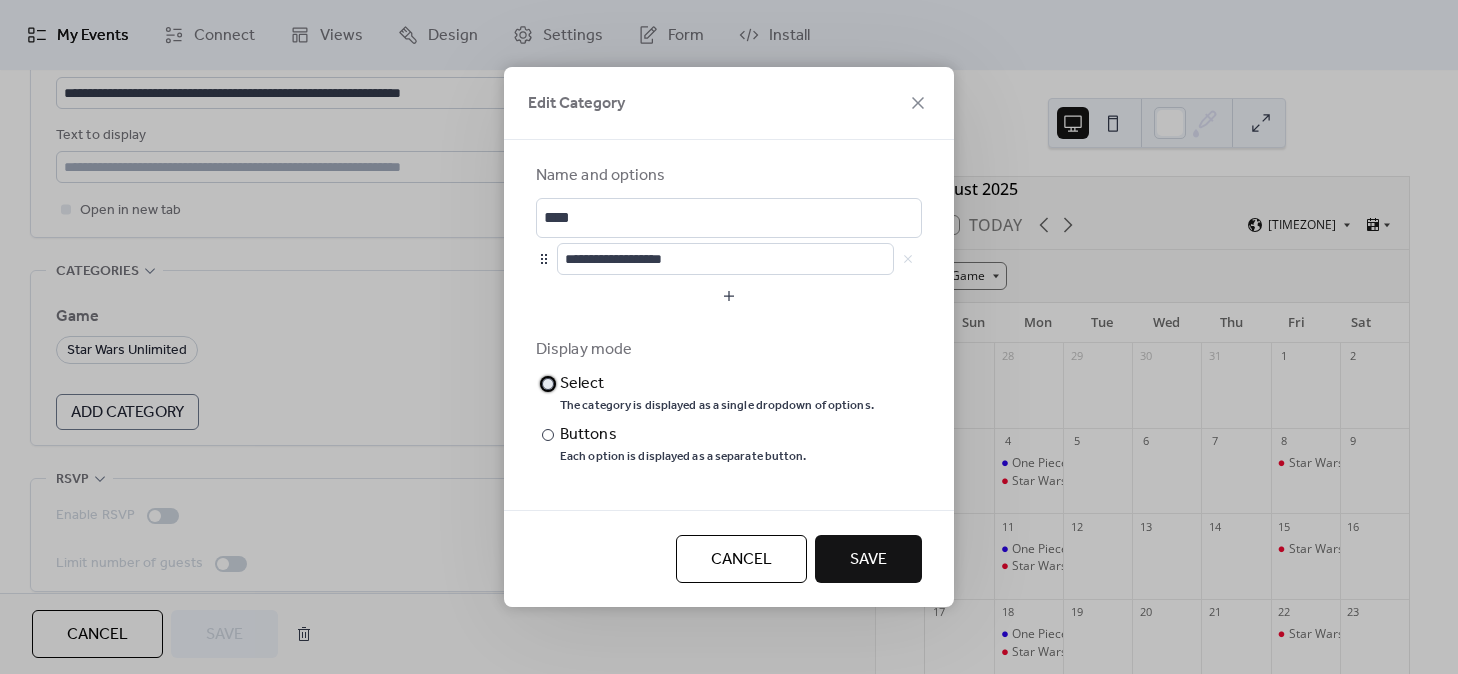 click at bounding box center (548, 384) 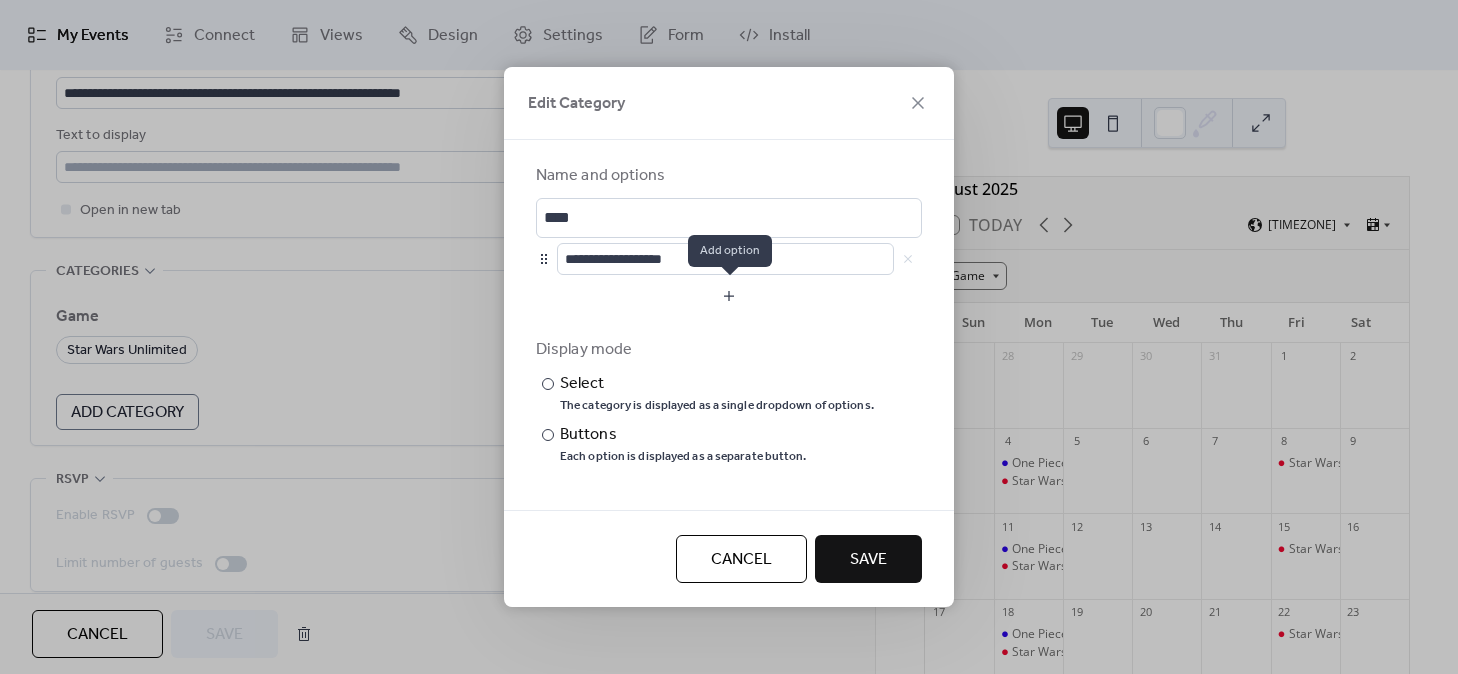 click at bounding box center (729, 296) 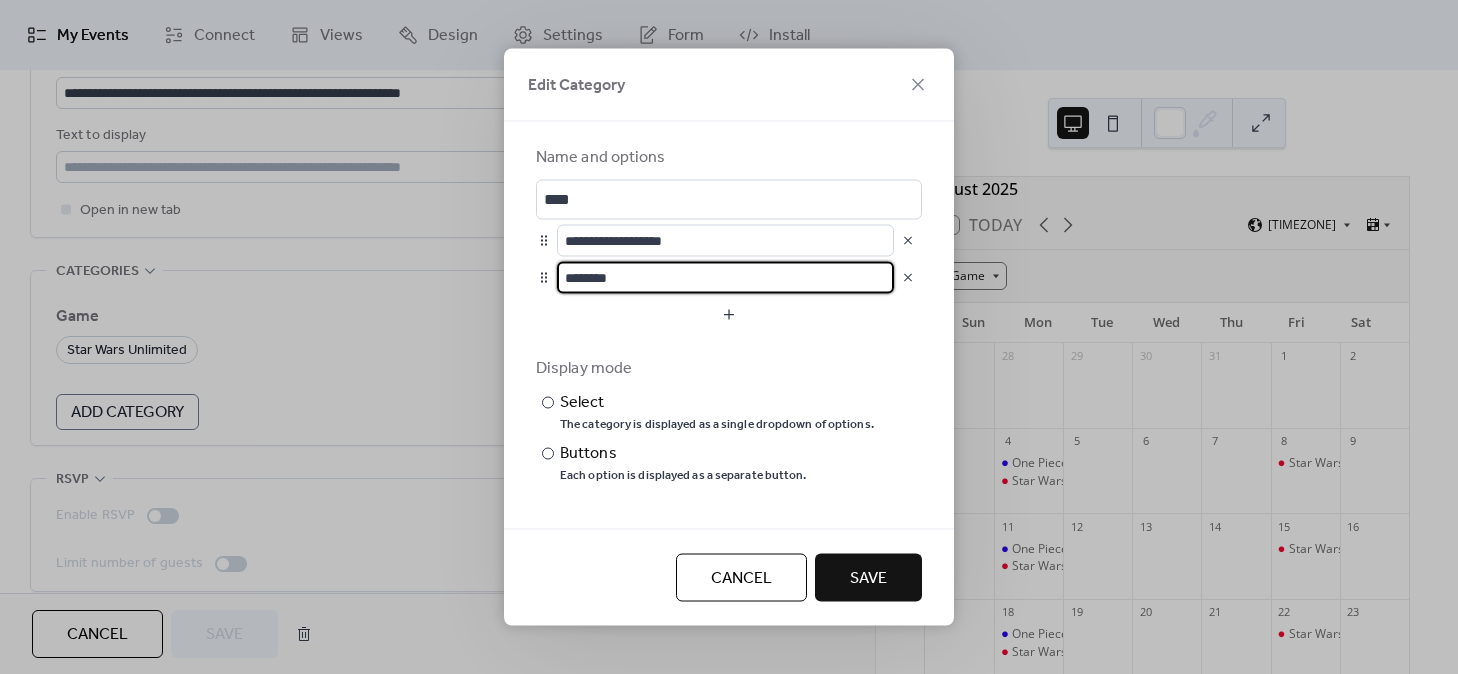 scroll, scrollTop: 0, scrollLeft: 0, axis: both 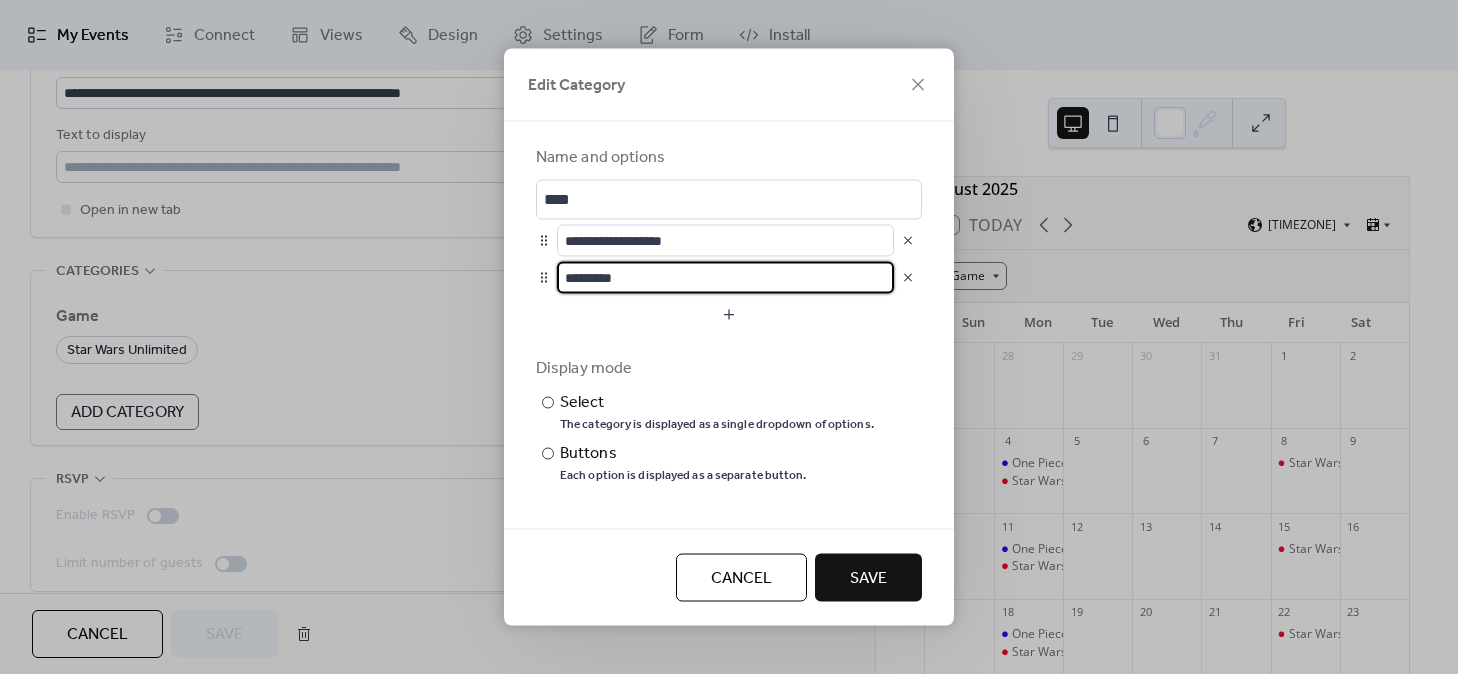 type on "*********" 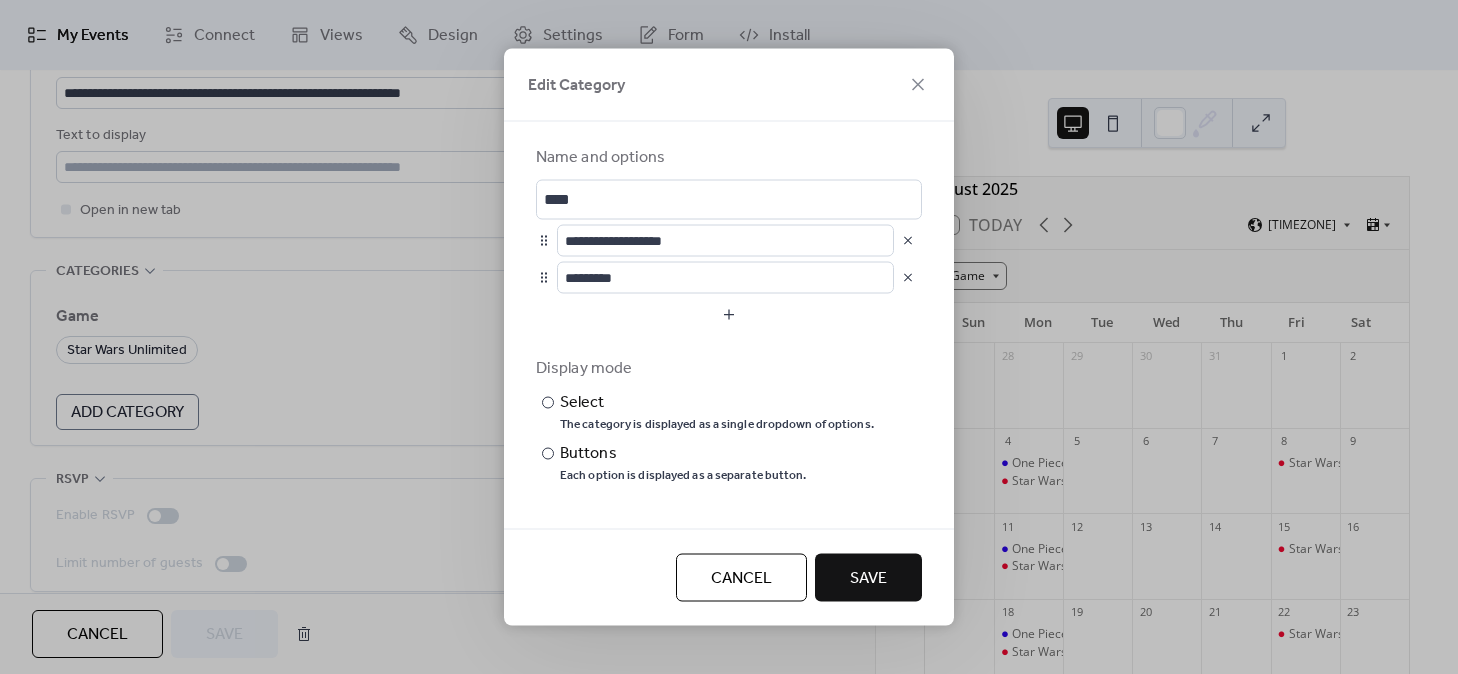 click on "Save" at bounding box center (868, 578) 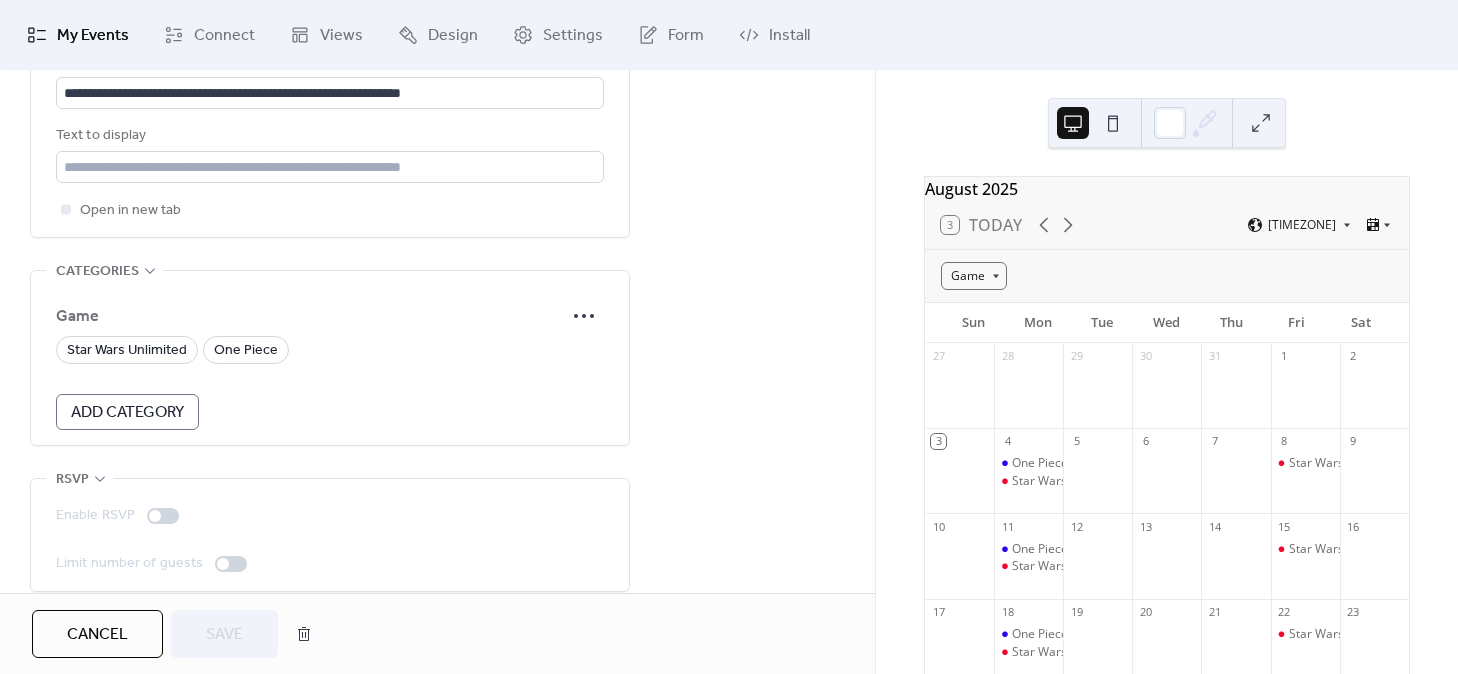 scroll, scrollTop: 1625, scrollLeft: 0, axis: vertical 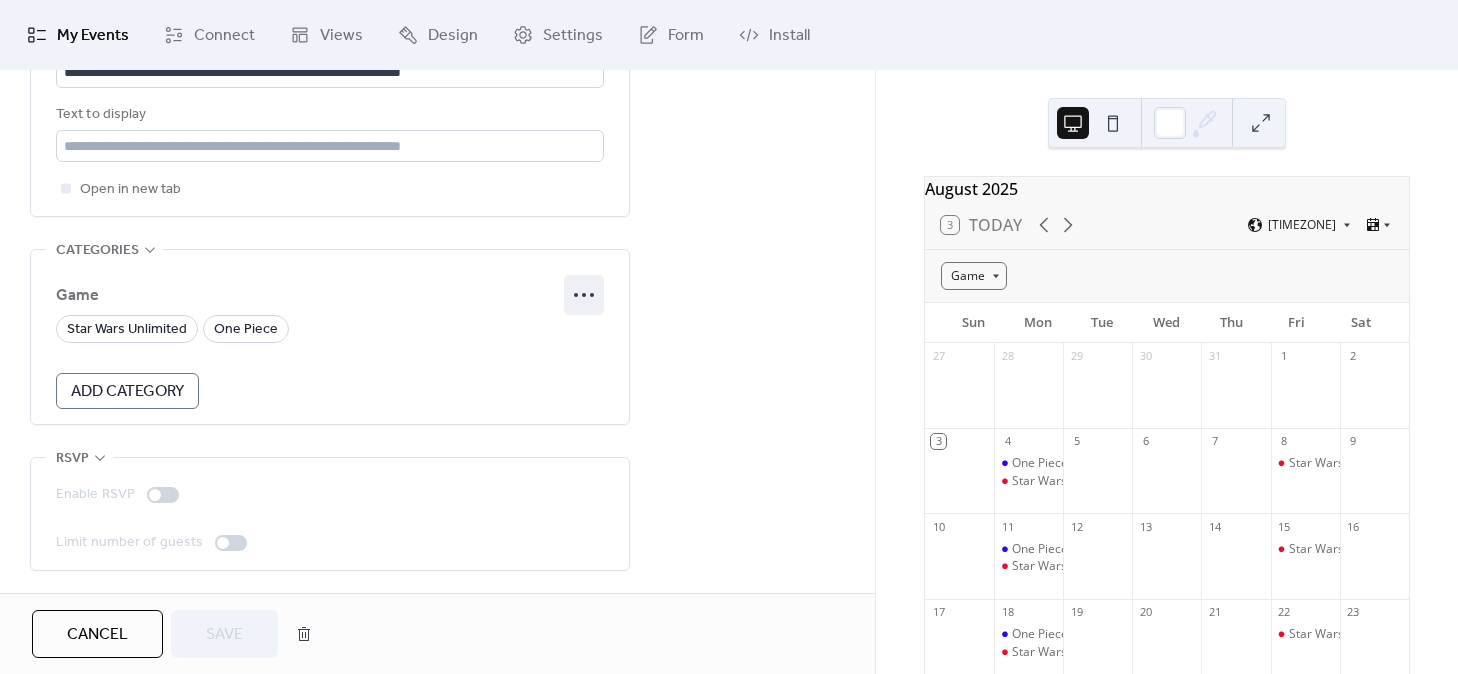 click 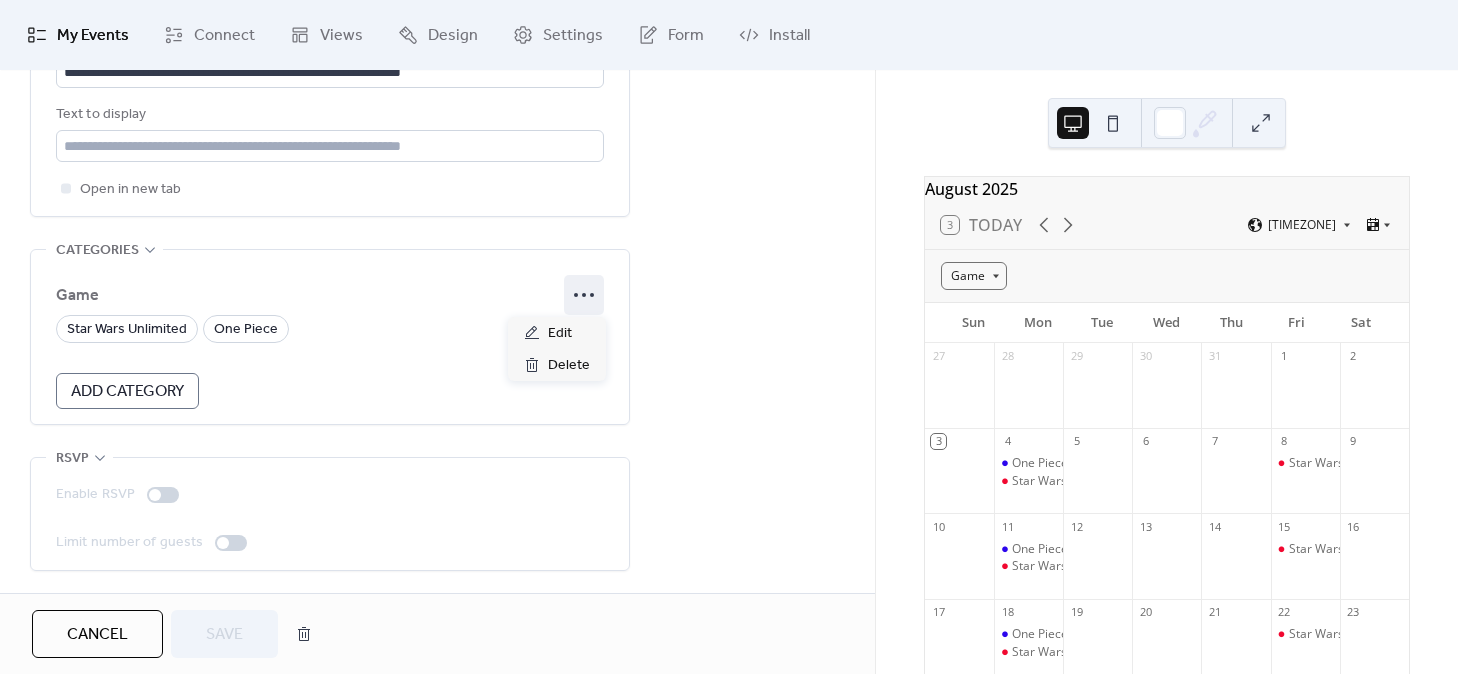 click on "Star Wars Unlimited One Piece" at bounding box center [330, 329] 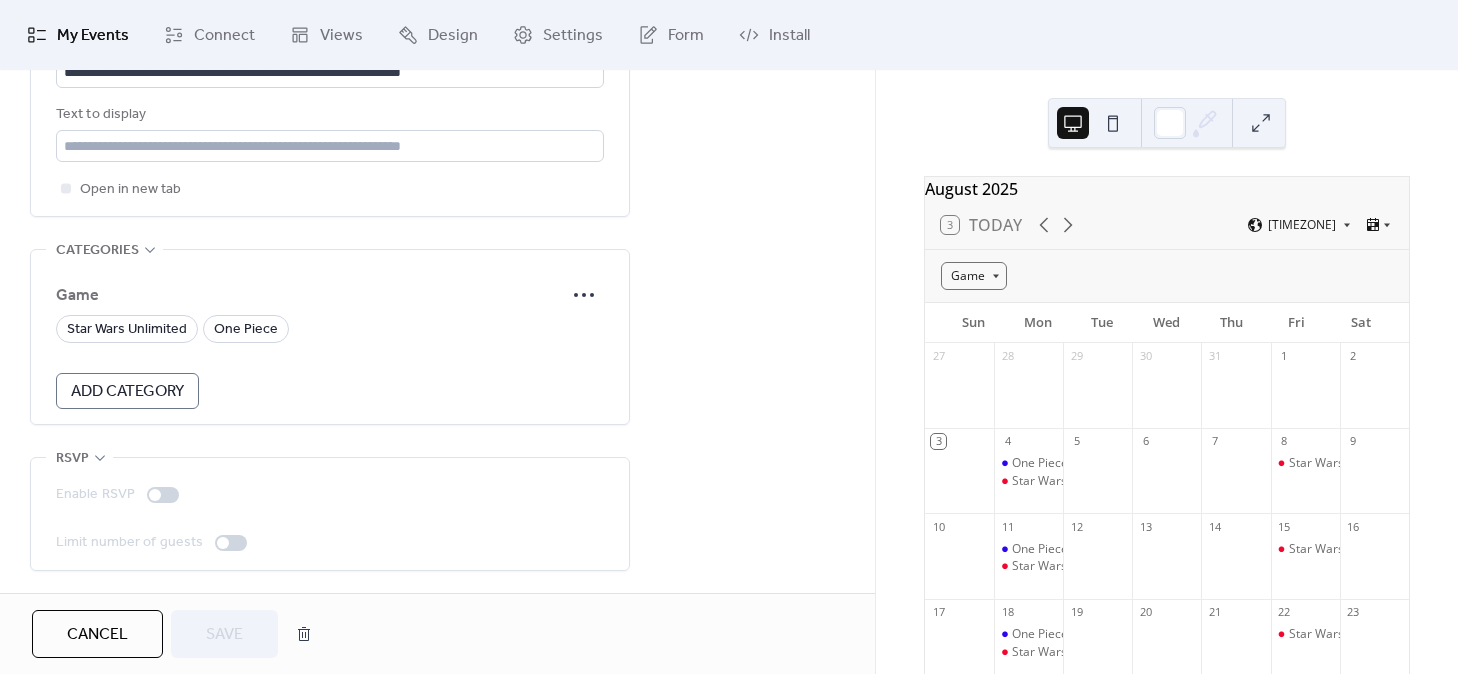 click on "Add Category" at bounding box center [127, 392] 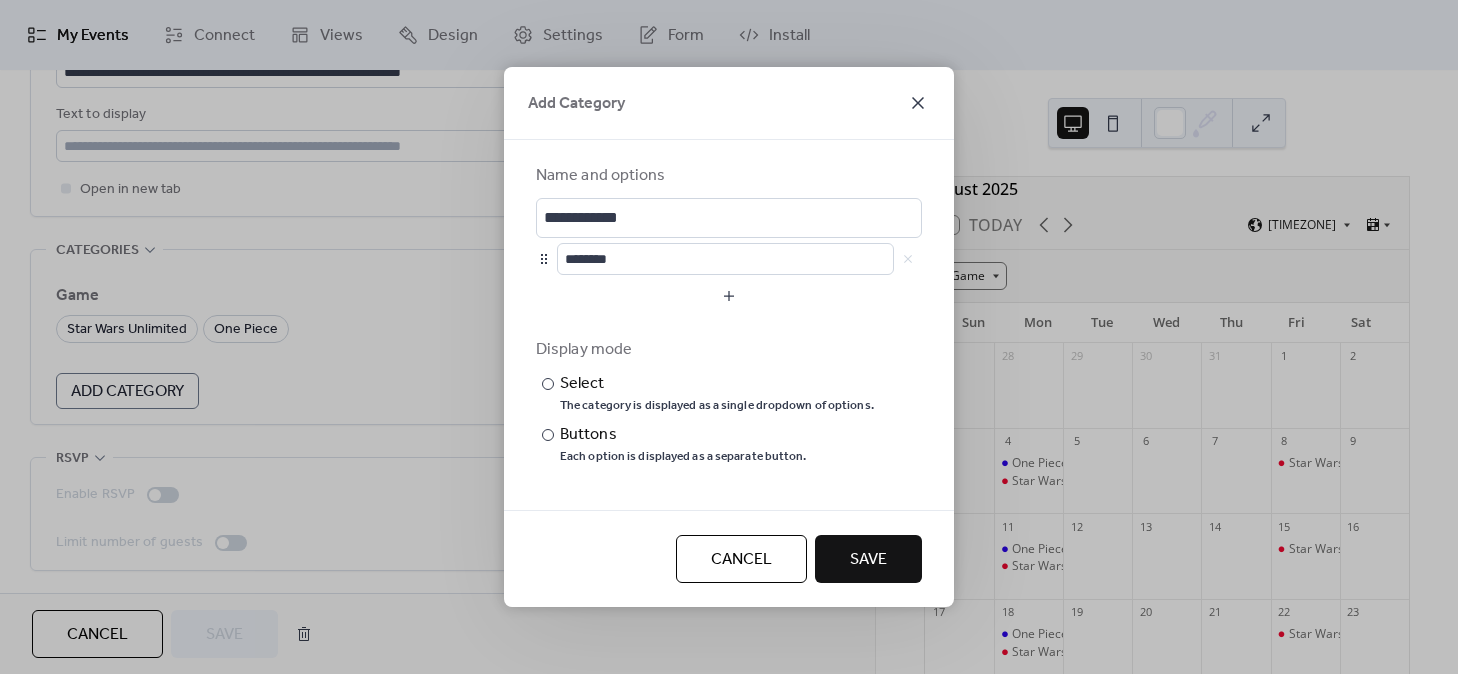 click 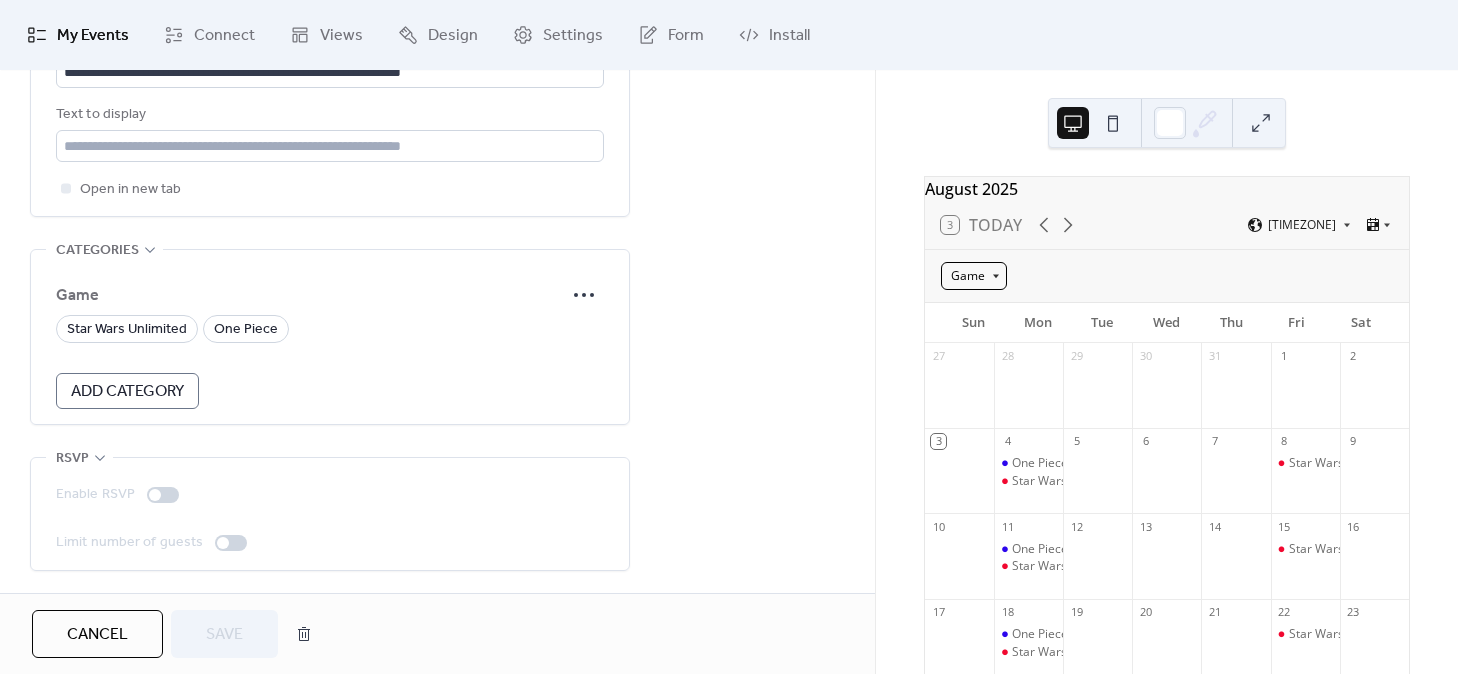 click on "Game" at bounding box center [974, 276] 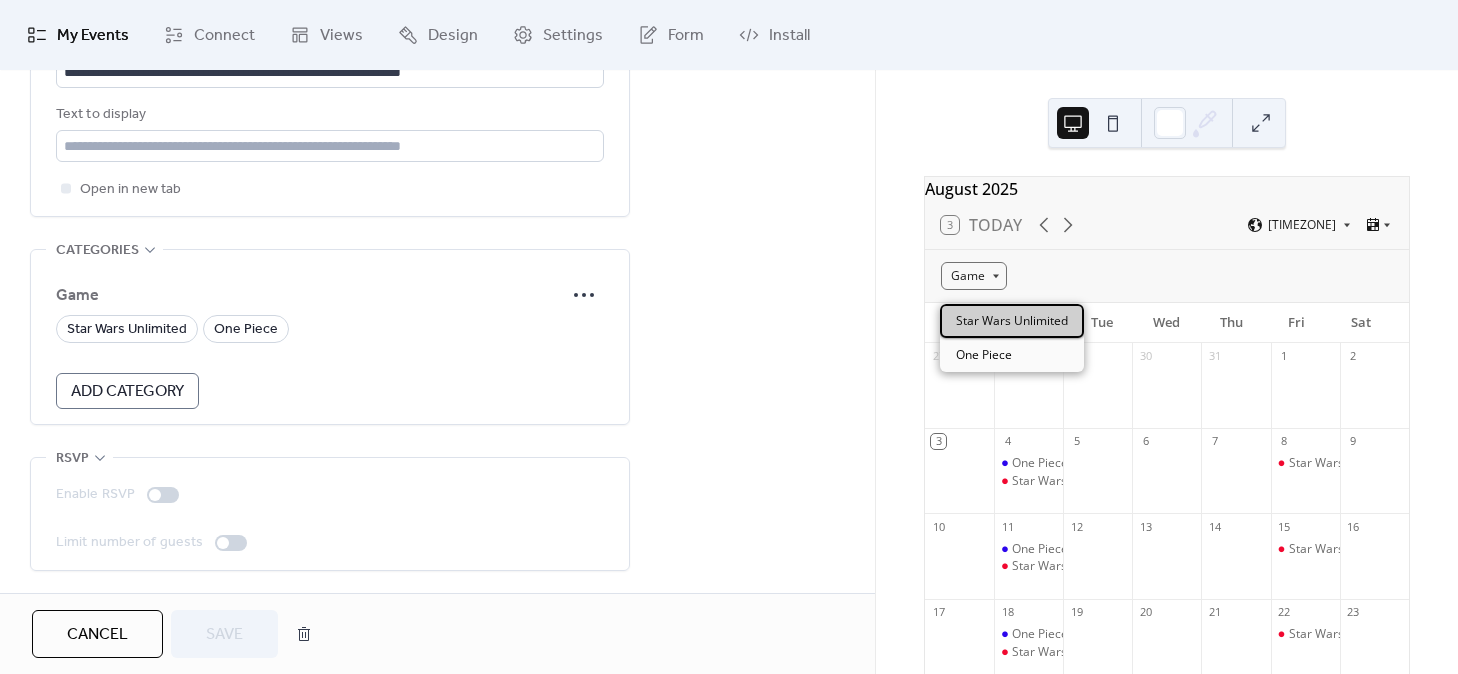 click on "Star Wars Unlimited" at bounding box center [1012, 321] 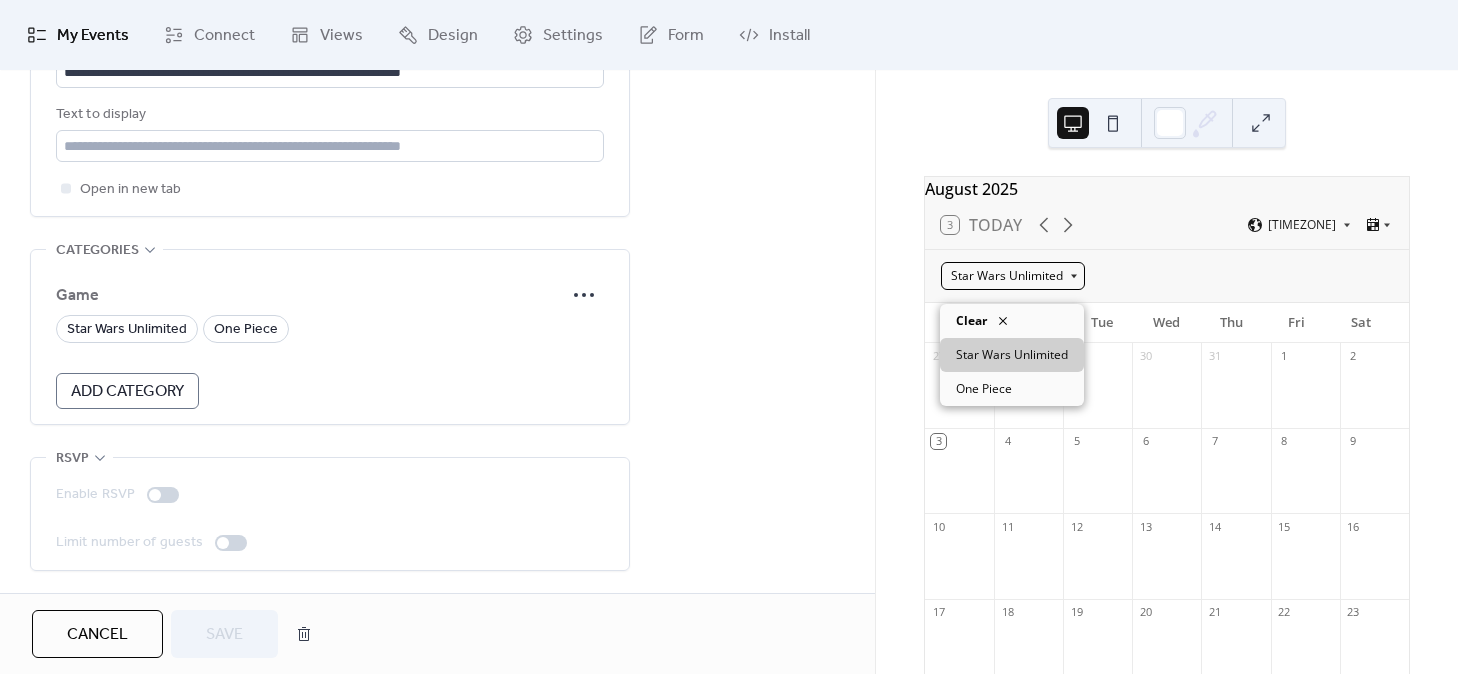 click on "Star Wars Unlimited" at bounding box center (1013, 276) 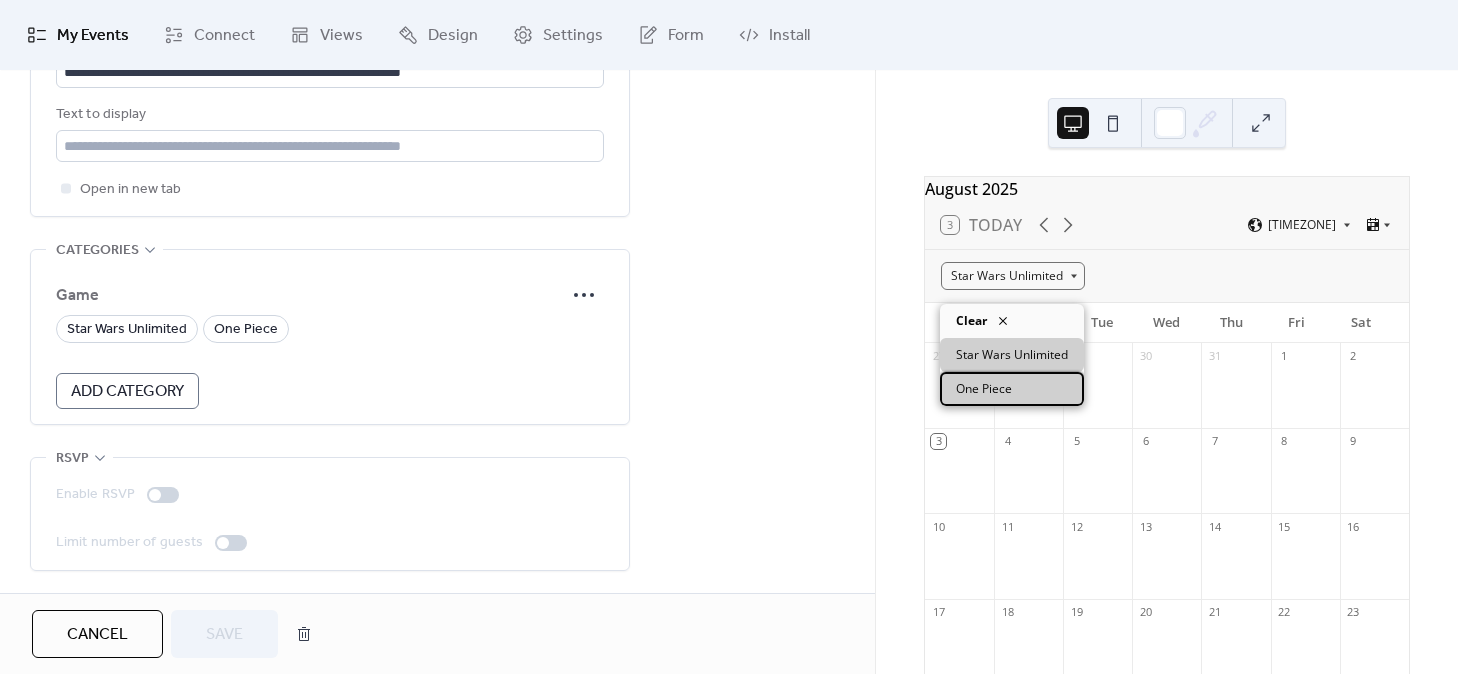 click on "One Piece" at bounding box center (984, 389) 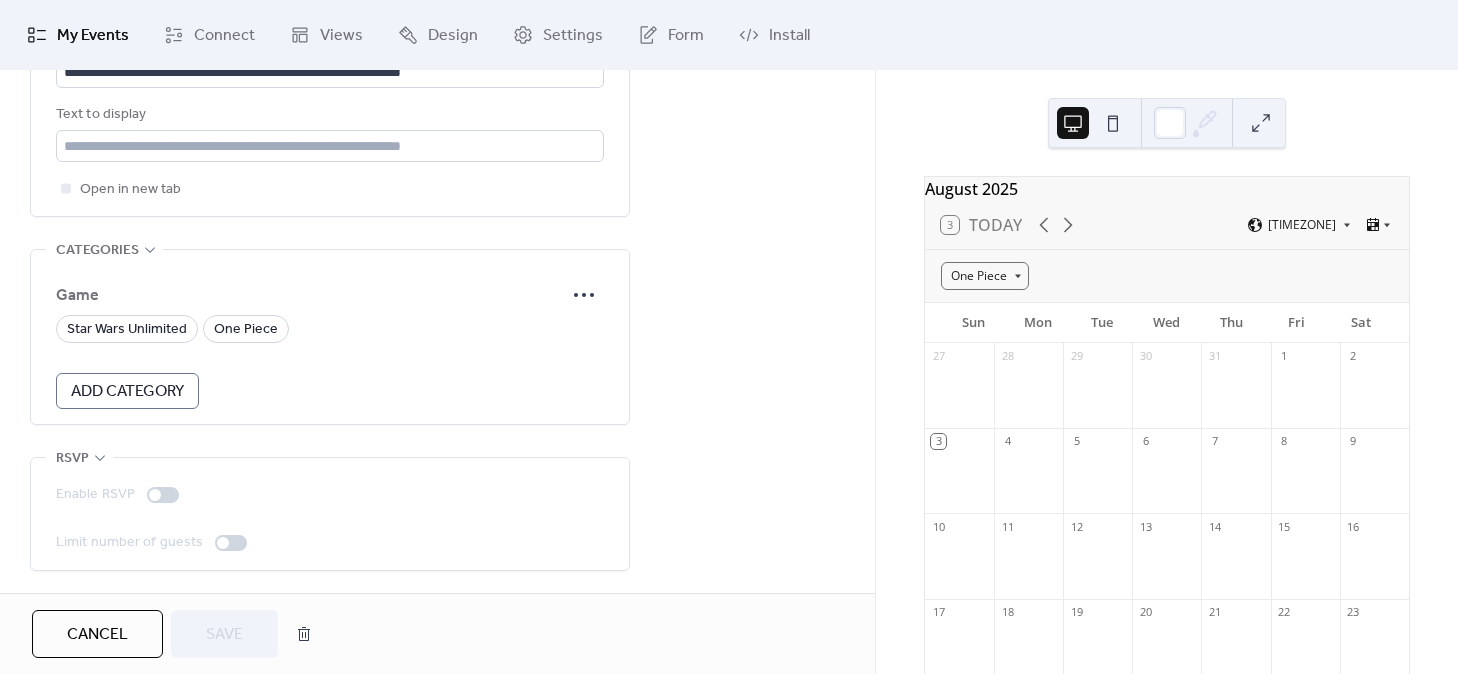 click on "Star Wars Unlimited One Piece" at bounding box center [330, 329] 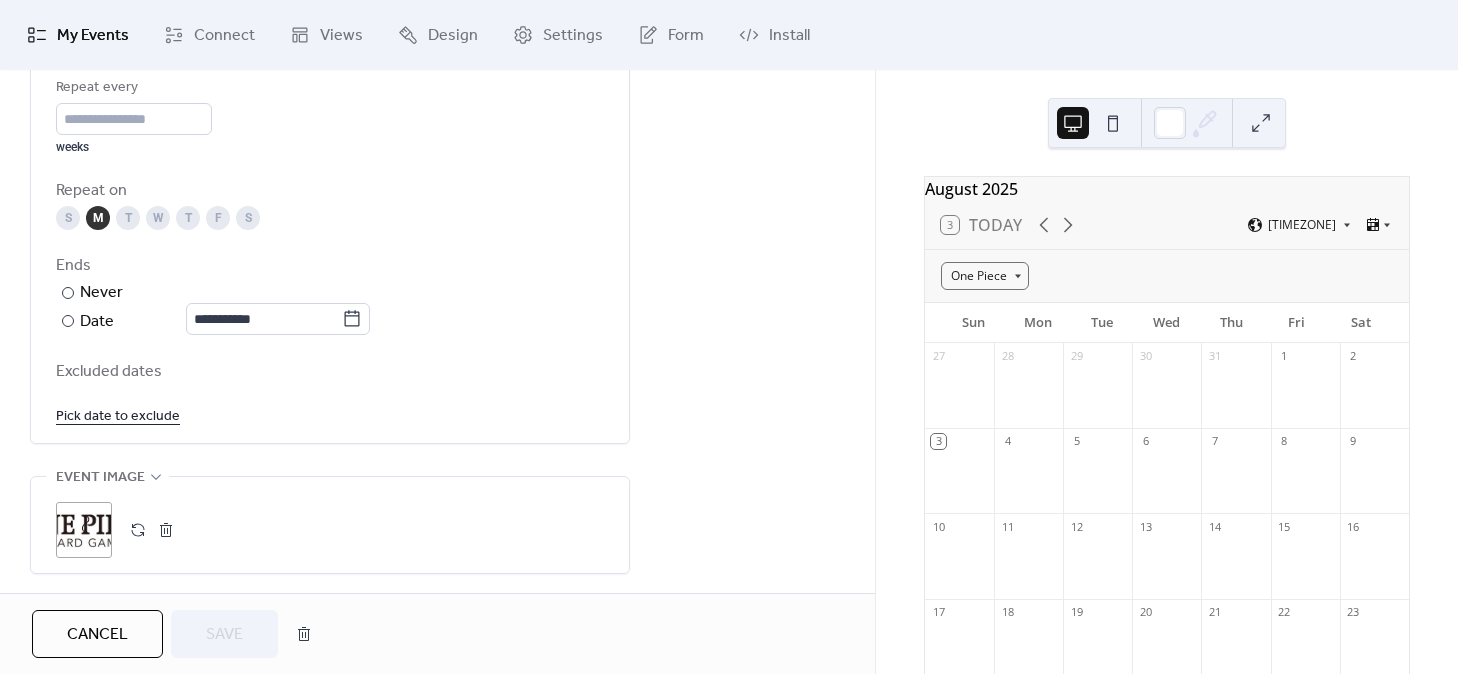 scroll, scrollTop: 994, scrollLeft: 0, axis: vertical 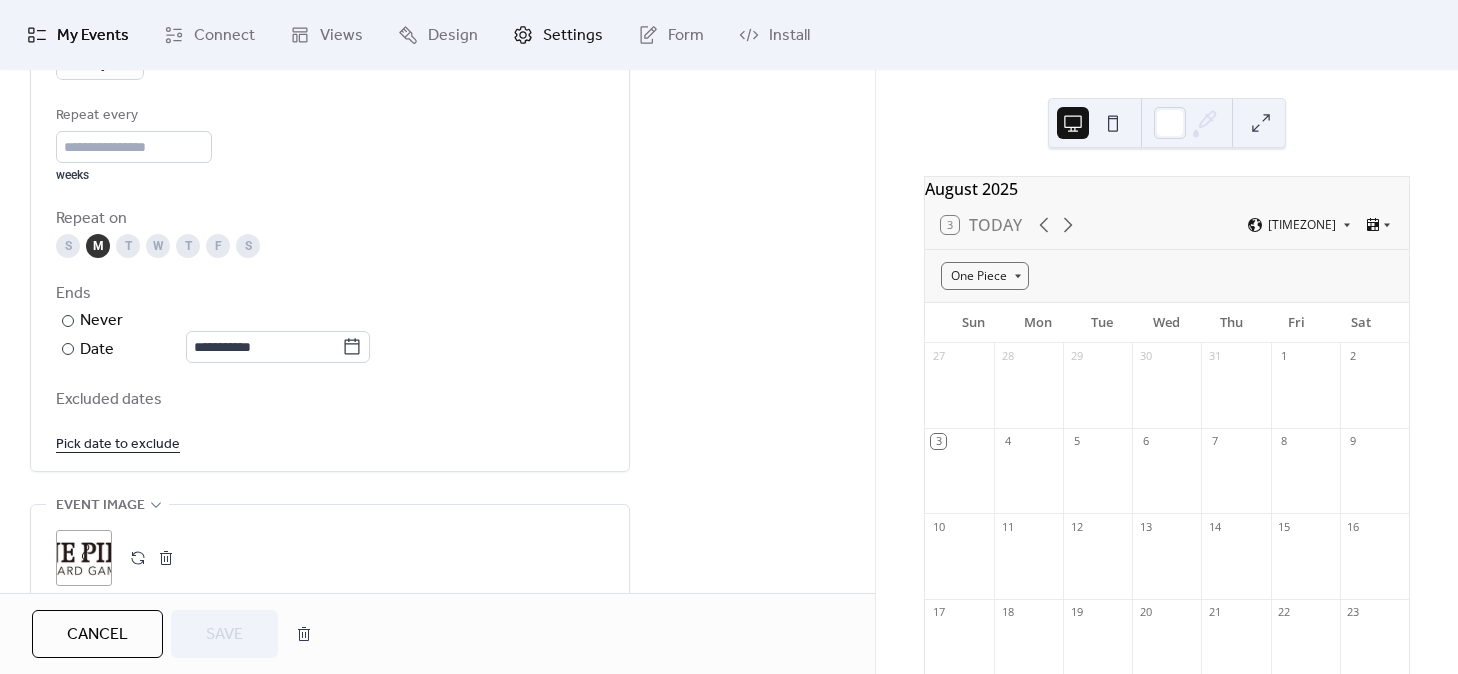 click on "Settings" at bounding box center [573, 36] 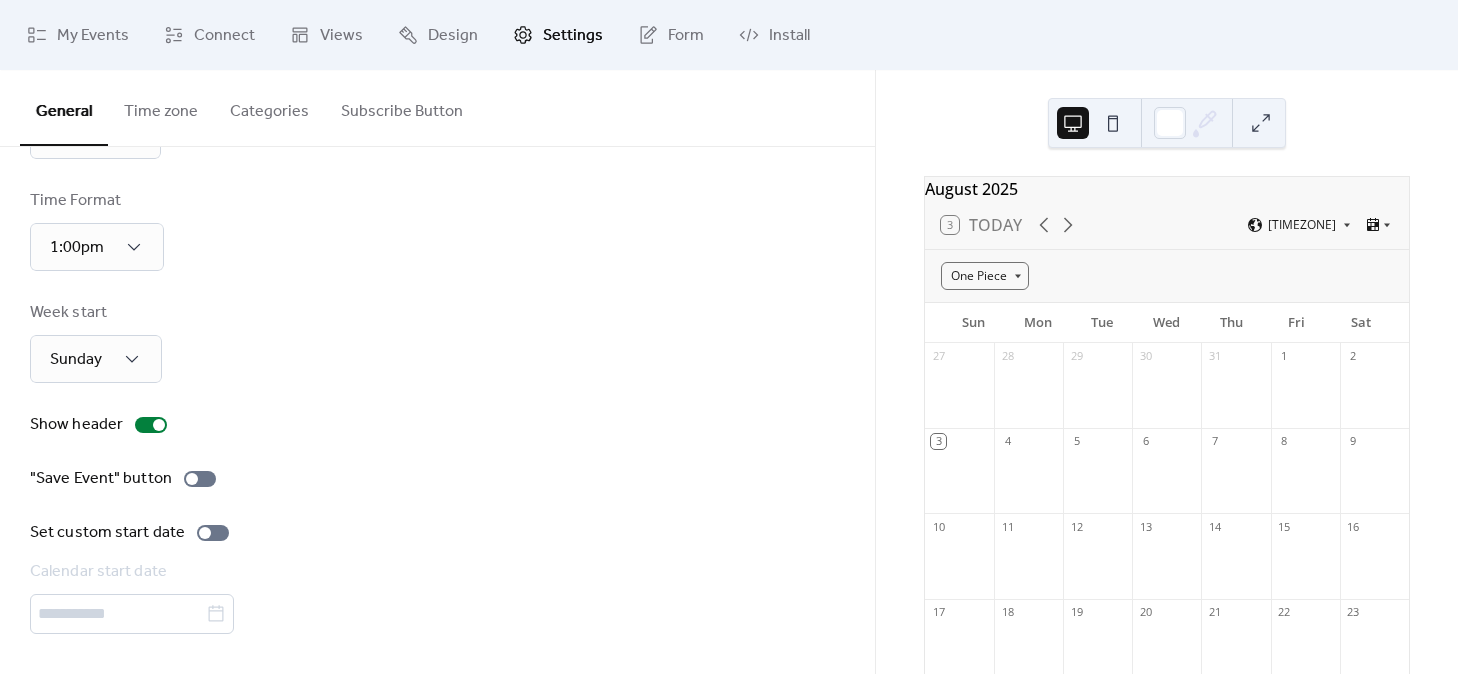 scroll, scrollTop: 0, scrollLeft: 0, axis: both 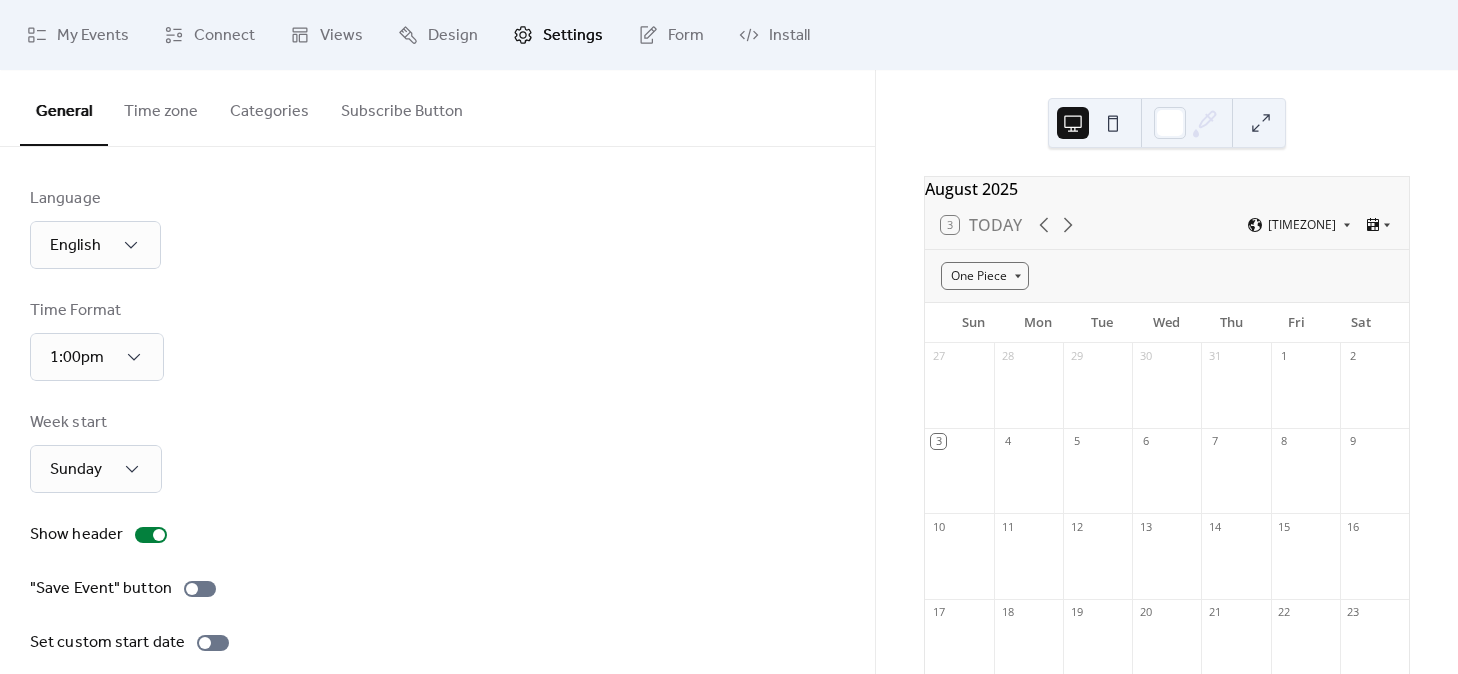 click on "Categories" at bounding box center [269, 107] 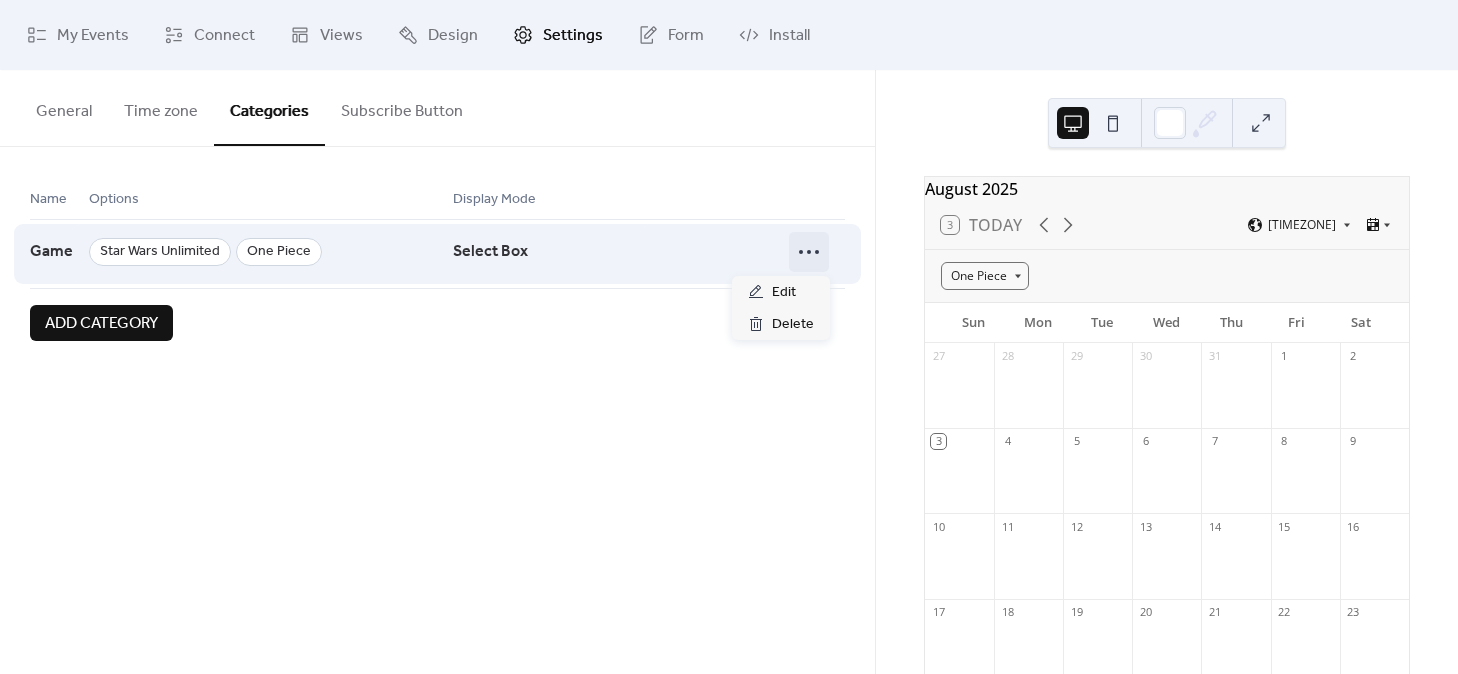 click 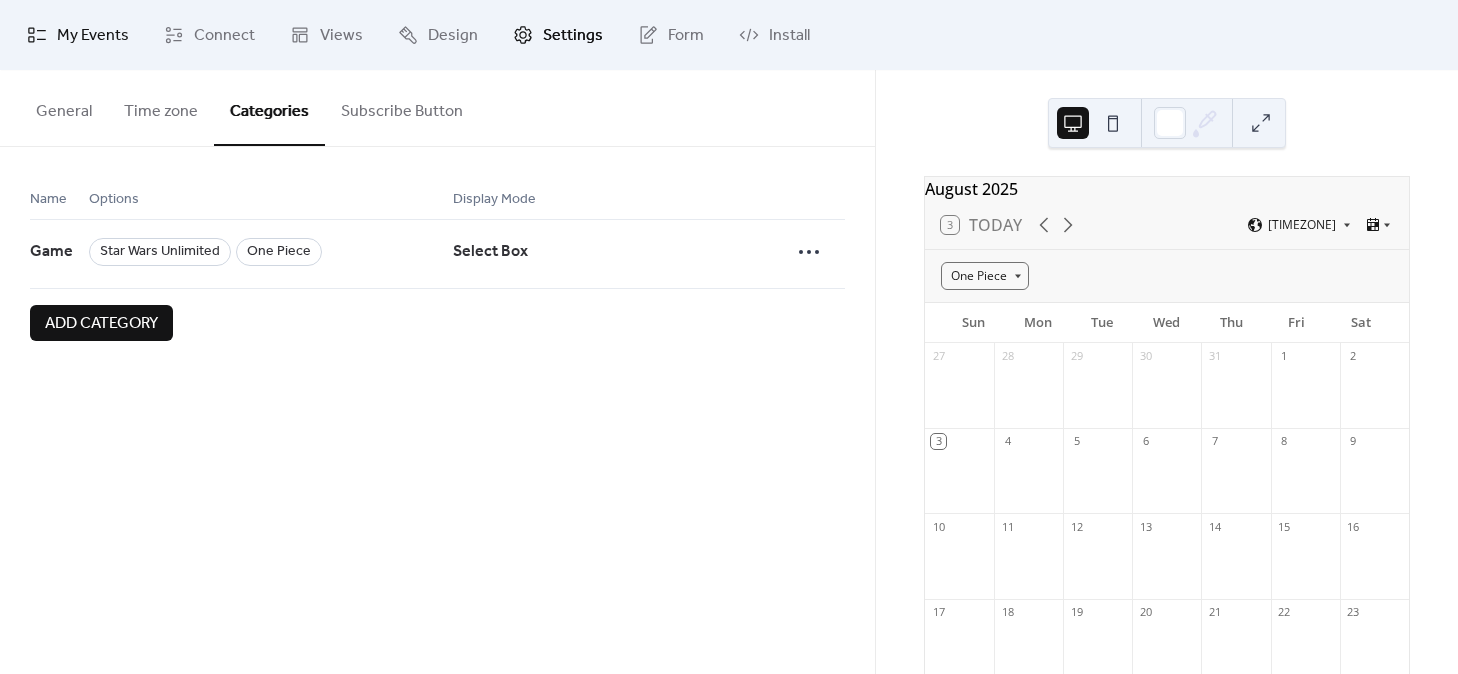 click on "My Events" at bounding box center (93, 36) 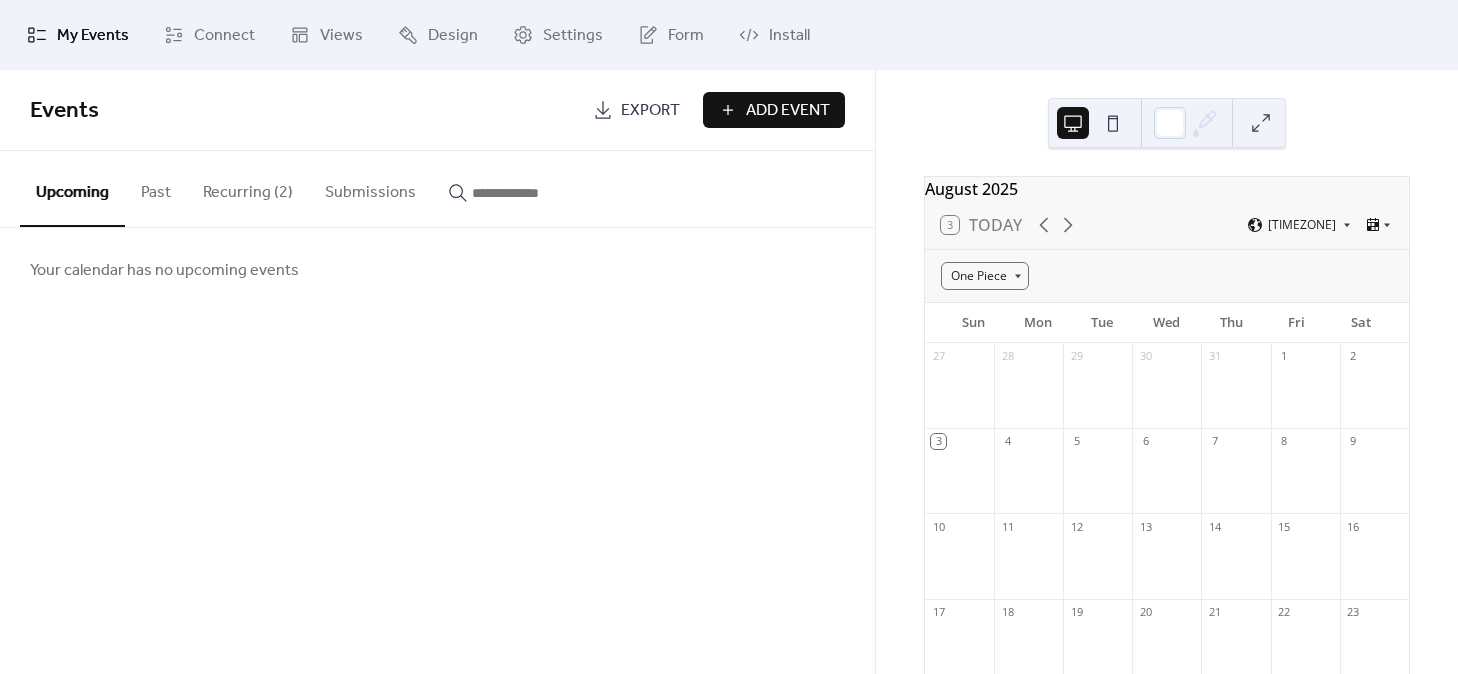 click on "Recurring (2)" at bounding box center (248, 188) 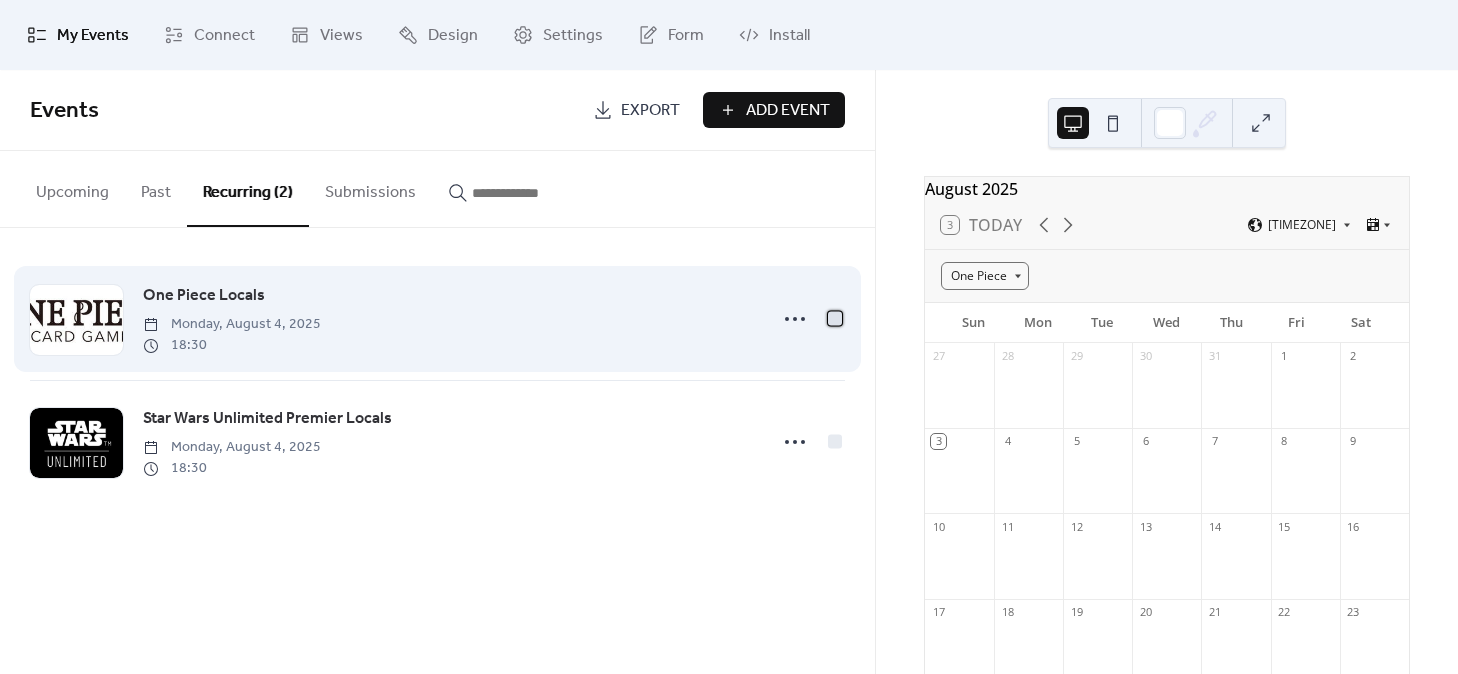 click at bounding box center [835, 318] 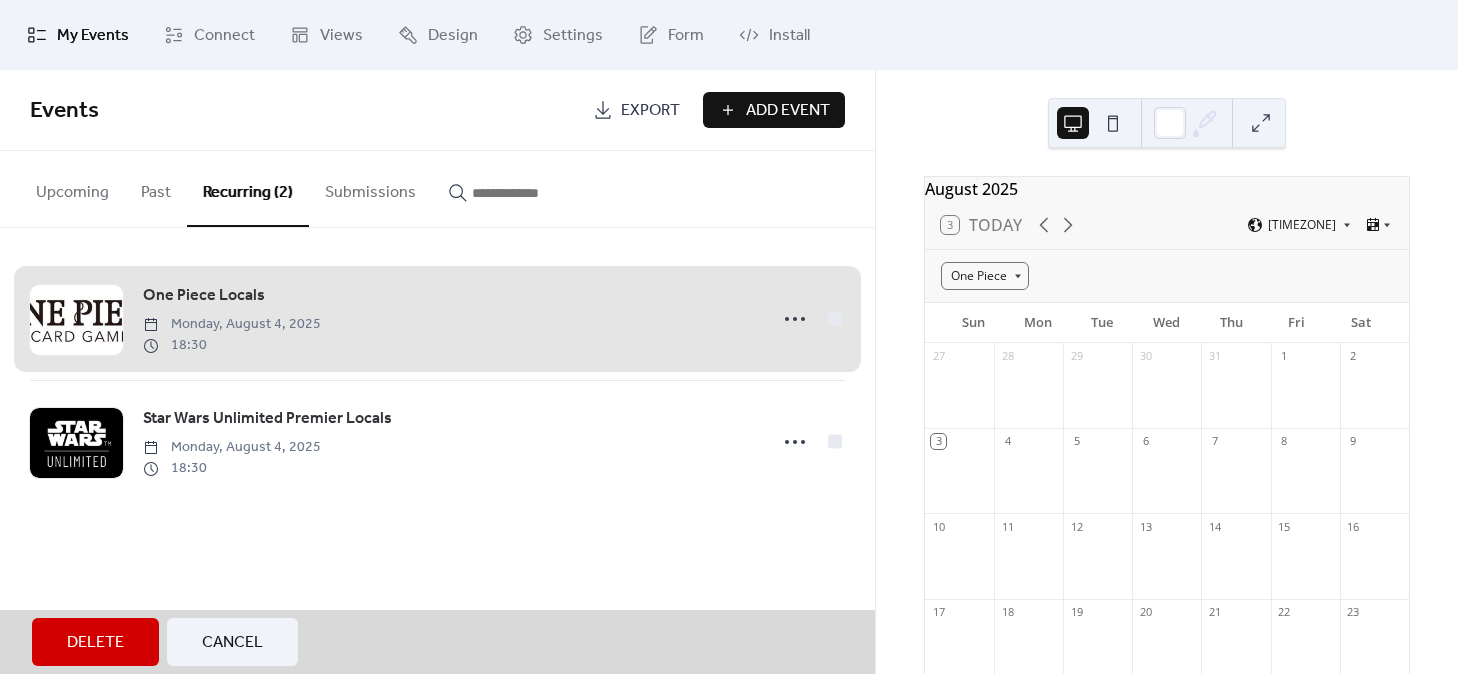 click on "One Piece Locals Monday, August 4, 2025 18:30" at bounding box center [437, 319] 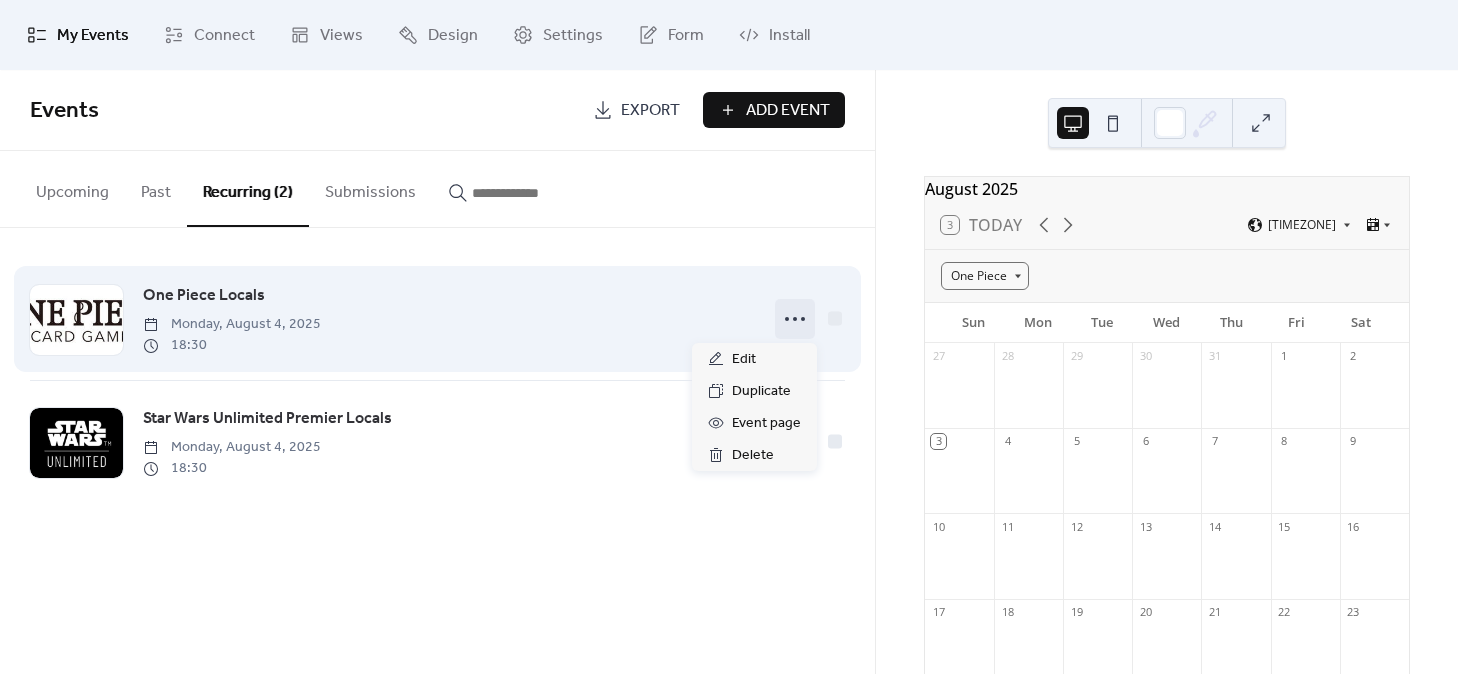 click 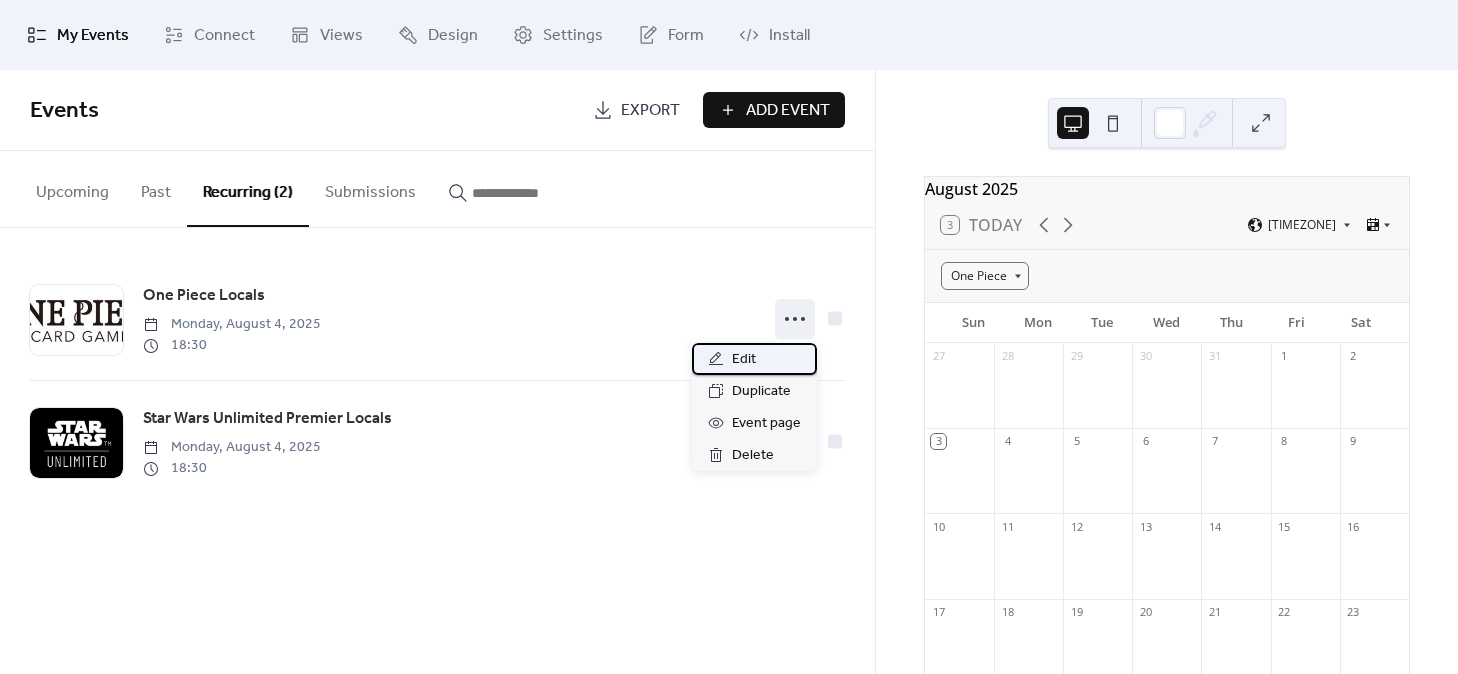 click on "Edit" at bounding box center [744, 360] 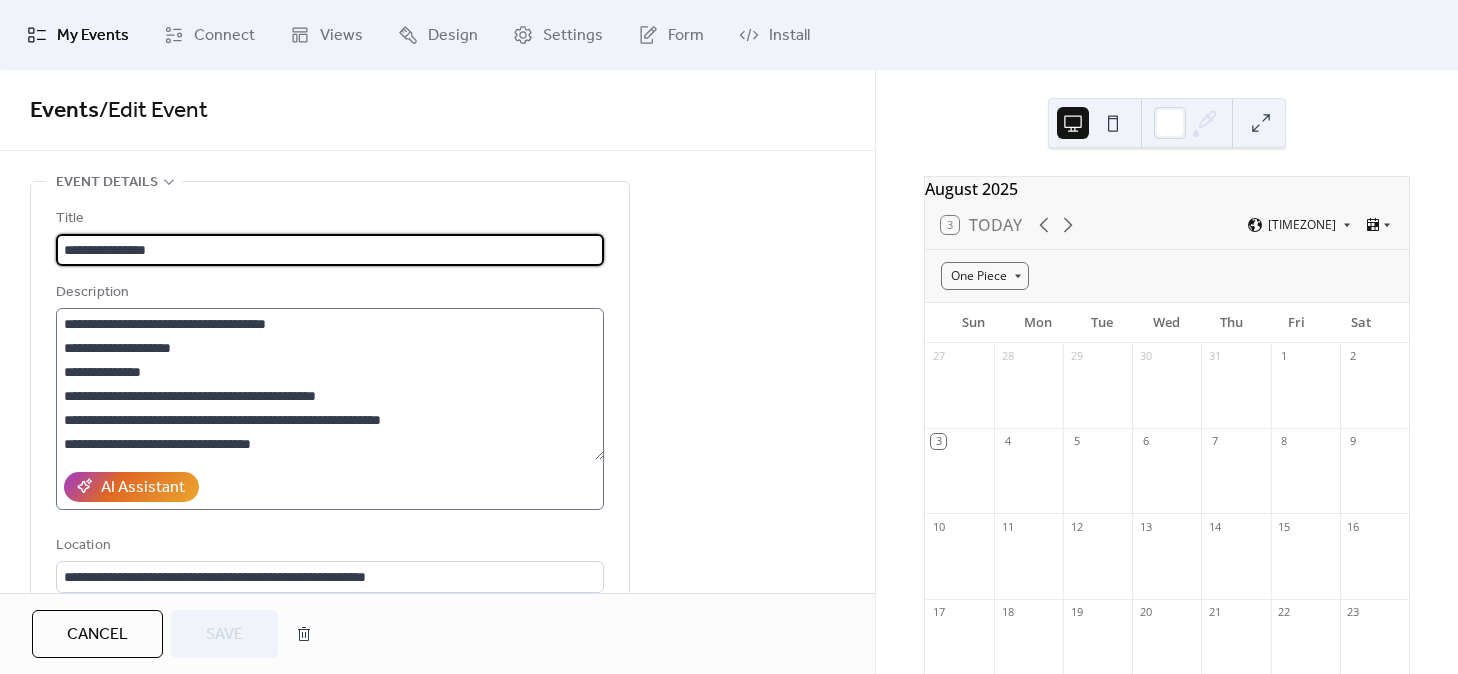 scroll, scrollTop: 216, scrollLeft: 0, axis: vertical 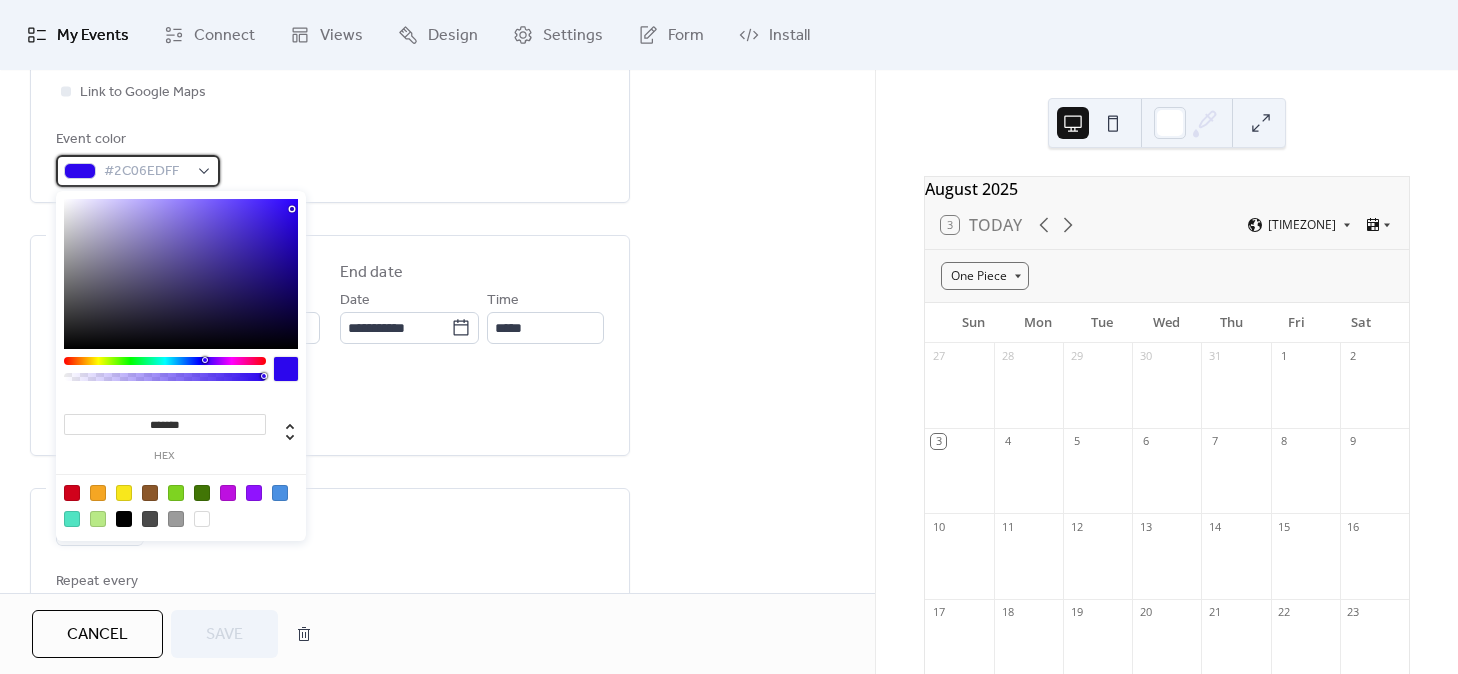 click on "#2C06EDFF" at bounding box center [138, 171] 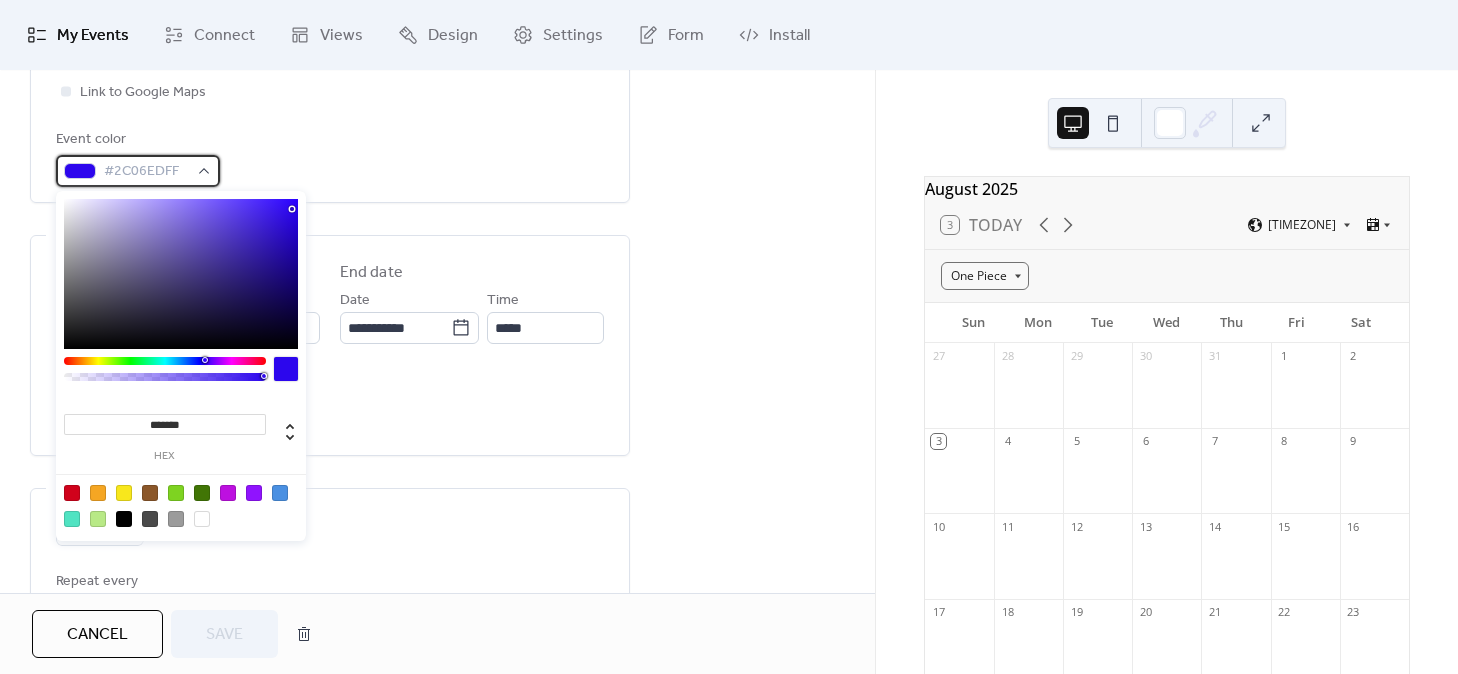 click on "#2C06EDFF" at bounding box center (138, 171) 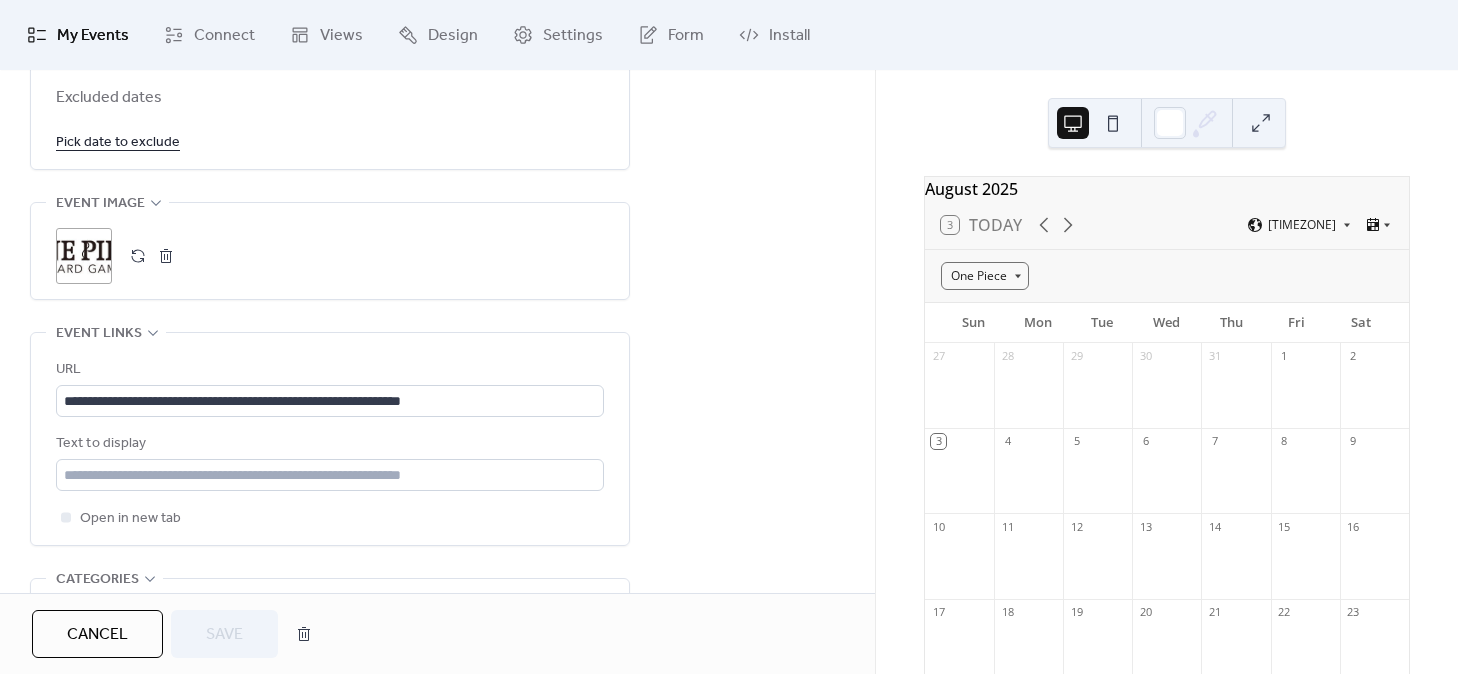 scroll, scrollTop: 1625, scrollLeft: 0, axis: vertical 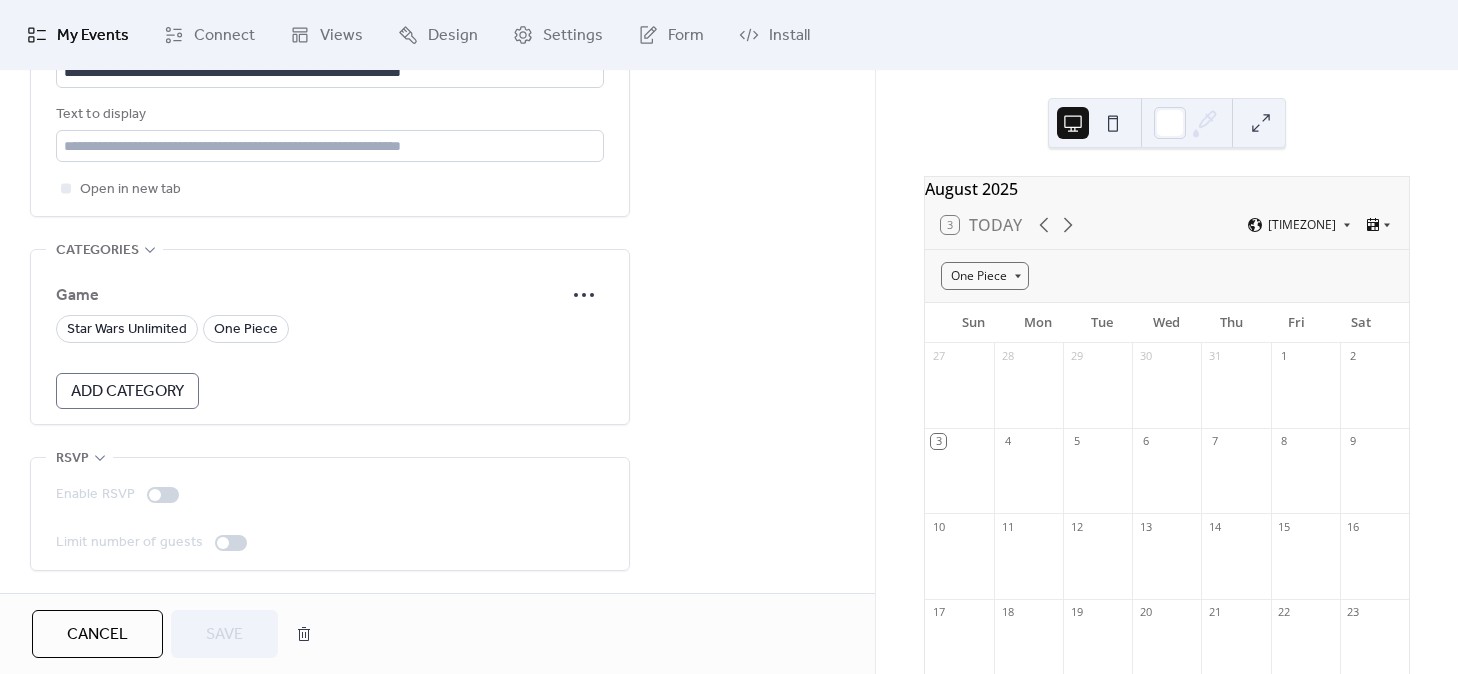click on "Game" at bounding box center [310, 296] 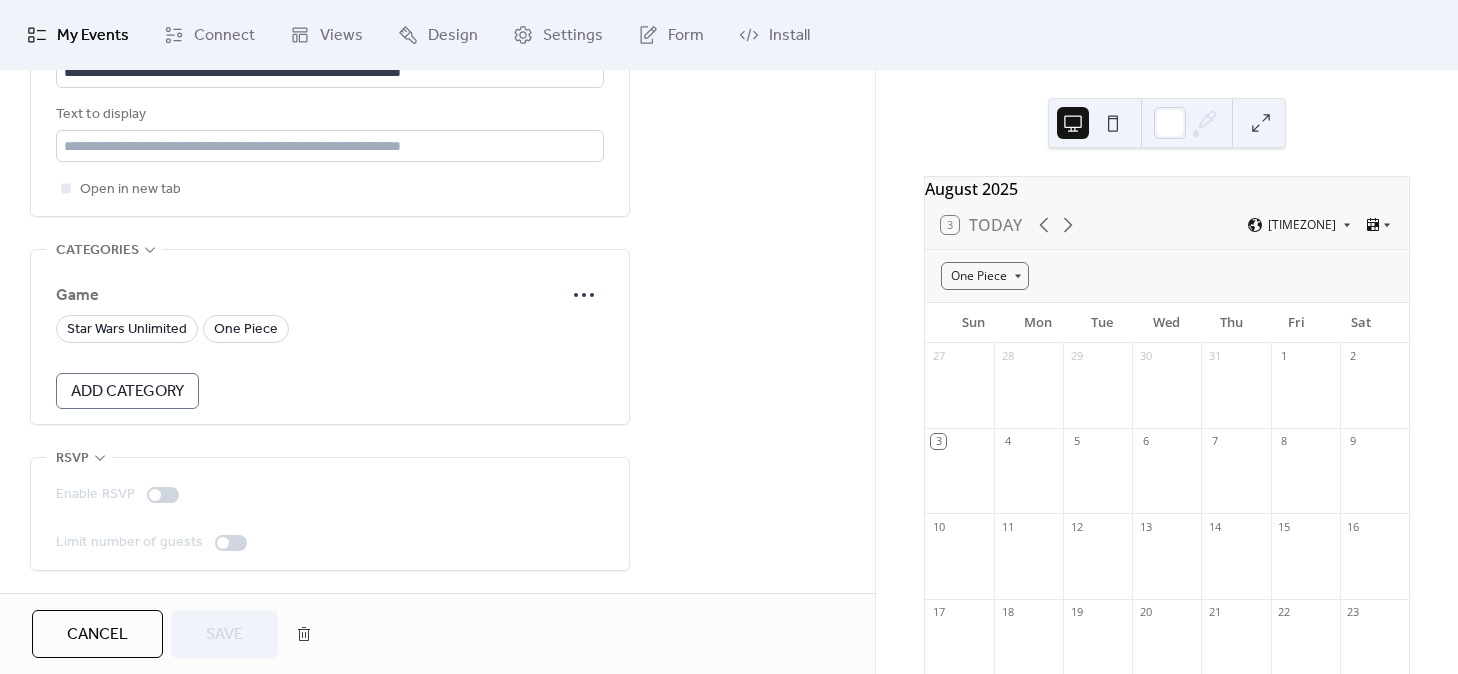 click on "Categories" at bounding box center [97, 251] 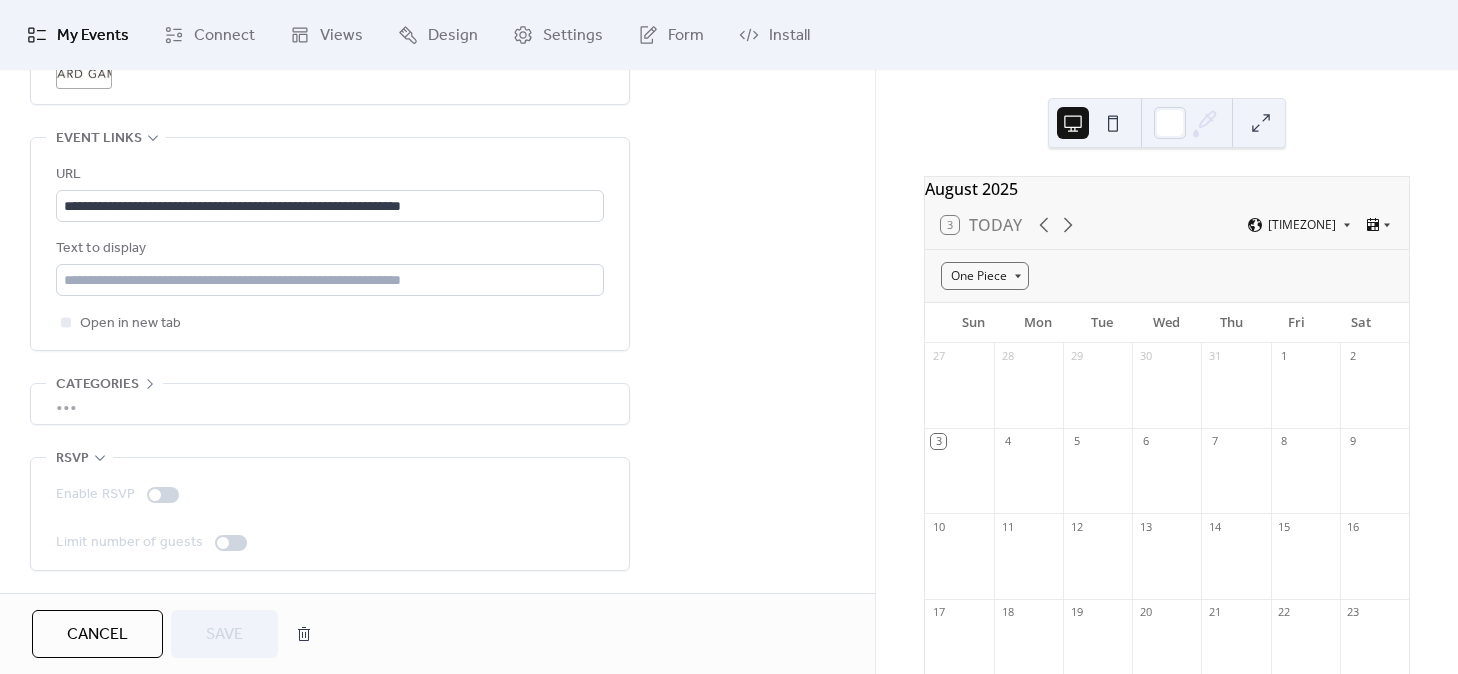 scroll, scrollTop: 1489, scrollLeft: 0, axis: vertical 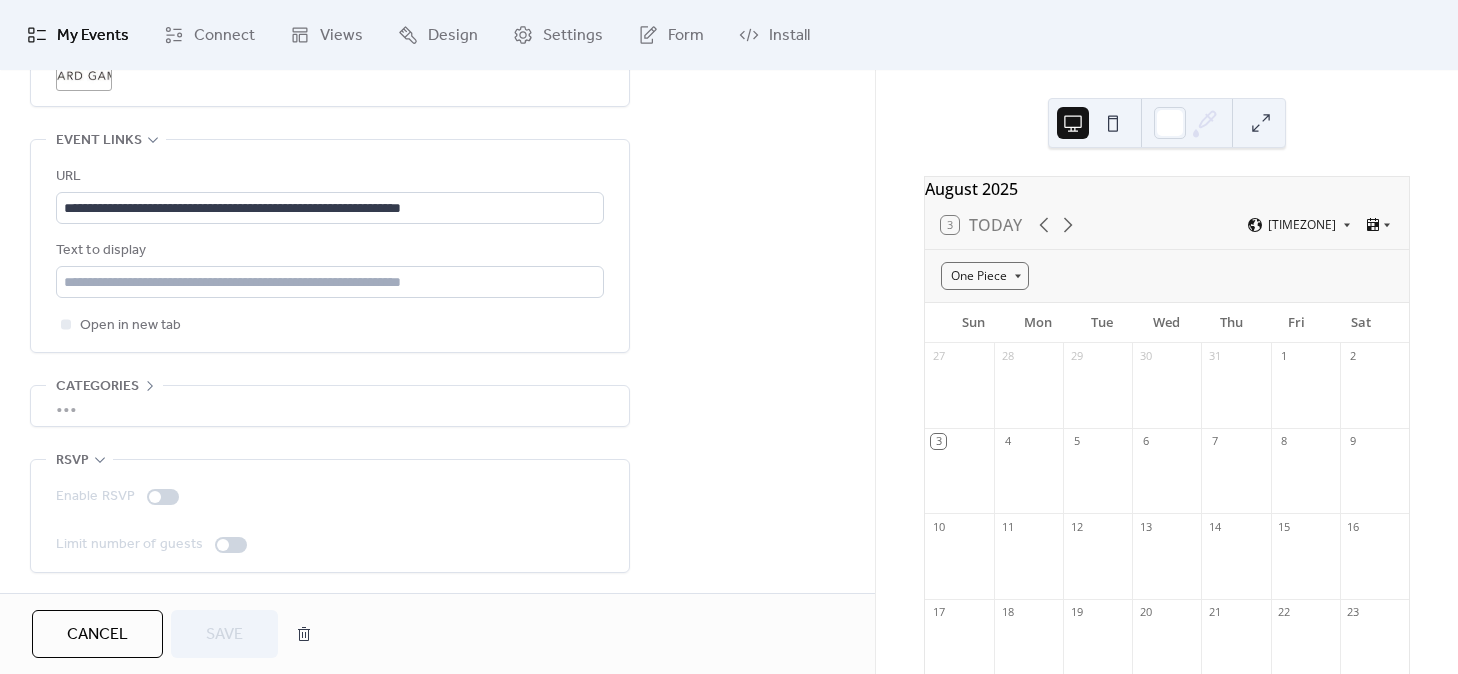 click on "•••" at bounding box center (330, 406) 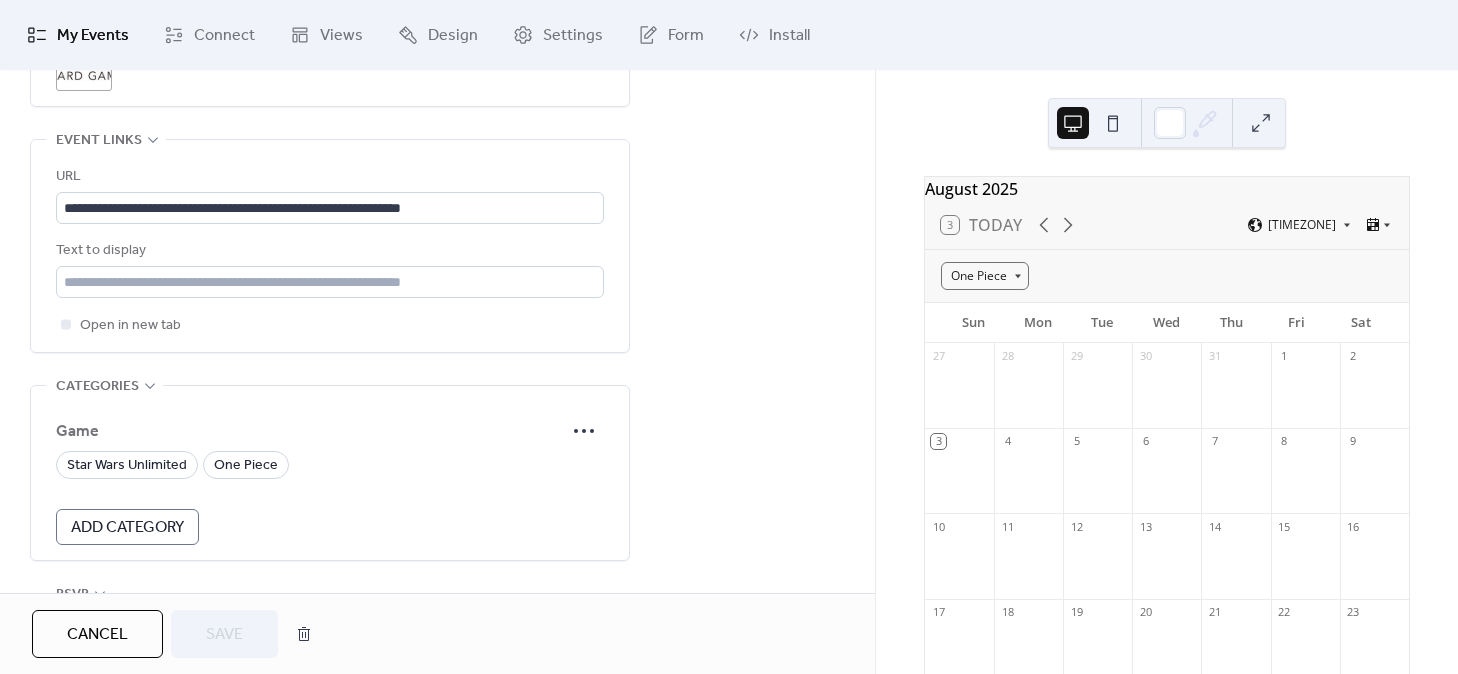 click on "•••" at bounding box center [330, 386] 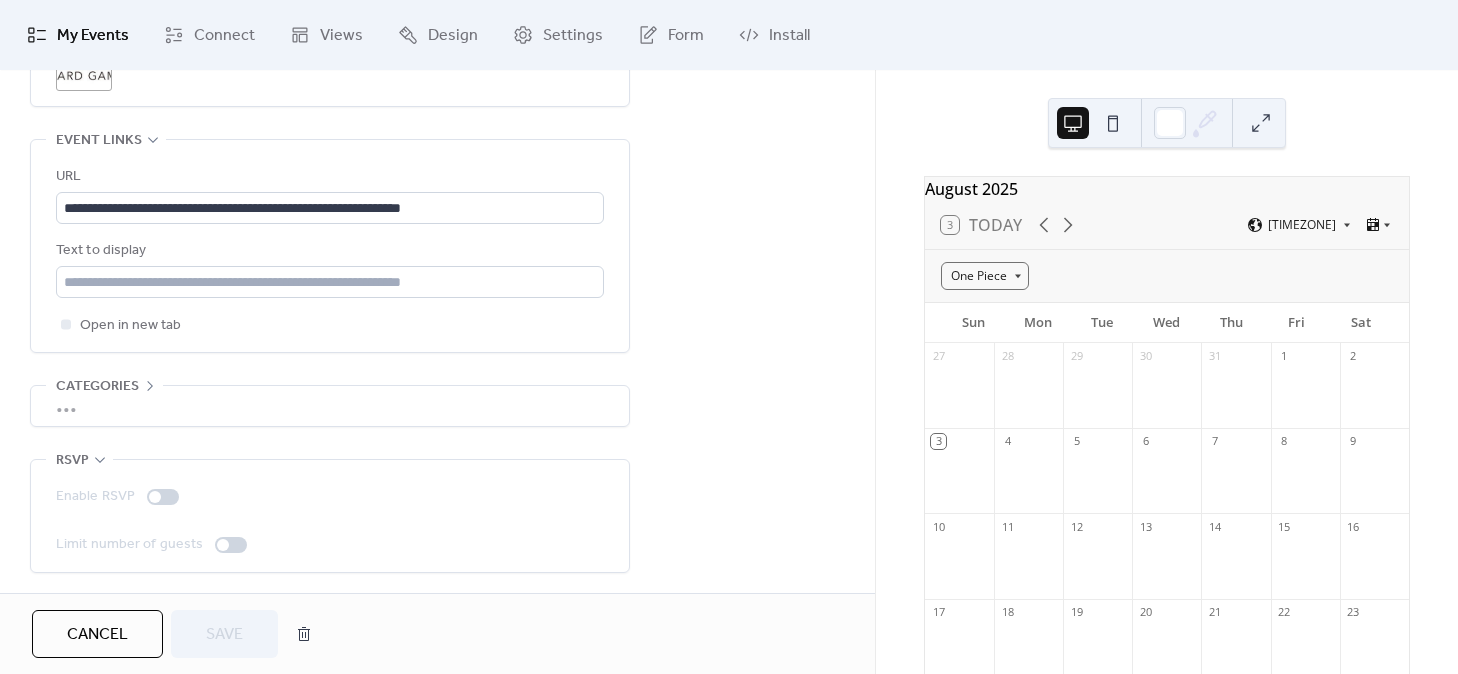 scroll, scrollTop: 1492, scrollLeft: 0, axis: vertical 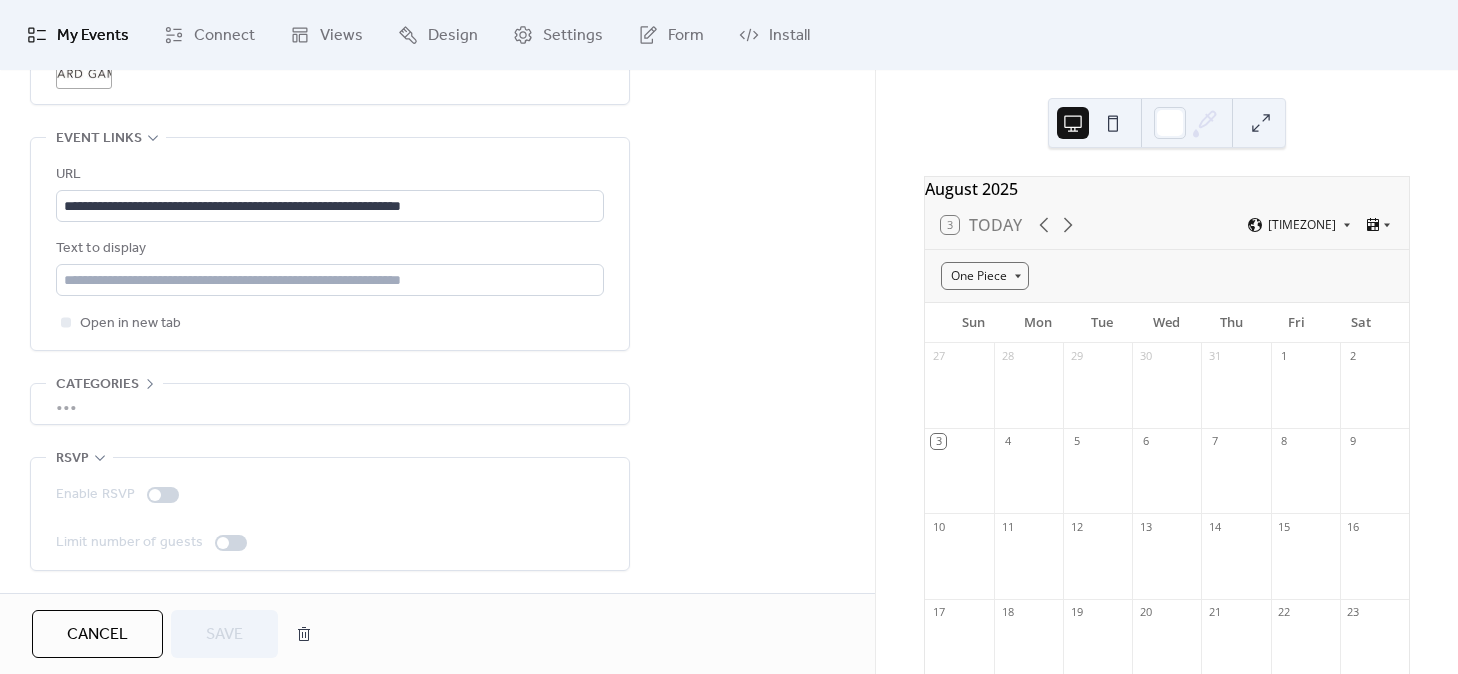 click on "•••" at bounding box center (330, 404) 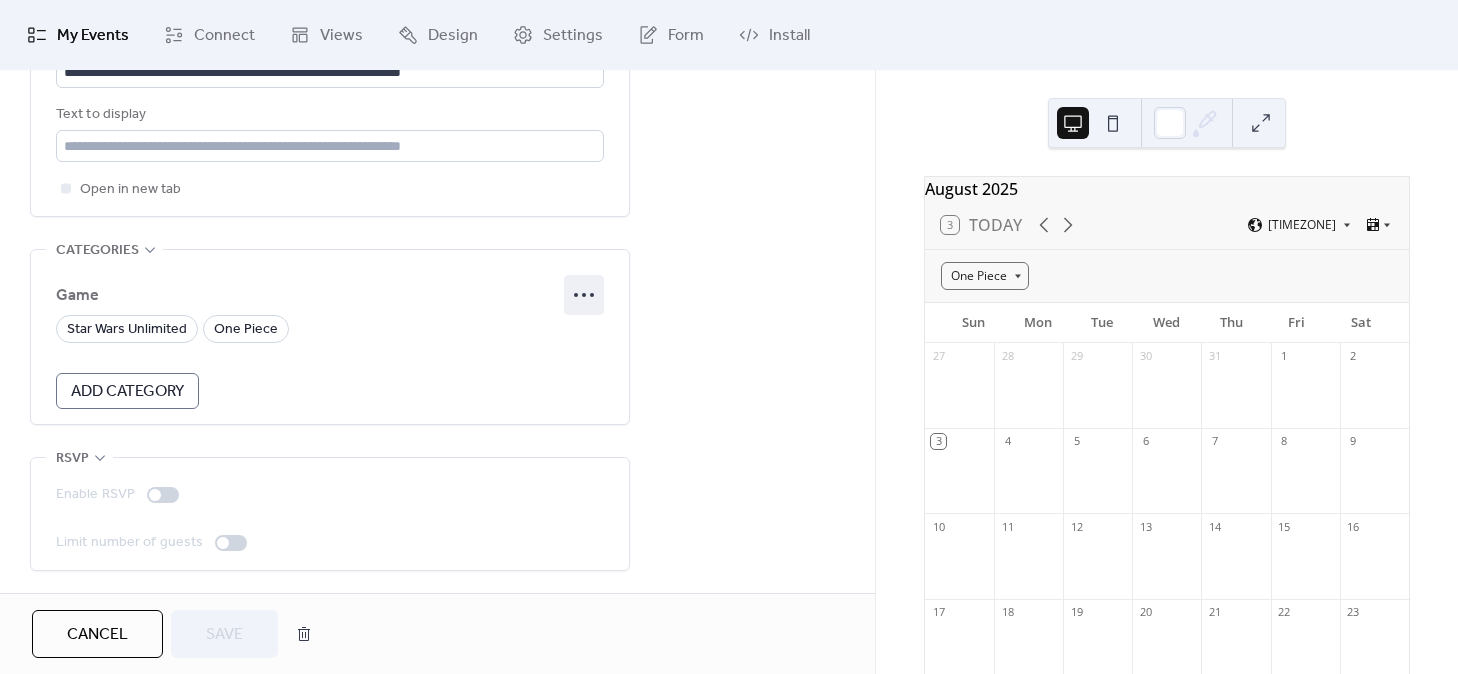 click 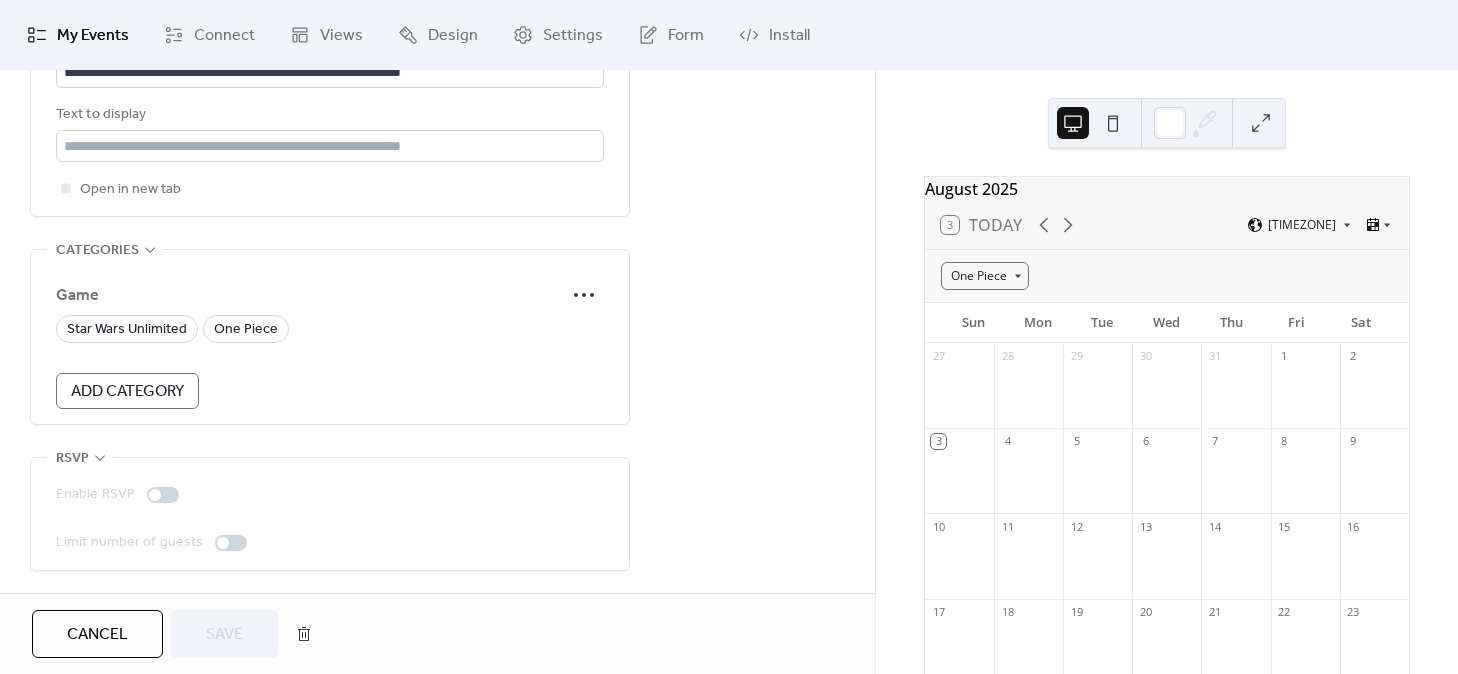 click on "Add Category" at bounding box center [127, 392] 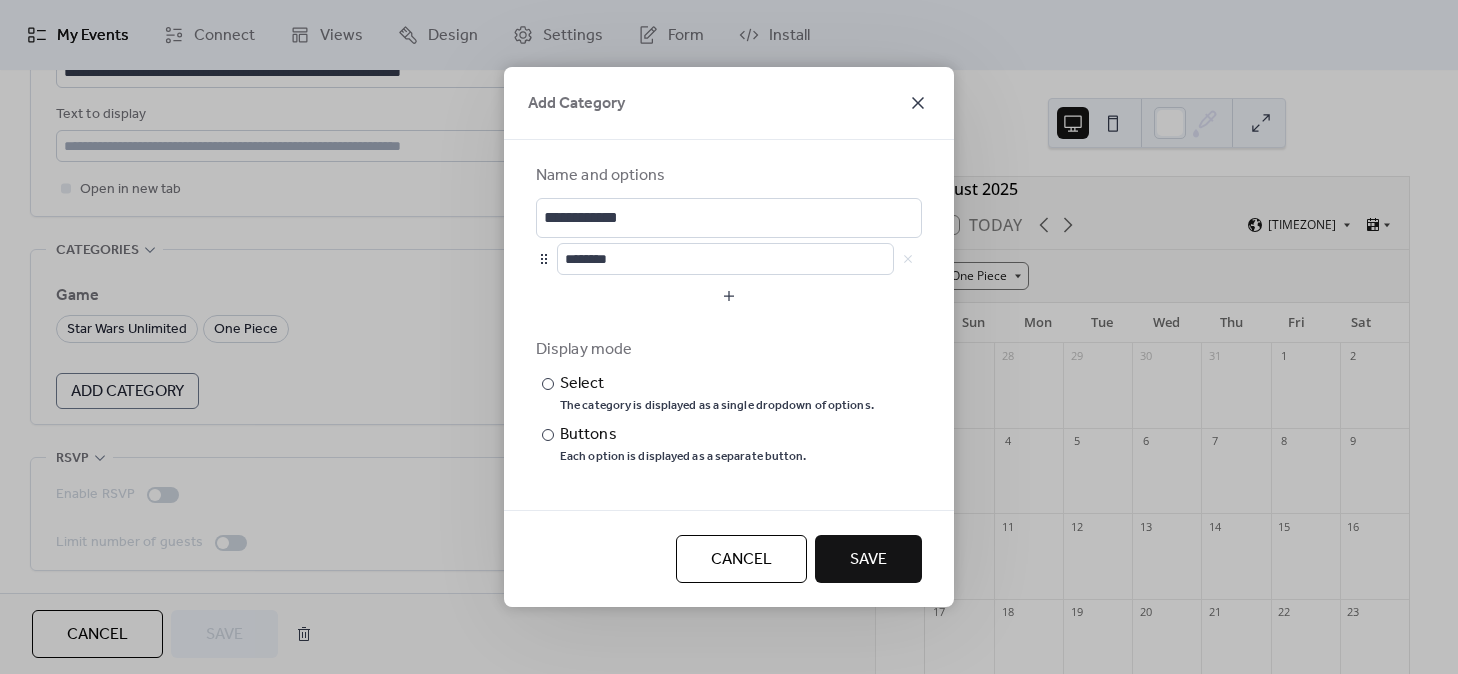 click 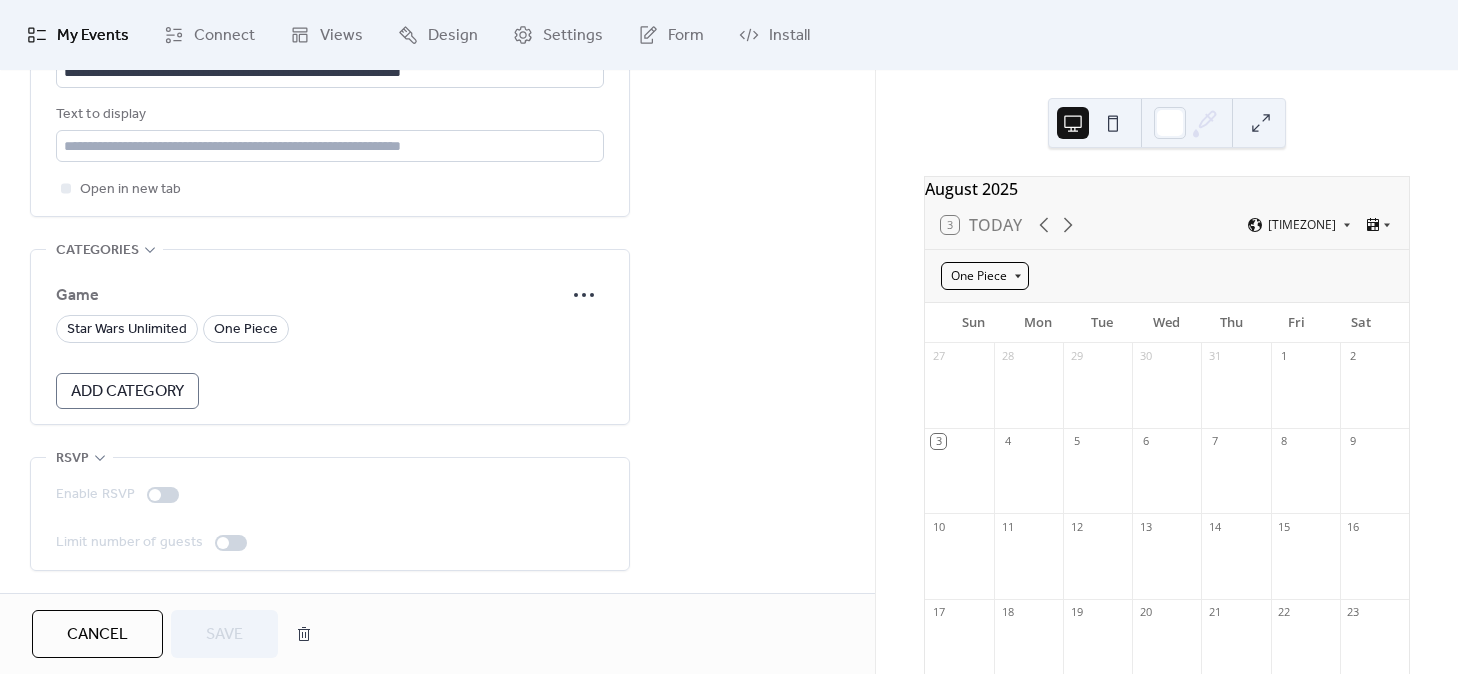 click on "One Piece" at bounding box center [985, 276] 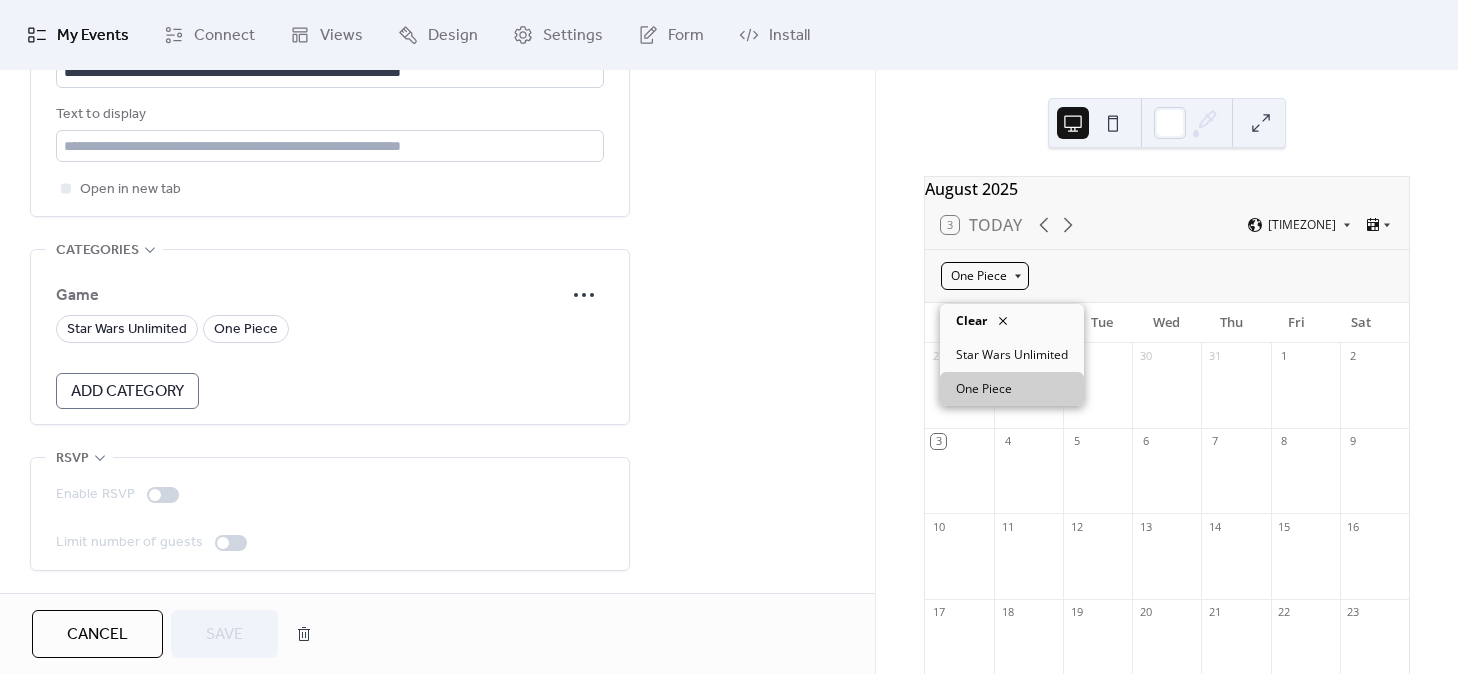 click on "One Piece" at bounding box center [985, 276] 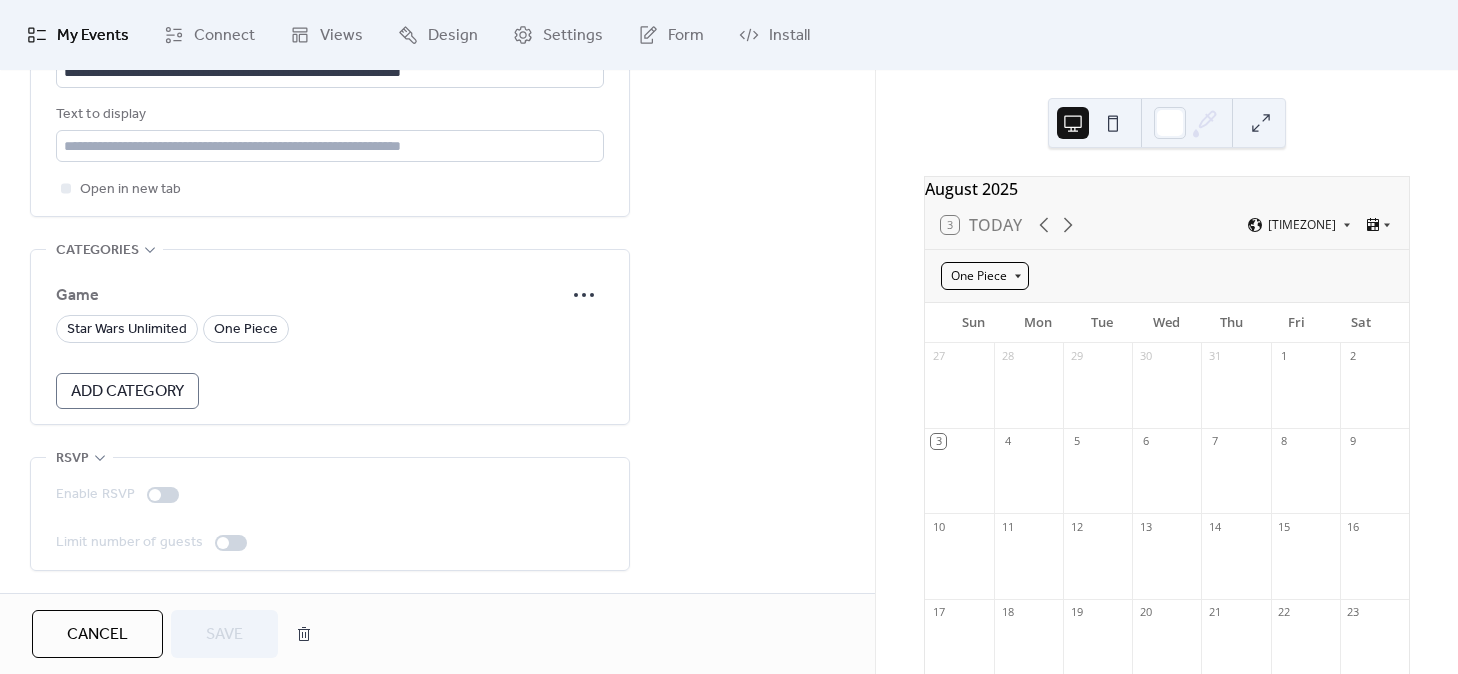 click on "One Piece" at bounding box center [985, 276] 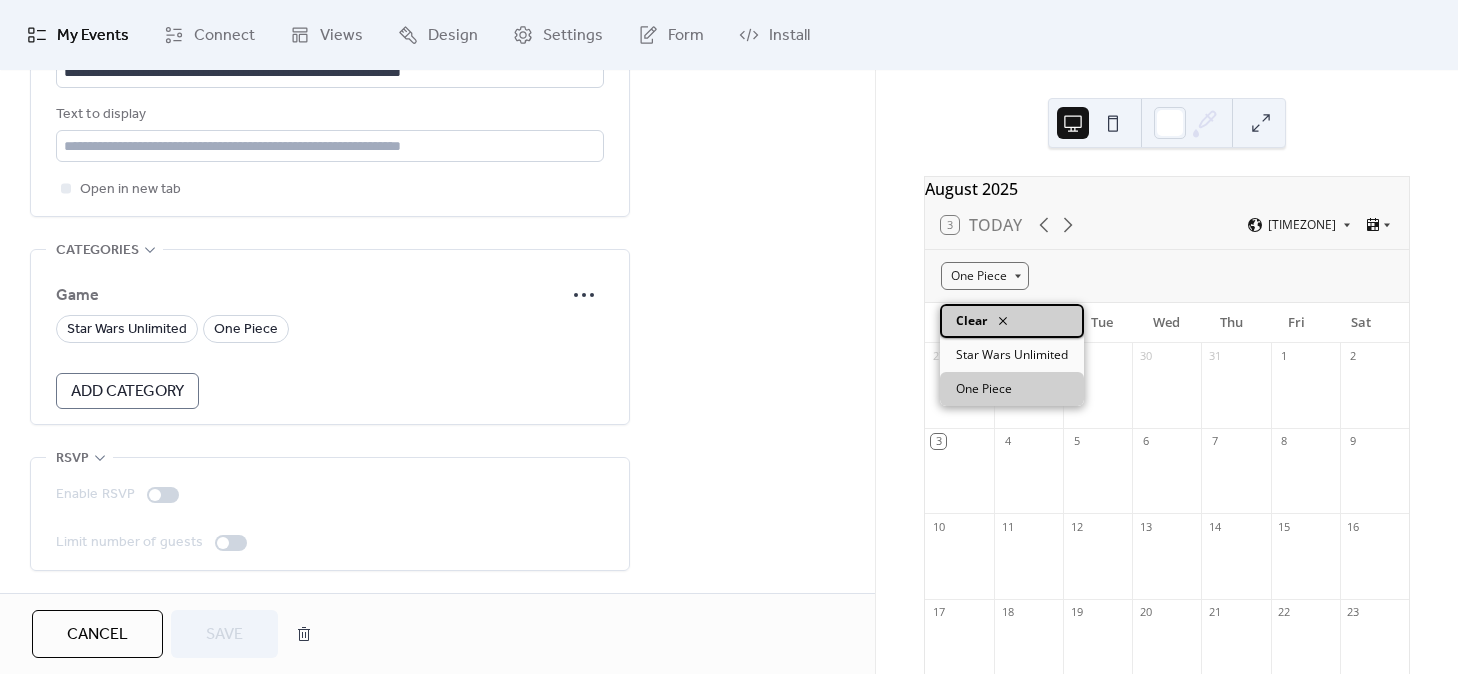 click 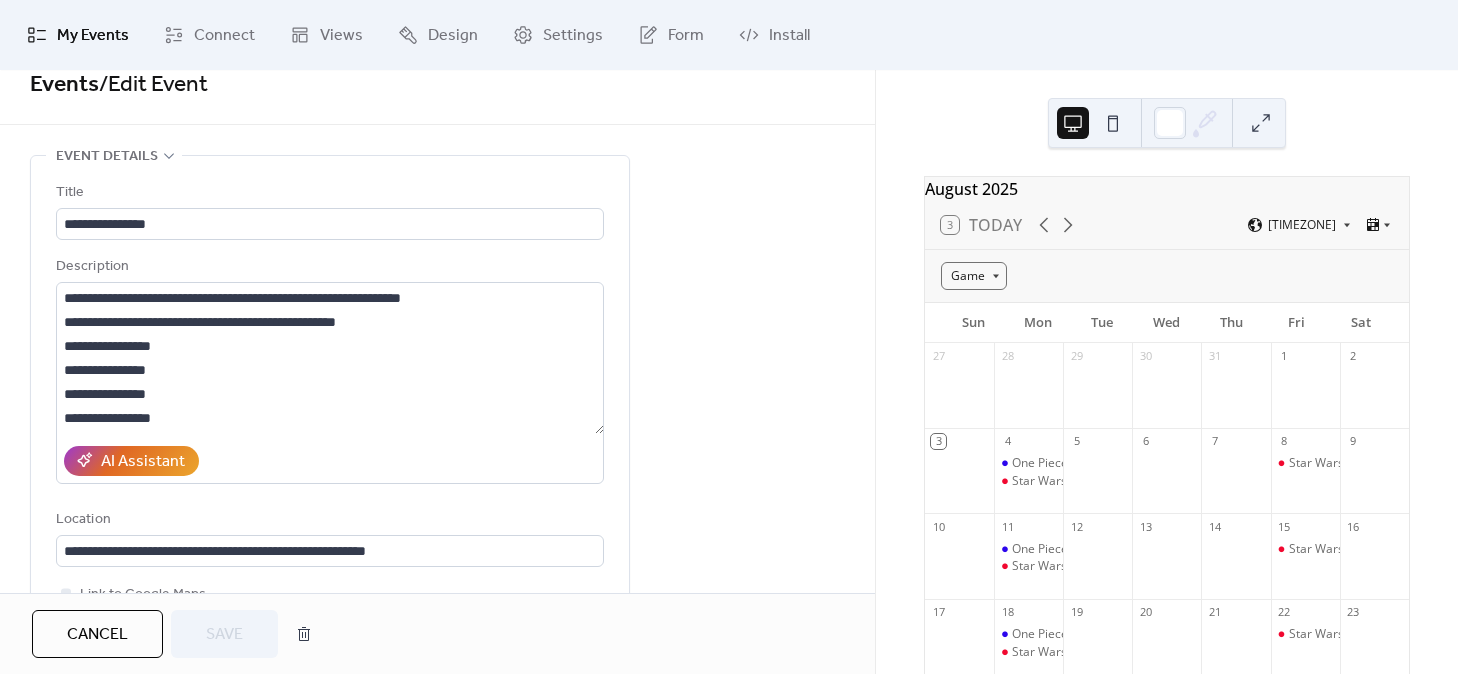 scroll, scrollTop: 25, scrollLeft: 0, axis: vertical 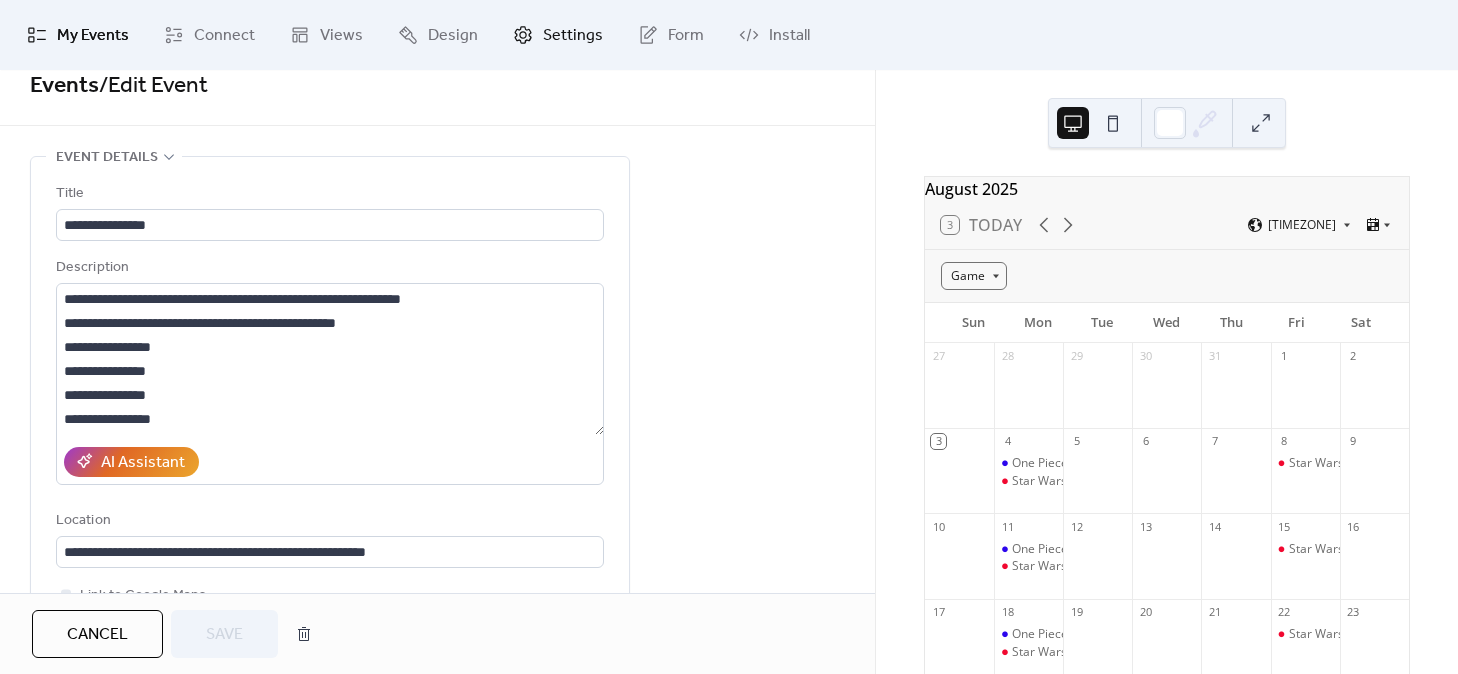 click on "Settings" at bounding box center [573, 36] 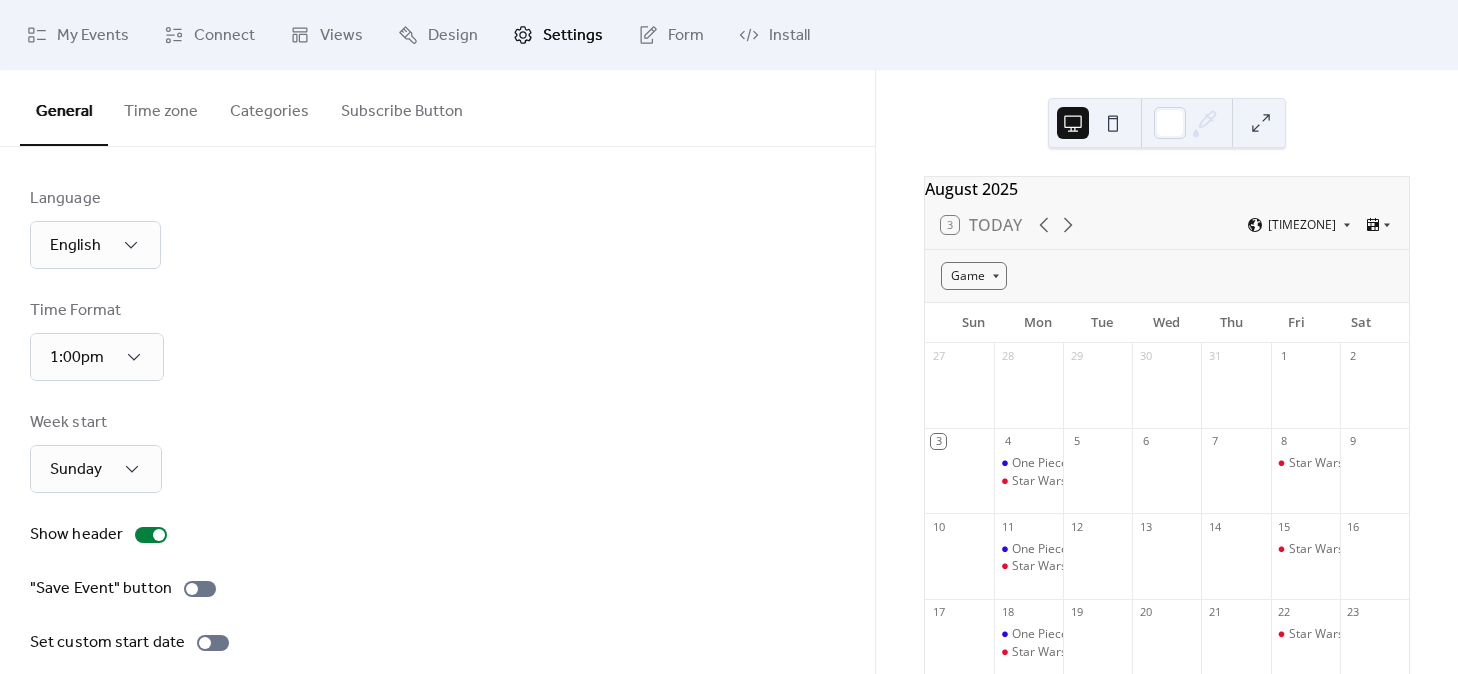 click on "Categories" at bounding box center [269, 107] 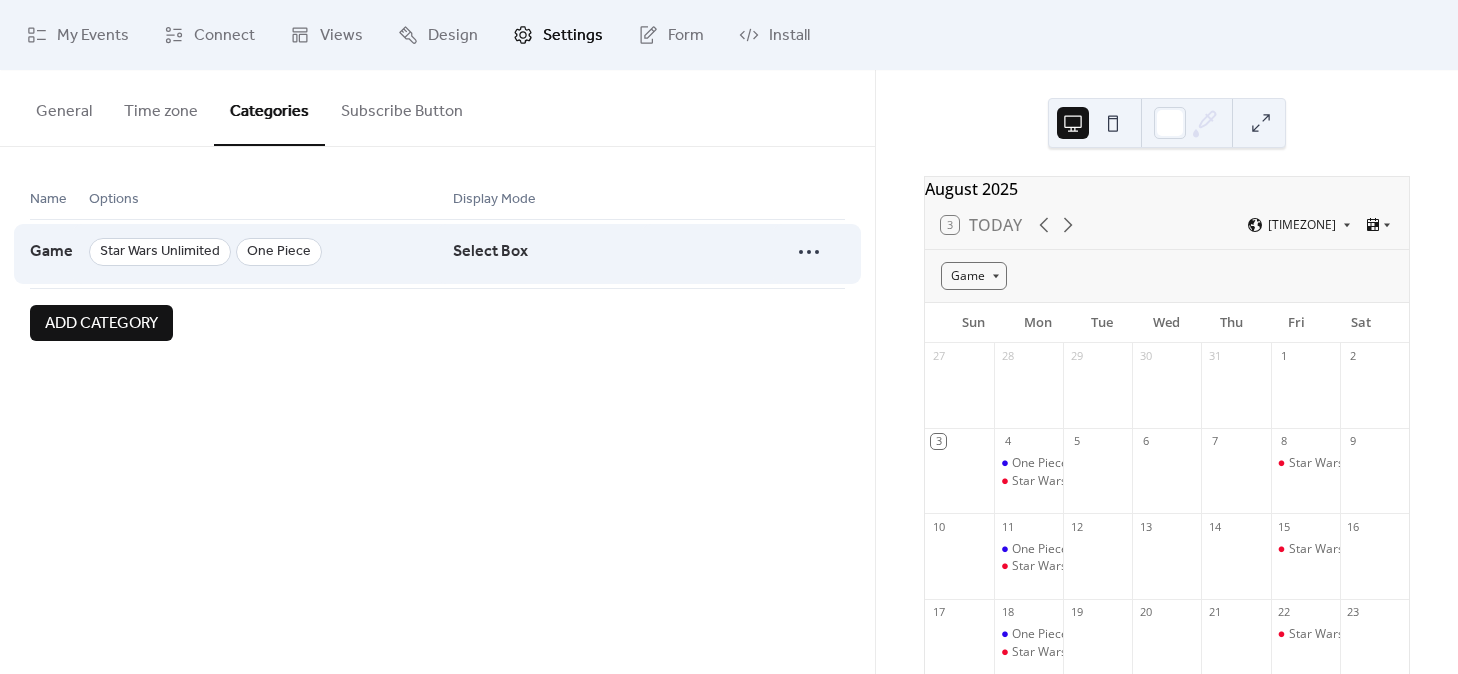 click on "Select Box" at bounding box center (490, 252) 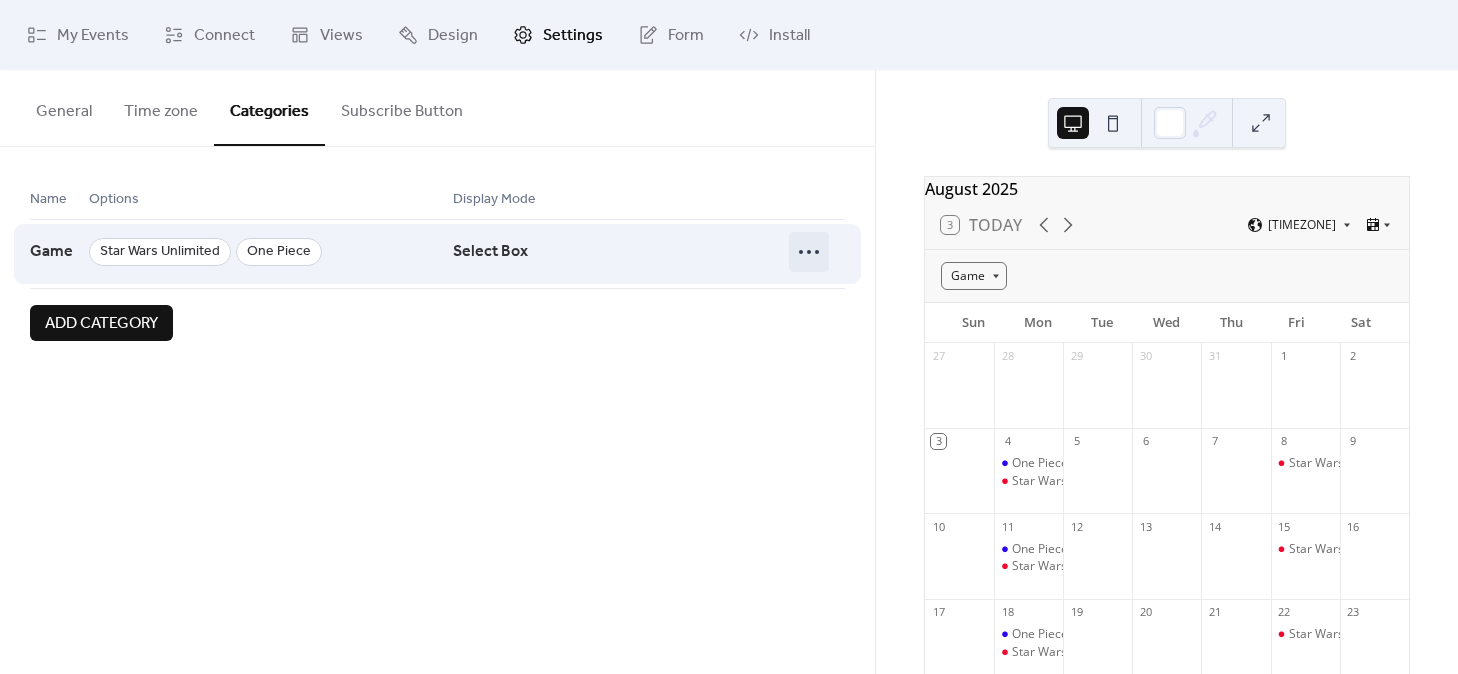 click 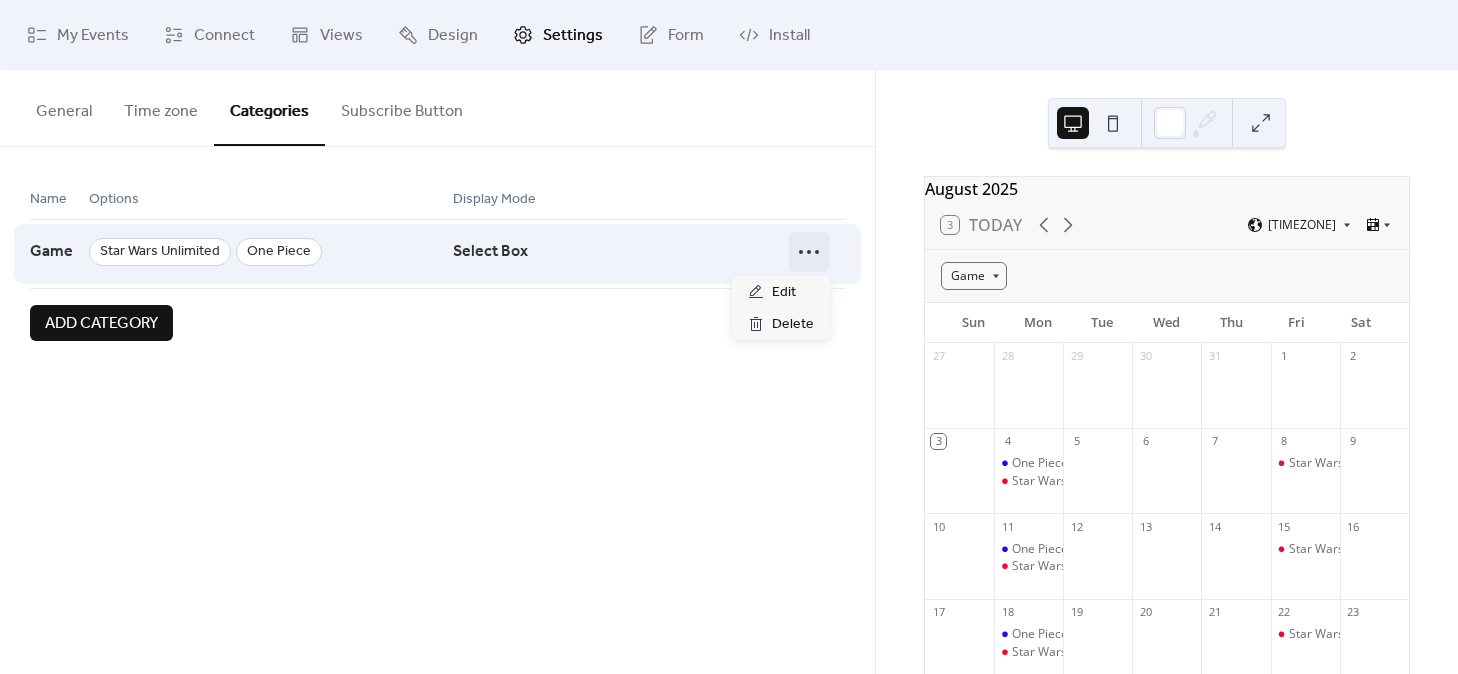 click 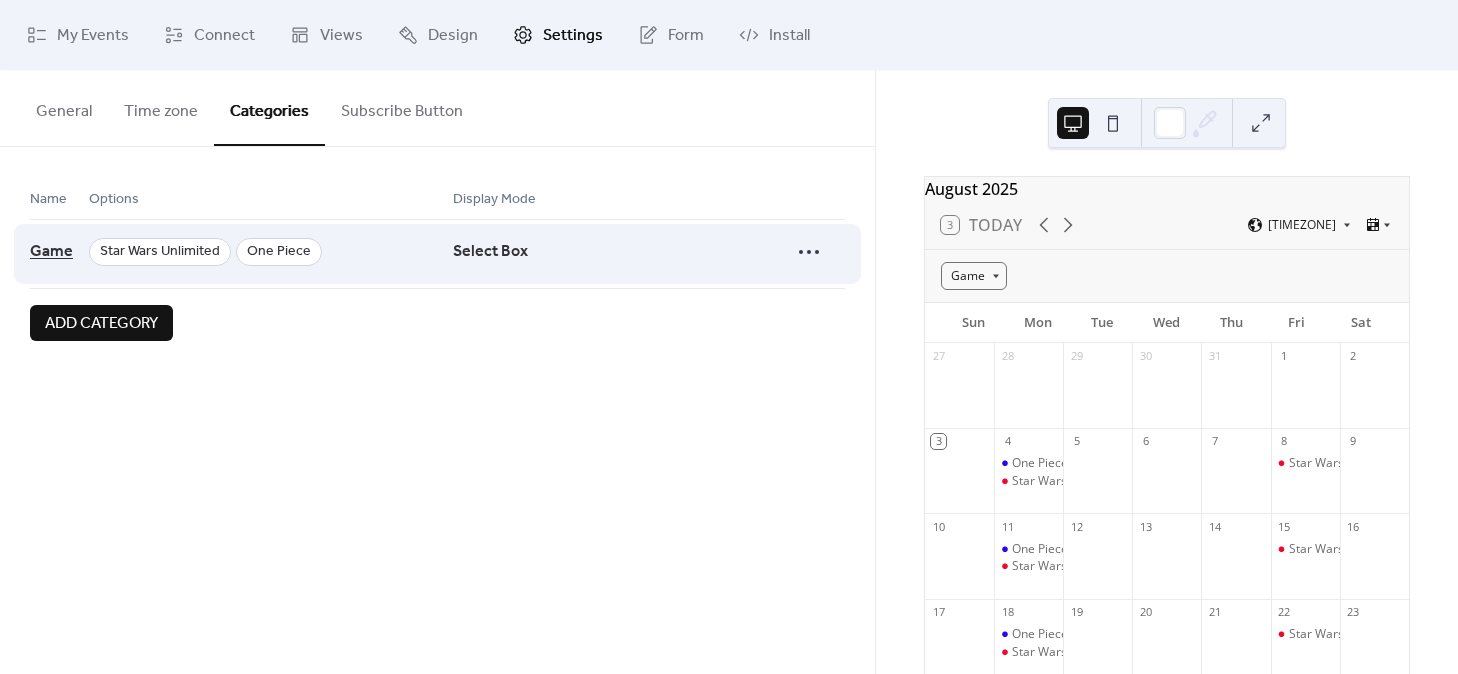 click on "Game" at bounding box center (51, 252) 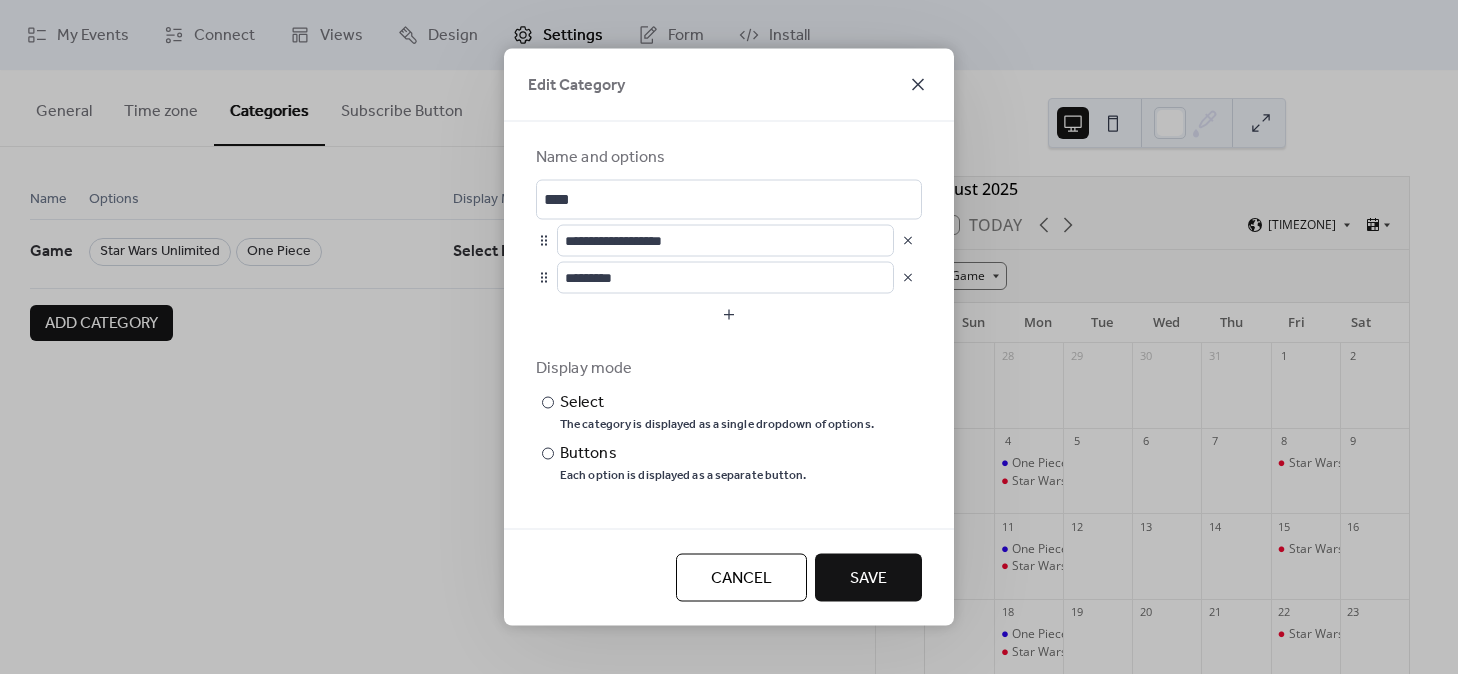 click 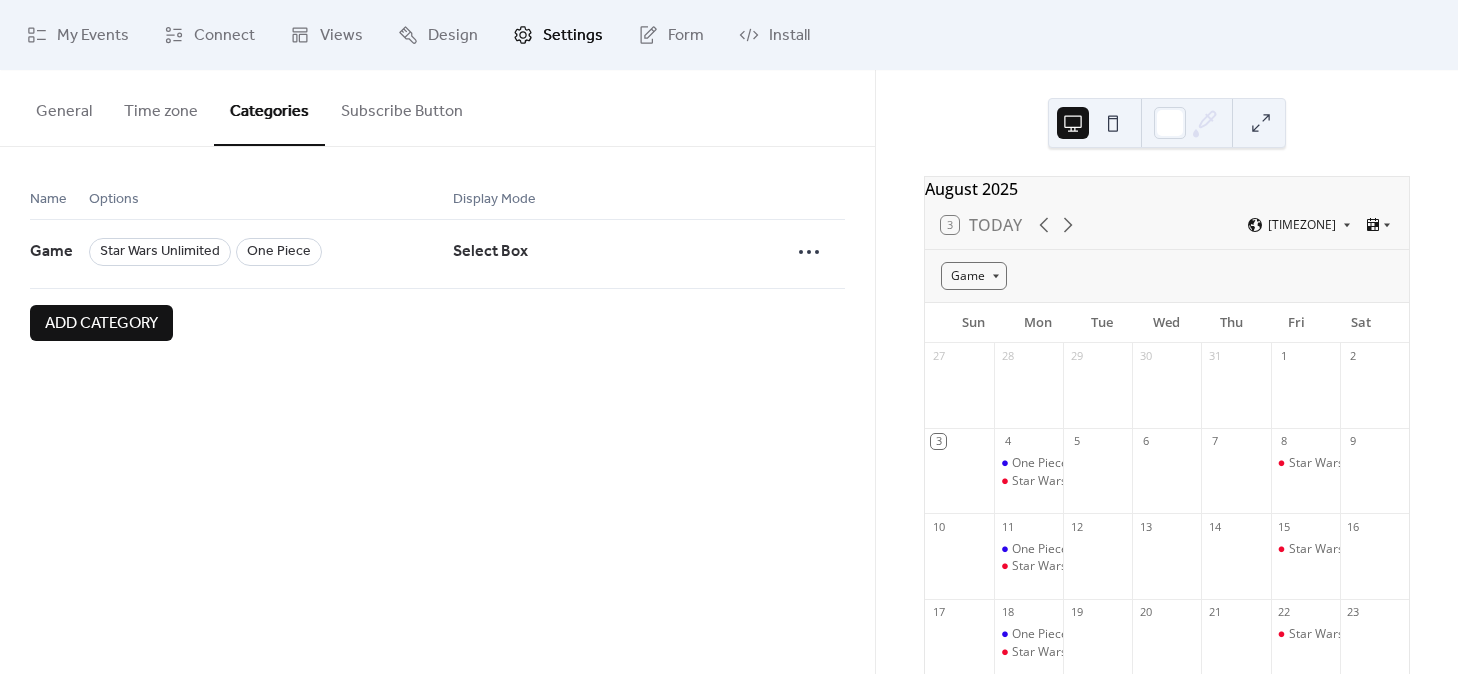 click on "Options" at bounding box center (114, 200) 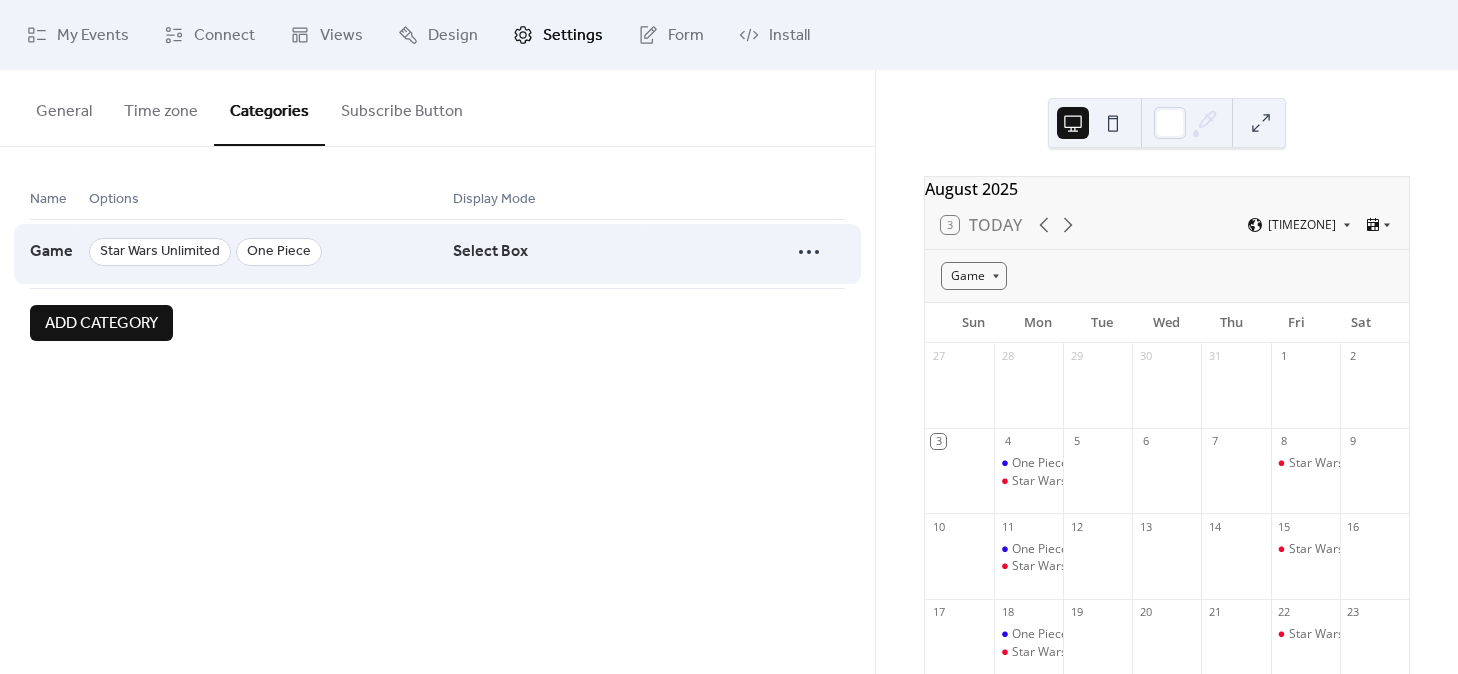 click on "Star Wars Unlimited" at bounding box center (160, 252) 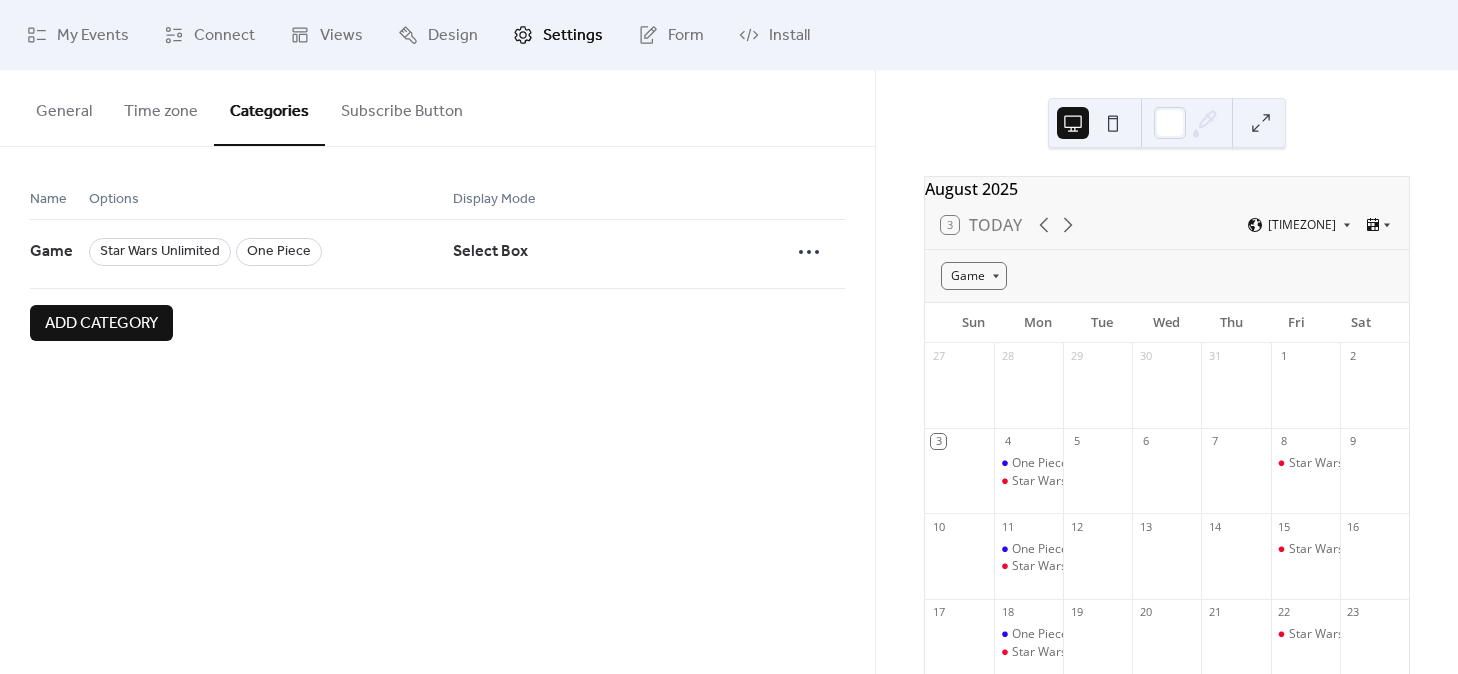 click on "Add category" at bounding box center (101, 324) 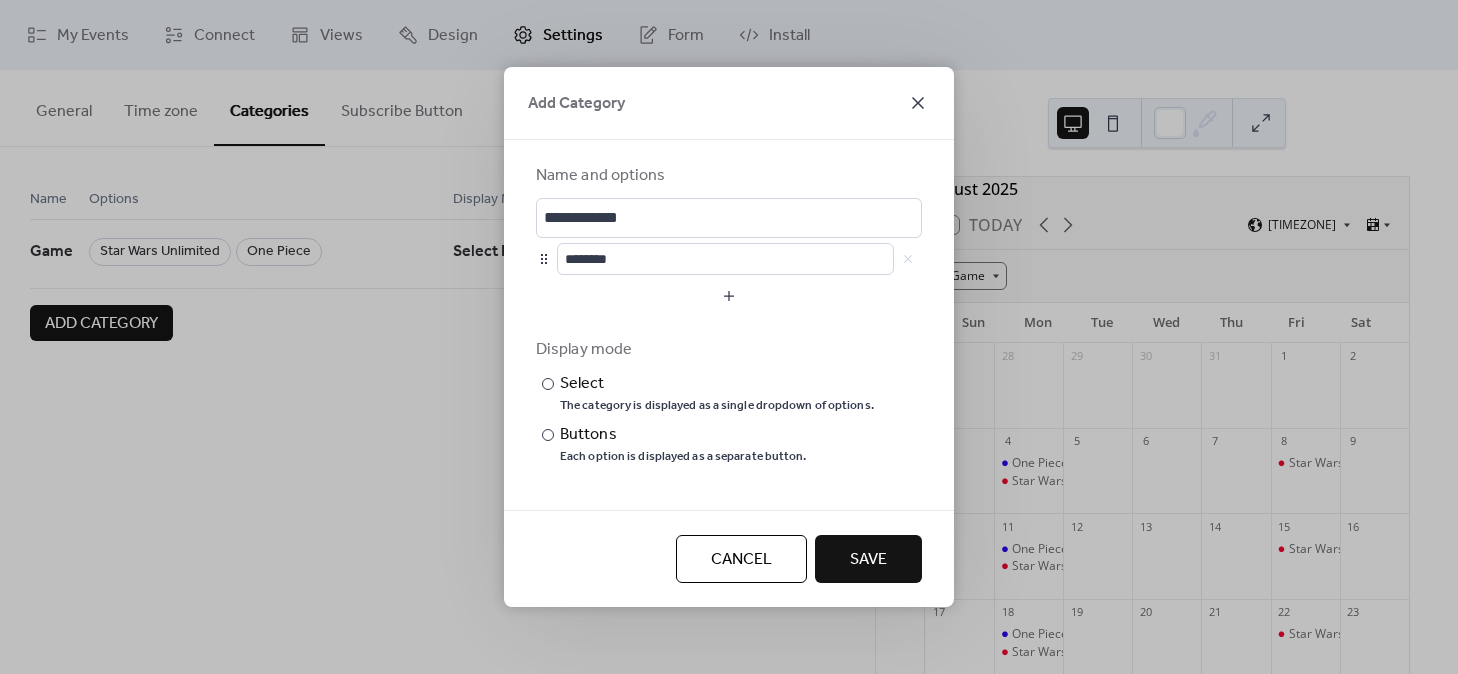 click 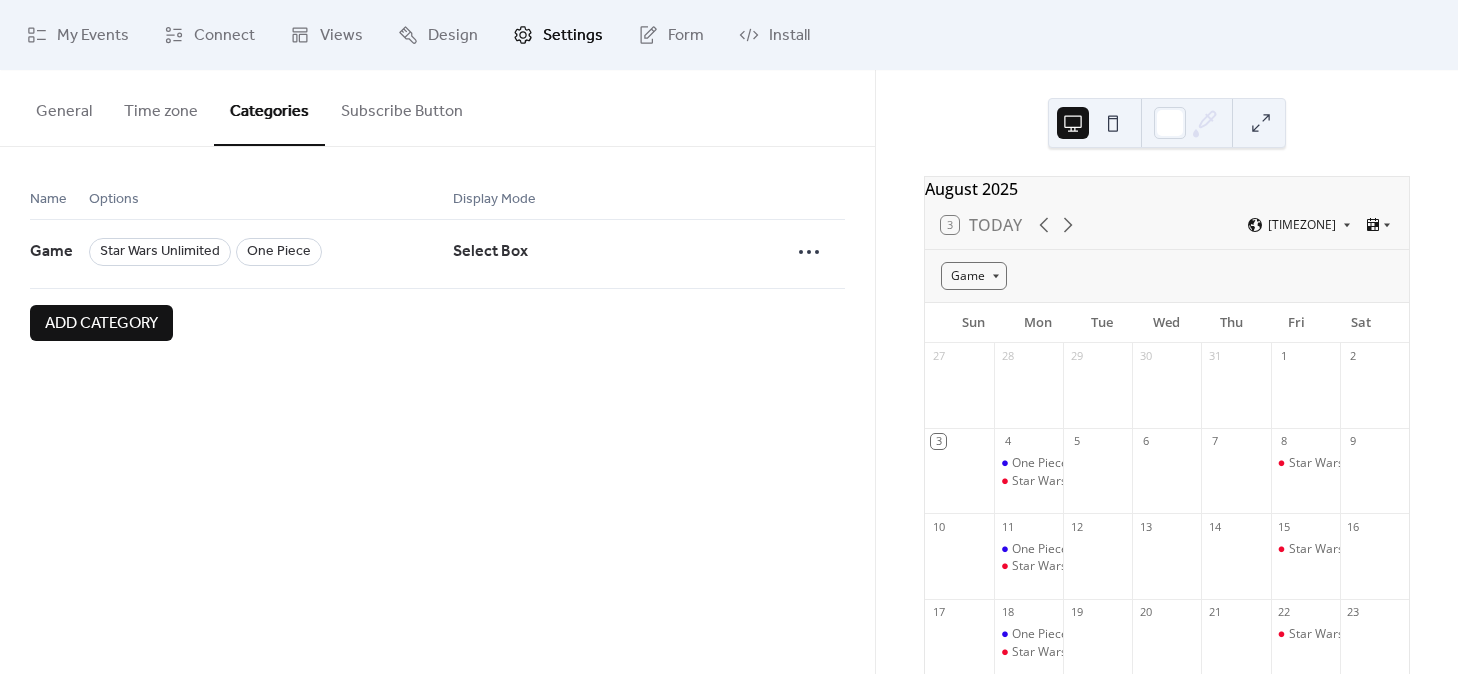 click on "Subscribe Button" at bounding box center [402, 107] 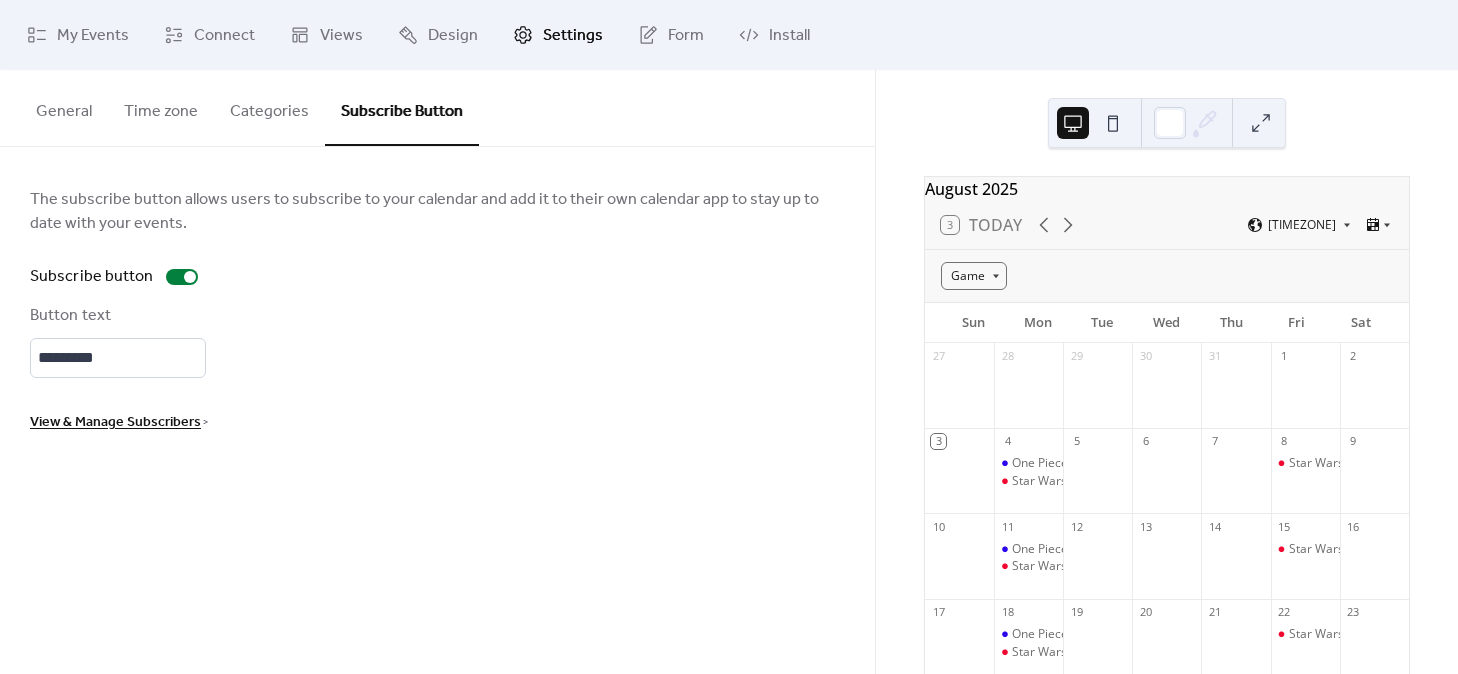 click on "Time zone" at bounding box center (161, 107) 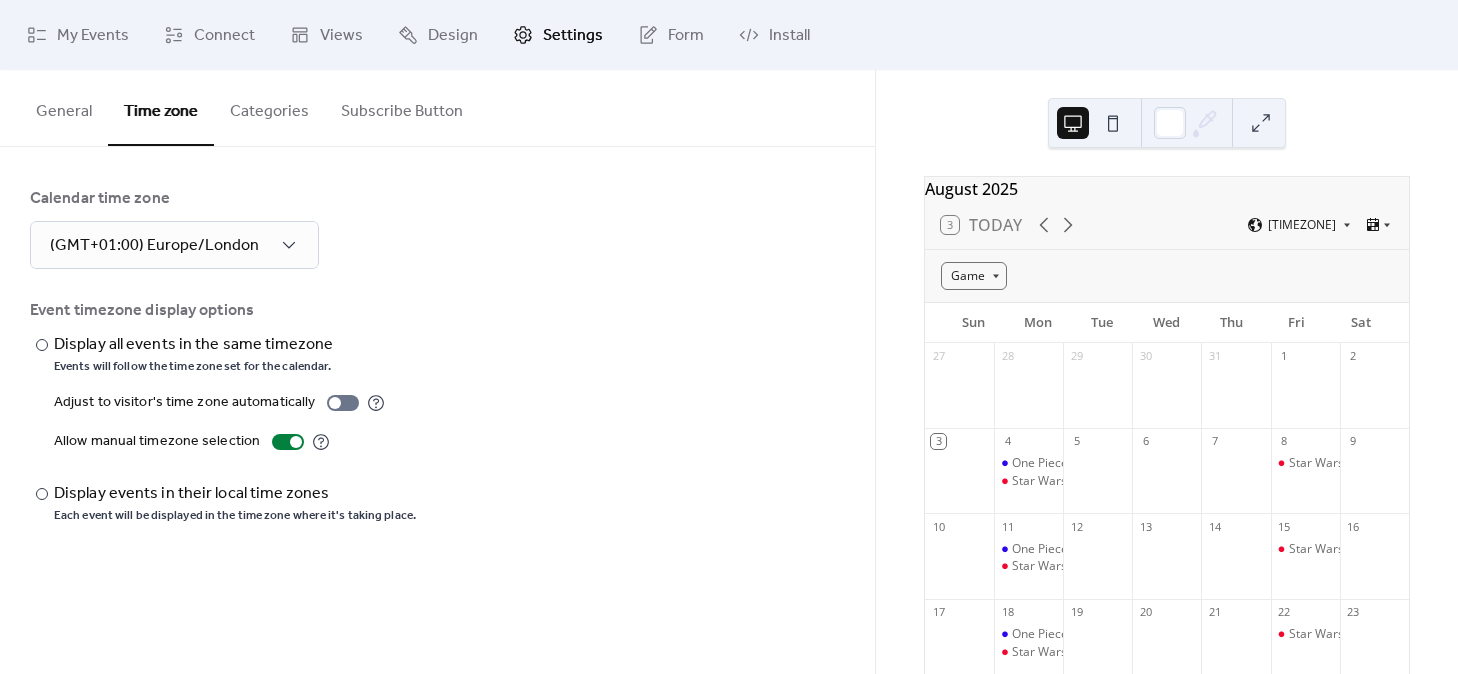 click on "General" at bounding box center [64, 107] 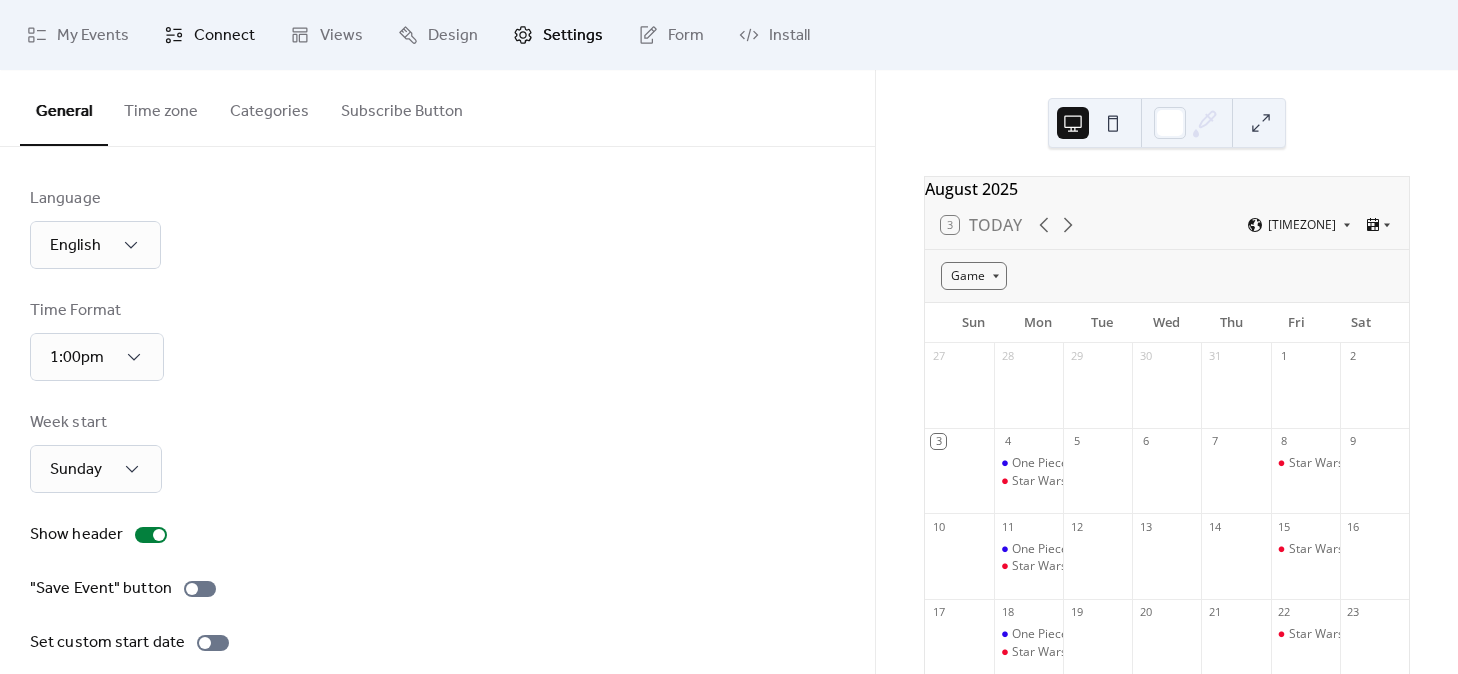 click on "Connect" at bounding box center [209, 35] 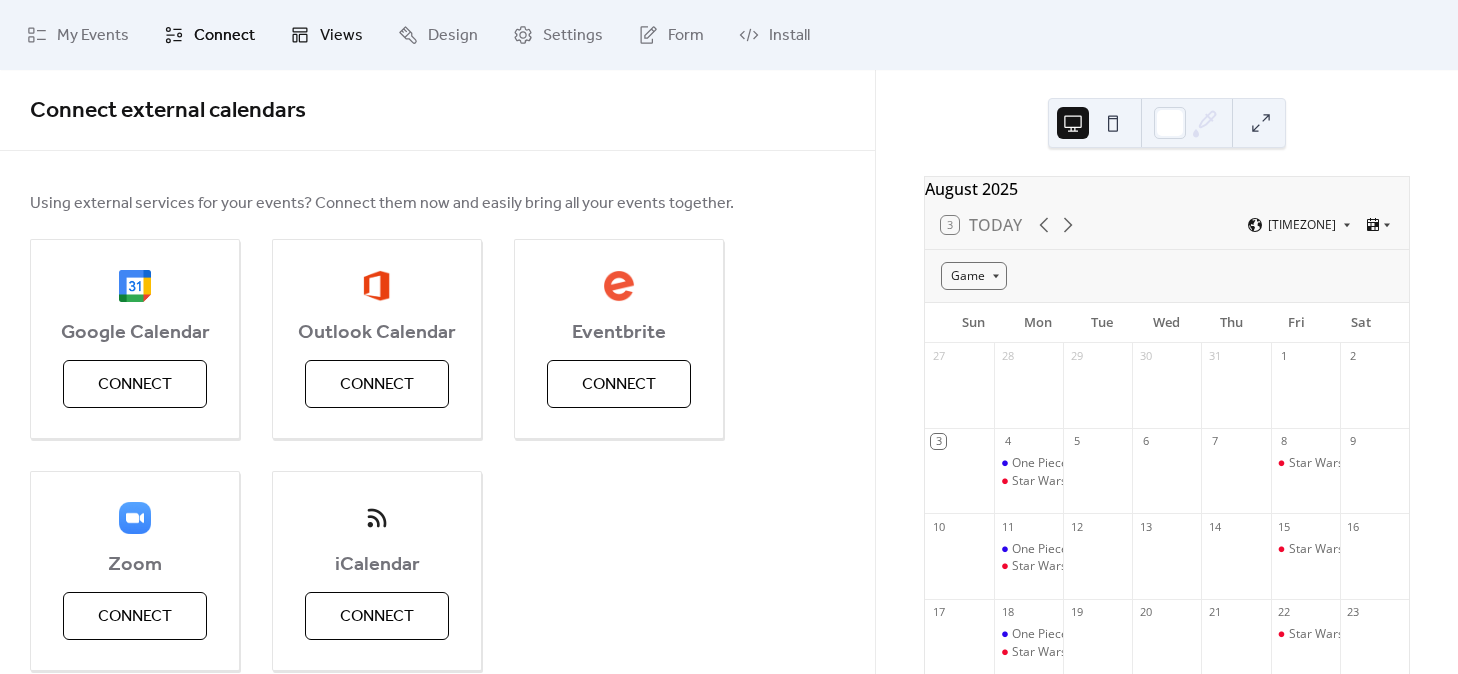 click on "Views" at bounding box center [326, 35] 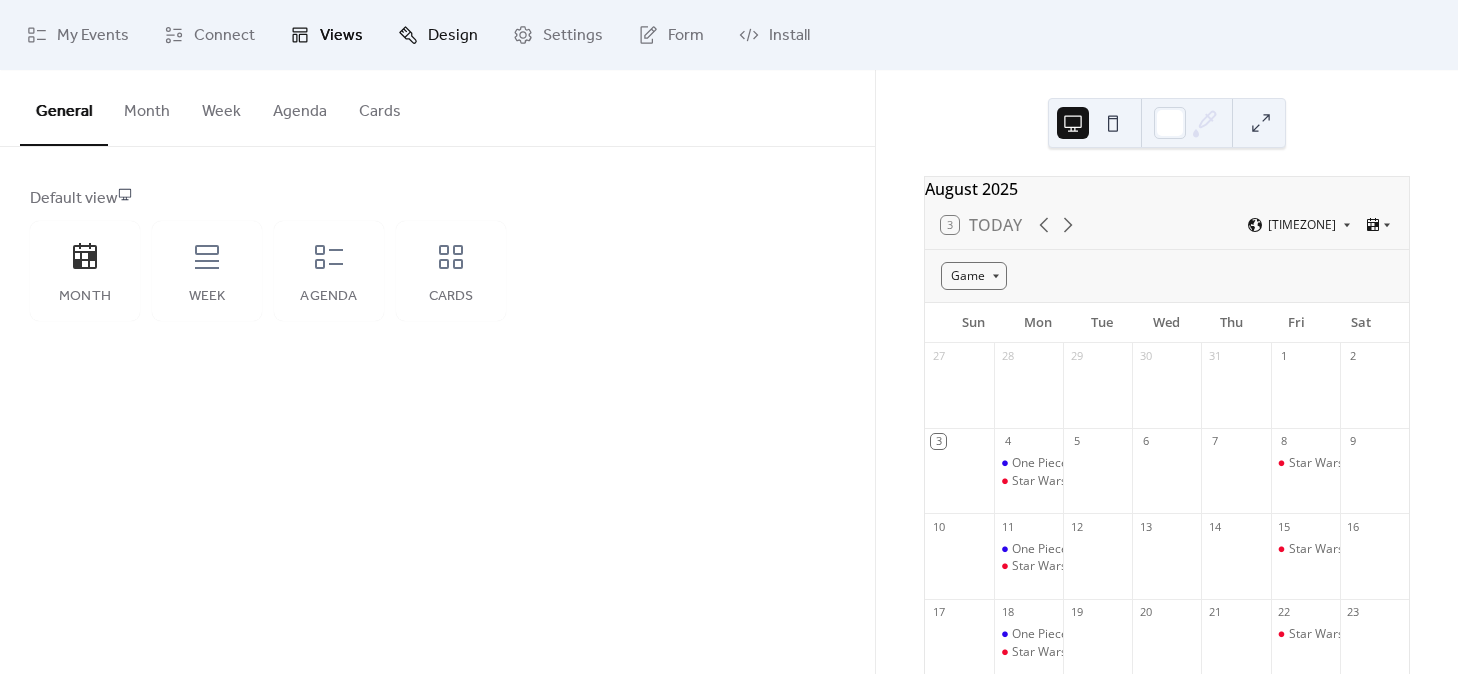 click on "Design" at bounding box center (453, 36) 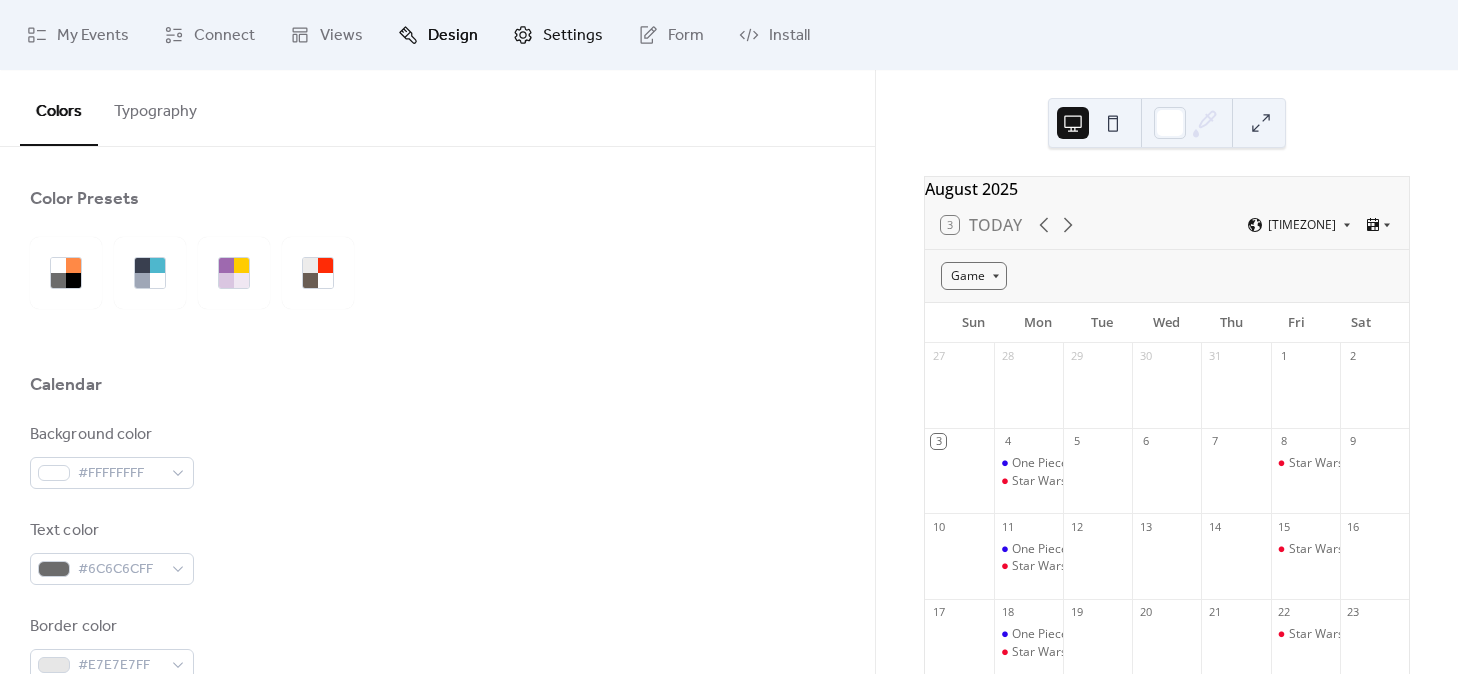 click on "Settings" at bounding box center [573, 36] 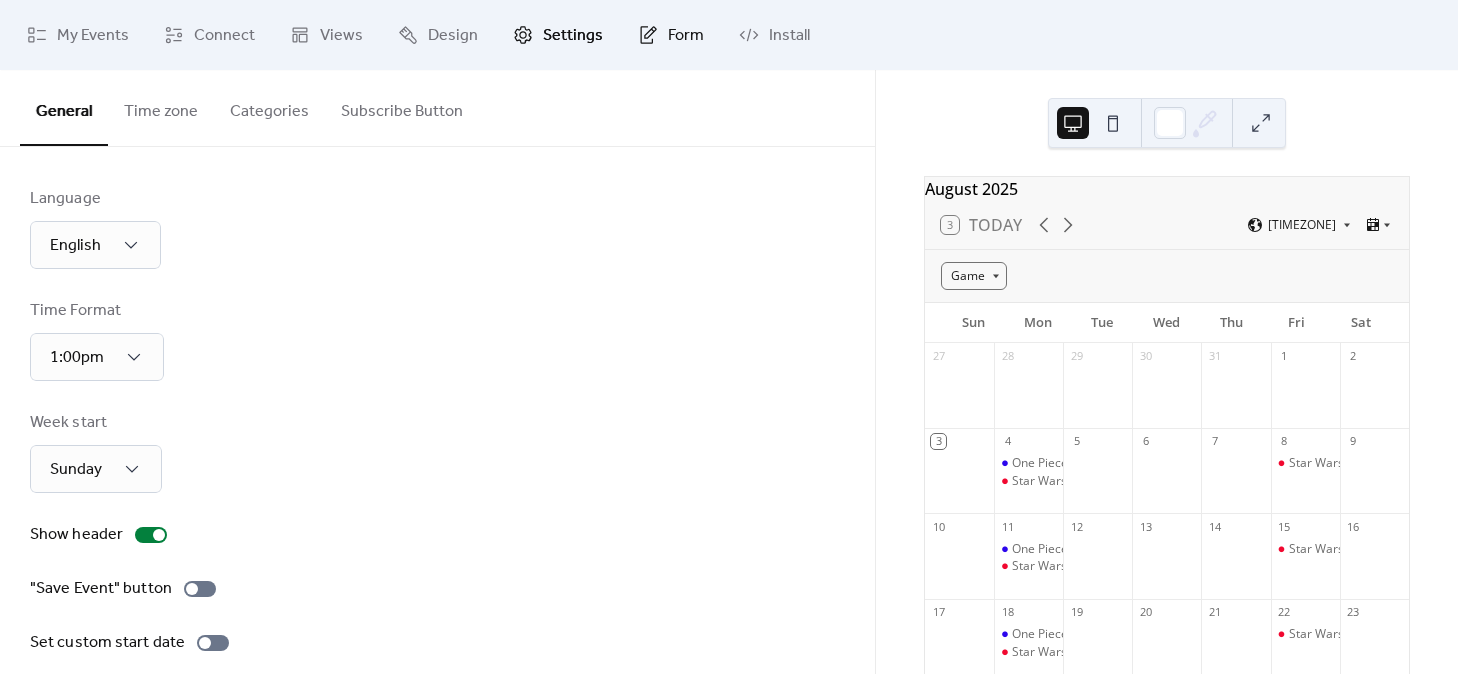 click on "Form" at bounding box center (671, 35) 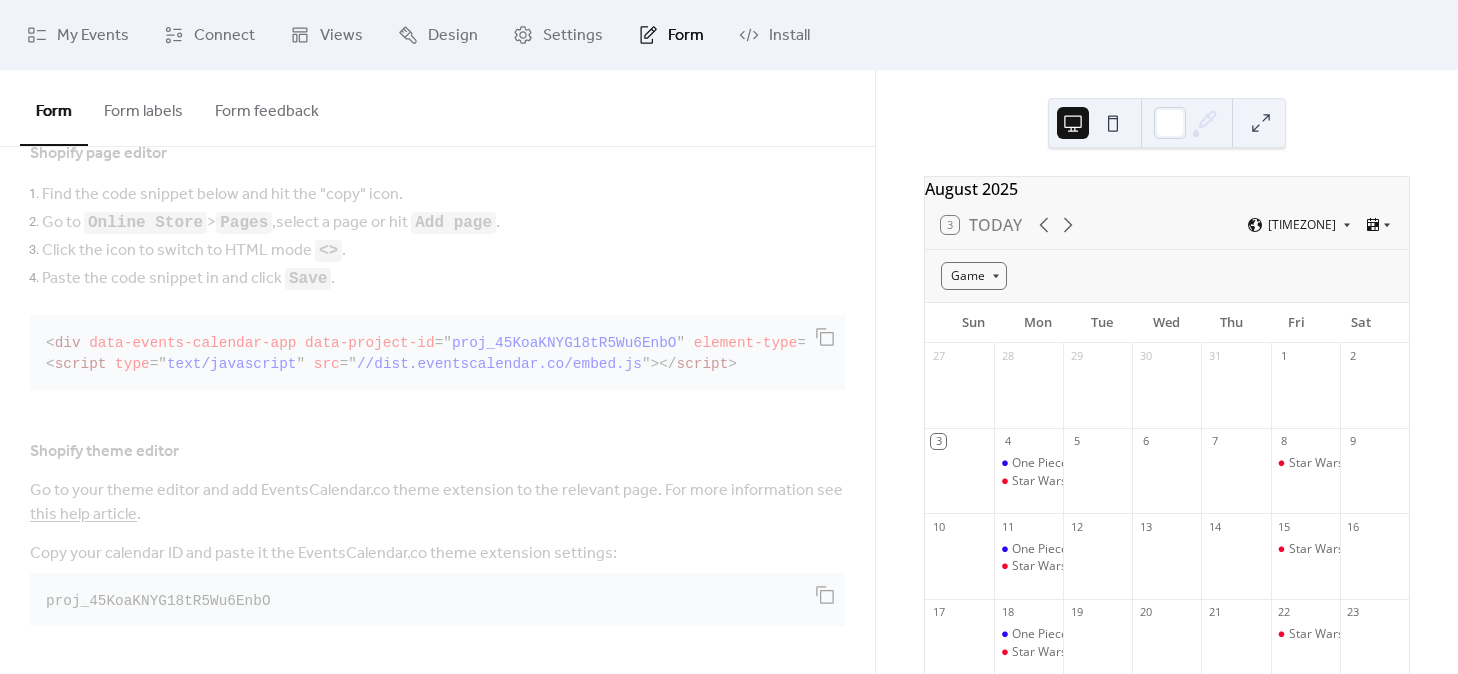 scroll, scrollTop: 0, scrollLeft: 0, axis: both 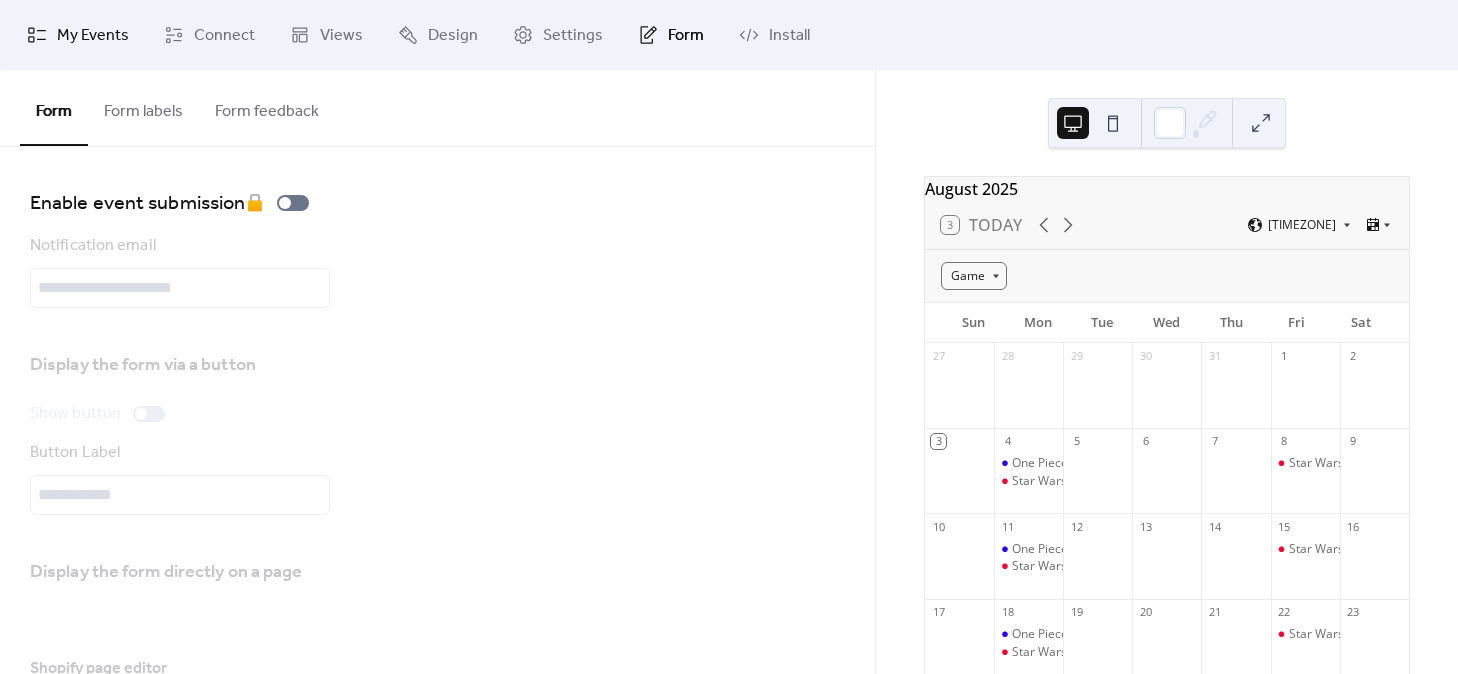 click on "My Events" at bounding box center [93, 36] 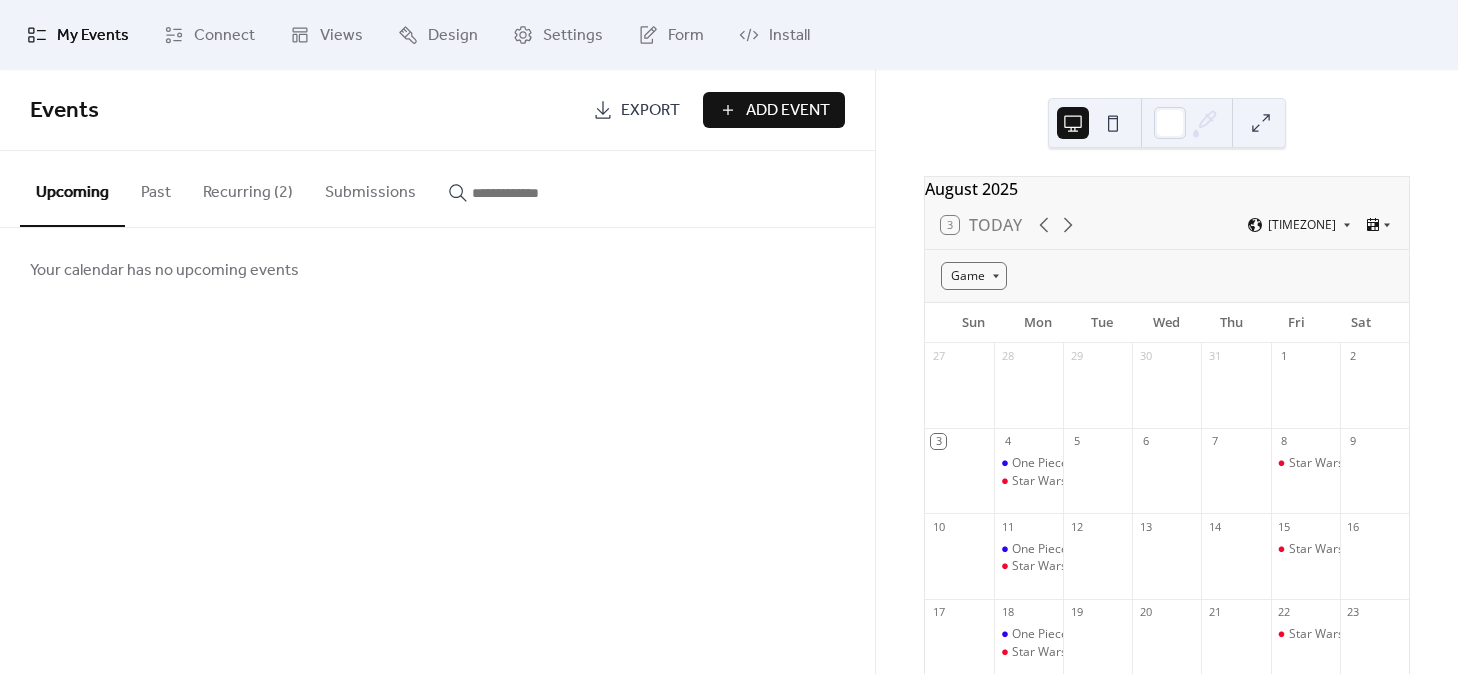 click on "Recurring (2)" at bounding box center (248, 188) 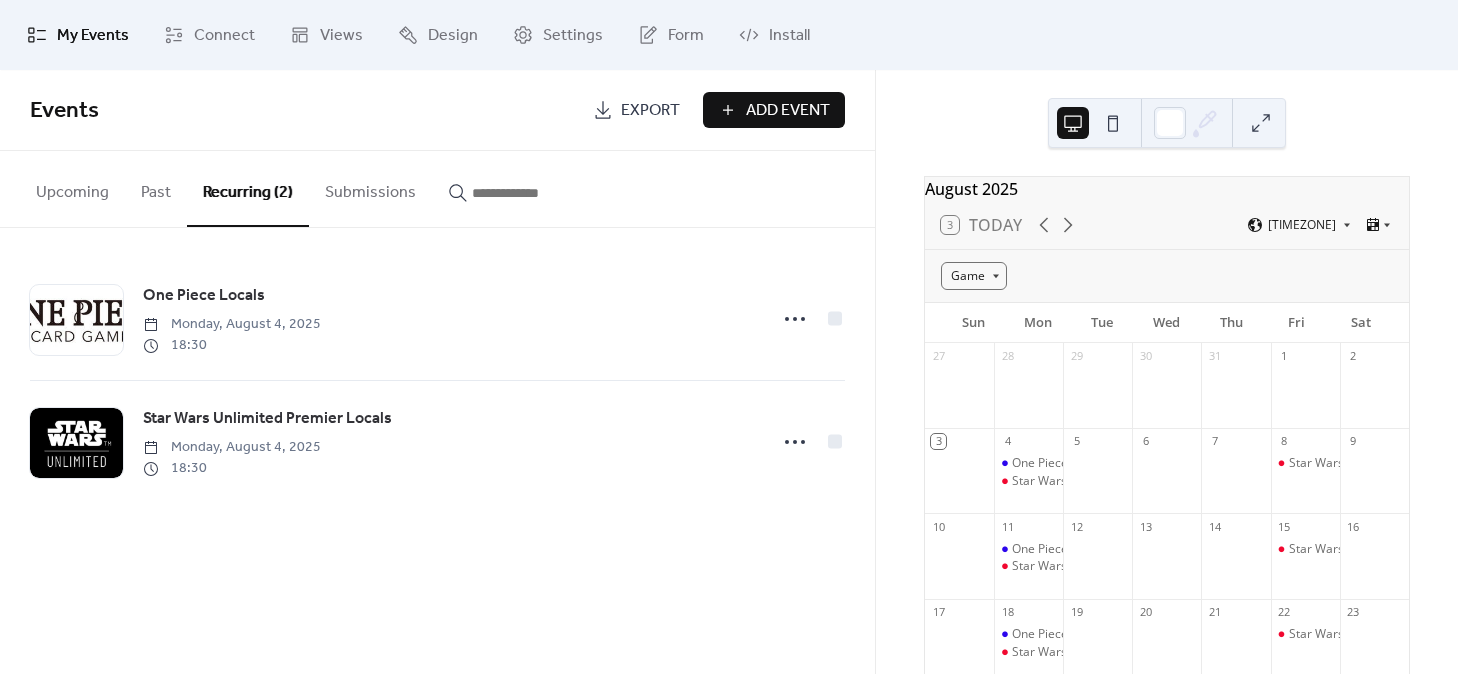 click on "Add Event" at bounding box center (788, 111) 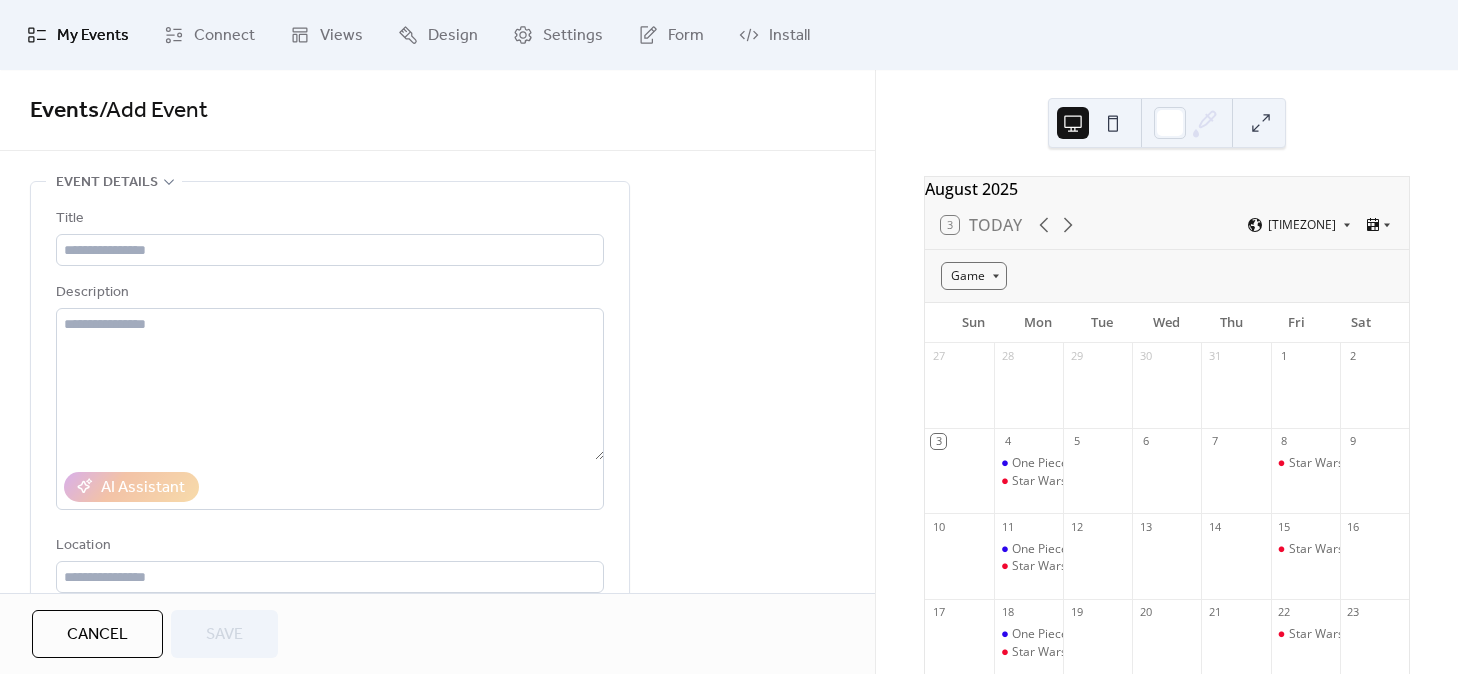 click on "My Events" at bounding box center (93, 36) 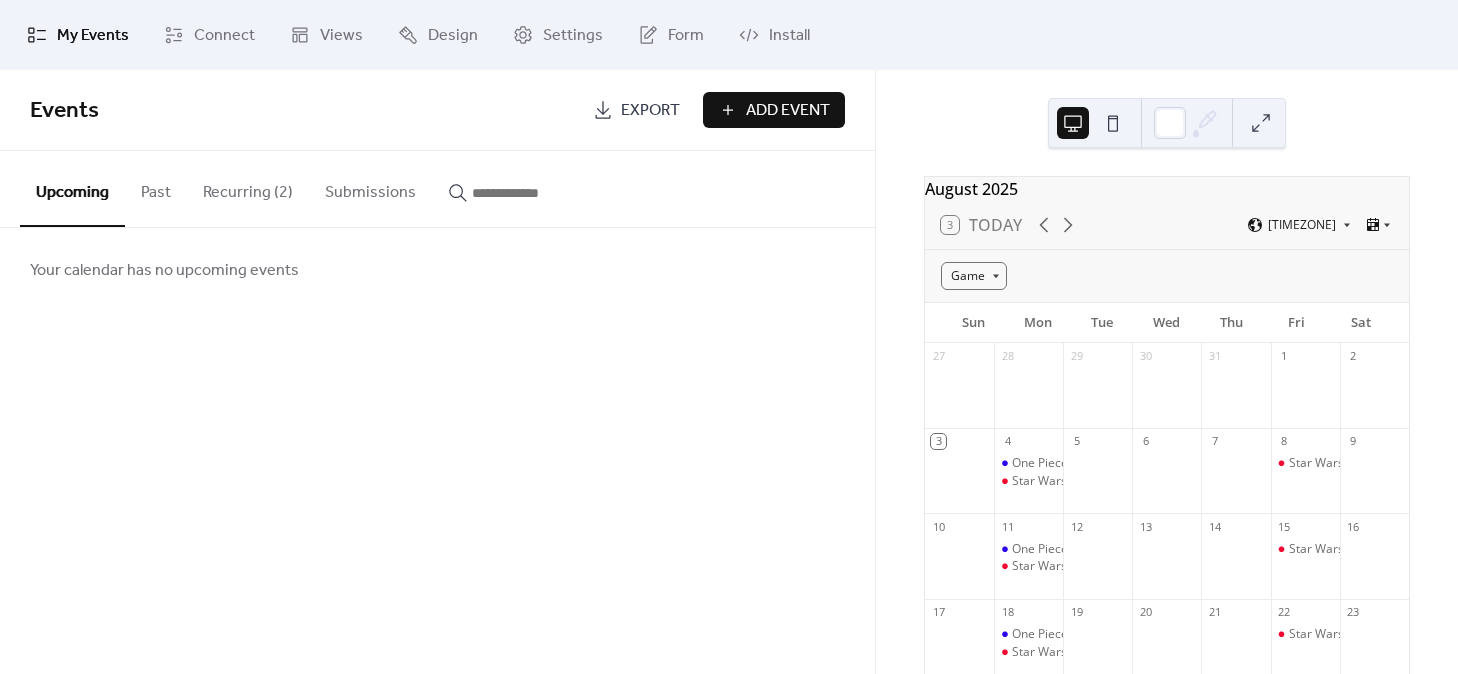 drag, startPoint x: 333, startPoint y: 171, endPoint x: 14, endPoint y: -229, distance: 511.62585 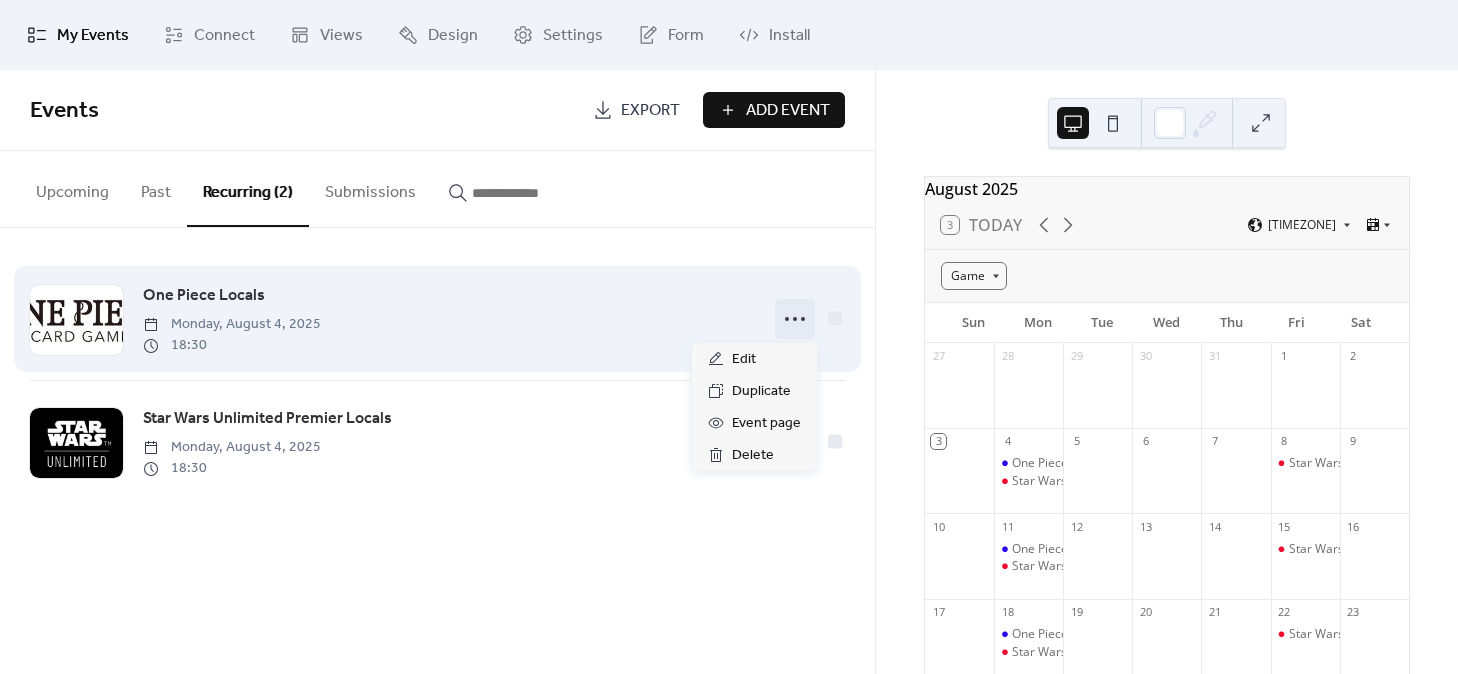 click 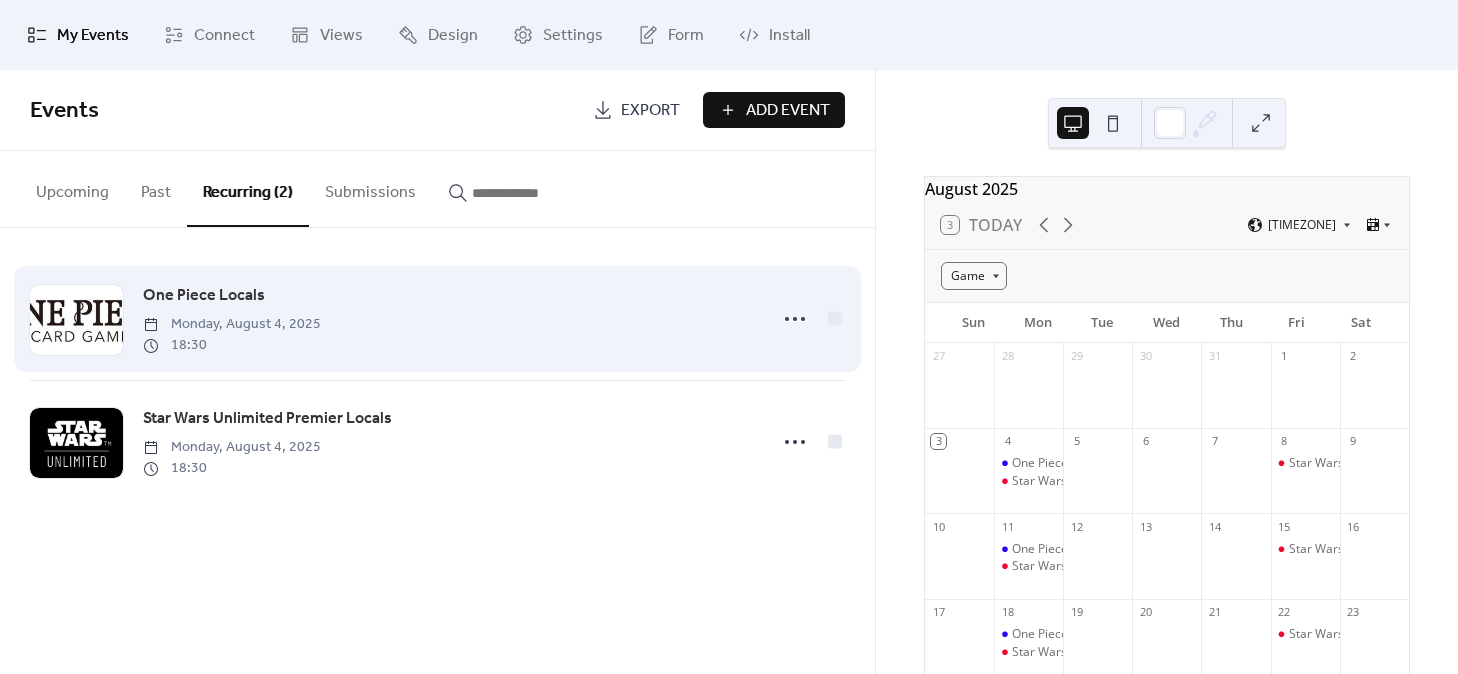 click on "One Piece Locals Monday, August 4, 2025 18:30" at bounding box center (437, 319) 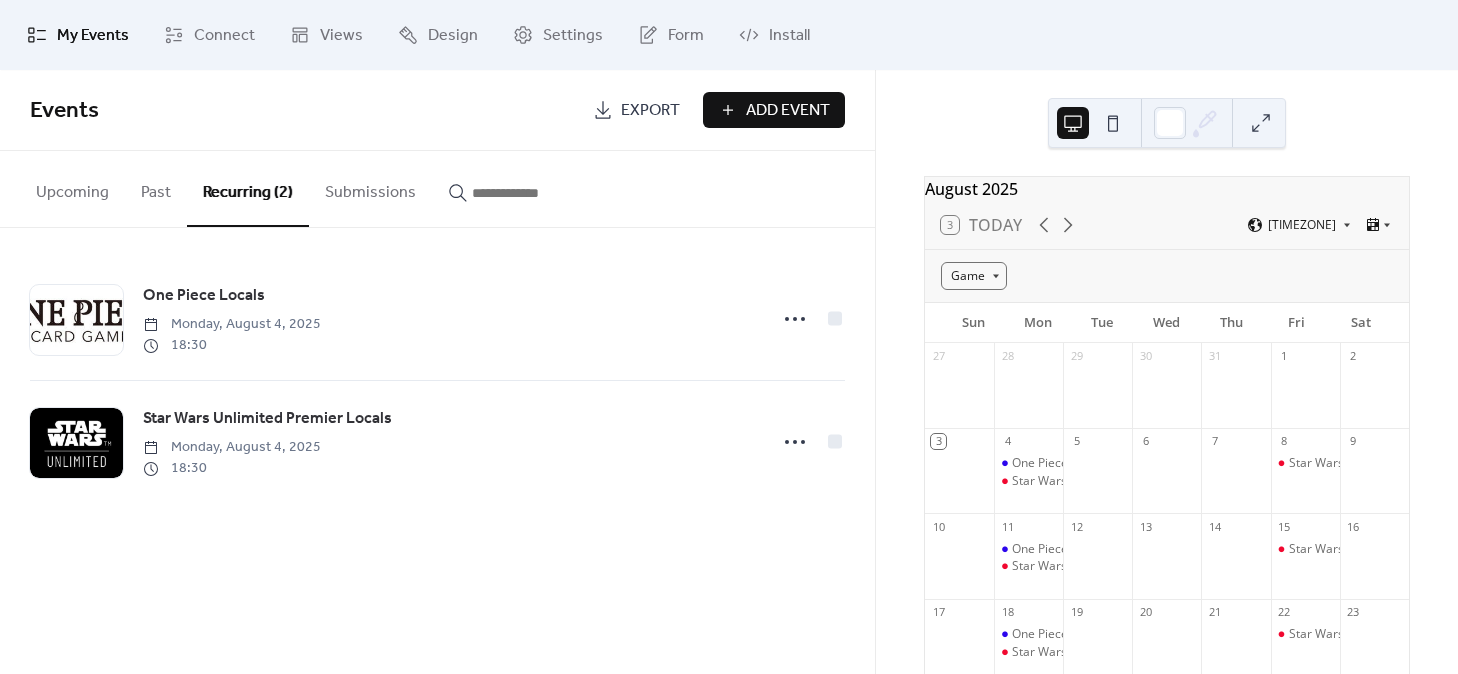 click on "August [YEAR] 3 Today Europe/London Game Sun Mon Tue Wed Thu Fri Sat 27 28 29 30 31 1 2 3 4 One Piece Locals Star Wars Unlimited Premier Locals 5 6 7 8 Star Wars Unlimited Premier Locals 9 10 11 One Piece Locals Star Wars Unlimited Premier Locals 12 13 14 15 Star Wars Unlimited Premier Locals 16 17 18 One Piece Locals Star Wars Unlimited Premier Locals 19 20 21 22 Star Wars Unlimited Premier Locals 23 24 25 One Piece Locals Star Wars Unlimited Premier Locals 26 27 28 29 Star Wars Unlimited Premier Locals 30 31 1 2 3 4 5 6 Subscribe" at bounding box center (1167, 372) 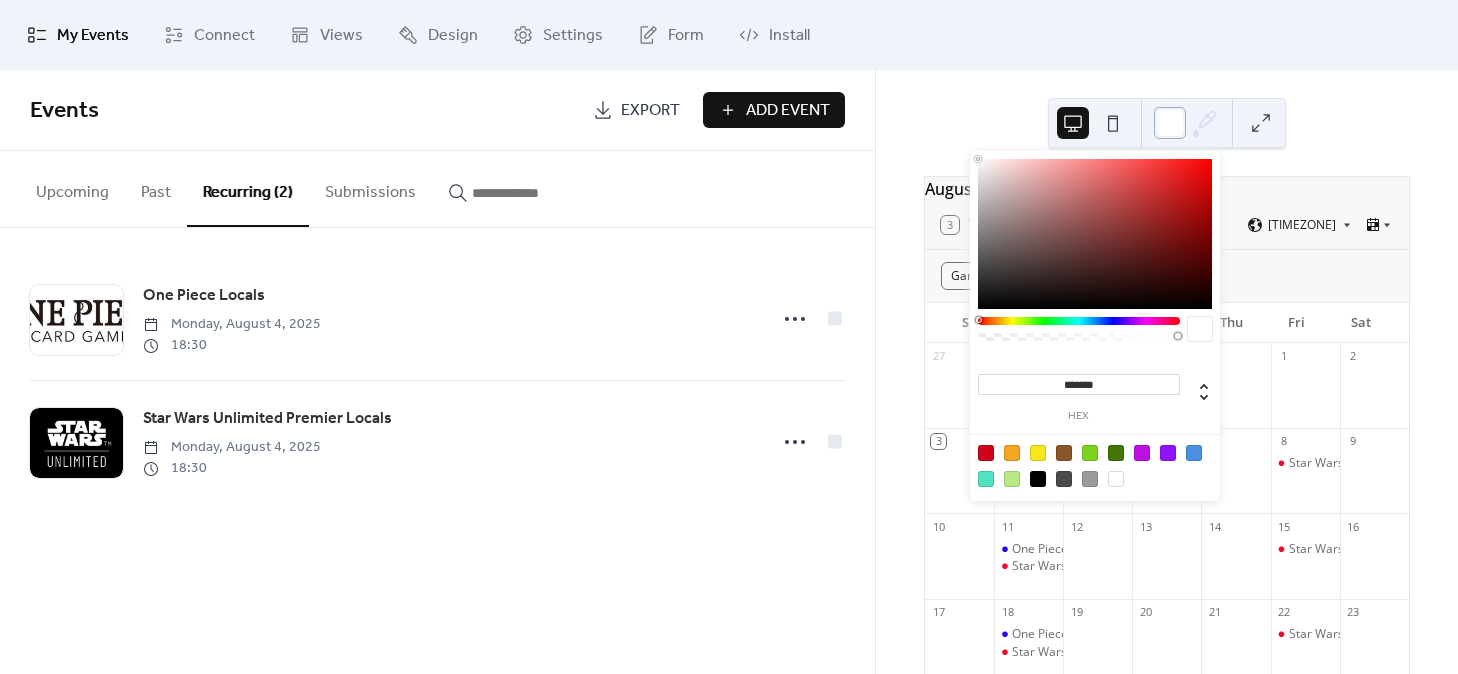 click at bounding box center (1170, 123) 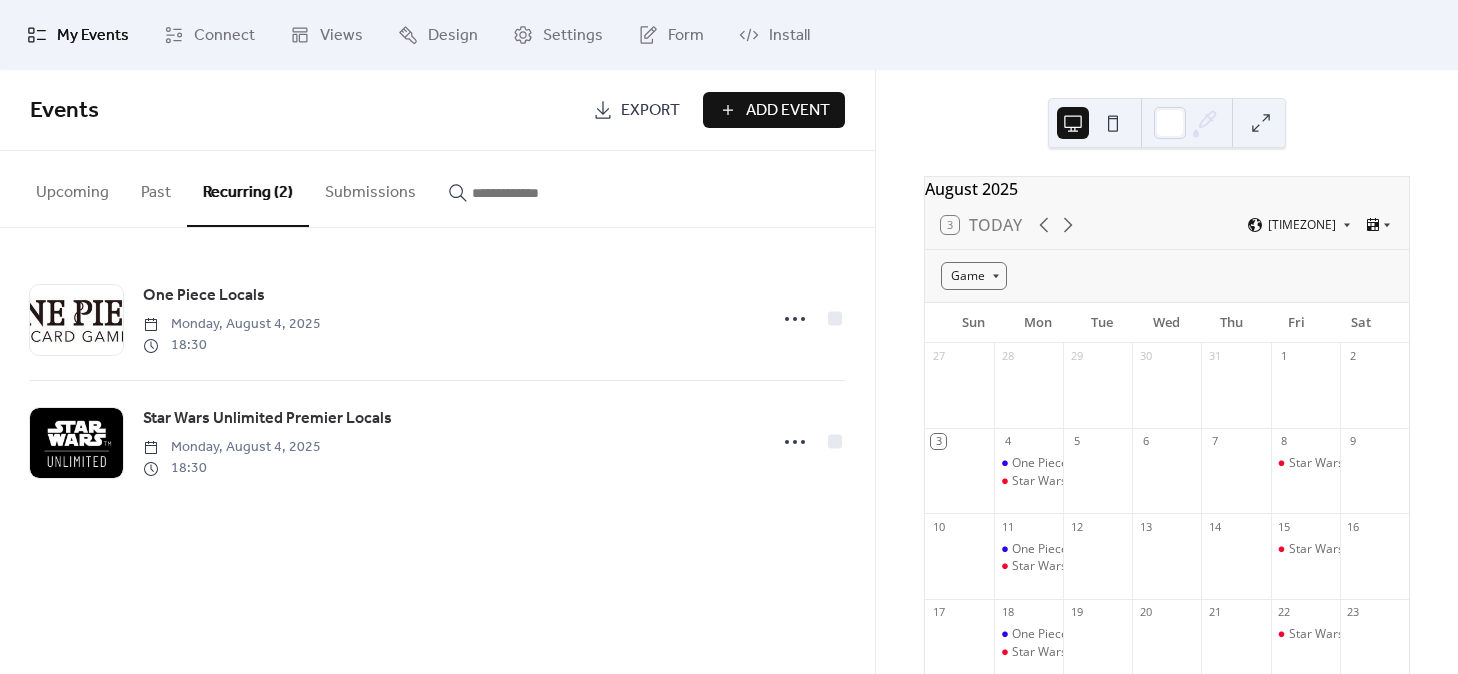 click on "August [YEAR] 3 Today Europe/London Game Sun Mon Tue Wed Thu Fri Sat 27 28 29 30 31 1 2 3 4 One Piece Locals Star Wars Unlimited Premier Locals 5 6 7 8 Star Wars Unlimited Premier Locals 9 10 11 One Piece Locals Star Wars Unlimited Premier Locals 12 13 14 15 Star Wars Unlimited Premier Locals 16 17 18 One Piece Locals Star Wars Unlimited Premier Locals 19 20 21 22 Star Wars Unlimited Premier Locals 23 24 25 One Piece Locals Star Wars Unlimited Premier Locals 26 27 28 29 Star Wars Unlimited Premier Locals 30 31 1 2 3 4 5 6 Subscribe" at bounding box center [1167, 372] 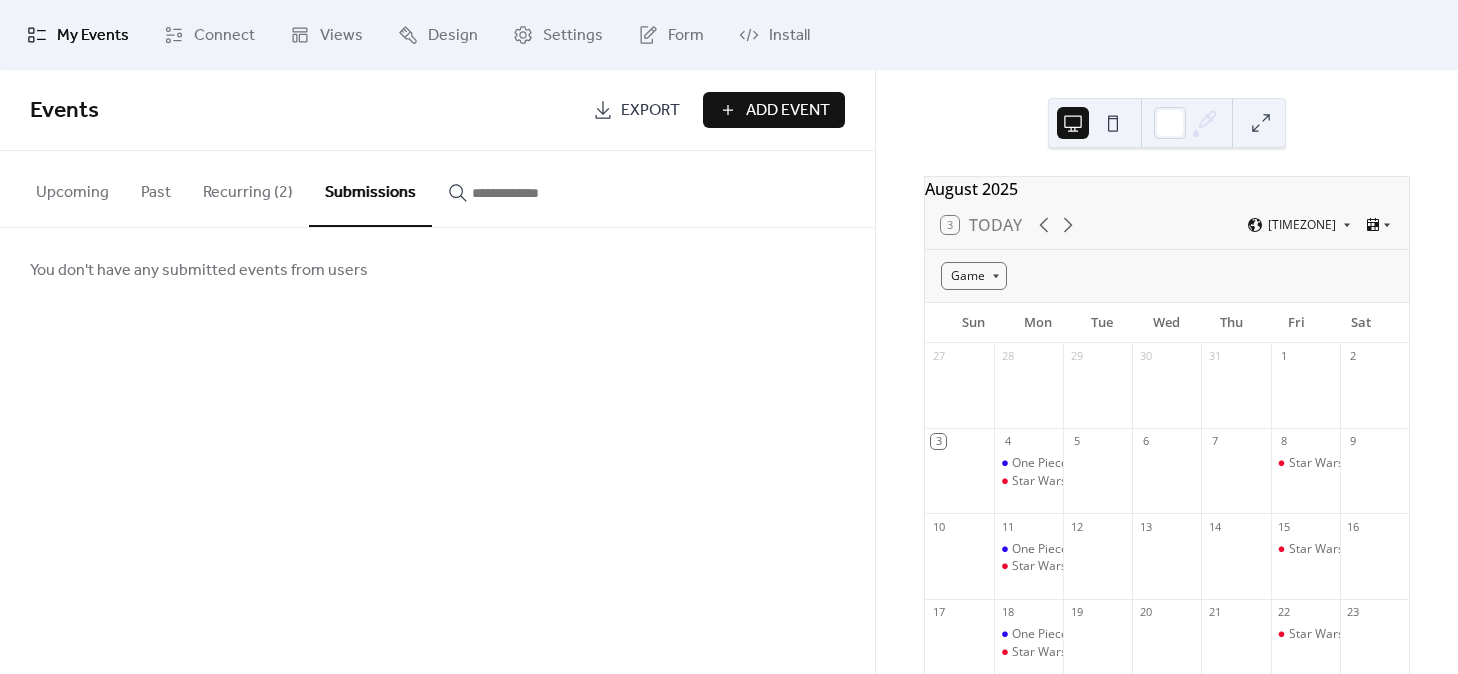 click on "Recurring (2)" at bounding box center [248, 188] 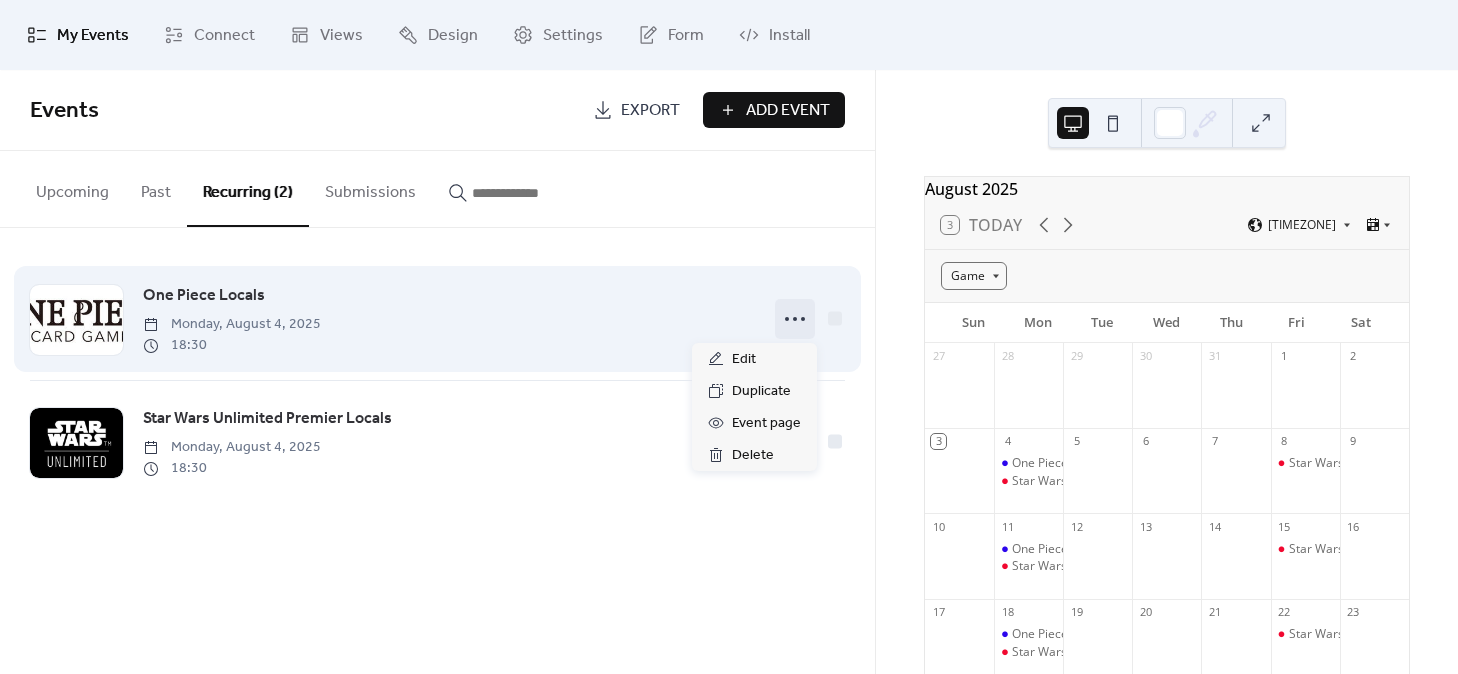 click at bounding box center [795, 319] 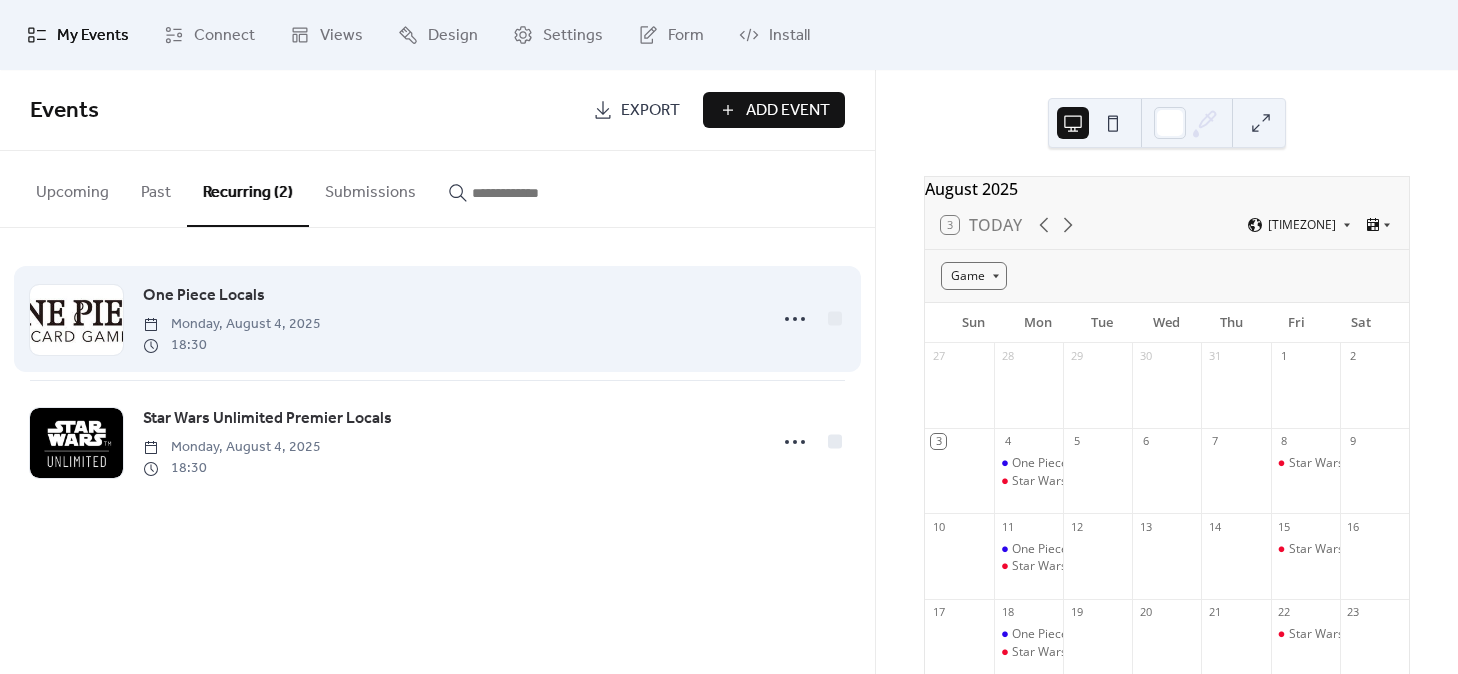 click on "One Piece Locals Monday, August 4, 2025 18:30" at bounding box center (448, 319) 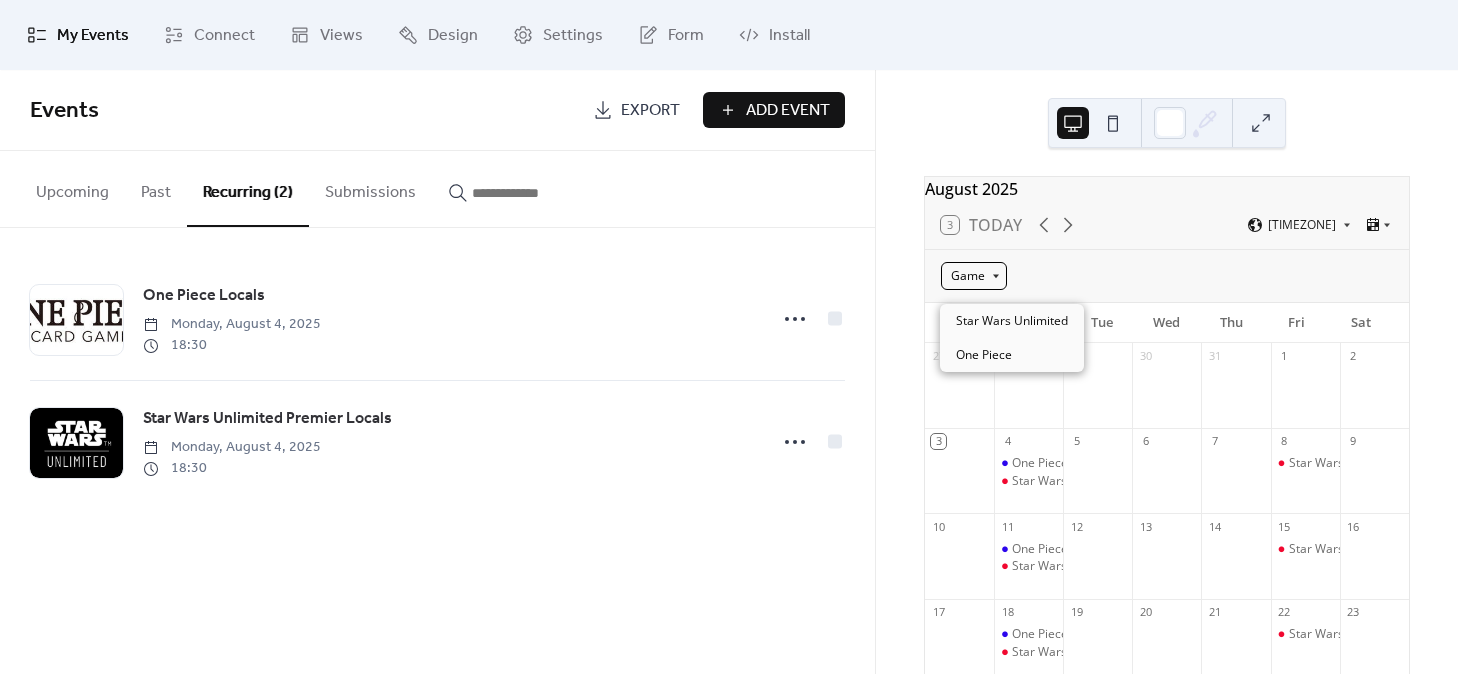 click on "Game" at bounding box center (974, 276) 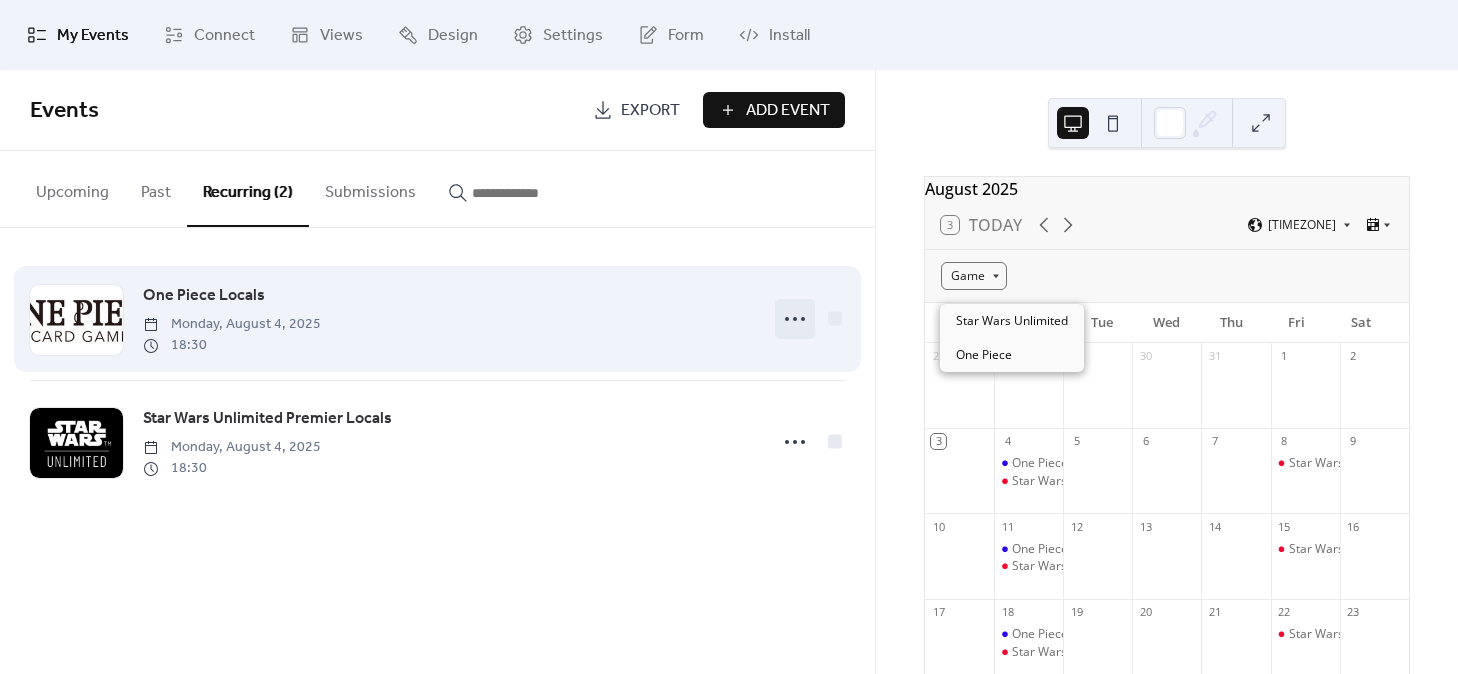 click 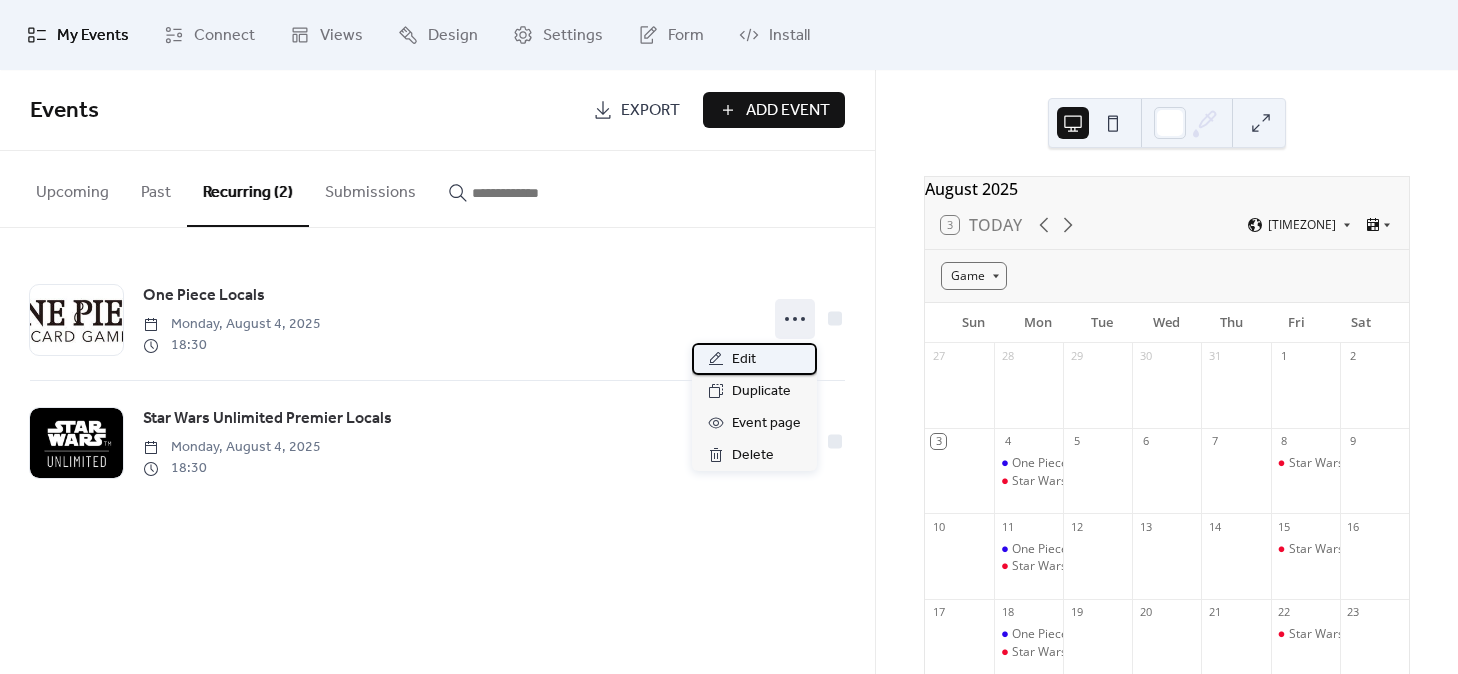 click on "Edit" at bounding box center [744, 360] 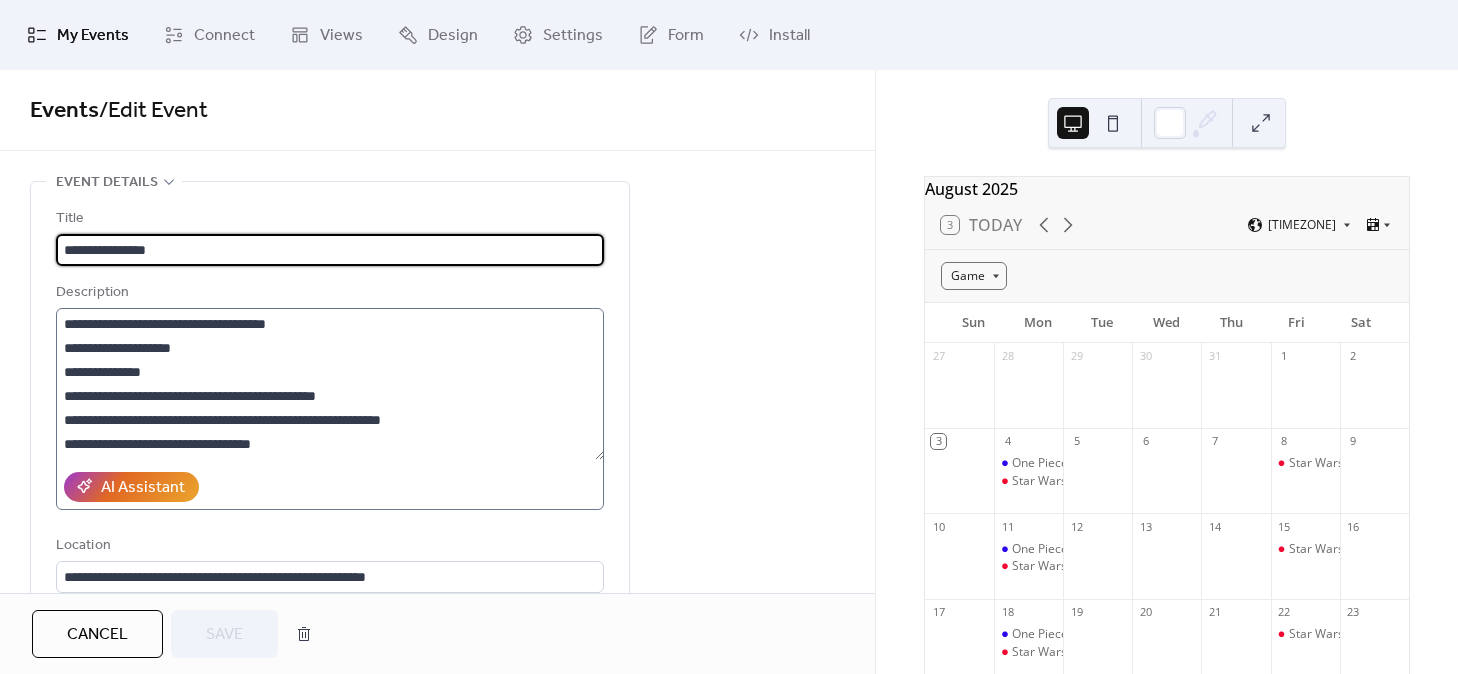 scroll, scrollTop: 216, scrollLeft: 0, axis: vertical 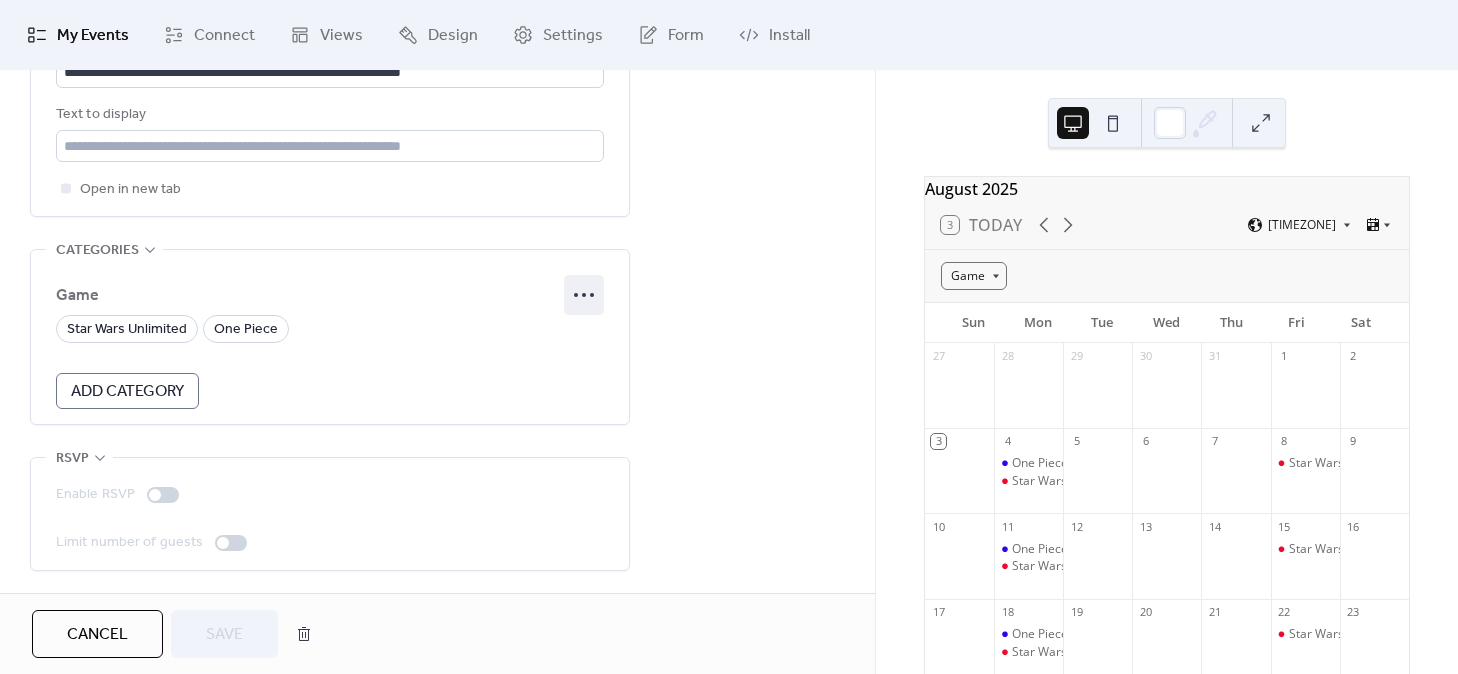 click 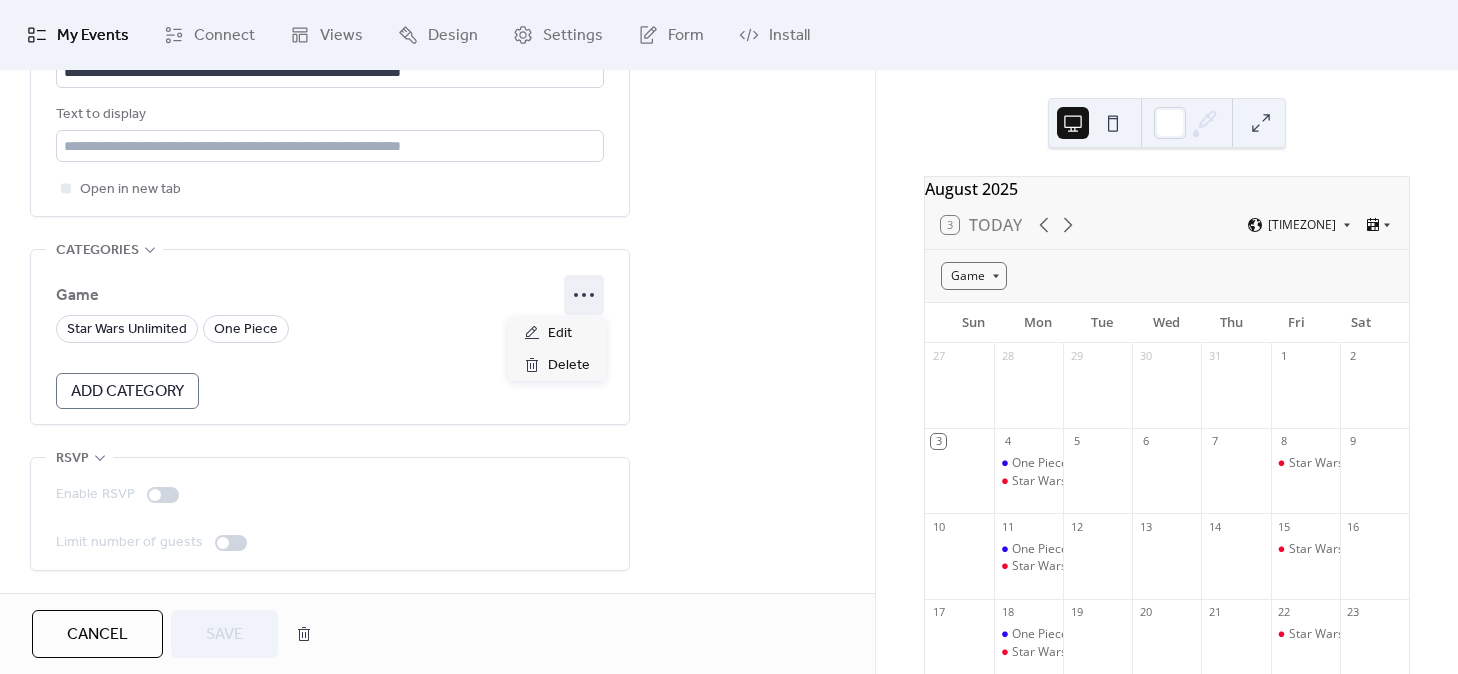 click on "Add Category" at bounding box center (127, 392) 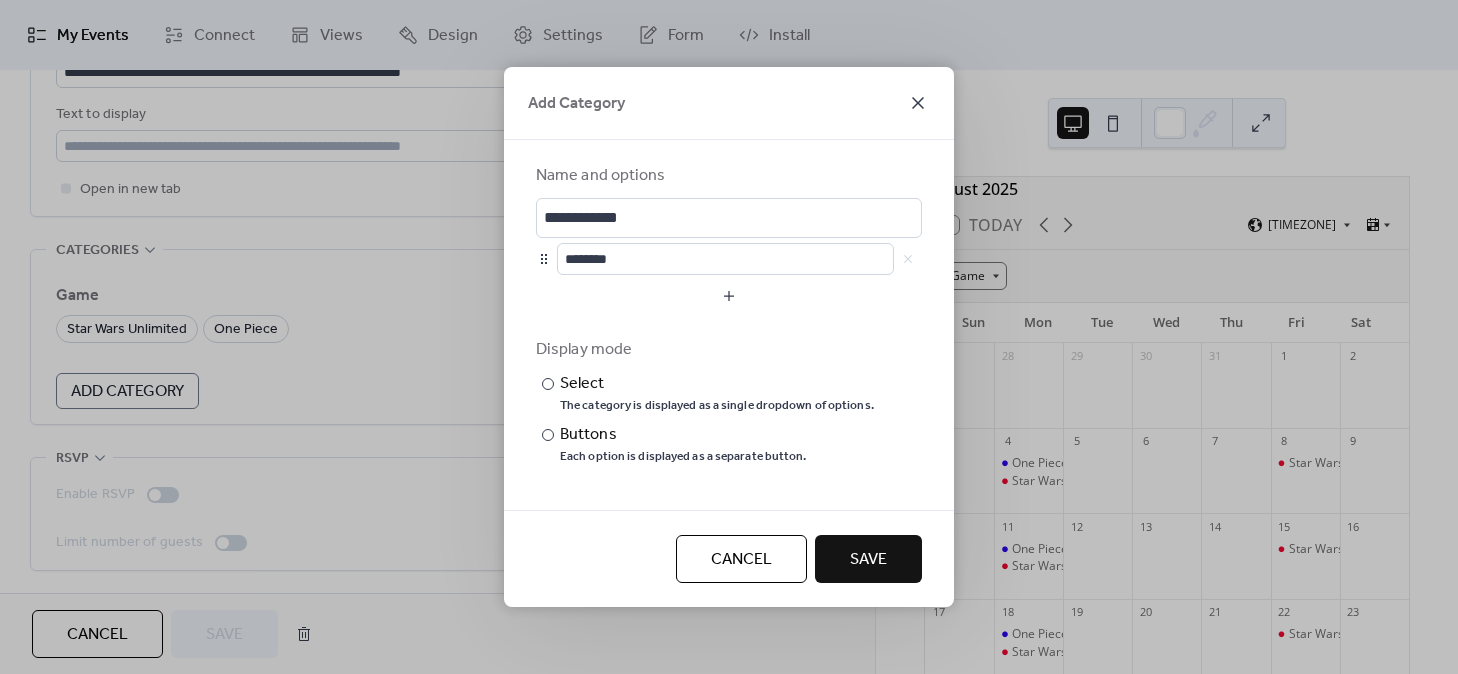 click 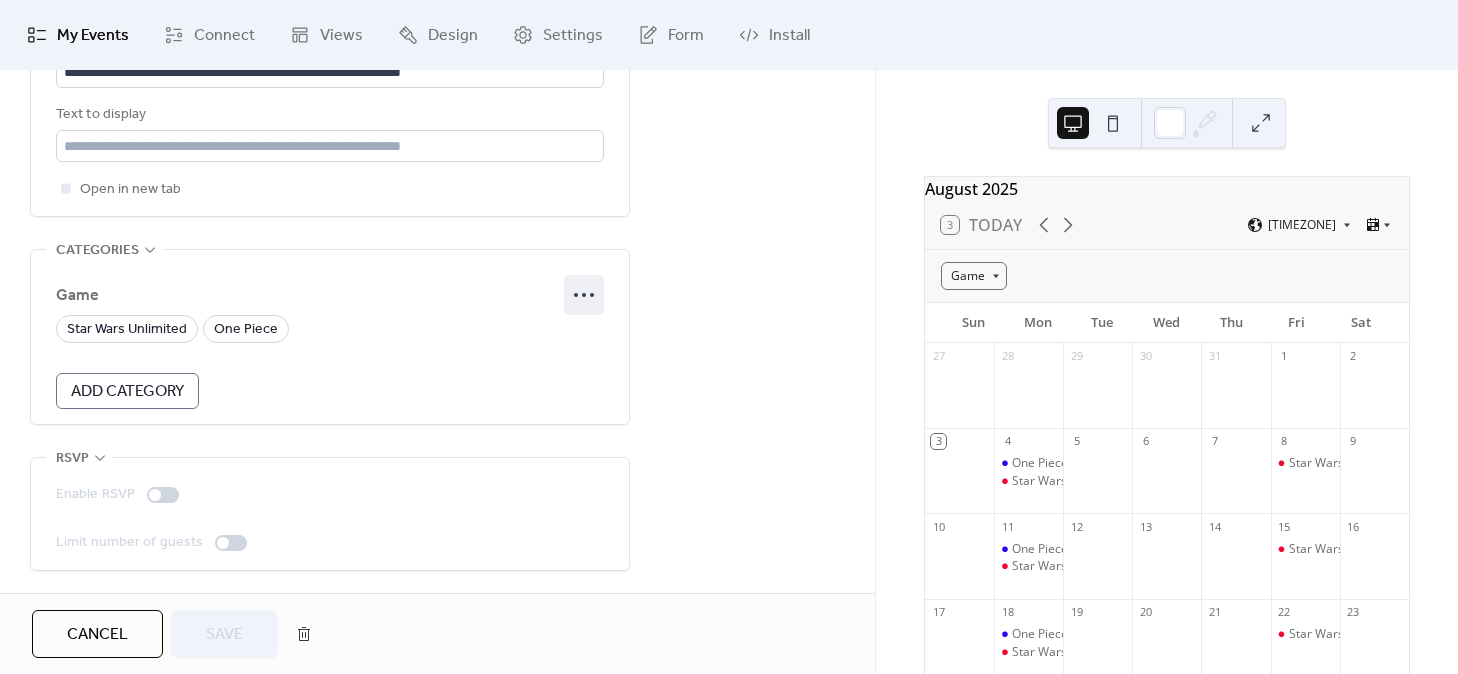 click 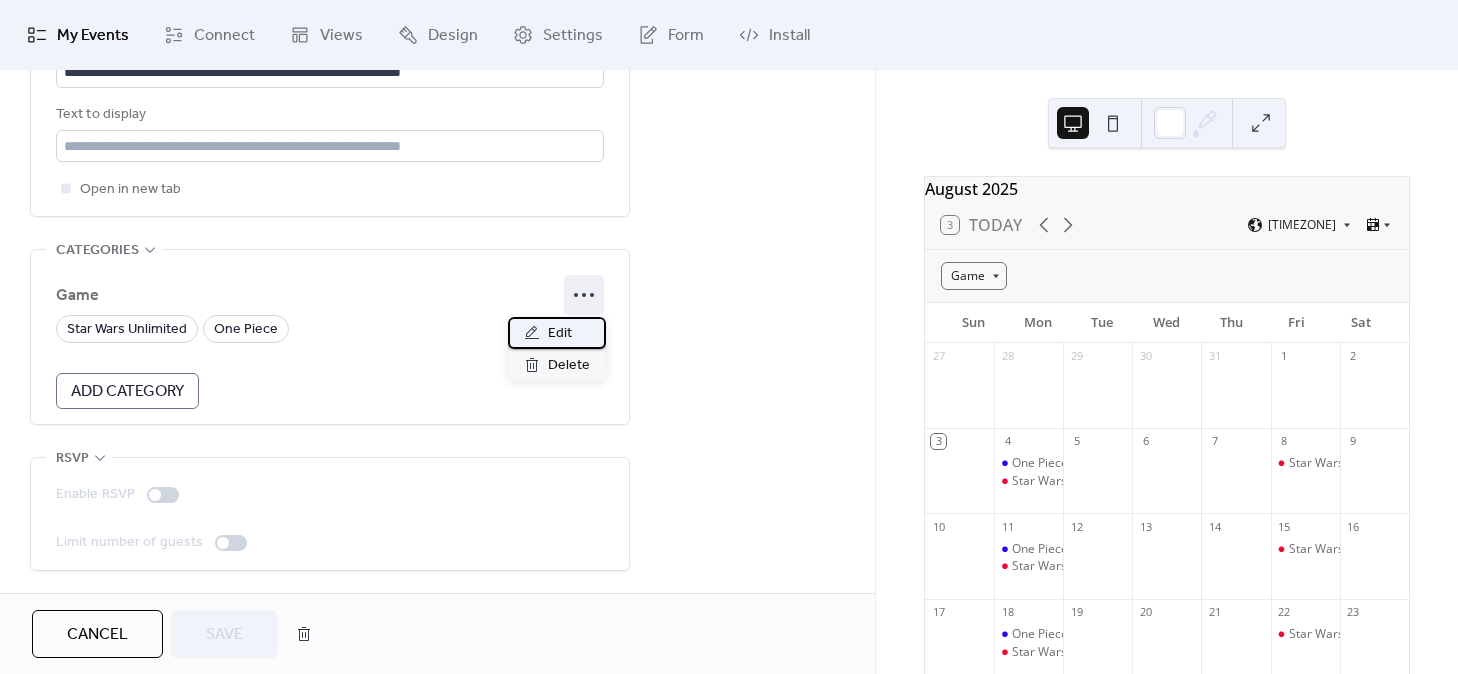 click on "Edit" at bounding box center [557, 333] 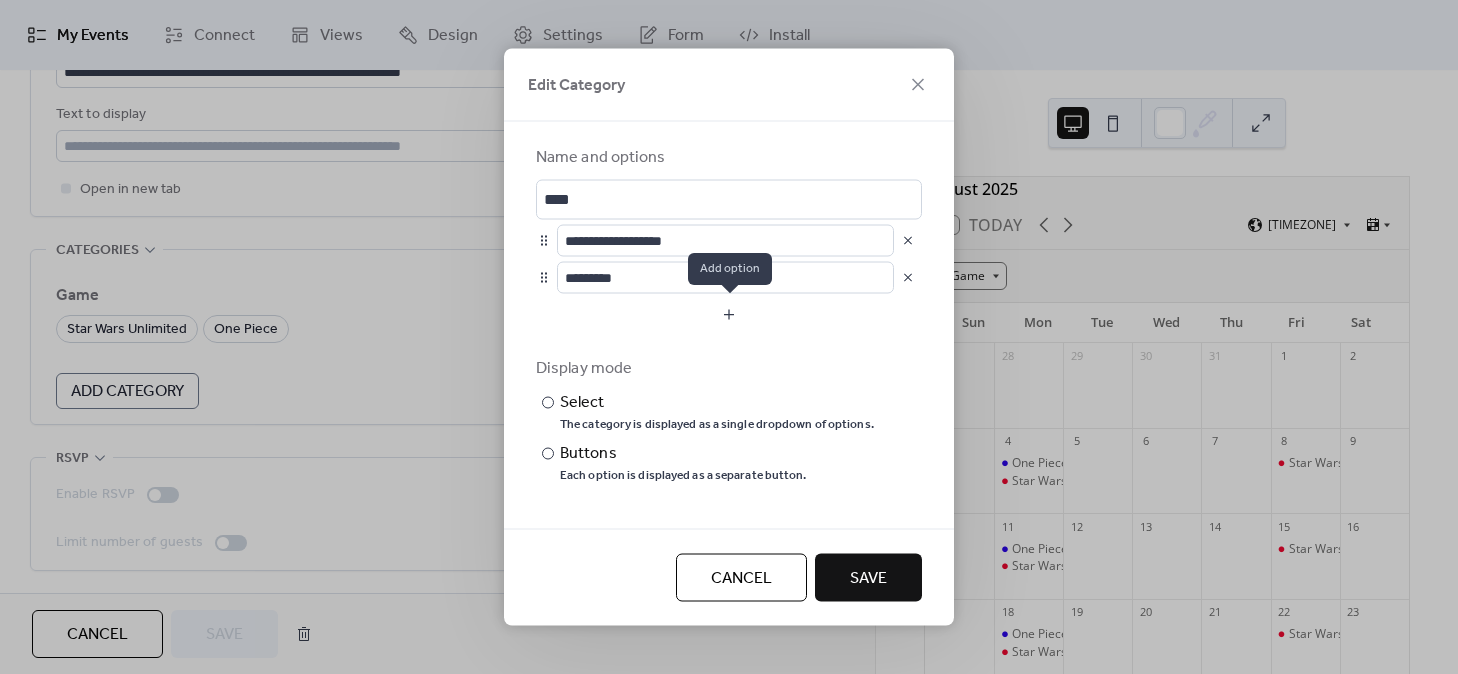 click at bounding box center [729, 315] 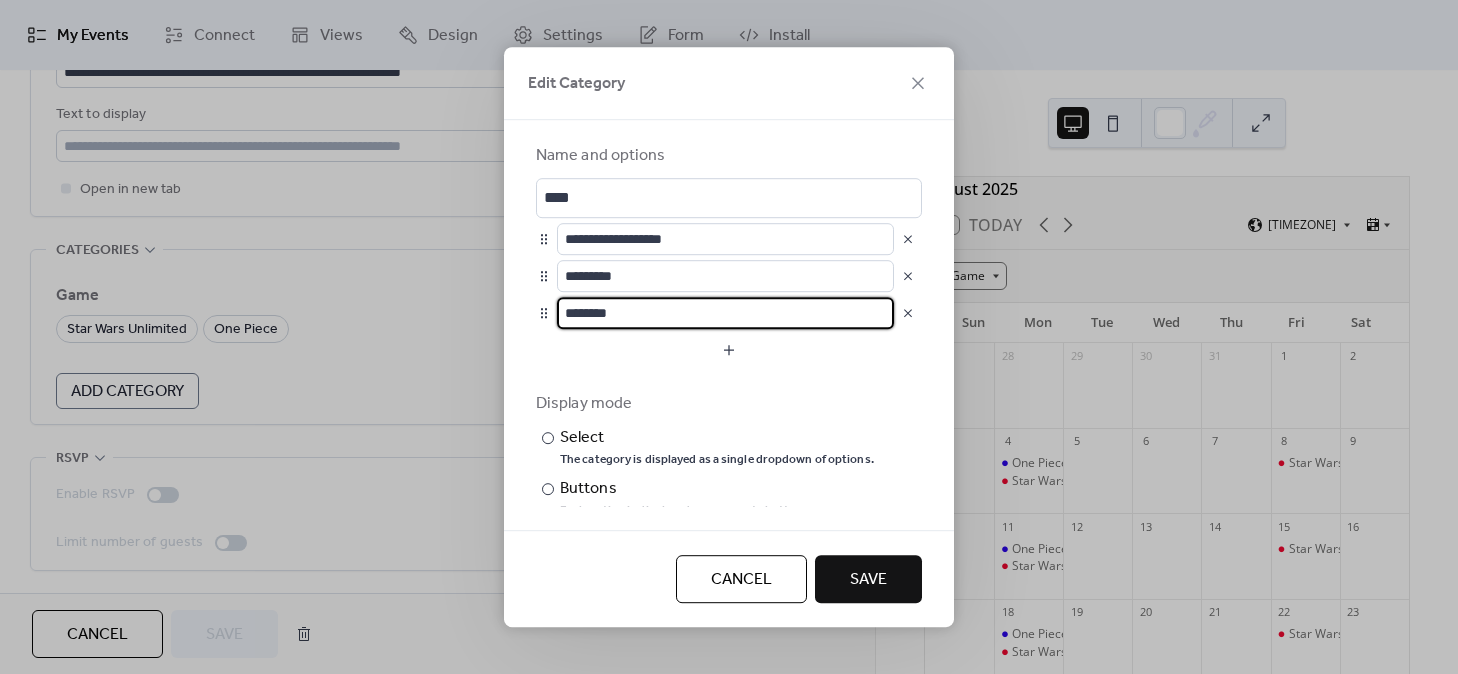 click at bounding box center [908, 313] 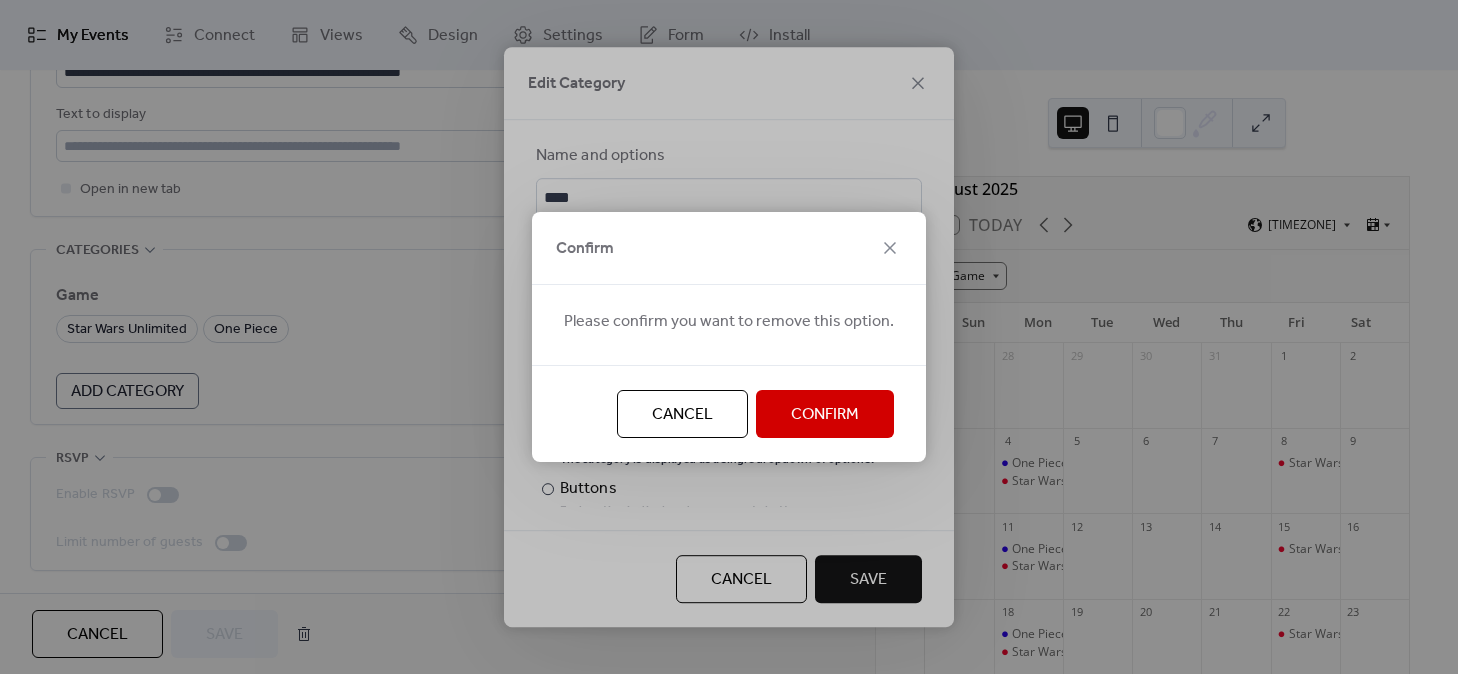 click on "Confirm" at bounding box center [825, 415] 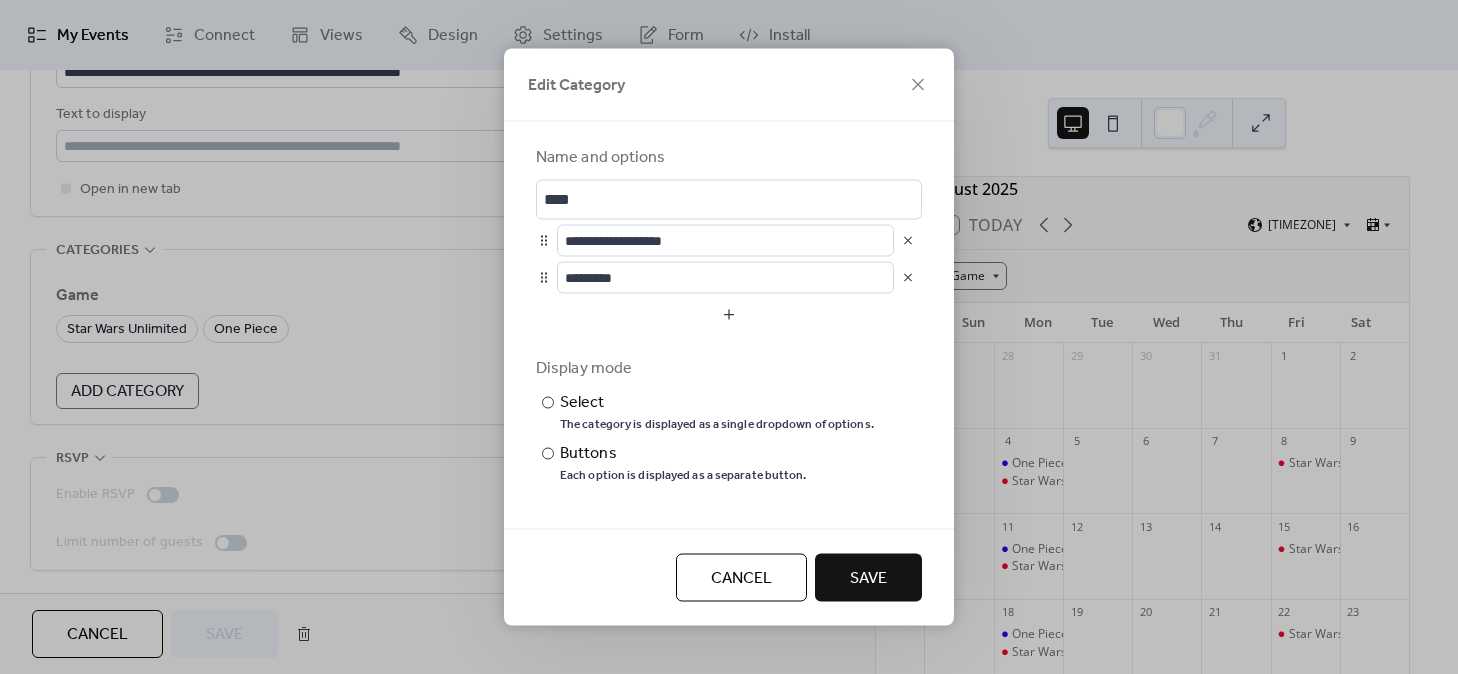 click at bounding box center (908, 278) 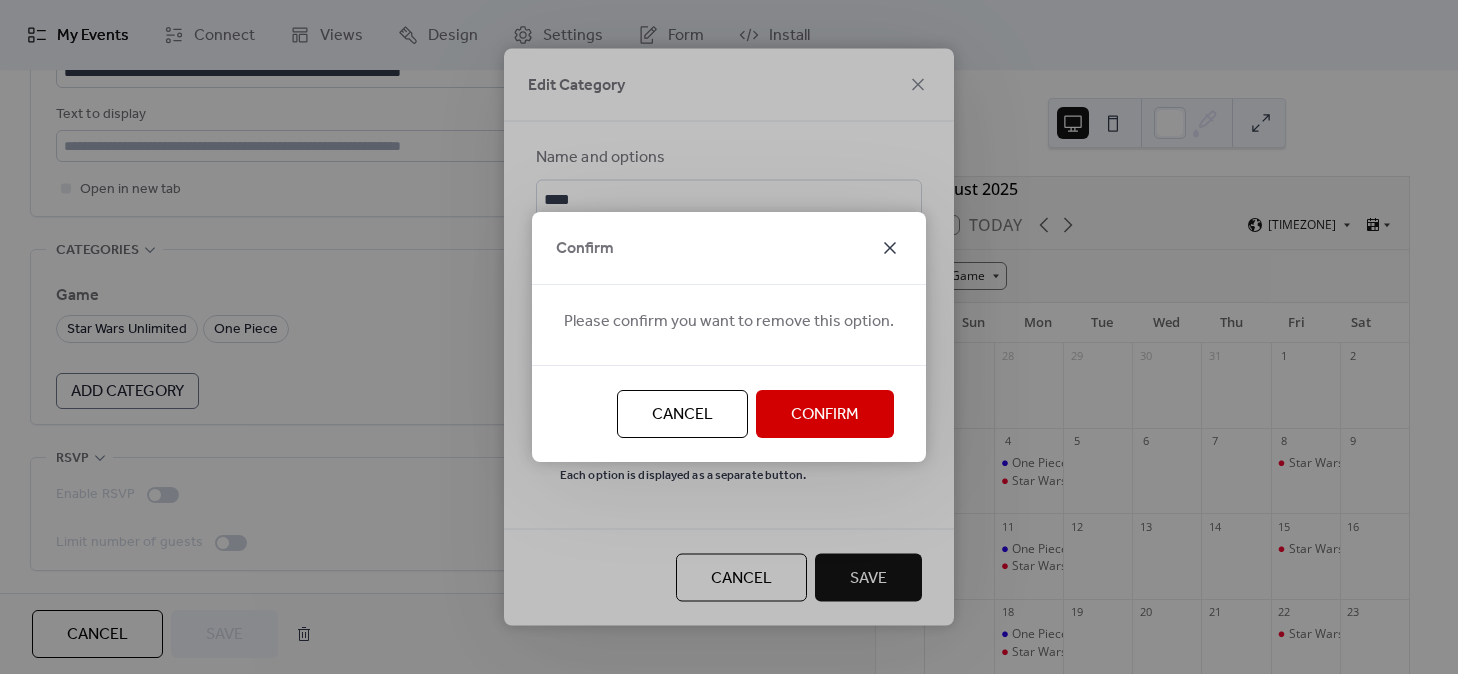 click 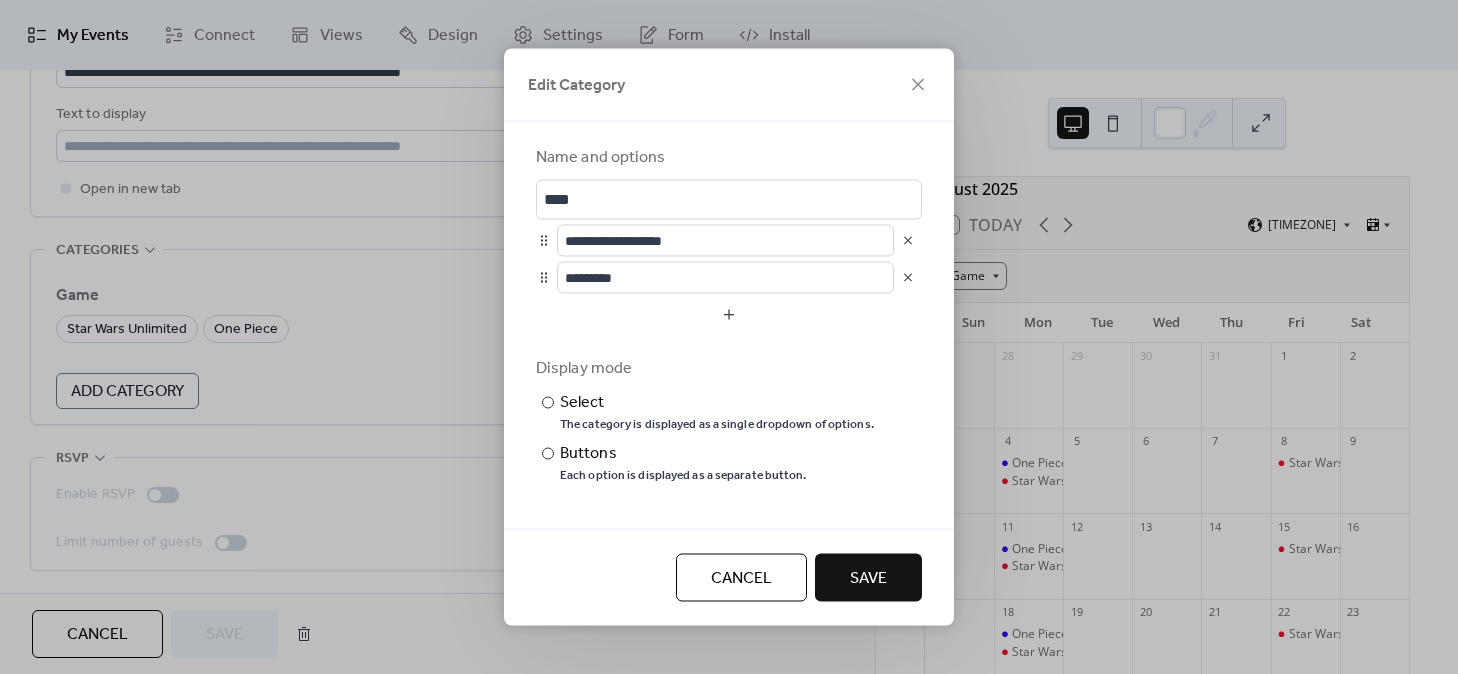 click at bounding box center [908, 241] 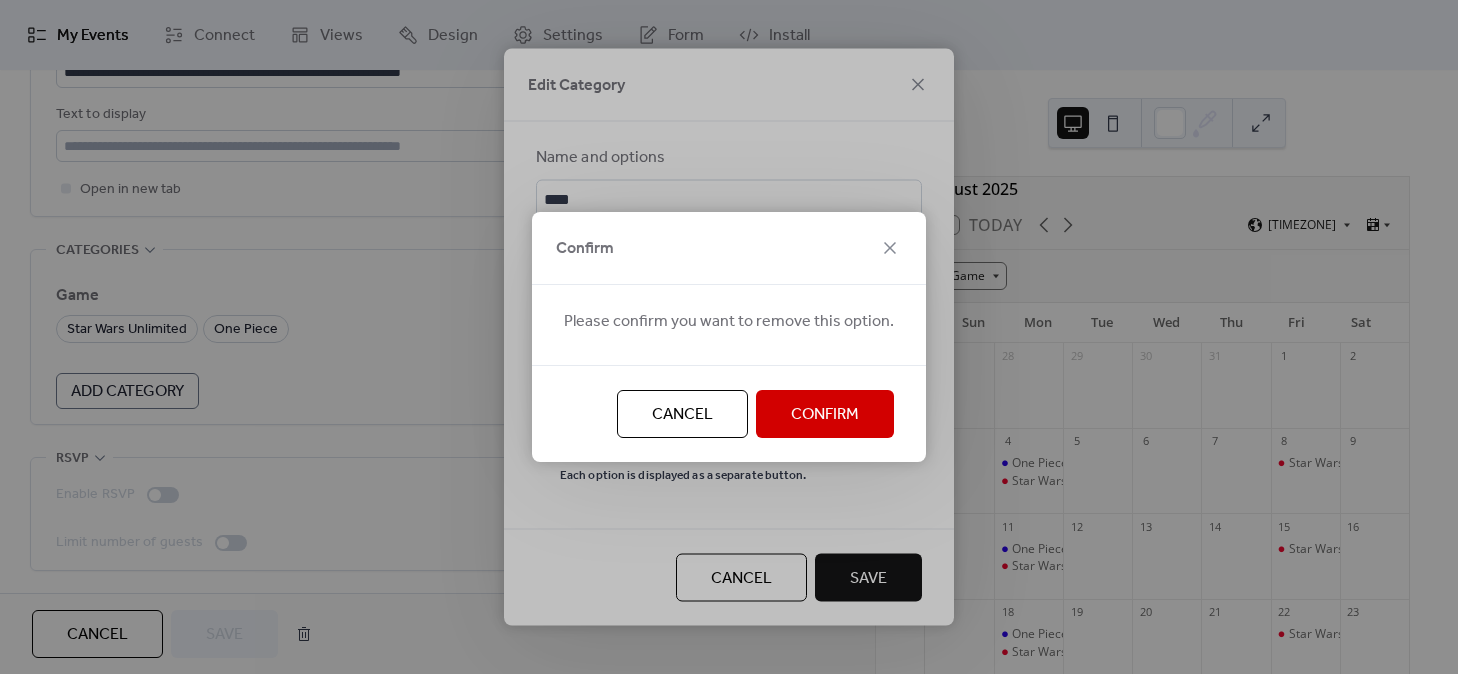 click on "Confirm" at bounding box center (825, 415) 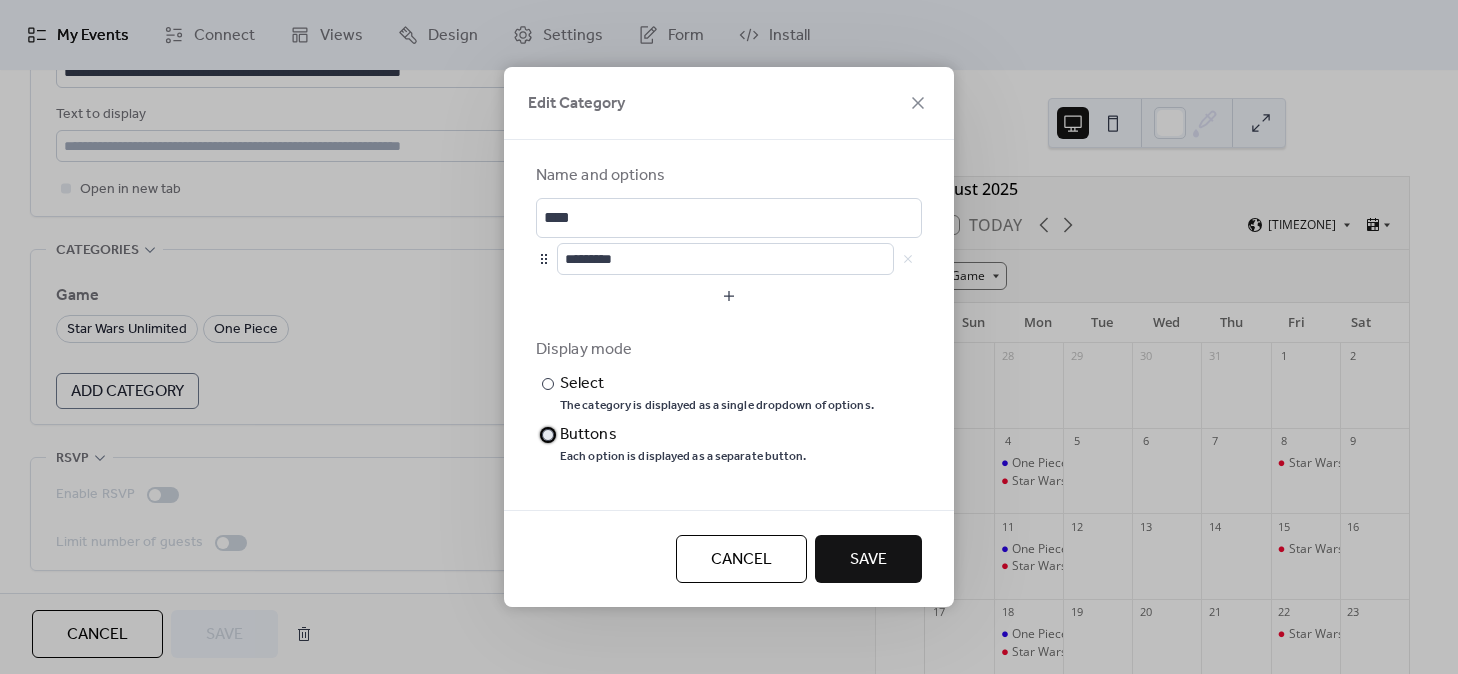click on "Buttons" at bounding box center [681, 435] 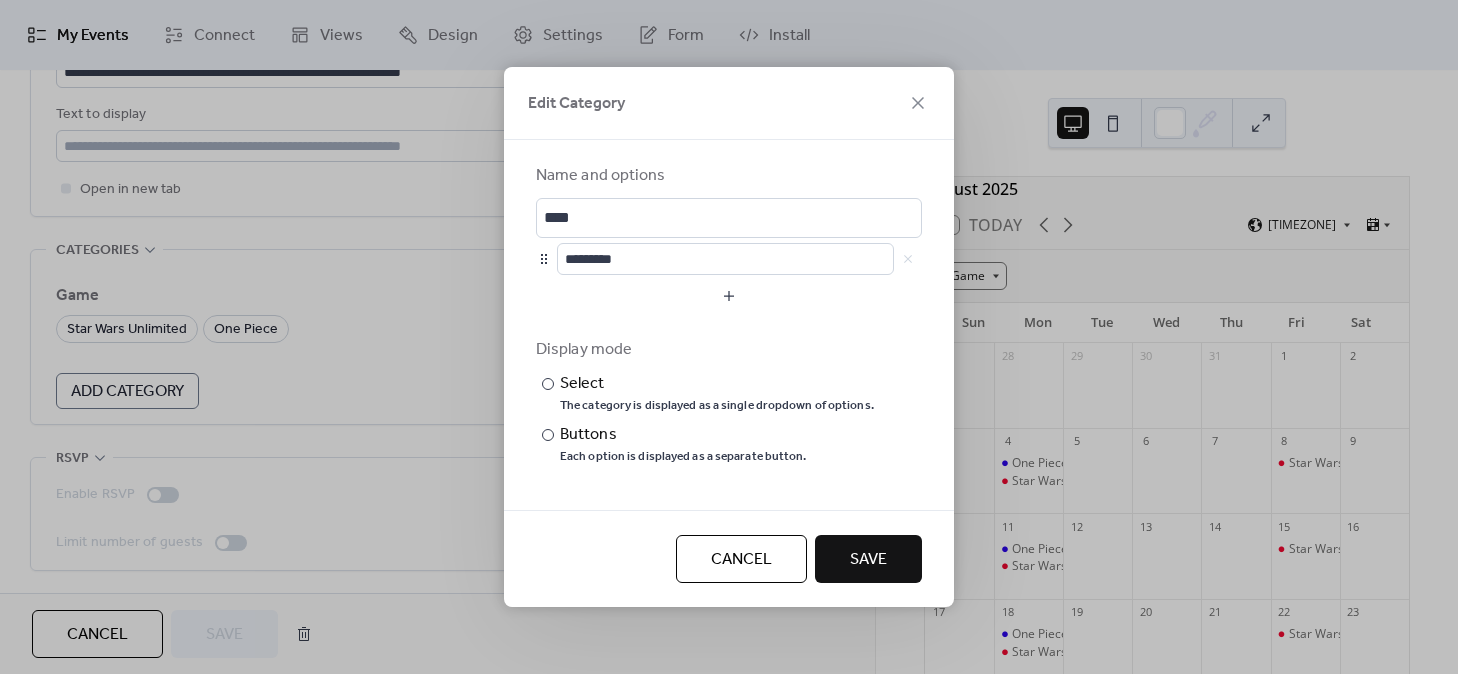 click on "Save" at bounding box center [868, 559] 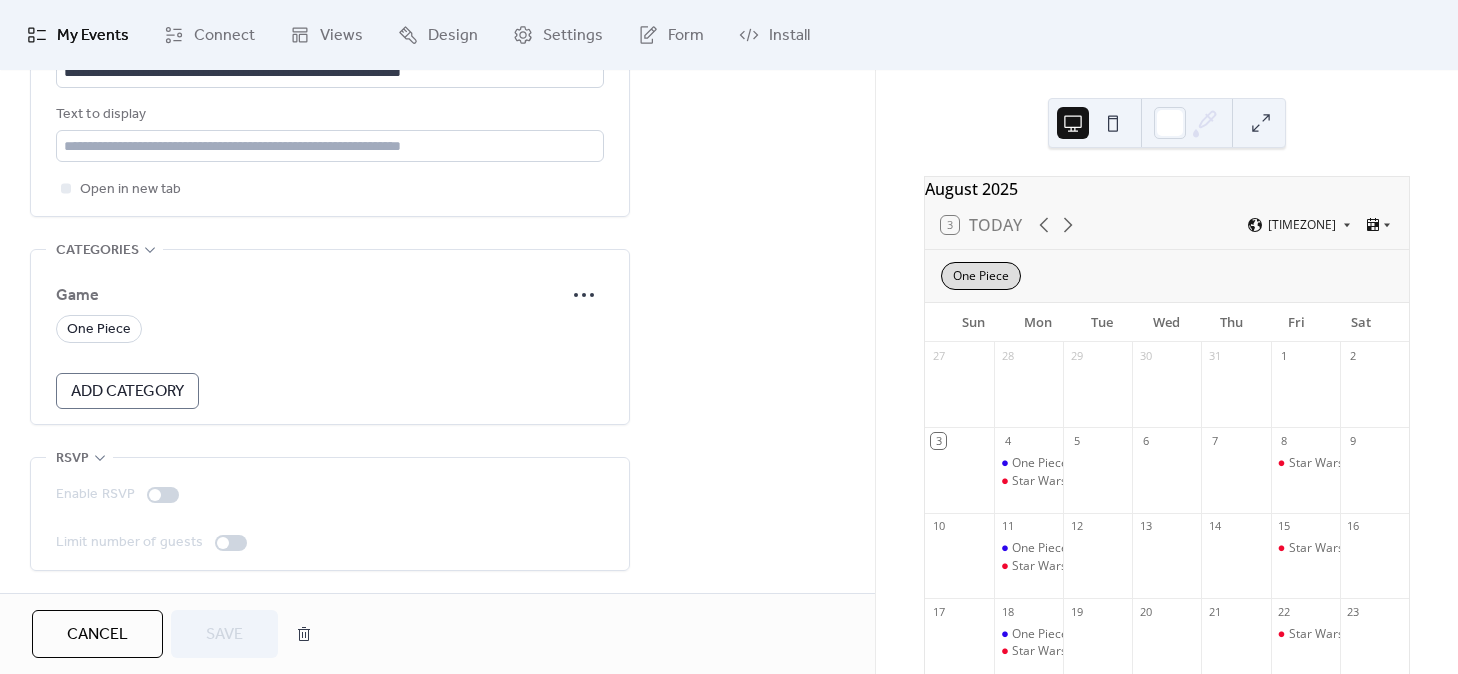 click on "One Piece" at bounding box center (981, 276) 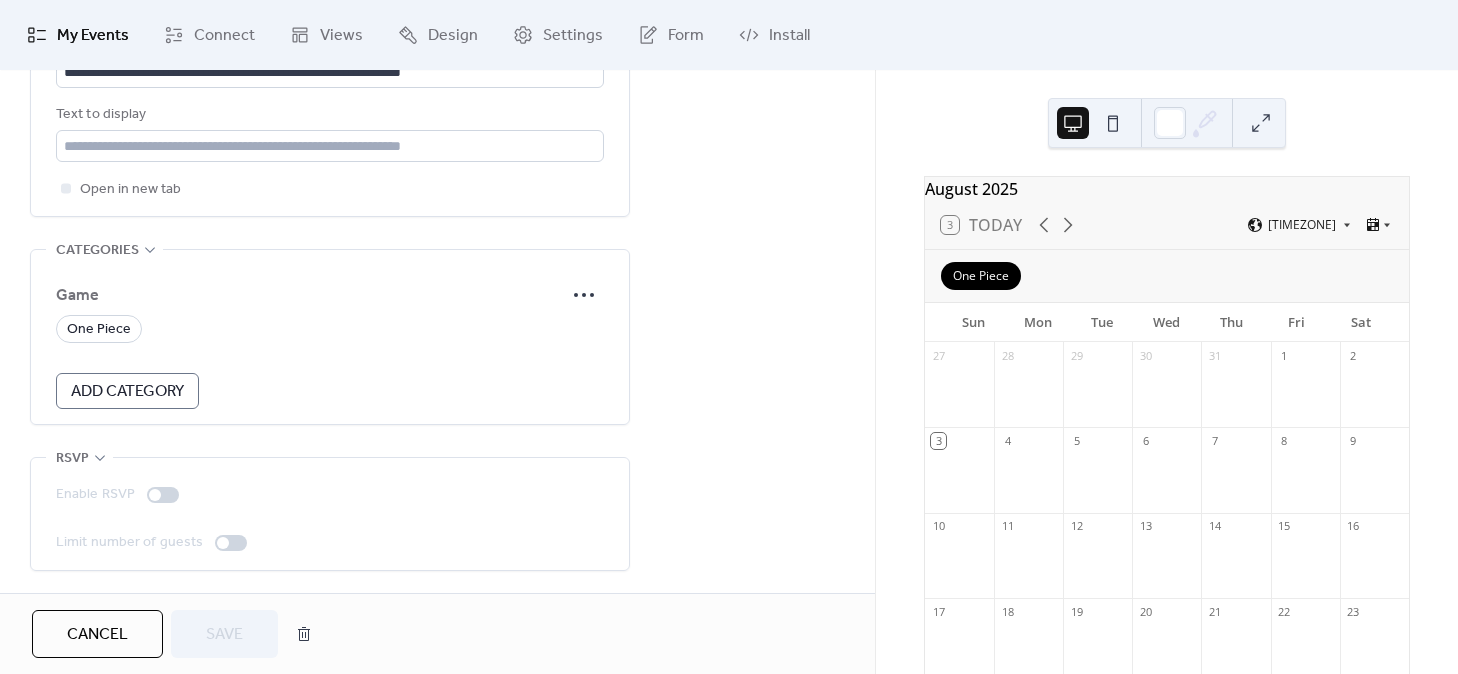 click on "Add Category" at bounding box center [127, 392] 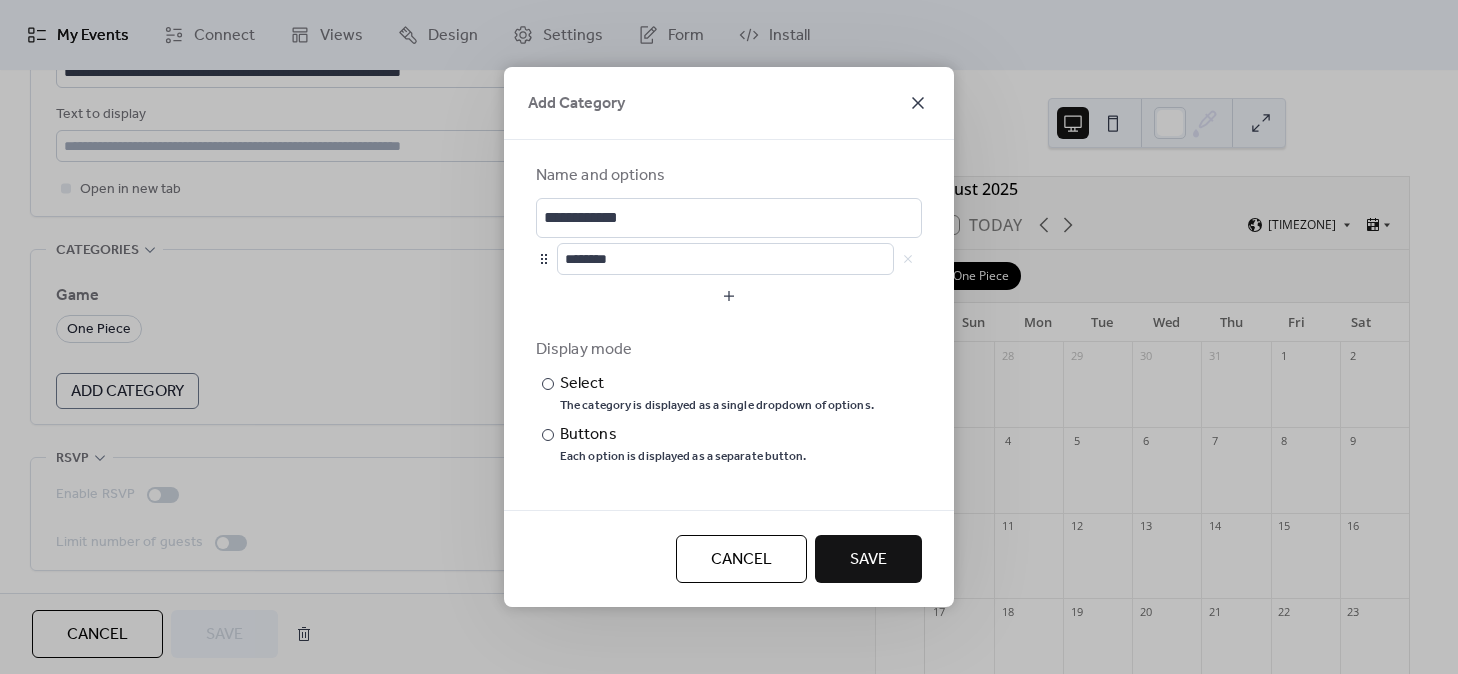 click 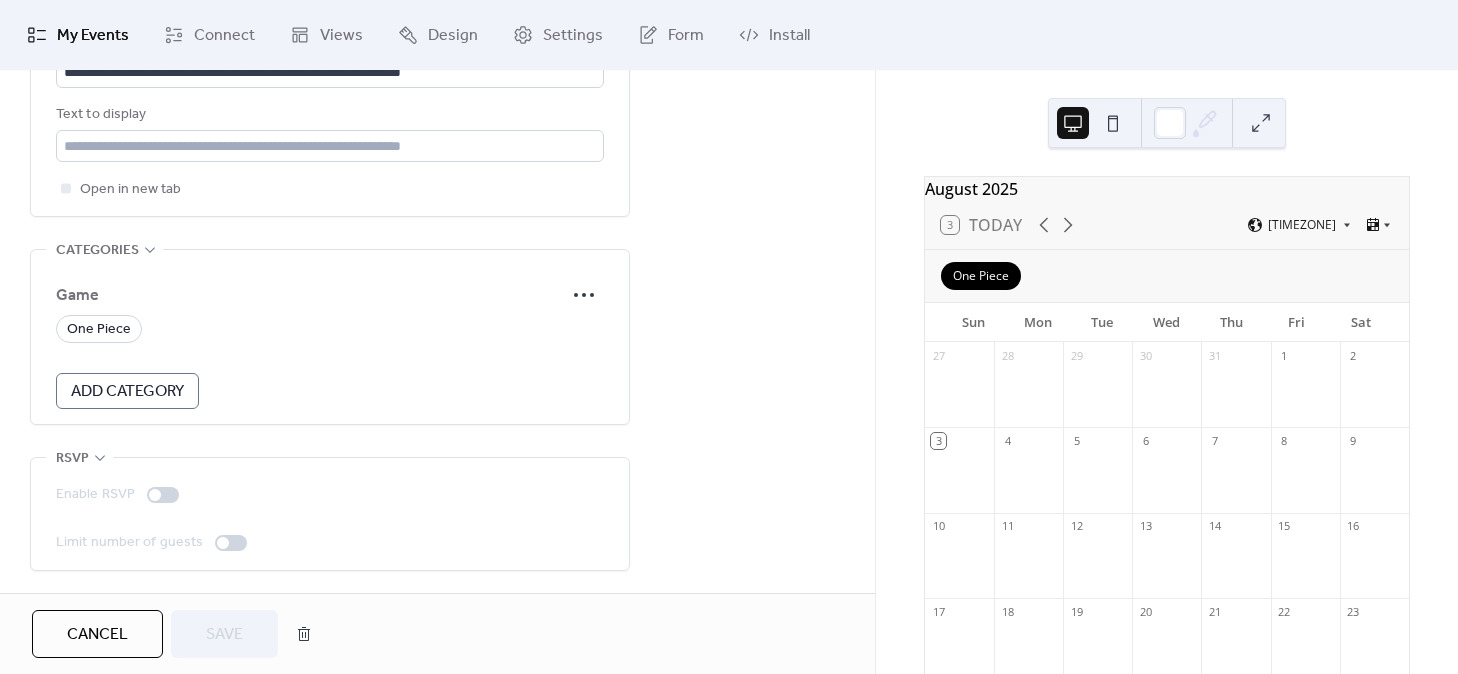 click 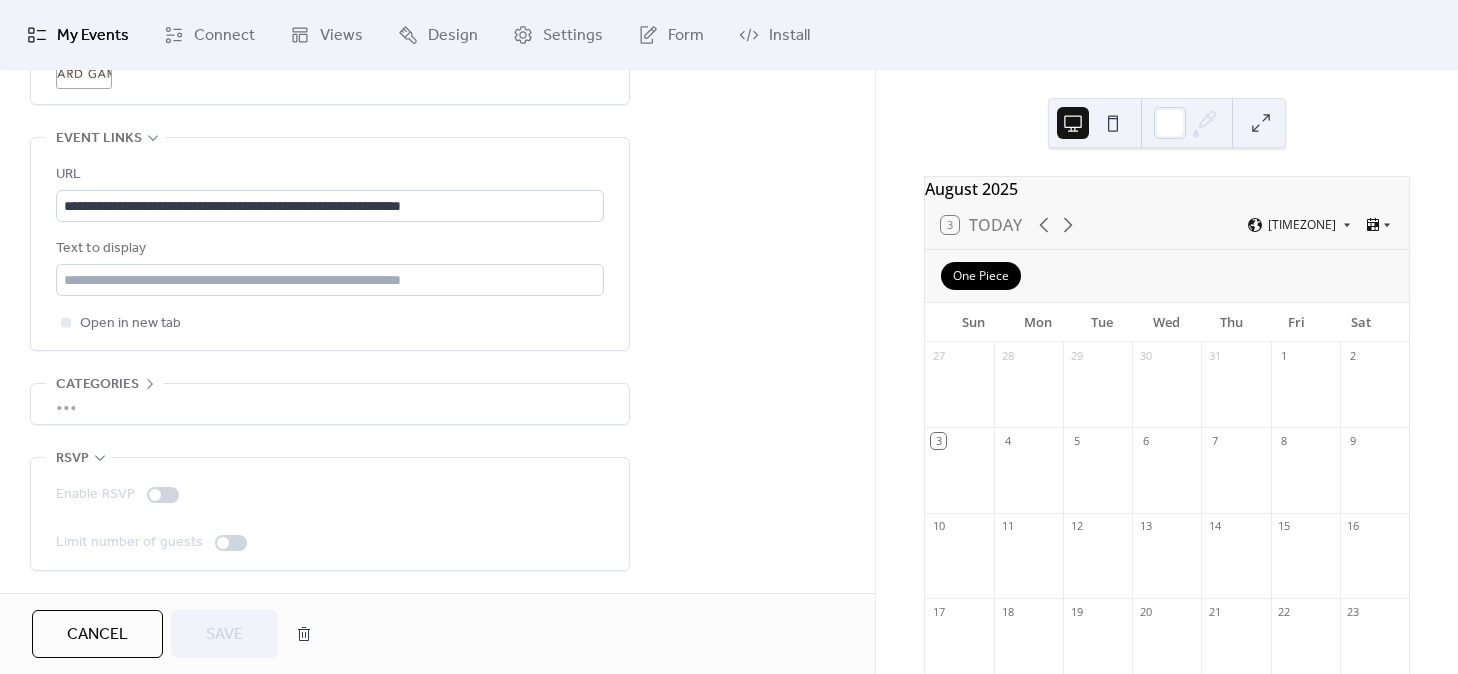 scroll, scrollTop: 1492, scrollLeft: 0, axis: vertical 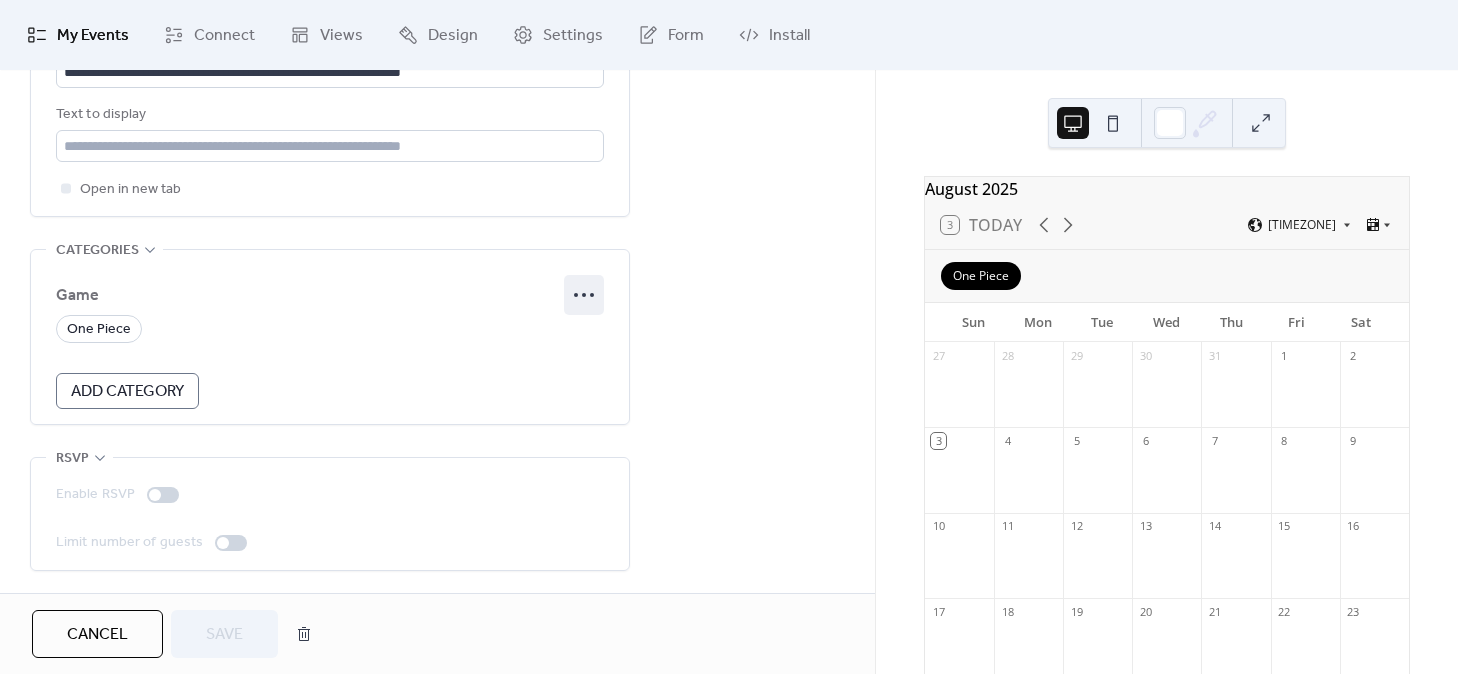 click 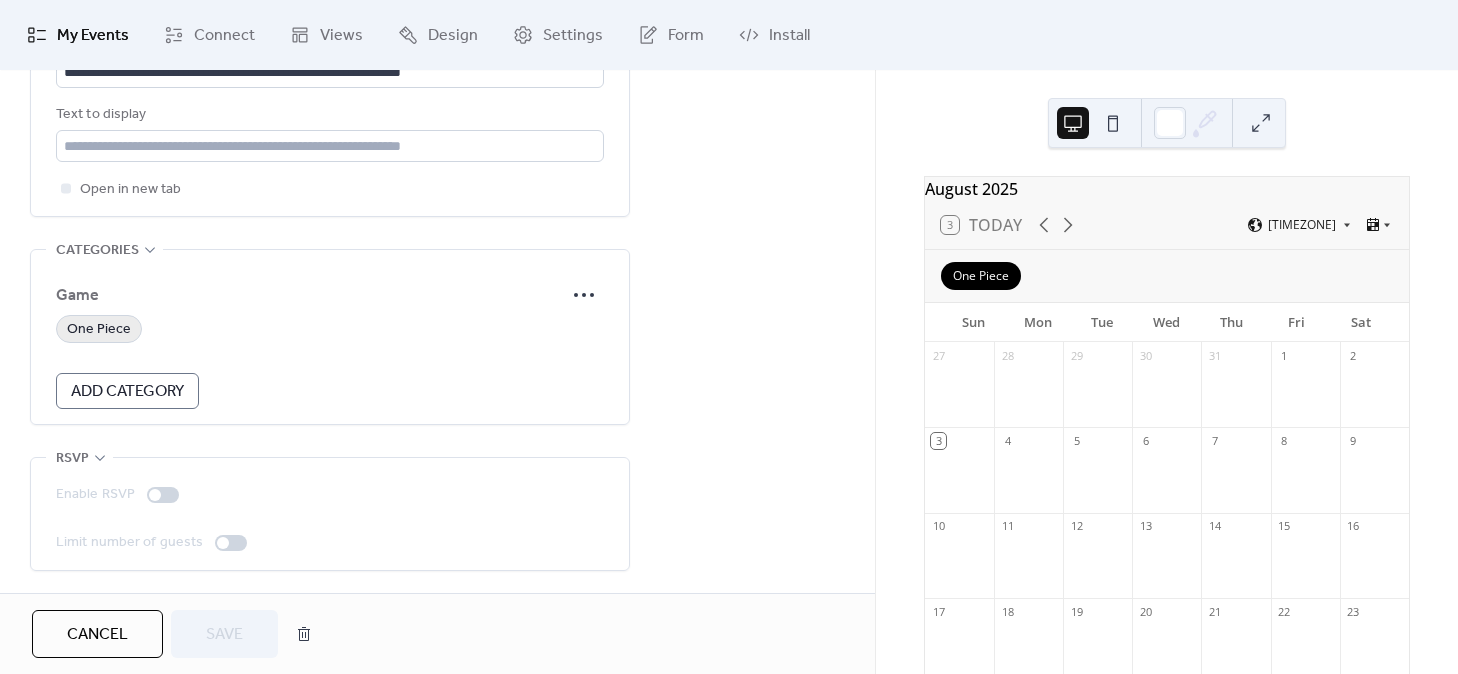 click on "One Piece" at bounding box center (99, 330) 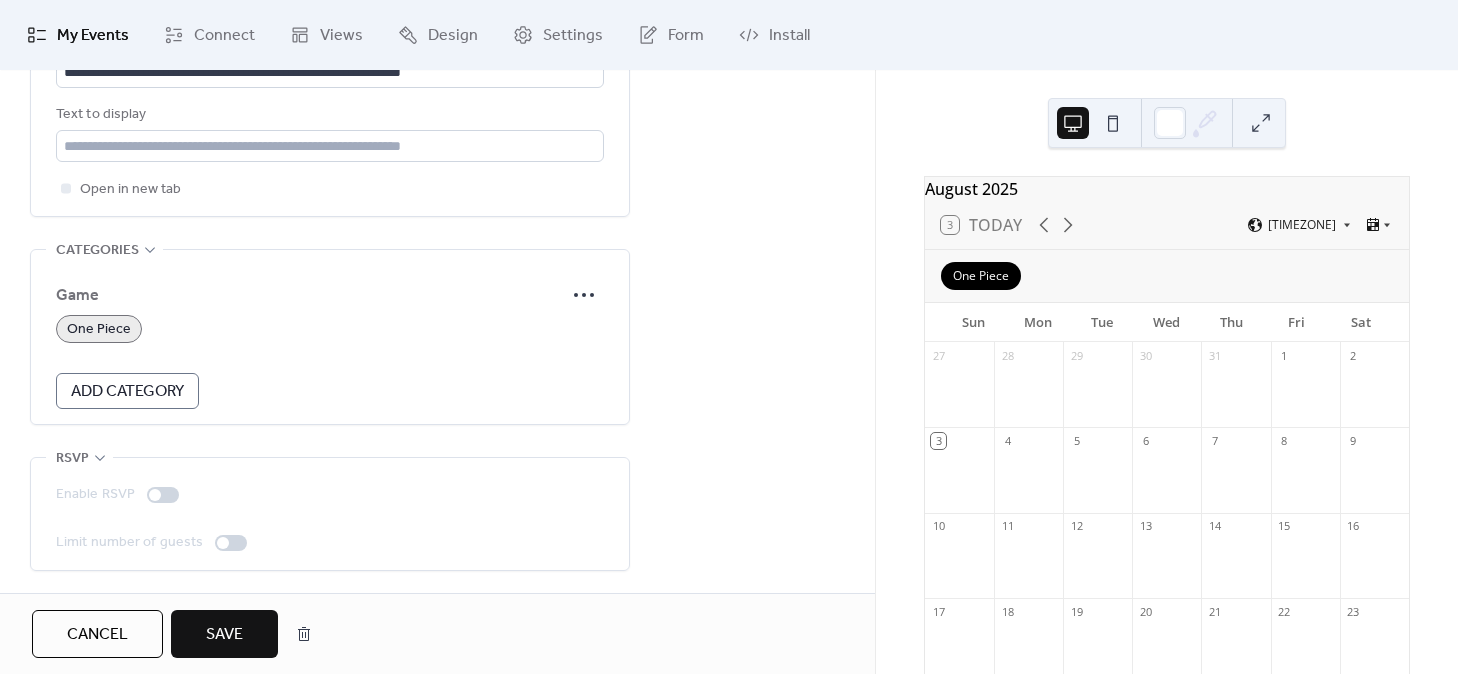 click on "Save" at bounding box center [224, 634] 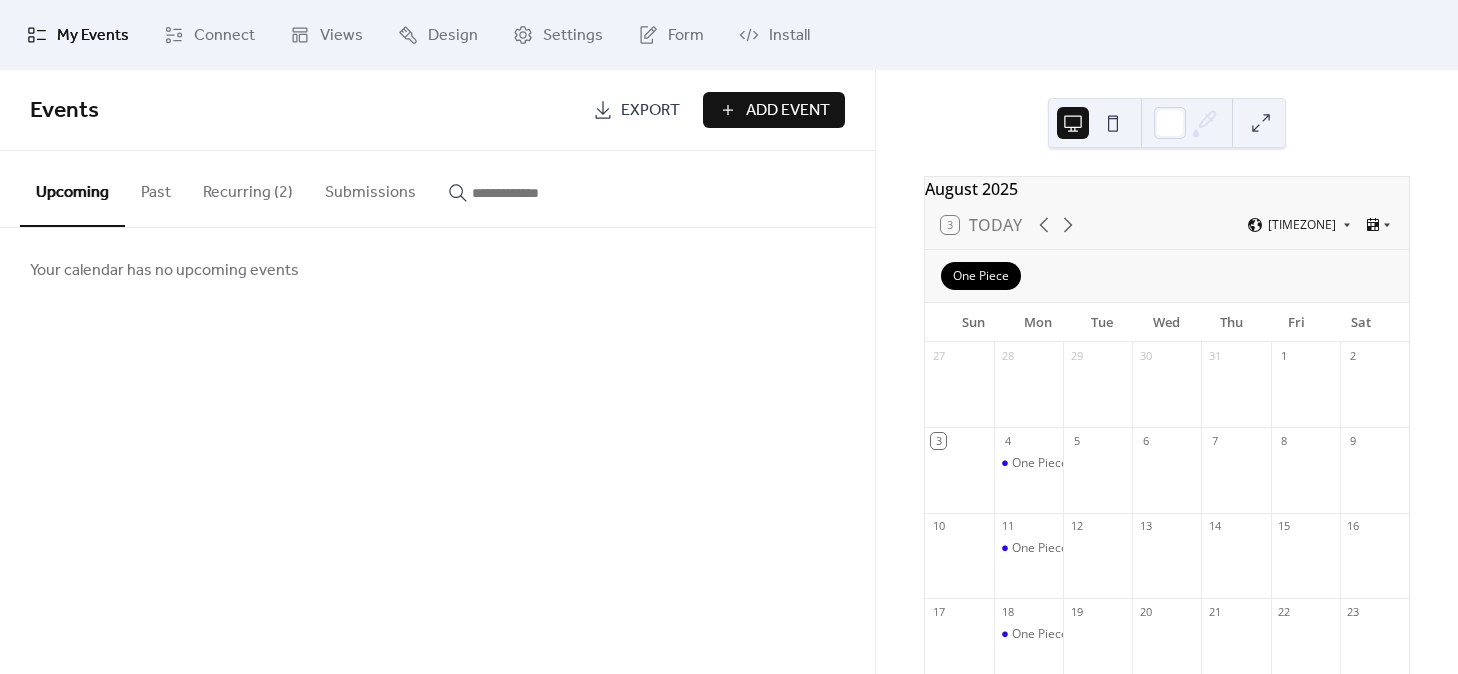 click on "Recurring (2)" at bounding box center [248, 188] 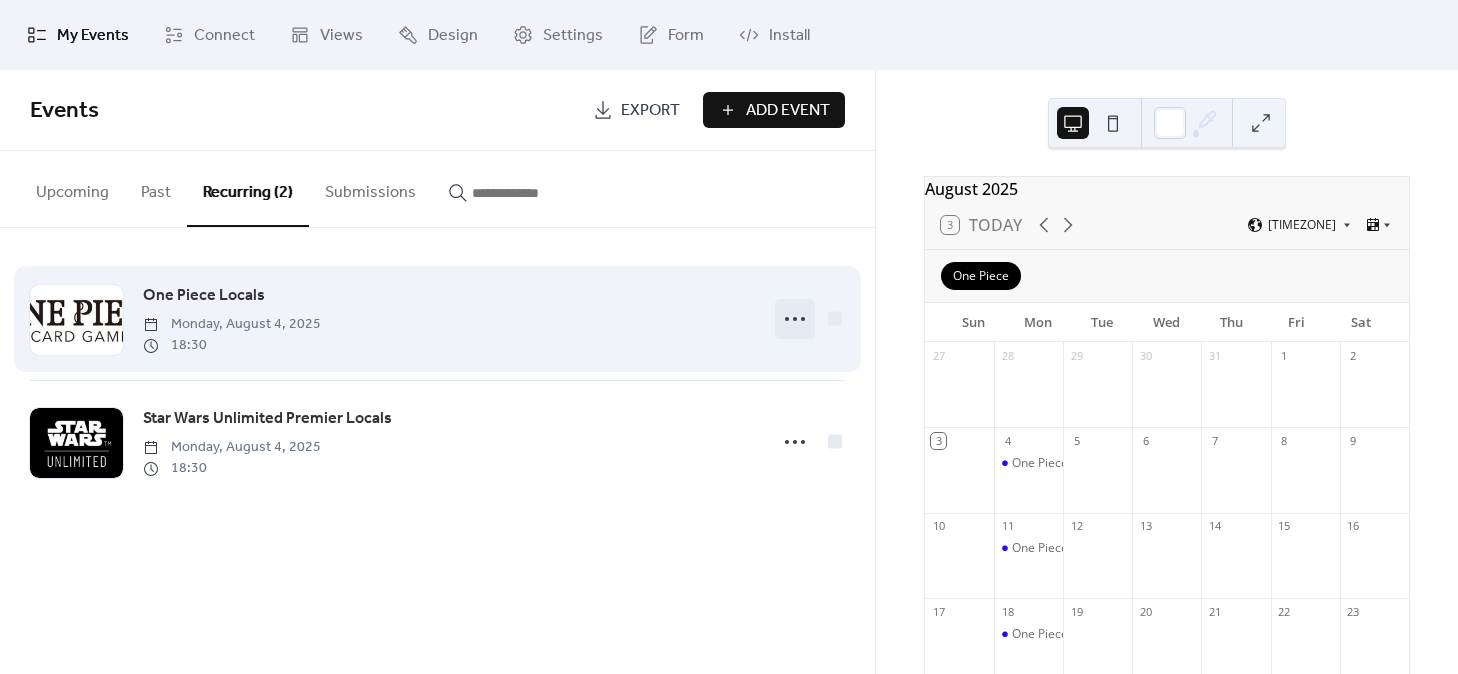 click 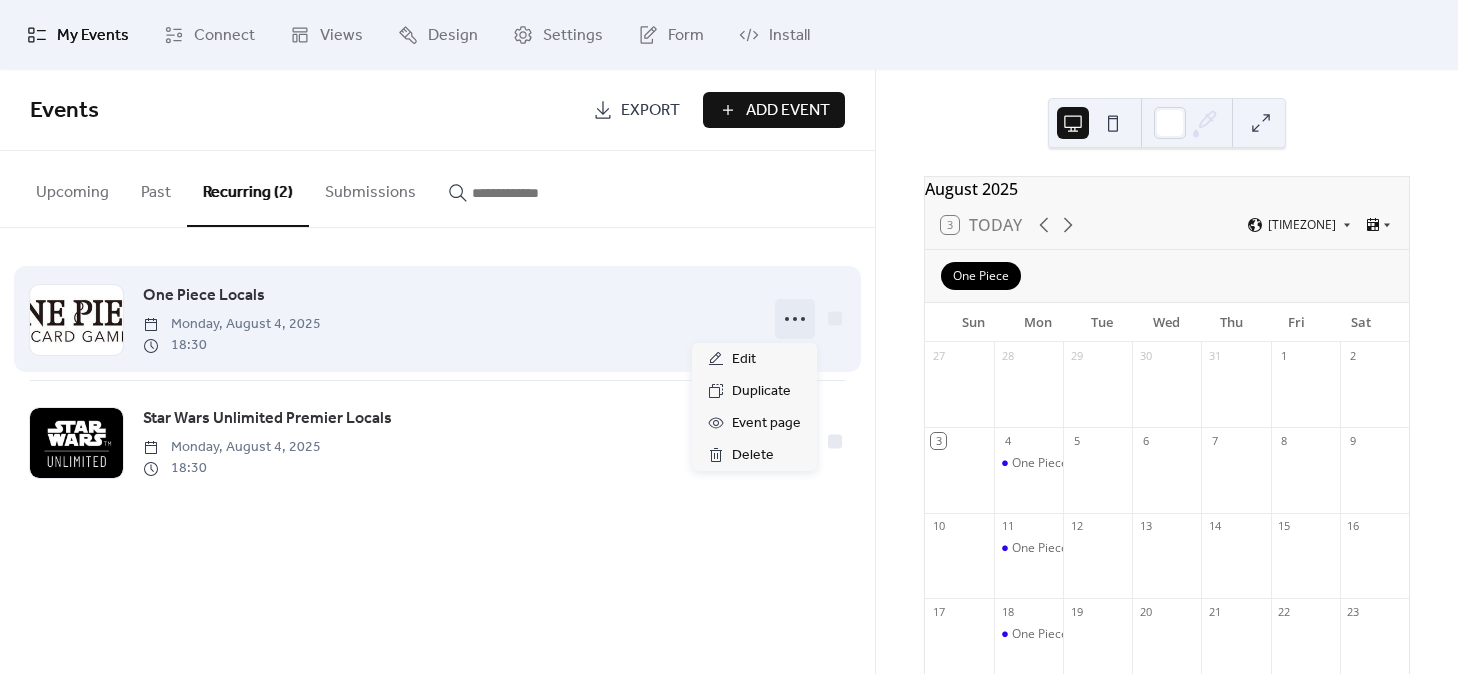 click on "One Piece Locals Monday, August 4, 2025 18:30" at bounding box center (448, 319) 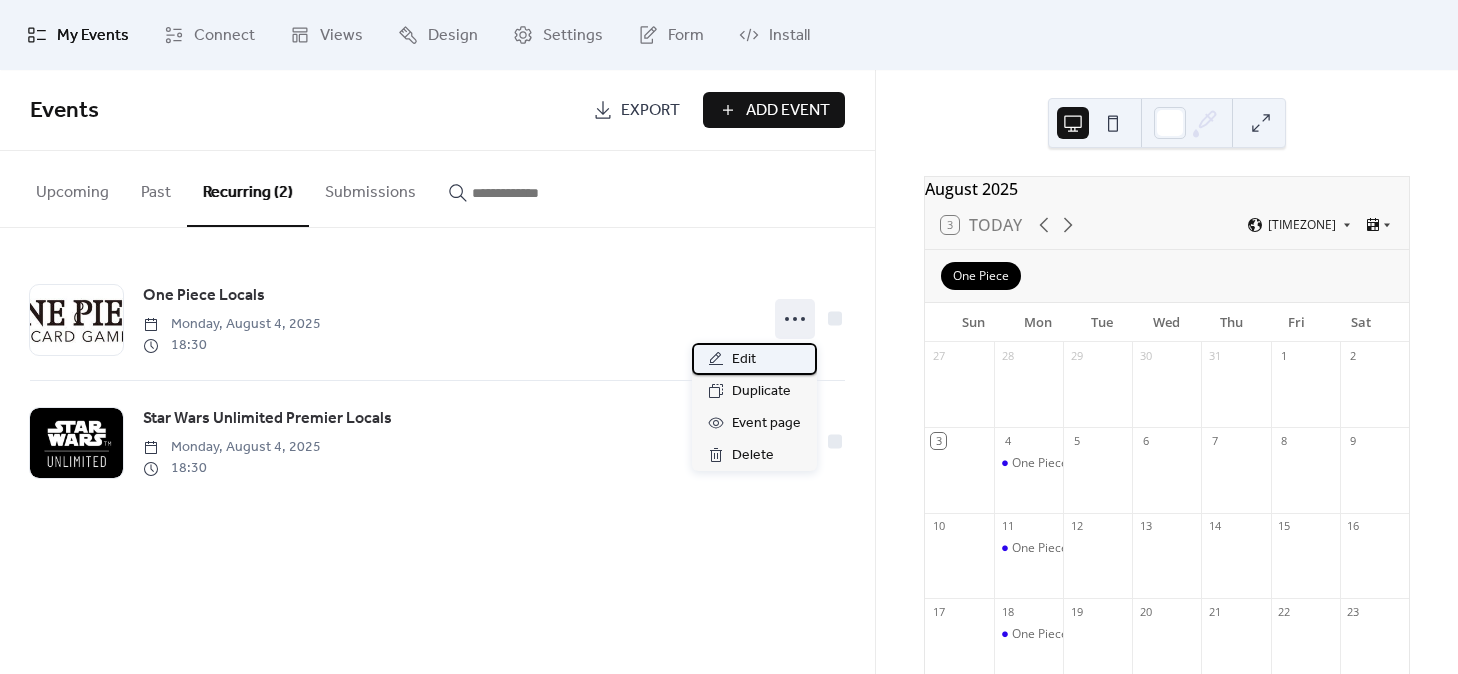 click on "Edit" at bounding box center [754, 359] 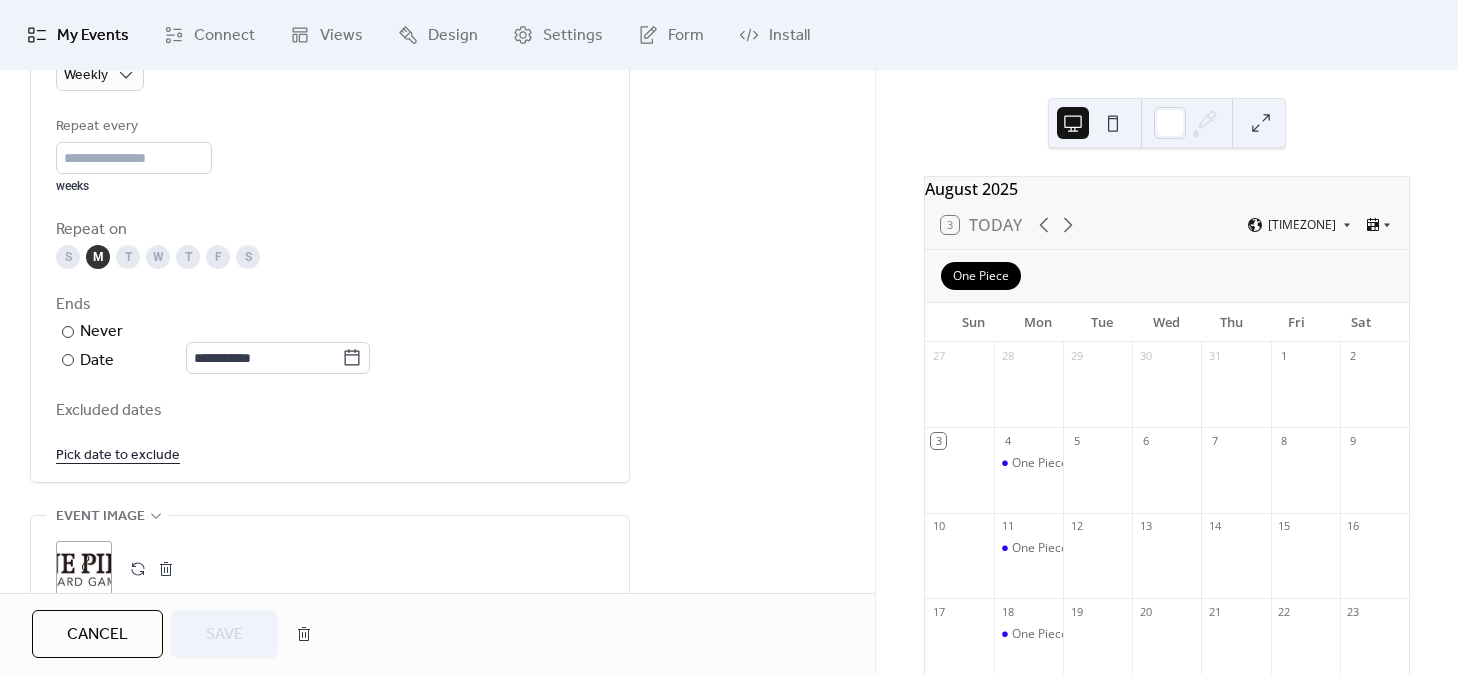 scroll, scrollTop: 1625, scrollLeft: 0, axis: vertical 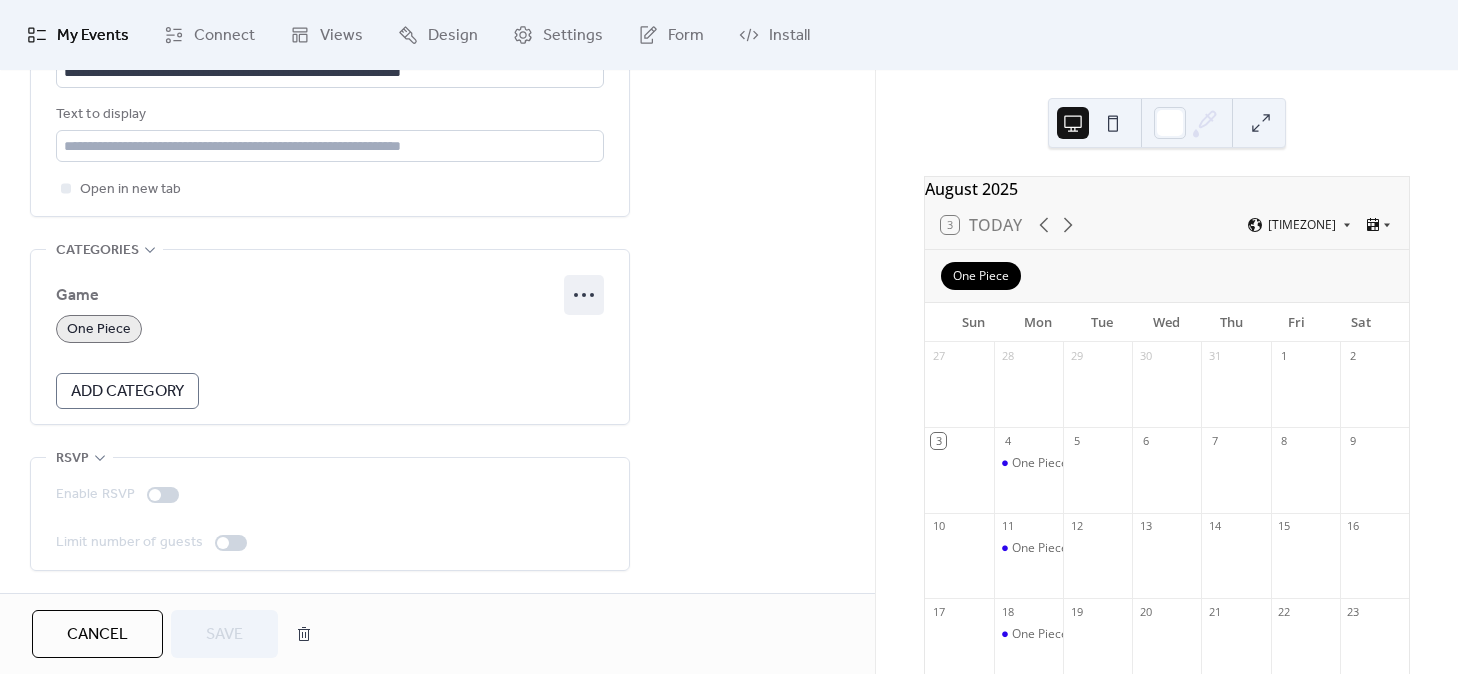 click 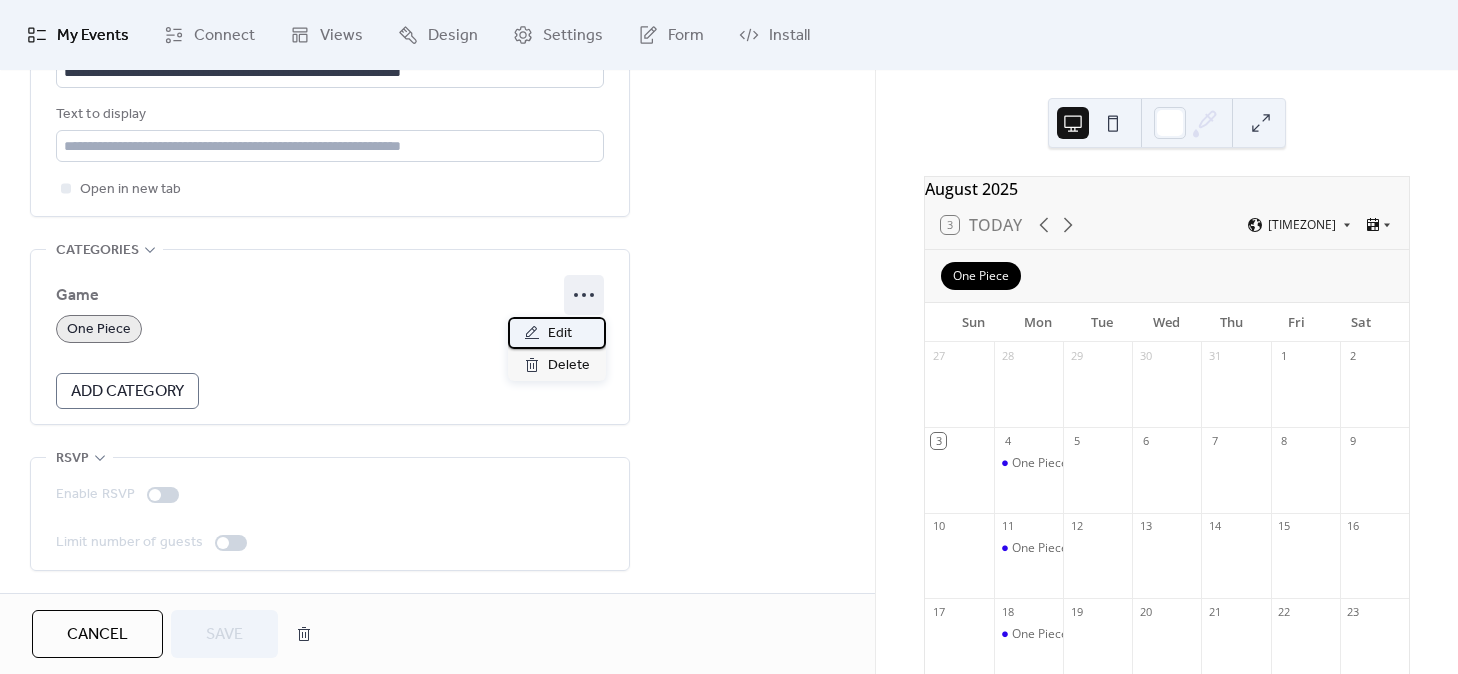 click on "Edit" at bounding box center [560, 334] 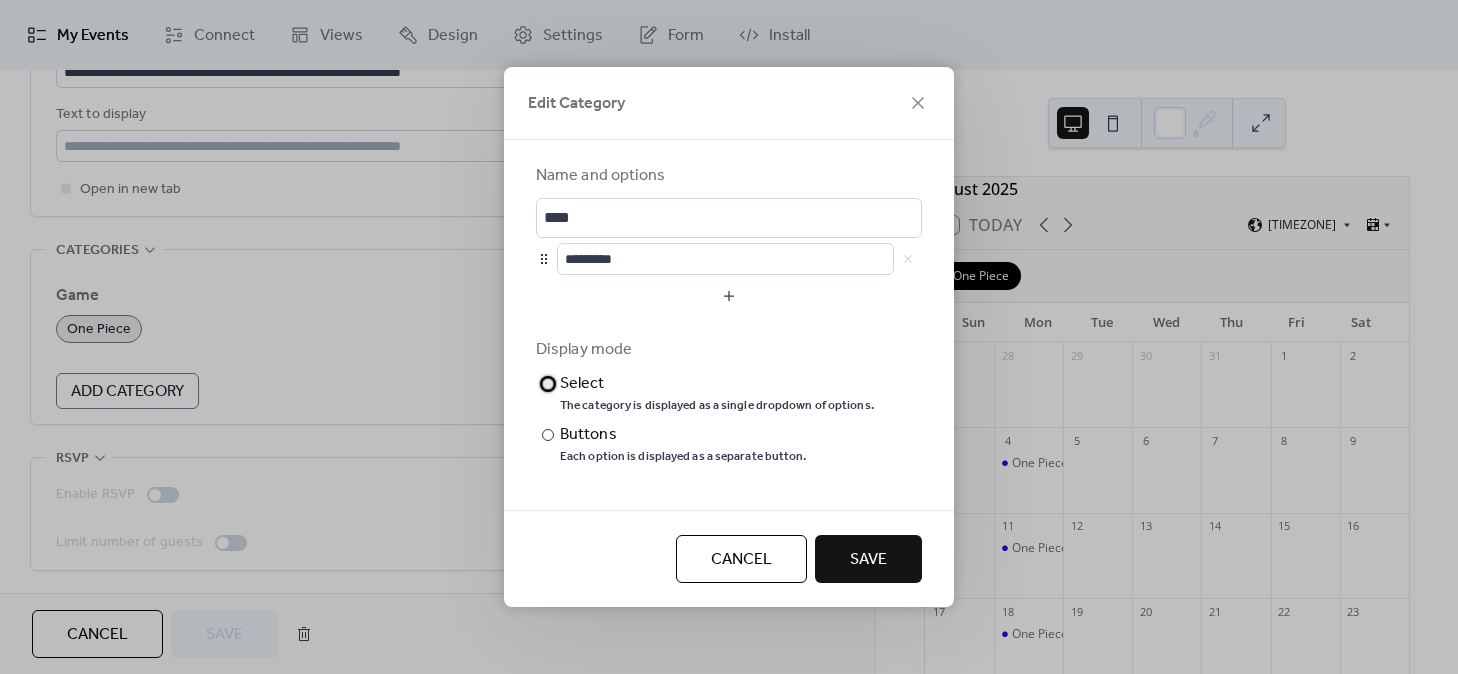 click on "Select" at bounding box center (715, 384) 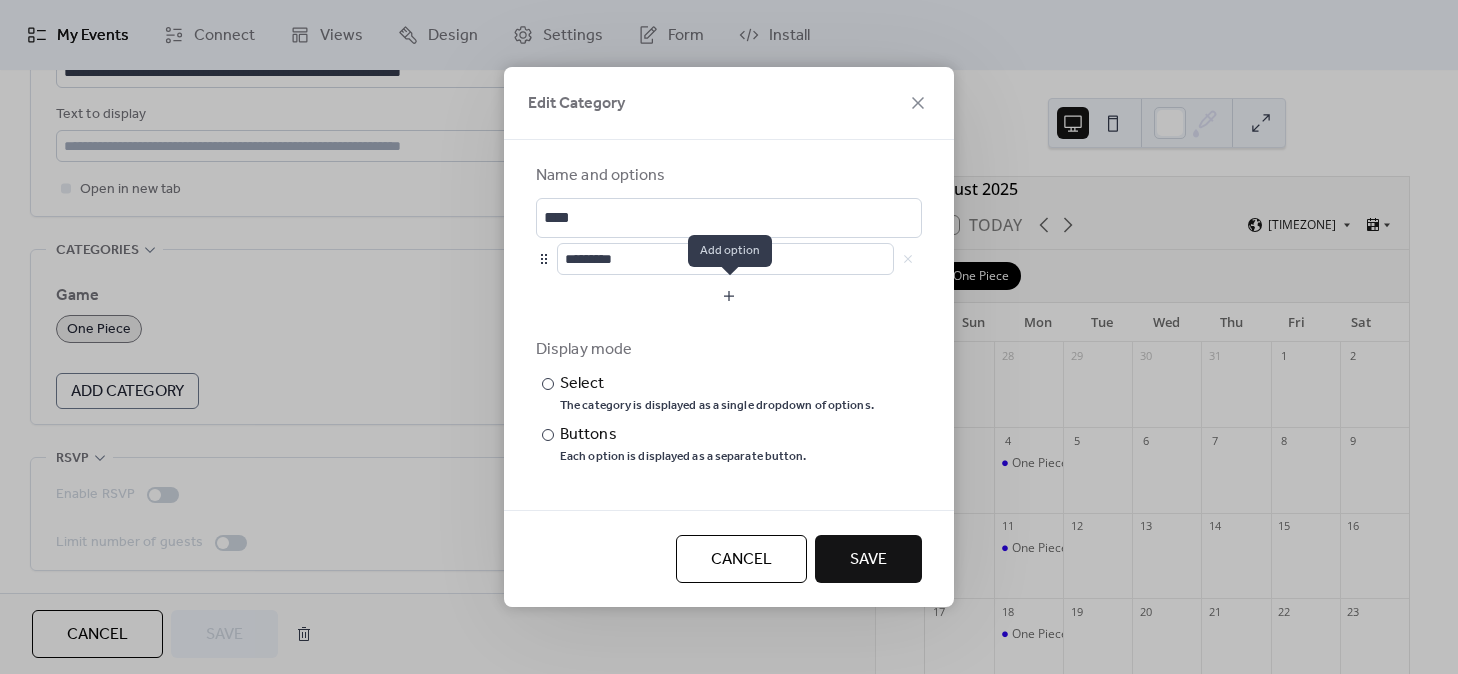 click at bounding box center [729, 296] 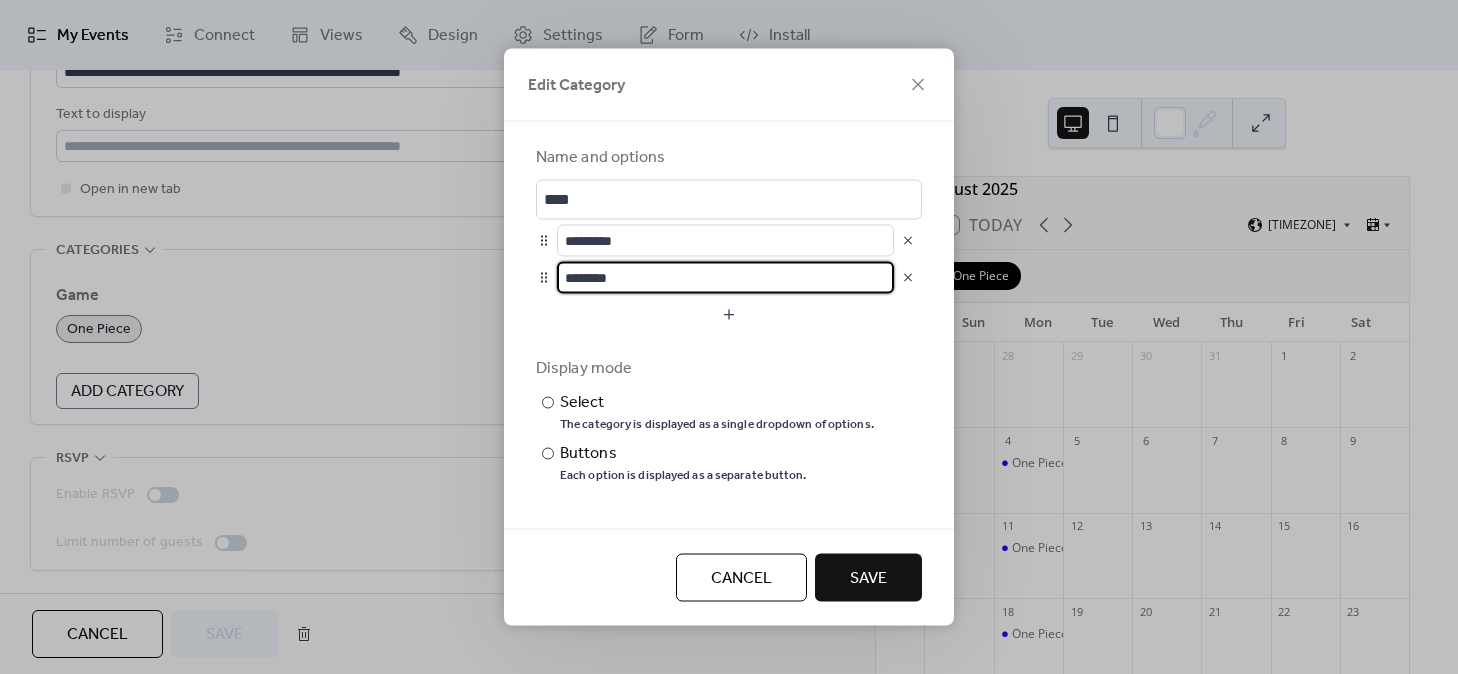 click on "********" at bounding box center [725, 278] 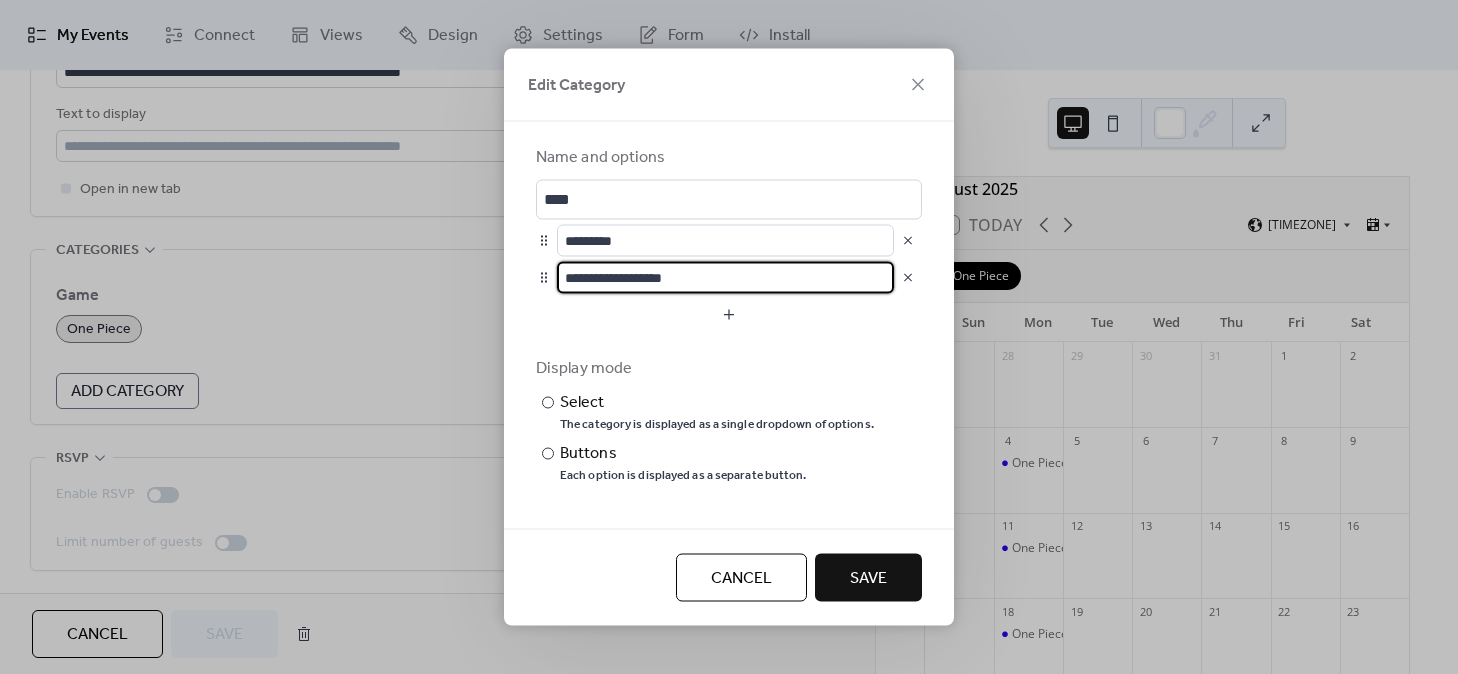 type on "**********" 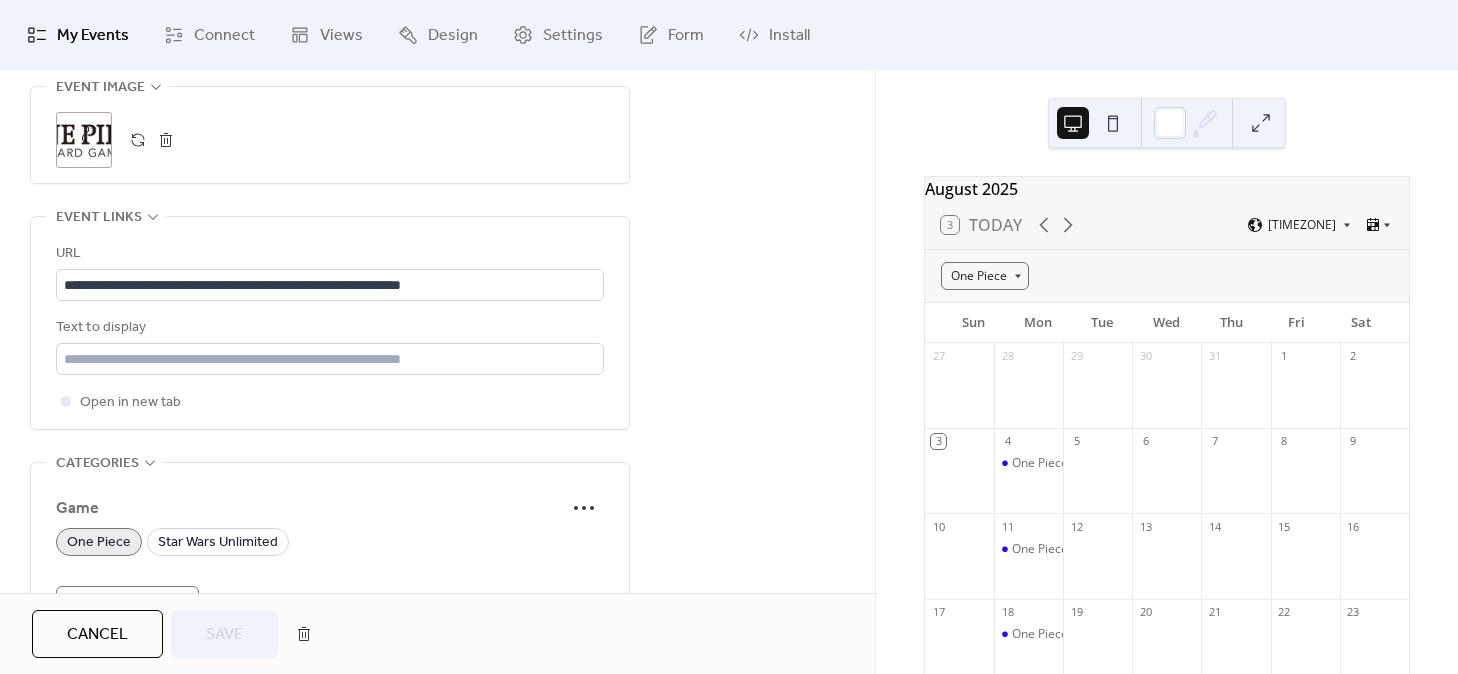 scroll, scrollTop: 1625, scrollLeft: 0, axis: vertical 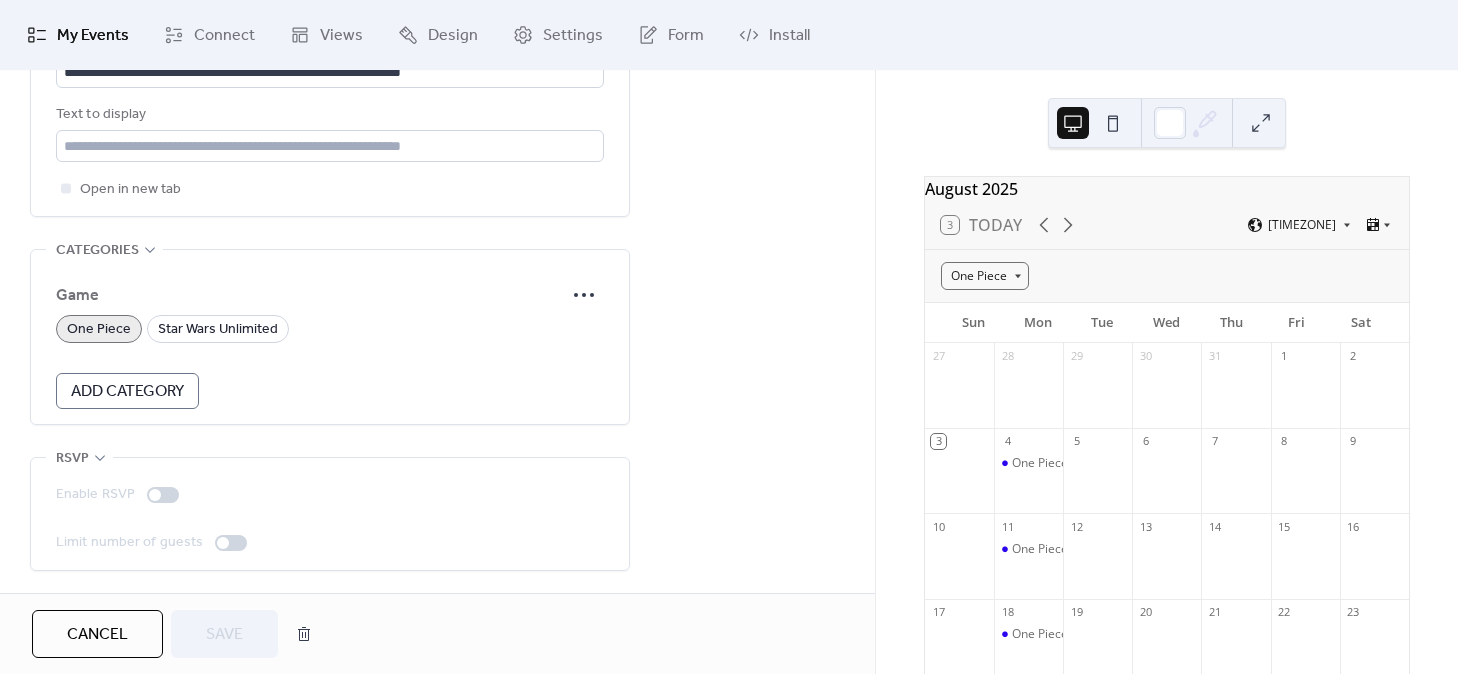 click on "**********" at bounding box center (437, -426) 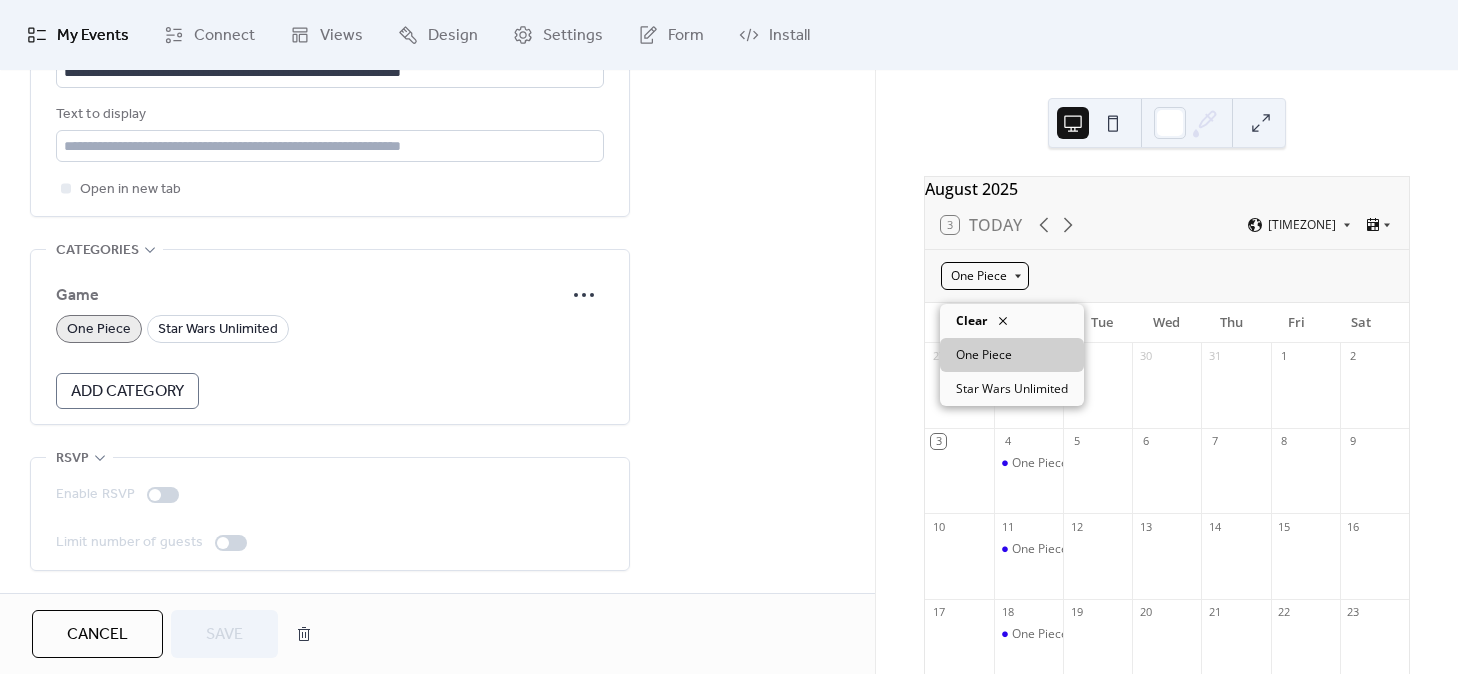 click on "One Piece" at bounding box center (985, 276) 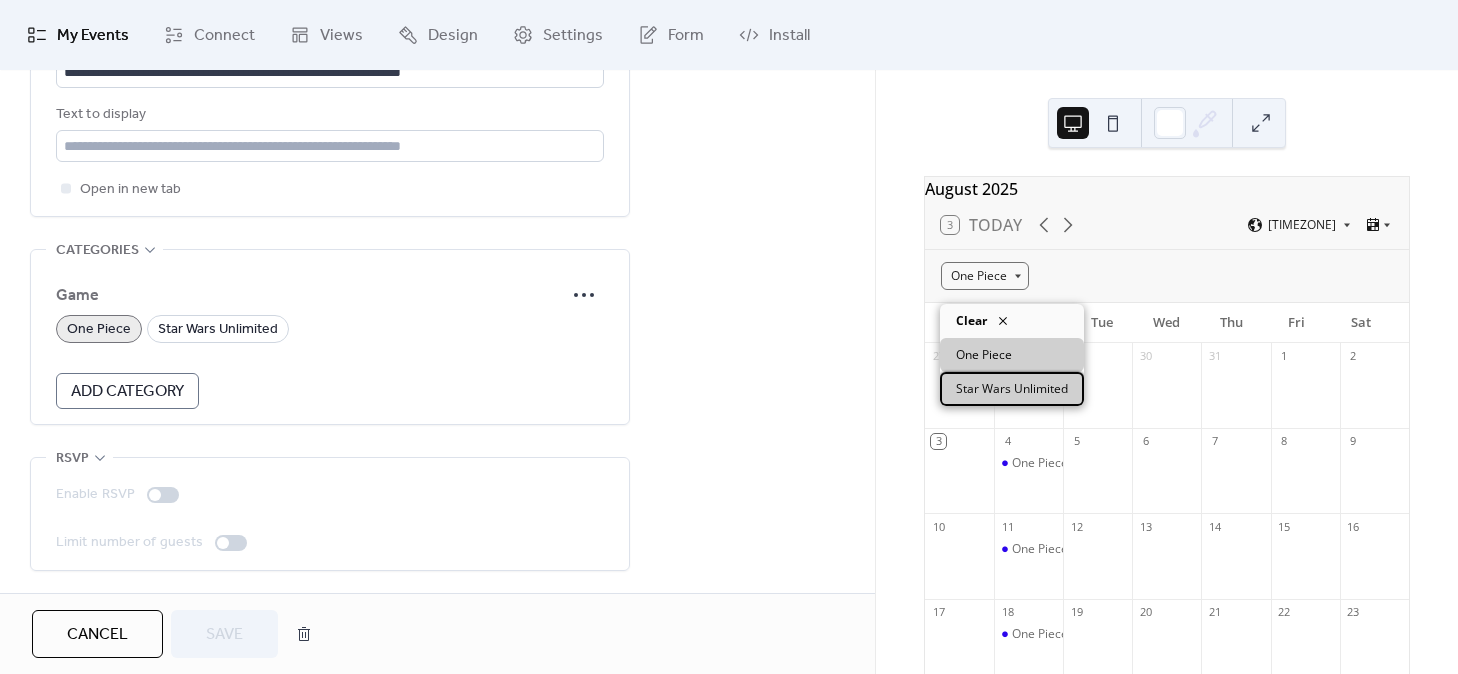click on "Star Wars Unlimited" at bounding box center (1012, 389) 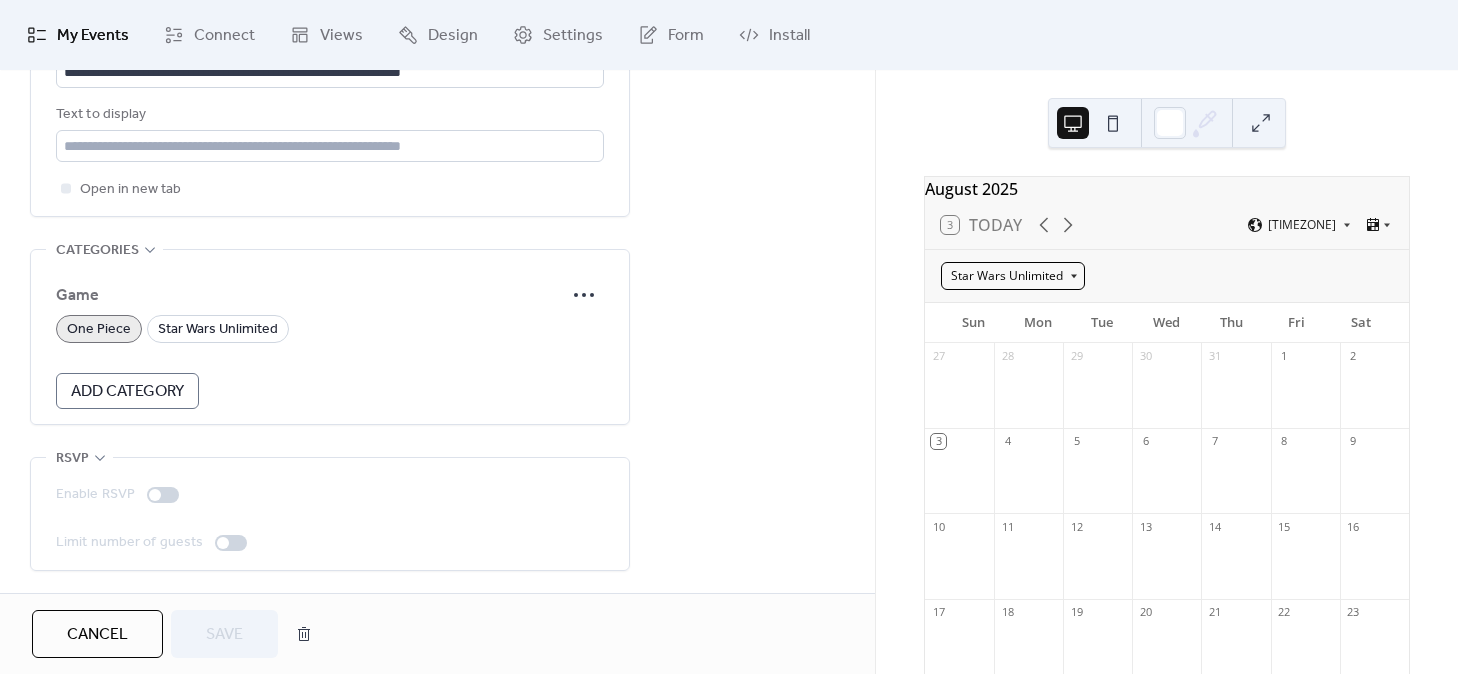 click on "Star Wars Unlimited" at bounding box center (1013, 276) 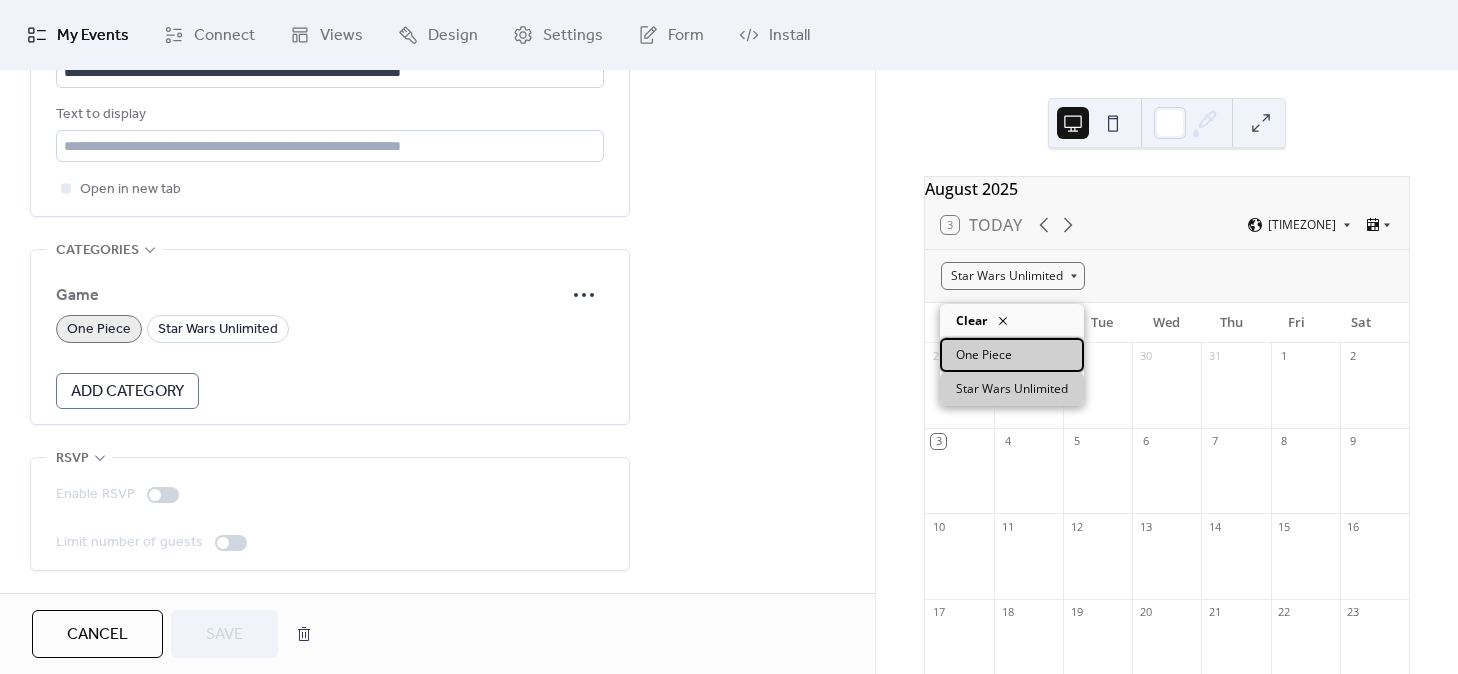 click on "One Piece" at bounding box center [1012, 355] 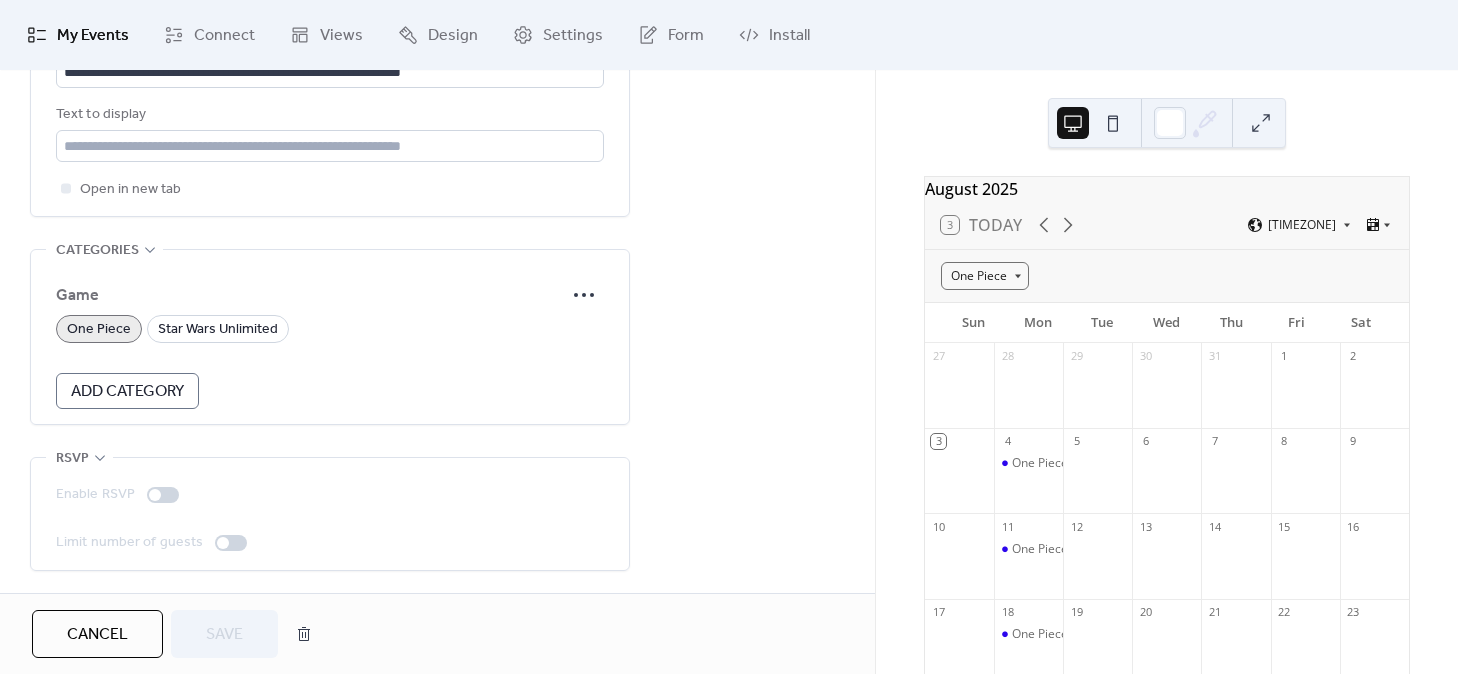 click on "**********" at bounding box center (437, -426) 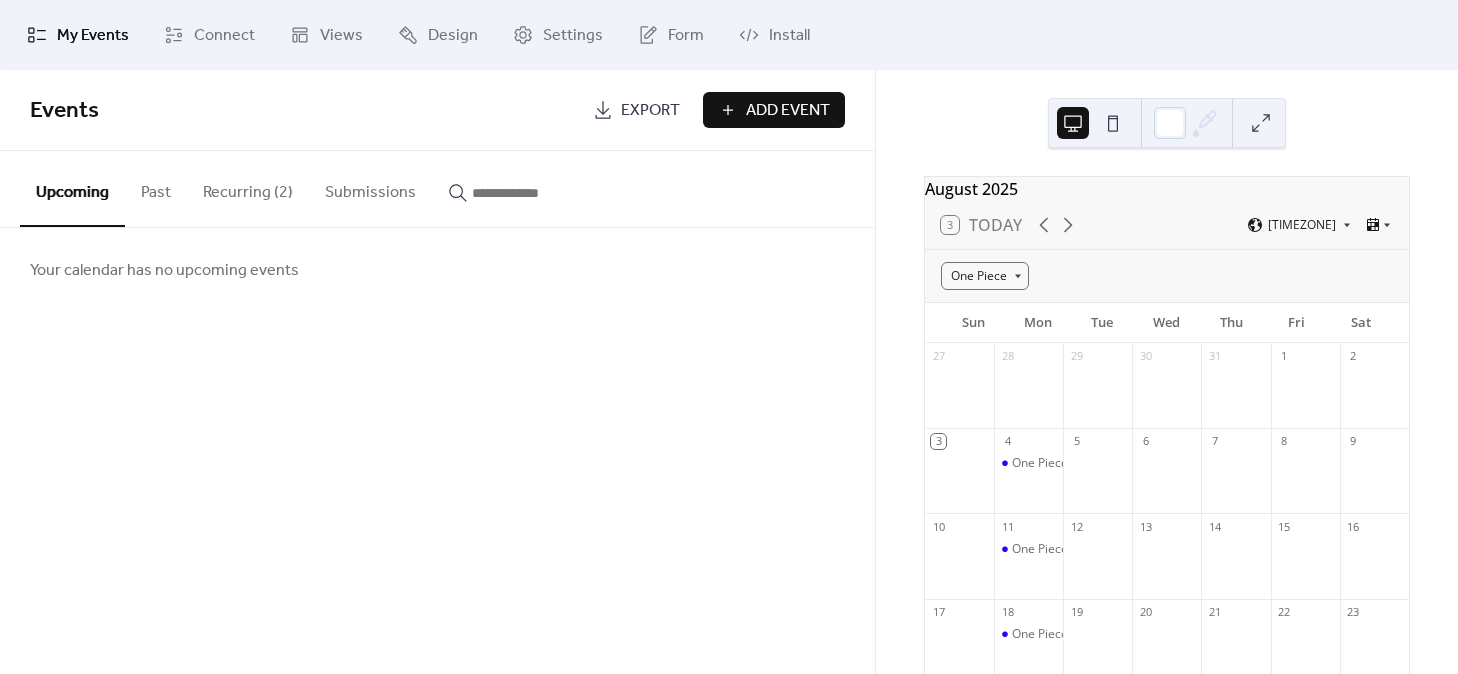click on "Recurring (2)" at bounding box center (248, 188) 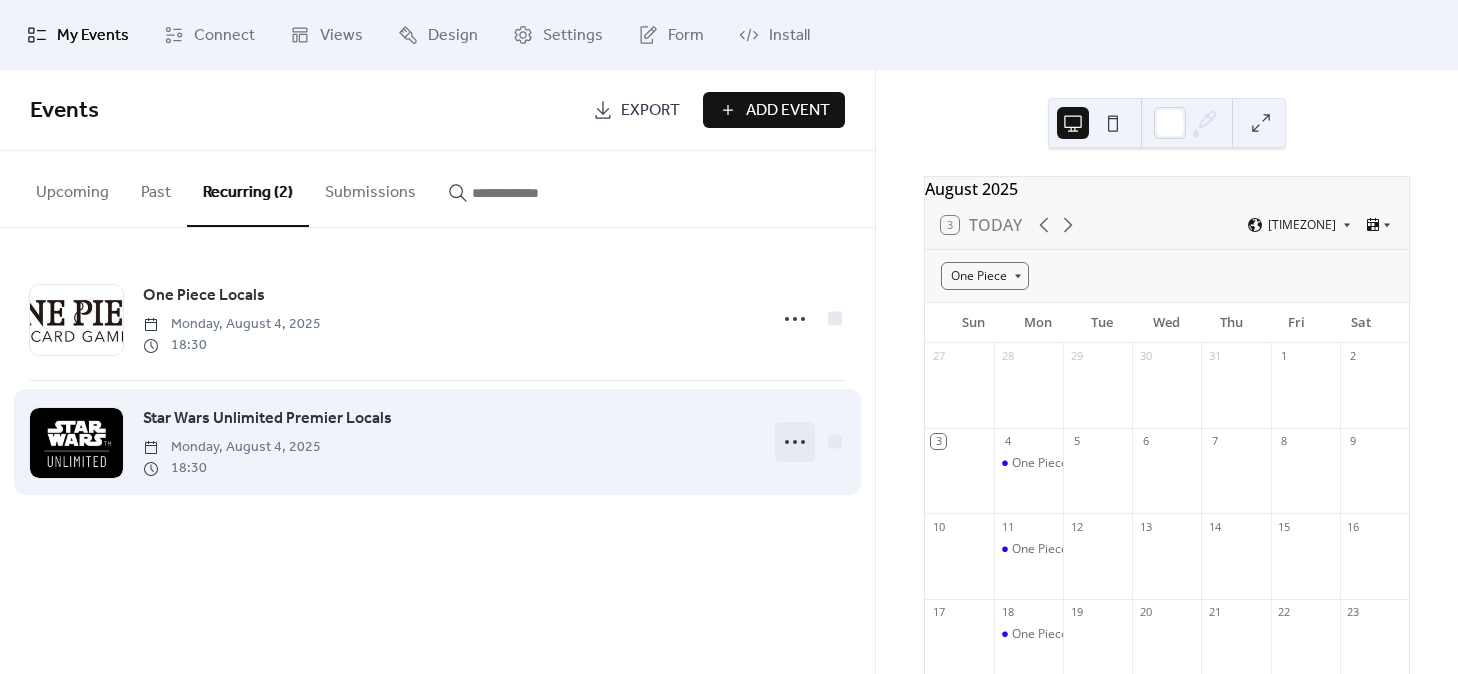 click 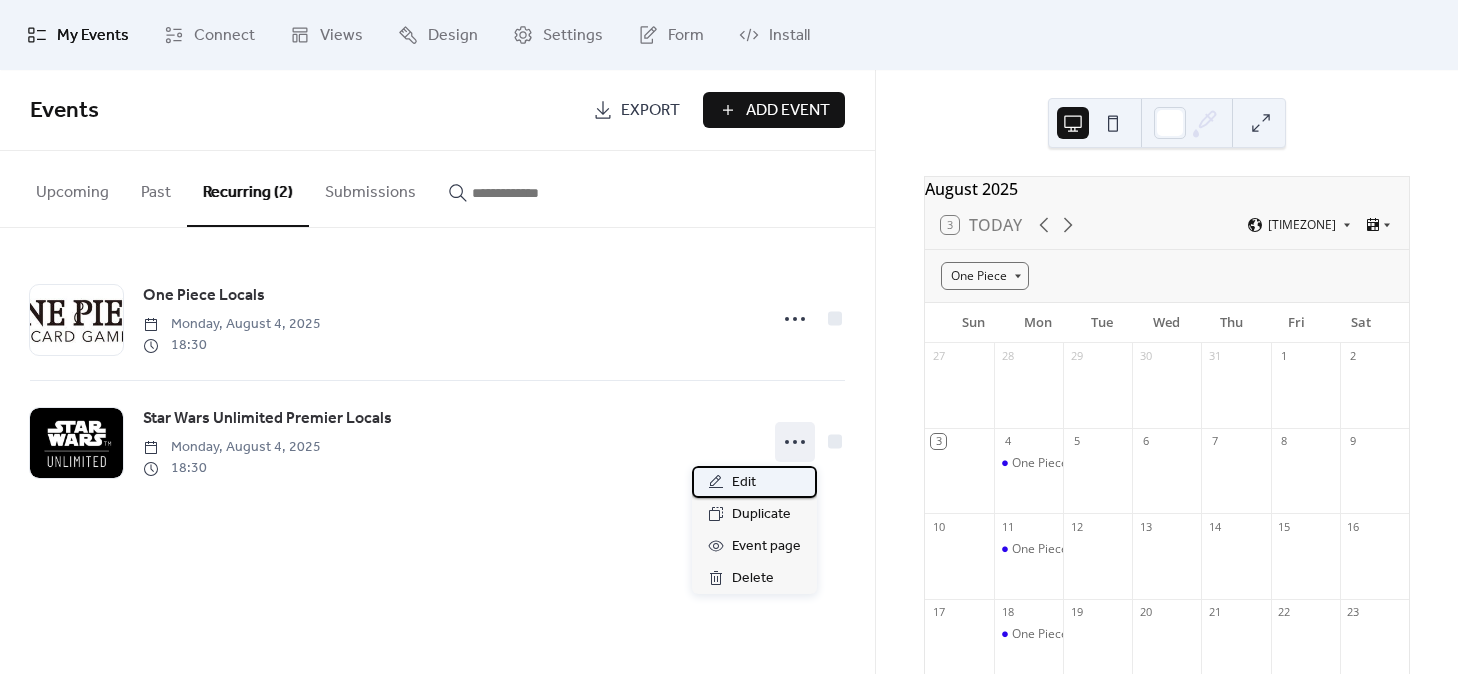 click on "Edit" at bounding box center [744, 483] 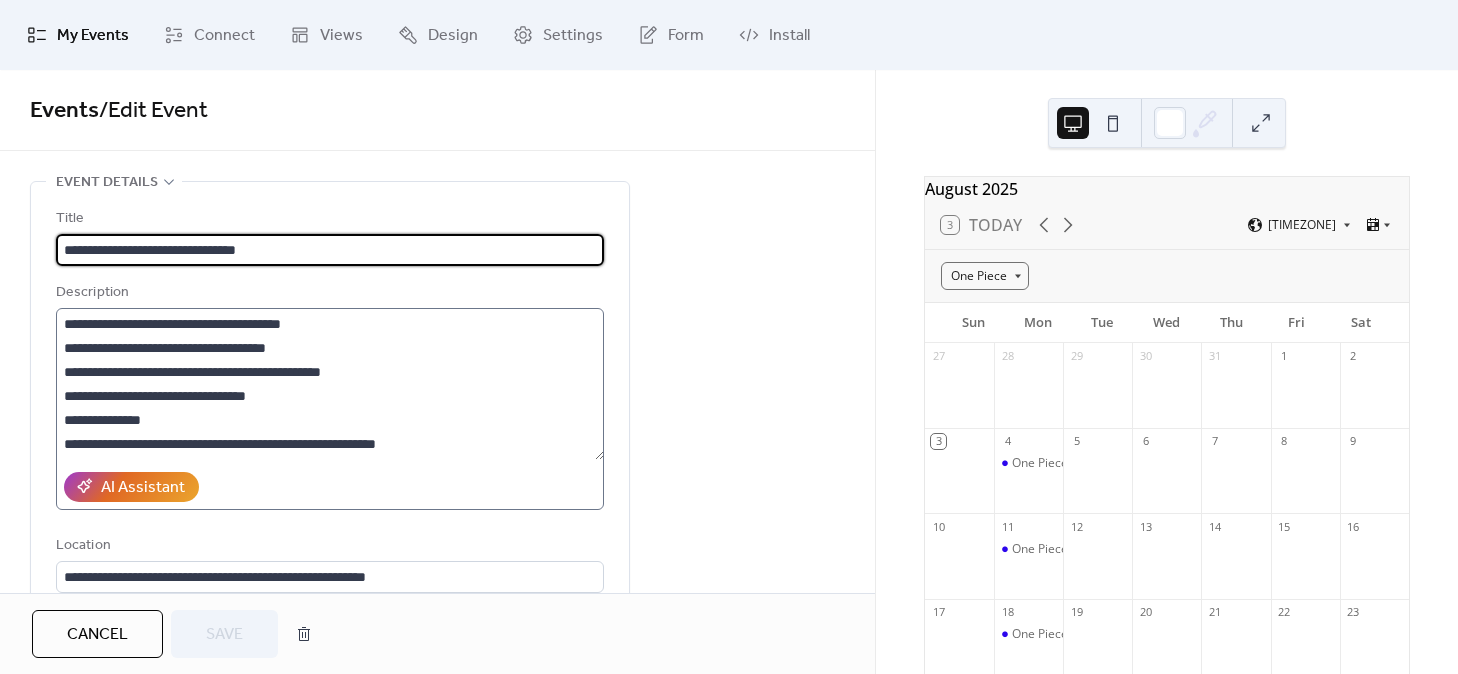 scroll, scrollTop: 216, scrollLeft: 0, axis: vertical 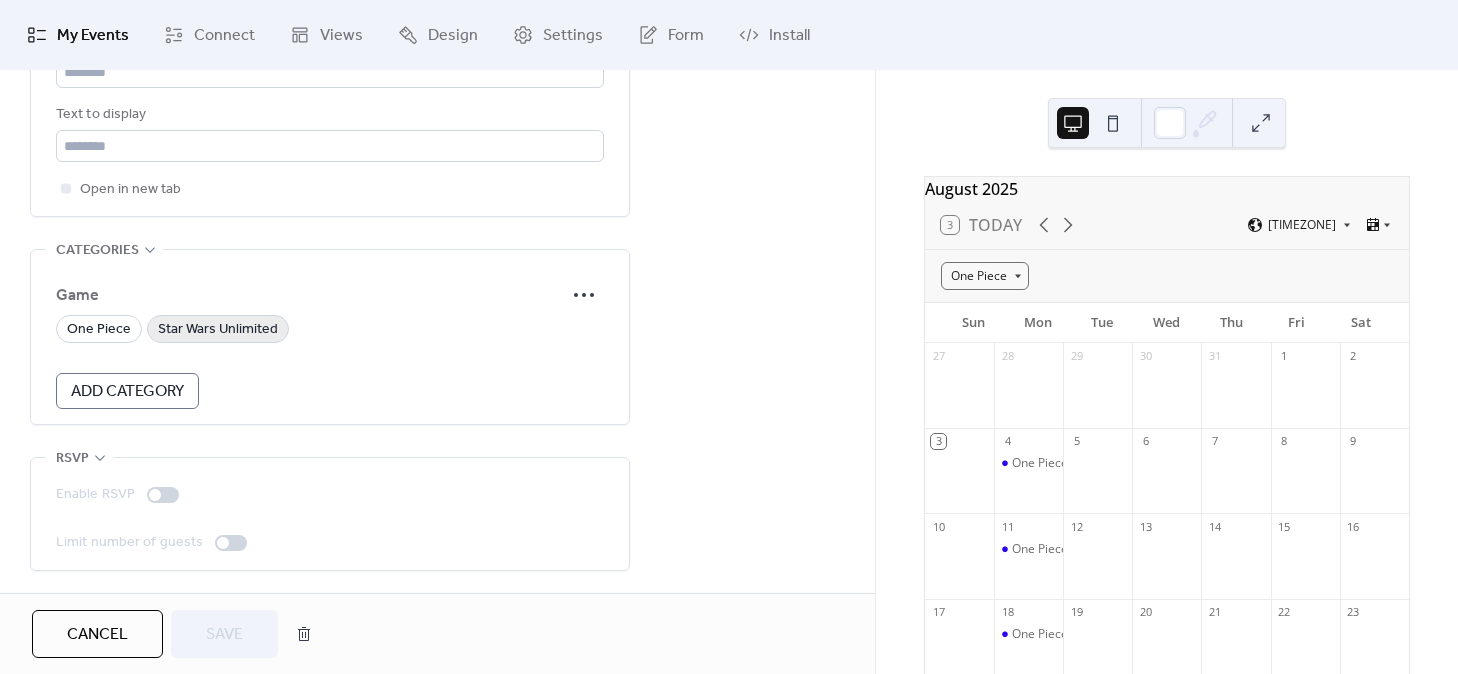 click on "Star Wars Unlimited" at bounding box center (218, 330) 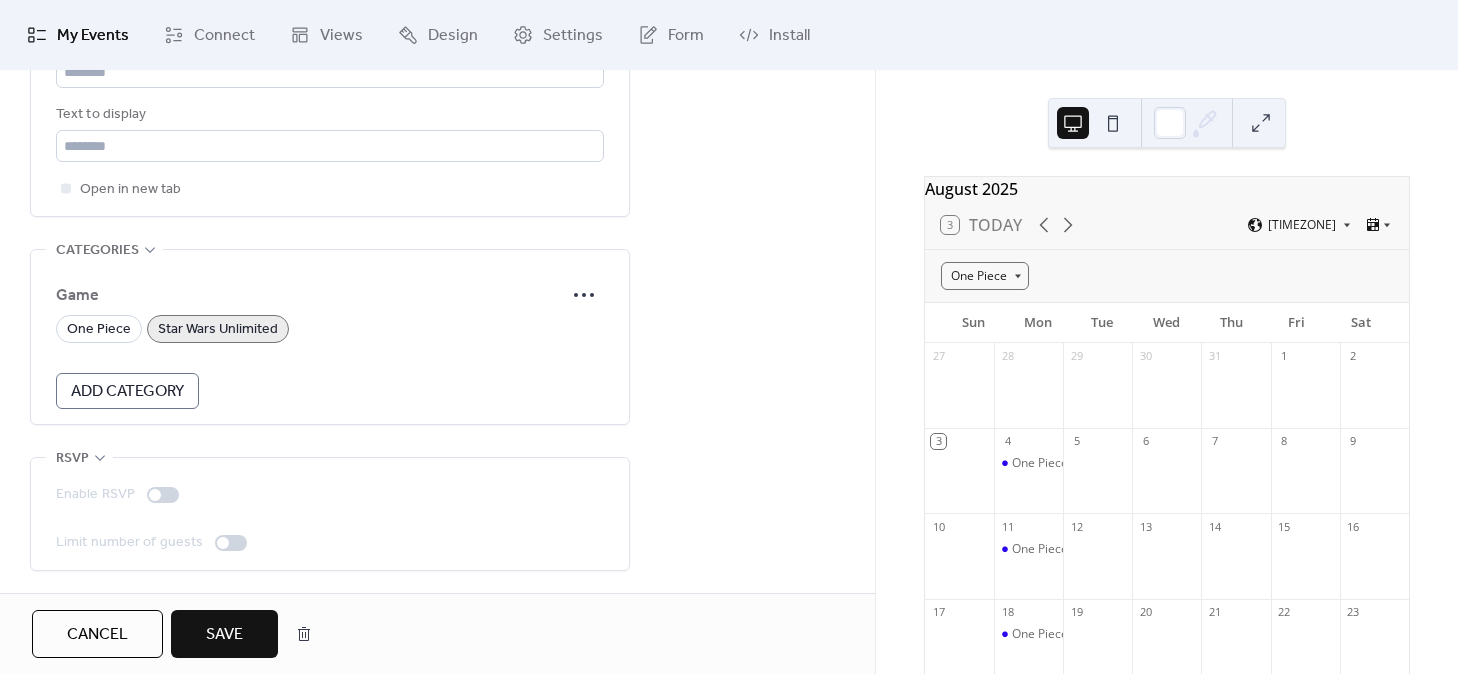 click on "Save" at bounding box center (224, 635) 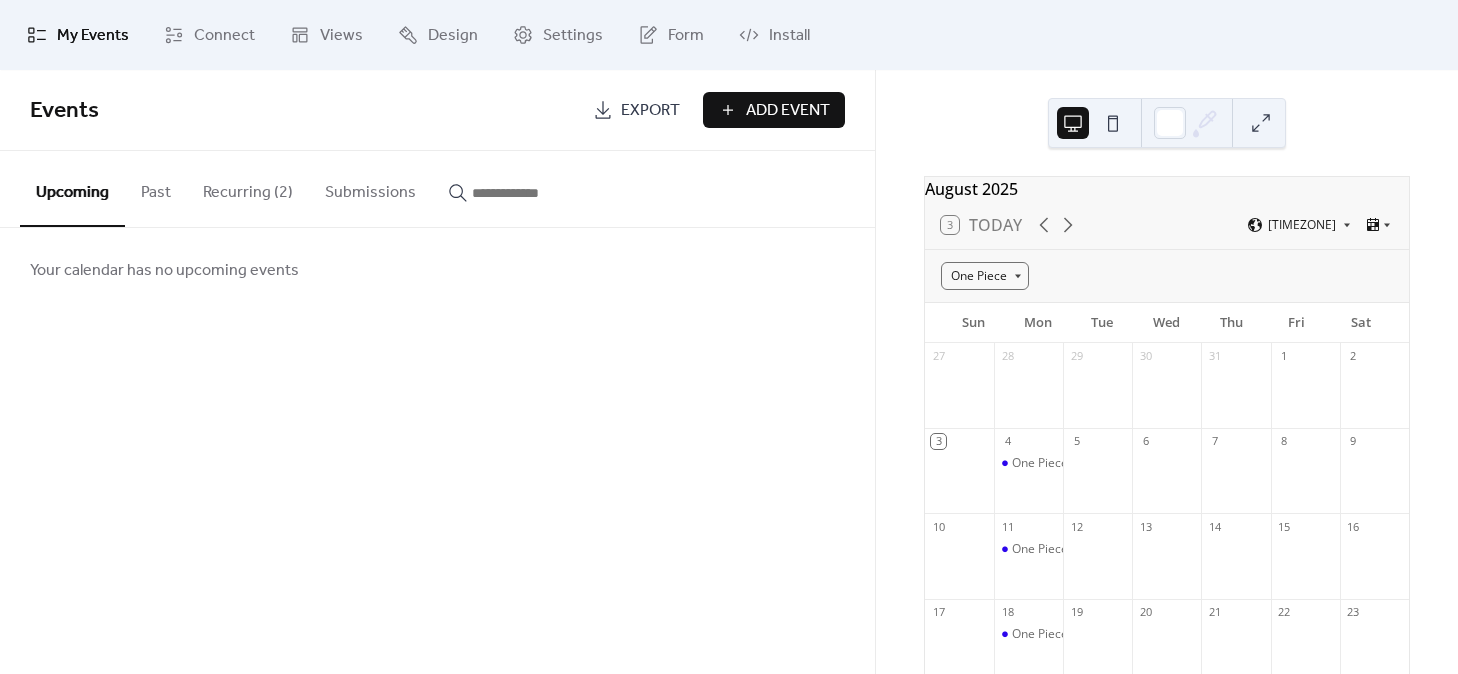click on "Recurring (2)" at bounding box center [248, 188] 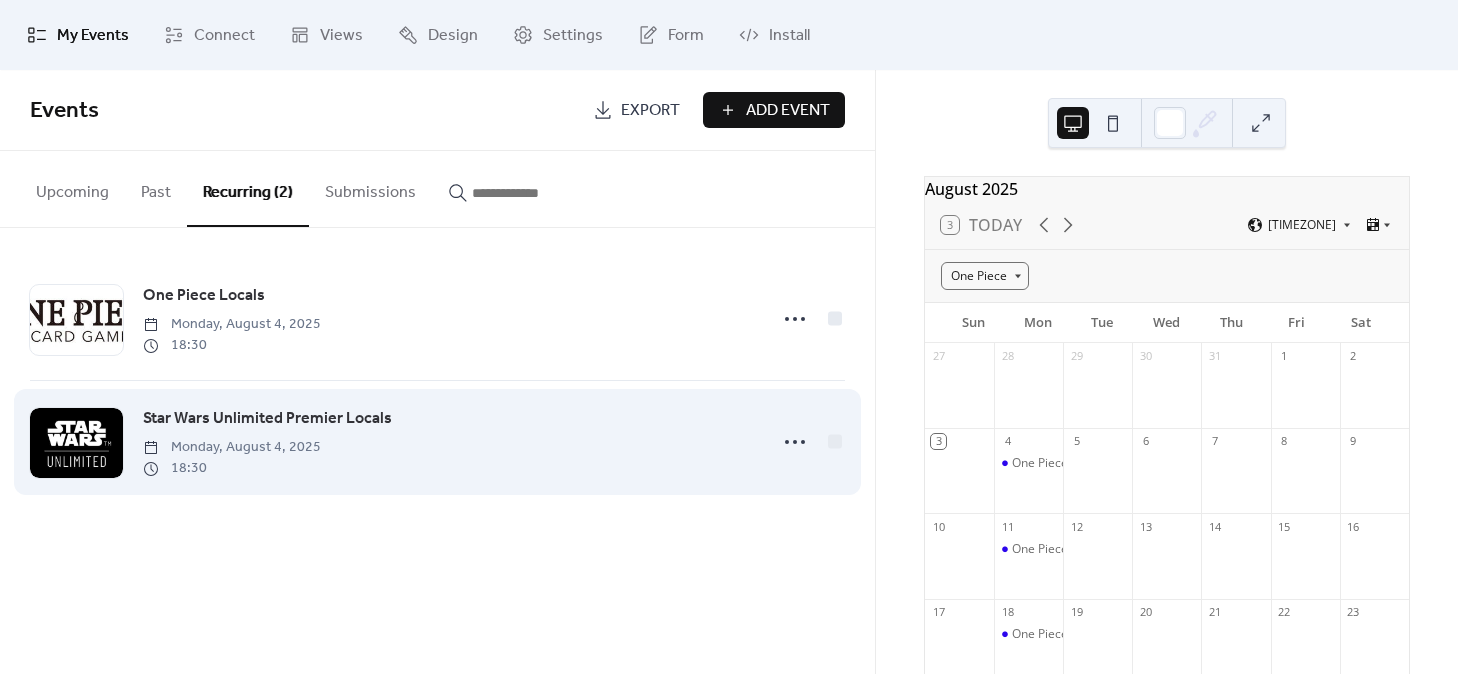 click on "Star Wars Unlimited Premier Locals" at bounding box center [267, 419] 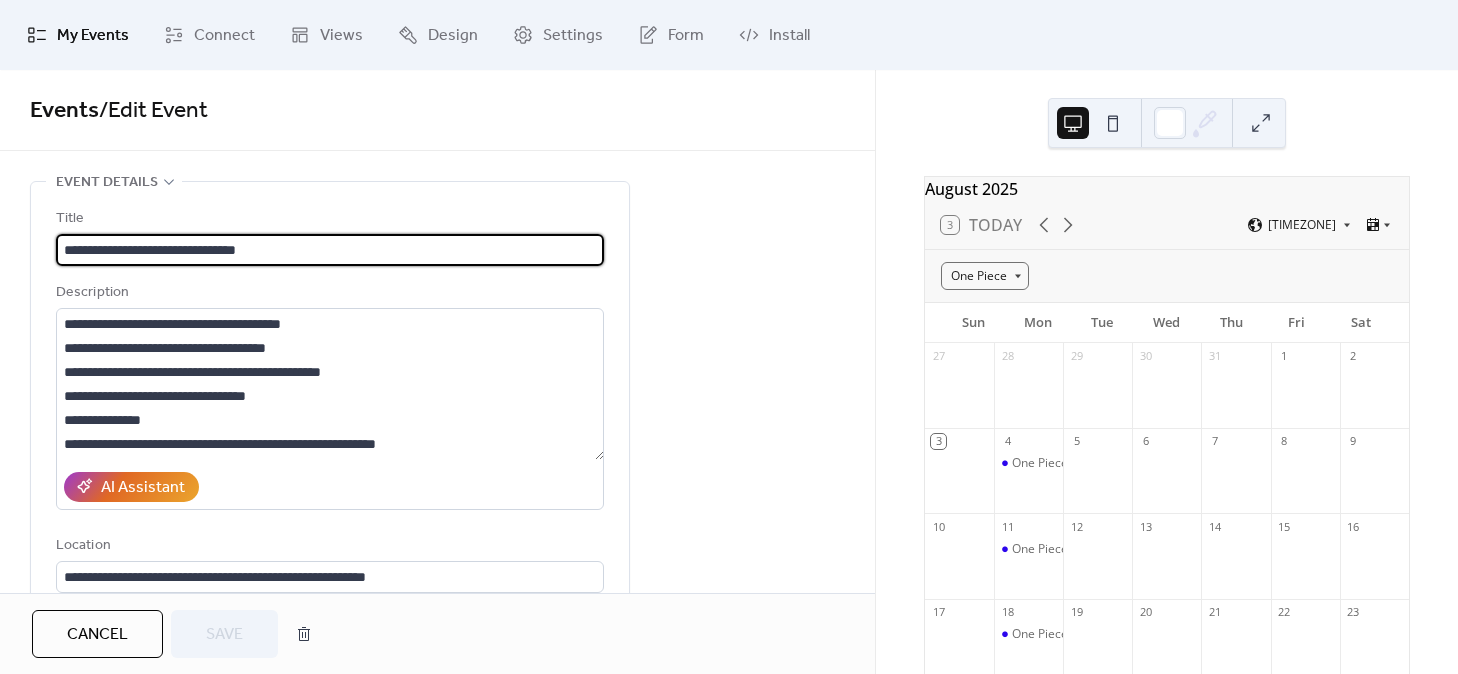 scroll, scrollTop: 216, scrollLeft: 0, axis: vertical 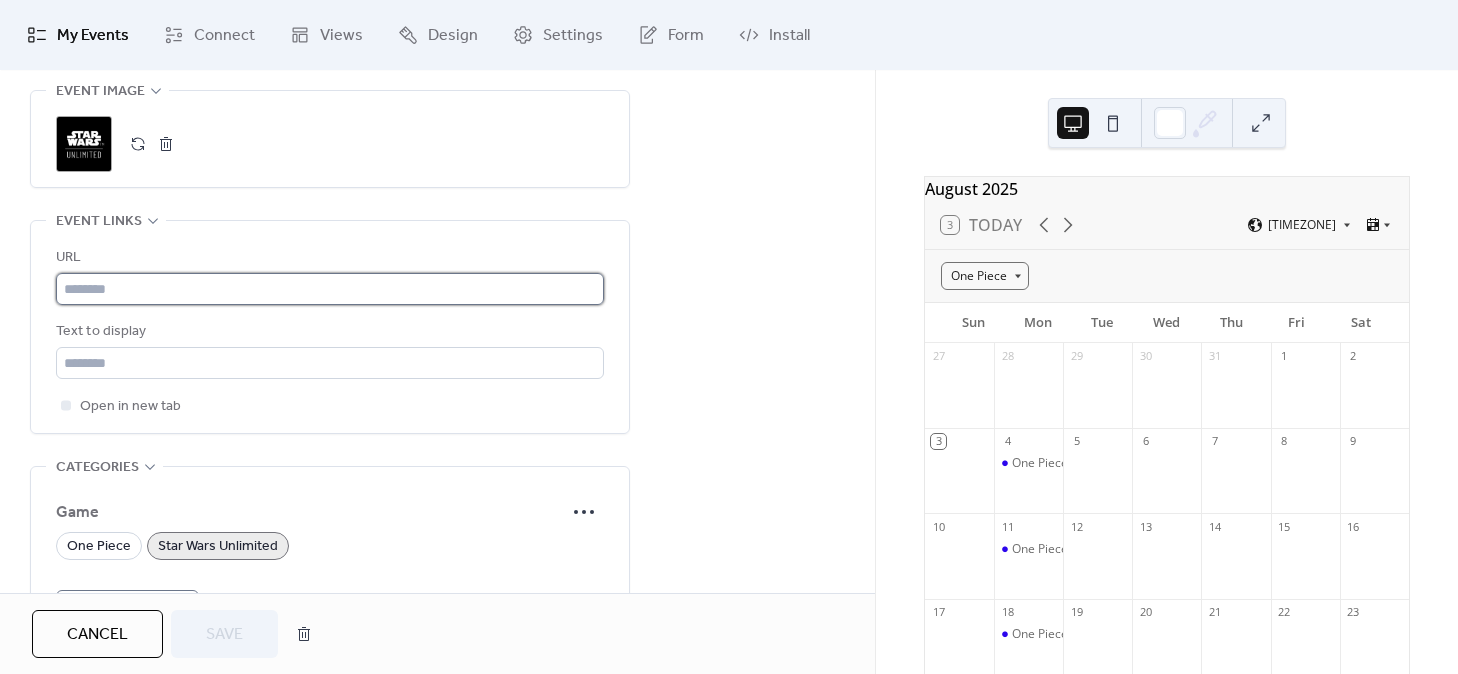 click at bounding box center (330, 289) 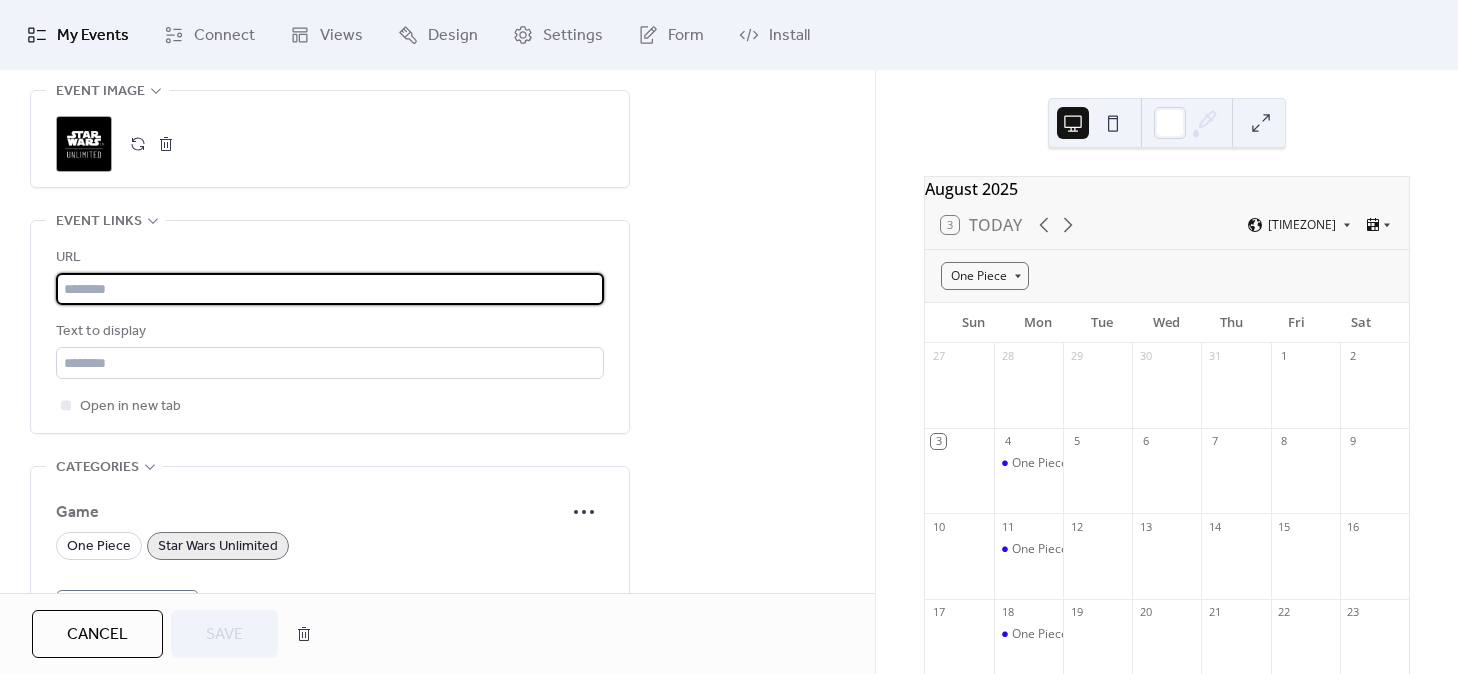 paste on "**********" 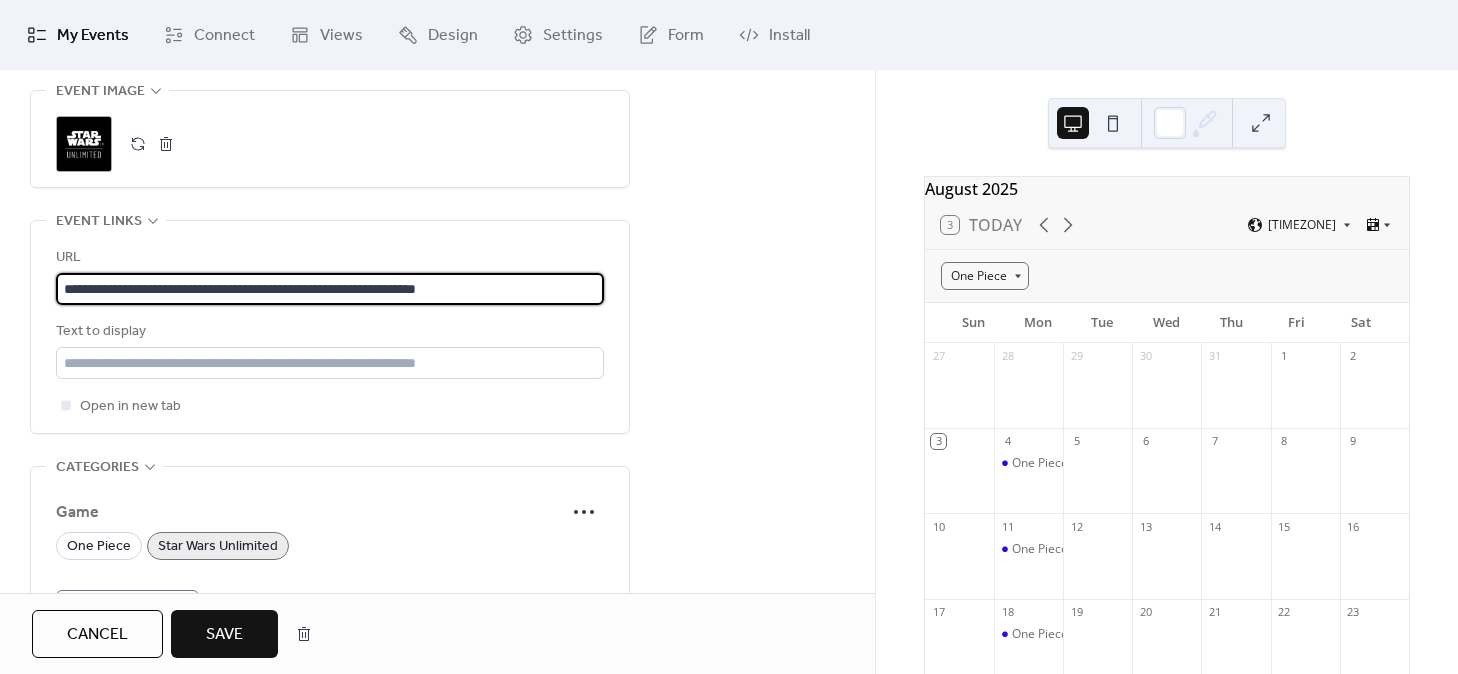 type on "**********" 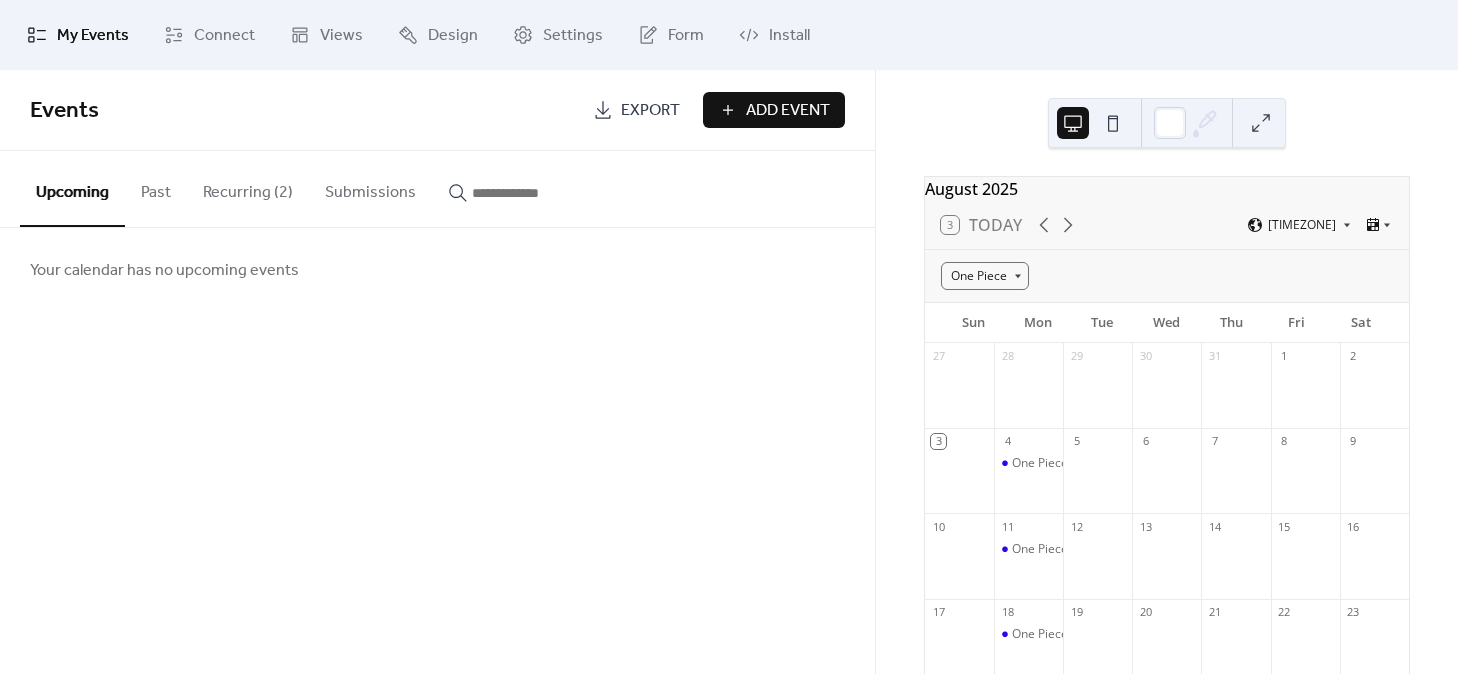 scroll, scrollTop: 299, scrollLeft: 0, axis: vertical 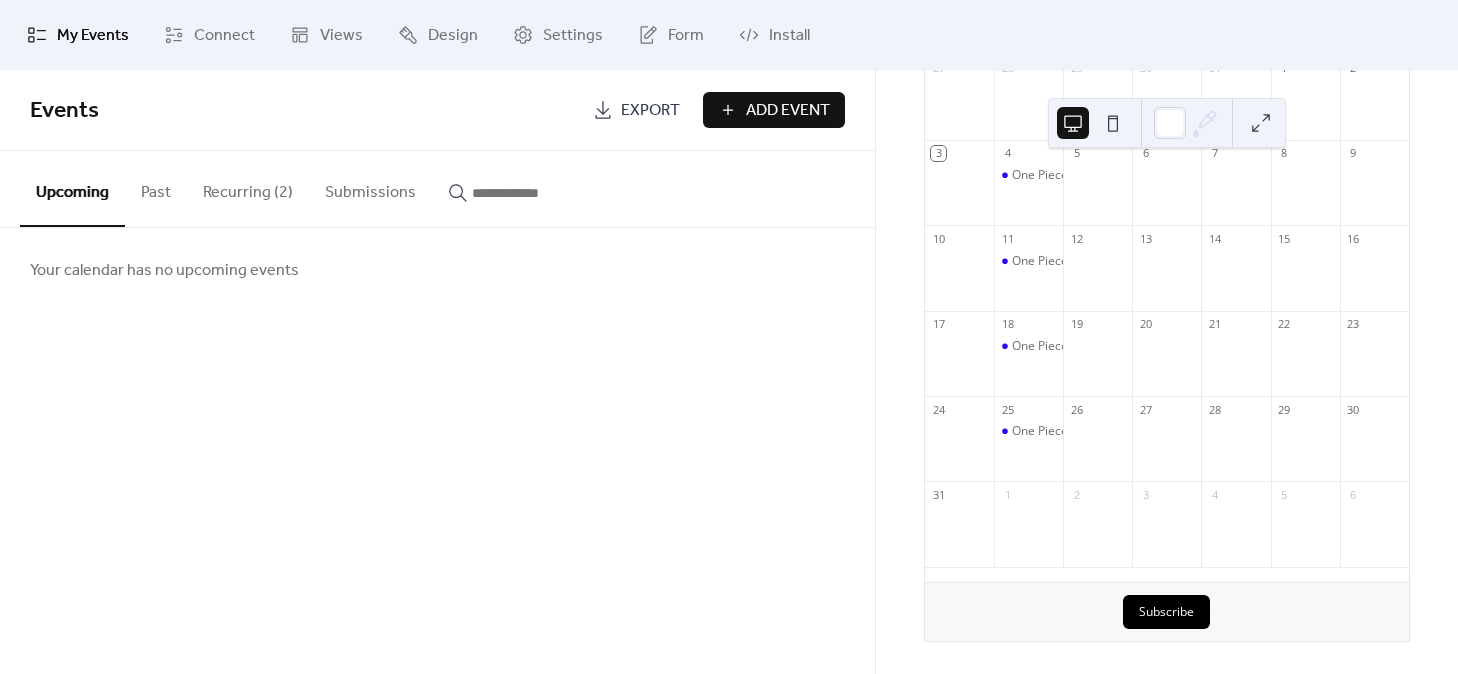 click on "Recurring (2)" at bounding box center [248, 188] 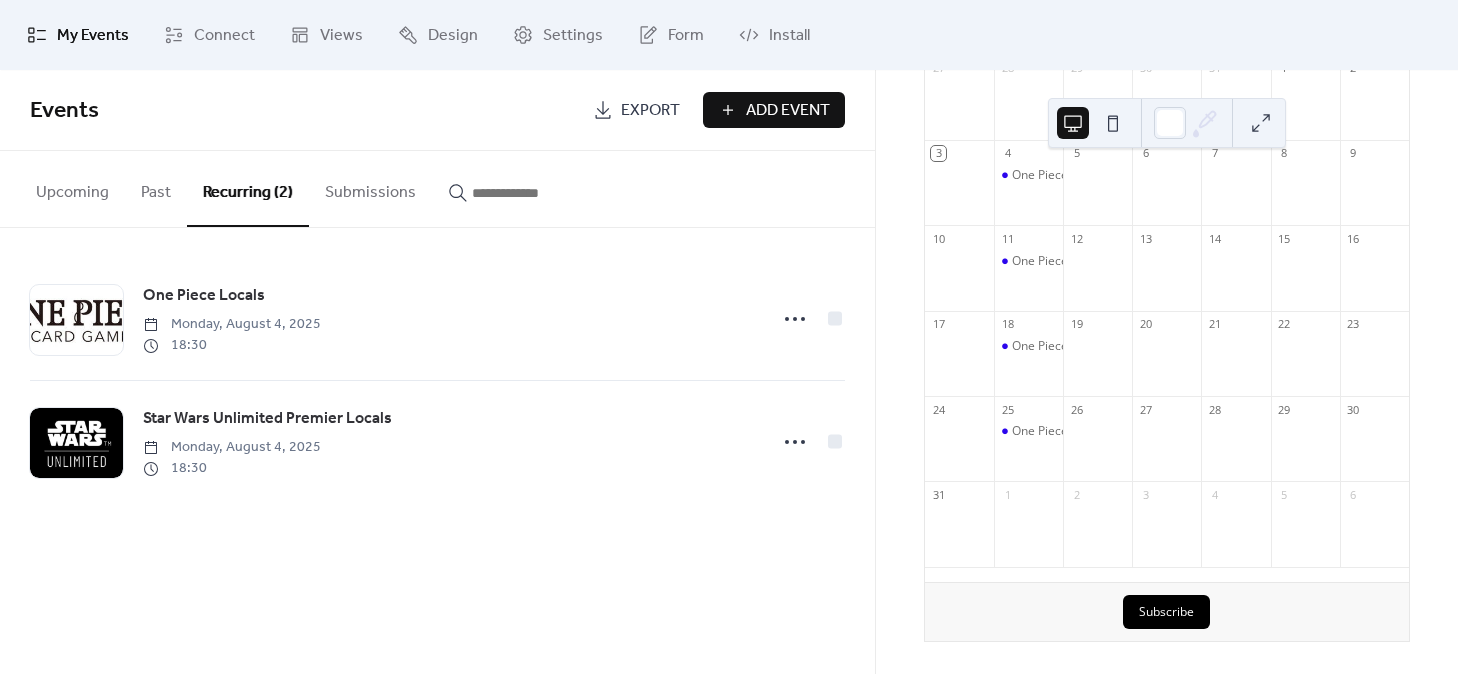 click on "Past" at bounding box center (156, 188) 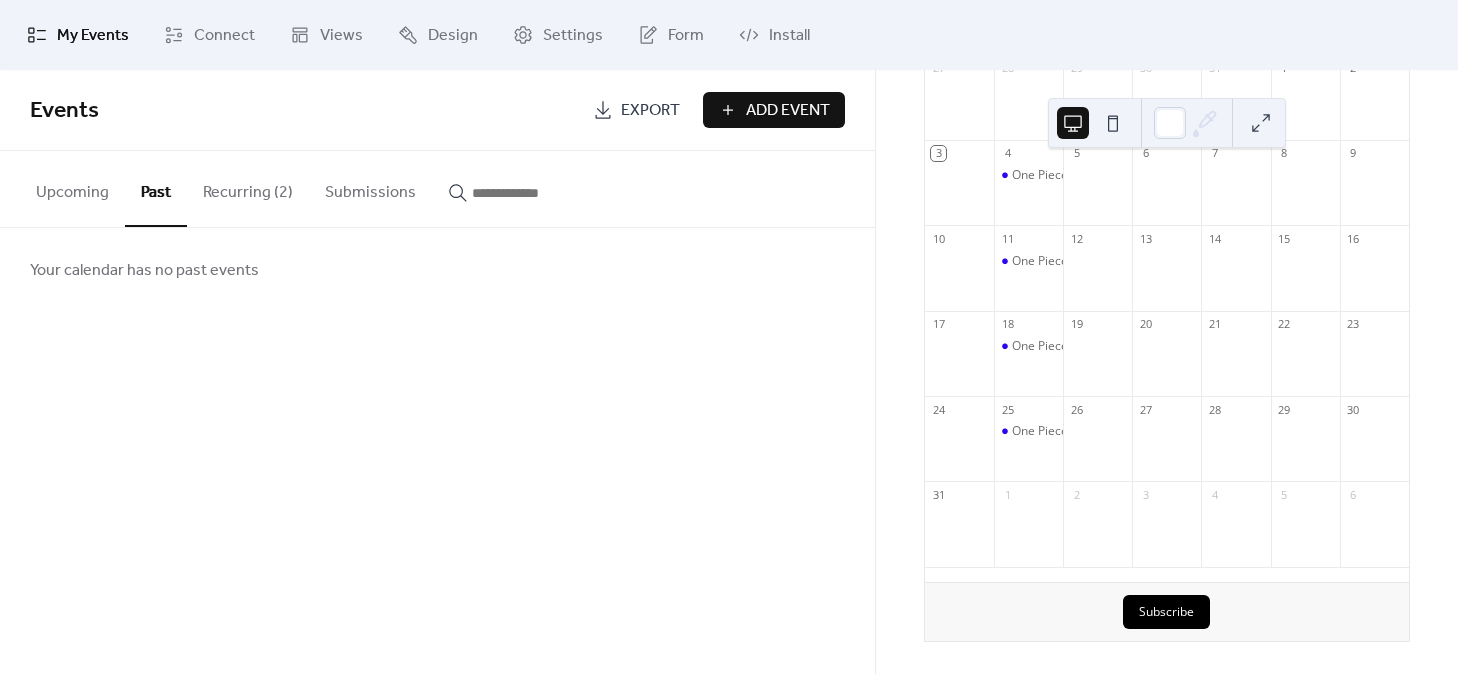 click on "Upcoming" at bounding box center [72, 188] 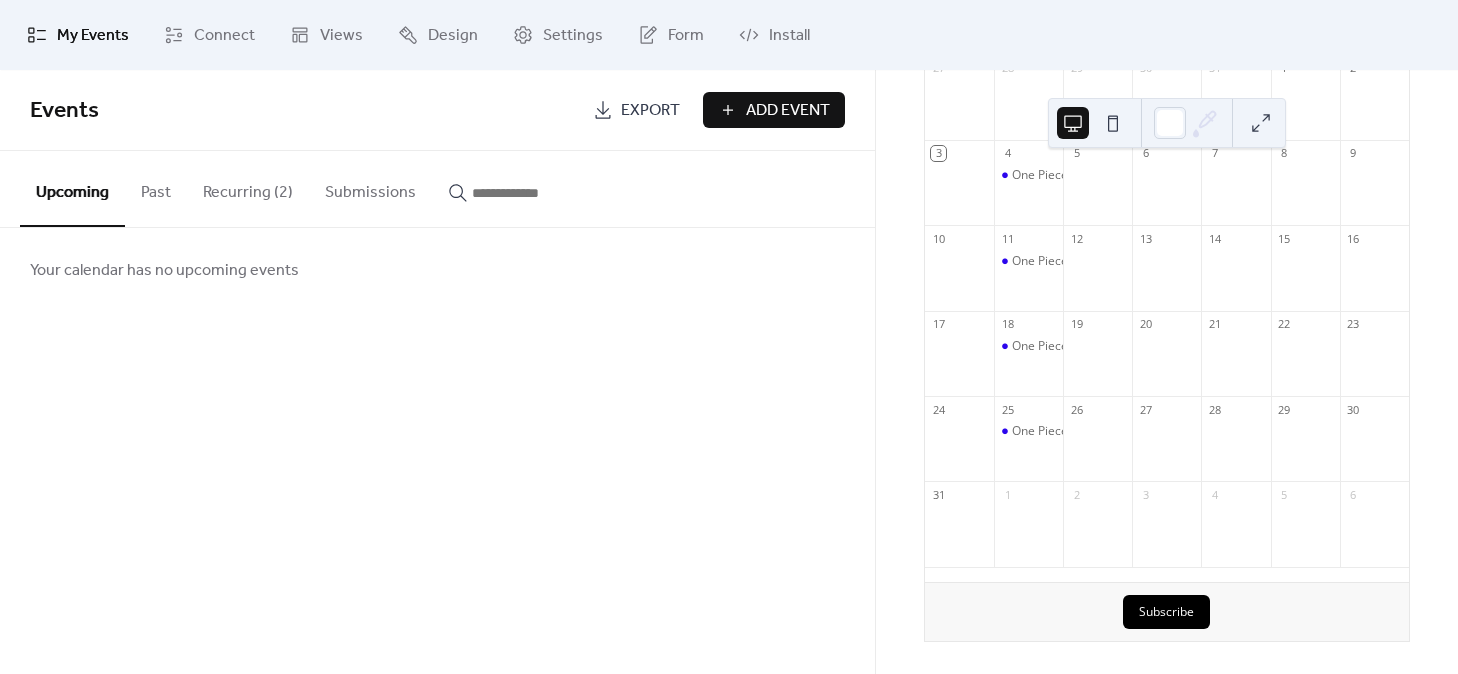 scroll, scrollTop: 0, scrollLeft: 0, axis: both 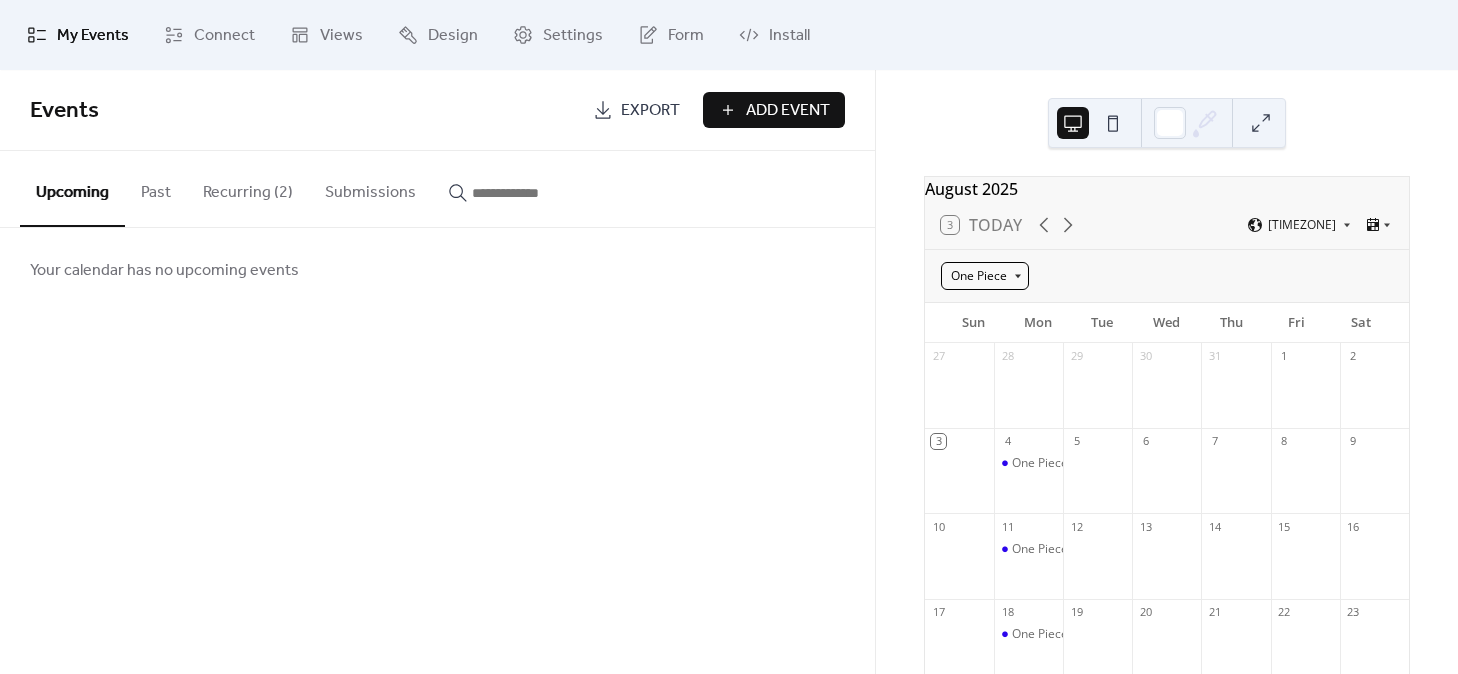 click on "One Piece" at bounding box center (985, 276) 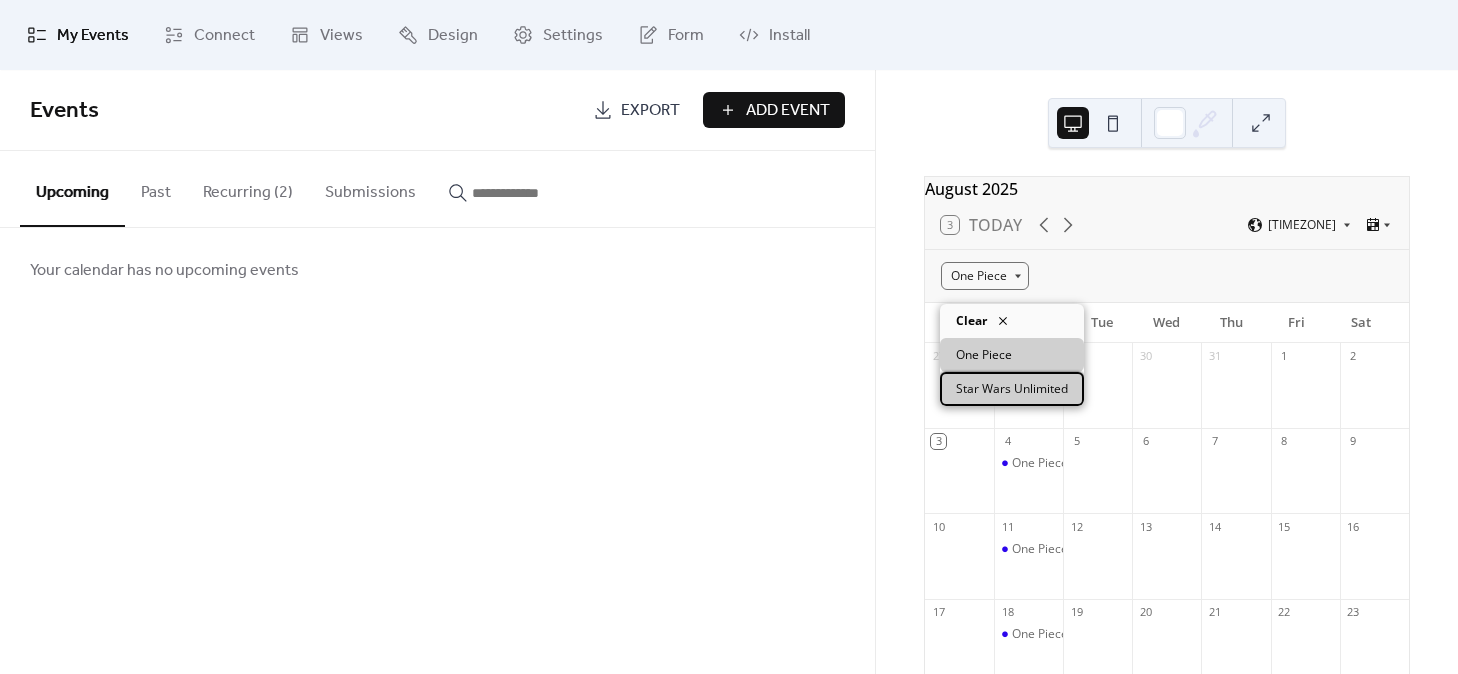 click on "Star Wars Unlimited" at bounding box center (1012, 389) 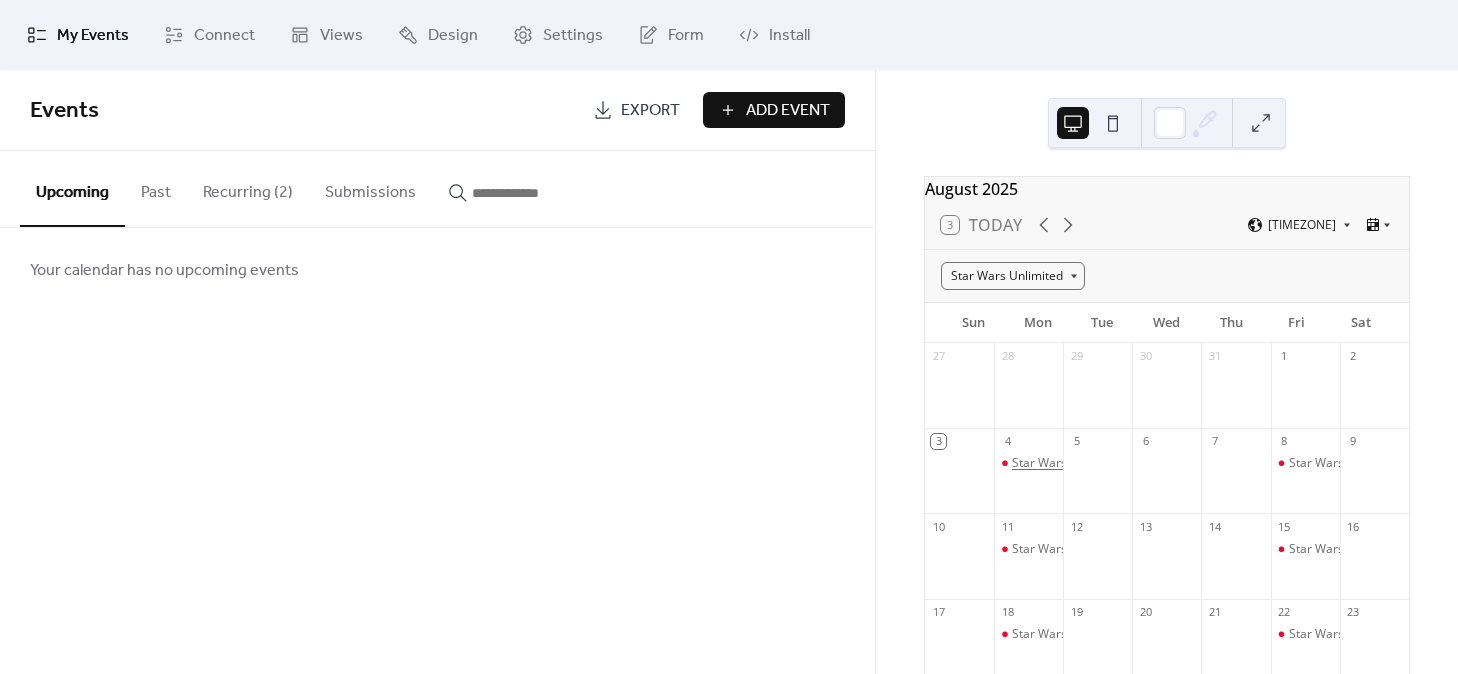 click on "Star Wars Unlimited Premier Locals" at bounding box center [1111, 463] 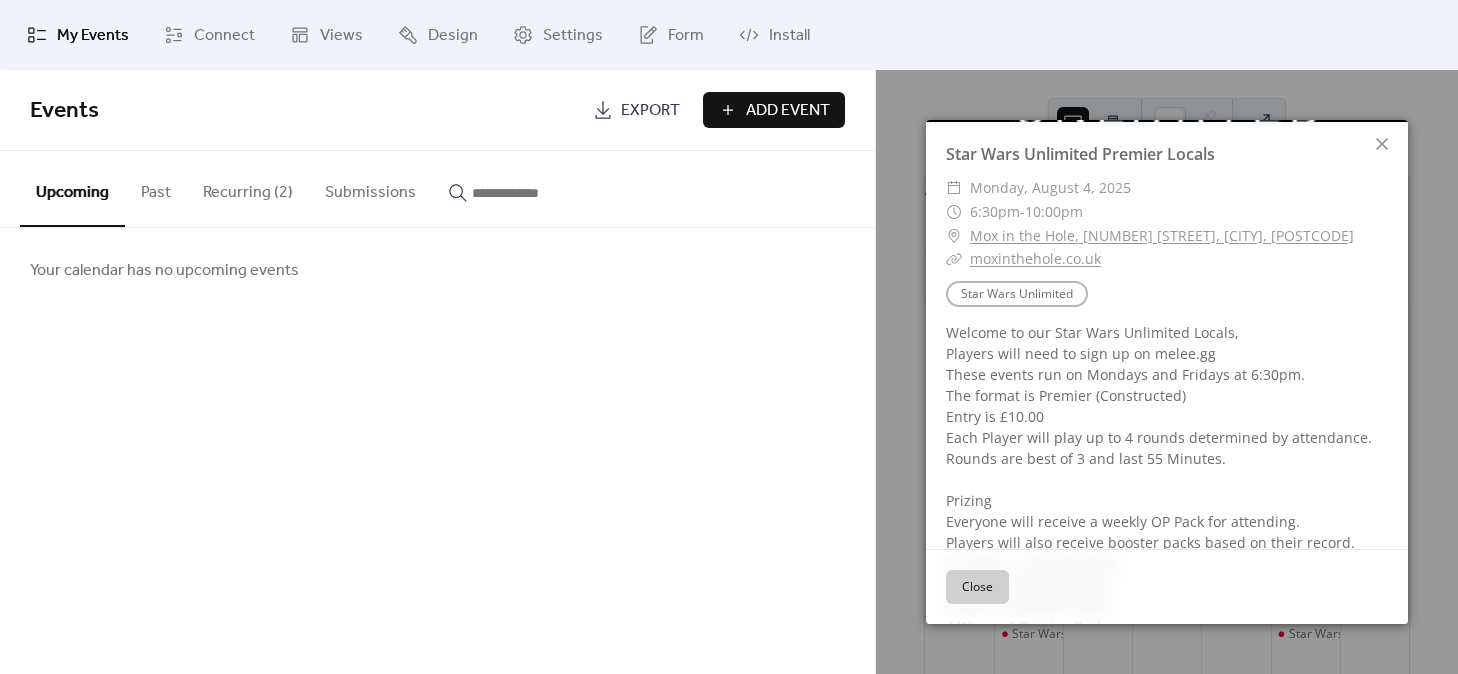 scroll, scrollTop: 302, scrollLeft: 0, axis: vertical 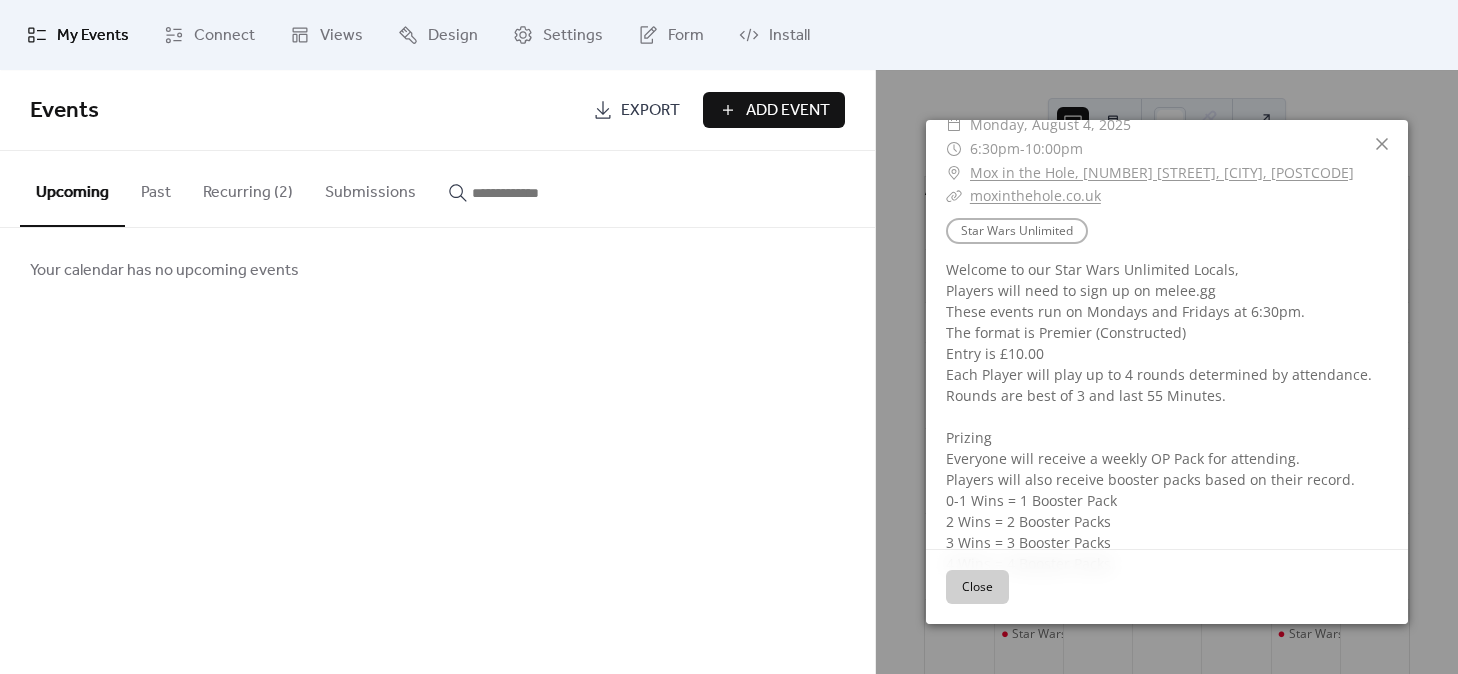click on "Mox in the Hole, [NUMBER] [STREET], [CITY], [POSTCODE]" at bounding box center [1162, 173] 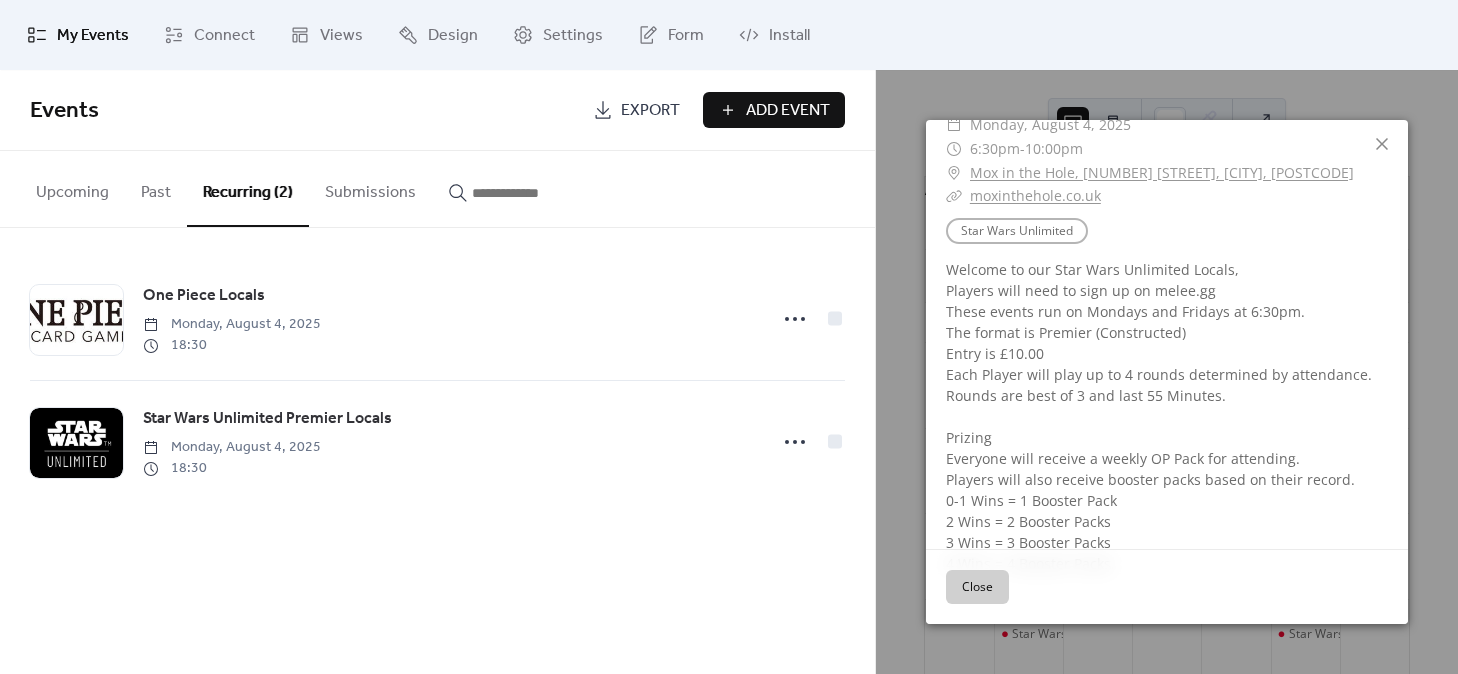 click on "Add Event" at bounding box center (788, 111) 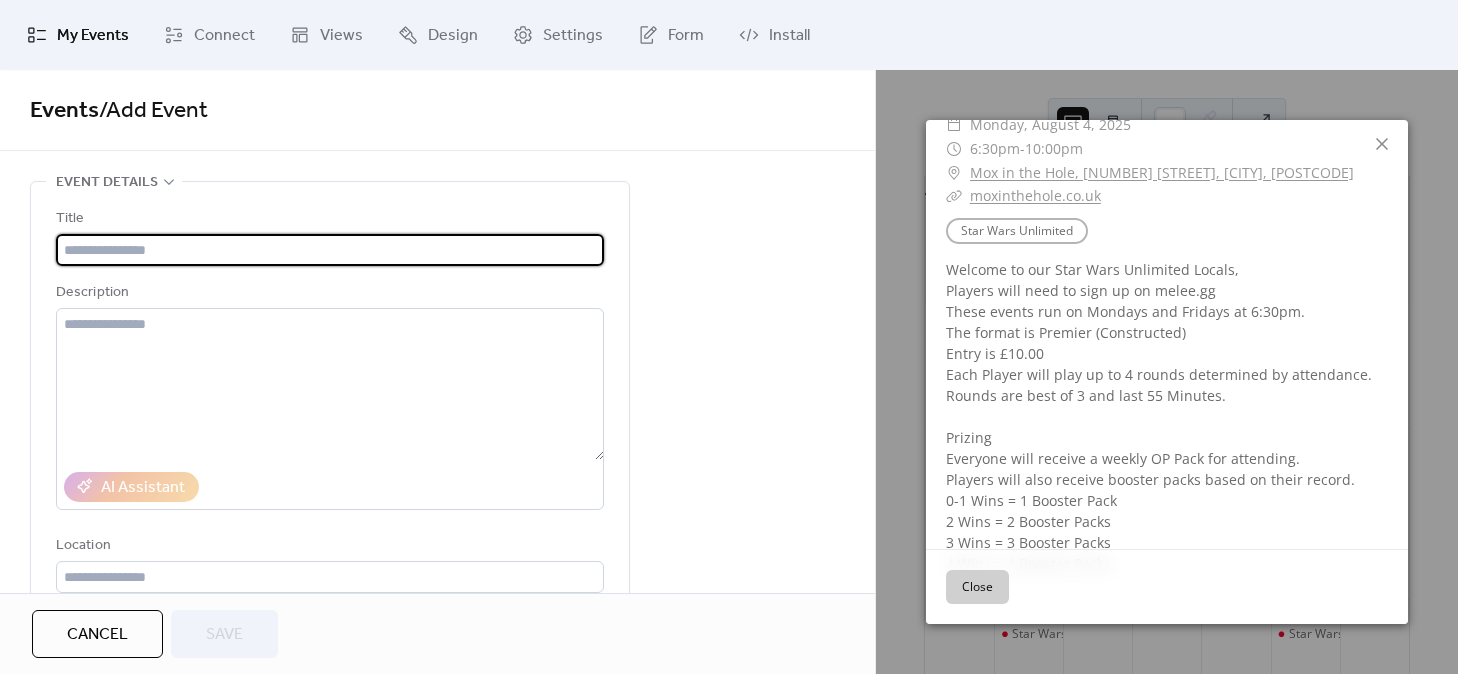 click at bounding box center (330, 250) 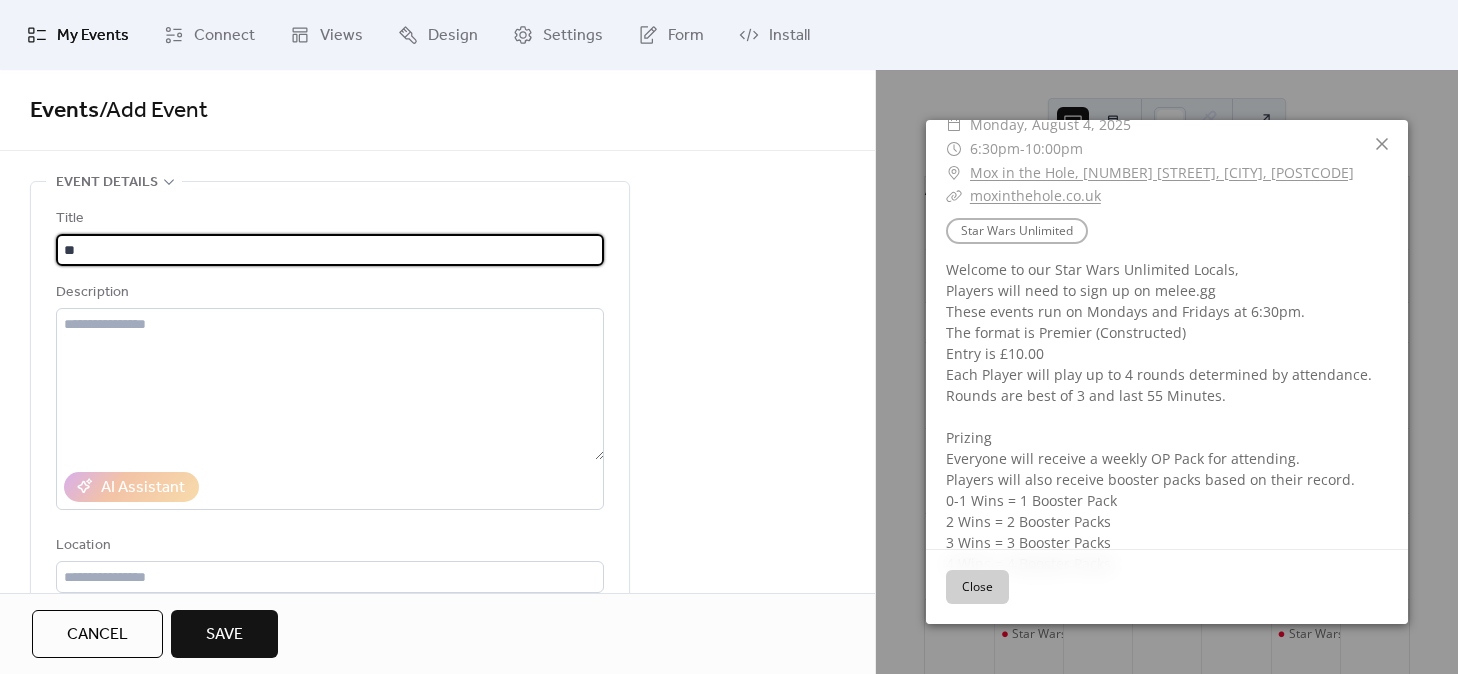 type on "*" 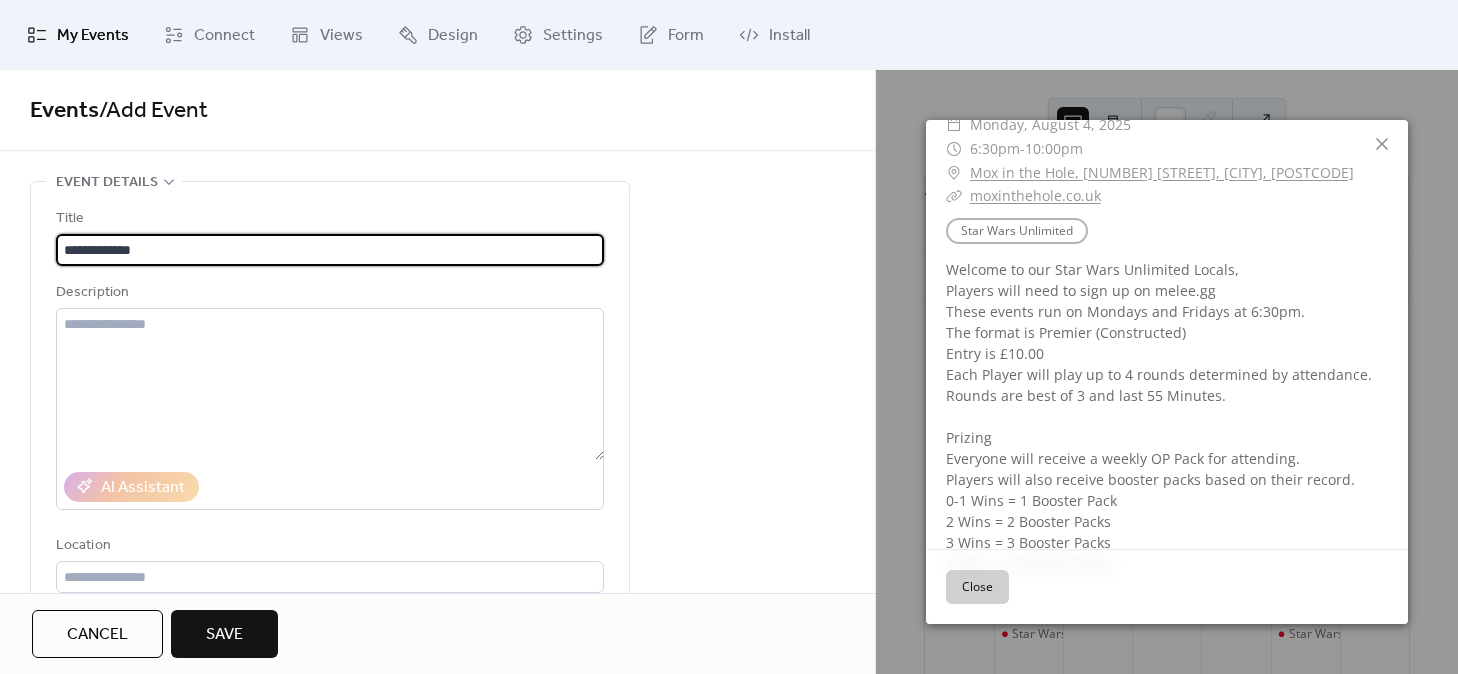 type on "**********" 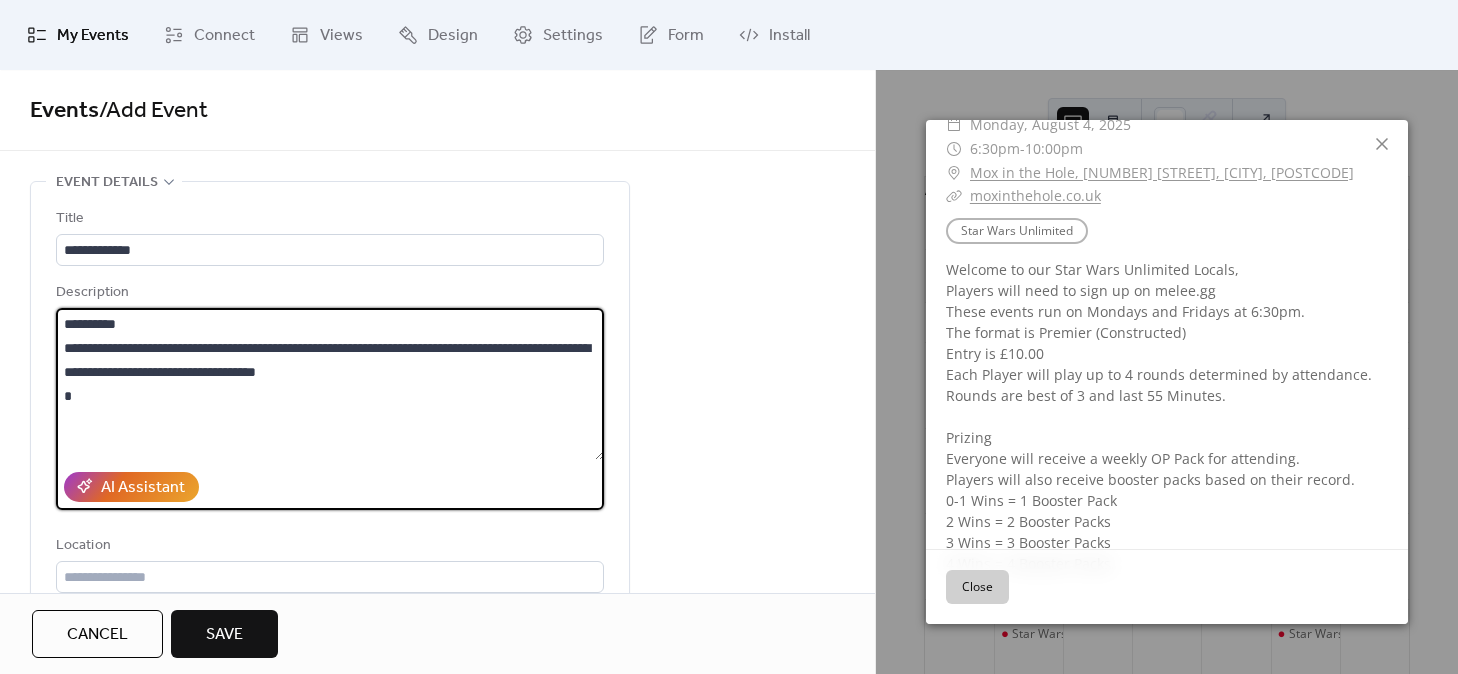 paste on "**********" 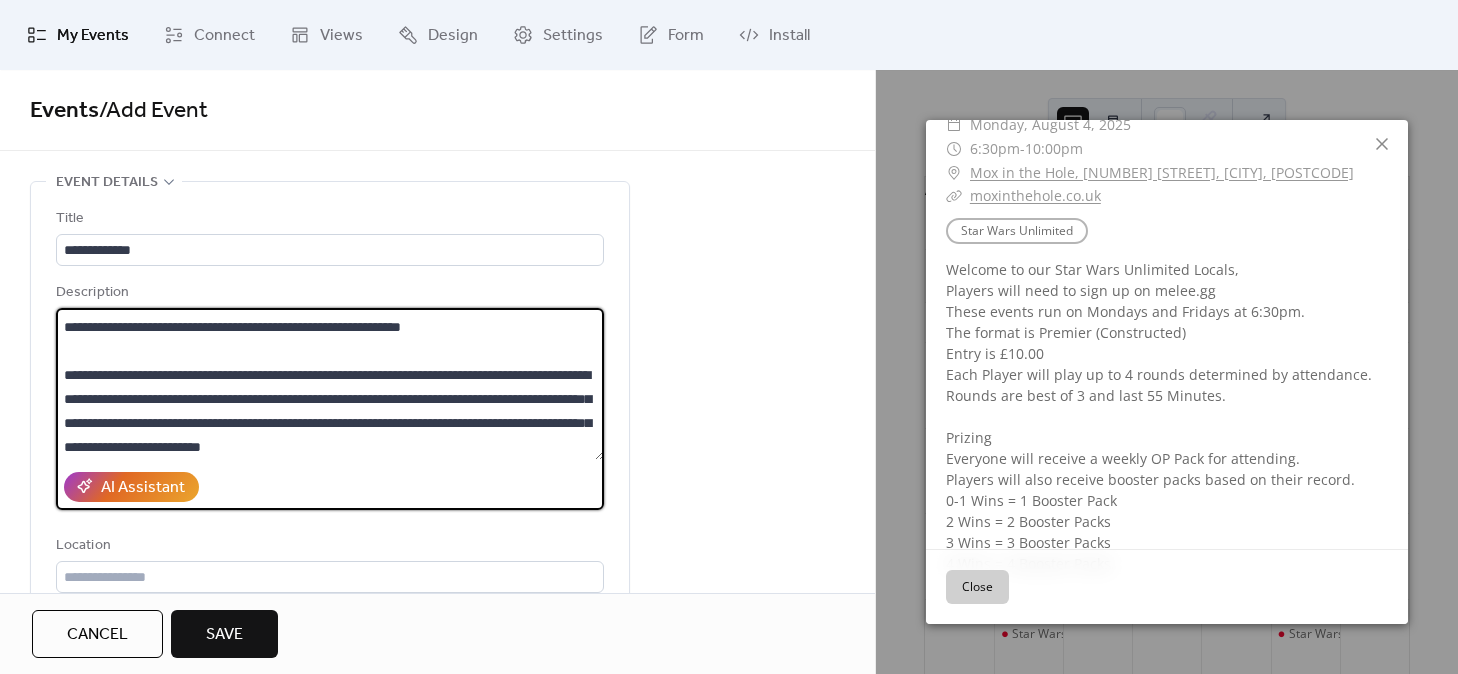 scroll, scrollTop: 93, scrollLeft: 0, axis: vertical 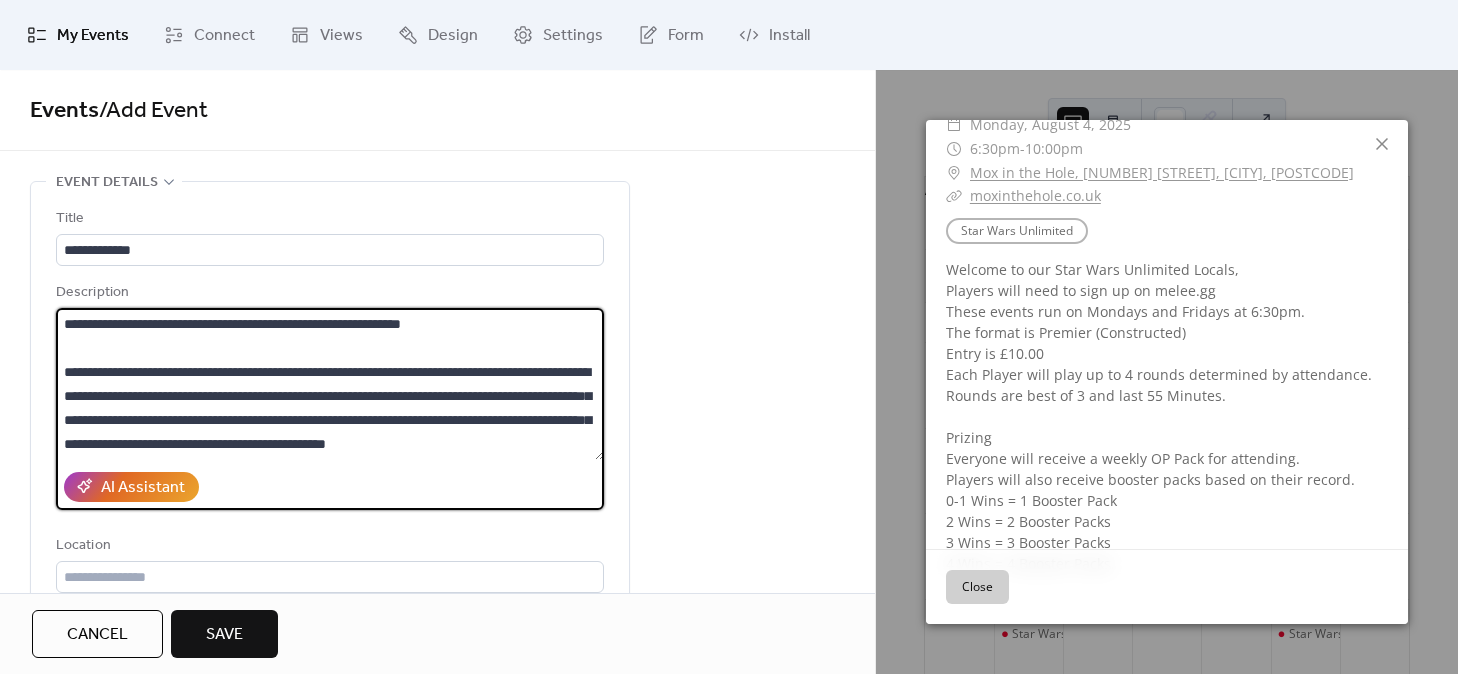paste on "**********" 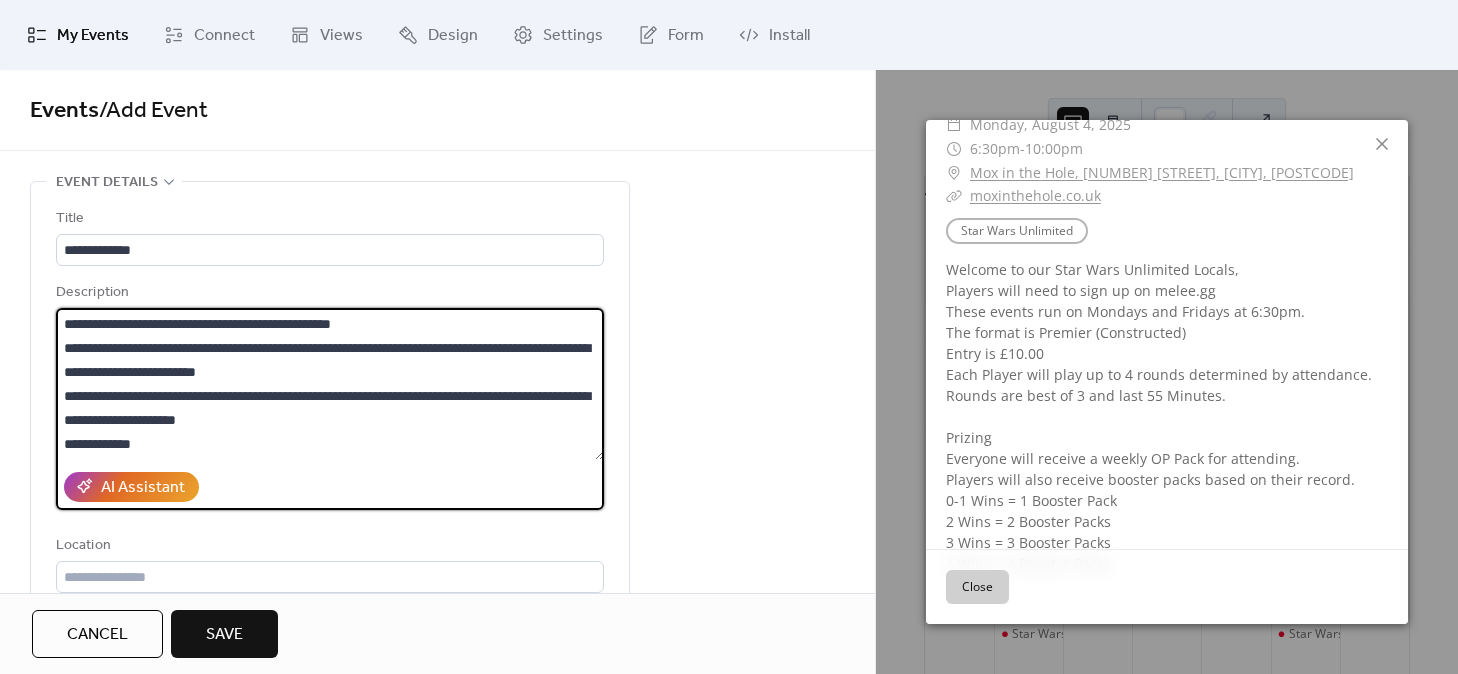 scroll, scrollTop: 309, scrollLeft: 0, axis: vertical 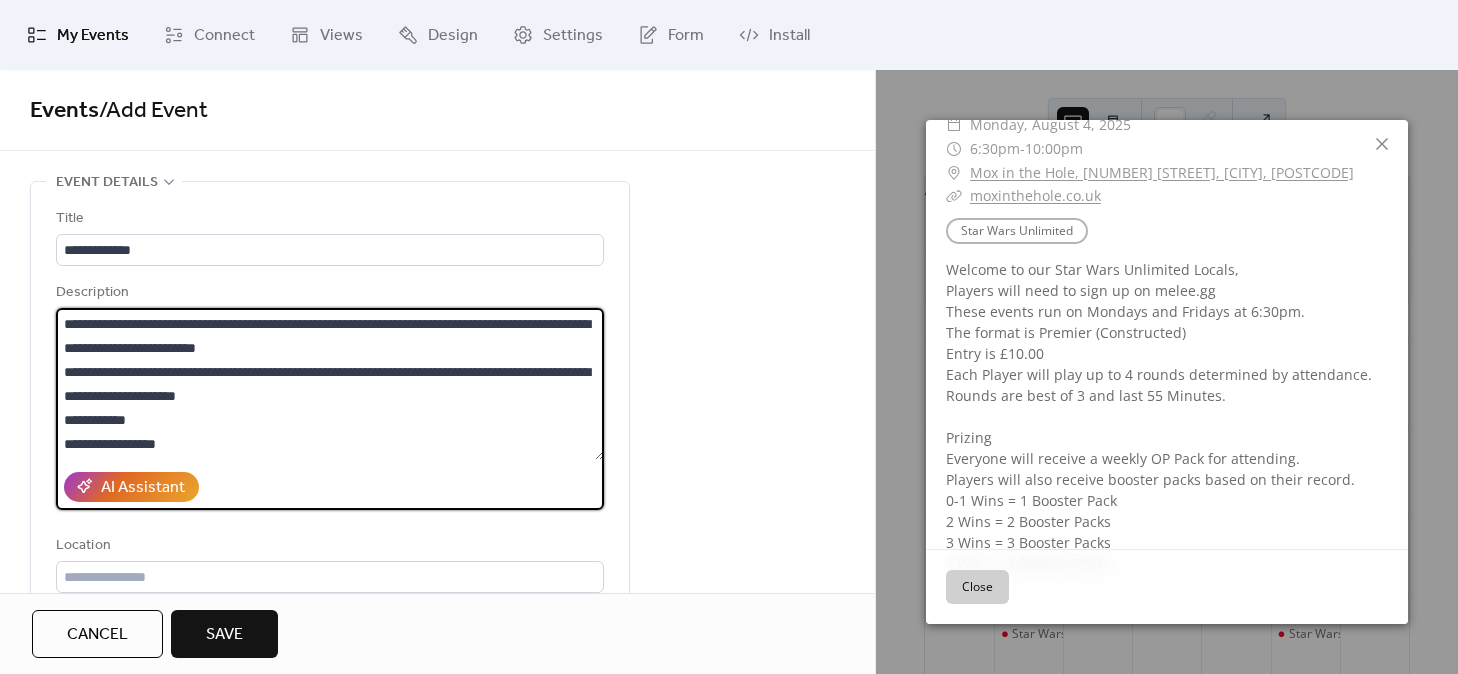 type on "**********" 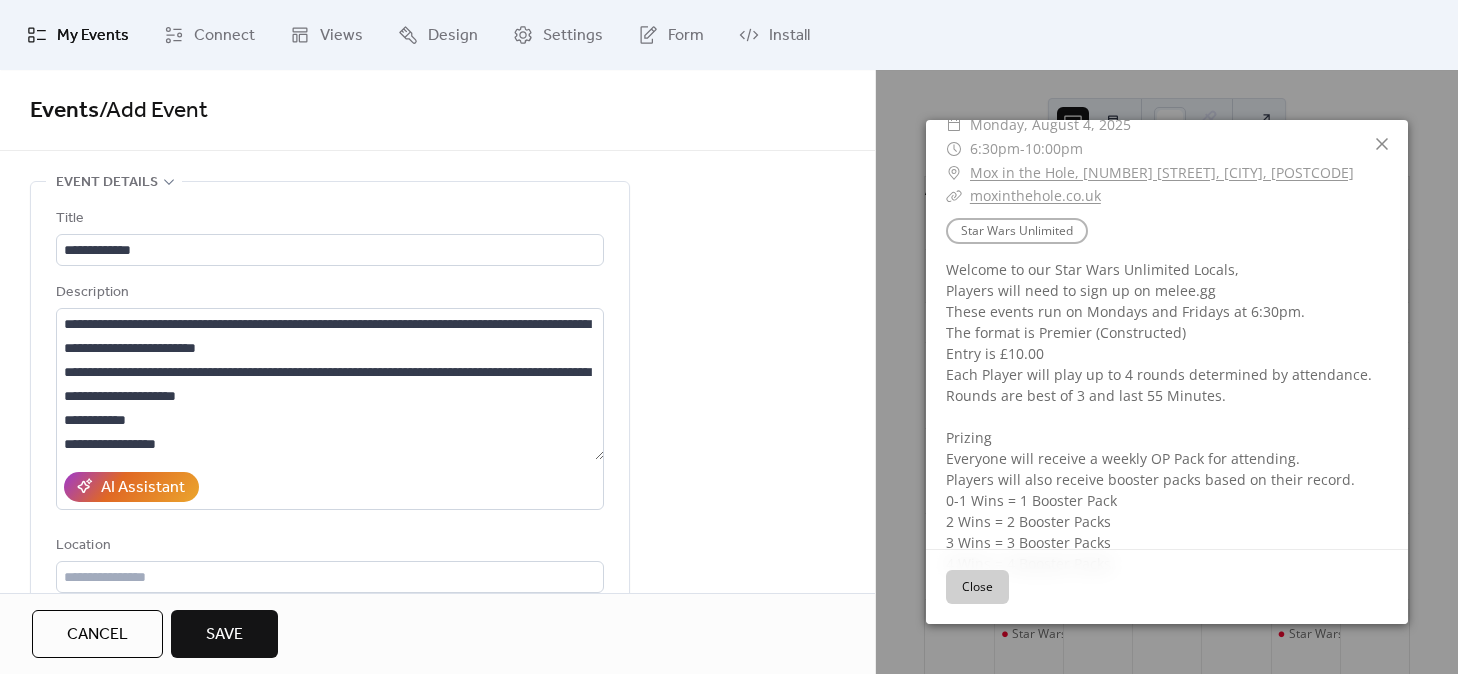 scroll, scrollTop: 176, scrollLeft: 0, axis: vertical 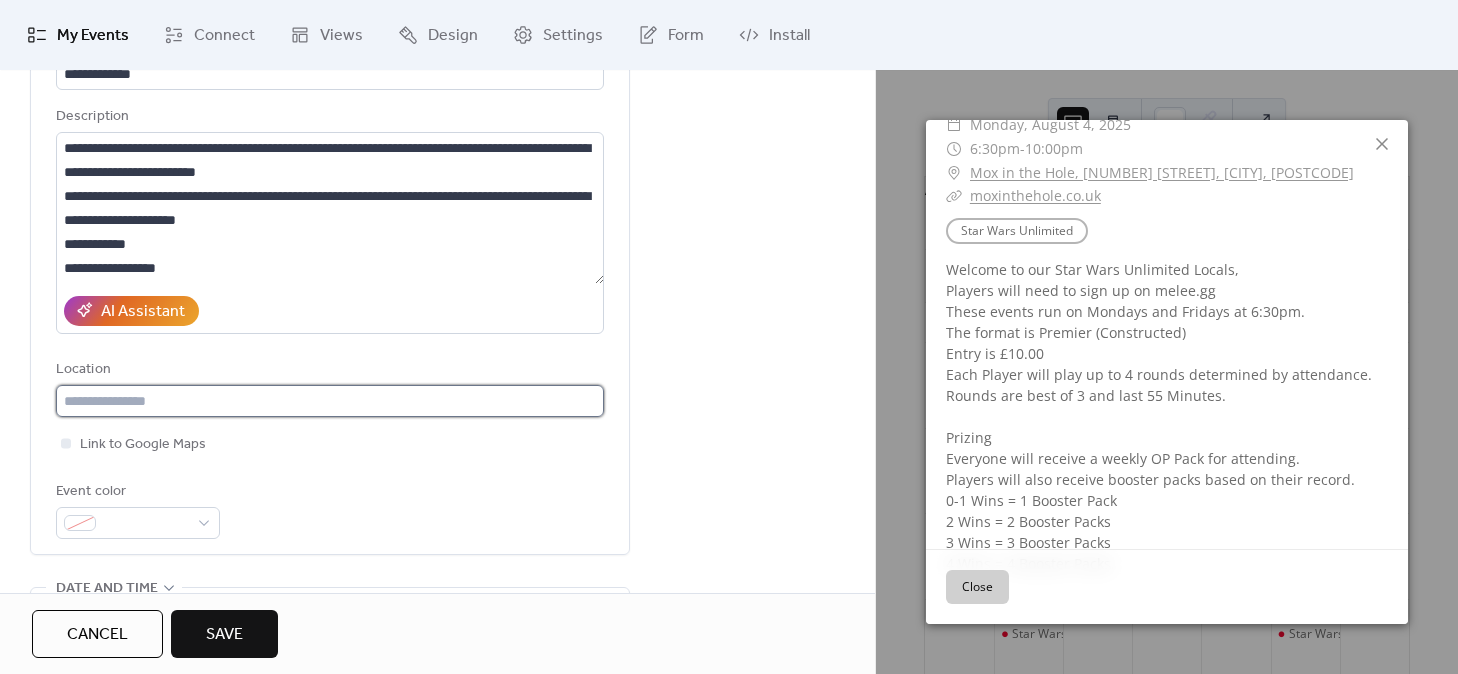 click at bounding box center (330, 401) 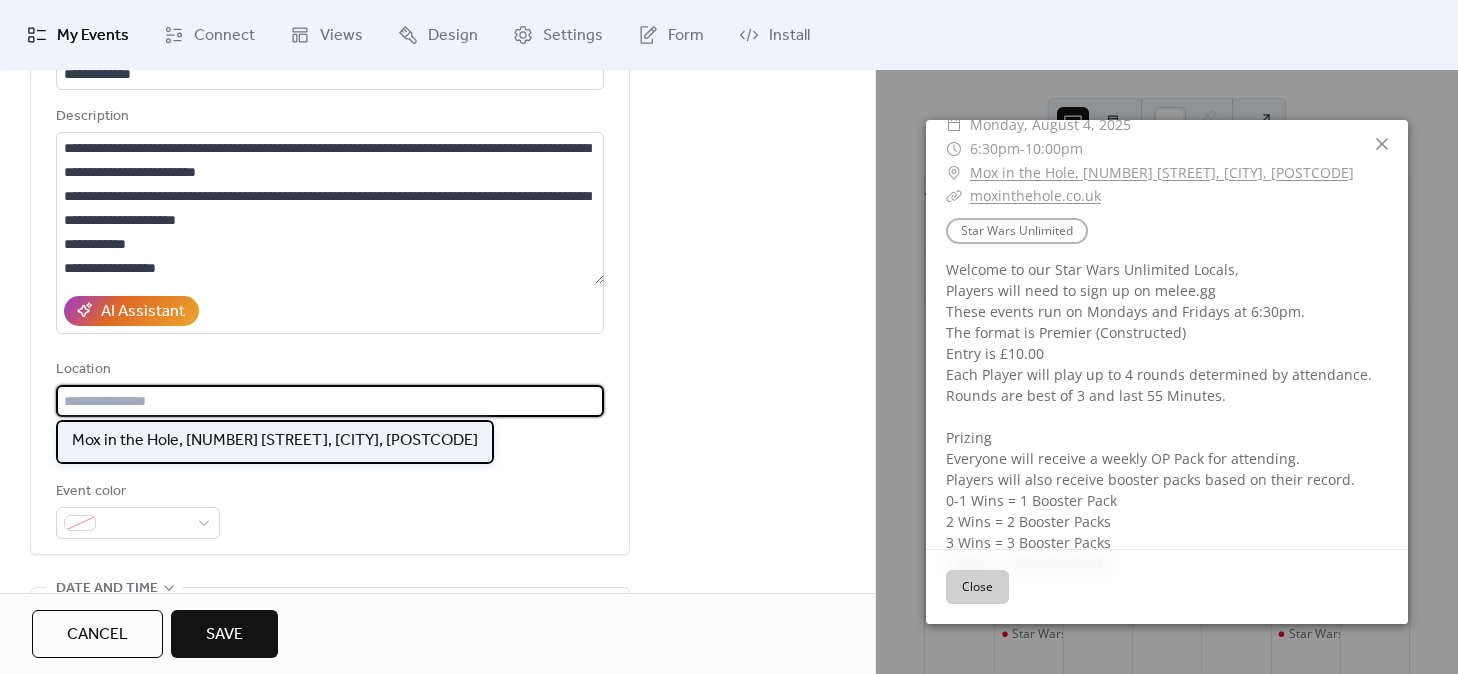 click on "Mox in the Hole, [NUMBER] [STREET], [CITY], [POSTCODE]" at bounding box center (275, 441) 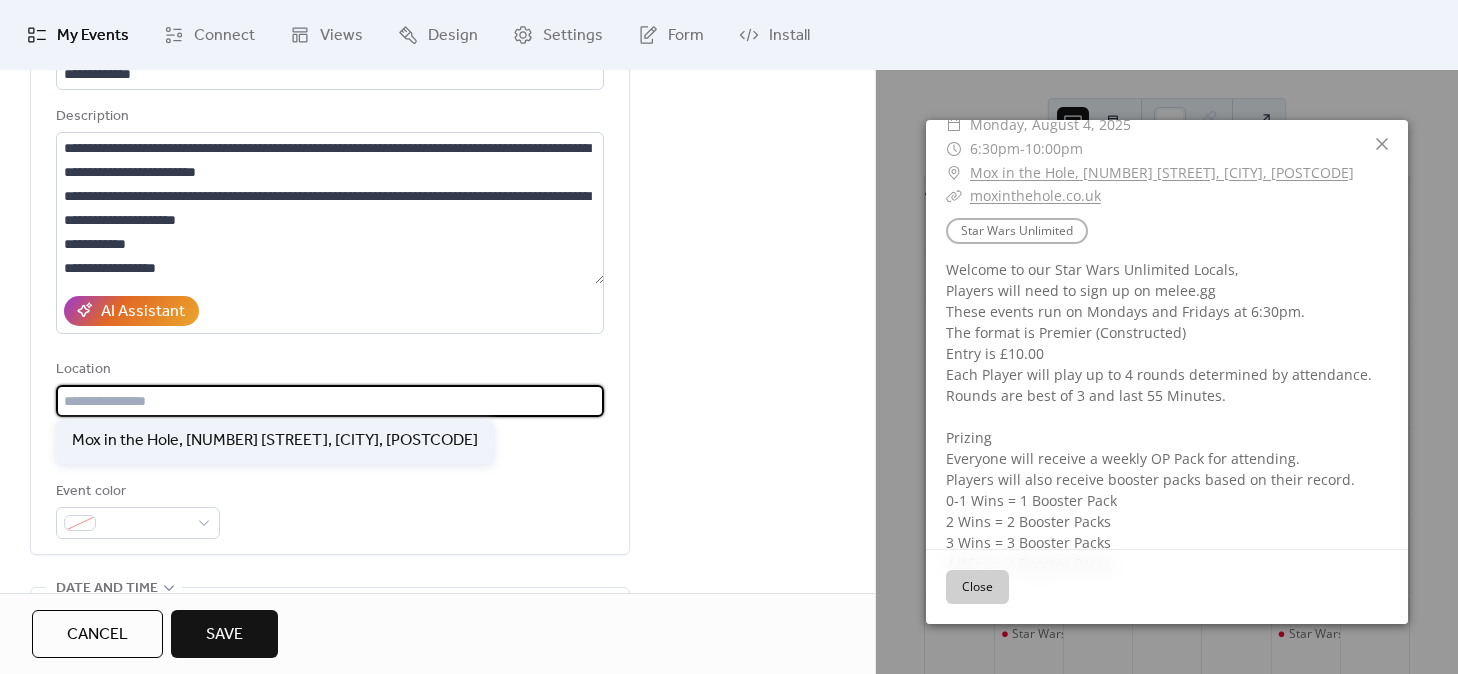 type on "**********" 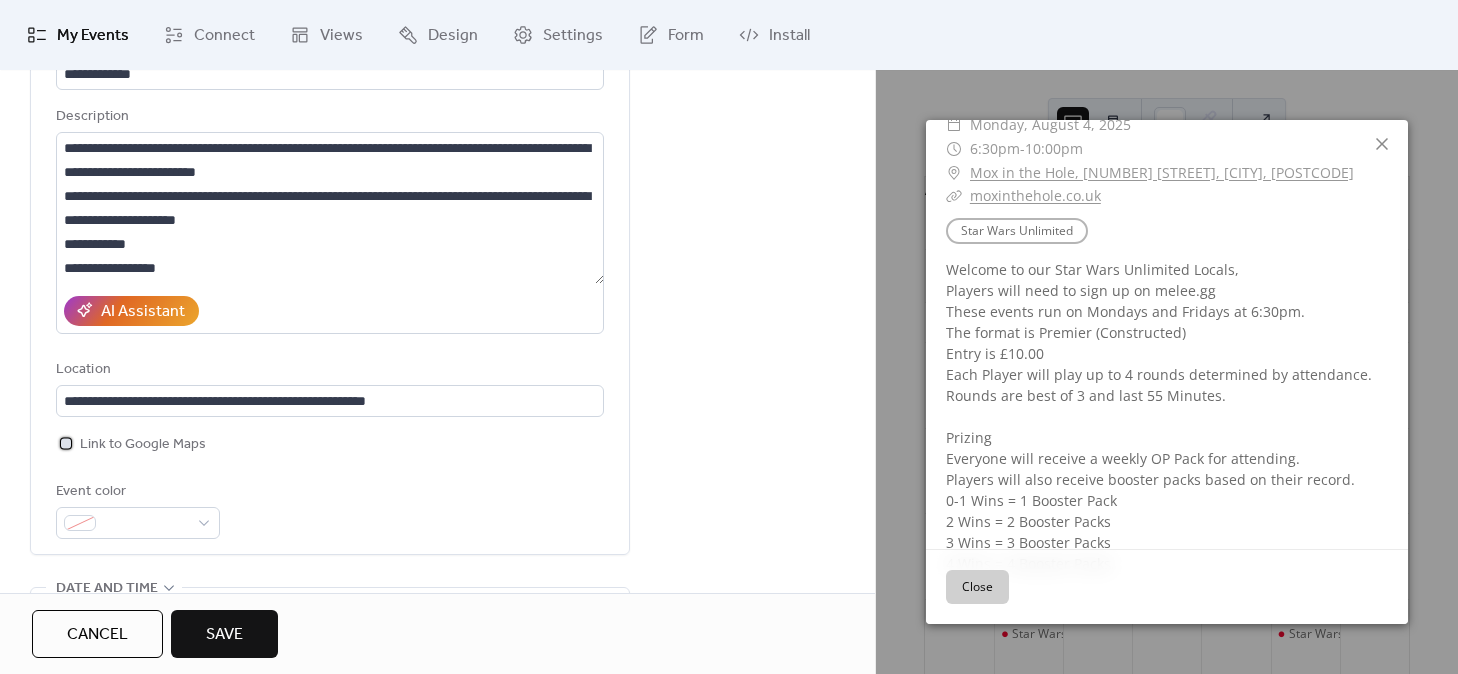click on "Link to Google Maps" at bounding box center (143, 445) 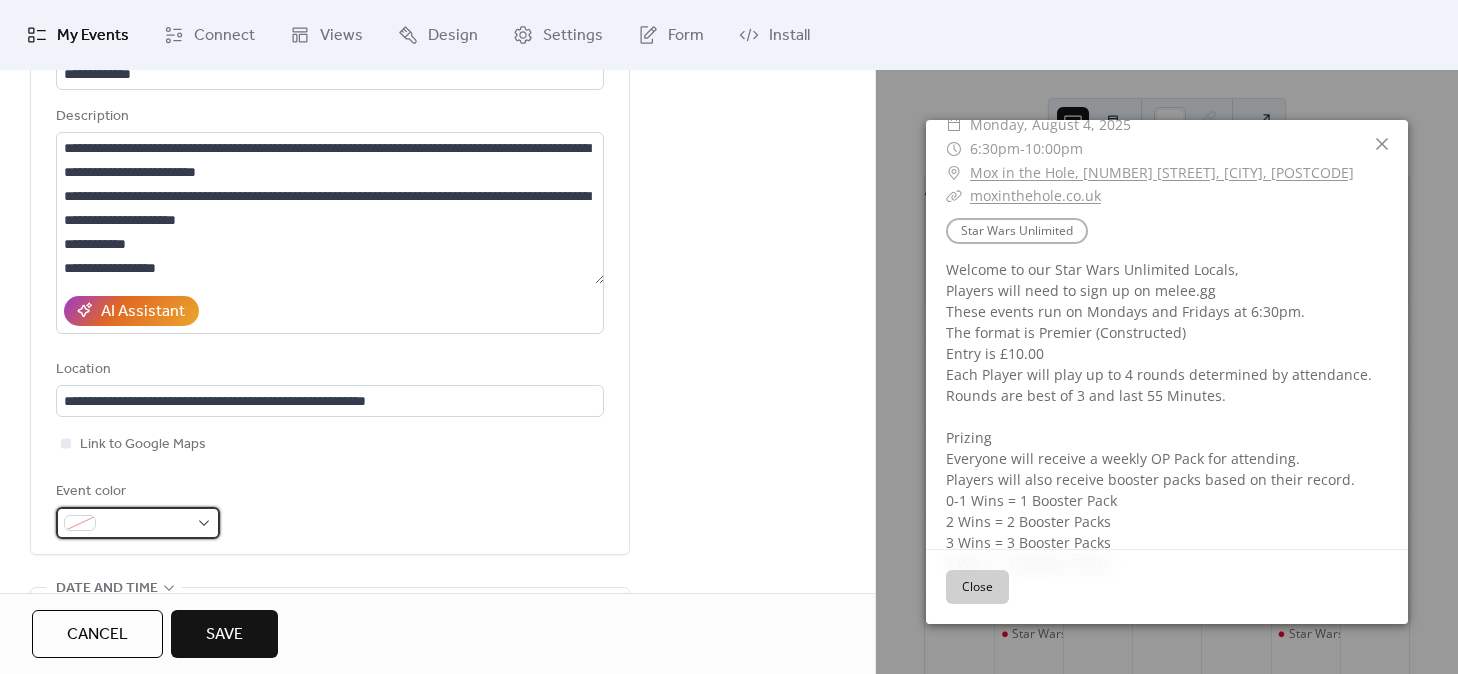 click at bounding box center [138, 523] 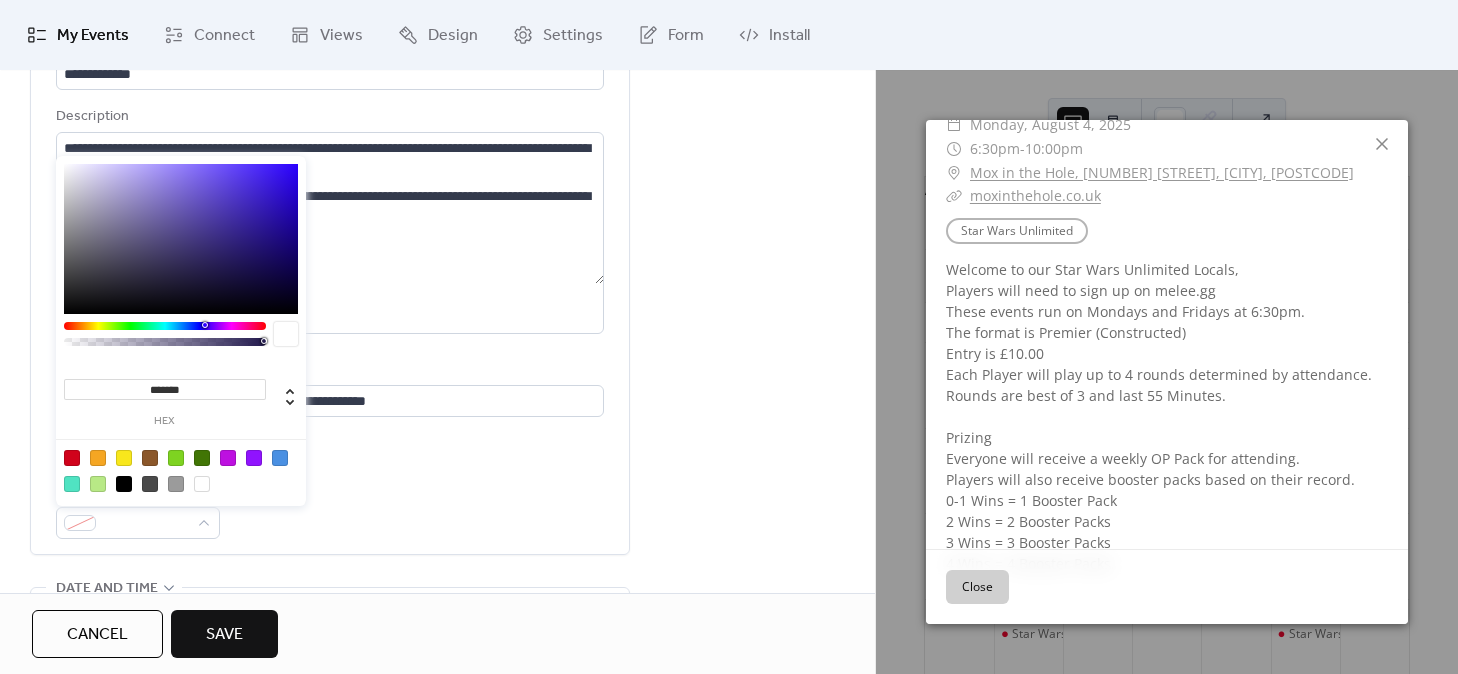 click at bounding box center (165, 326) 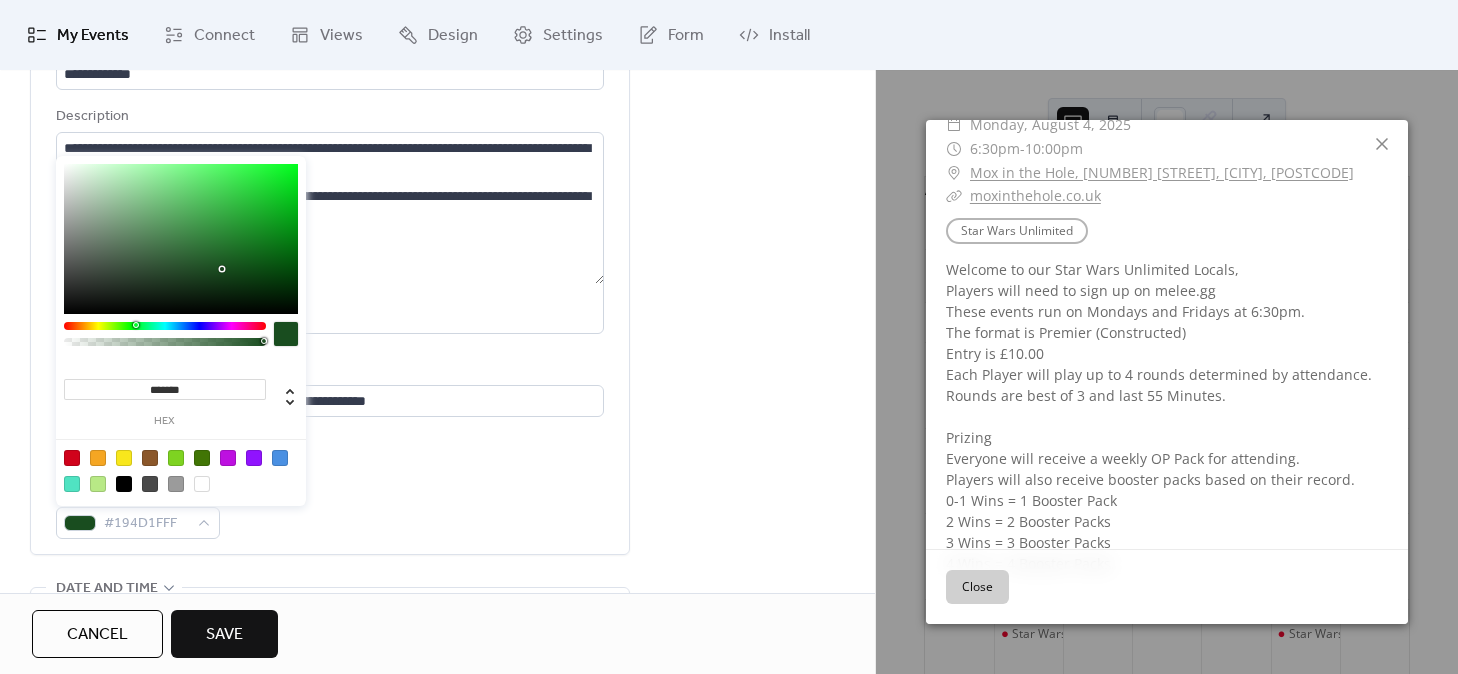 type on "*******" 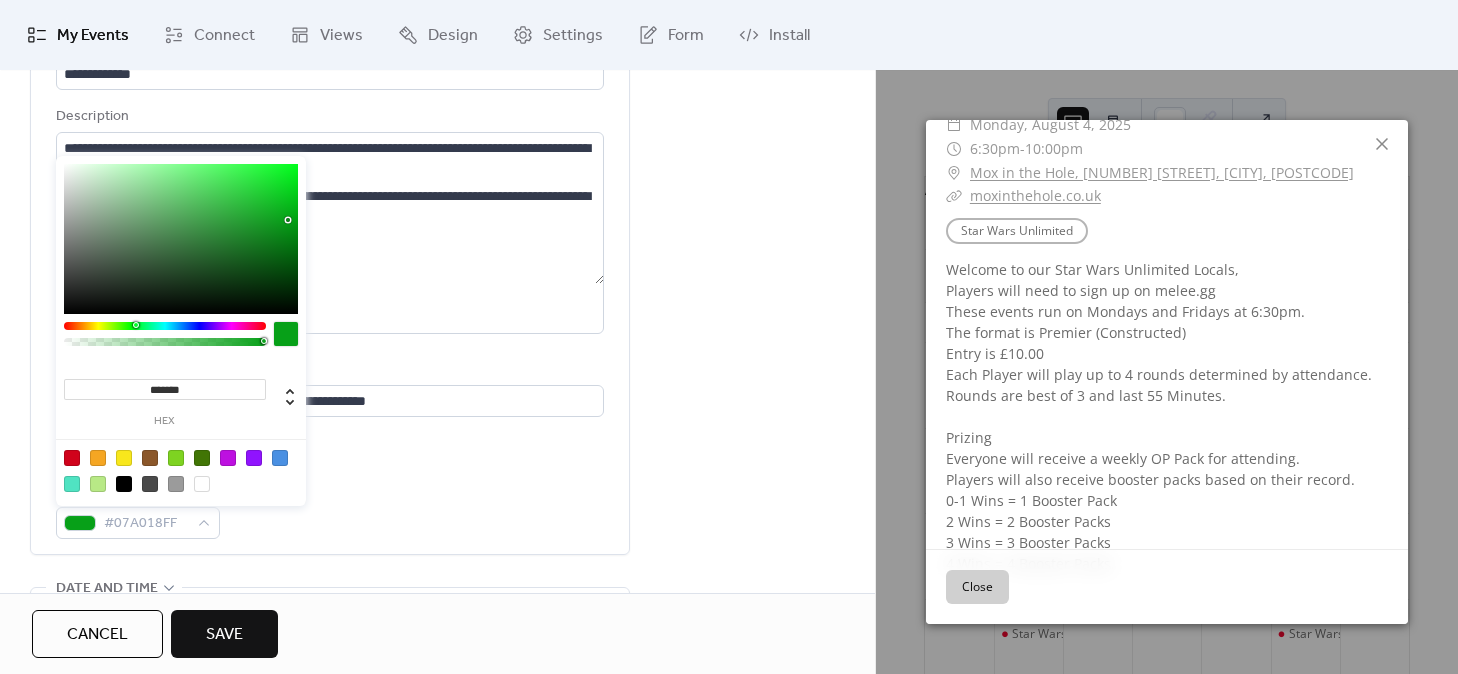 click on "Save" at bounding box center [224, 635] 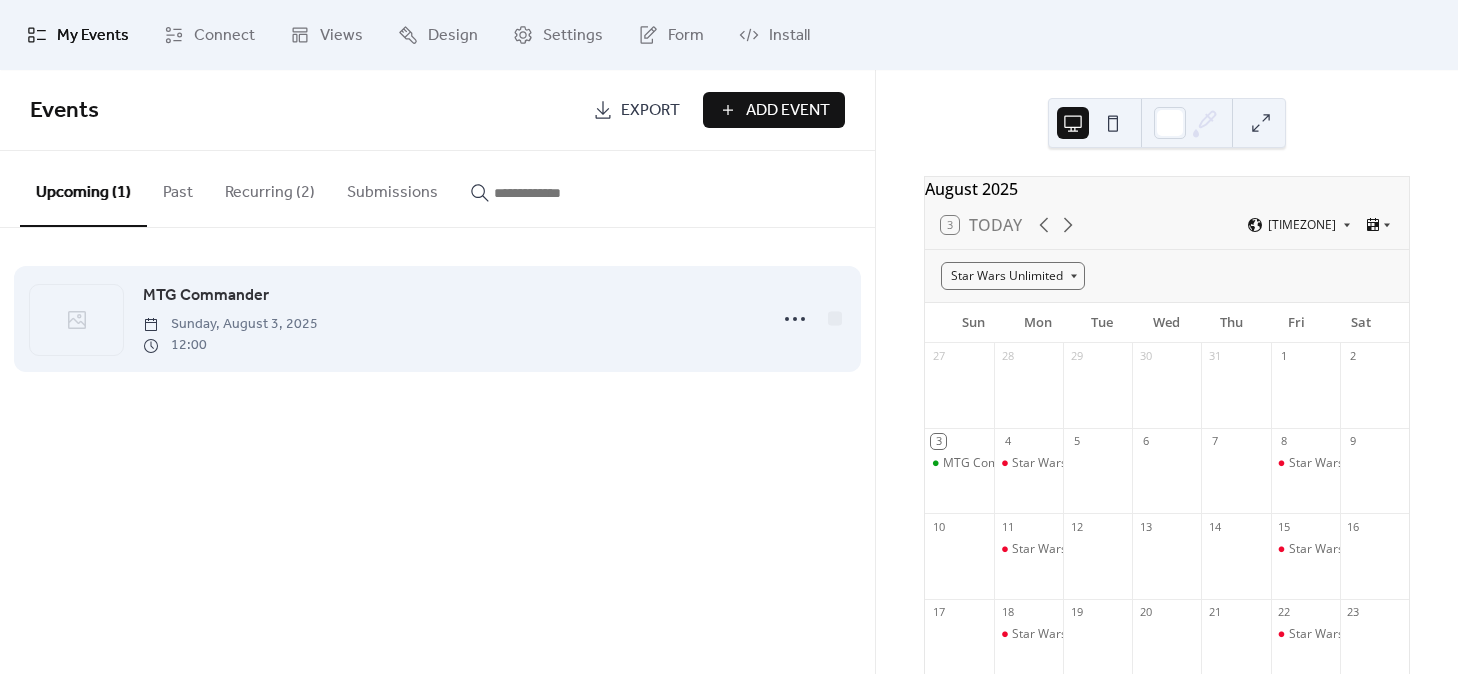 click on "MTG Commander [DATE] [TIME]" at bounding box center (448, 319) 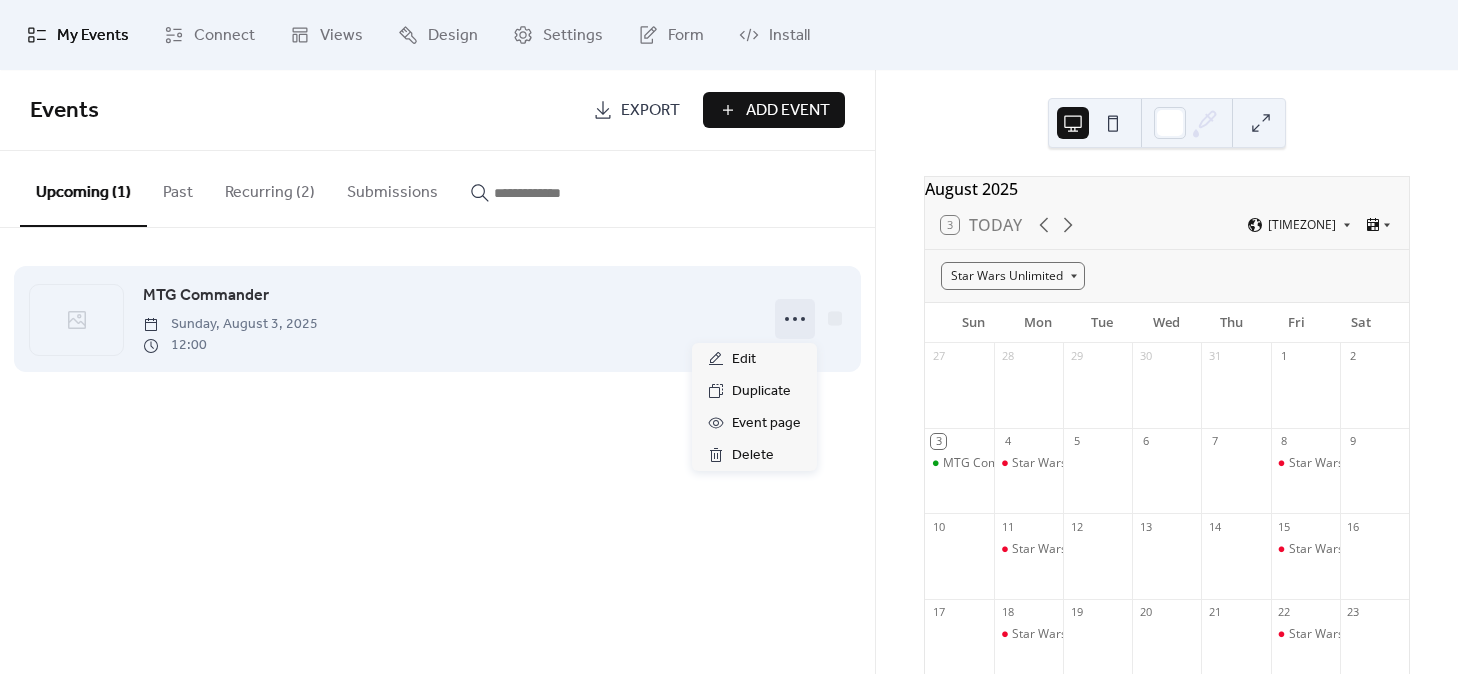 click 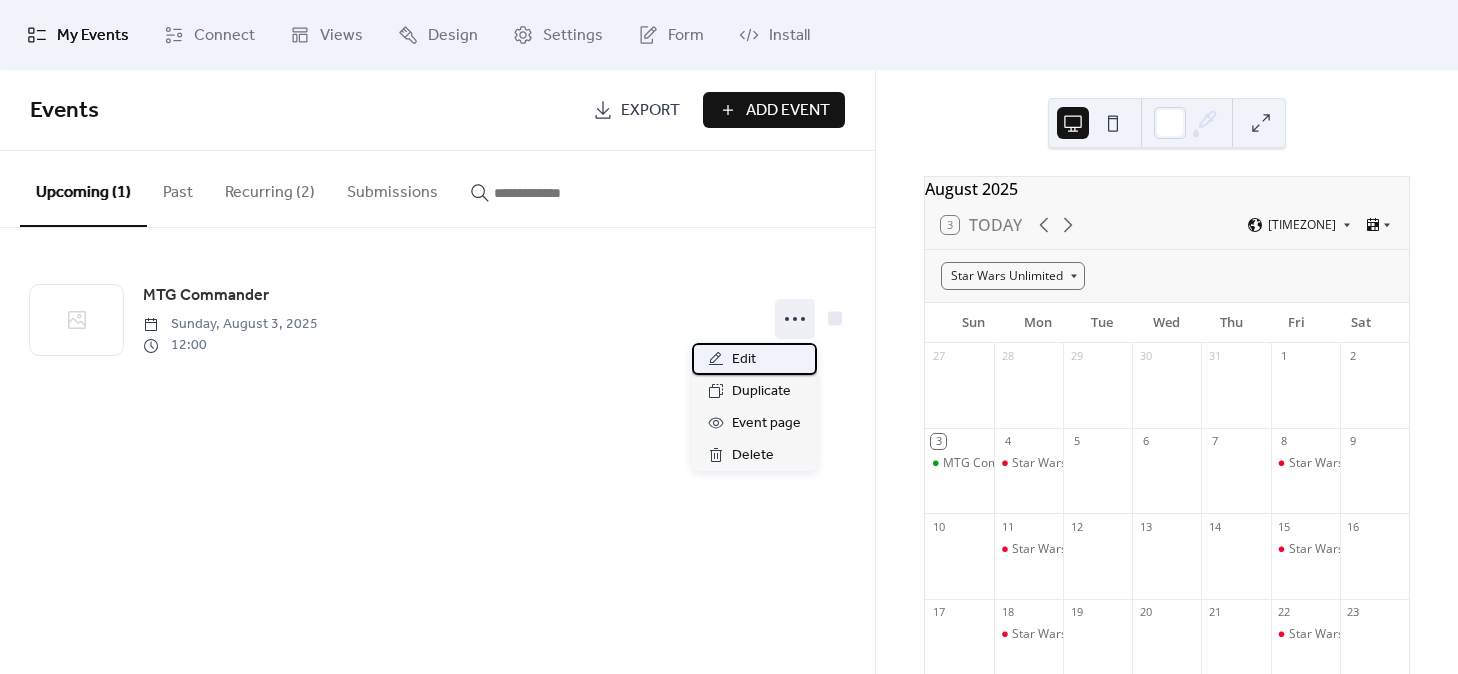 click on "Edit" at bounding box center [754, 359] 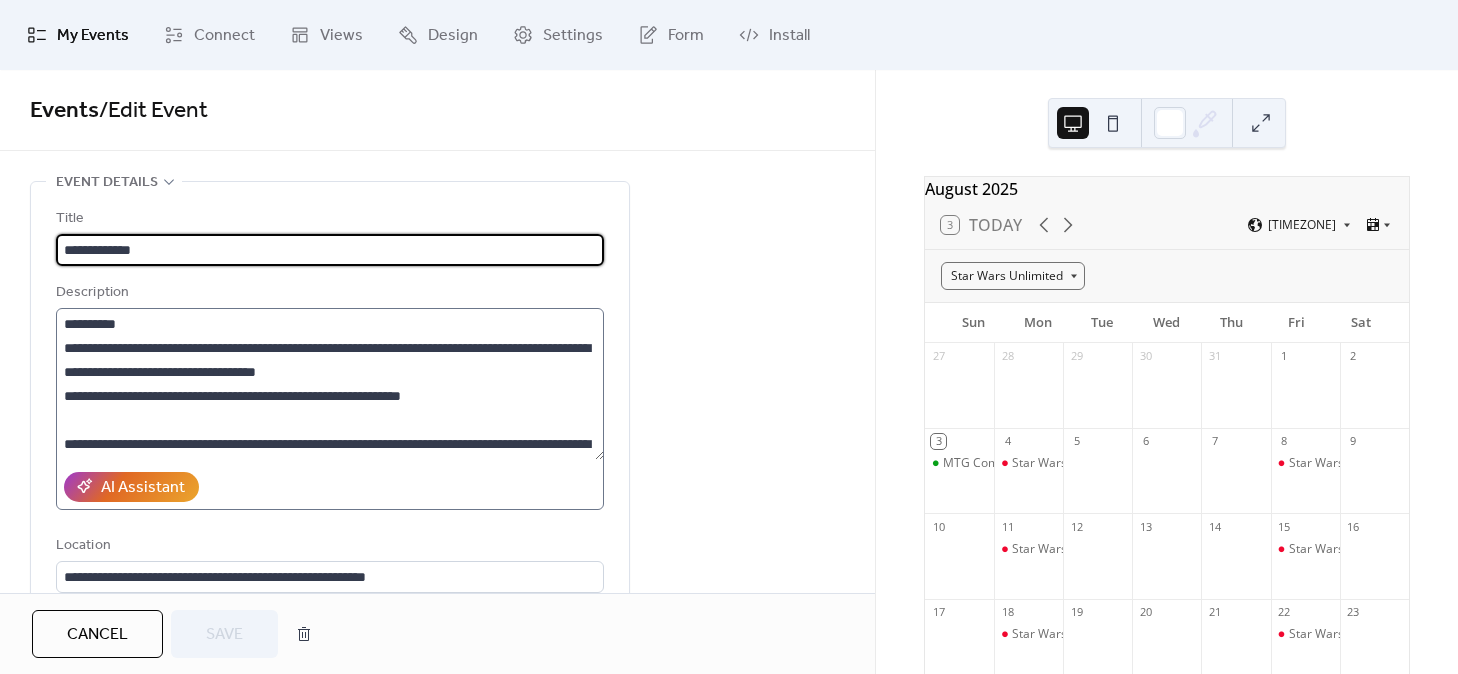 scroll, scrollTop: 312, scrollLeft: 0, axis: vertical 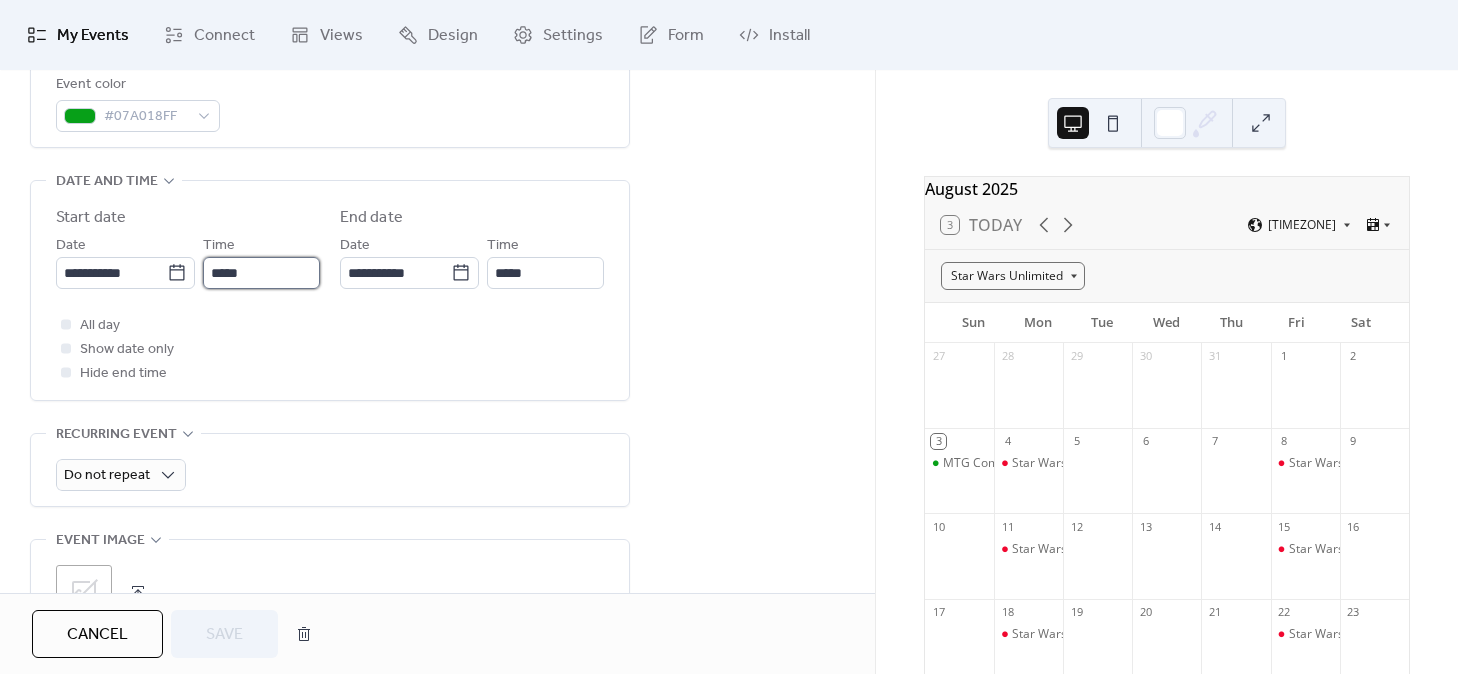 click on "*****" at bounding box center (261, 273) 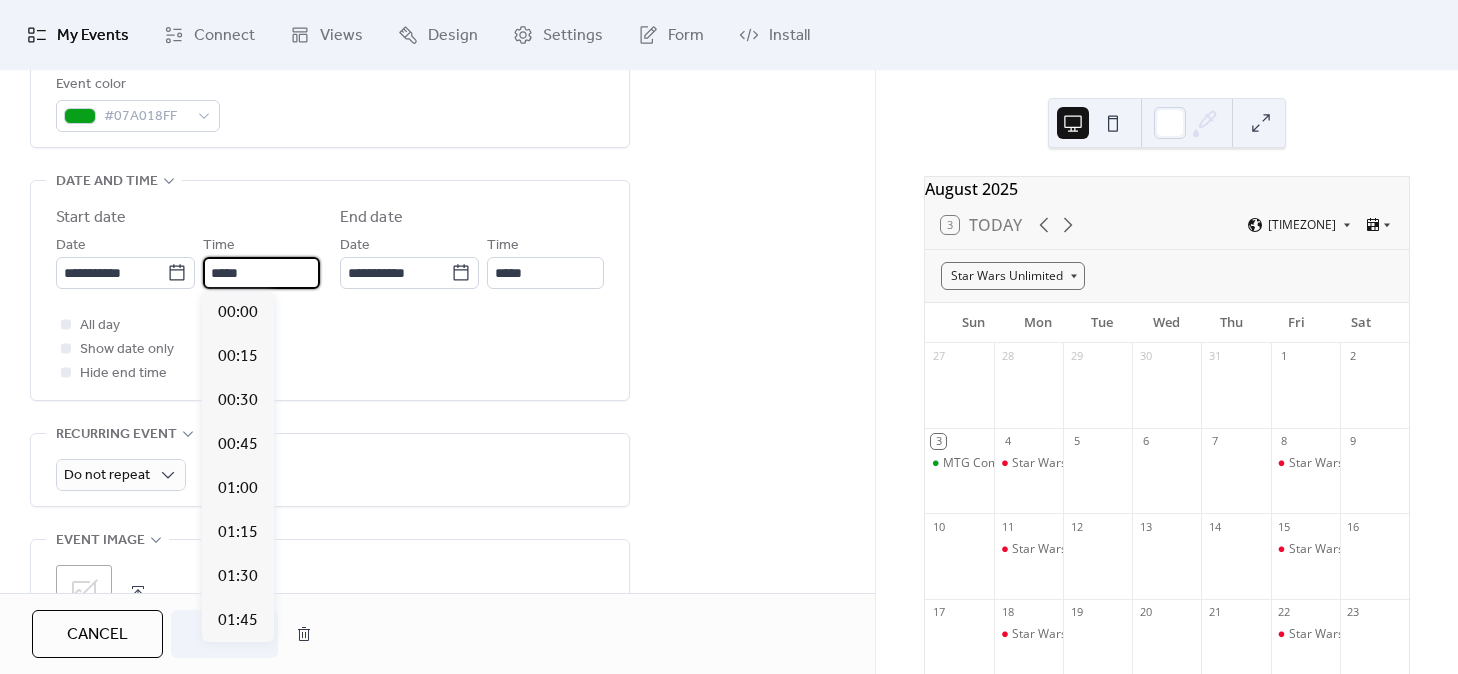 scroll, scrollTop: 2133, scrollLeft: 0, axis: vertical 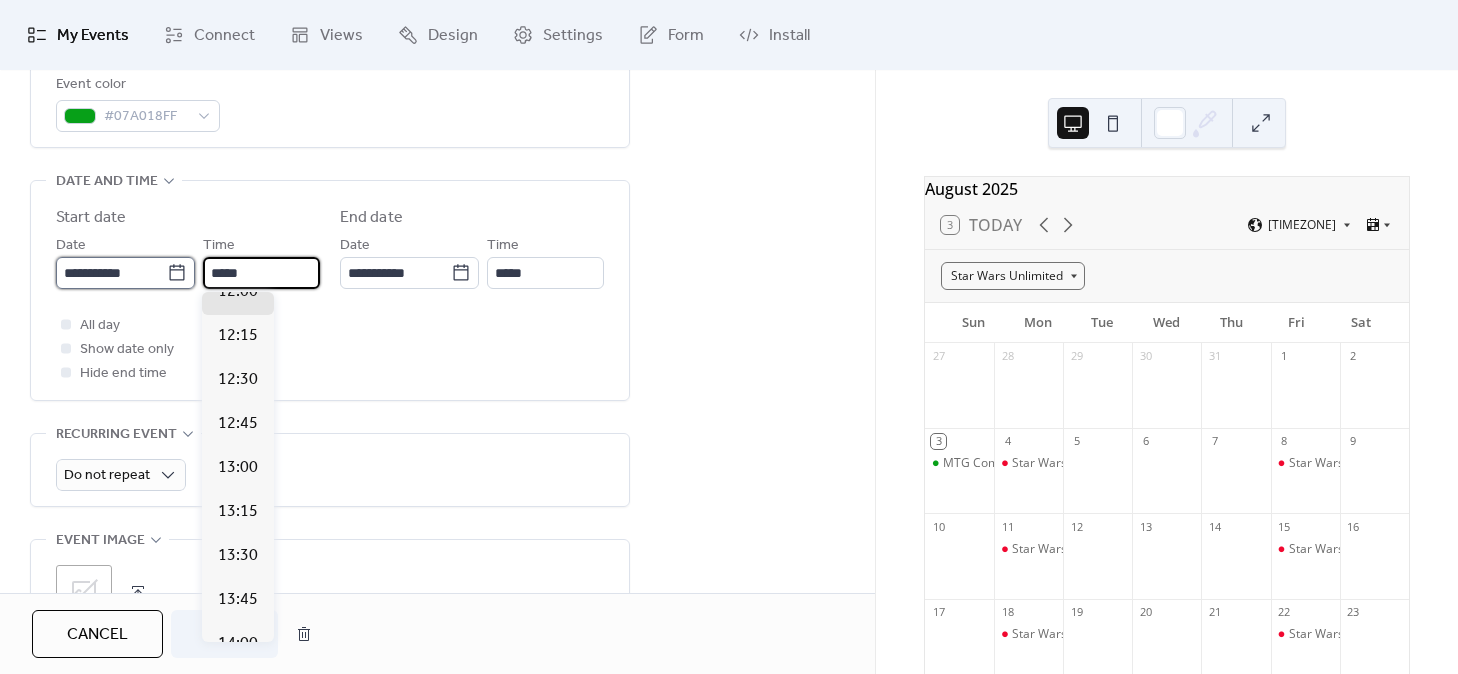 click on "**********" at bounding box center (111, 273) 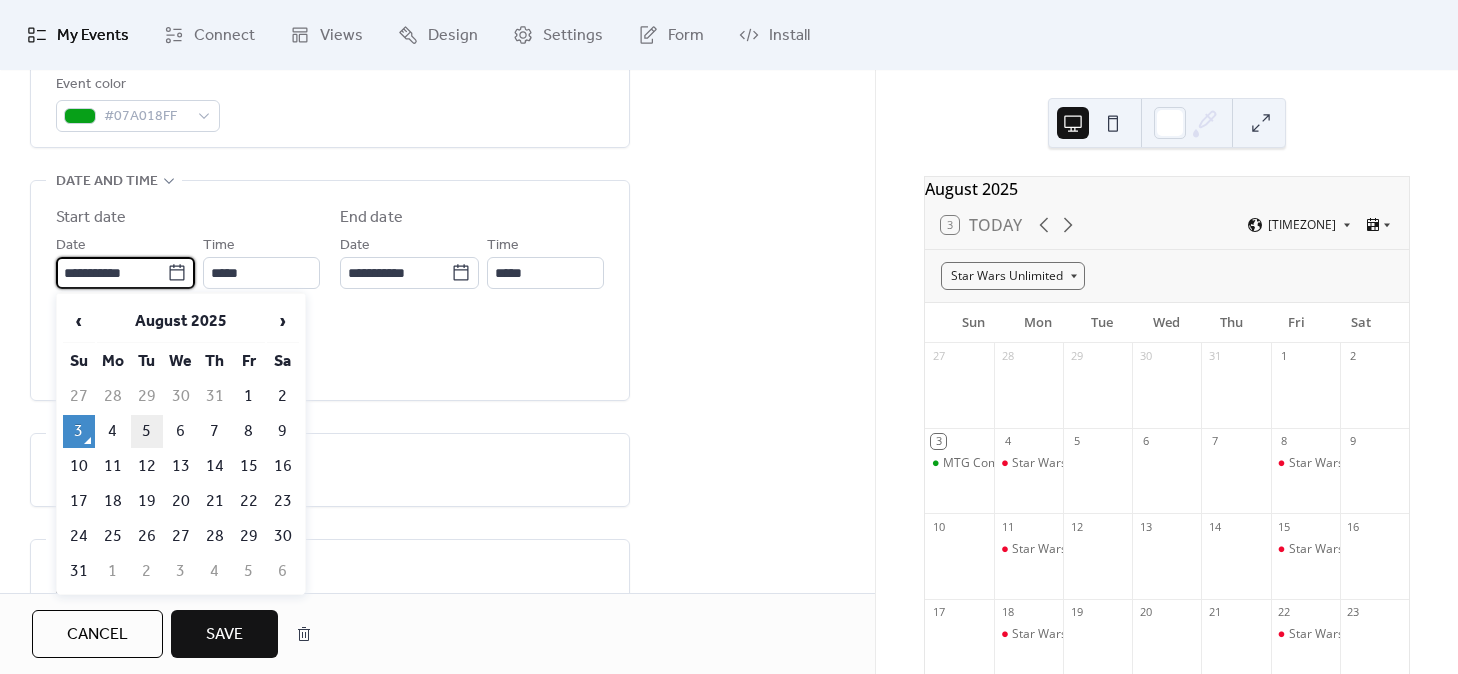 click on "5" at bounding box center [147, 431] 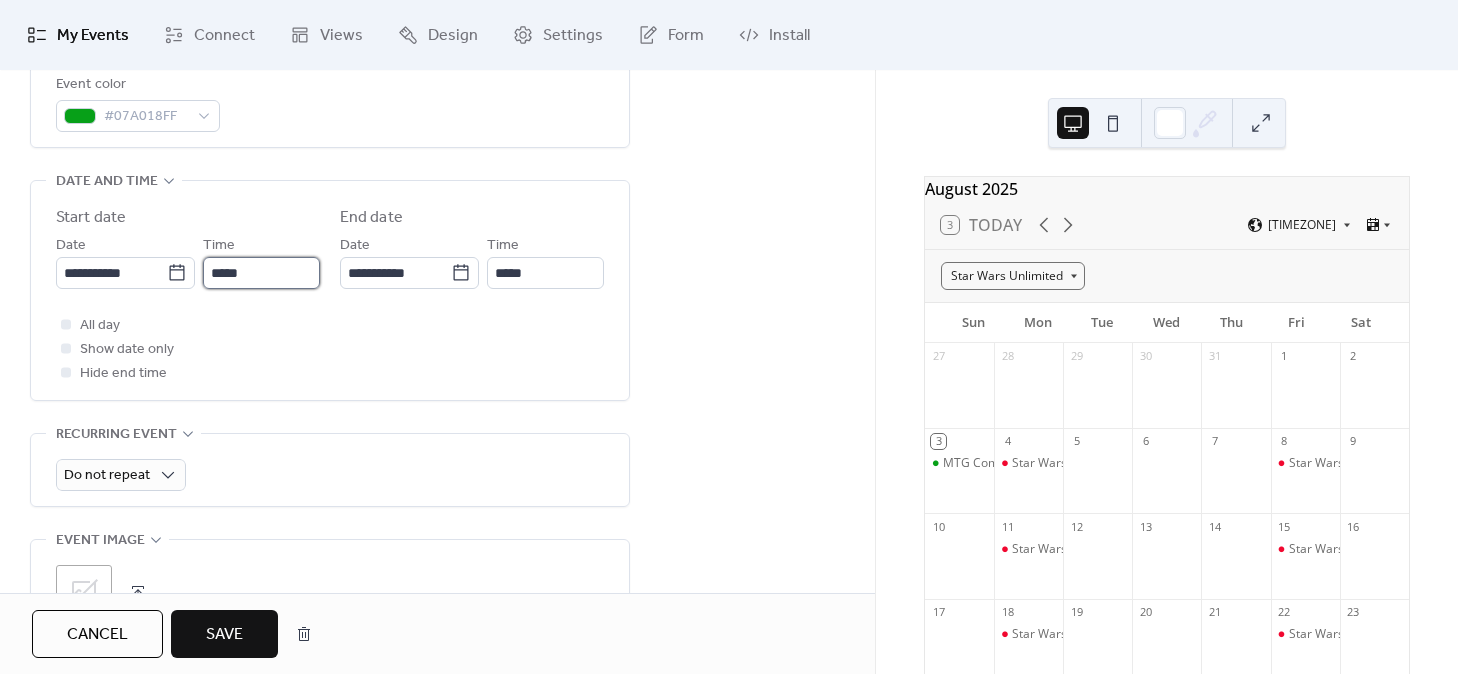 click on "*****" at bounding box center [261, 273] 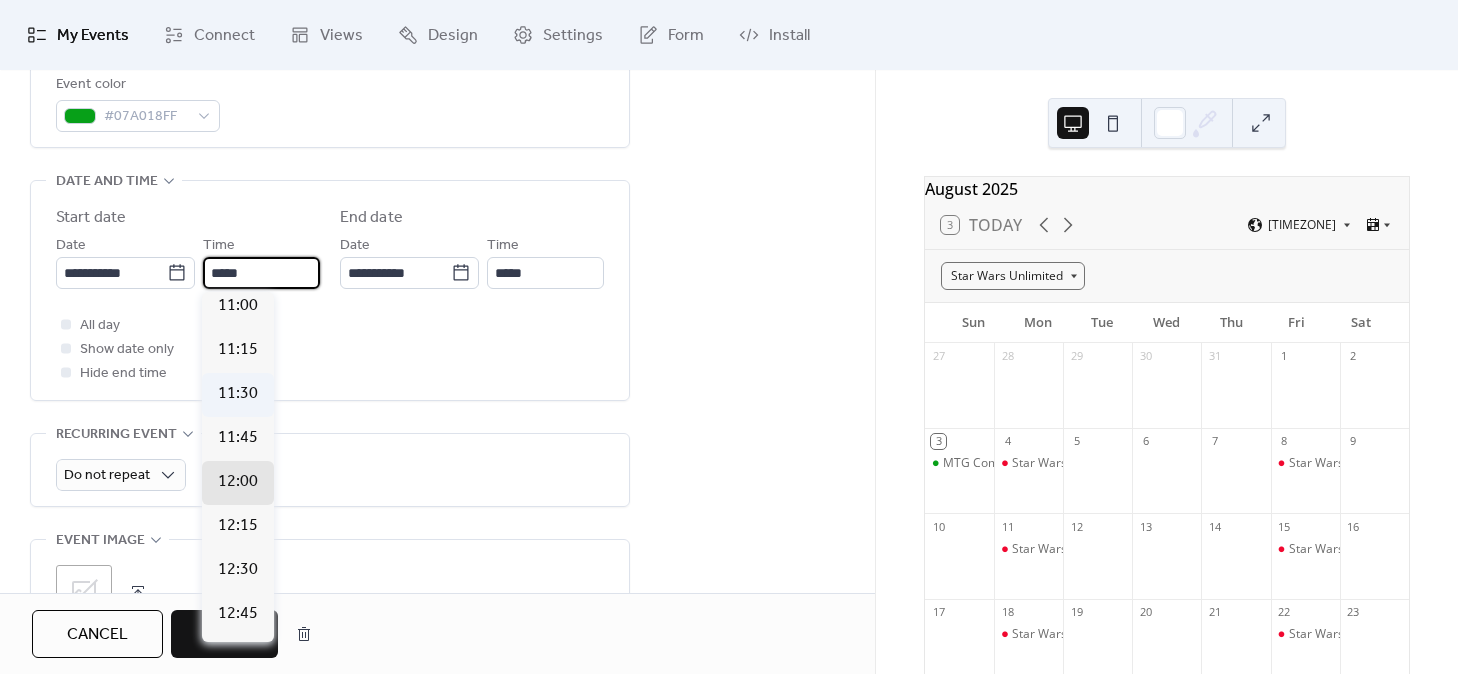 scroll, scrollTop: 1940, scrollLeft: 0, axis: vertical 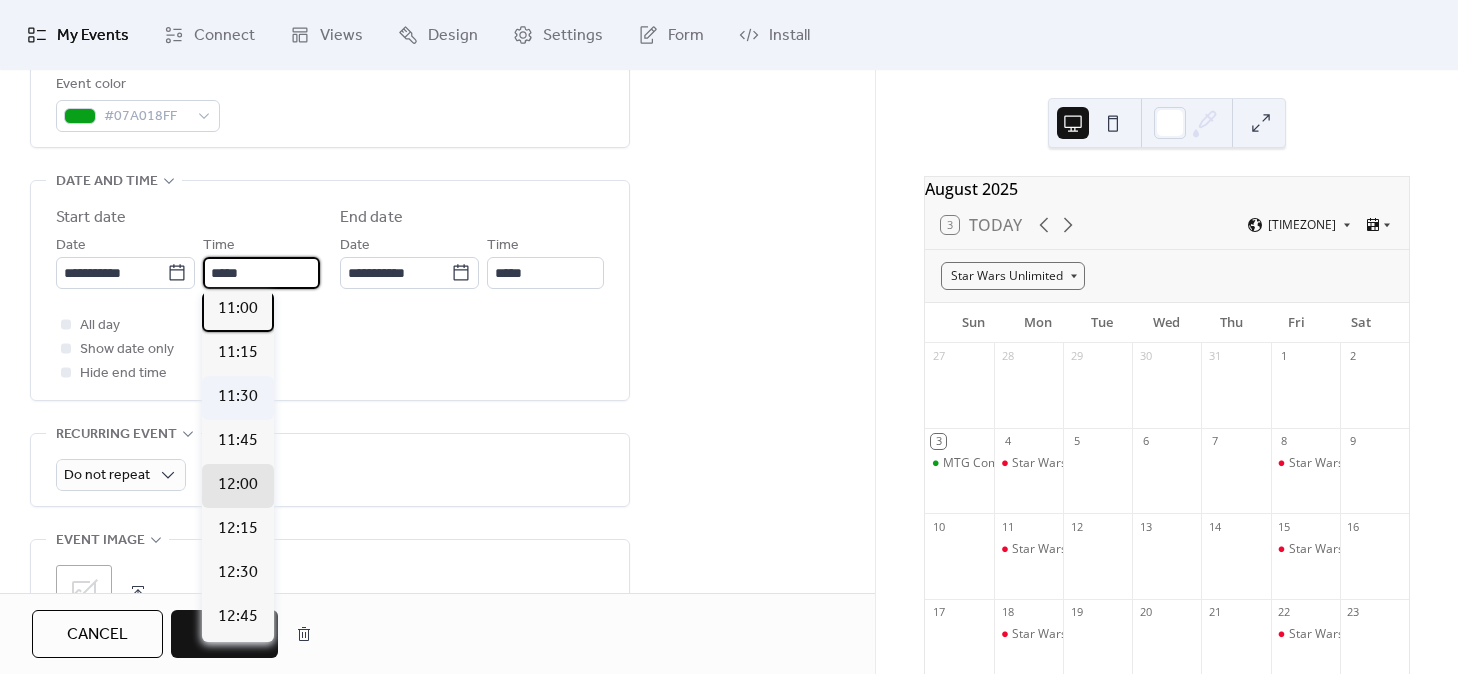 click on "11:00" at bounding box center (238, 309) 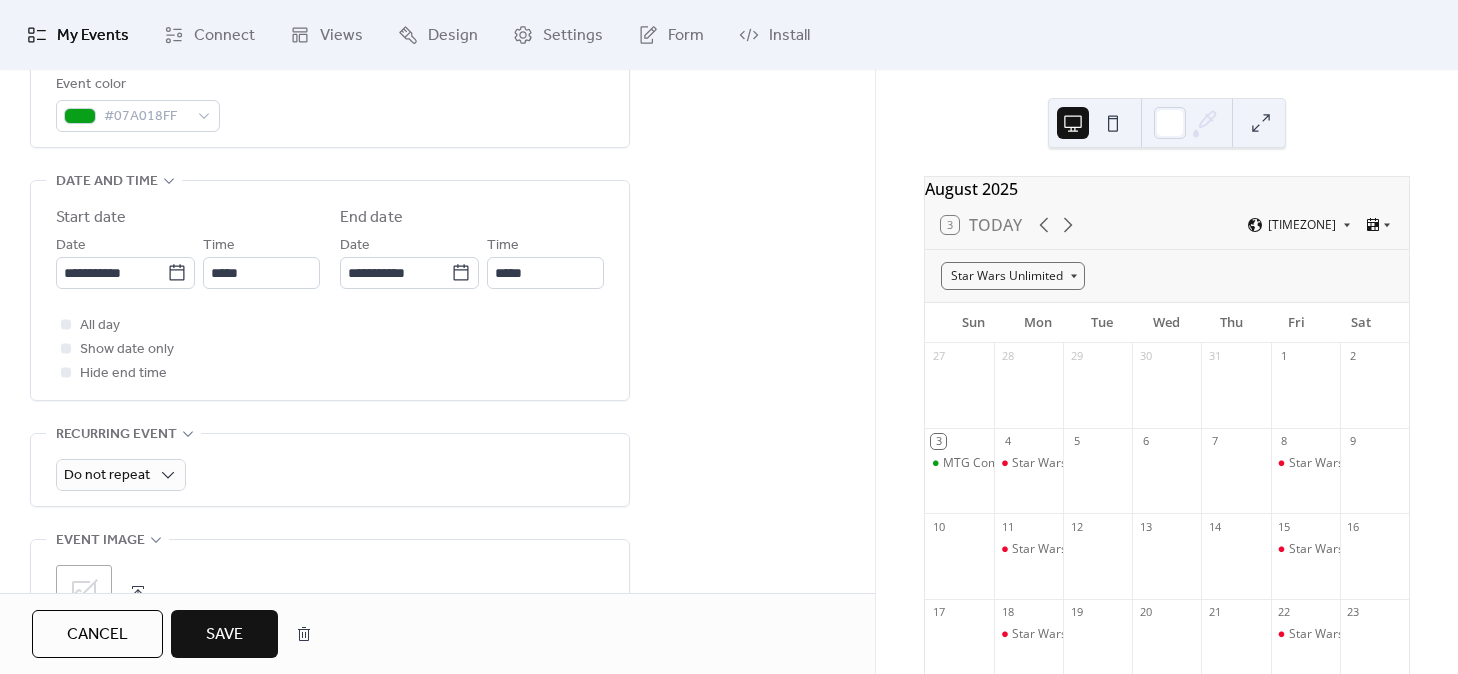 type on "*****" 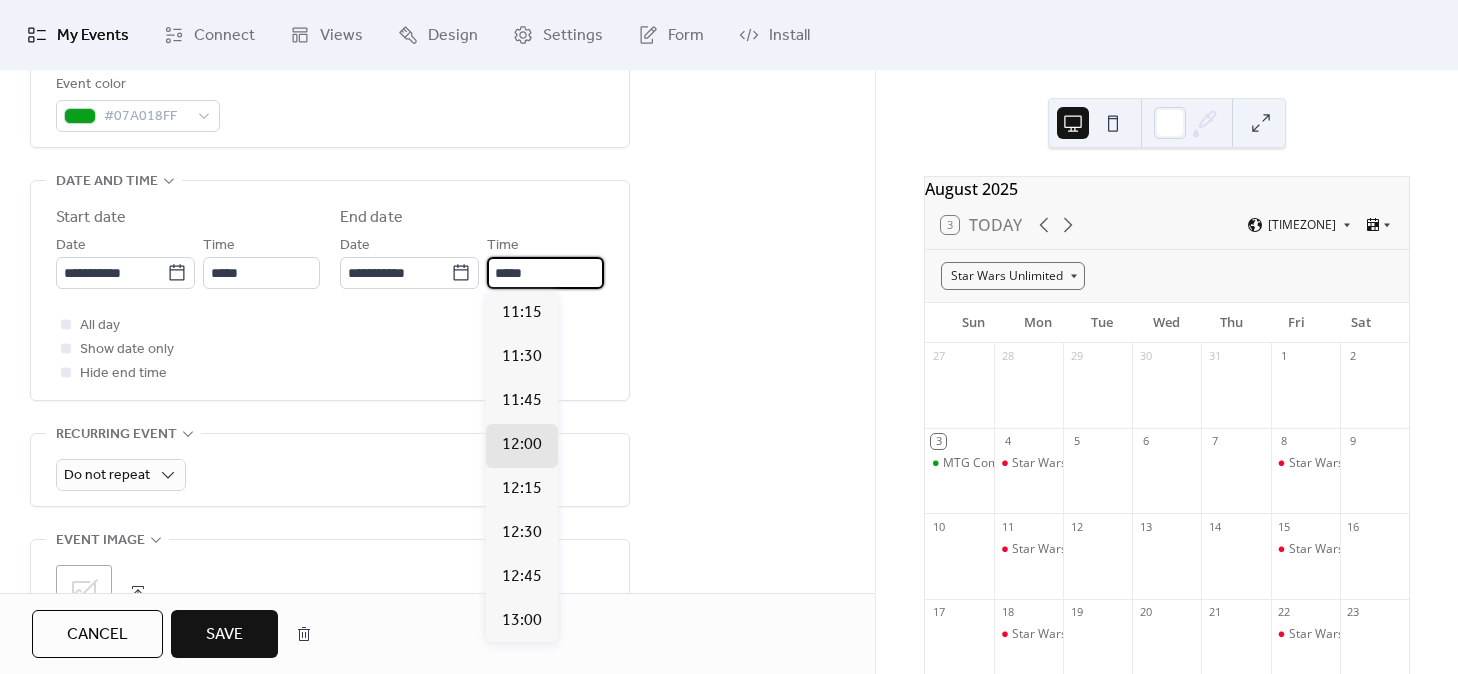 click on "*****" at bounding box center (545, 273) 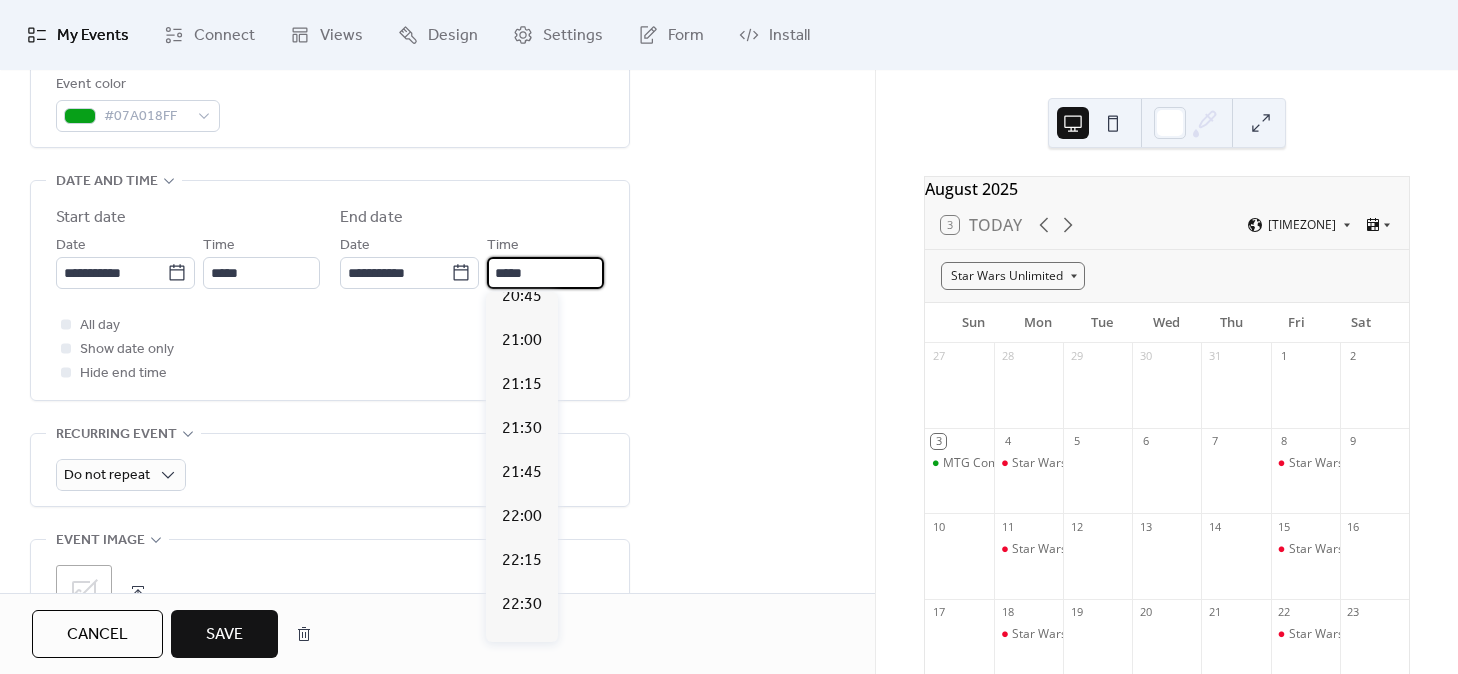 scroll, scrollTop: 1916, scrollLeft: 0, axis: vertical 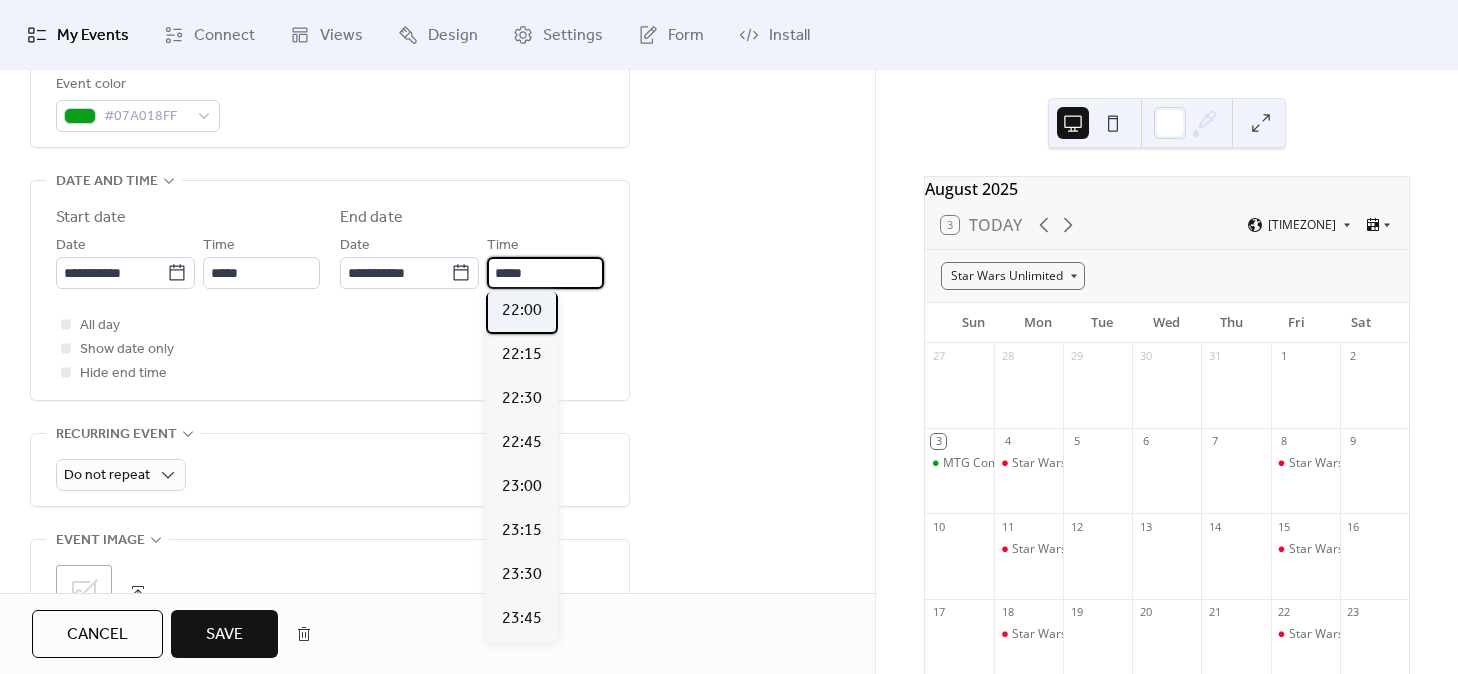 click on "22:00" at bounding box center (522, 311) 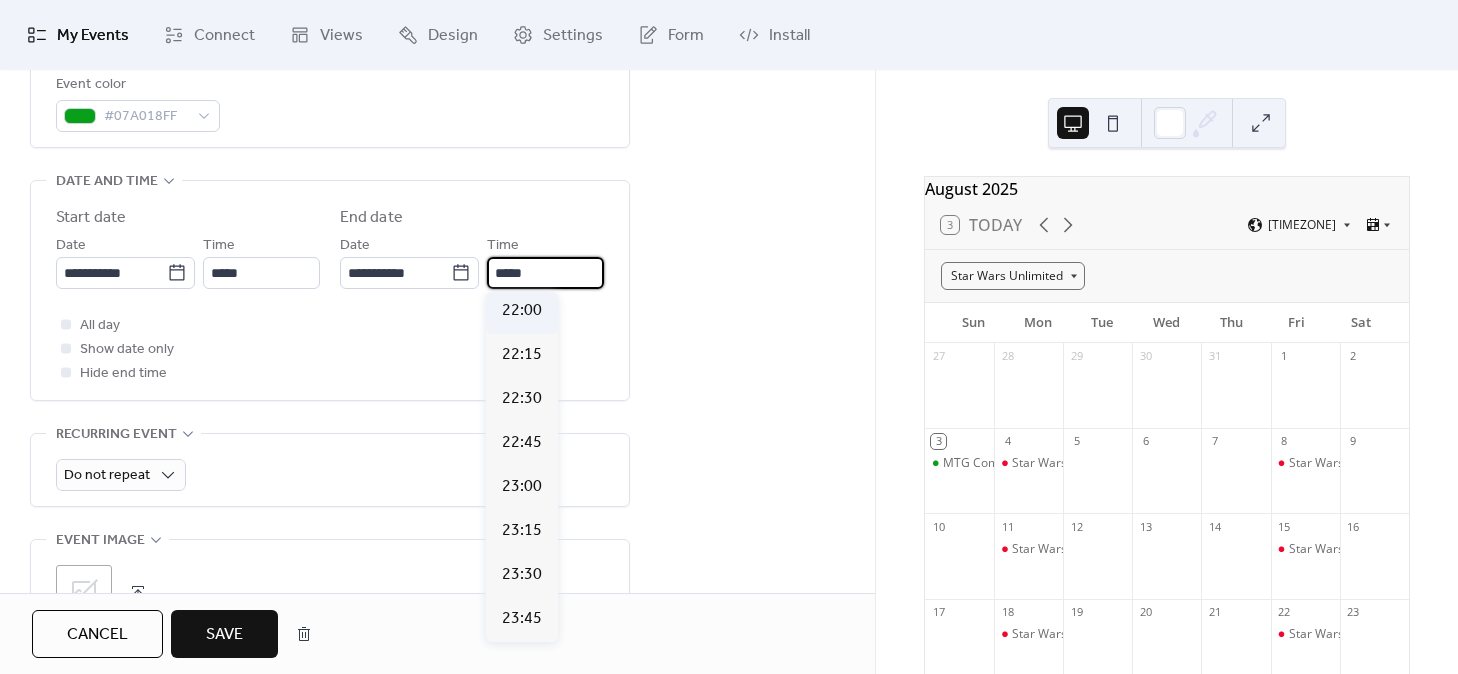 type on "*****" 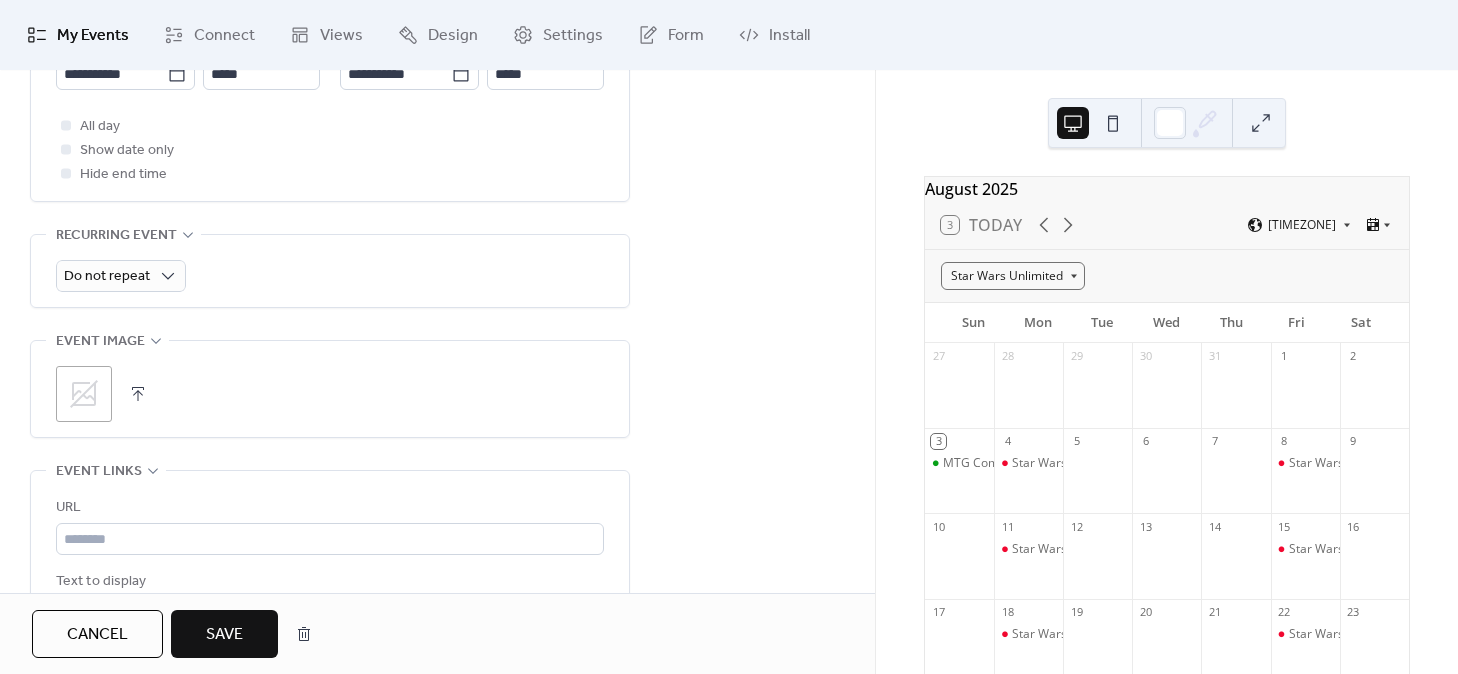 scroll, scrollTop: 783, scrollLeft: 0, axis: vertical 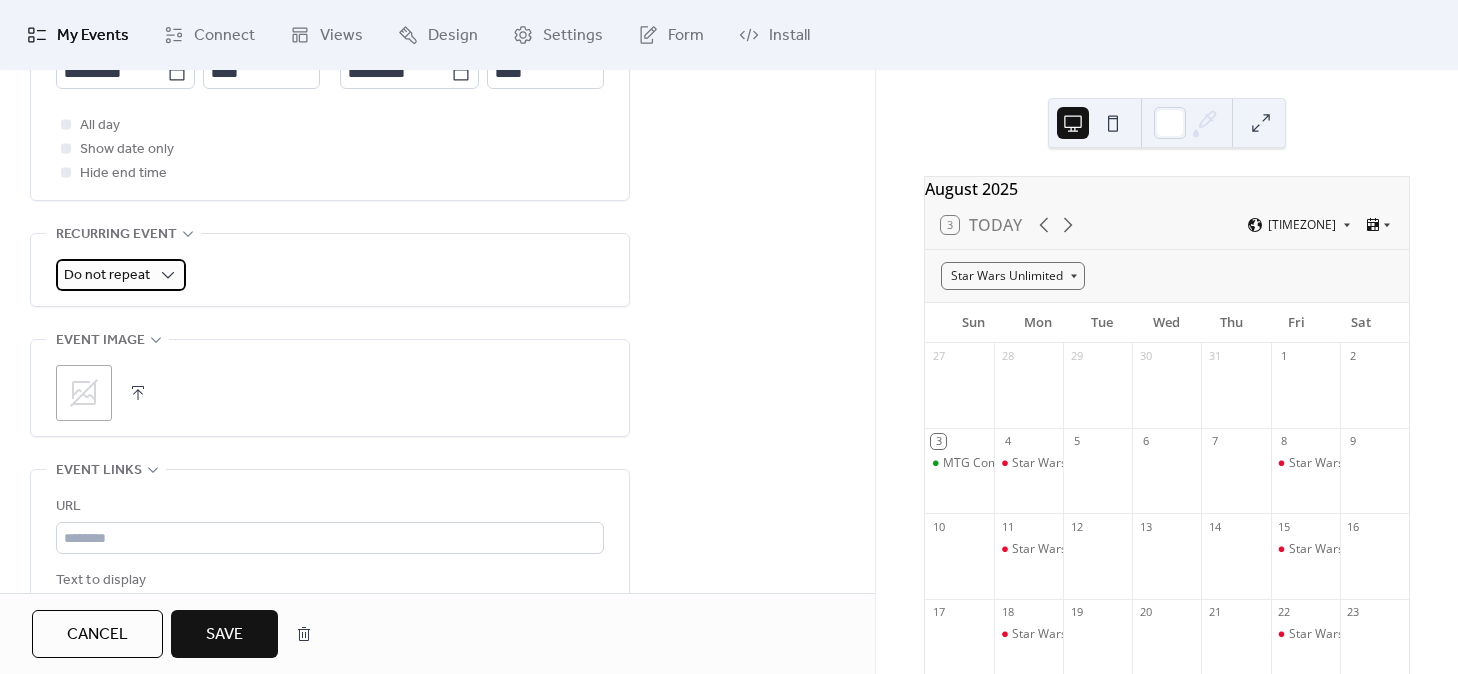 click on "Do not repeat" at bounding box center (121, 275) 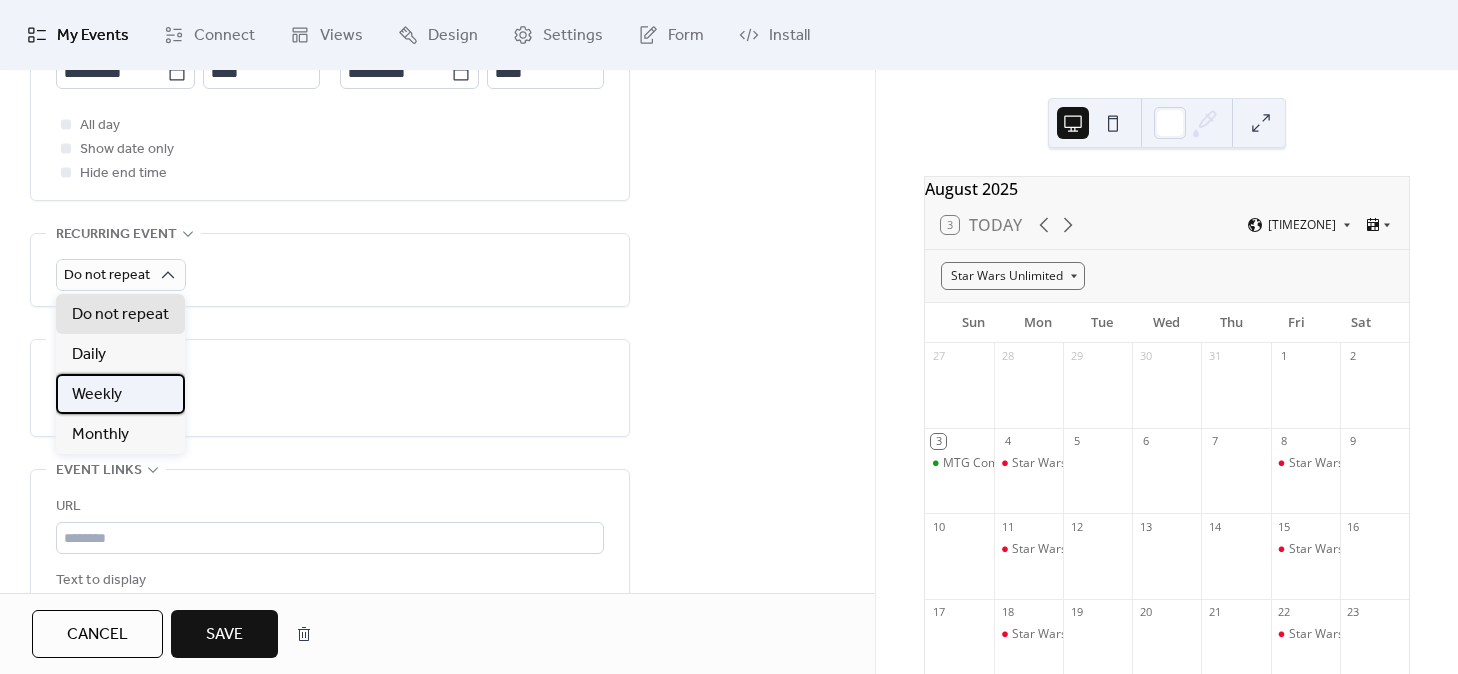 click on "Weekly" at bounding box center [97, 395] 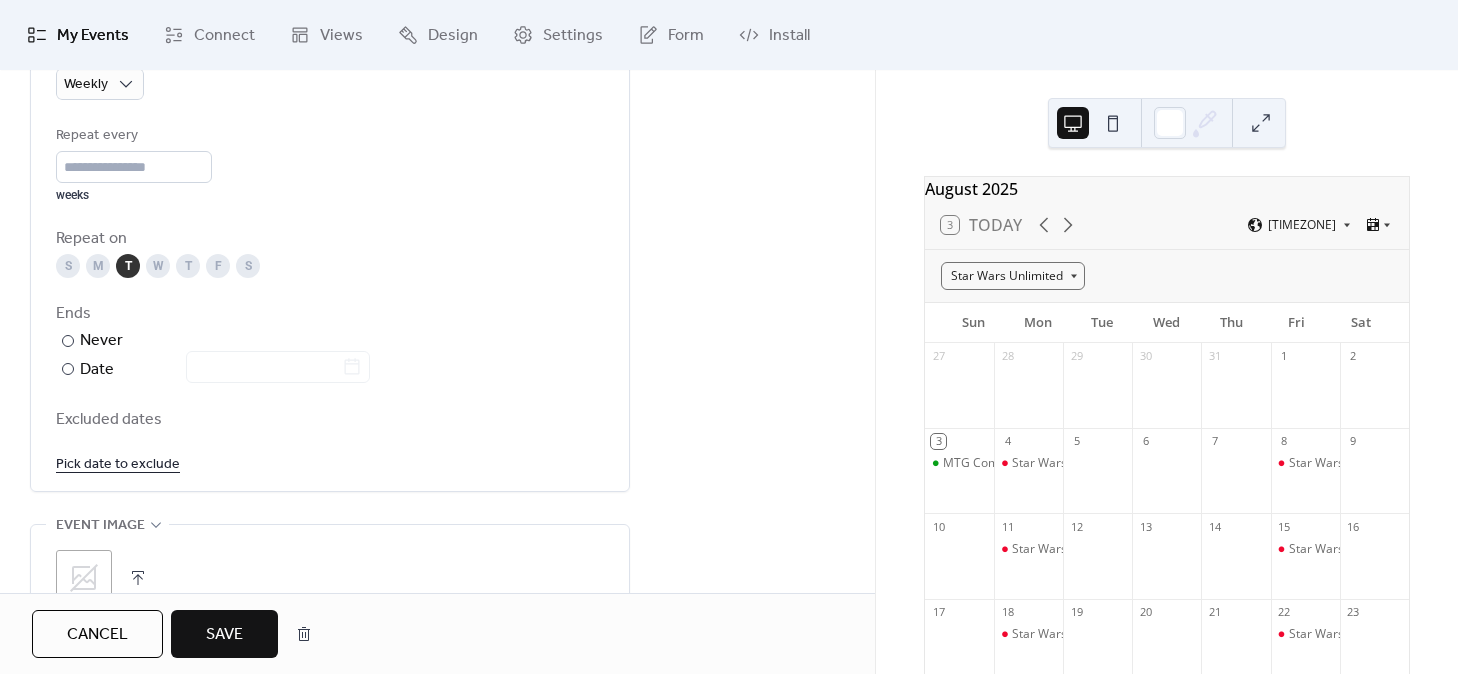 scroll, scrollTop: 976, scrollLeft: 0, axis: vertical 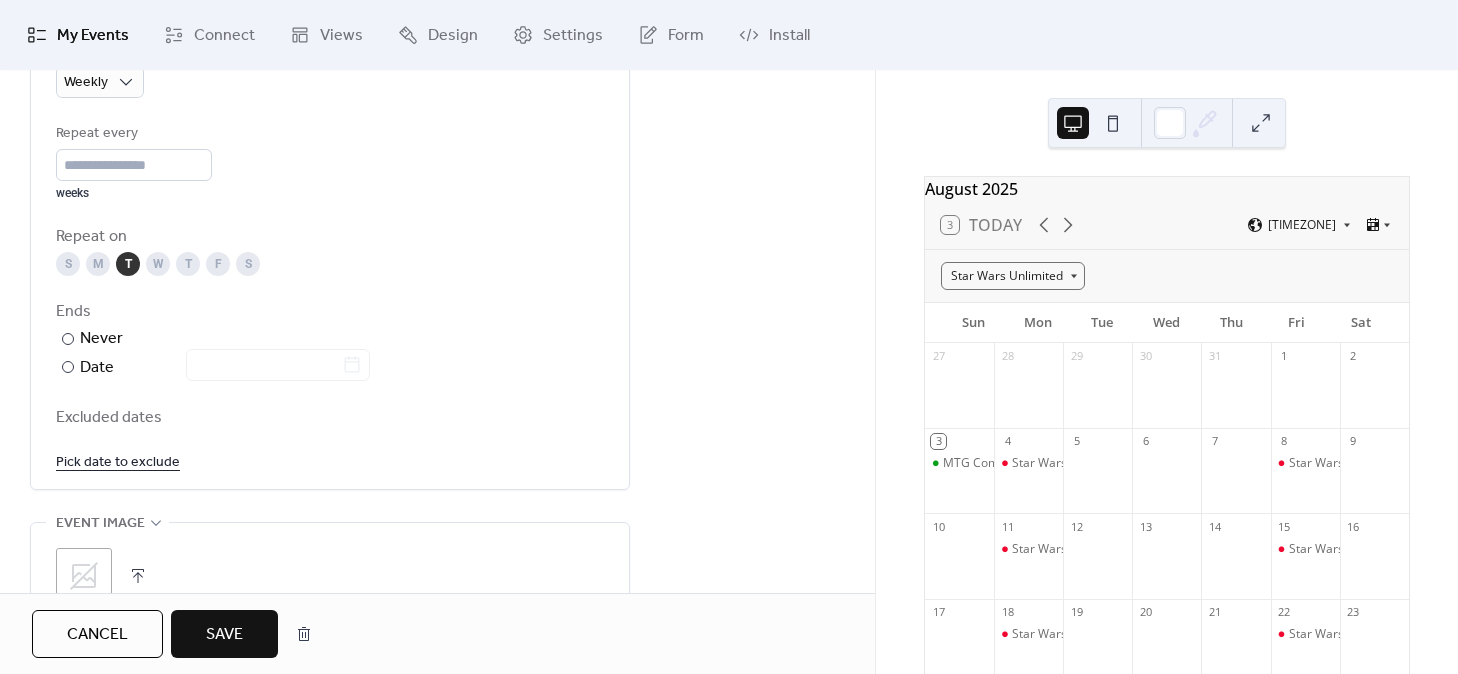 click on "T" at bounding box center (188, 264) 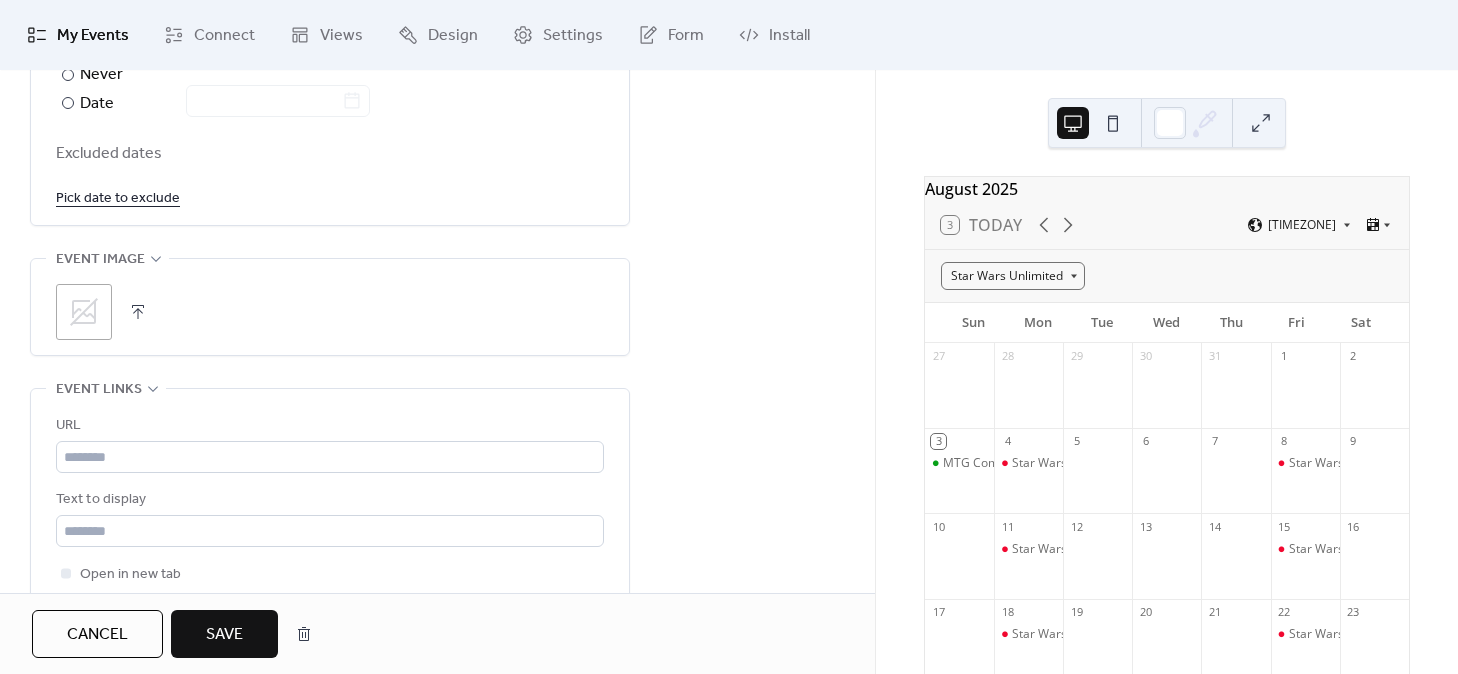 scroll, scrollTop: 1240, scrollLeft: 0, axis: vertical 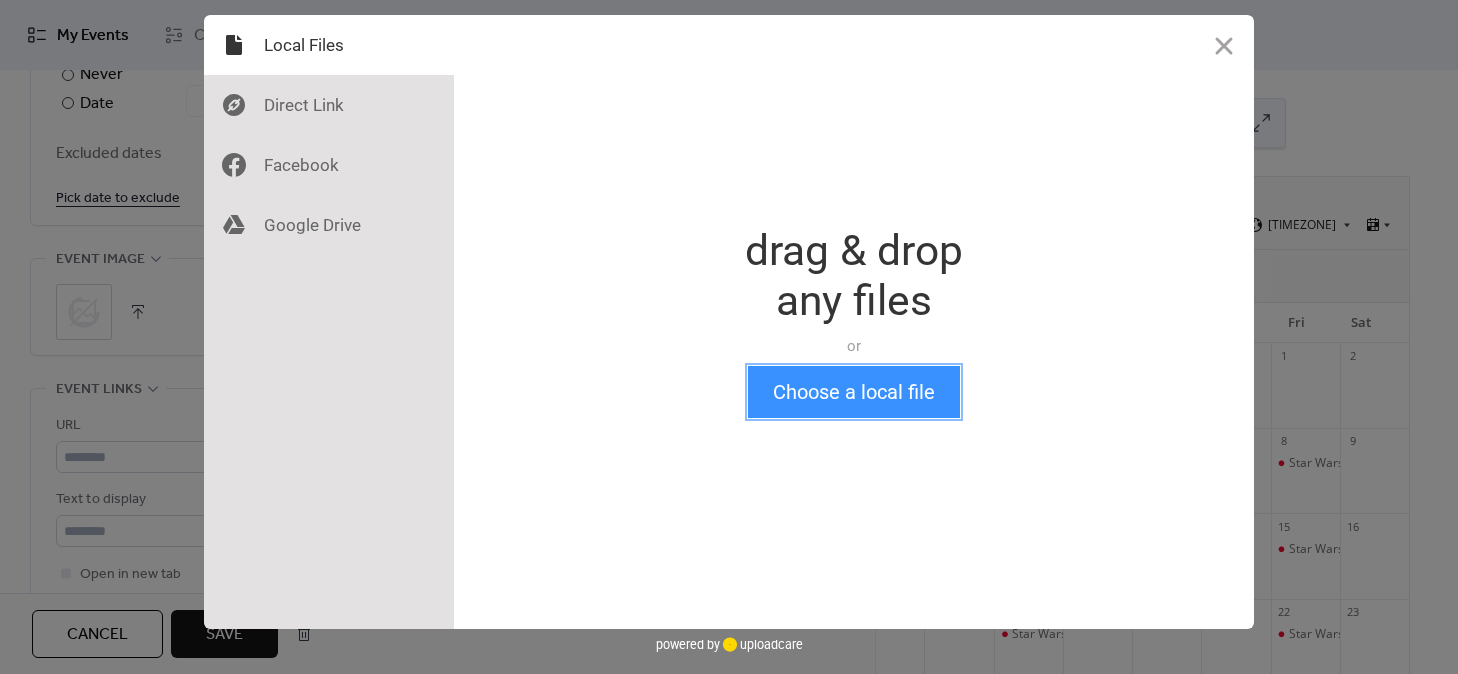 click on "Choose a local file" at bounding box center (854, 392) 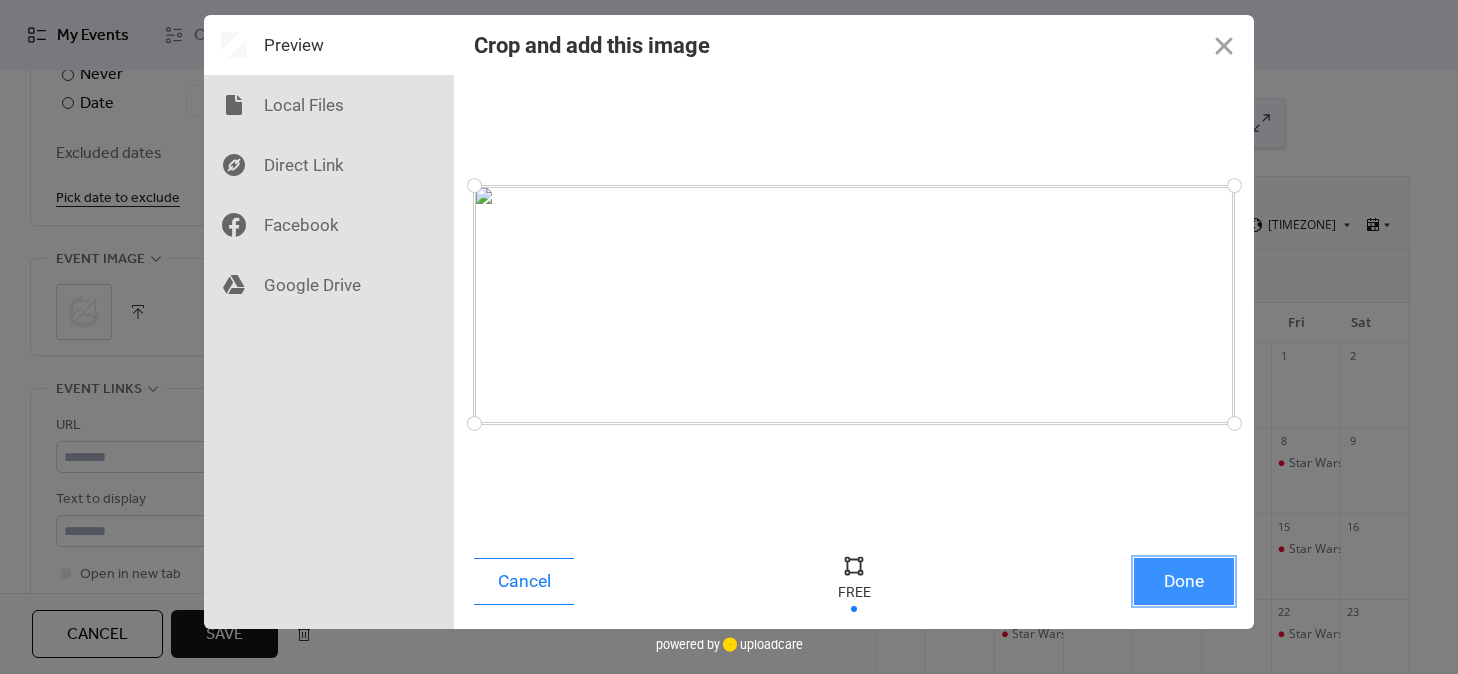 click on "Done" at bounding box center [1184, 581] 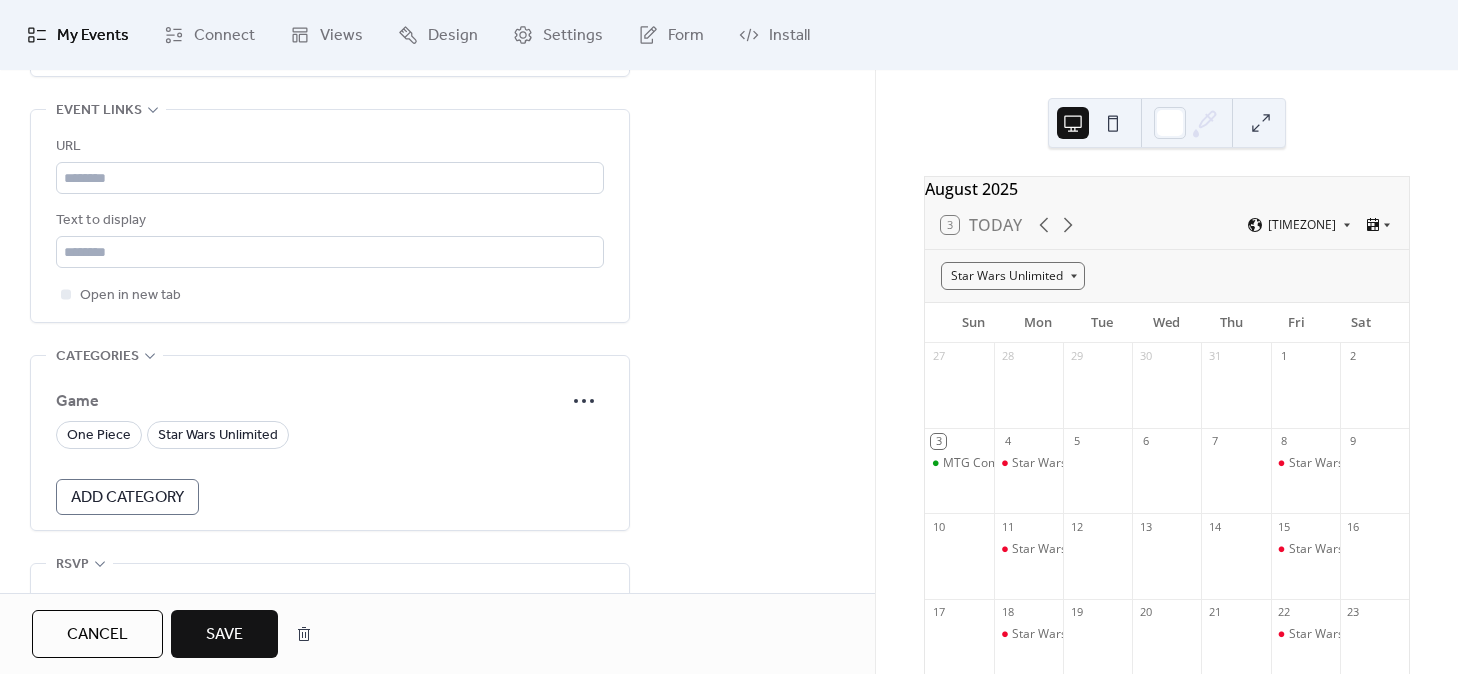 scroll, scrollTop: 1625, scrollLeft: 0, axis: vertical 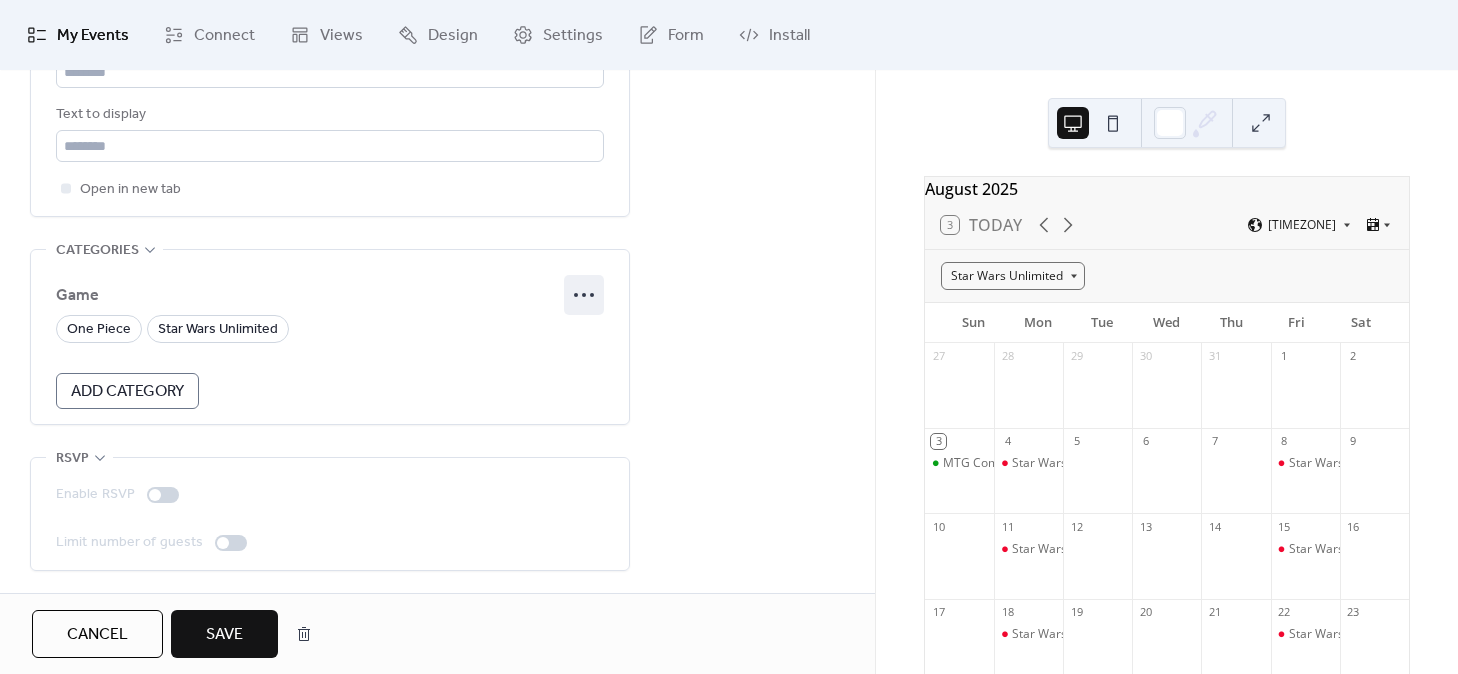 click 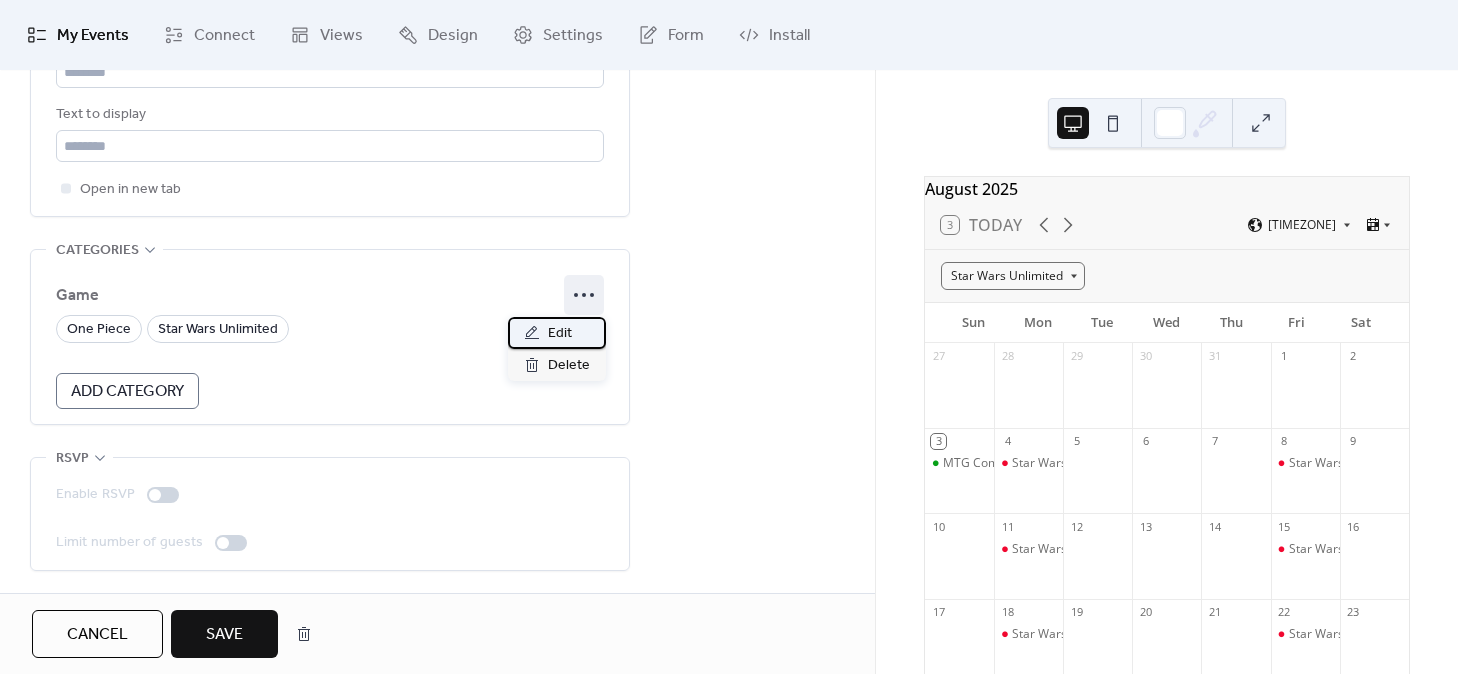 click on "Edit" at bounding box center (557, 333) 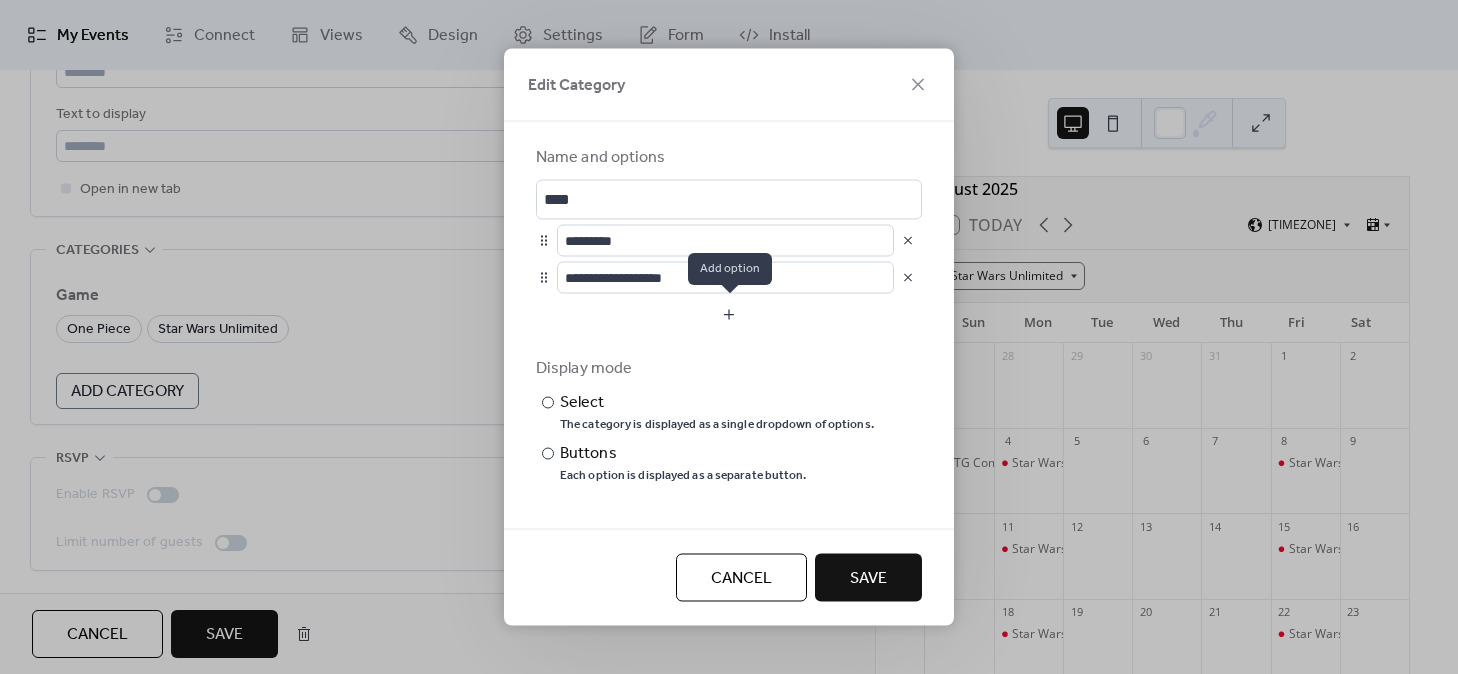 click at bounding box center [729, 315] 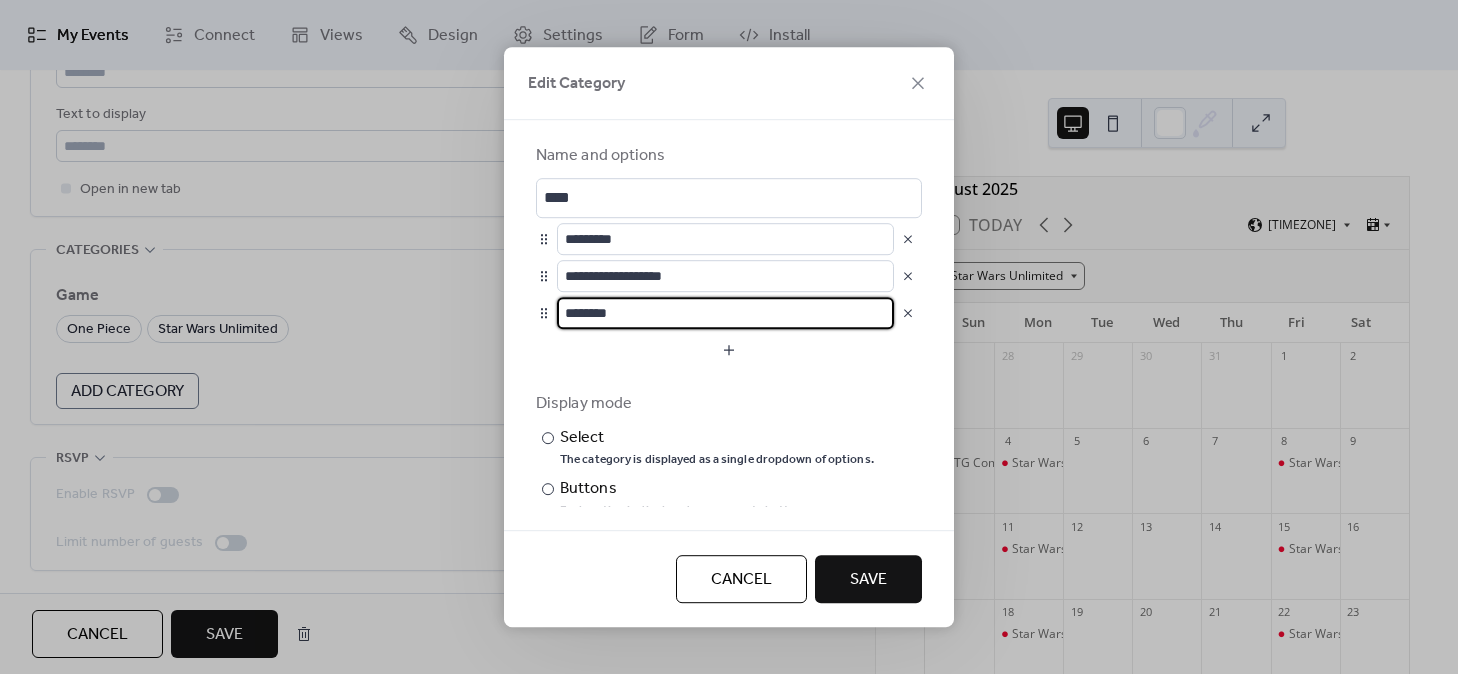 click on "********" at bounding box center (725, 313) 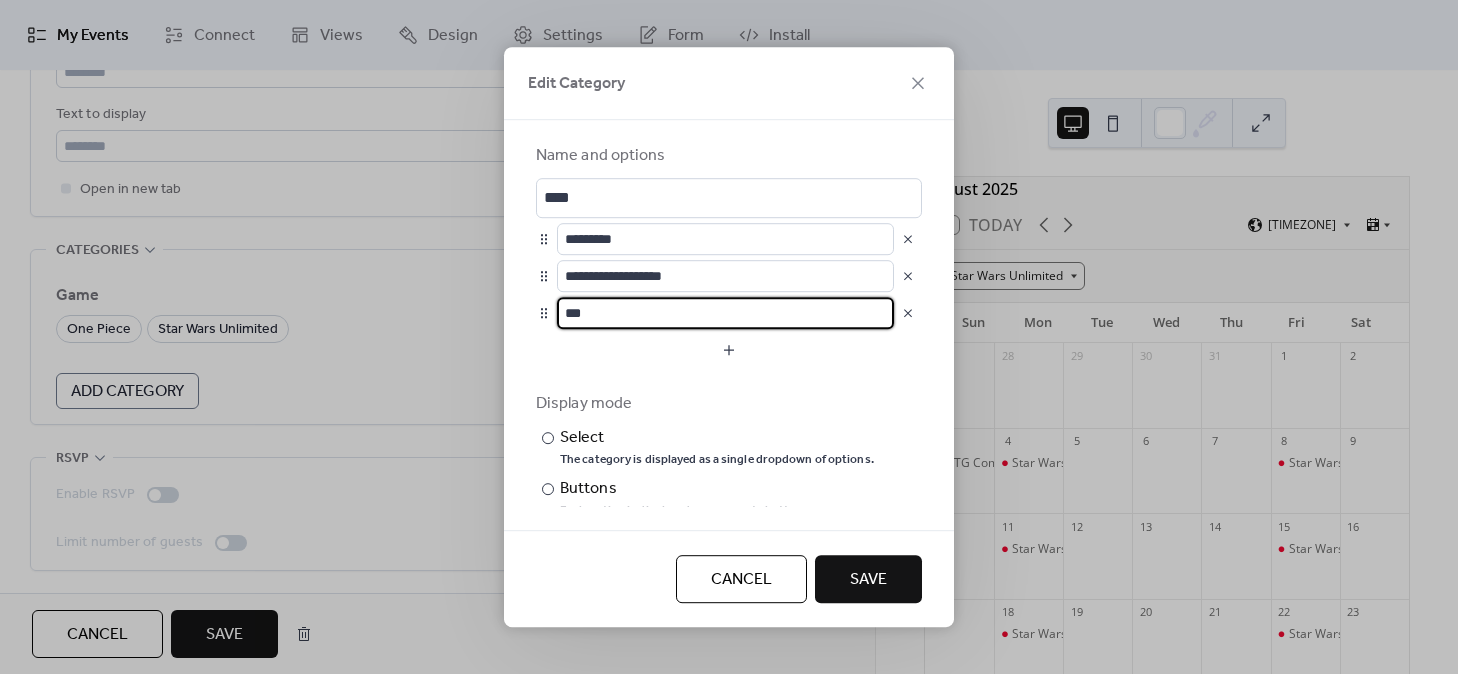 type on "***" 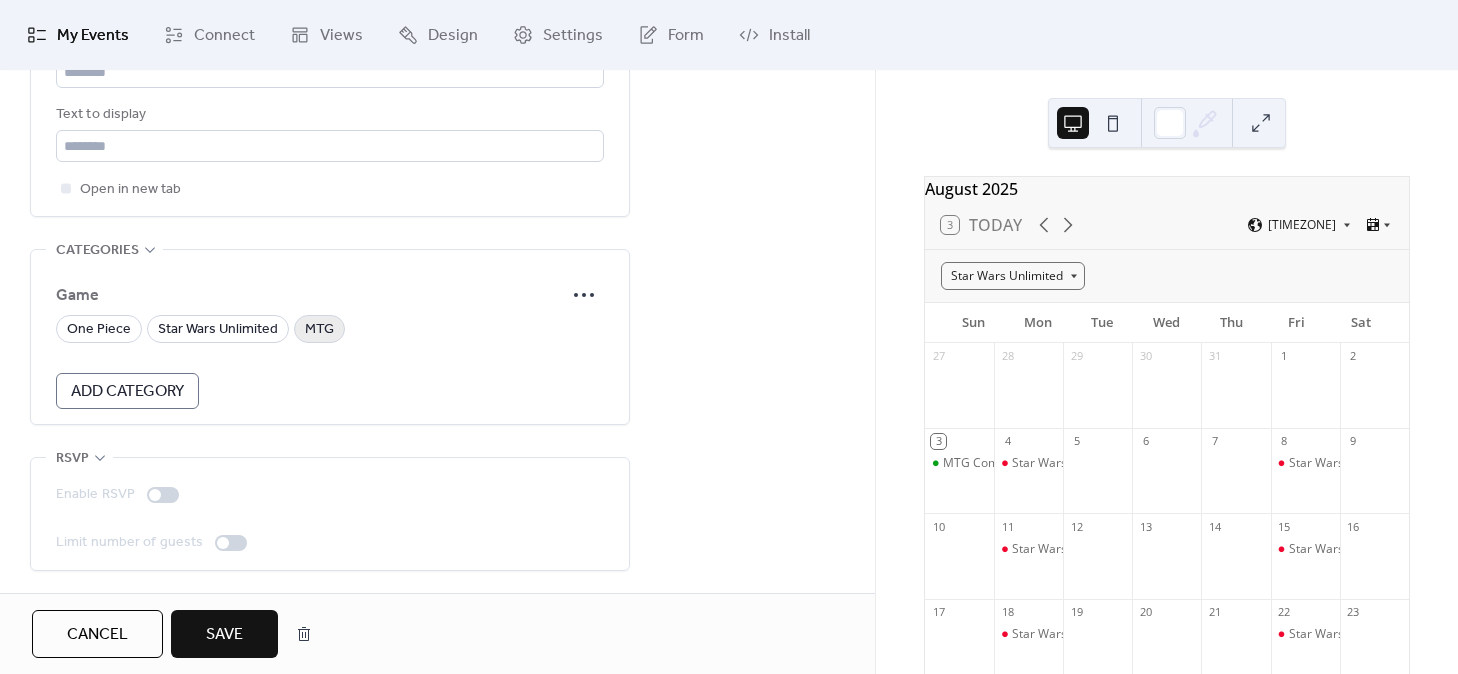 click on "MTG" at bounding box center [319, 330] 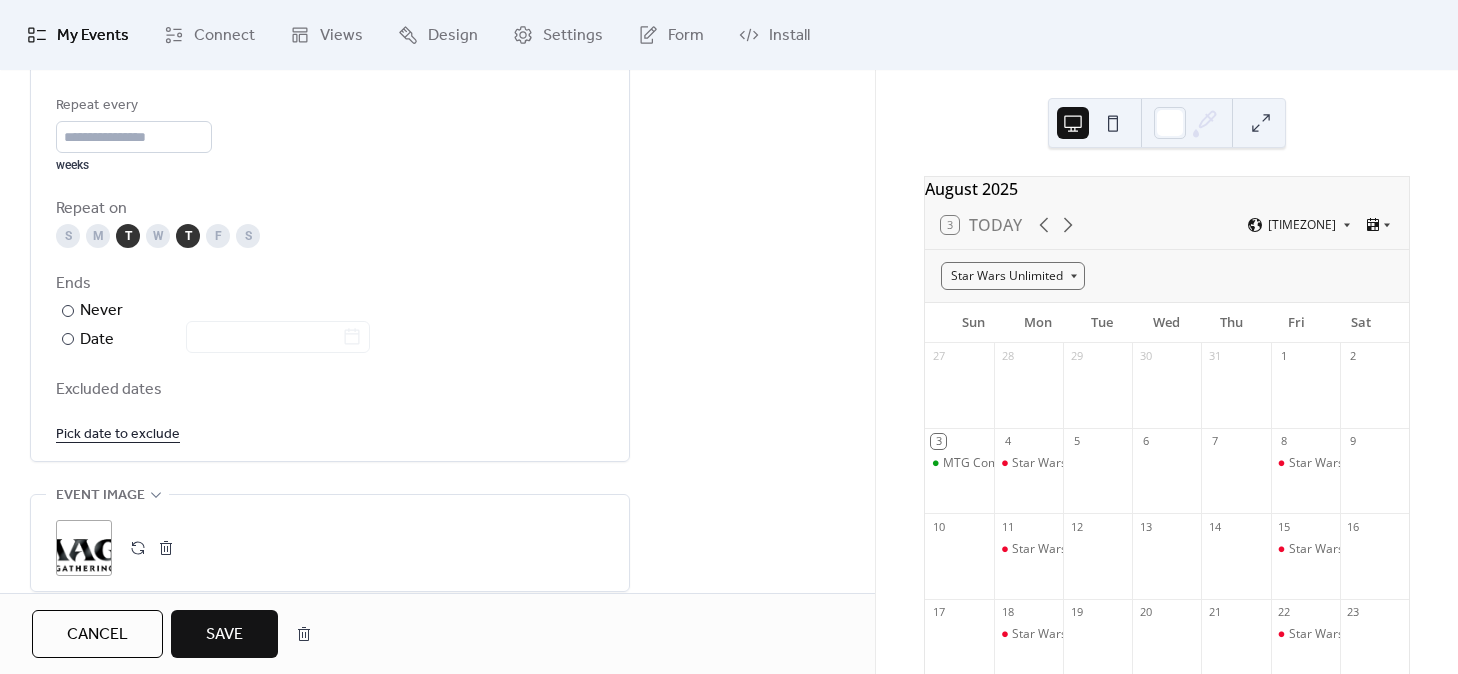 scroll, scrollTop: 1024, scrollLeft: 0, axis: vertical 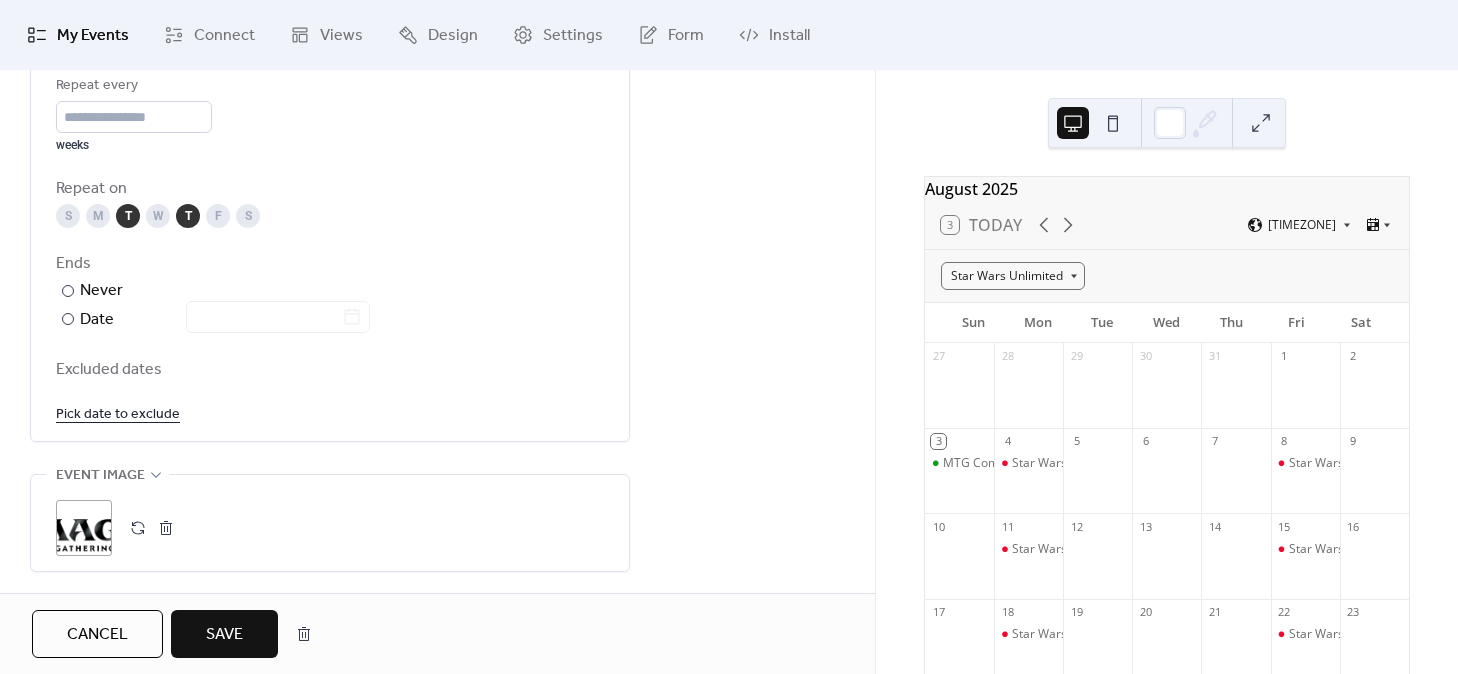 click on "Save" at bounding box center [224, 635] 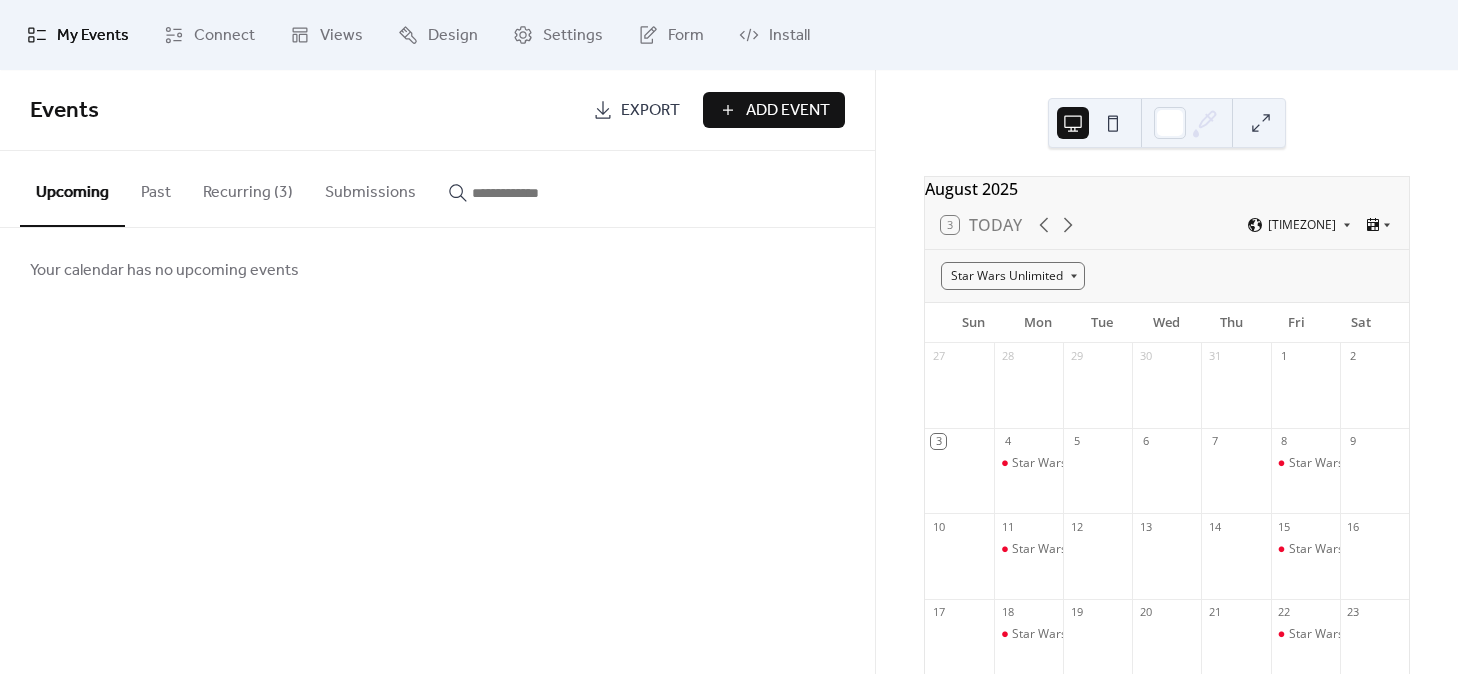 click on "Recurring (3)" at bounding box center [248, 188] 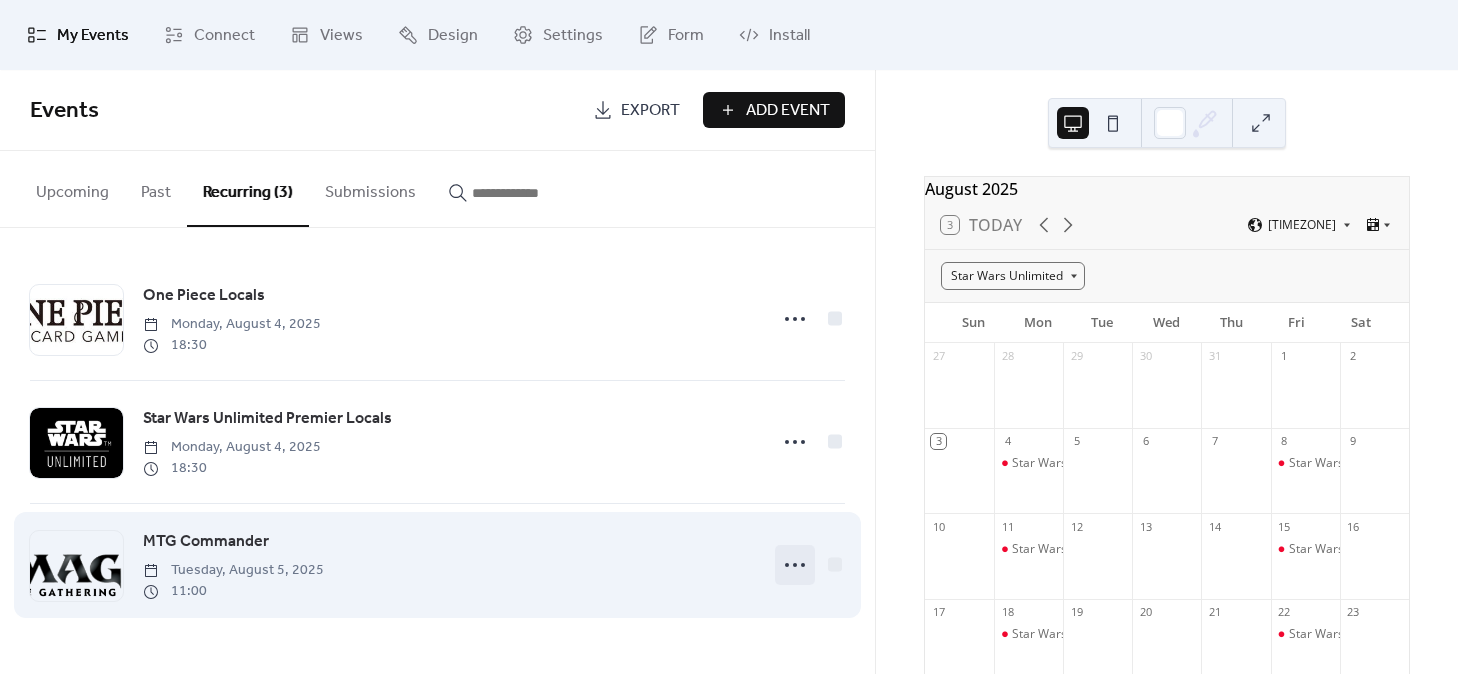 click 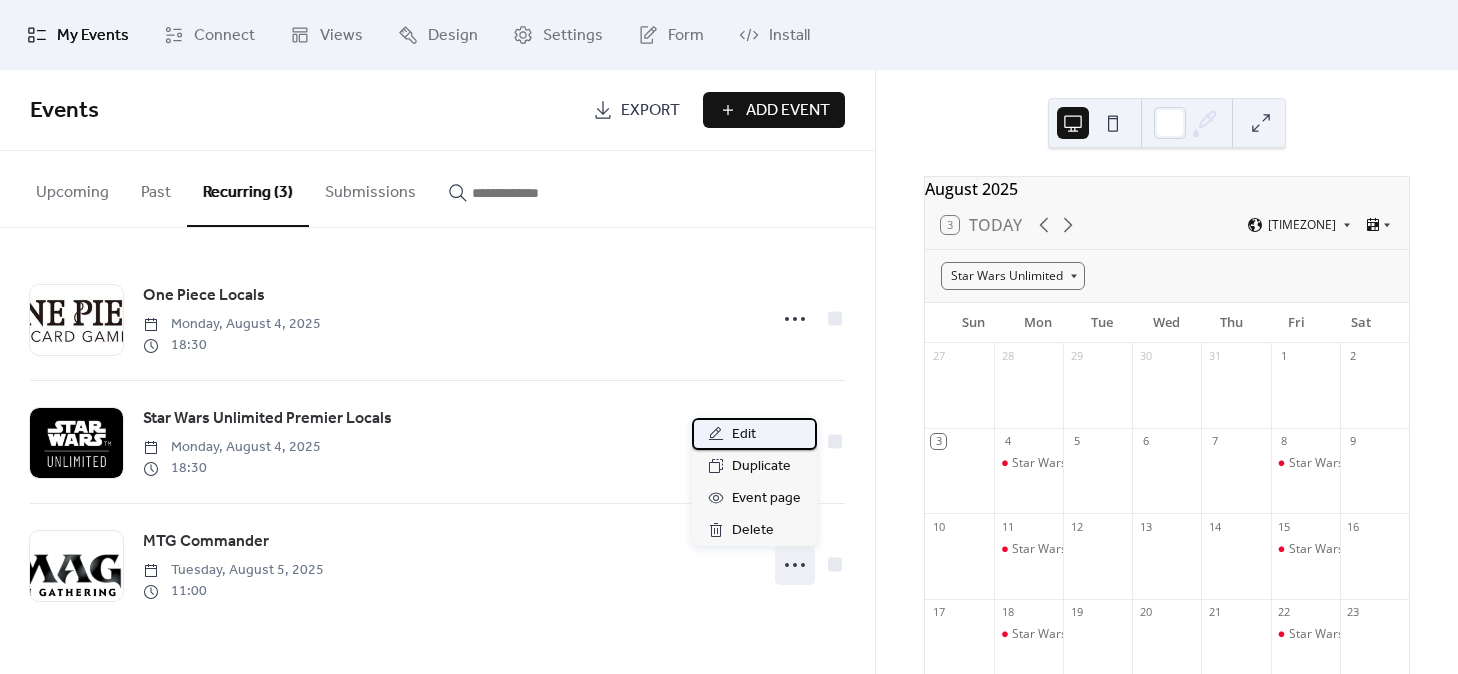 click on "Edit" at bounding box center [754, 434] 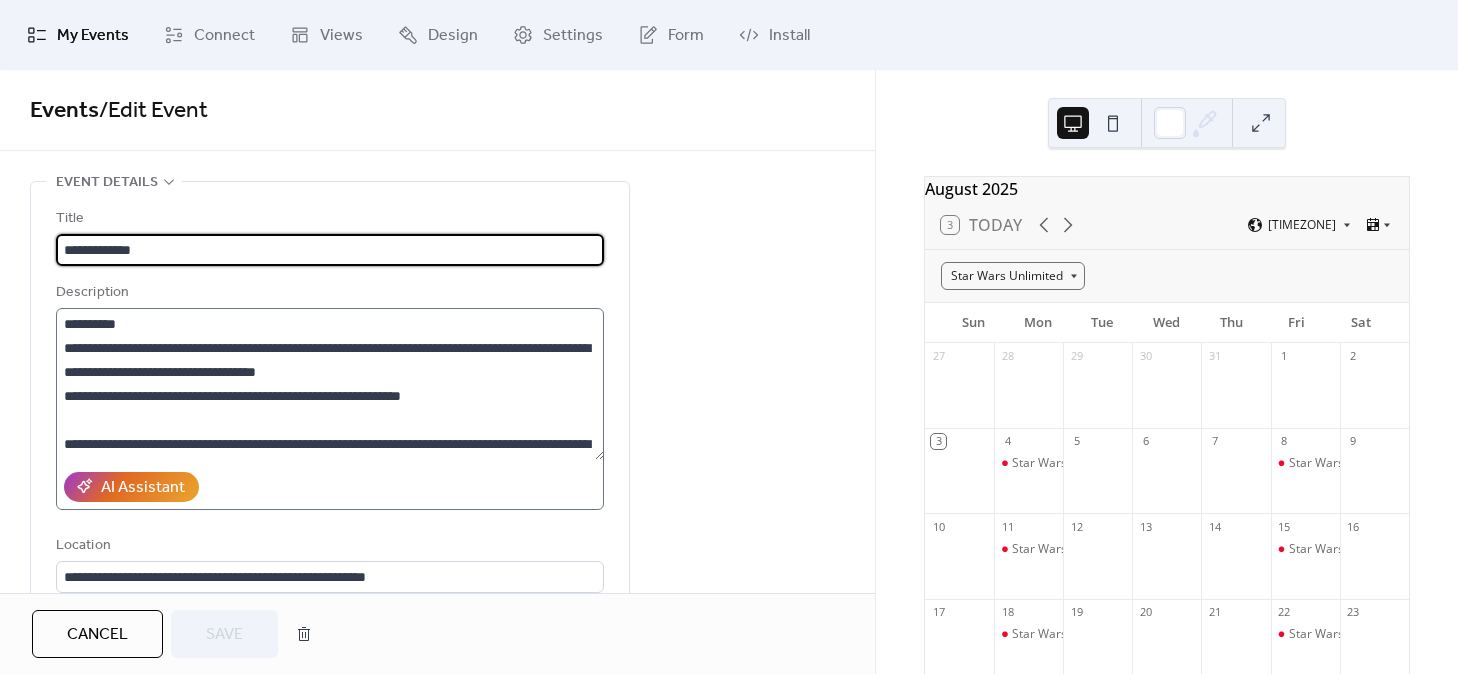 scroll, scrollTop: 312, scrollLeft: 0, axis: vertical 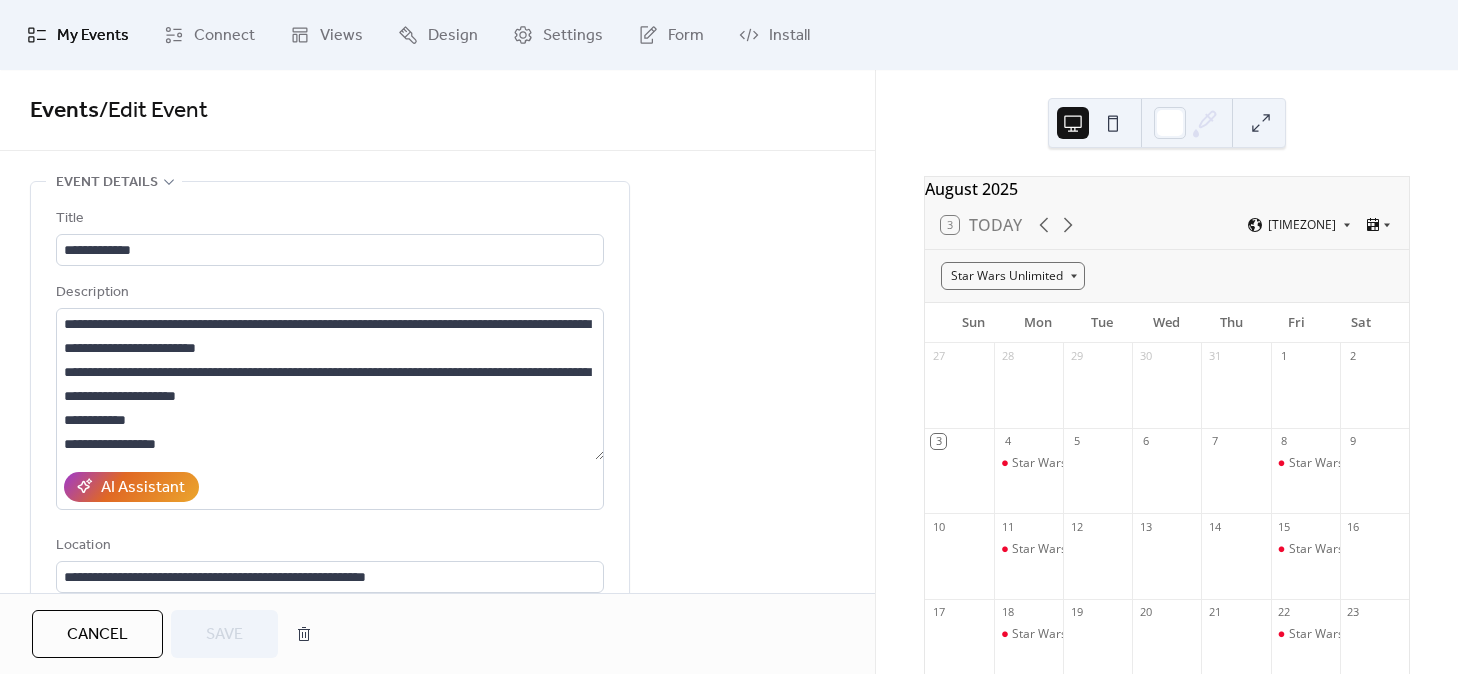 click on "My Events" at bounding box center [93, 36] 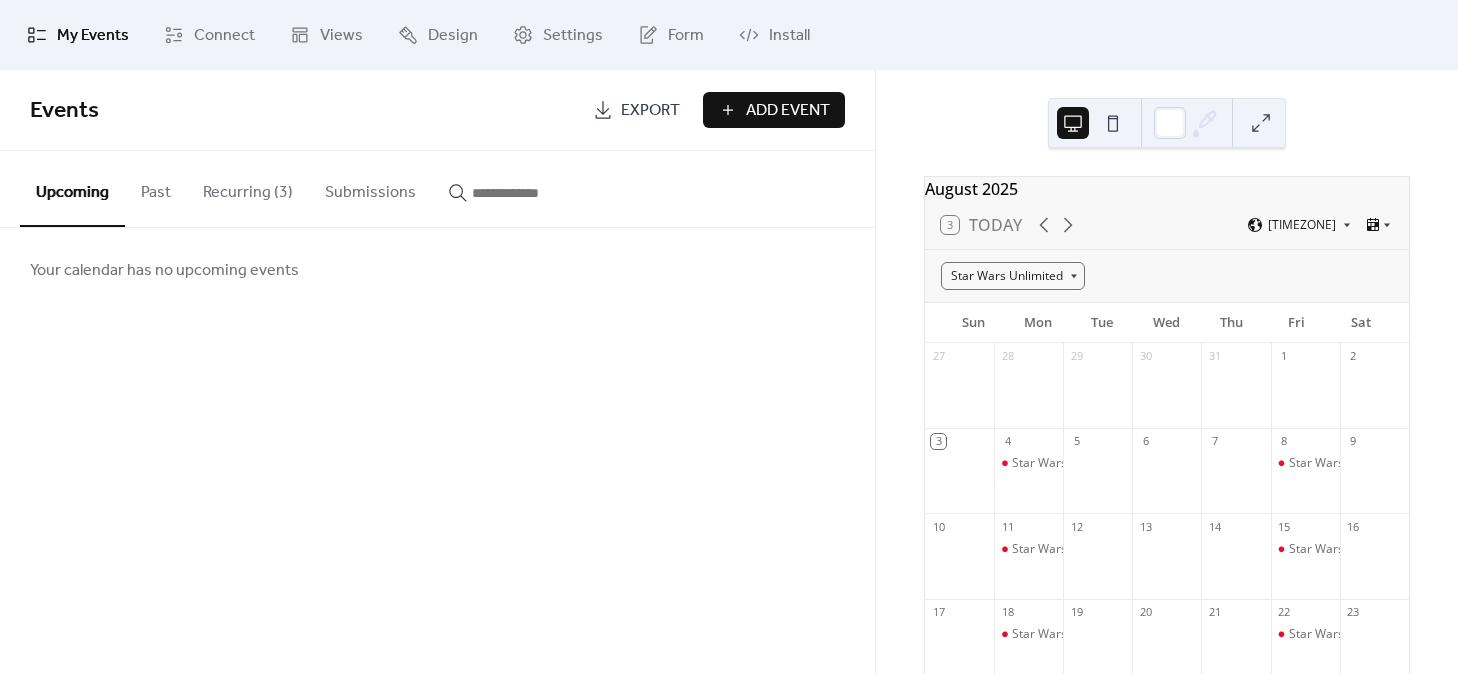 click on "Recurring (3)" at bounding box center (248, 188) 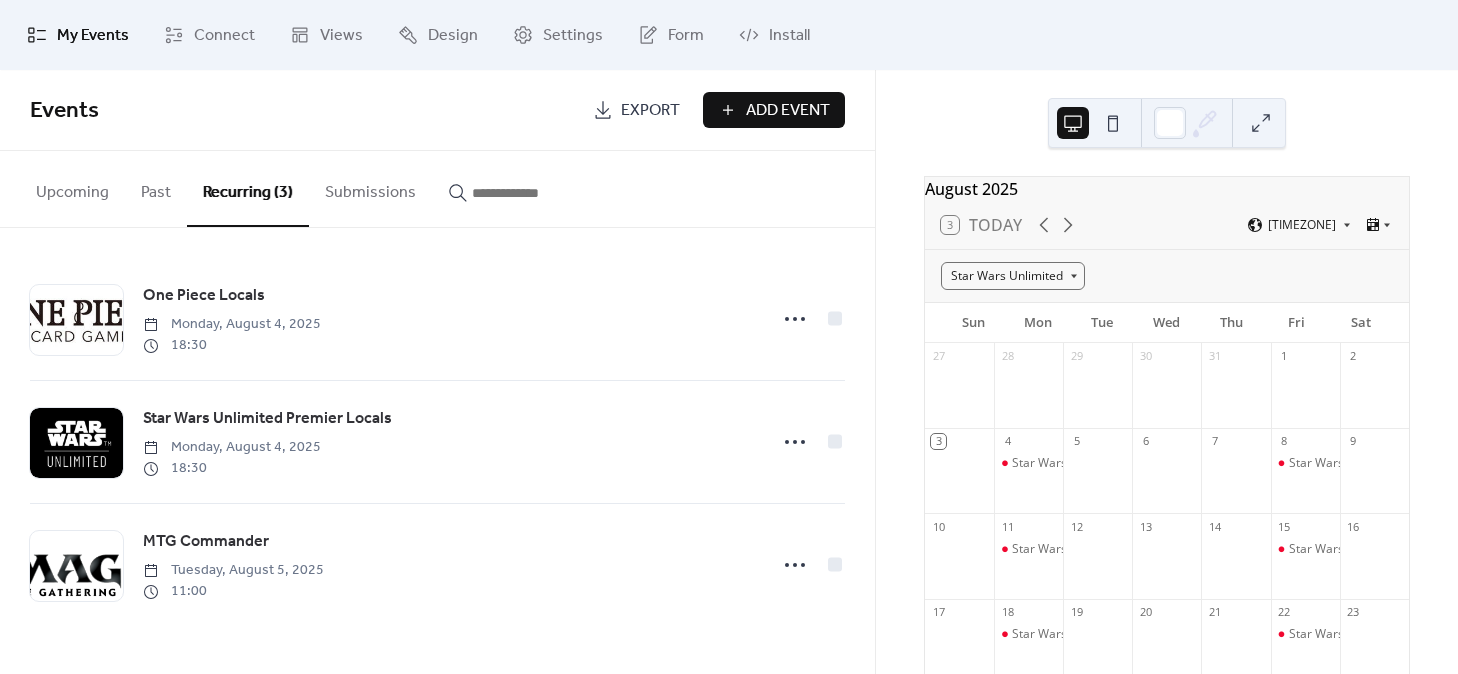 click on "Add Event" at bounding box center [788, 111] 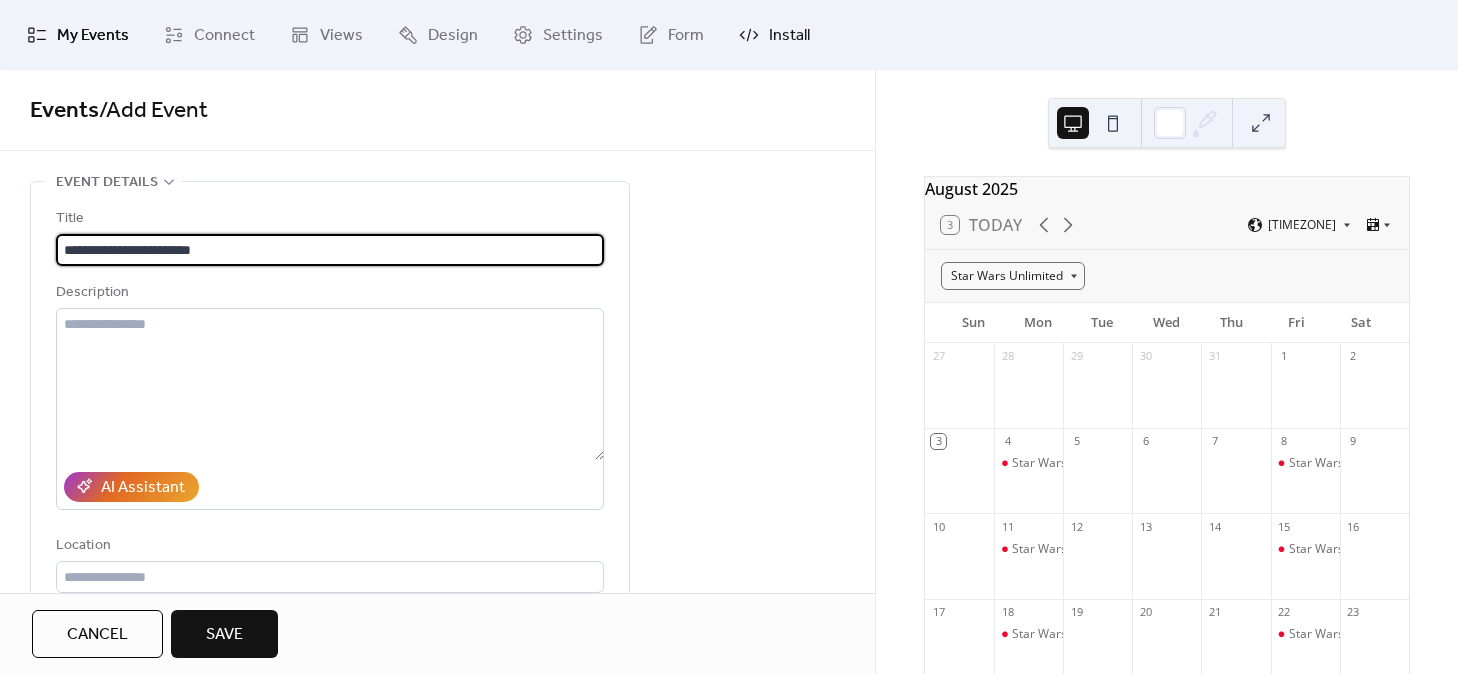 type on "**********" 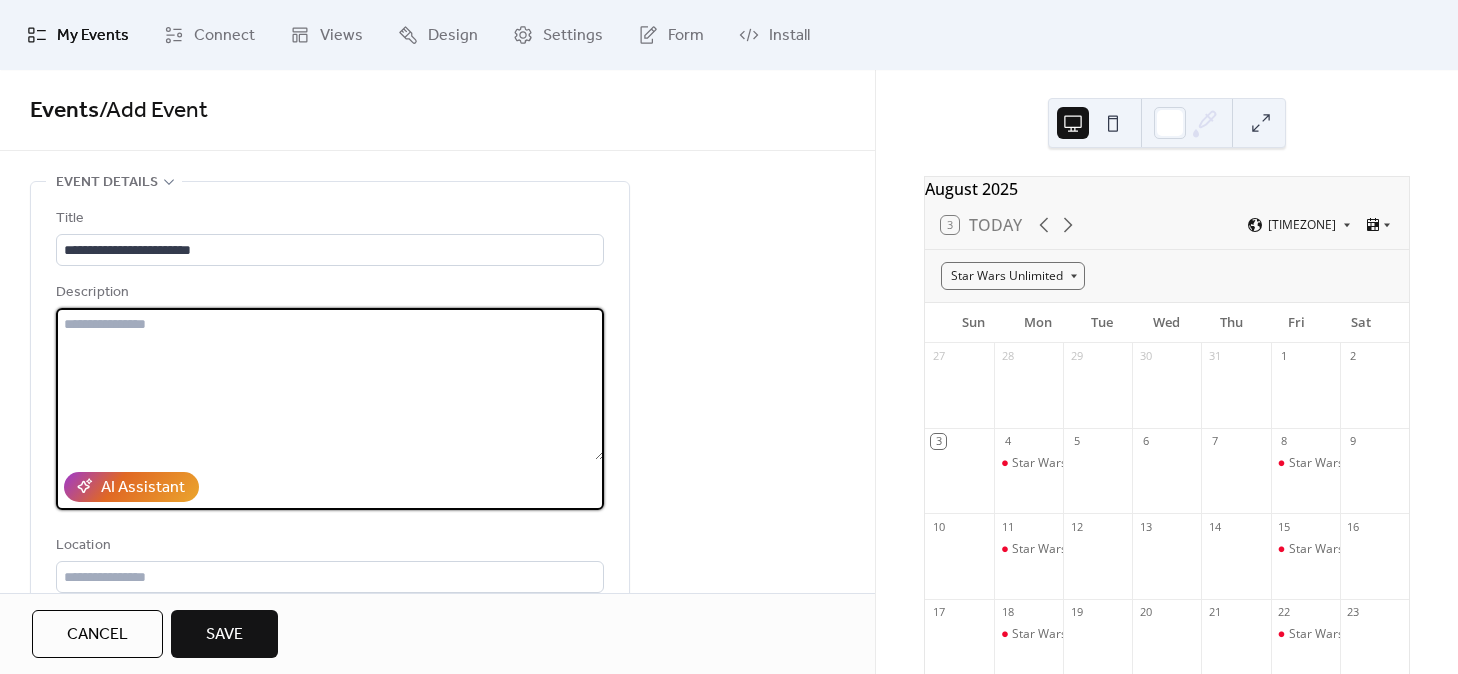 click at bounding box center (330, 384) 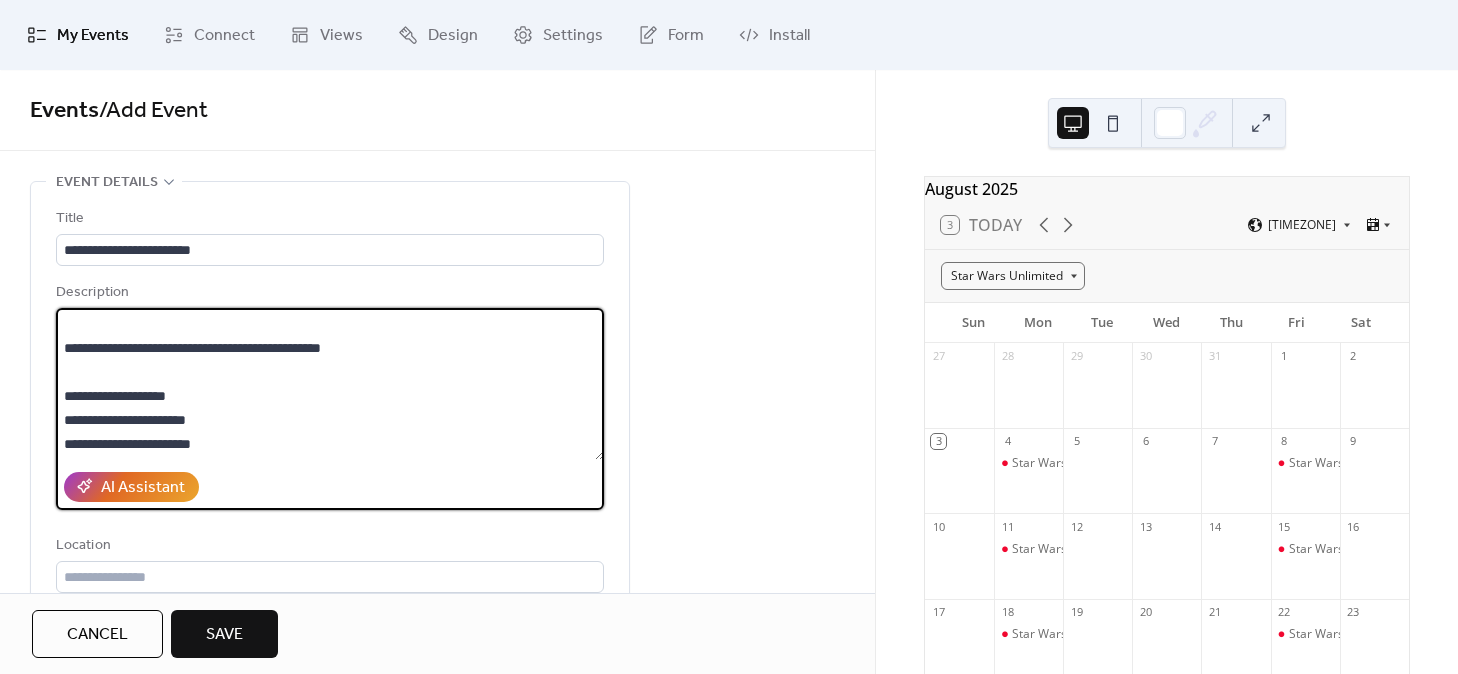 scroll, scrollTop: 189, scrollLeft: 0, axis: vertical 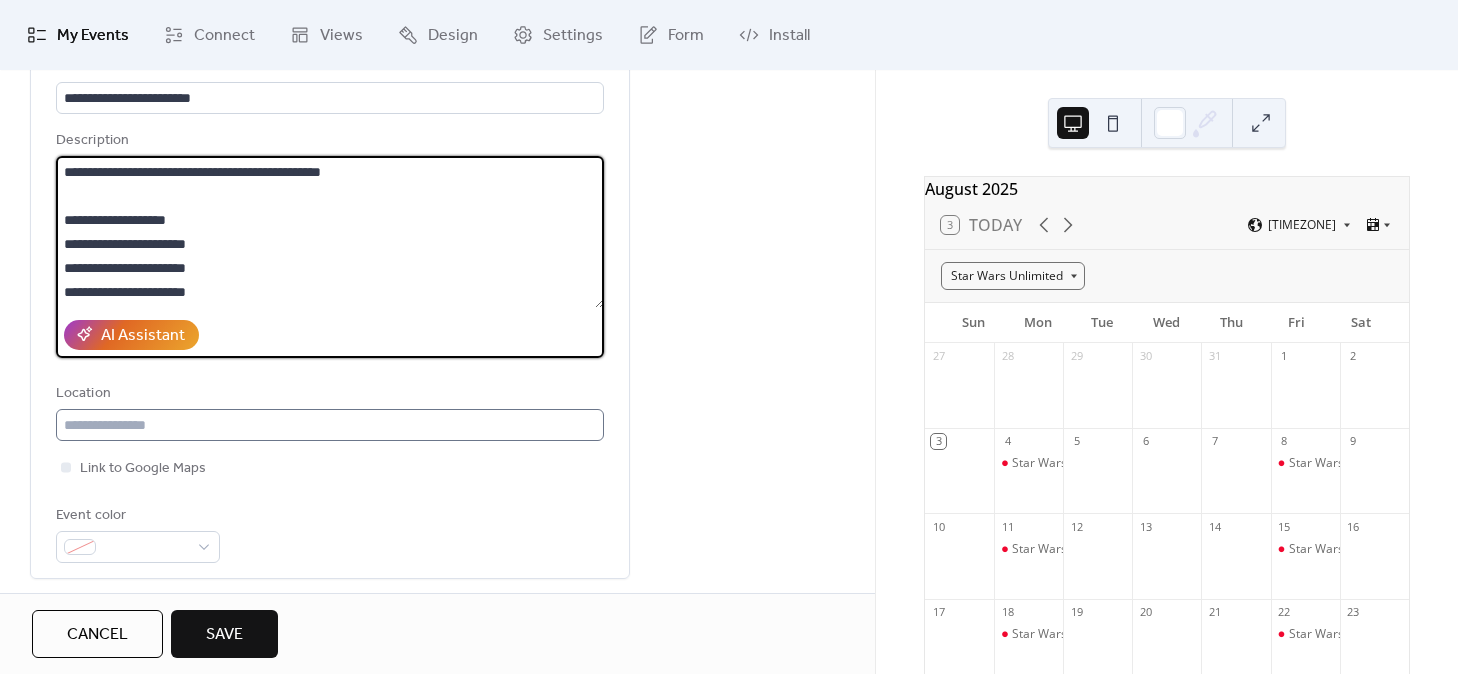 type on "**********" 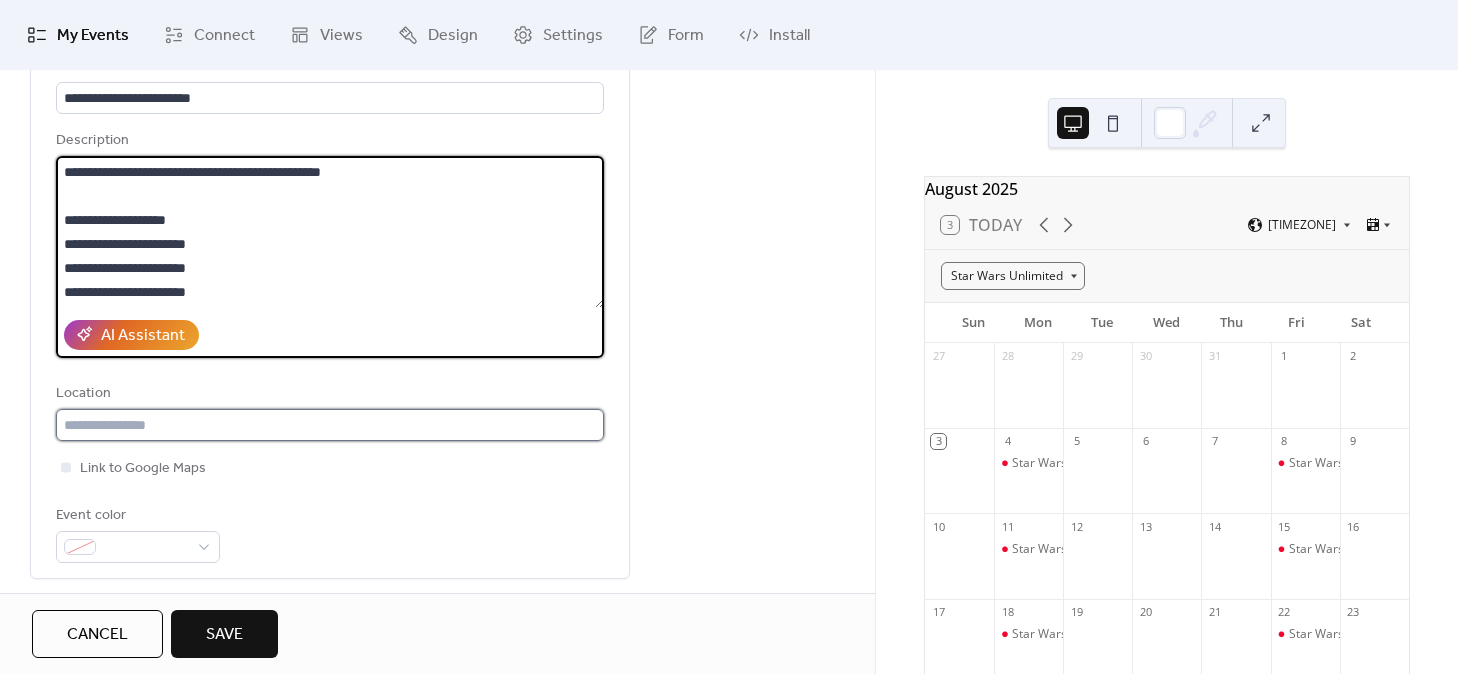 click at bounding box center [330, 425] 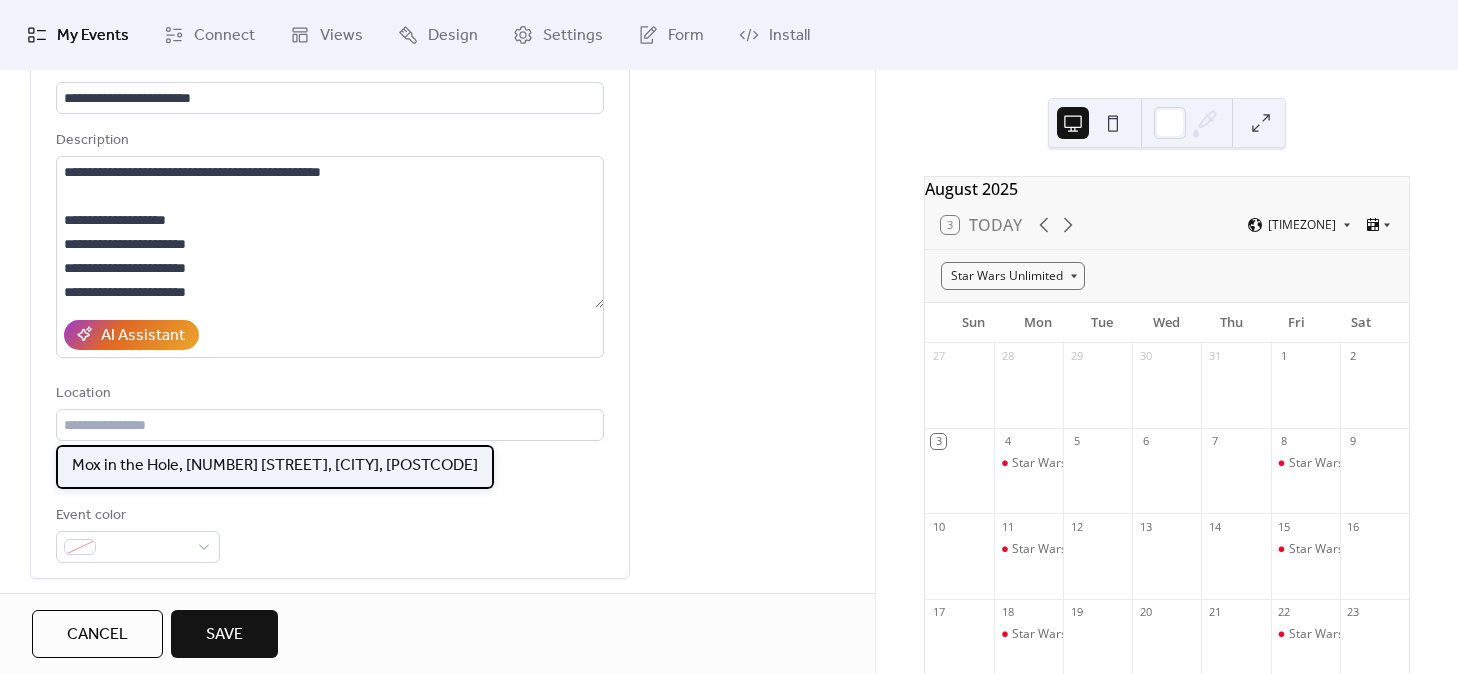 click on "Mox in the Hole, [NUMBER] [STREET], [CITY], [POSTCODE]" at bounding box center [275, 466] 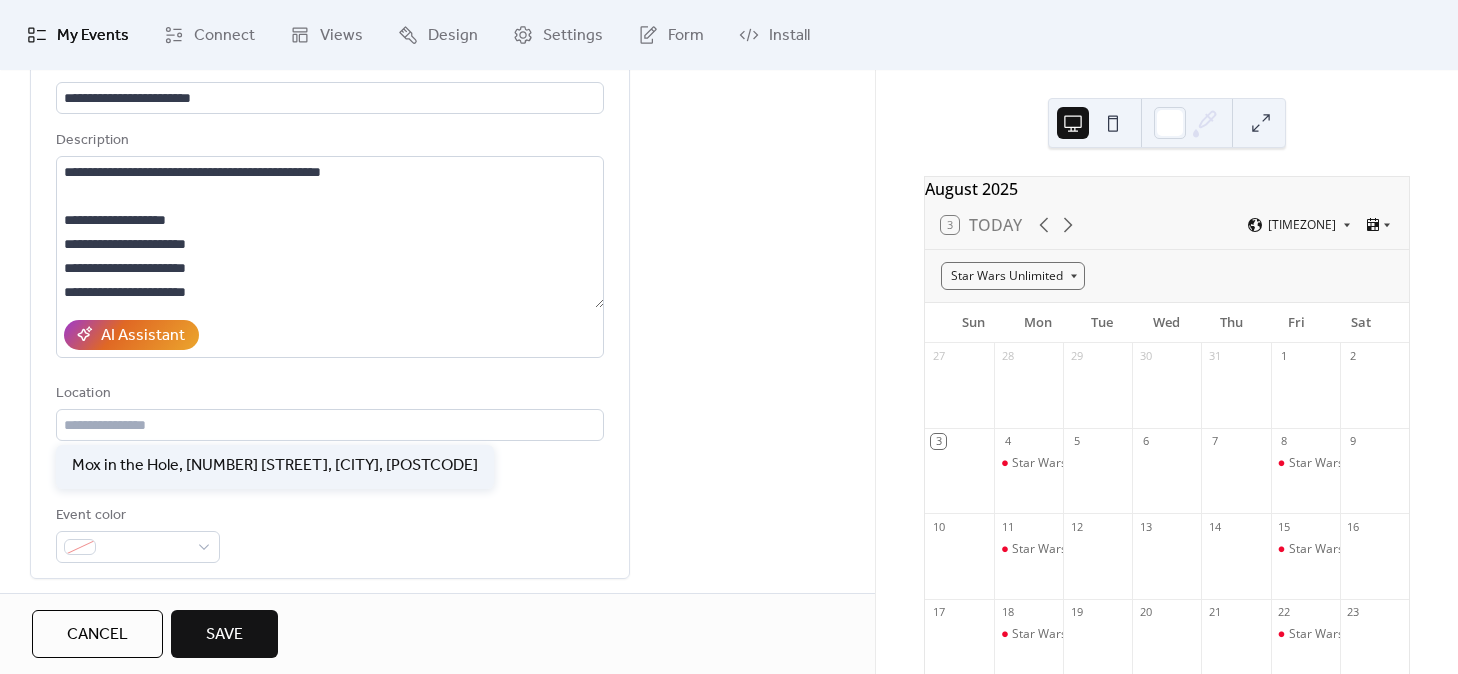 type on "**********" 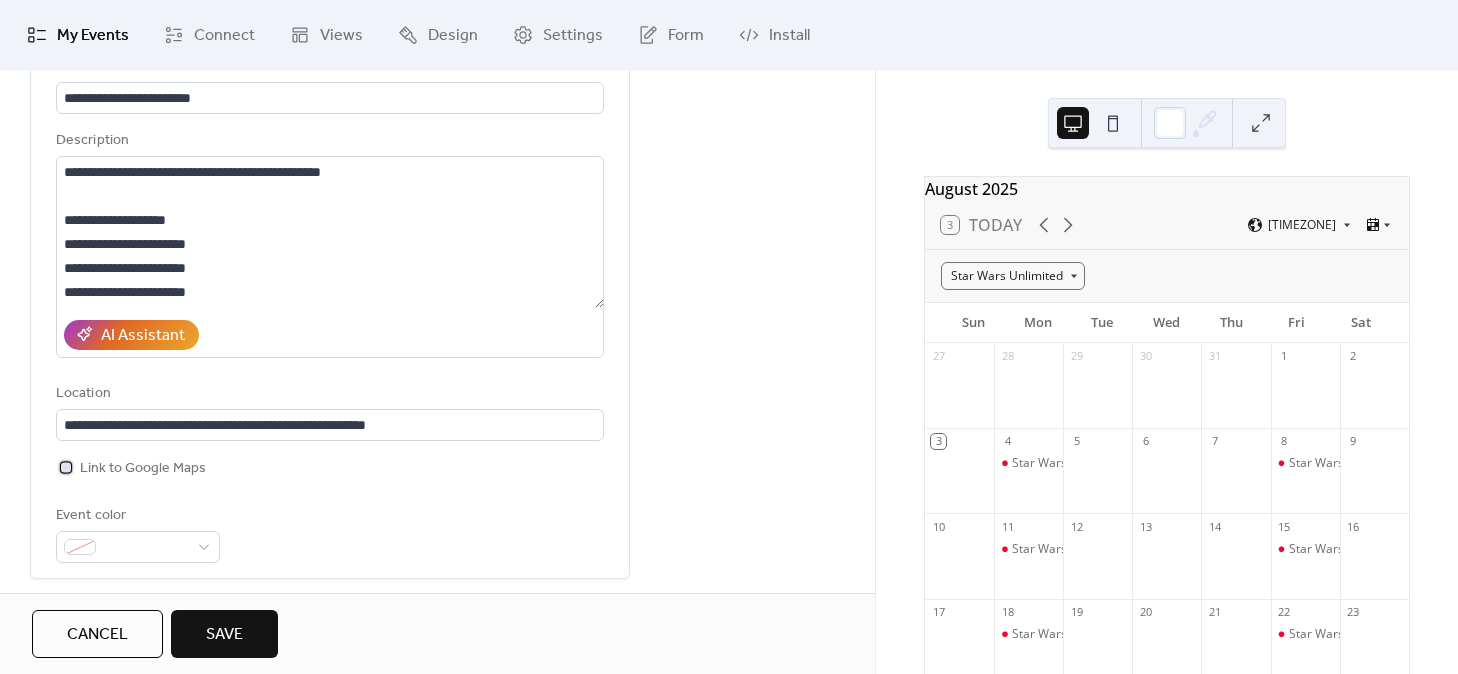 click on "Link to Google Maps" at bounding box center (143, 469) 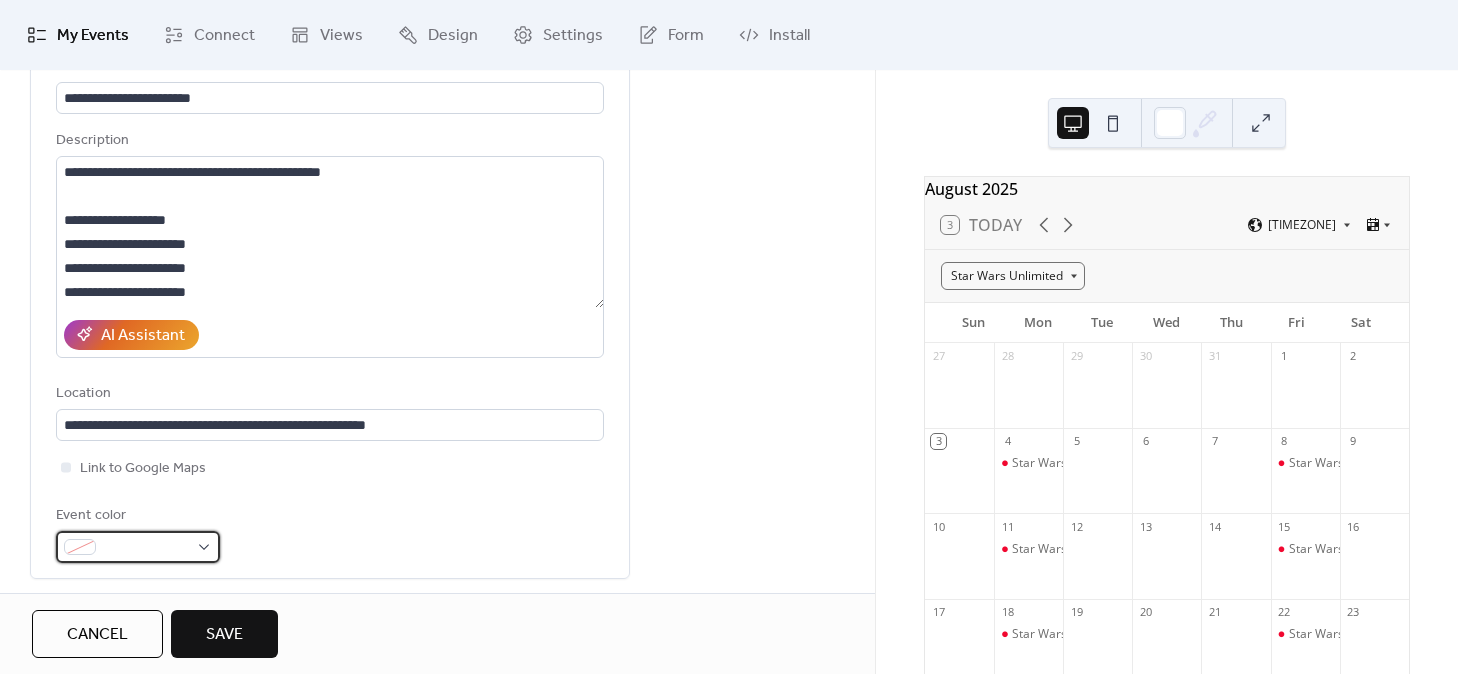 click at bounding box center (146, 548) 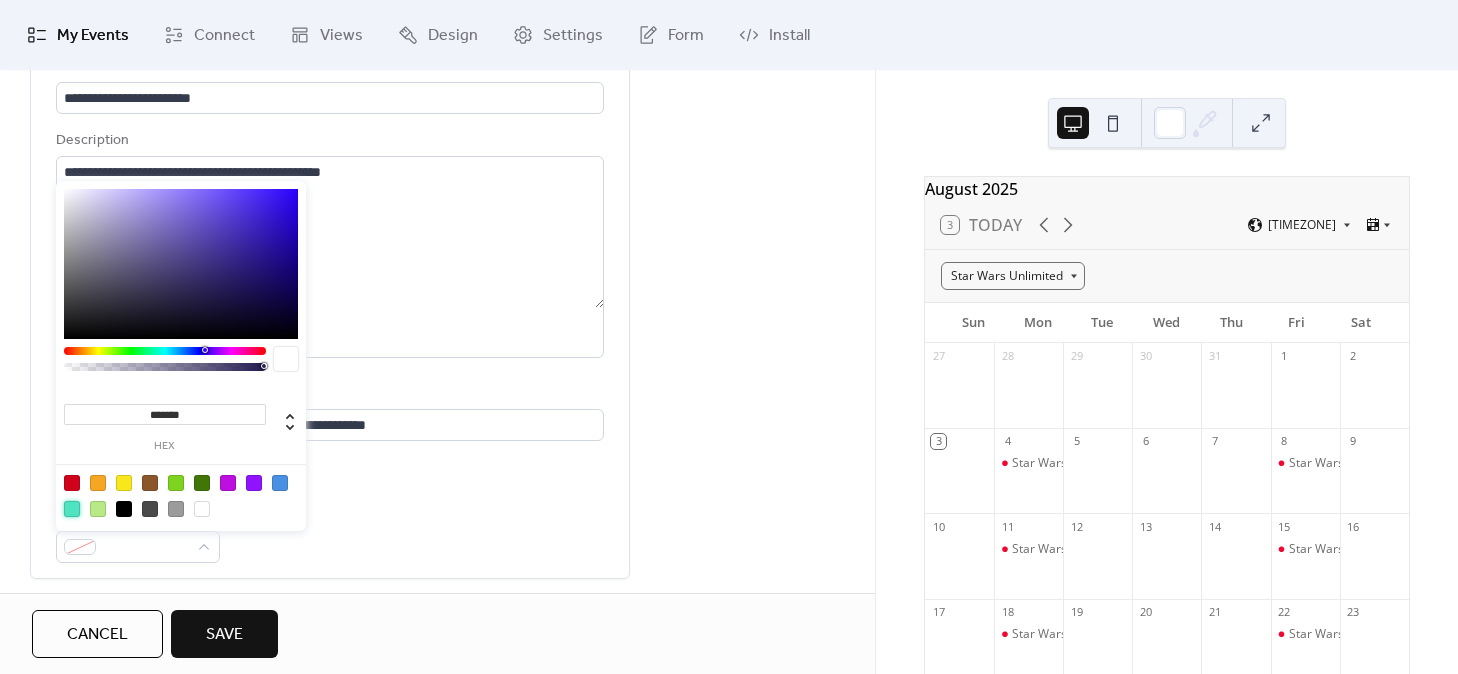 click at bounding box center [72, 509] 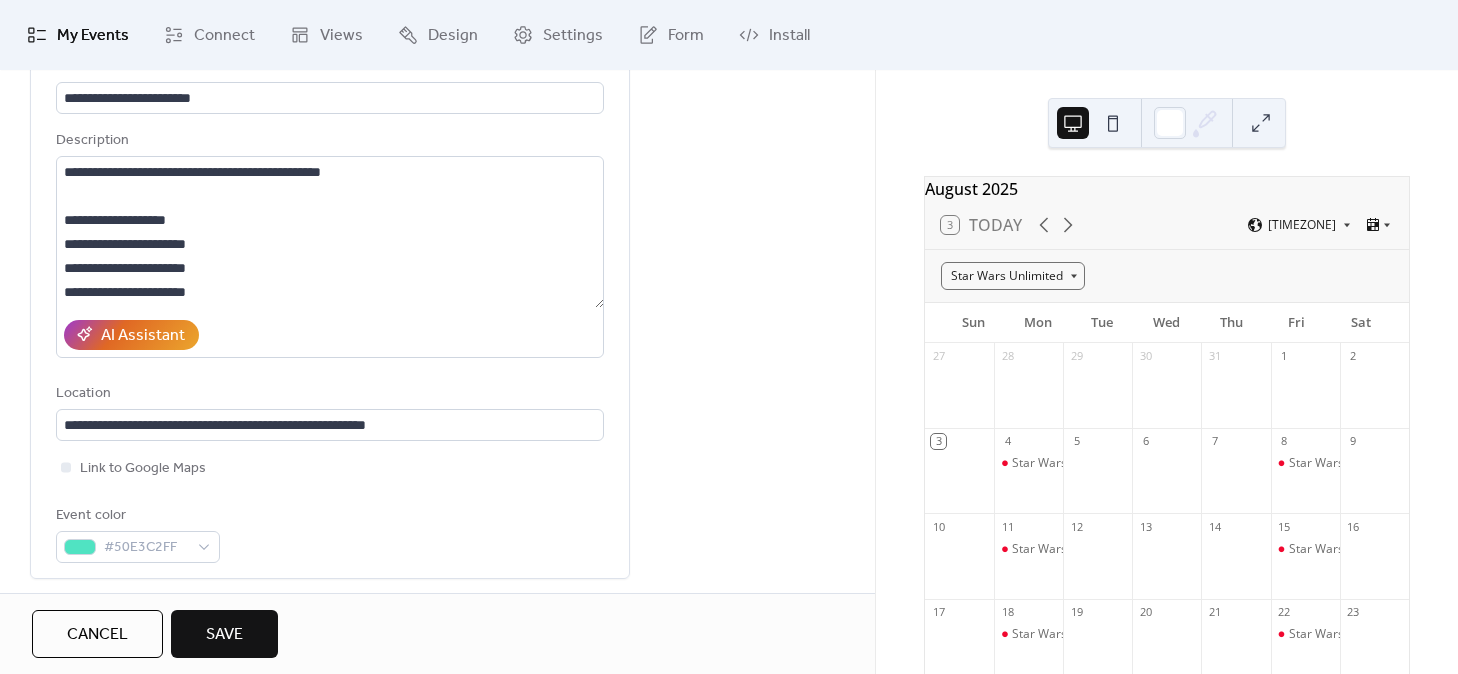 click on "**********" at bounding box center (330, 309) 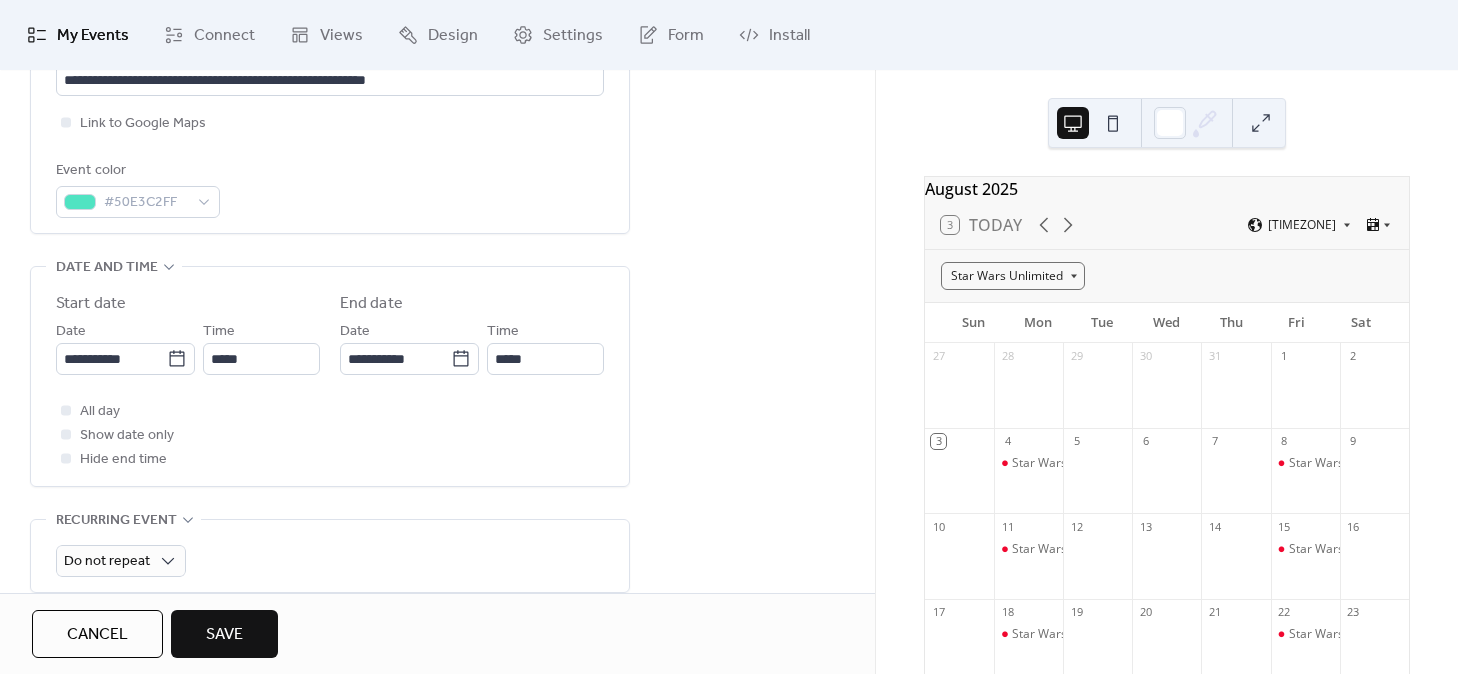 scroll, scrollTop: 498, scrollLeft: 0, axis: vertical 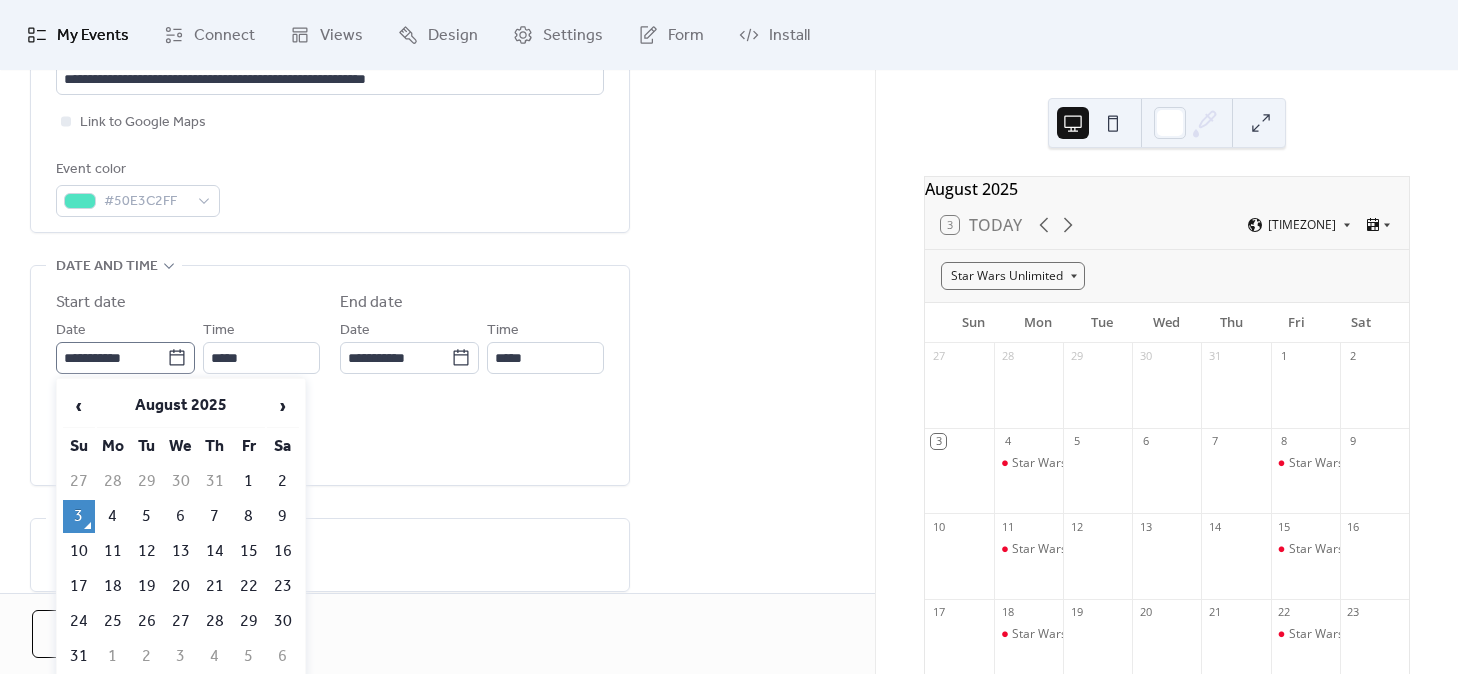 click 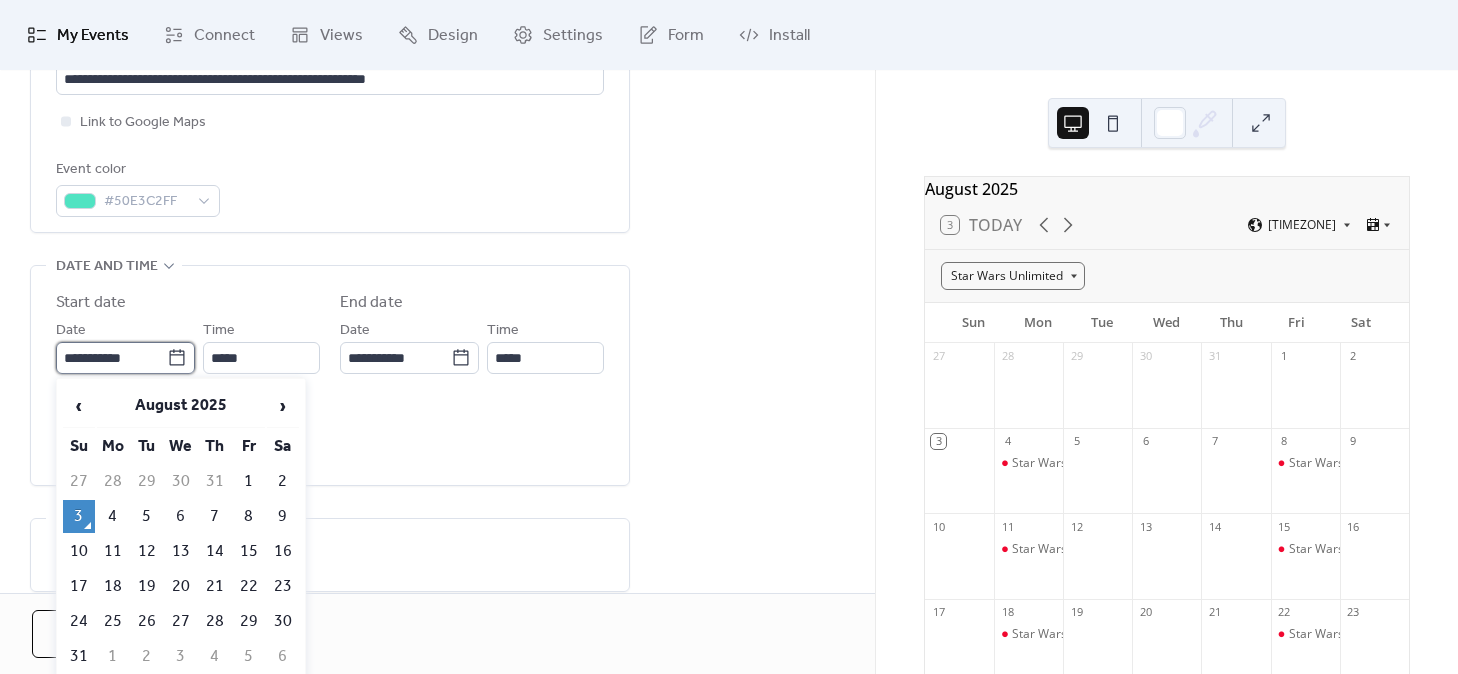 click on "**********" at bounding box center [111, 358] 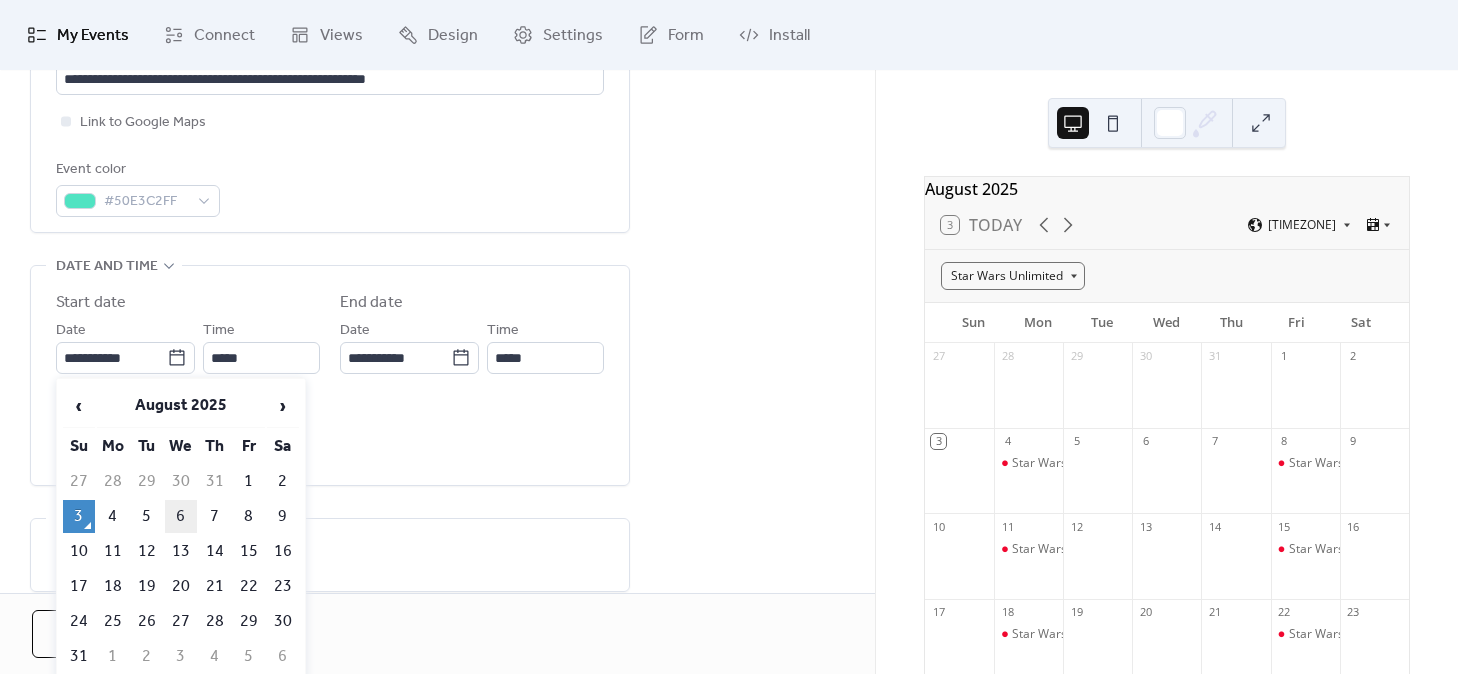 click on "6" at bounding box center (181, 516) 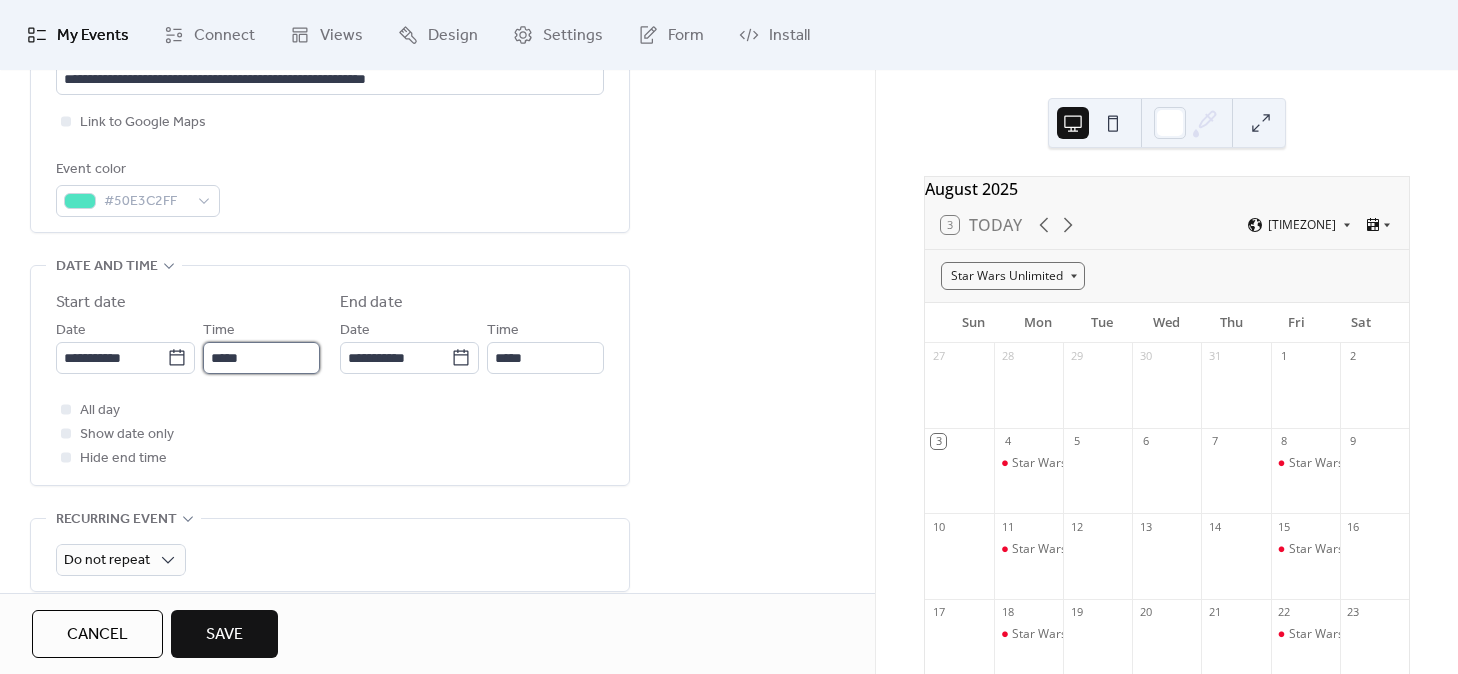 click on "*****" at bounding box center [261, 358] 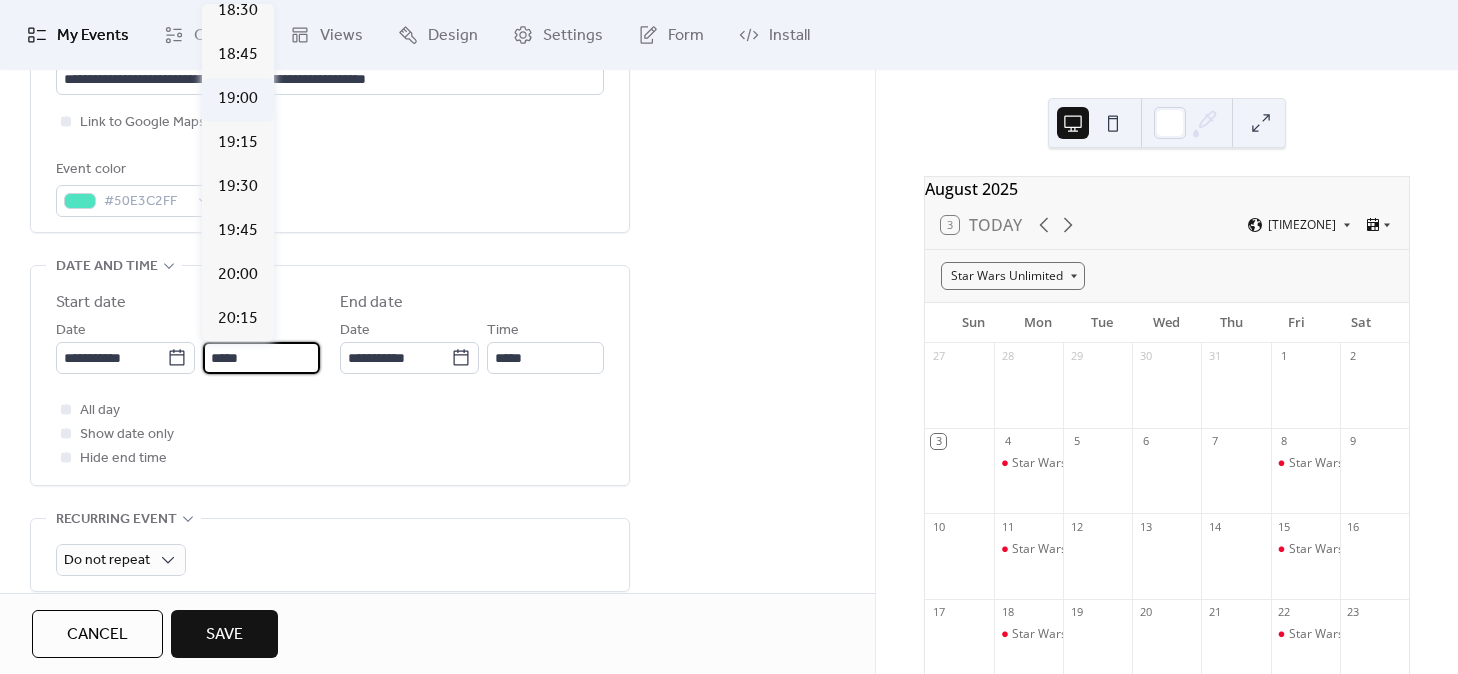 scroll, scrollTop: 3261, scrollLeft: 0, axis: vertical 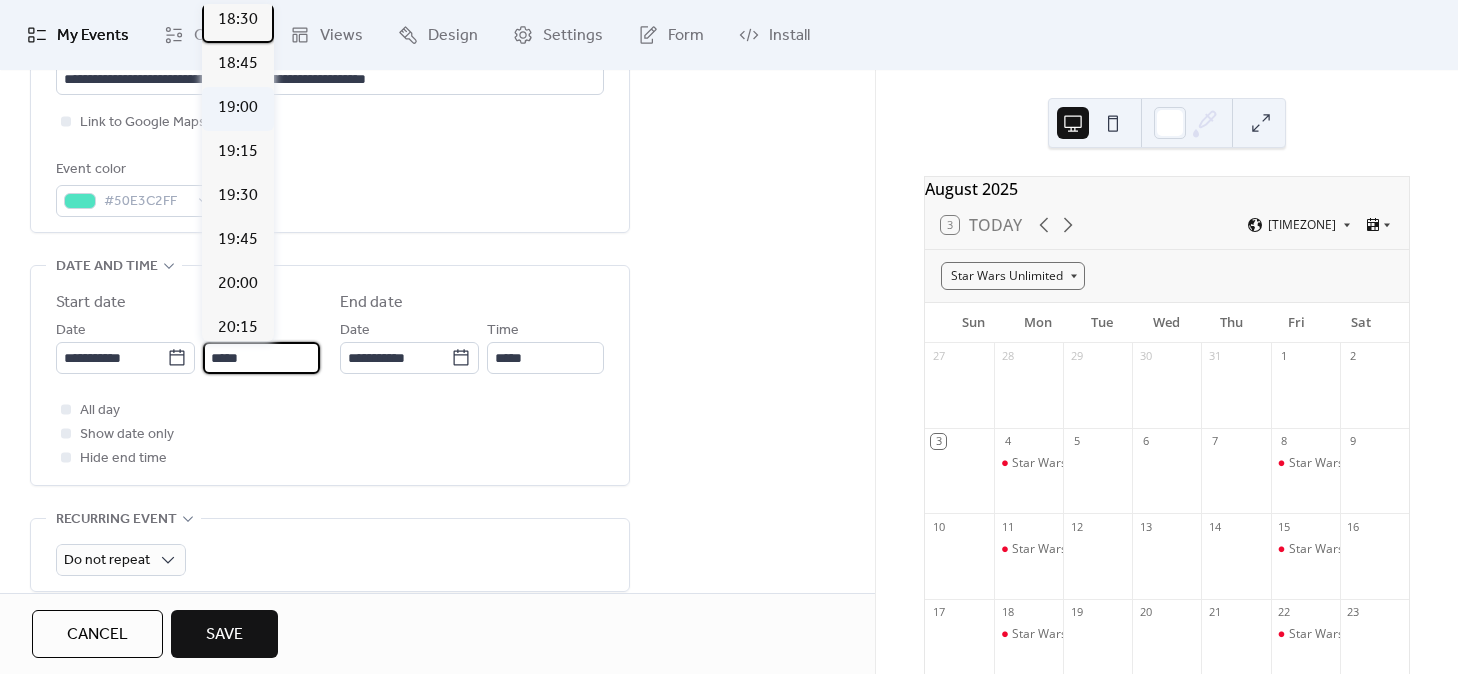 click on "18:30" at bounding box center (238, 20) 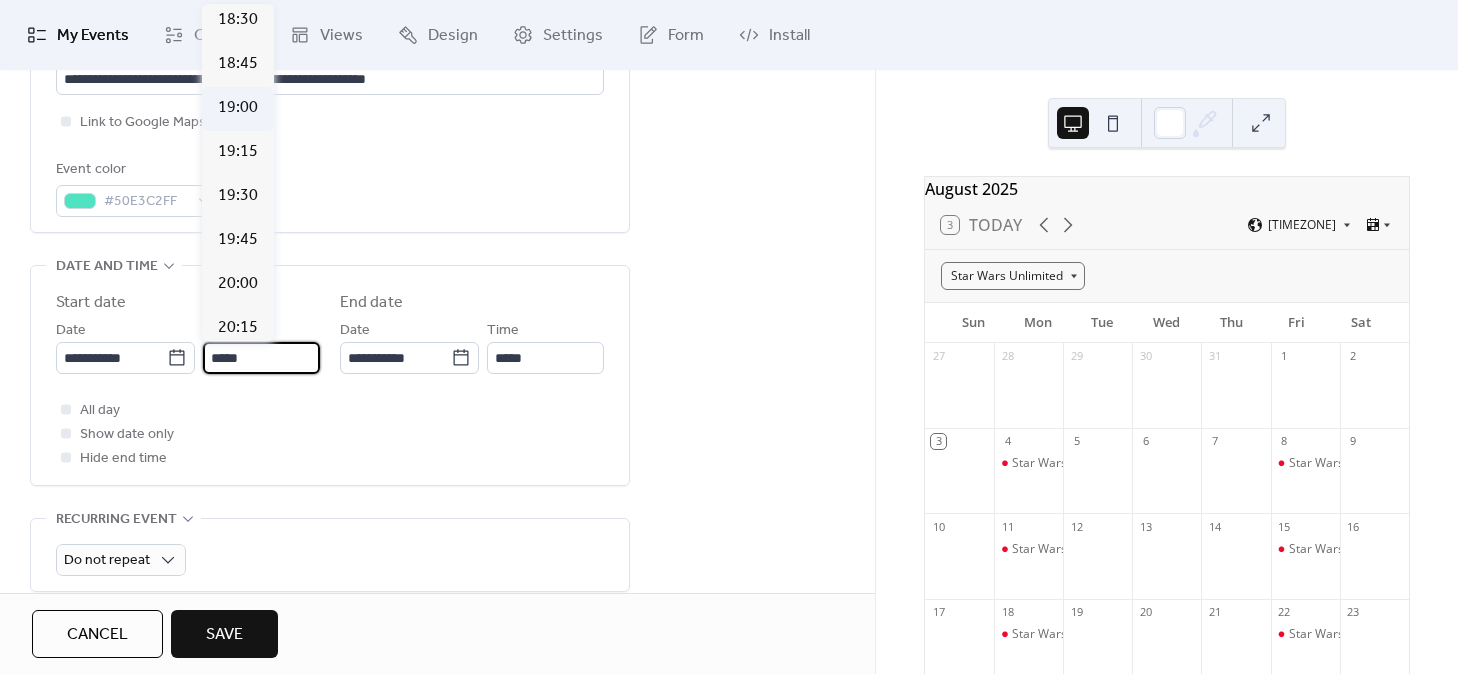 type on "*****" 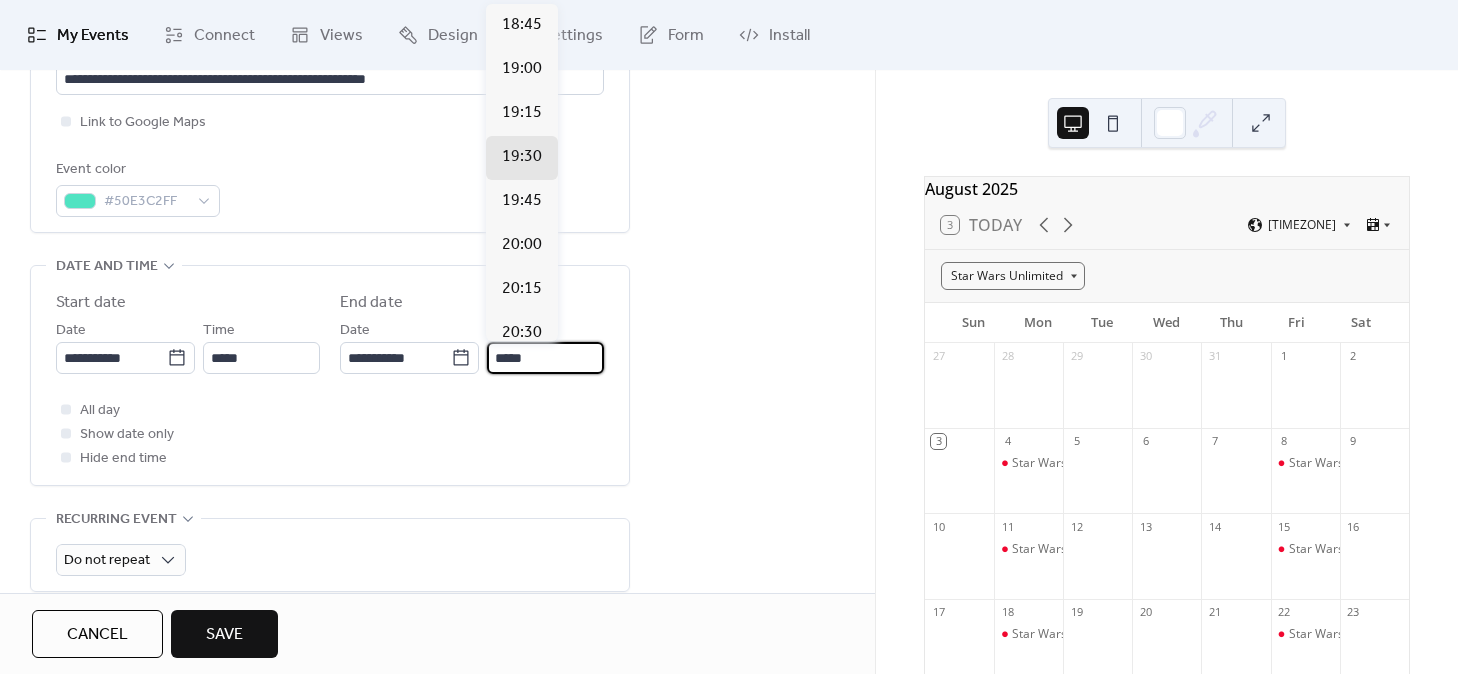 click on "*****" at bounding box center [545, 358] 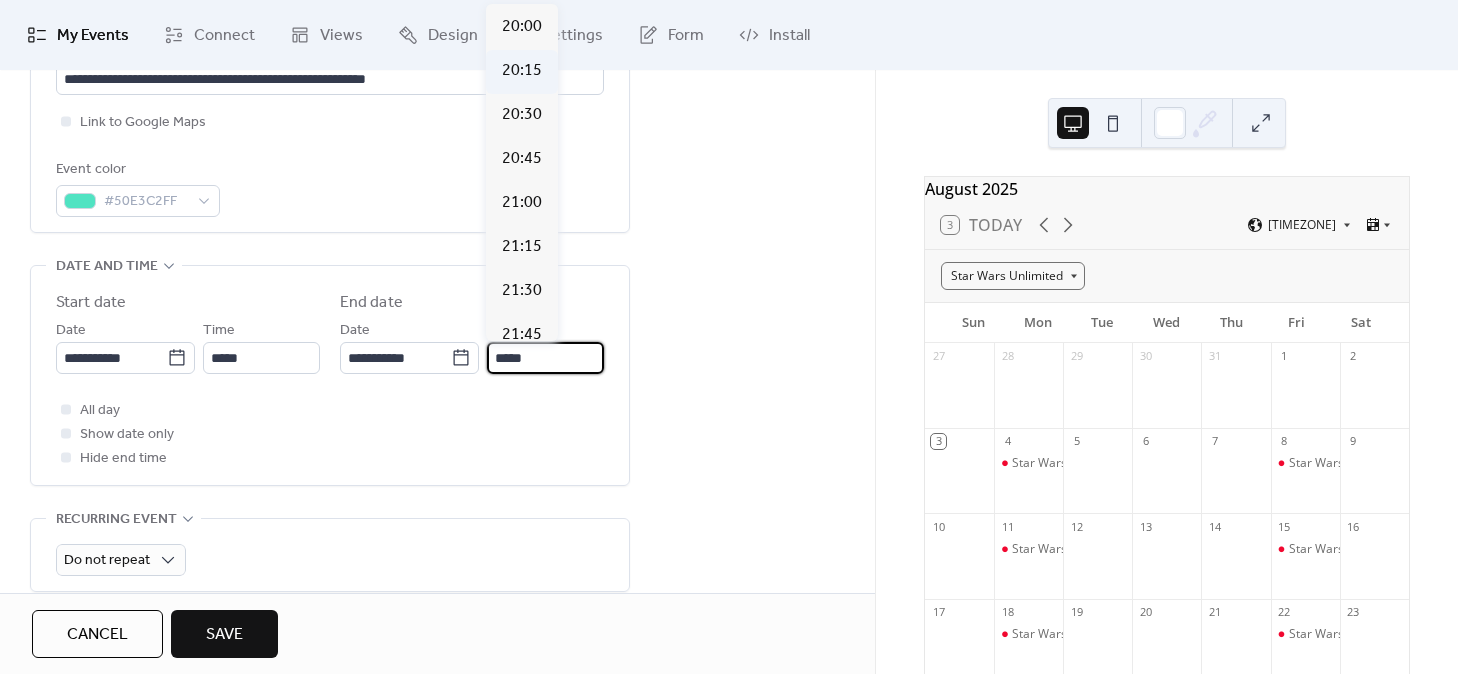scroll, scrollTop: 217, scrollLeft: 0, axis: vertical 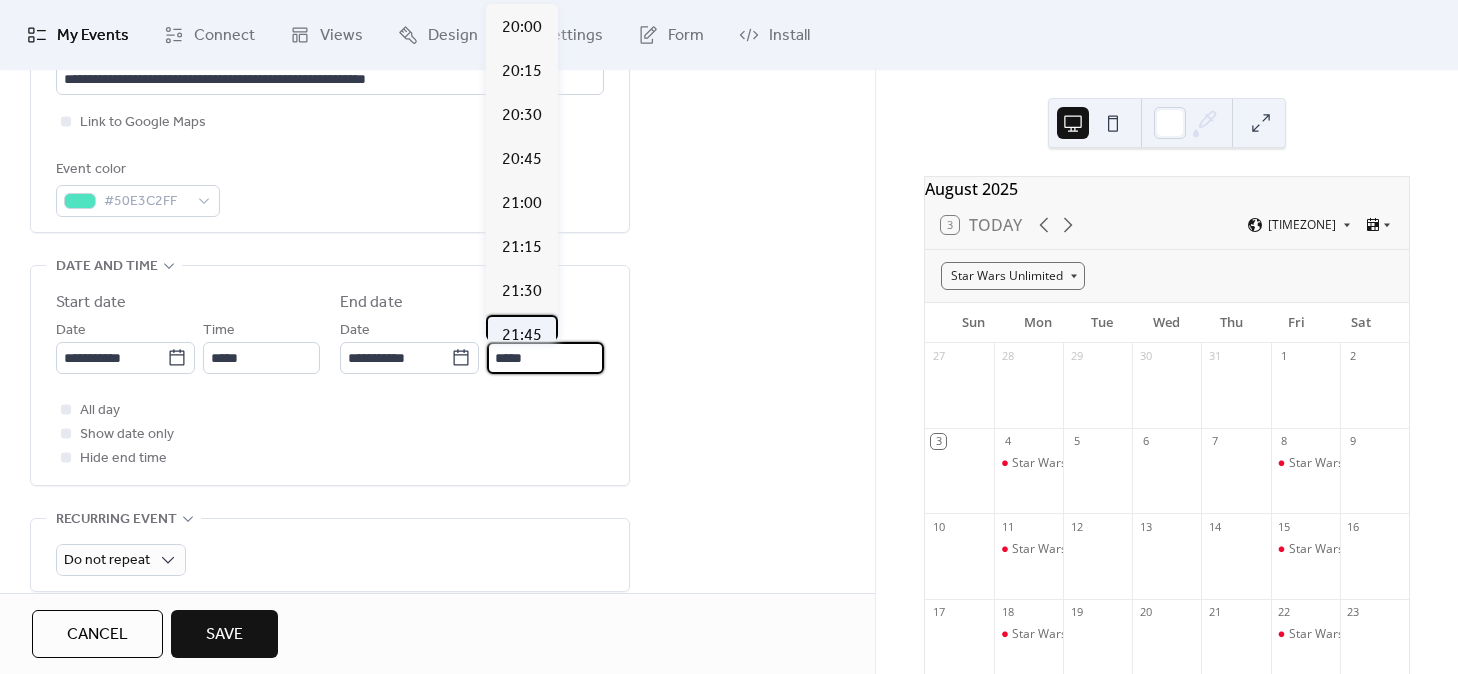 click on "21:45" at bounding box center [522, 337] 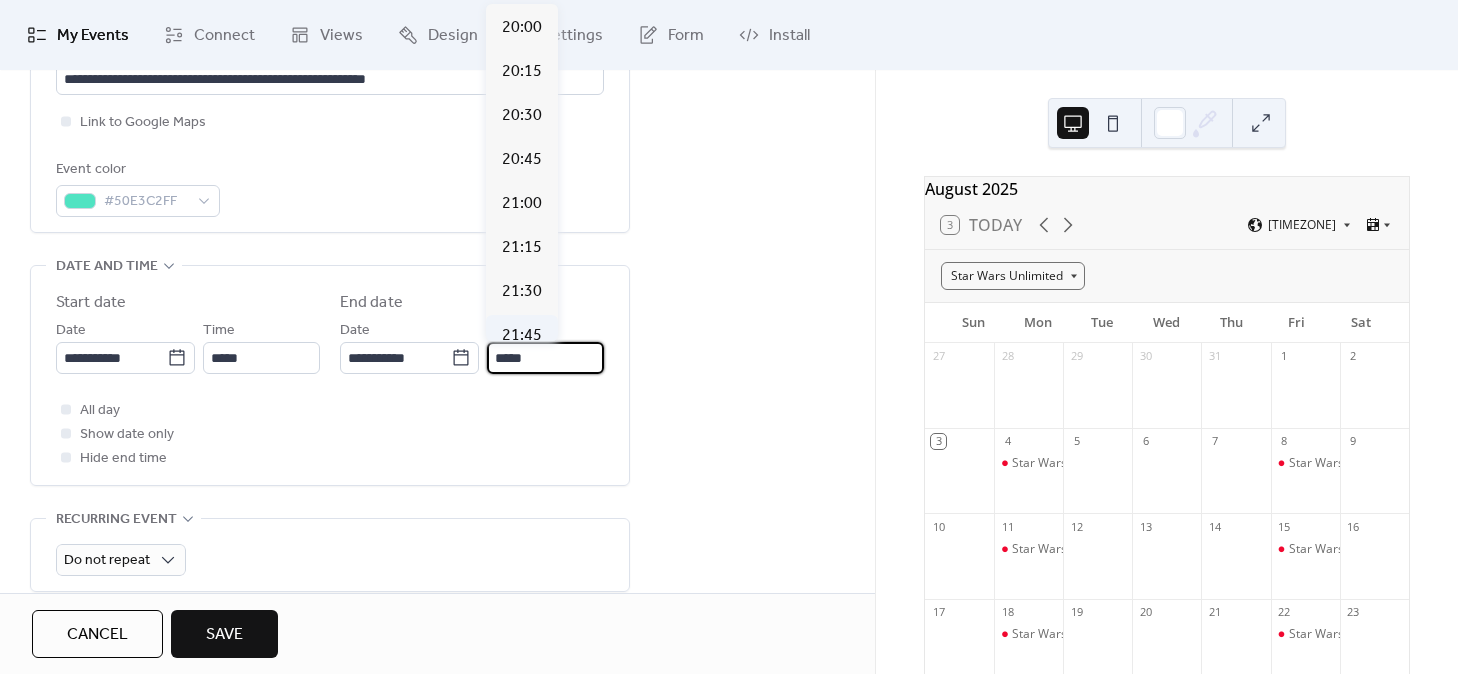 type on "*****" 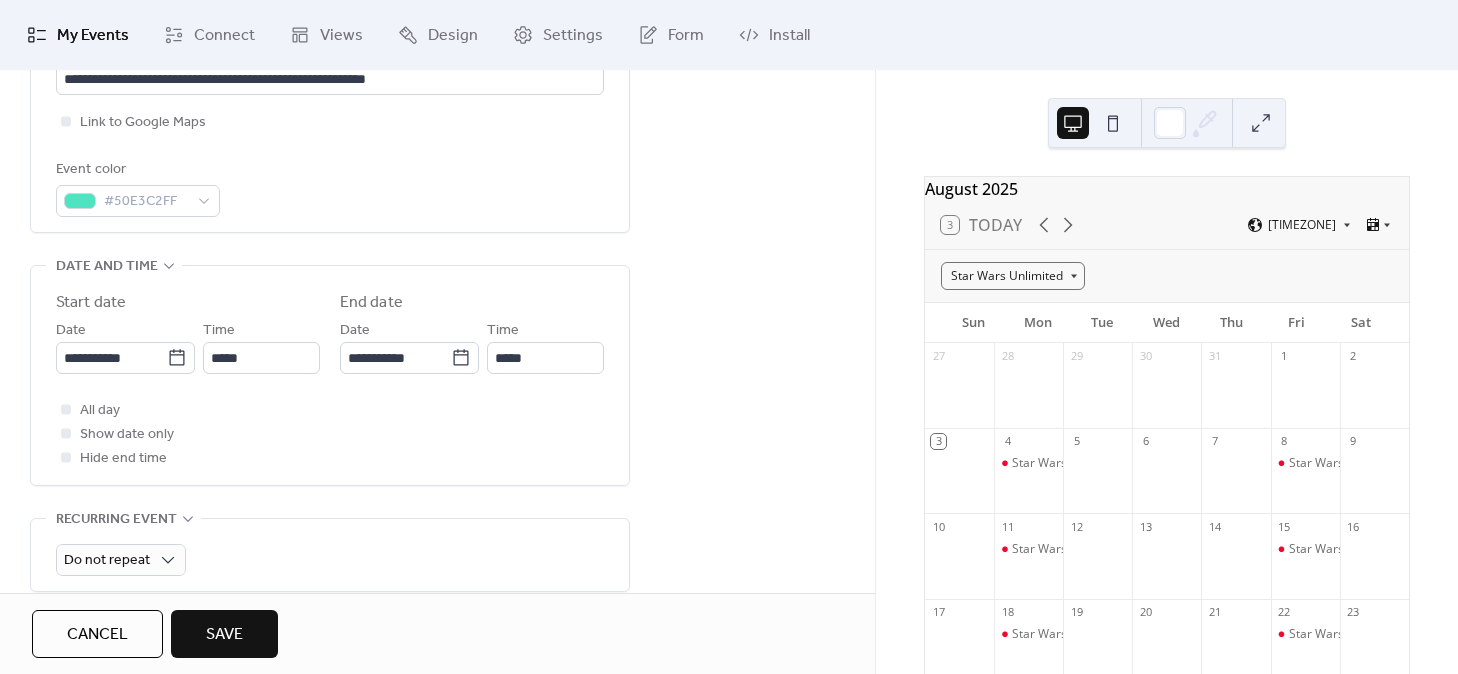 click on "**********" at bounding box center [437, 513] 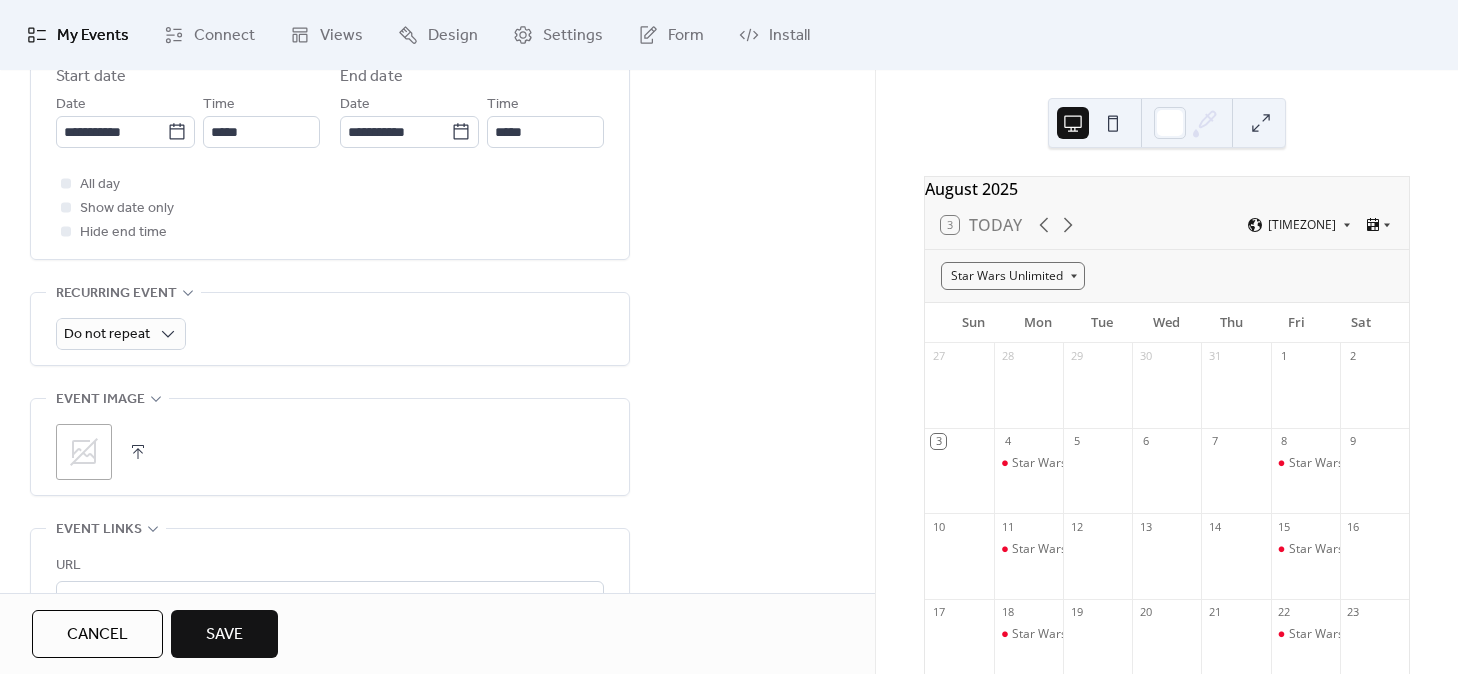 scroll, scrollTop: 736, scrollLeft: 0, axis: vertical 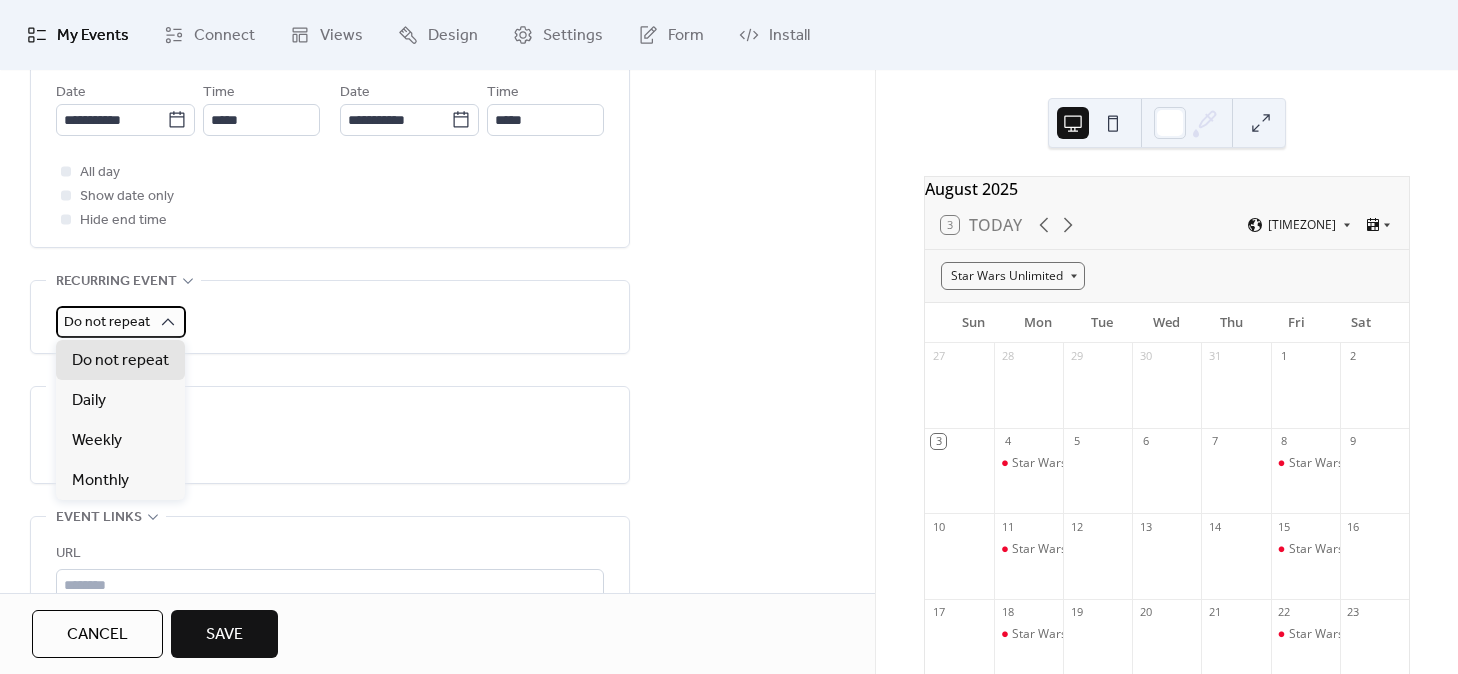 click on "Do not repeat" at bounding box center (107, 322) 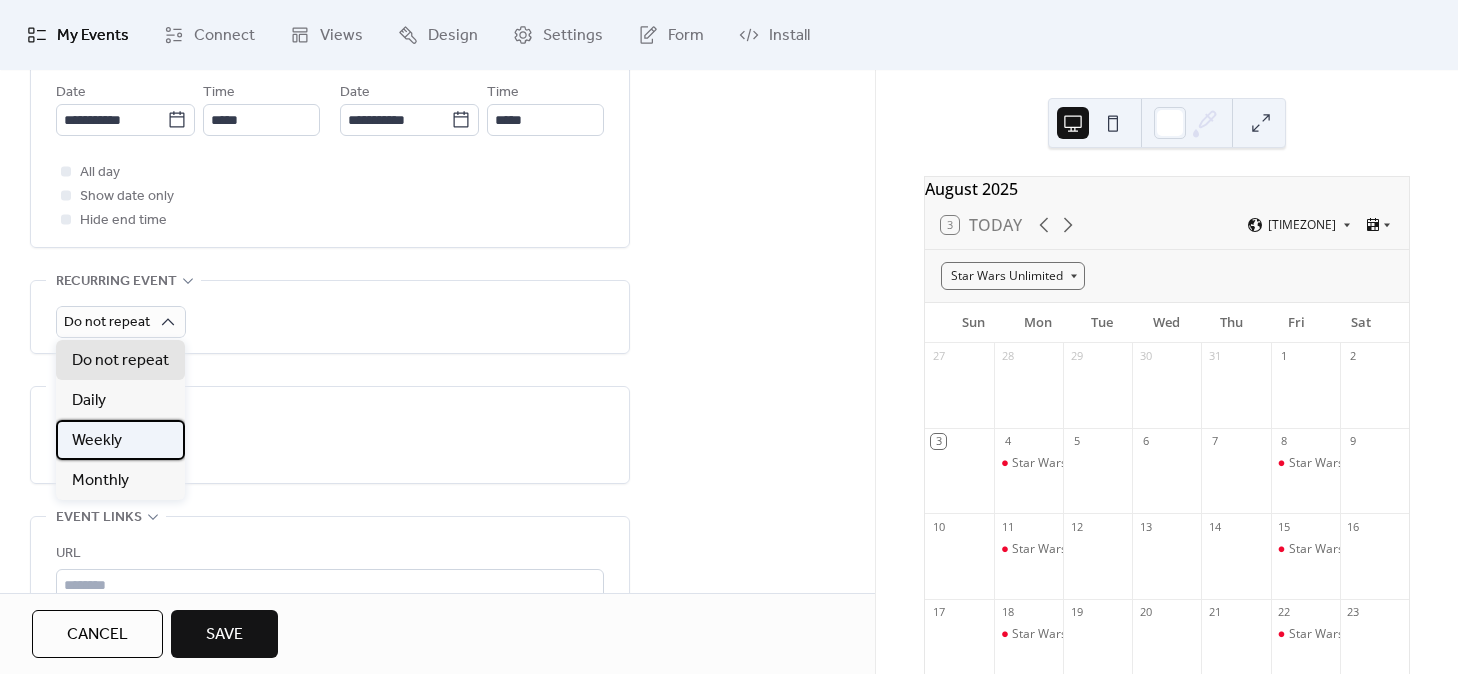 click on "Weekly" at bounding box center [97, 441] 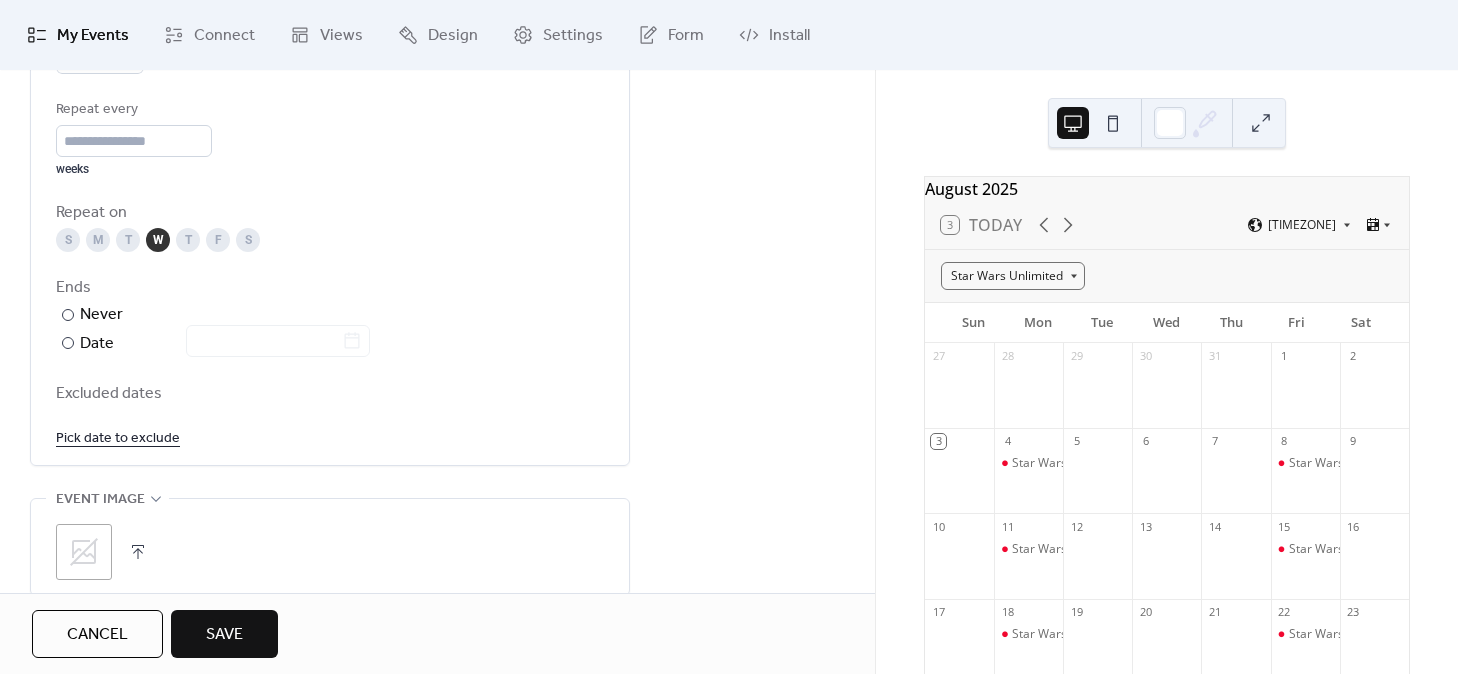 scroll, scrollTop: 1000, scrollLeft: 0, axis: vertical 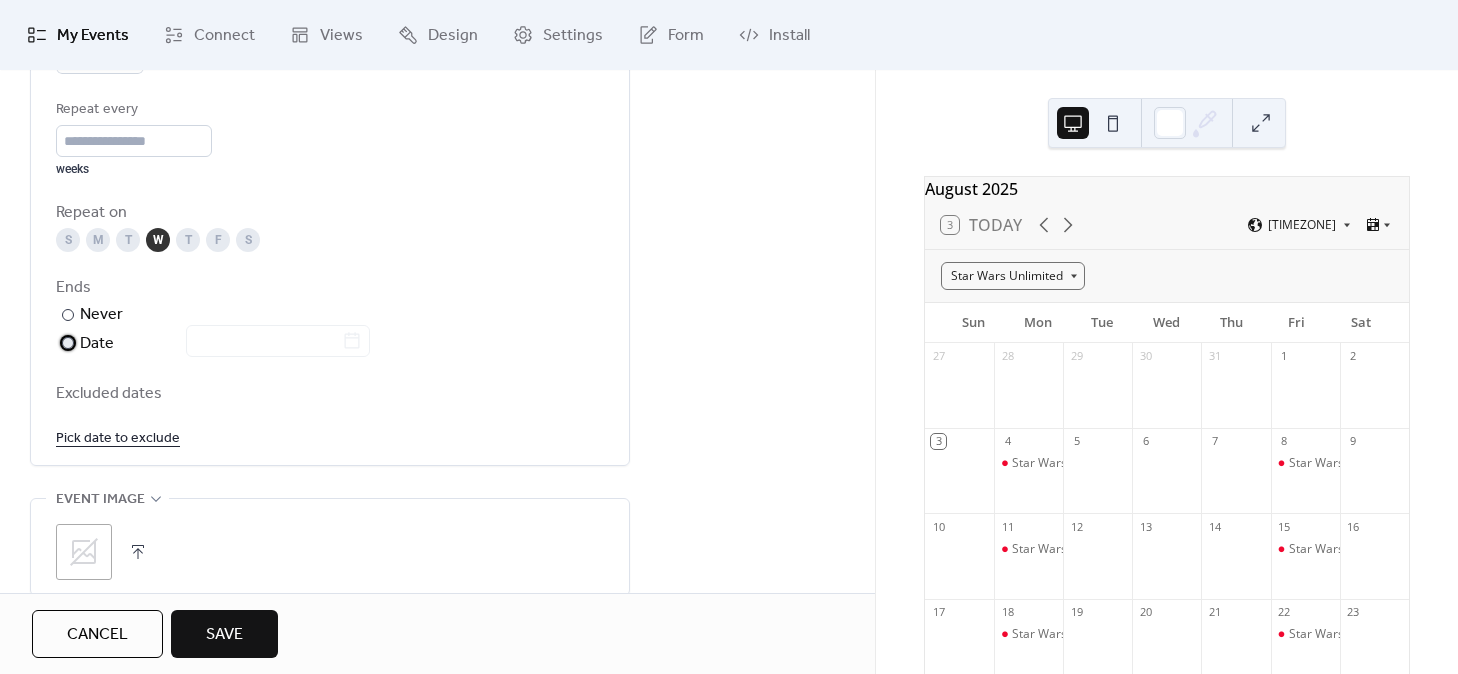 click on "​" at bounding box center (66, 343) 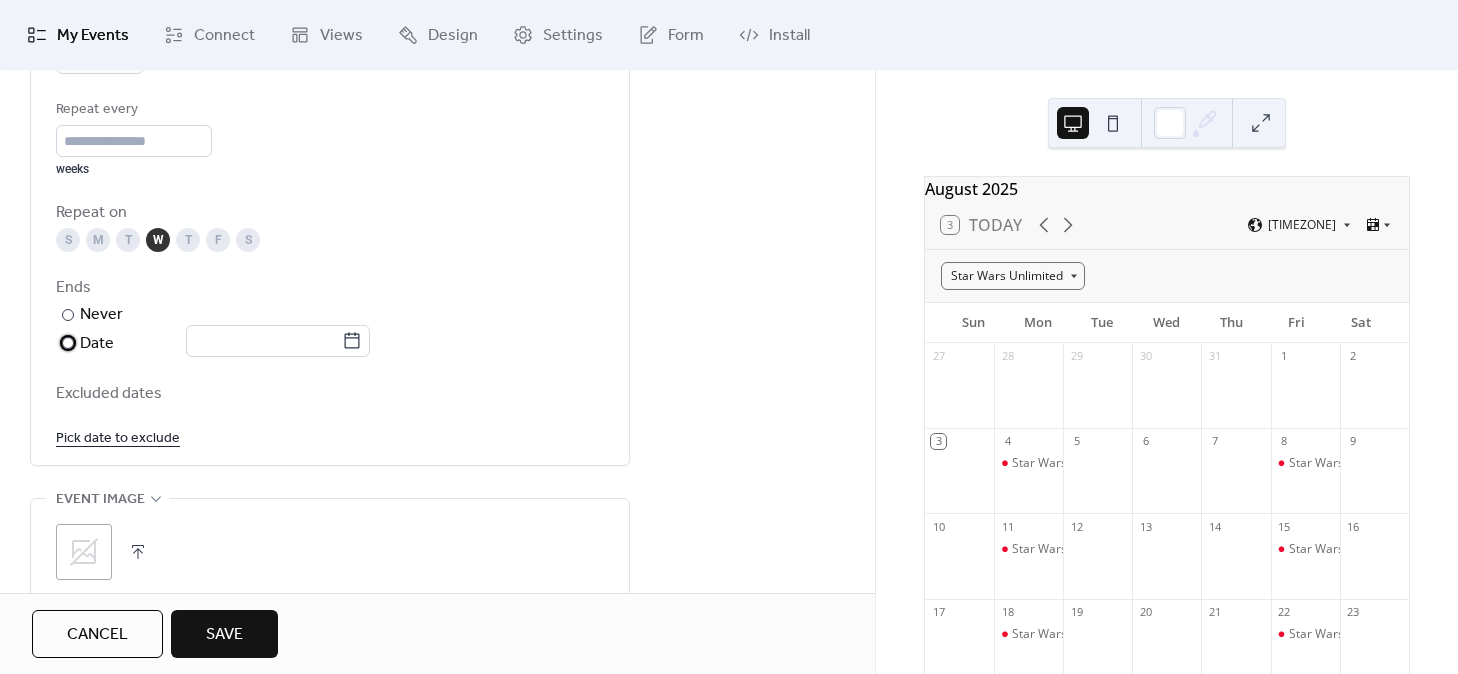scroll, scrollTop: 1116, scrollLeft: 0, axis: vertical 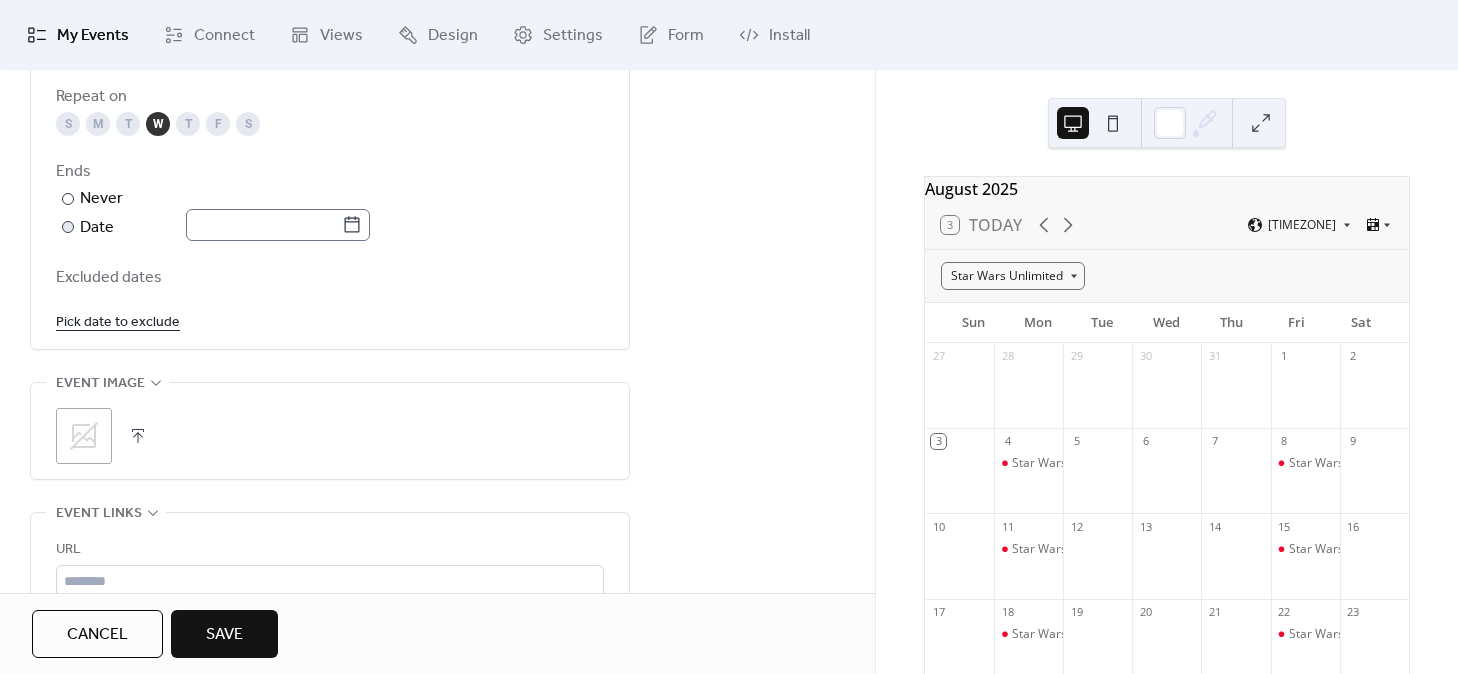 click 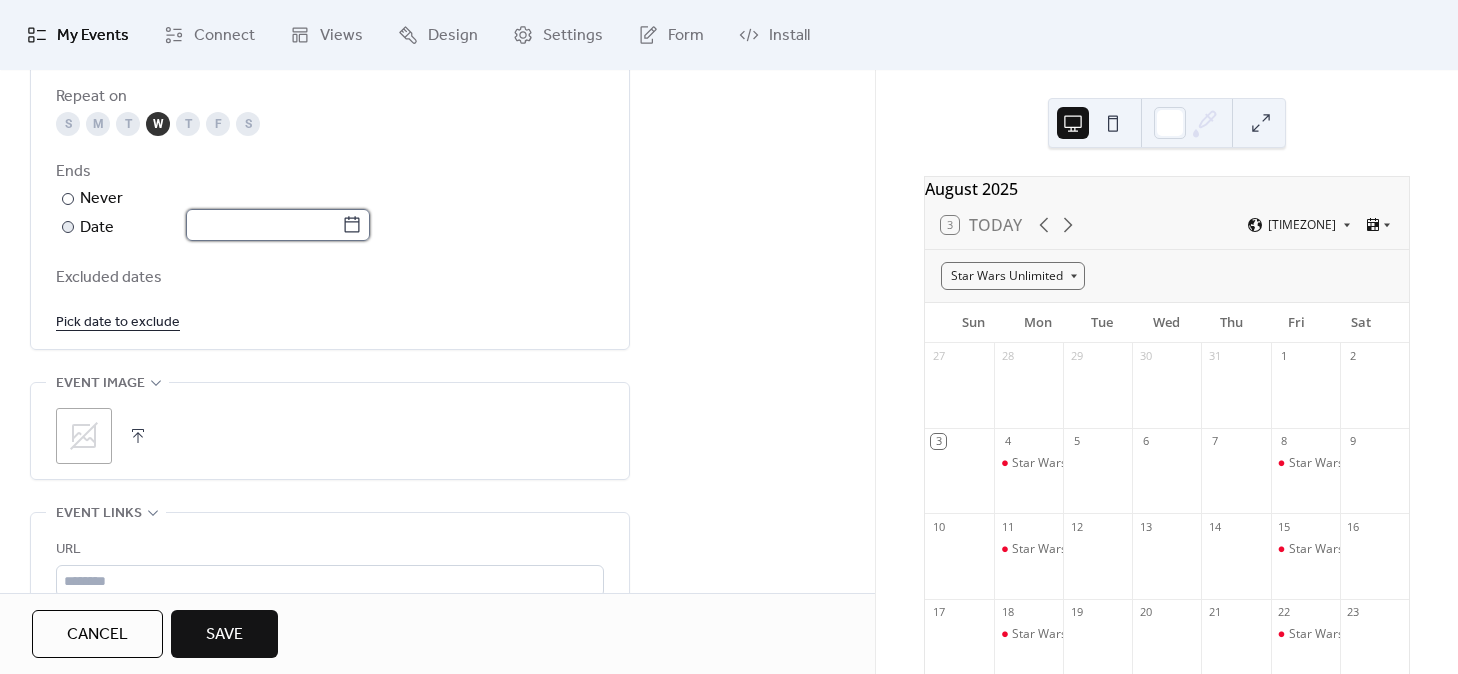 click at bounding box center (264, 225) 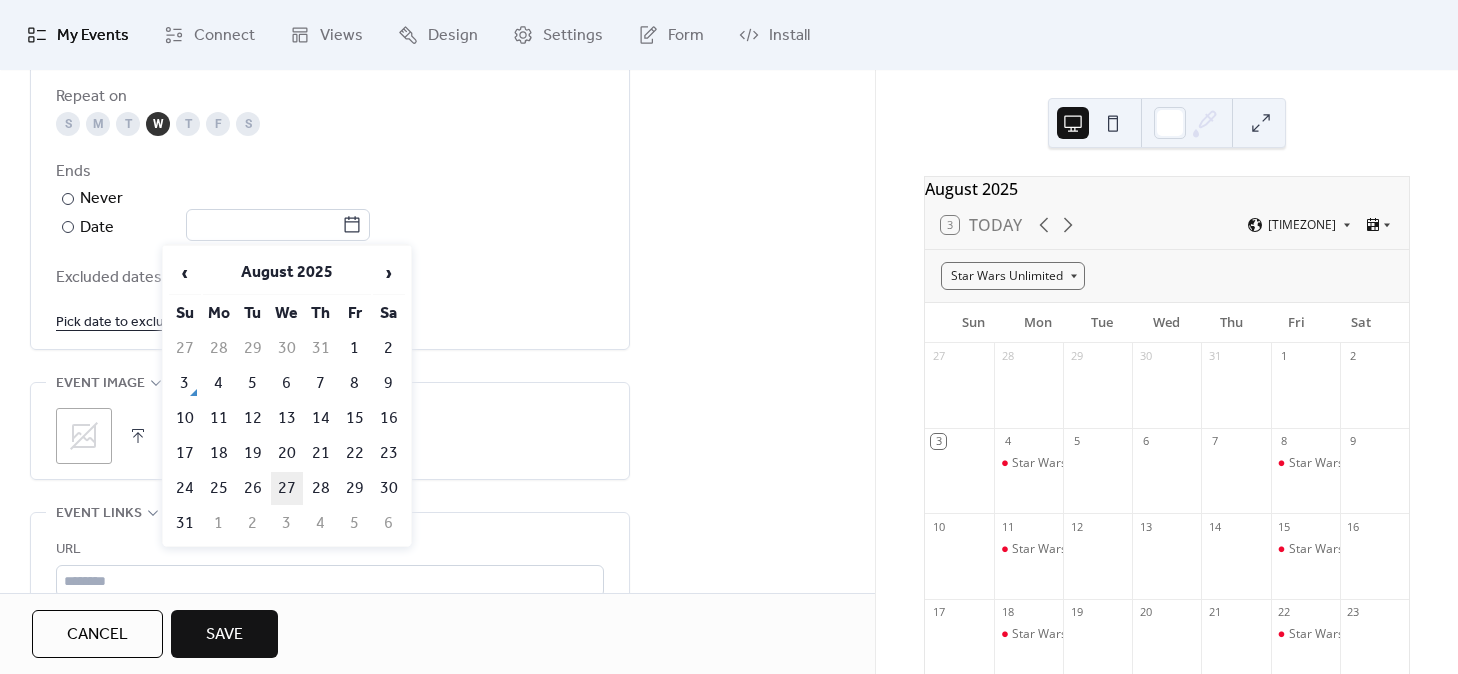 click on "27" at bounding box center [287, 488] 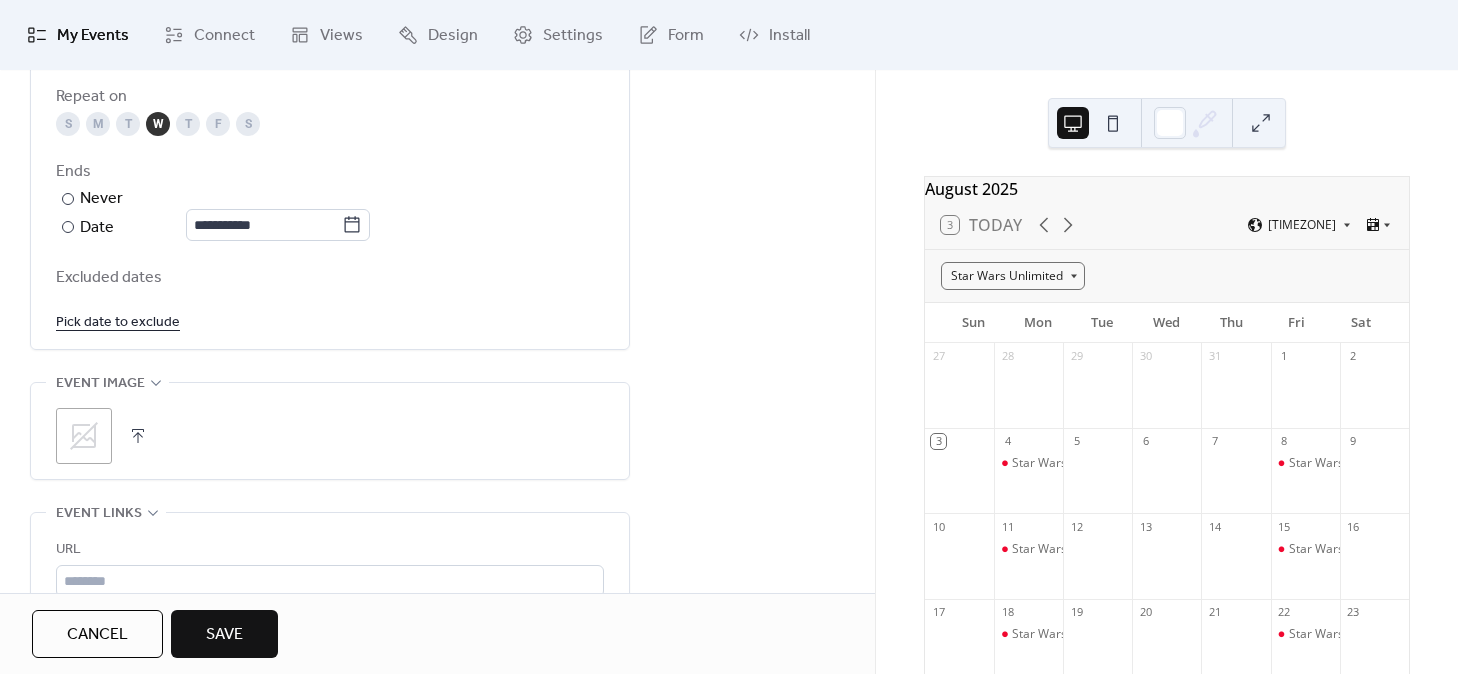 click on ";" at bounding box center (330, 431) 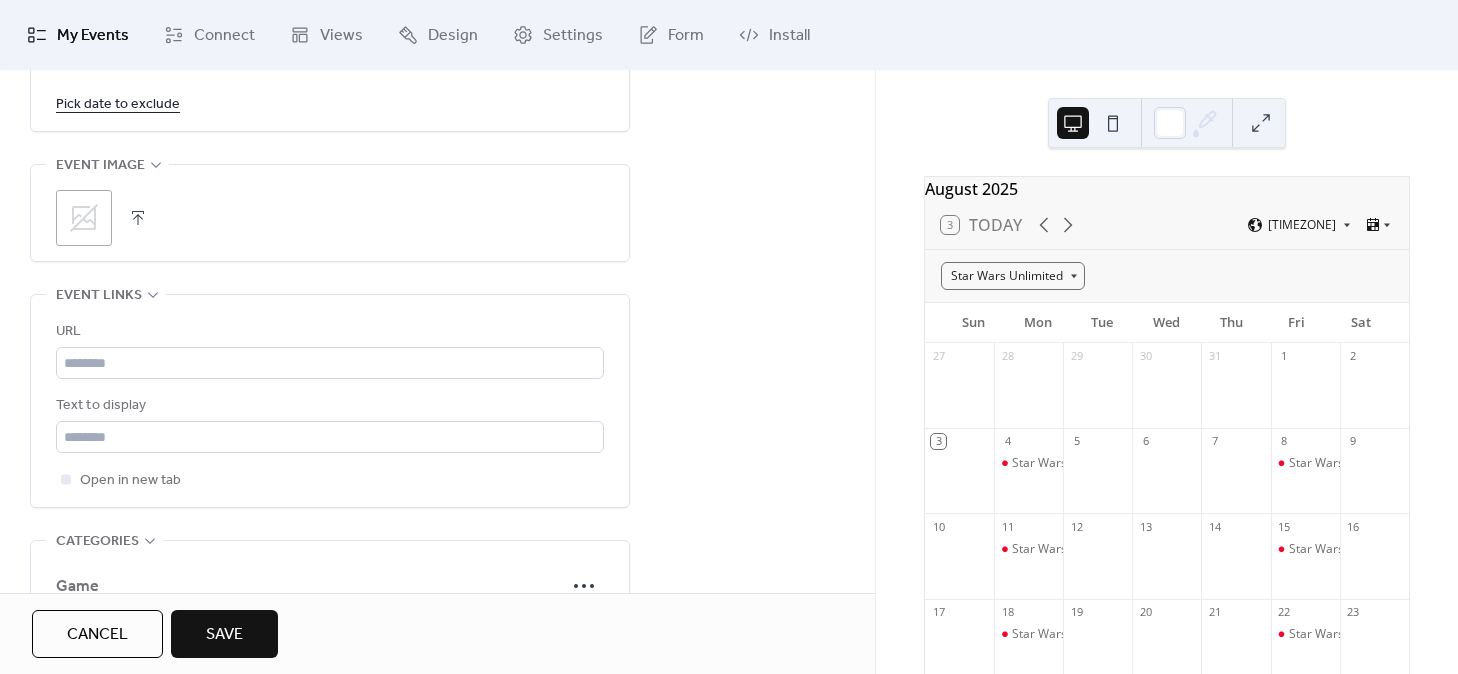 scroll, scrollTop: 1338, scrollLeft: 0, axis: vertical 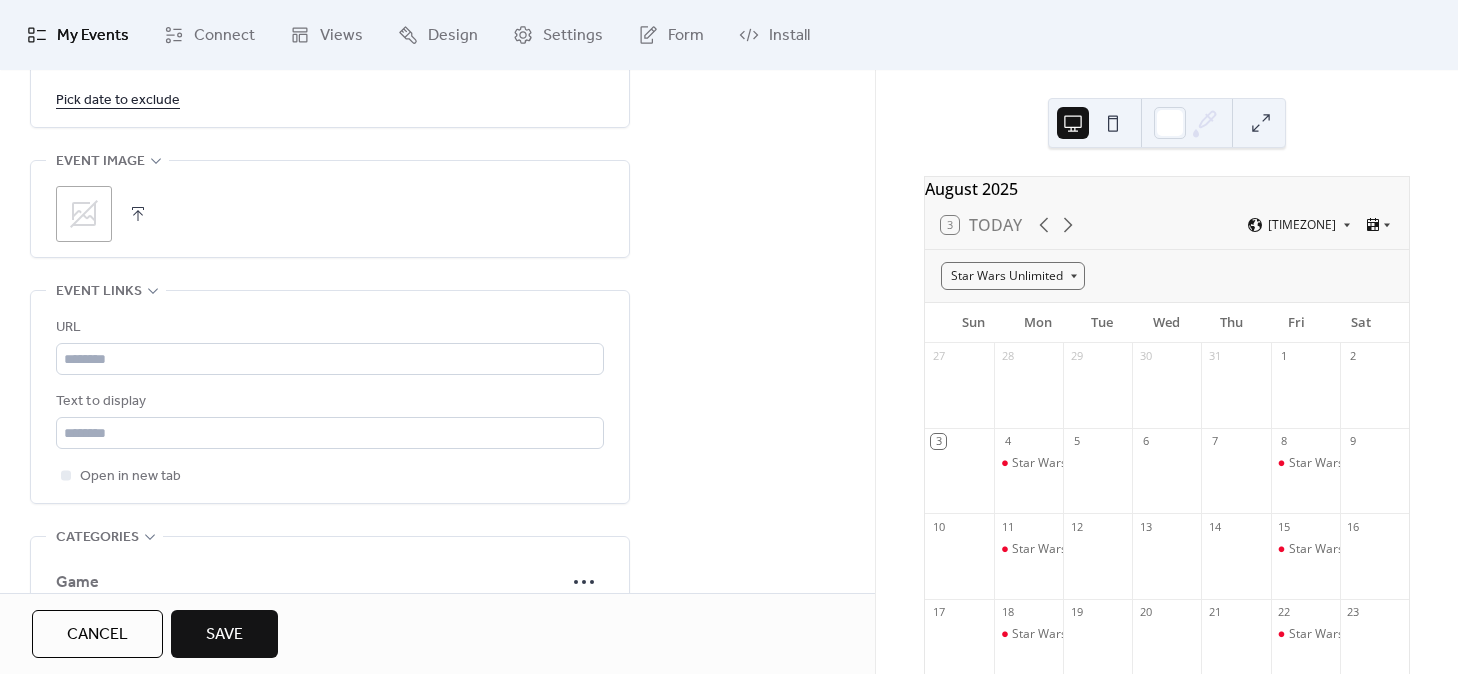 click 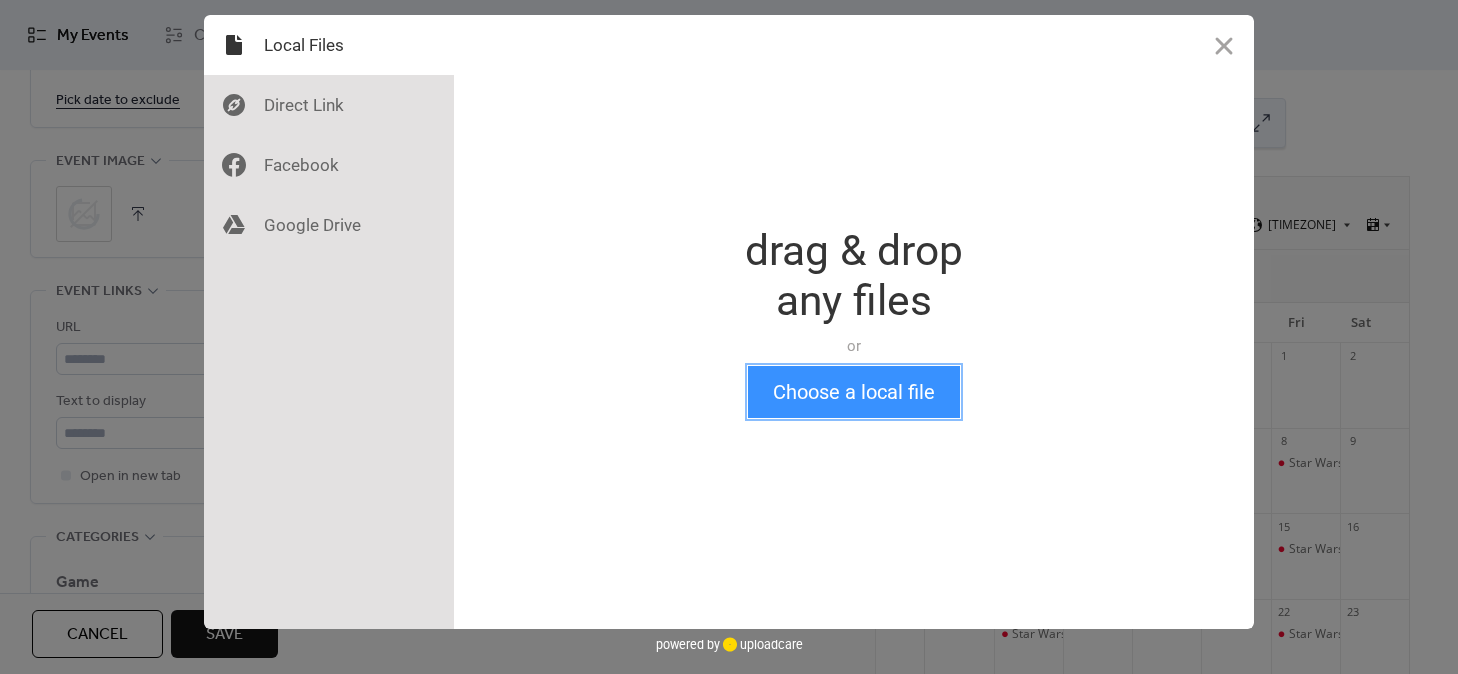 click on "Choose a local file" at bounding box center (854, 392) 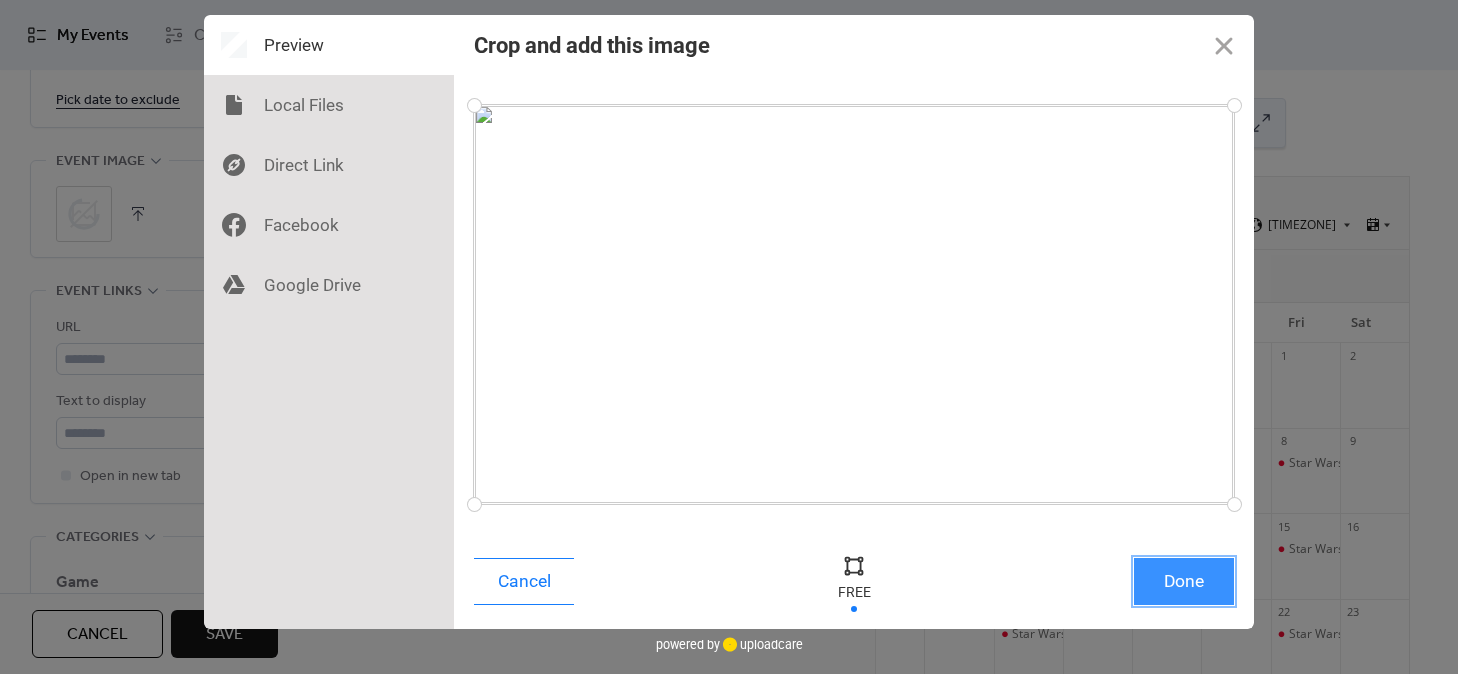 click on "Done" at bounding box center [1184, 581] 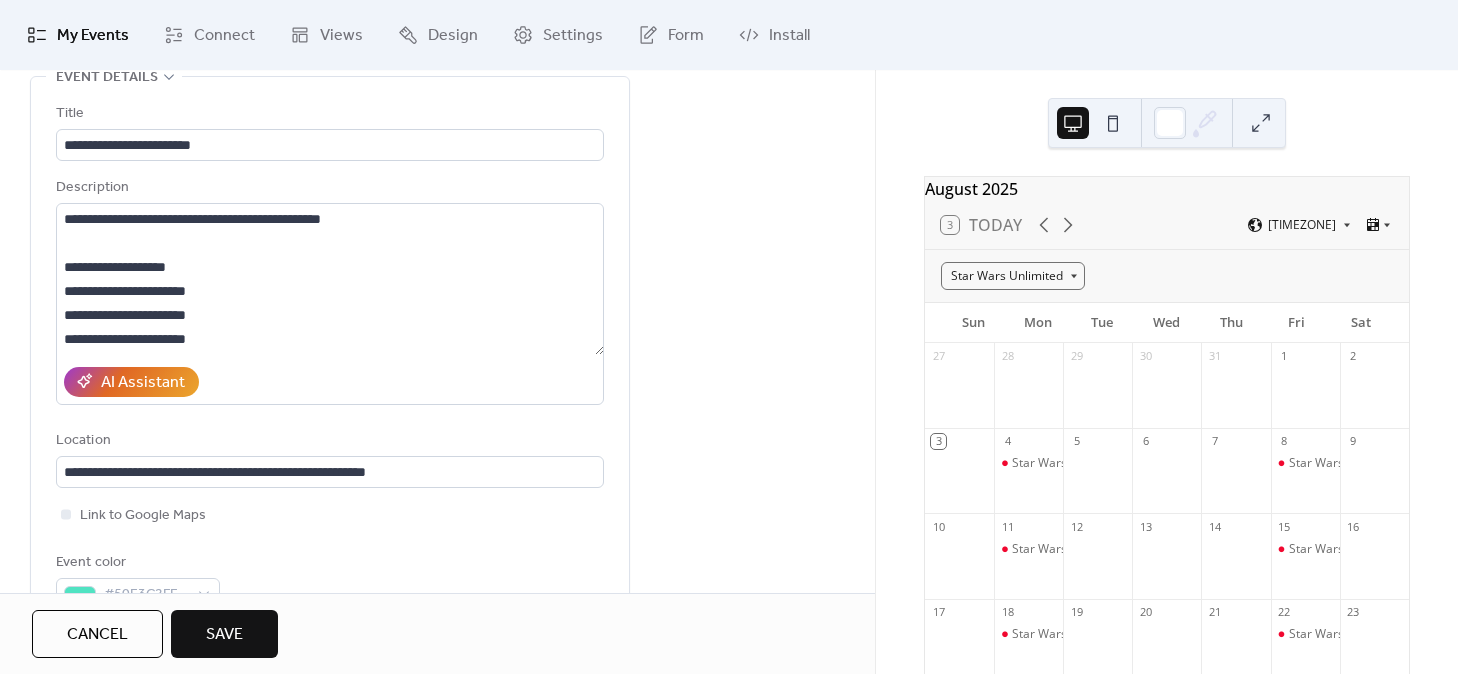 scroll, scrollTop: 0, scrollLeft: 0, axis: both 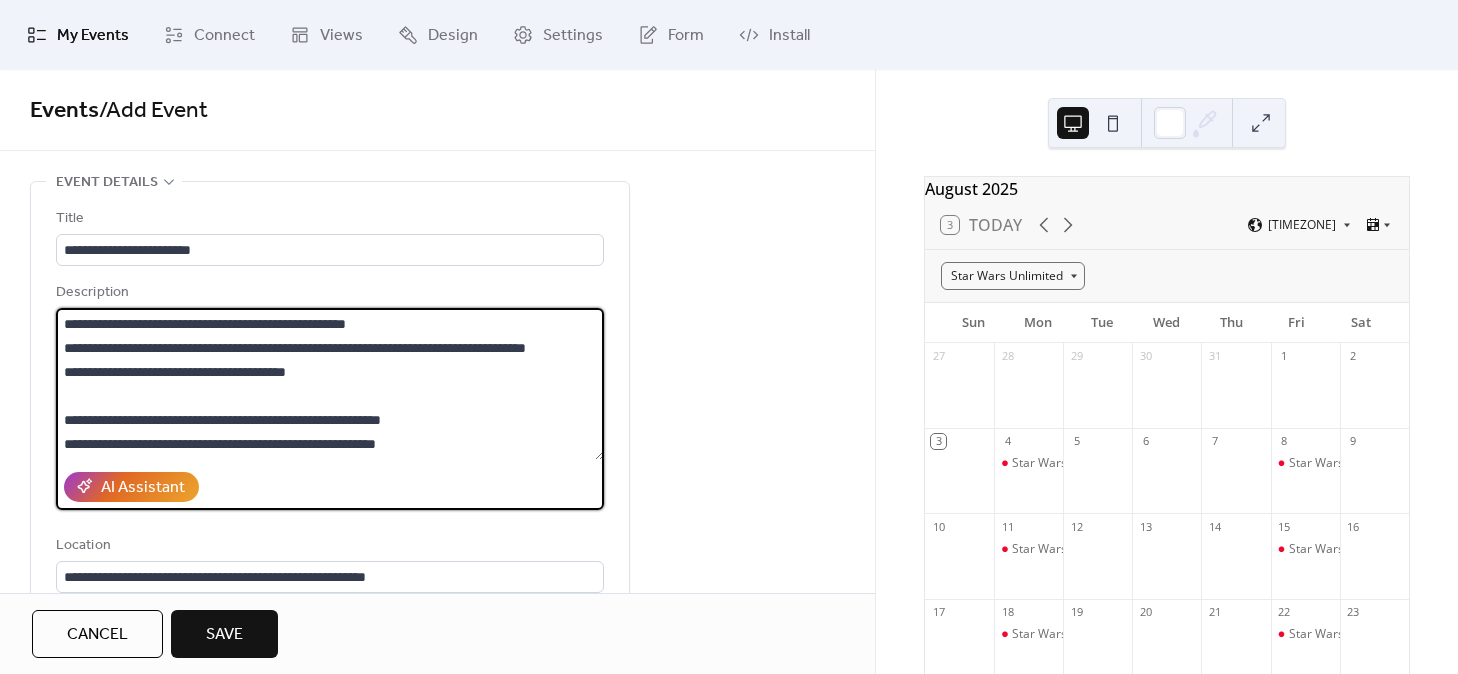 drag, startPoint x: 254, startPoint y: 445, endPoint x: 22, endPoint y: 213, distance: 328.09753 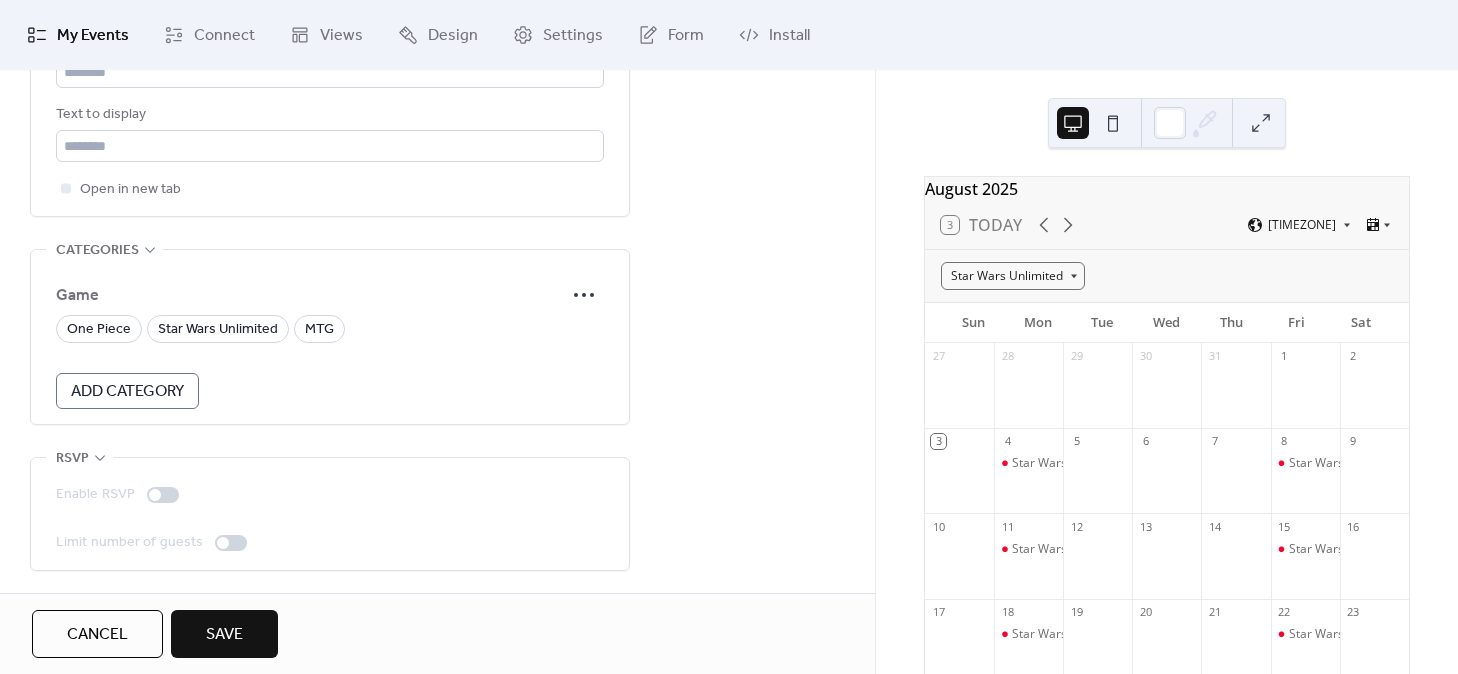 scroll, scrollTop: 1572, scrollLeft: 0, axis: vertical 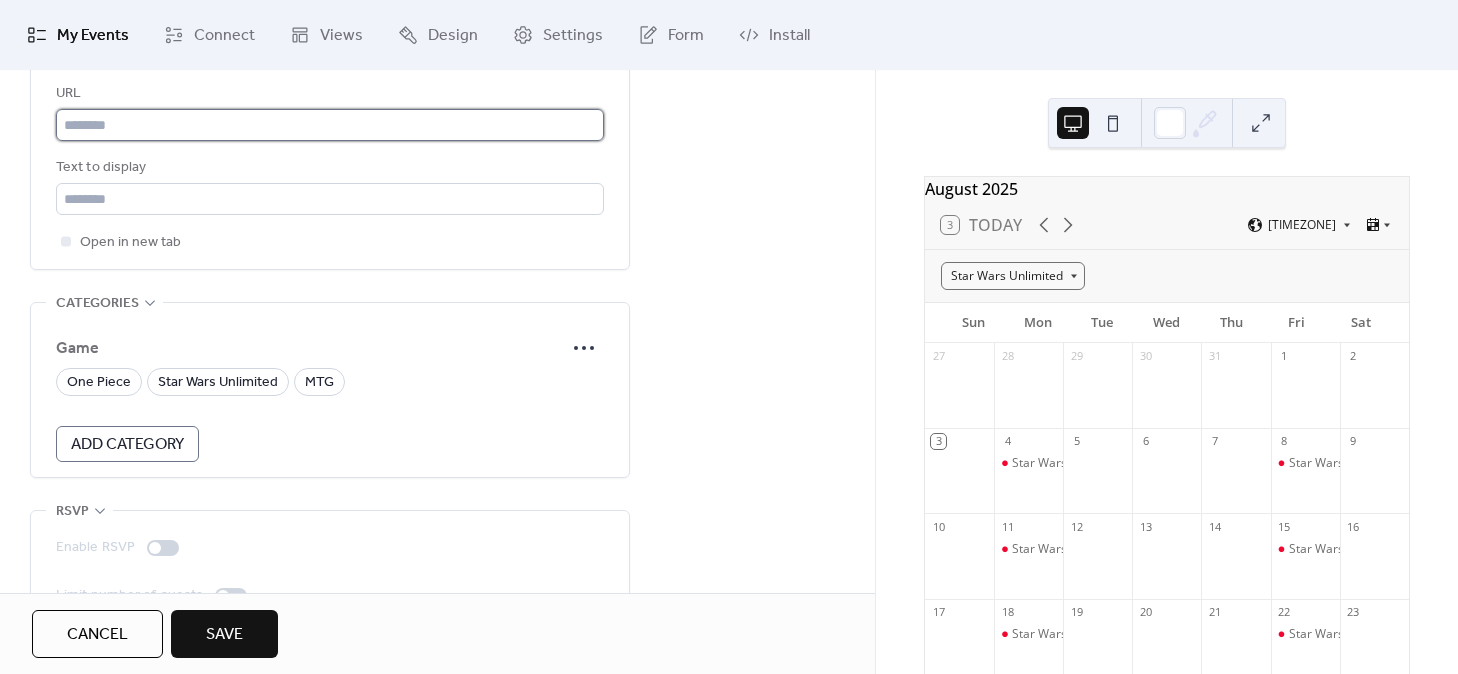 click at bounding box center [330, 125] 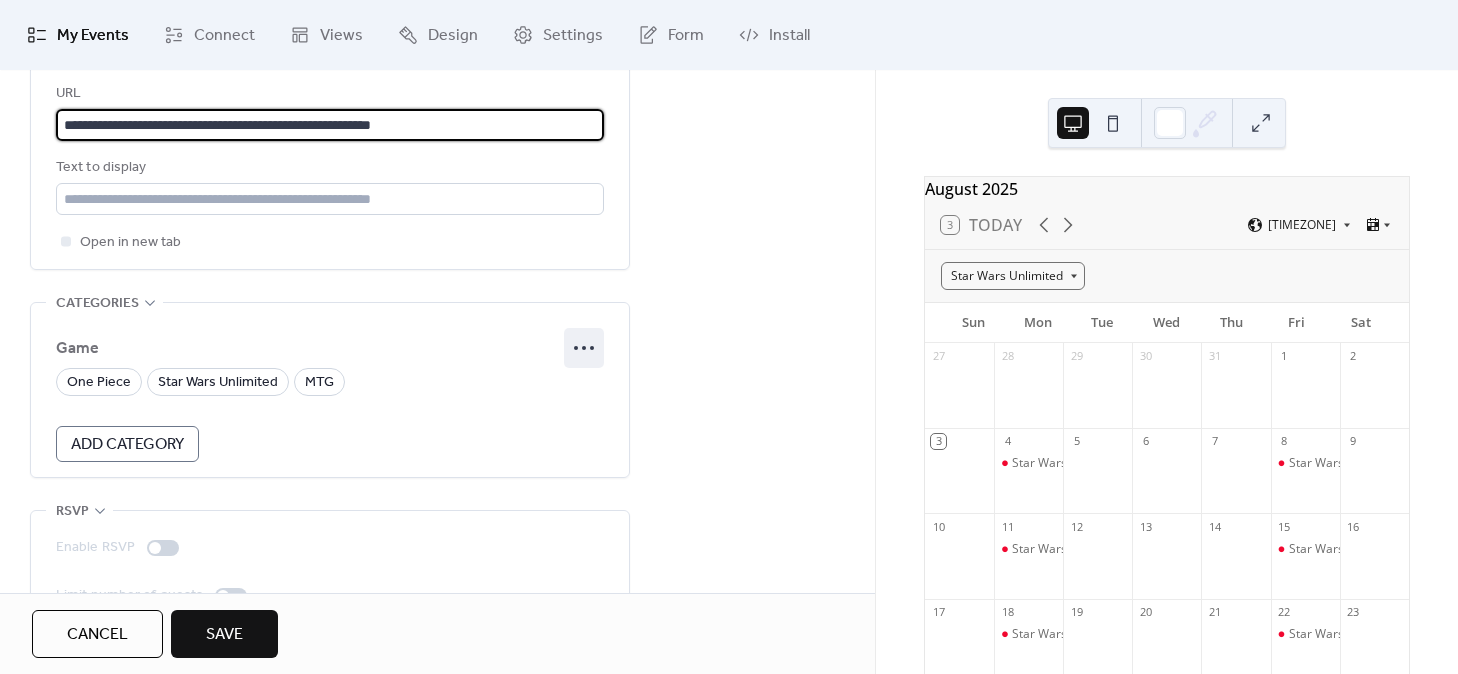 type on "**********" 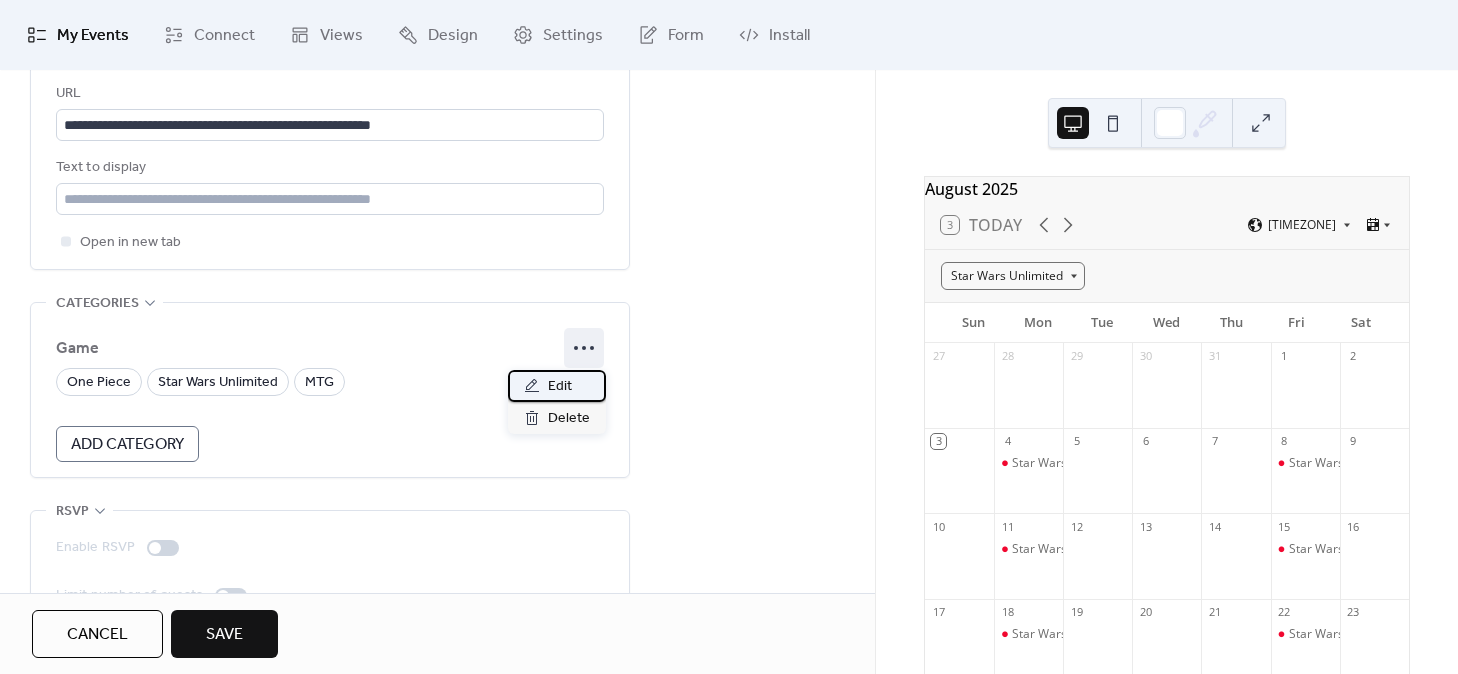 click on "Edit" at bounding box center (560, 387) 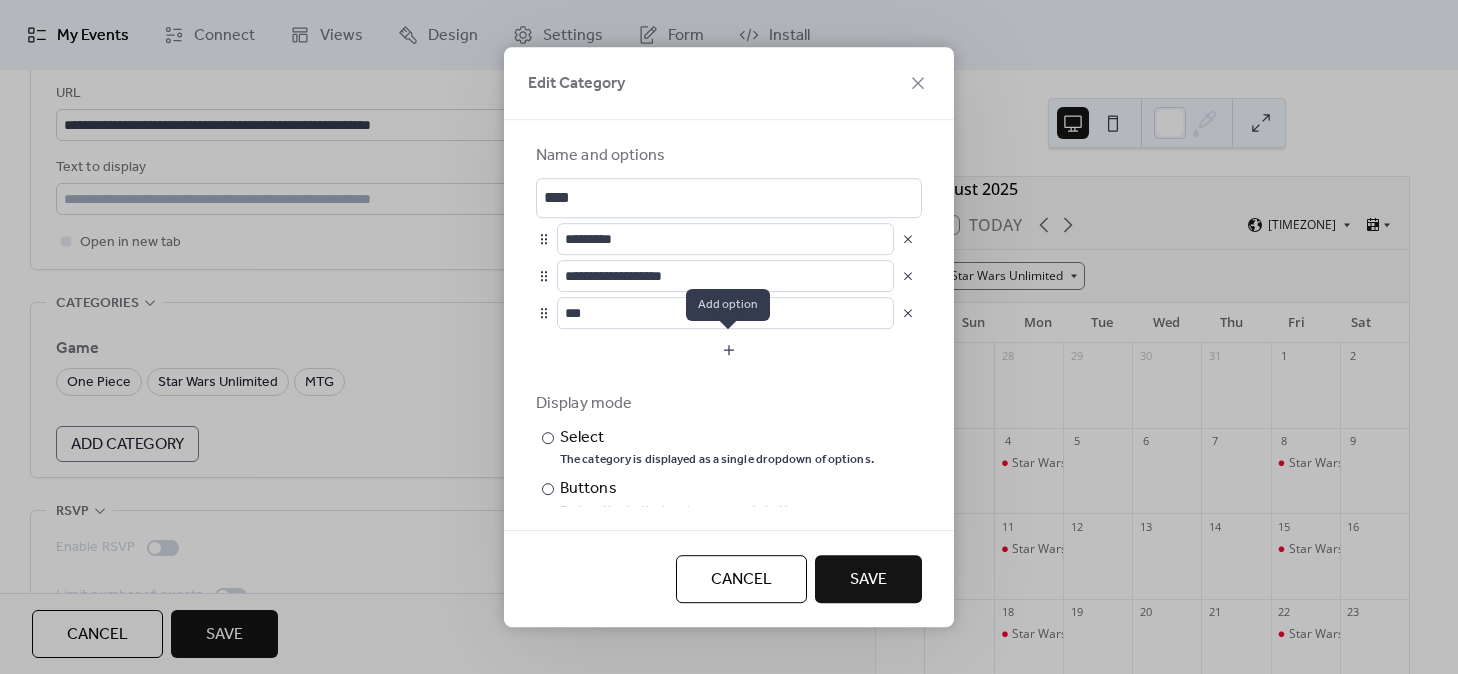 click at bounding box center [729, 350] 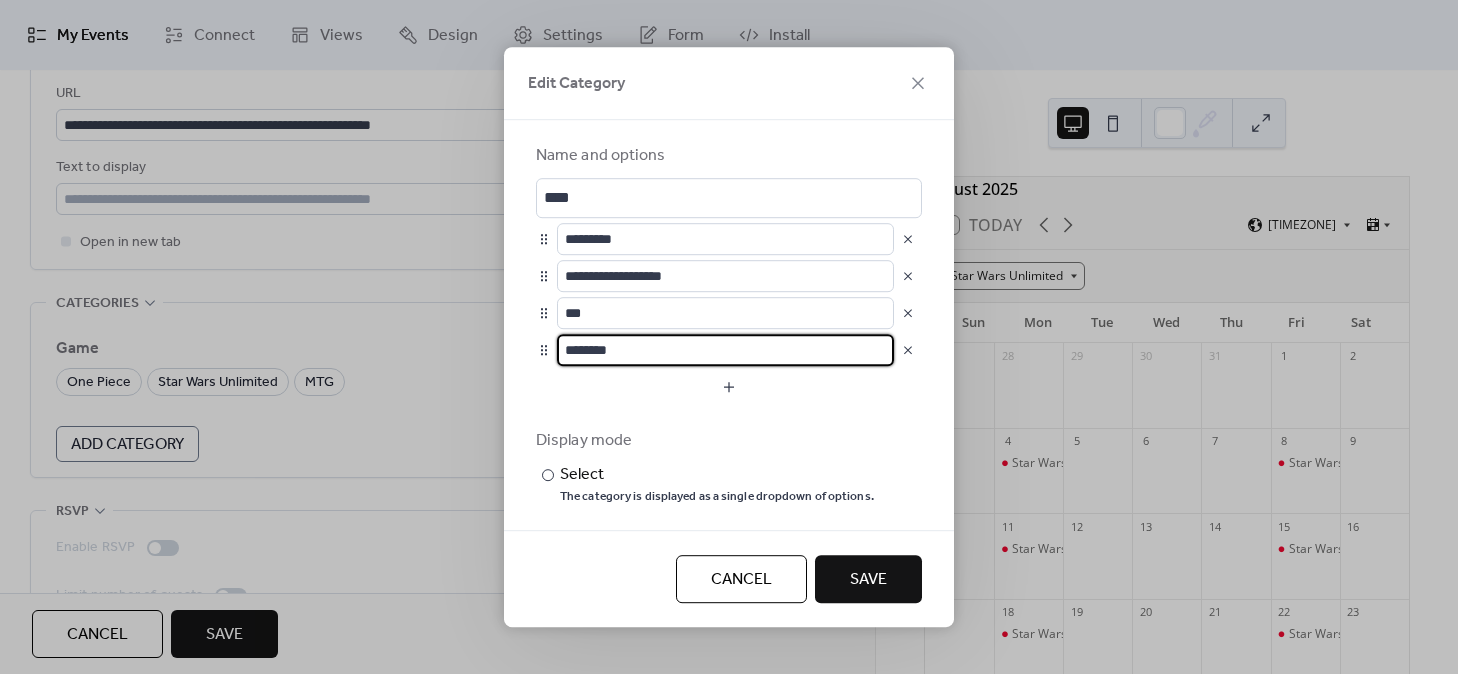 click on "********" at bounding box center (725, 350) 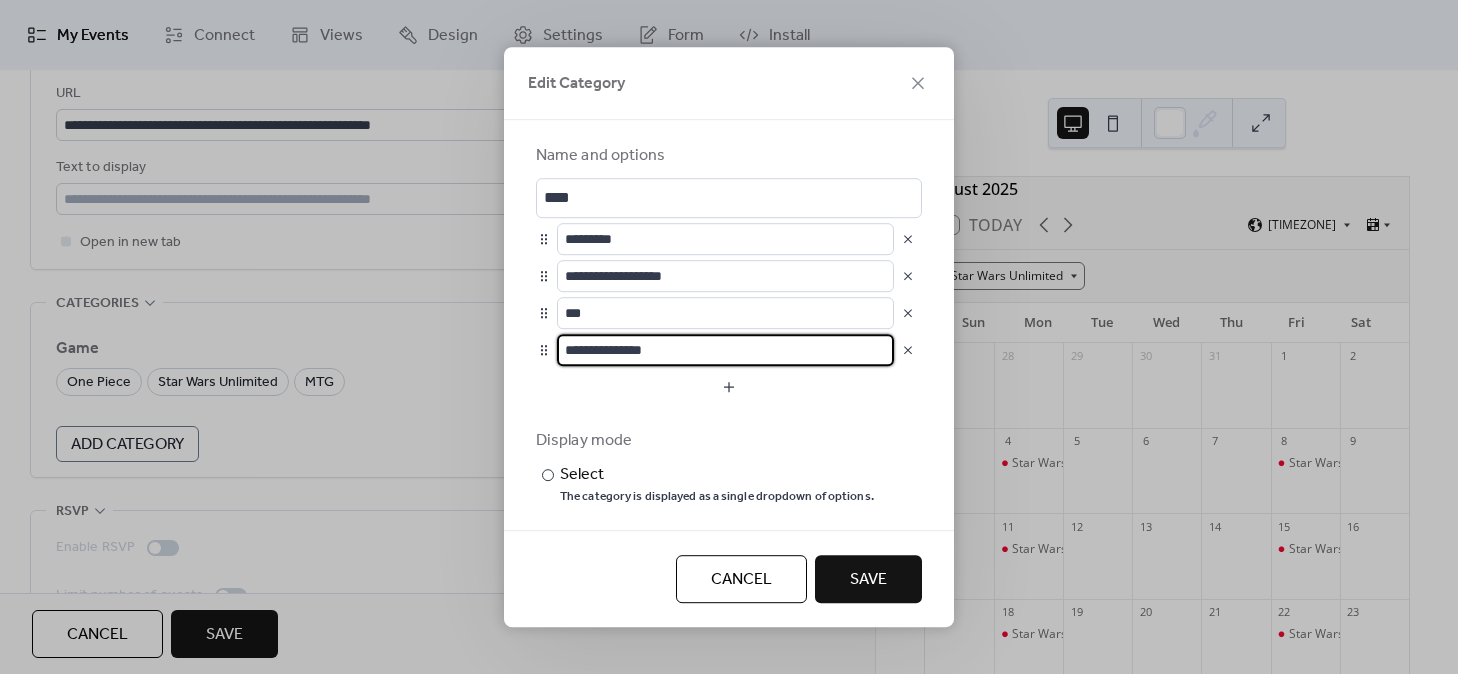 type on "**********" 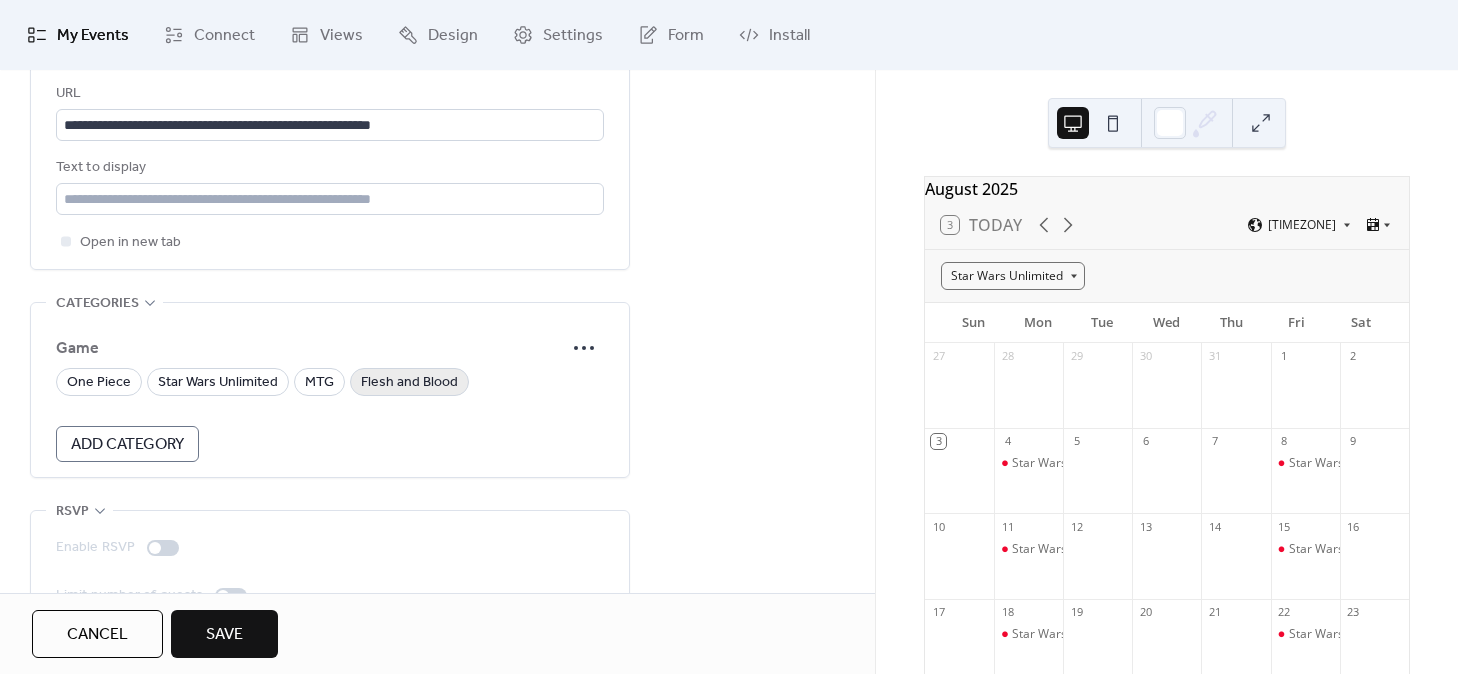 click on "Flesh and Blood" at bounding box center [409, 383] 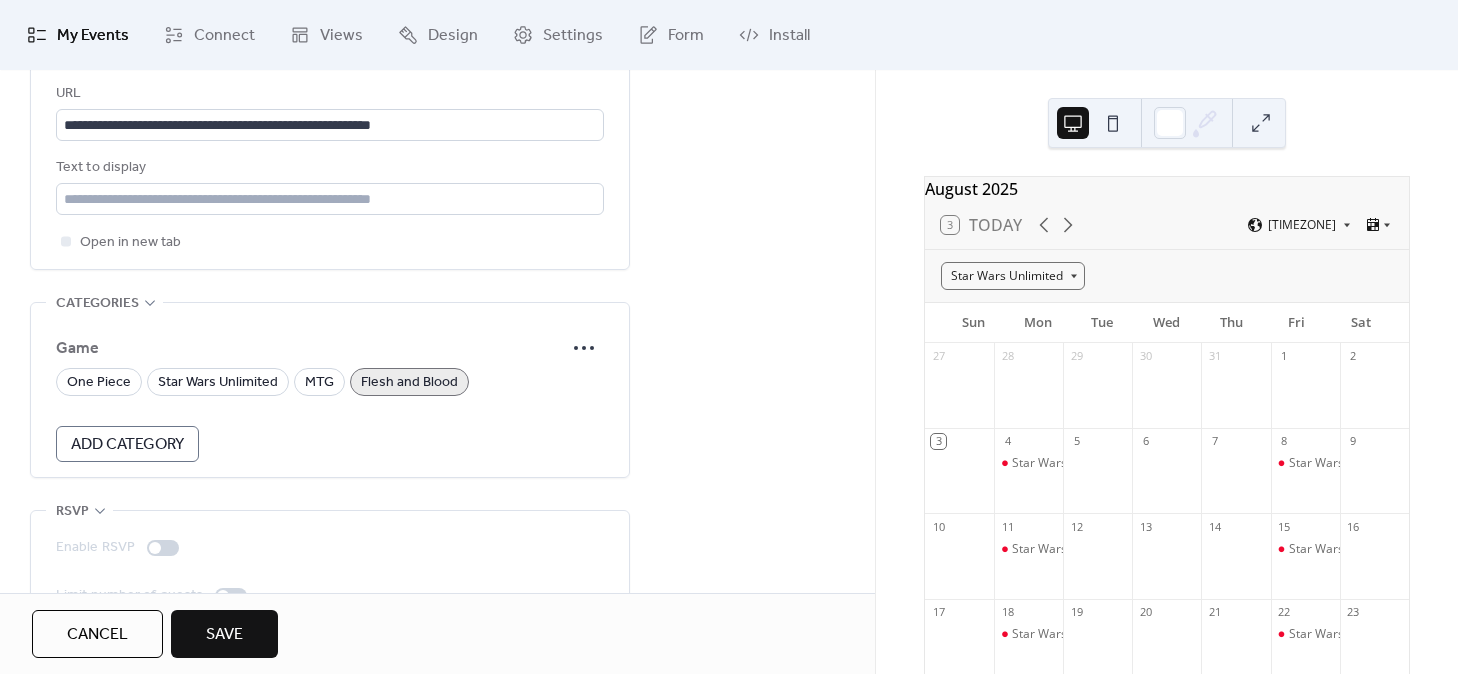 click on "Save" at bounding box center [224, 635] 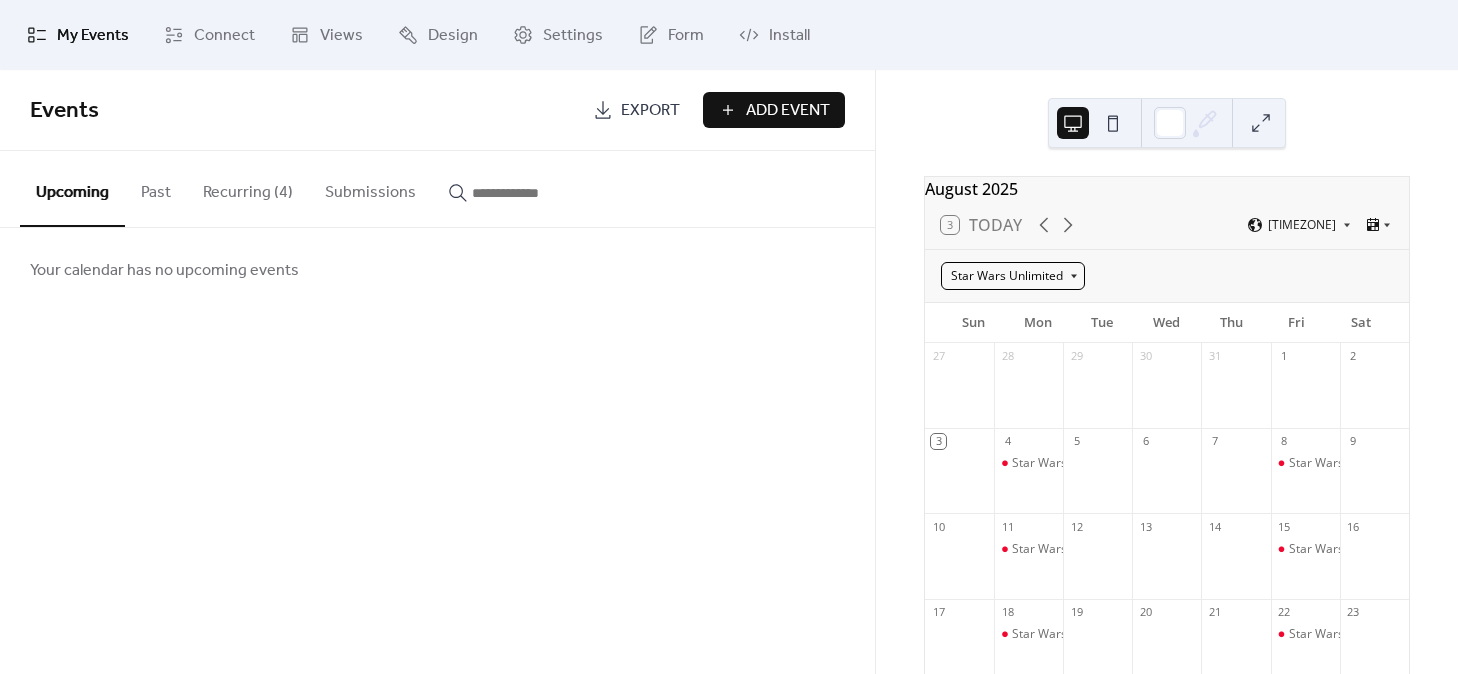 click on "Star Wars Unlimited" at bounding box center [1013, 276] 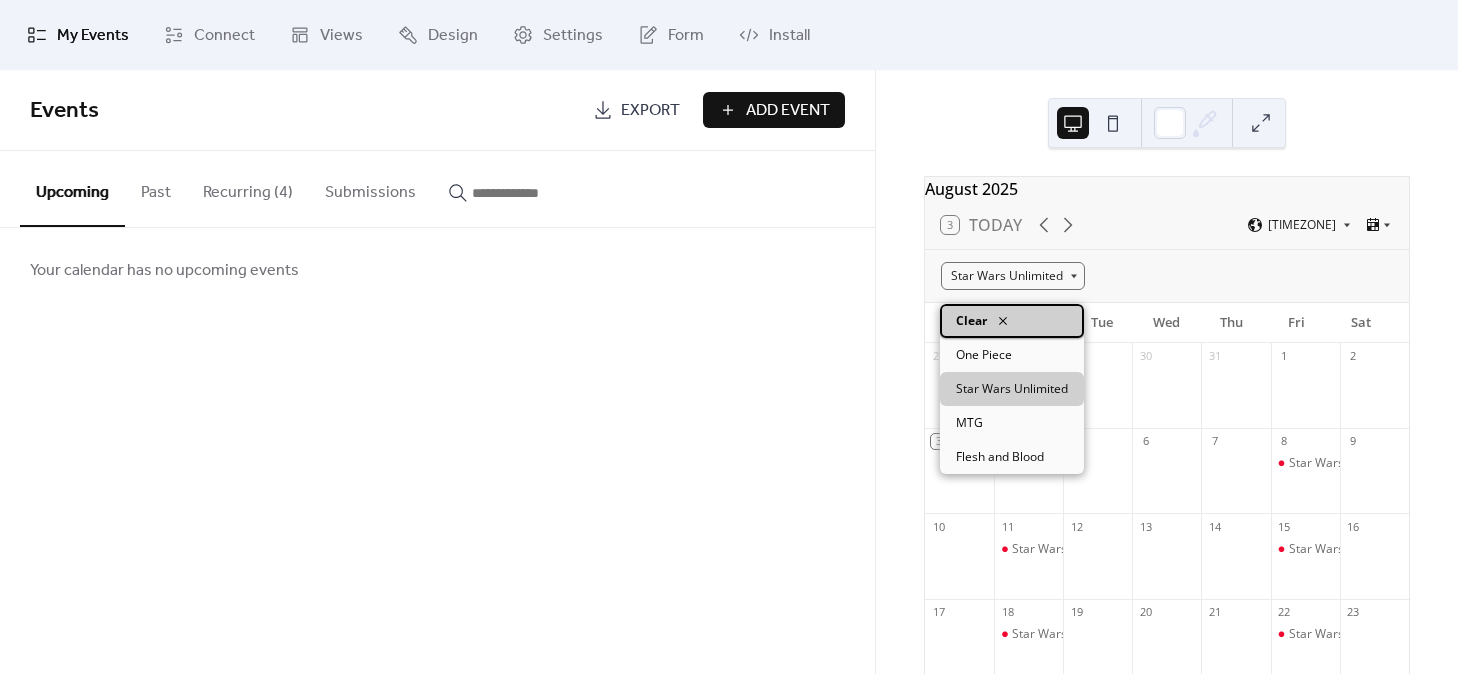 click 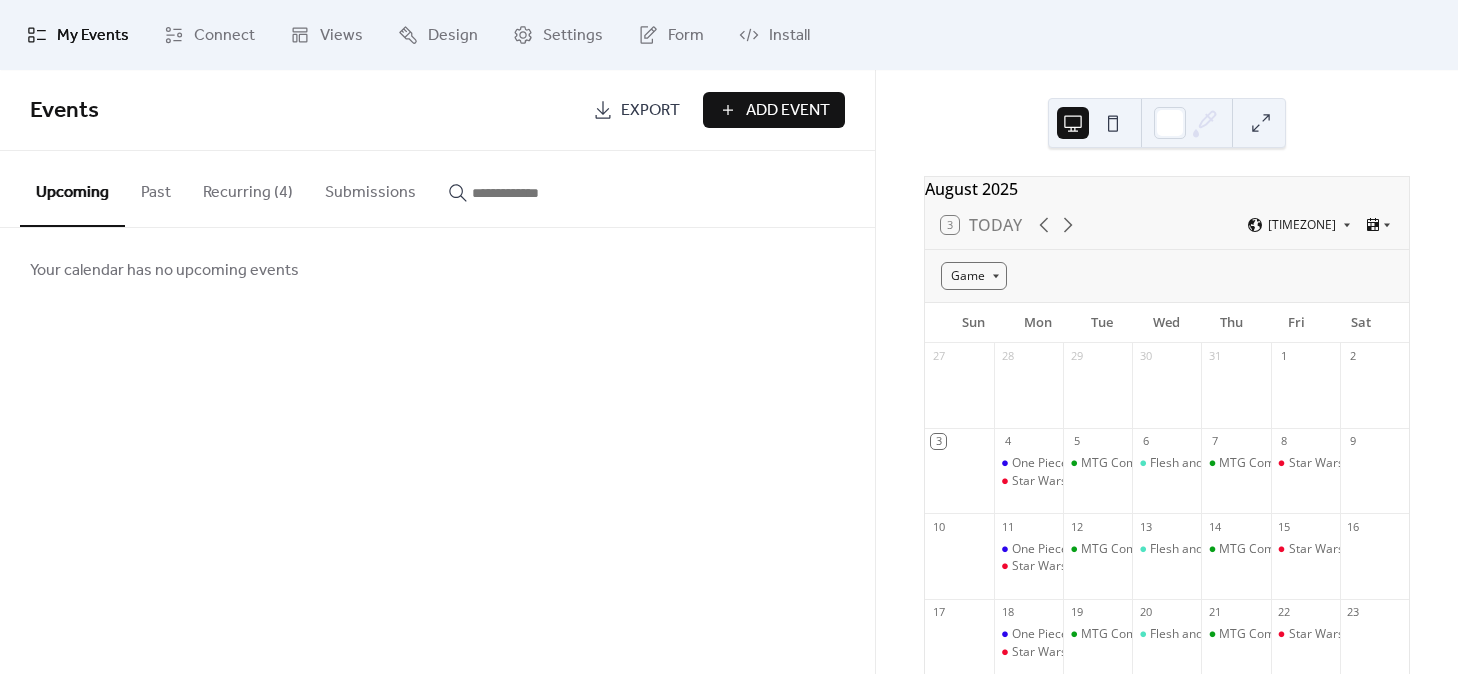 click on "Your calendar has no upcoming events" at bounding box center [437, 270] 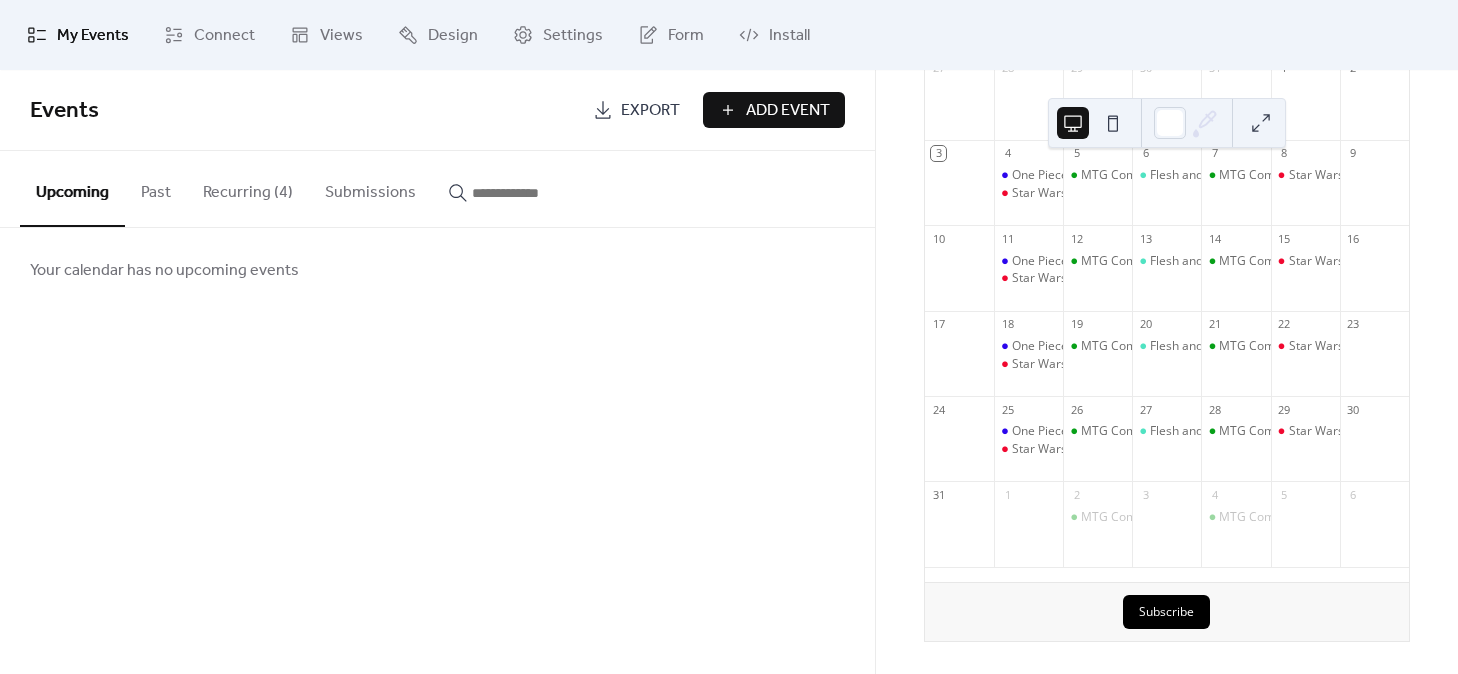 scroll, scrollTop: 0, scrollLeft: 0, axis: both 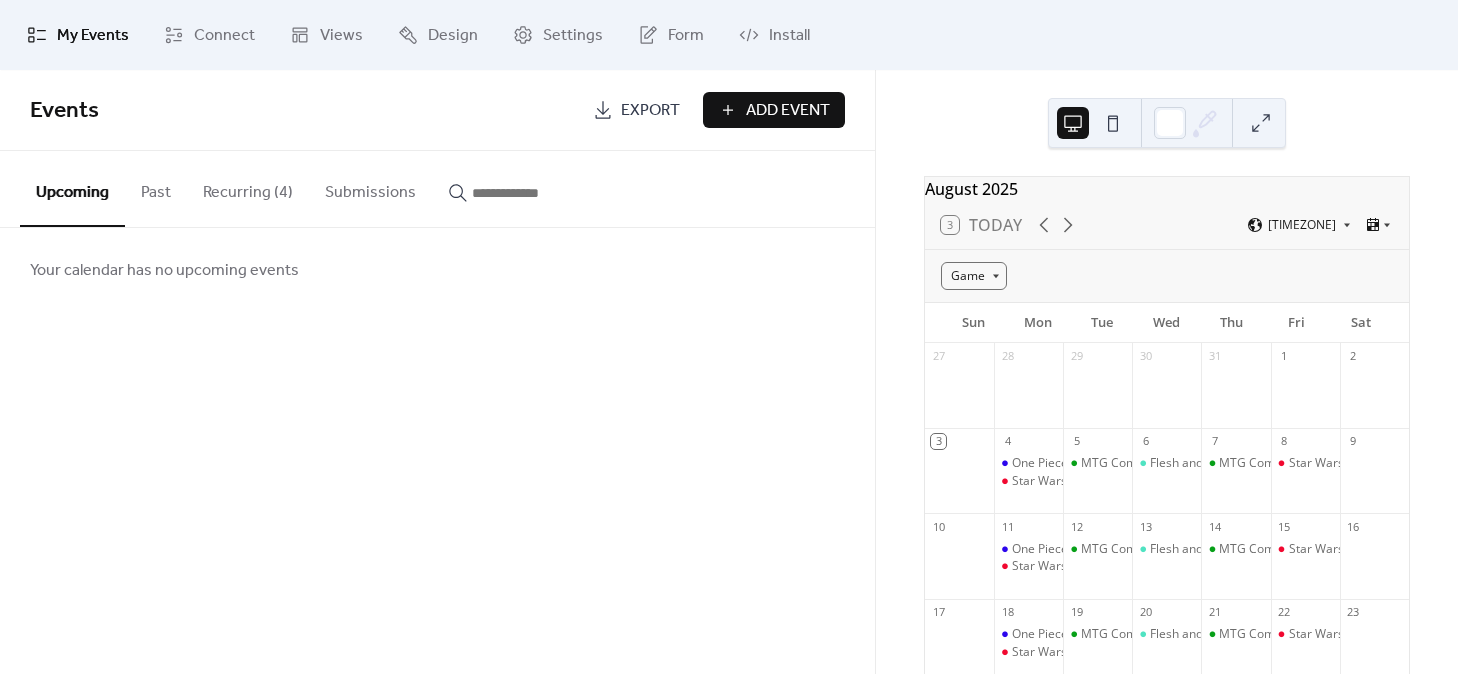 click on "Recurring (4)" at bounding box center (248, 188) 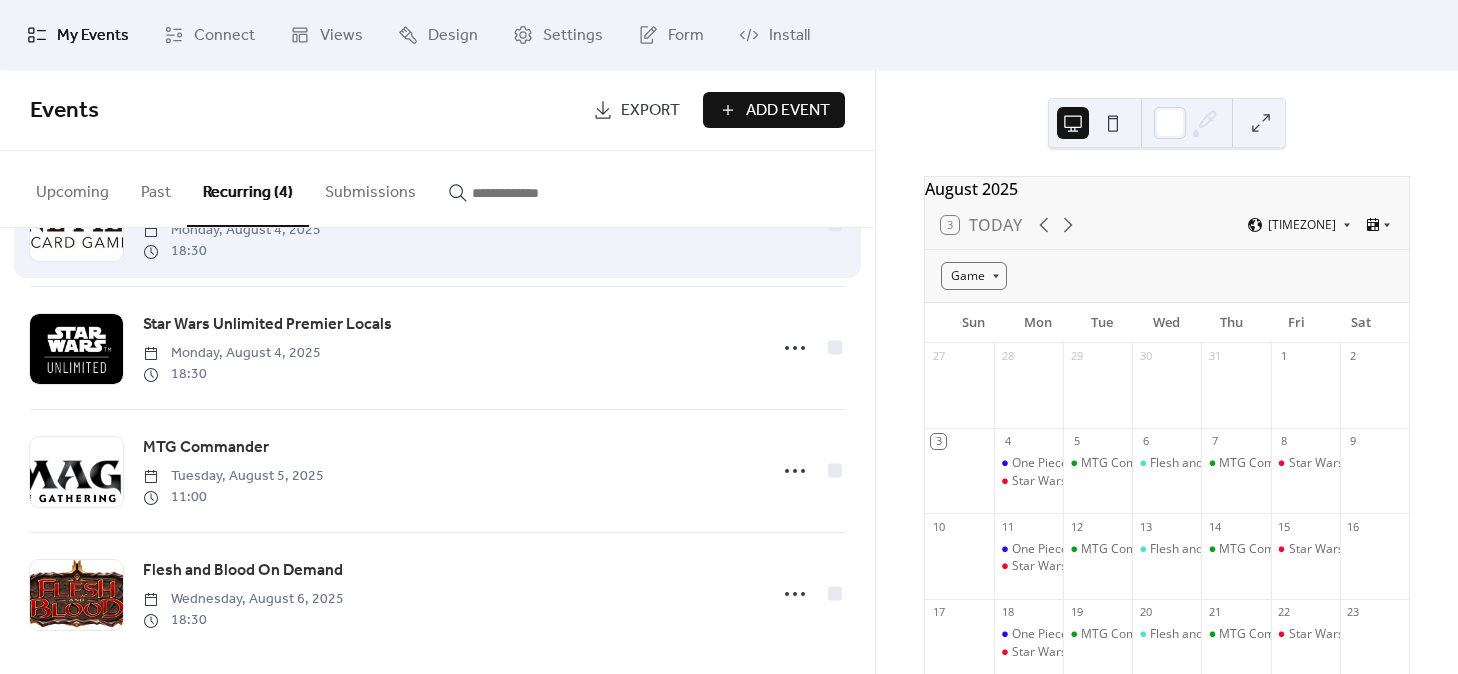 scroll, scrollTop: 0, scrollLeft: 0, axis: both 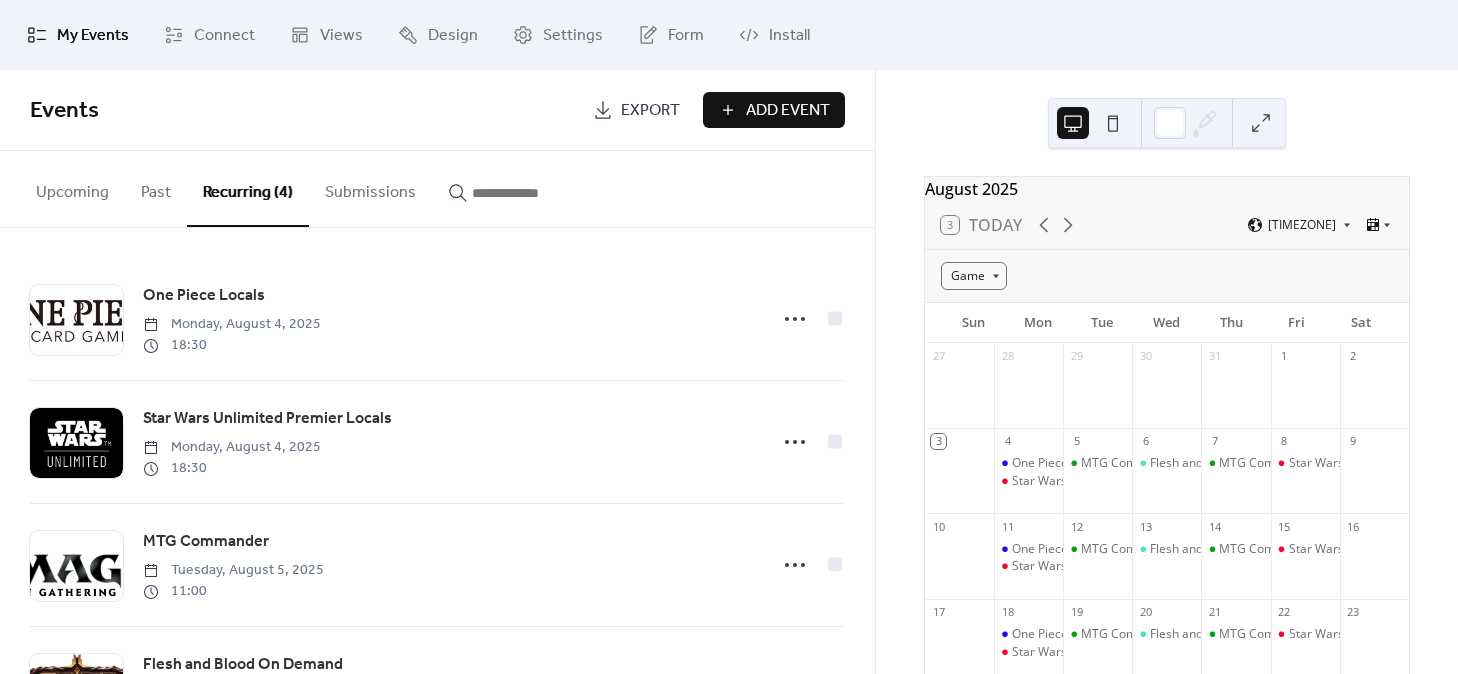 click on "Add Event" at bounding box center (788, 111) 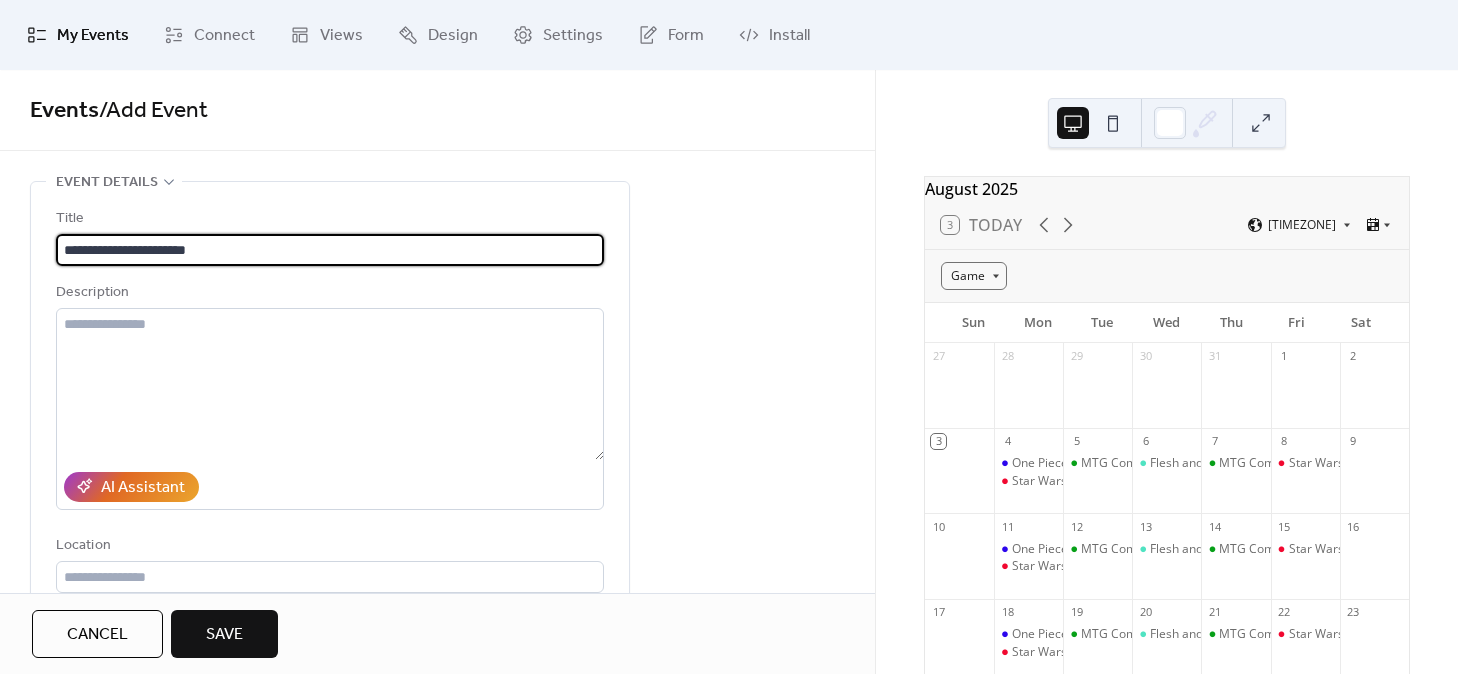 type on "**********" 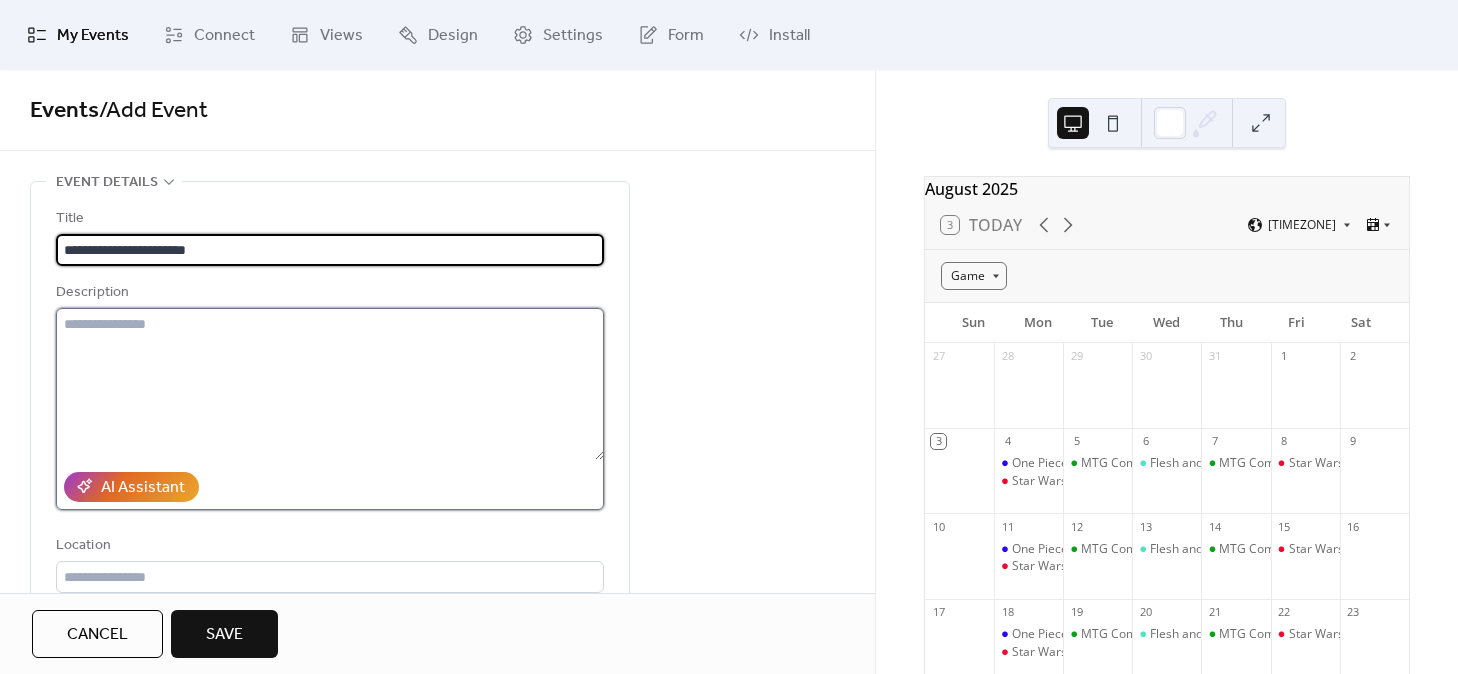 click at bounding box center [330, 384] 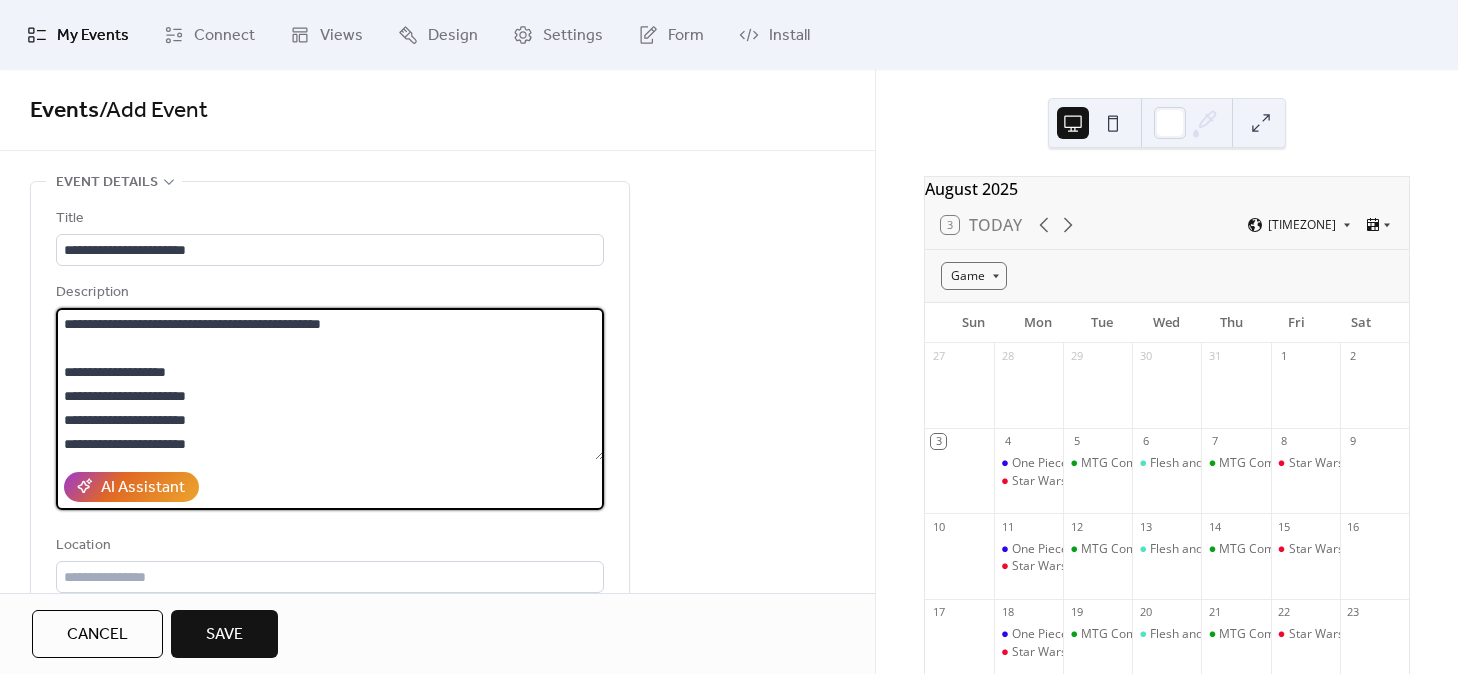 scroll, scrollTop: 0, scrollLeft: 0, axis: both 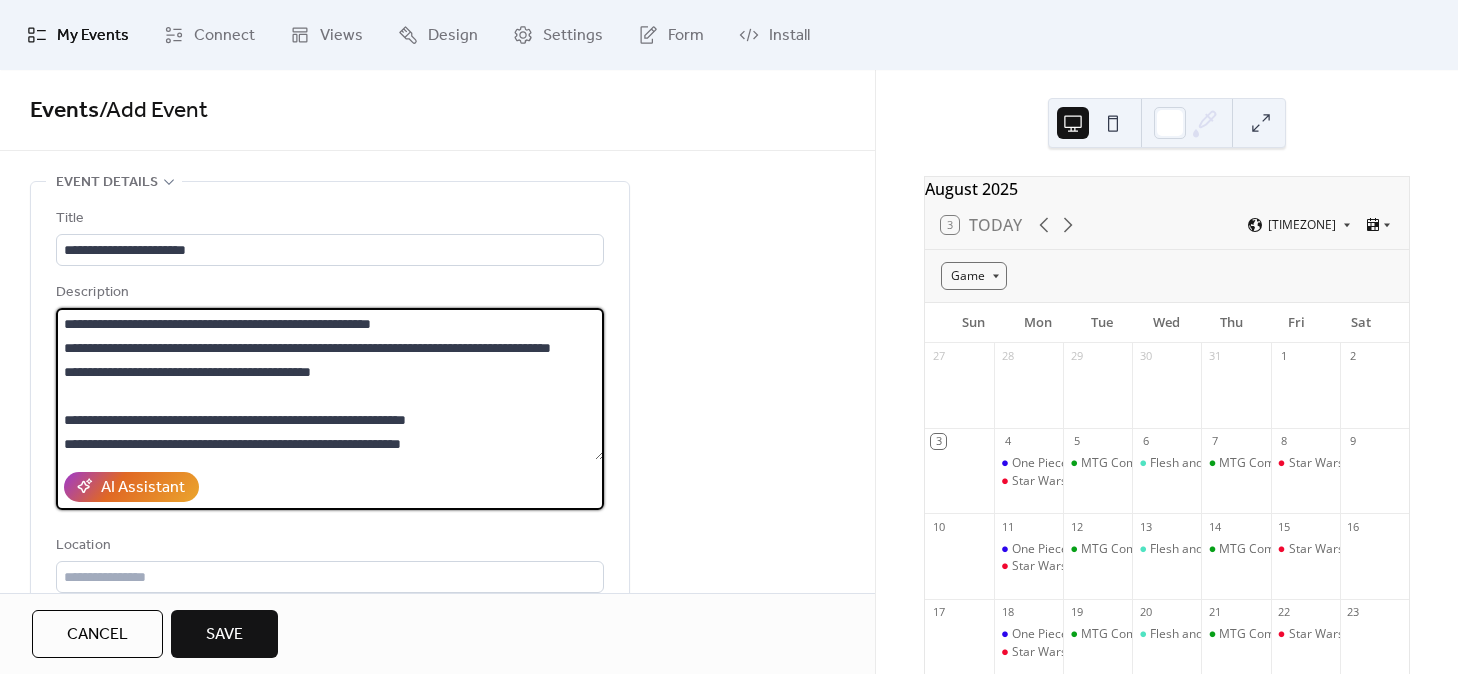 drag, startPoint x: 229, startPoint y: 347, endPoint x: 199, endPoint y: 347, distance: 30 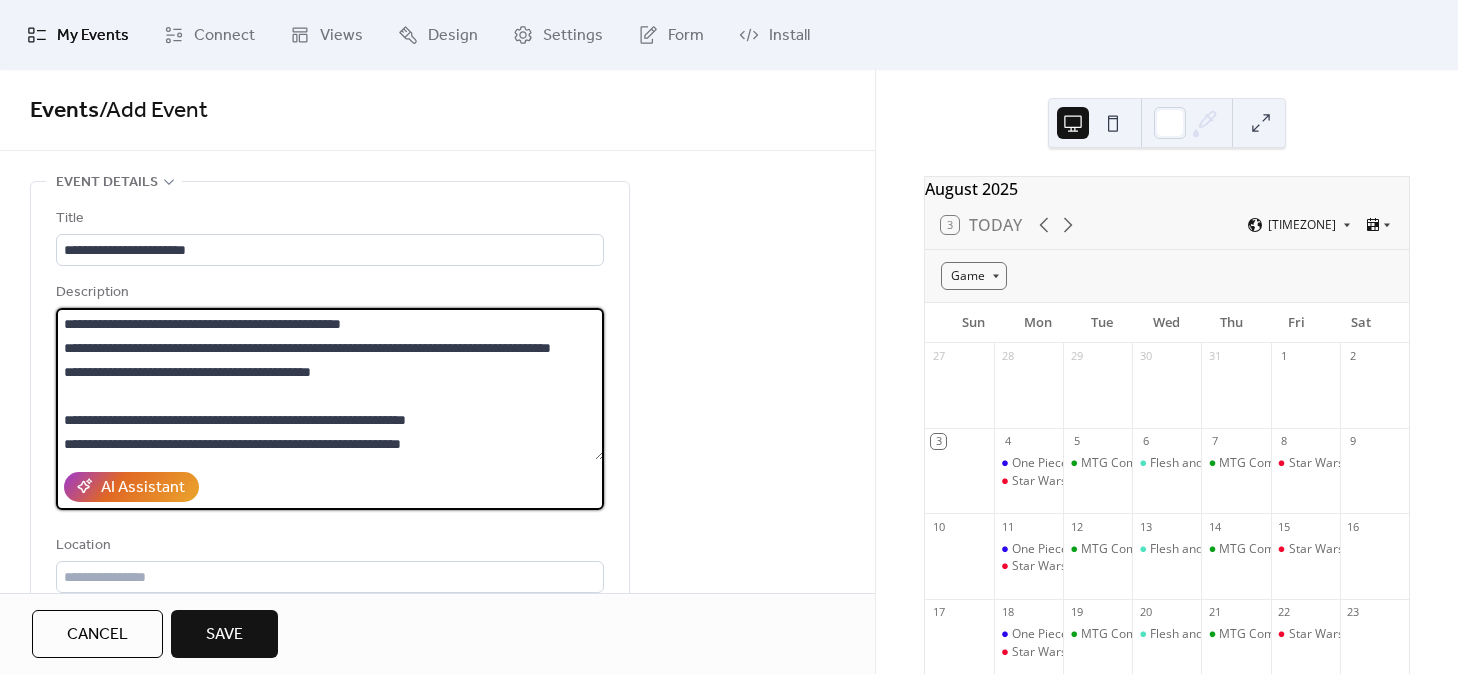 click on "**********" at bounding box center [330, 384] 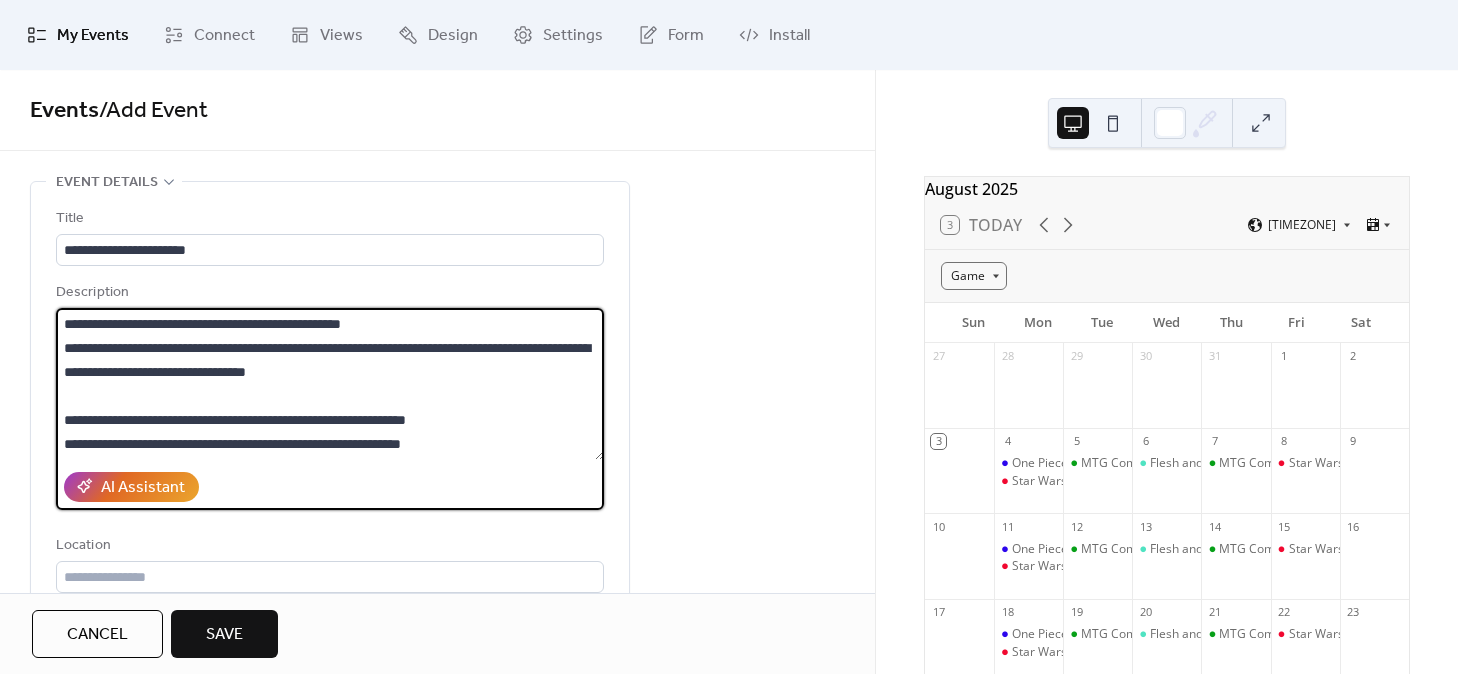 drag, startPoint x: 231, startPoint y: 339, endPoint x: 164, endPoint y: 343, distance: 67.11929 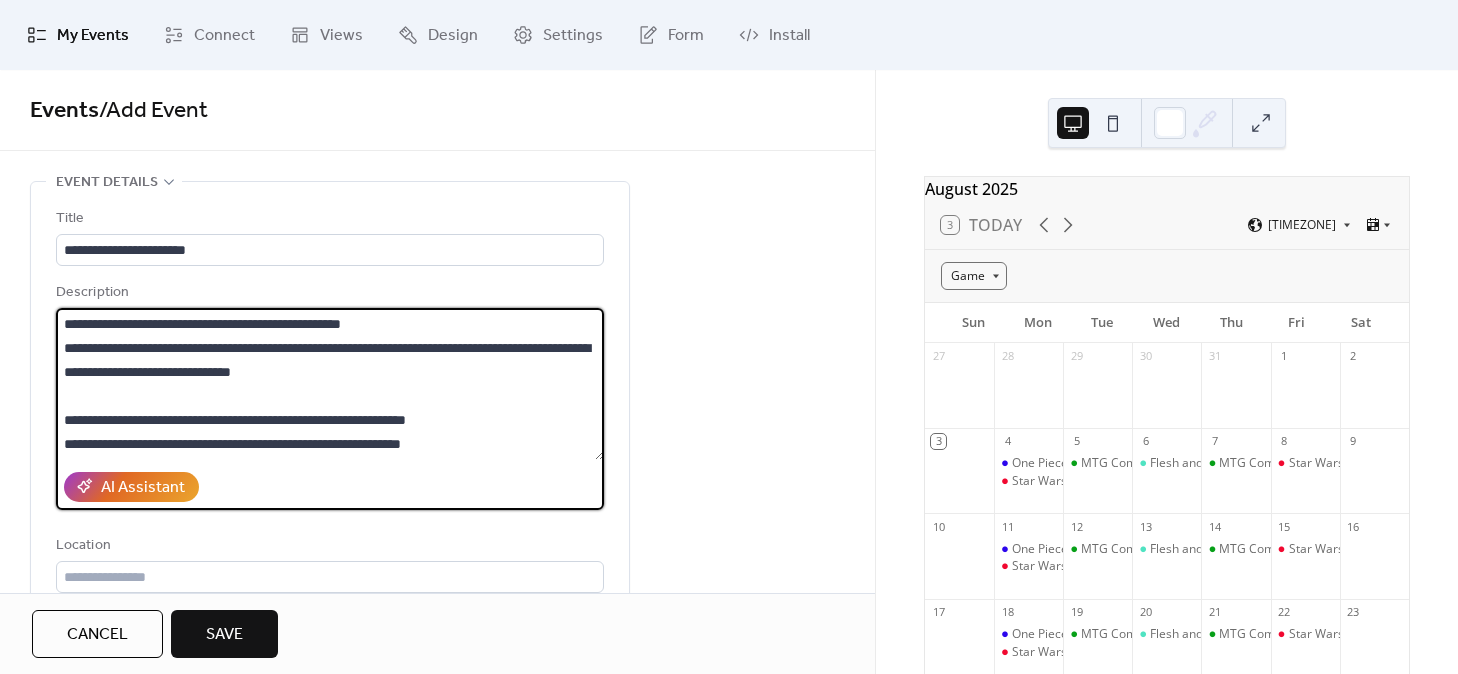 drag, startPoint x: 377, startPoint y: 320, endPoint x: 306, endPoint y: 320, distance: 71 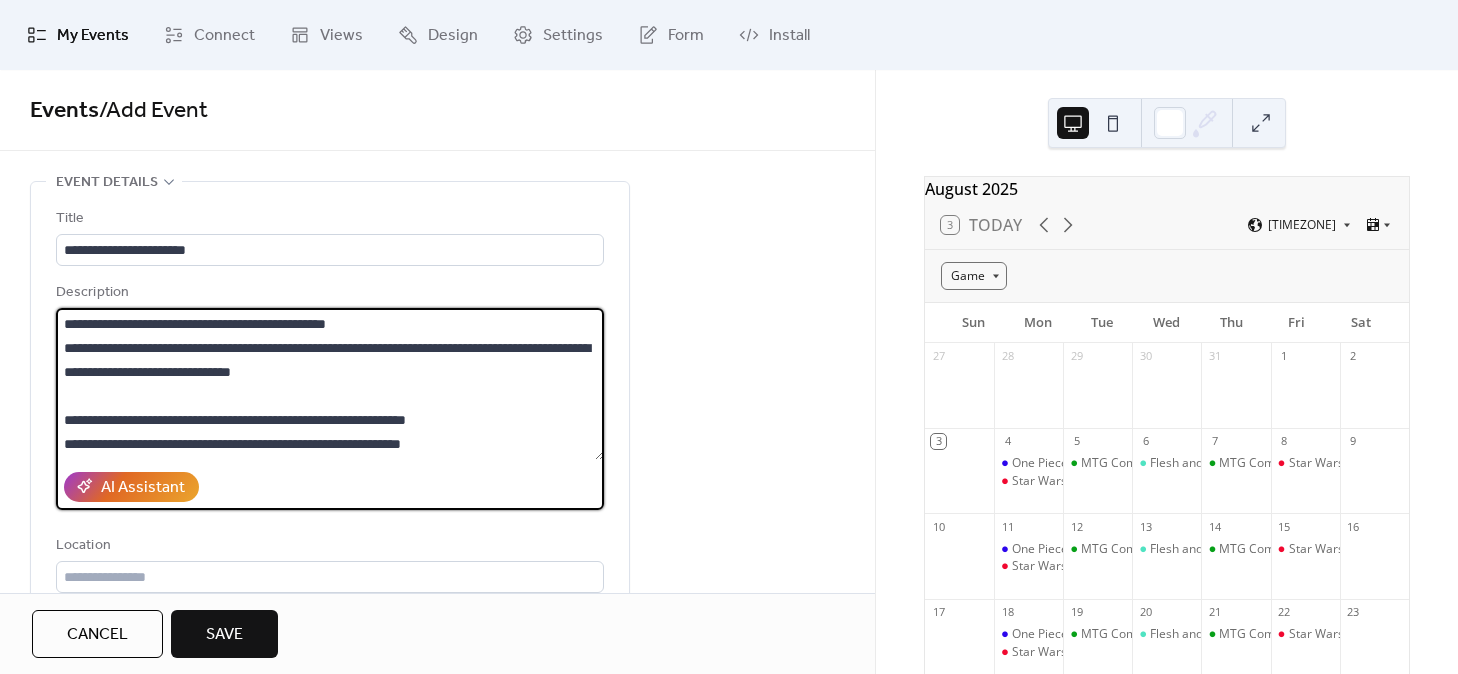 drag, startPoint x: 421, startPoint y: 380, endPoint x: 364, endPoint y: 369, distance: 58.0517 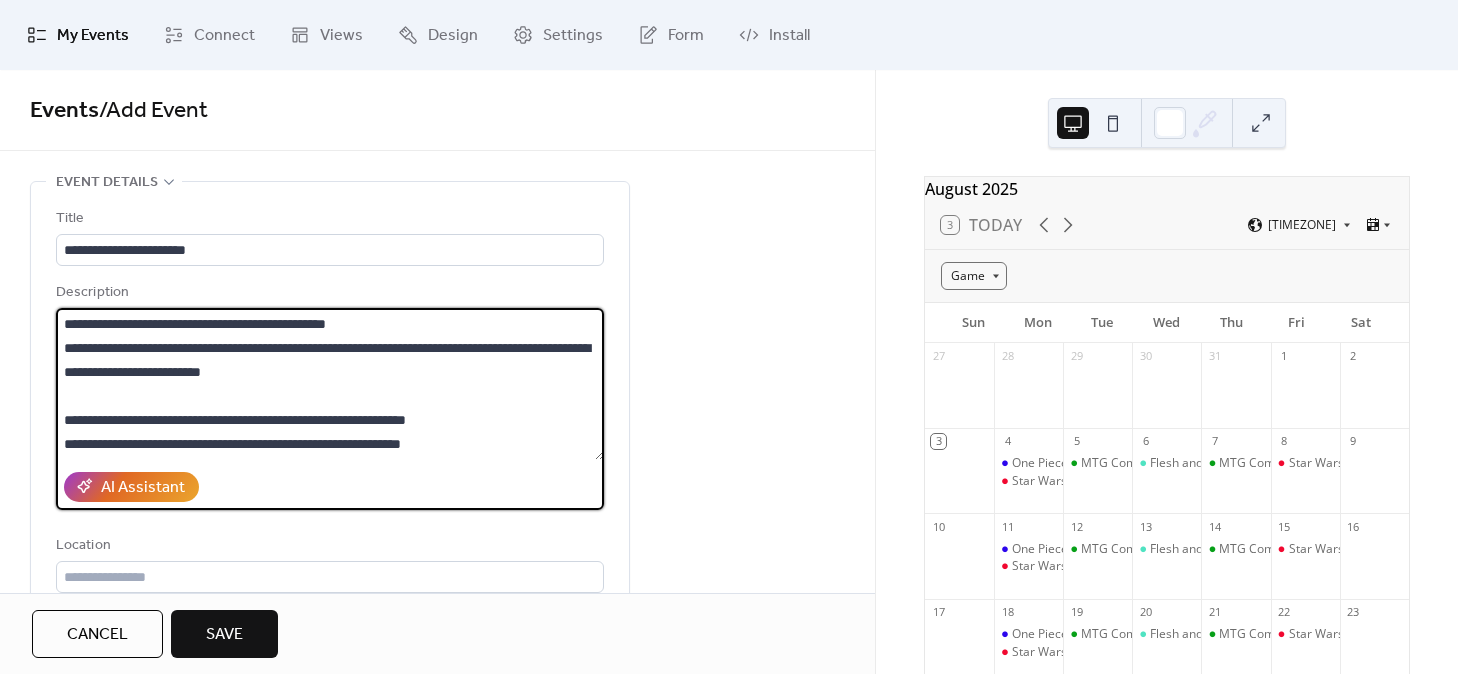 click on "**********" at bounding box center (330, 384) 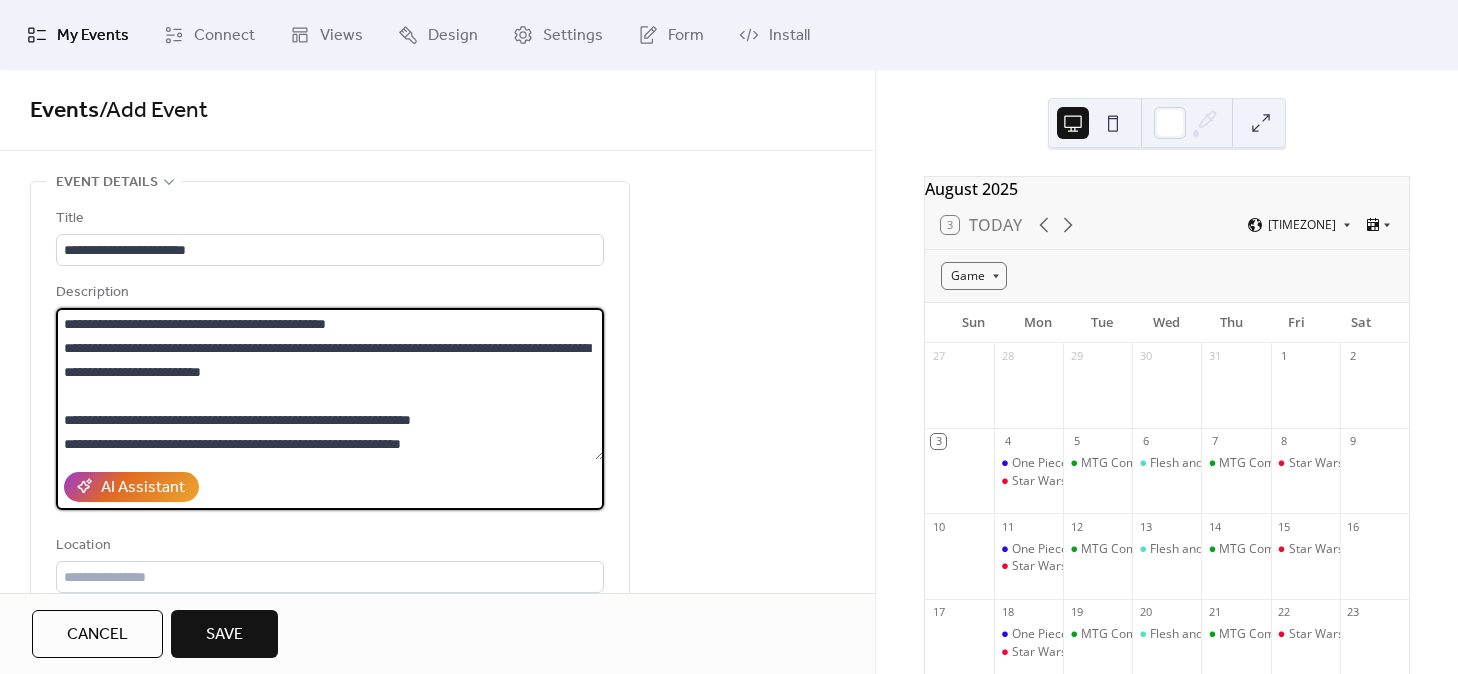 click on "**********" at bounding box center (330, 384) 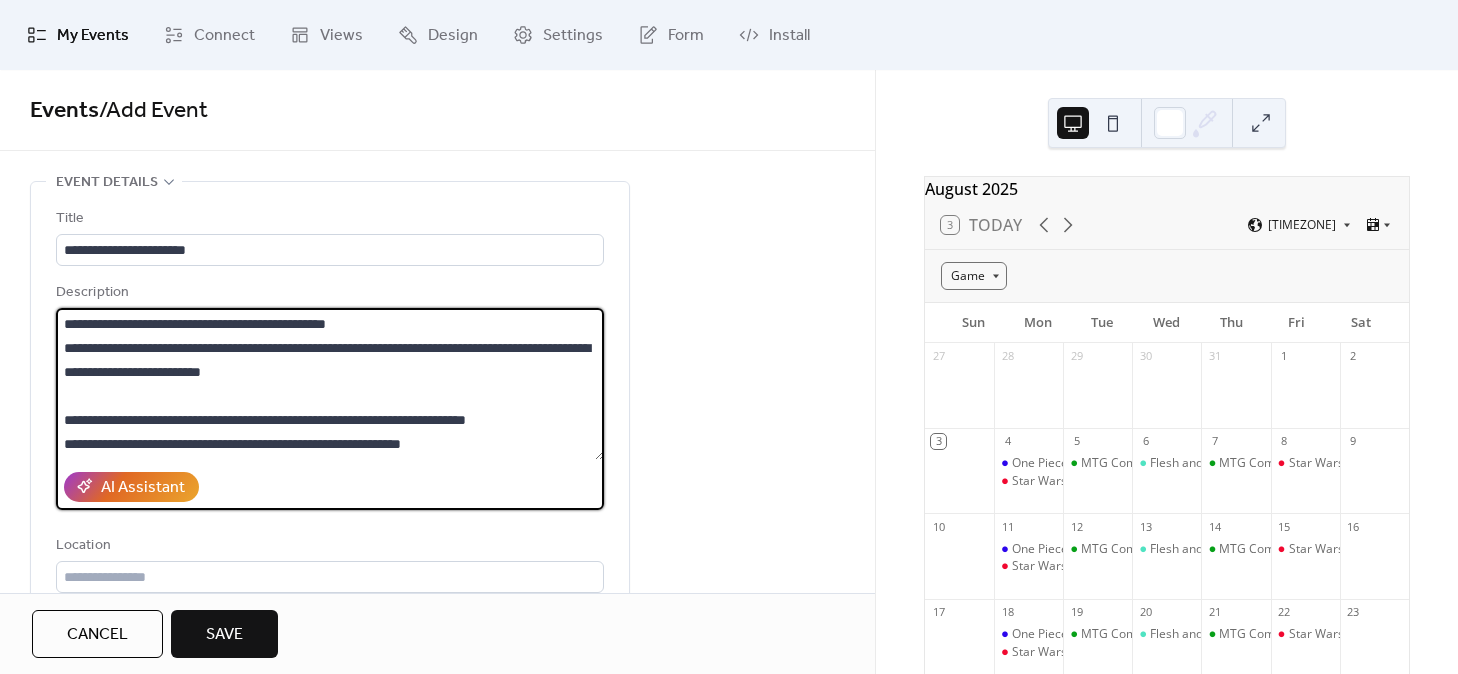 drag, startPoint x: 571, startPoint y: 416, endPoint x: 513, endPoint y: 411, distance: 58.21512 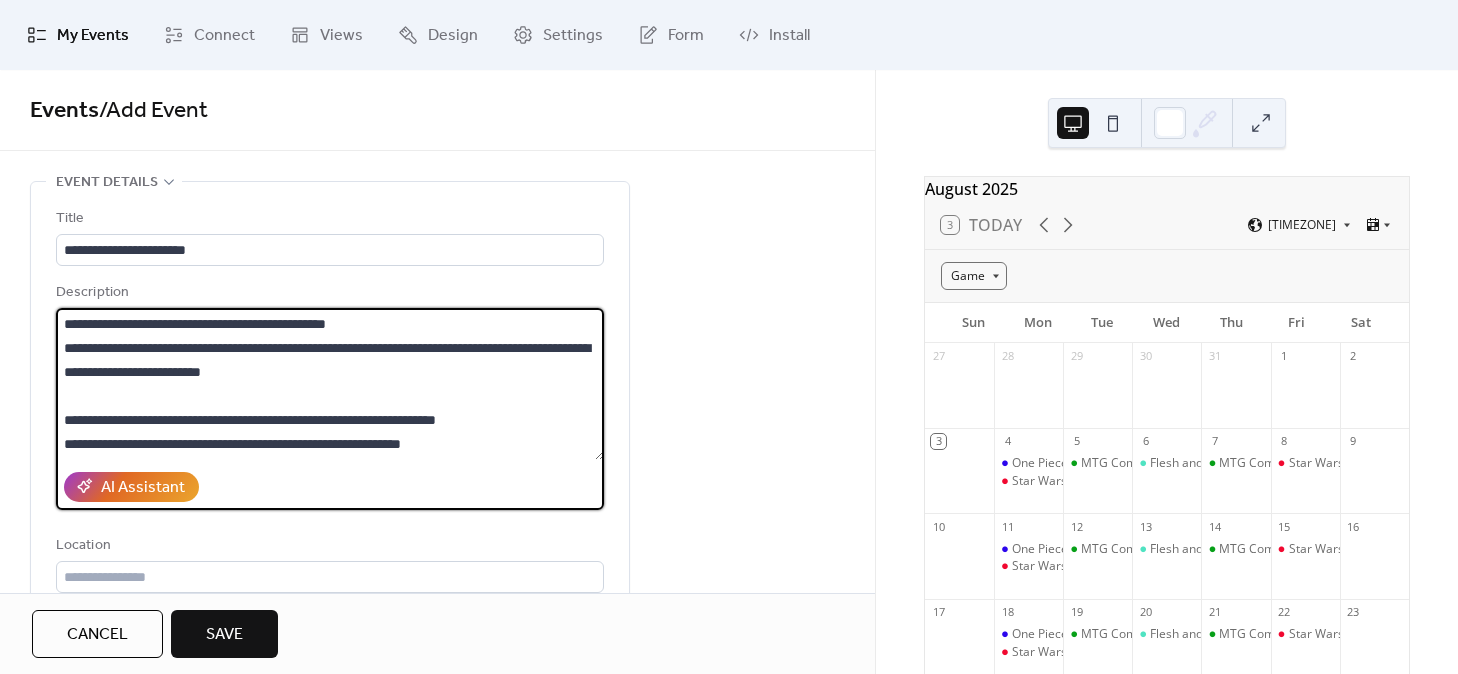 drag, startPoint x: 489, startPoint y: 442, endPoint x: 432, endPoint y: 434, distance: 57.558666 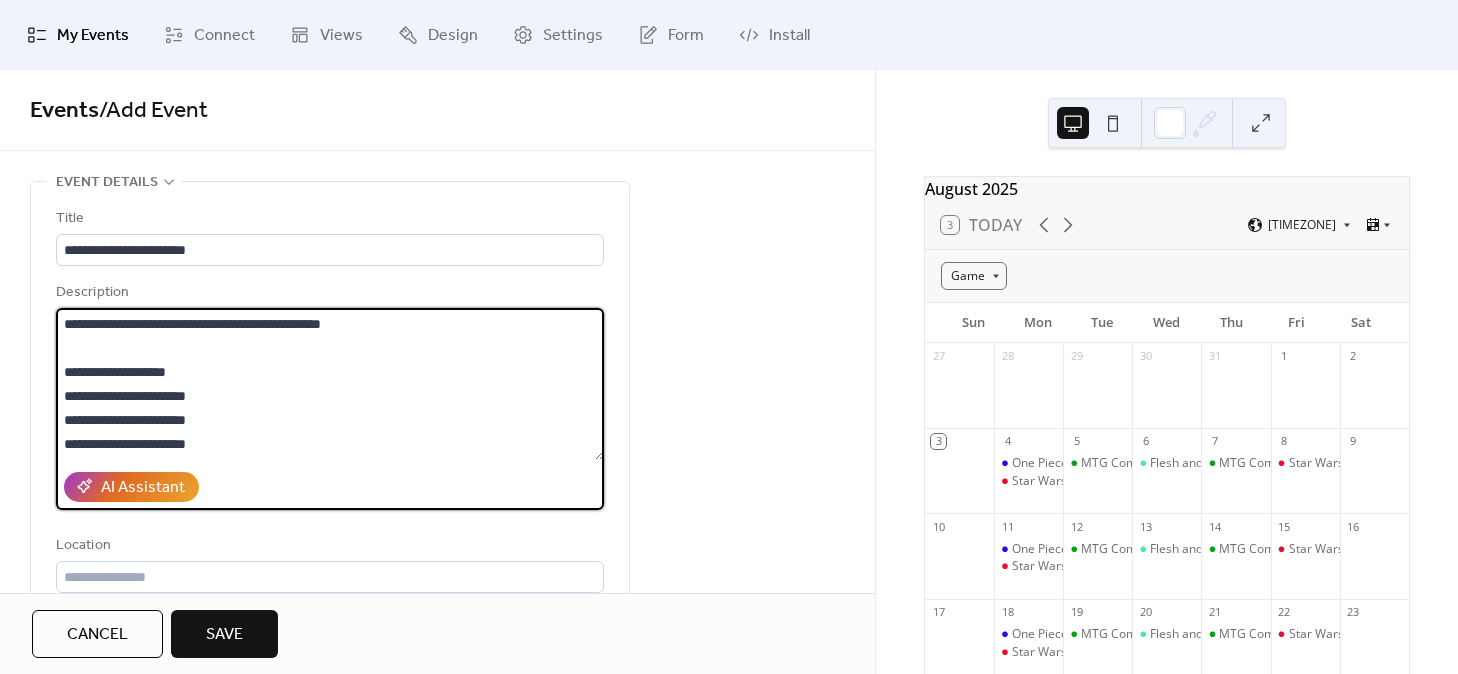 scroll, scrollTop: 167, scrollLeft: 0, axis: vertical 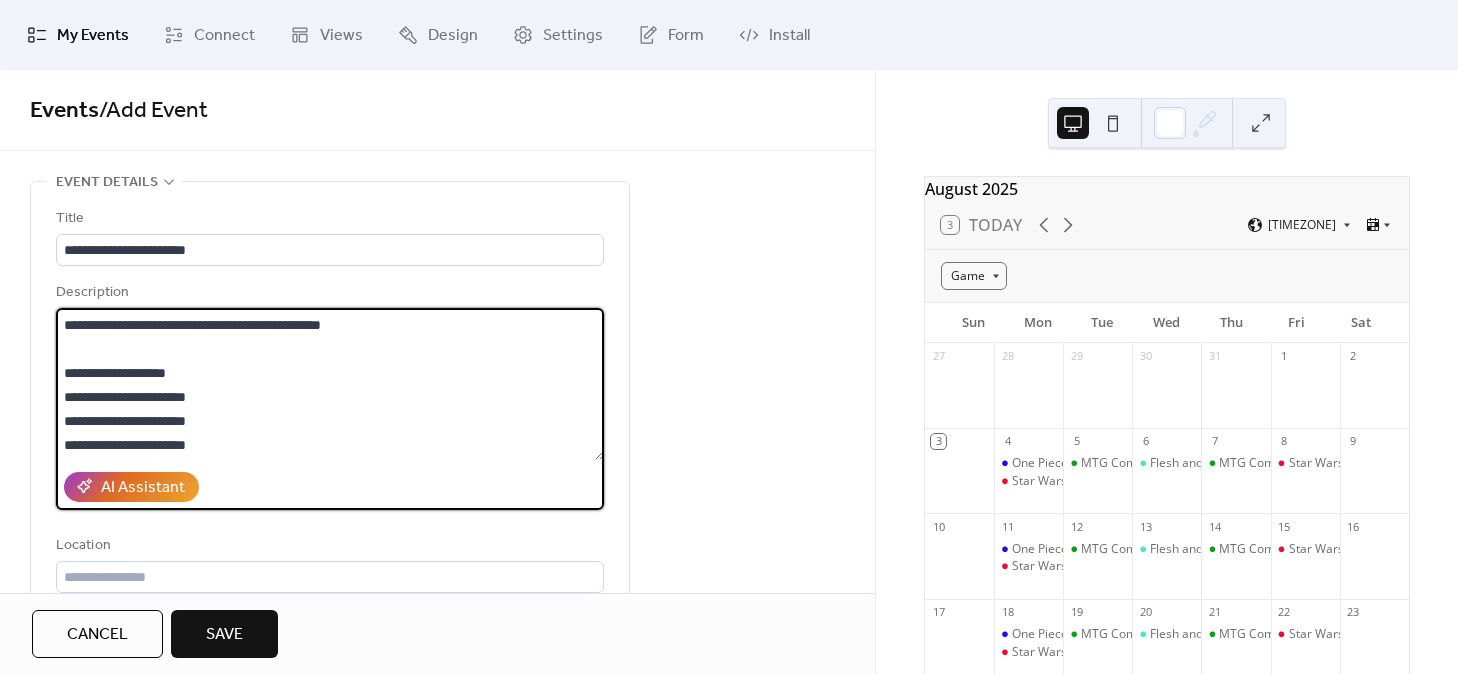 click on "**********" at bounding box center (330, 384) 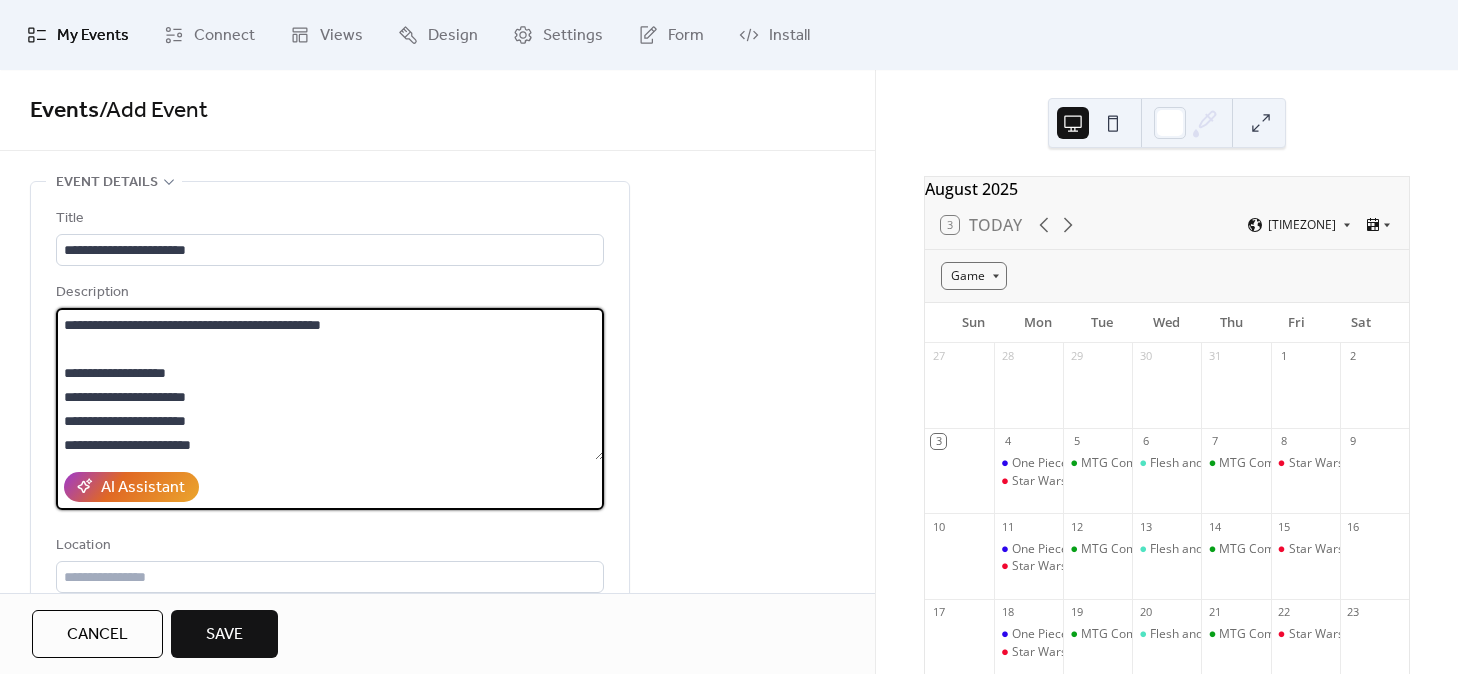 scroll, scrollTop: 189, scrollLeft: 0, axis: vertical 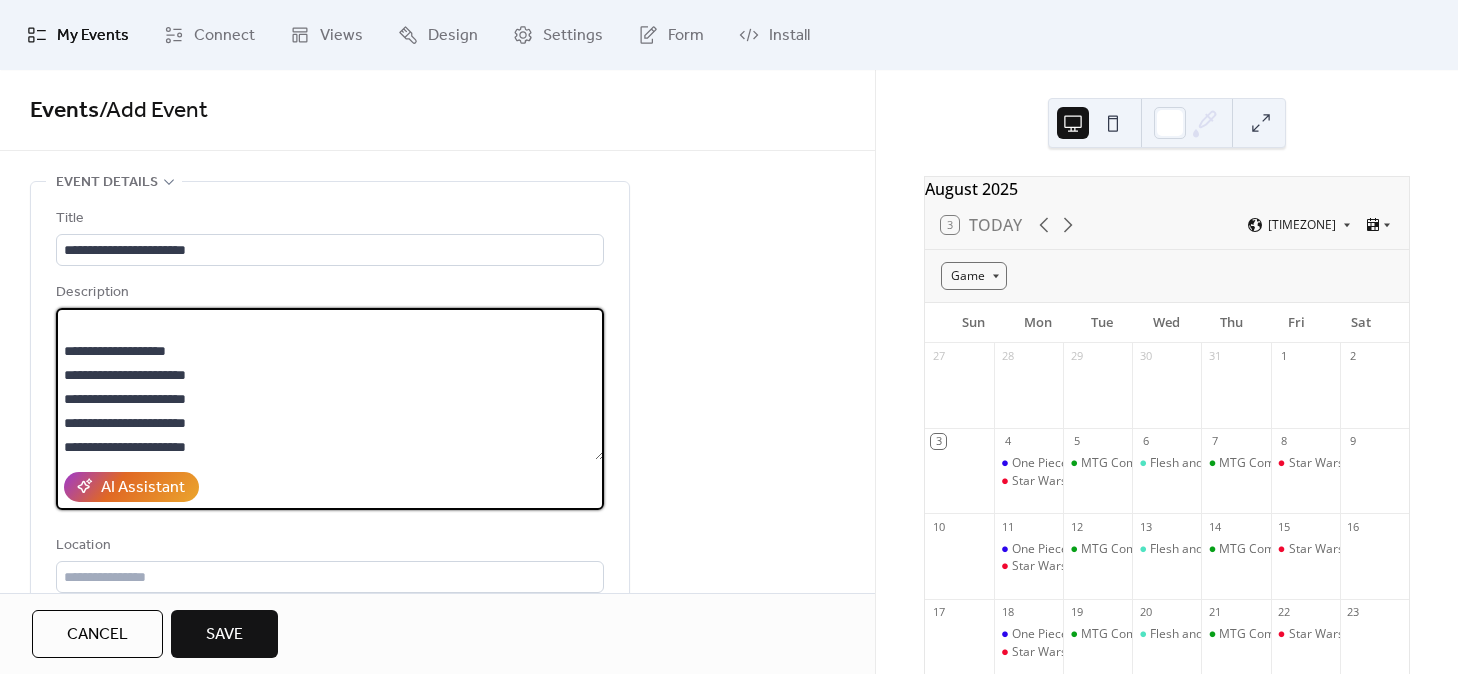 click on "**********" at bounding box center (330, 384) 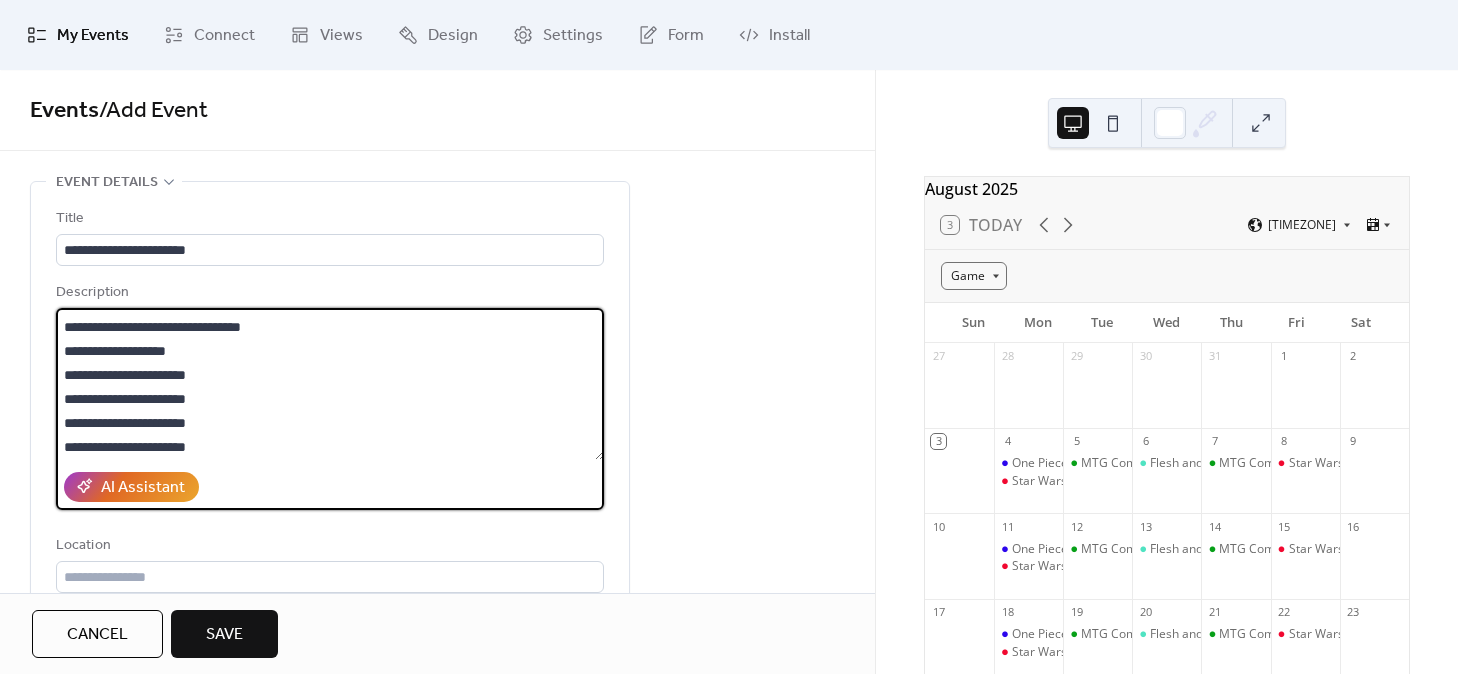 type on "**********" 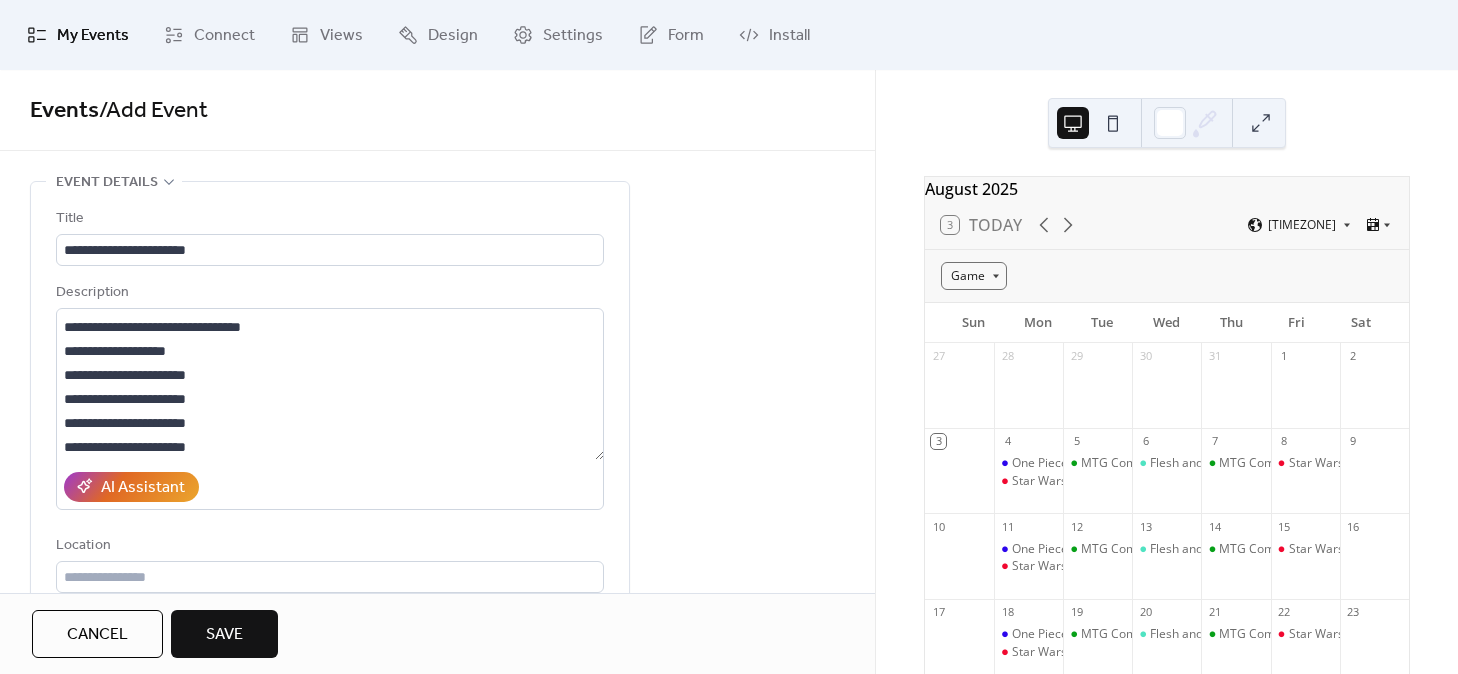 click on "**********" at bounding box center [437, 1011] 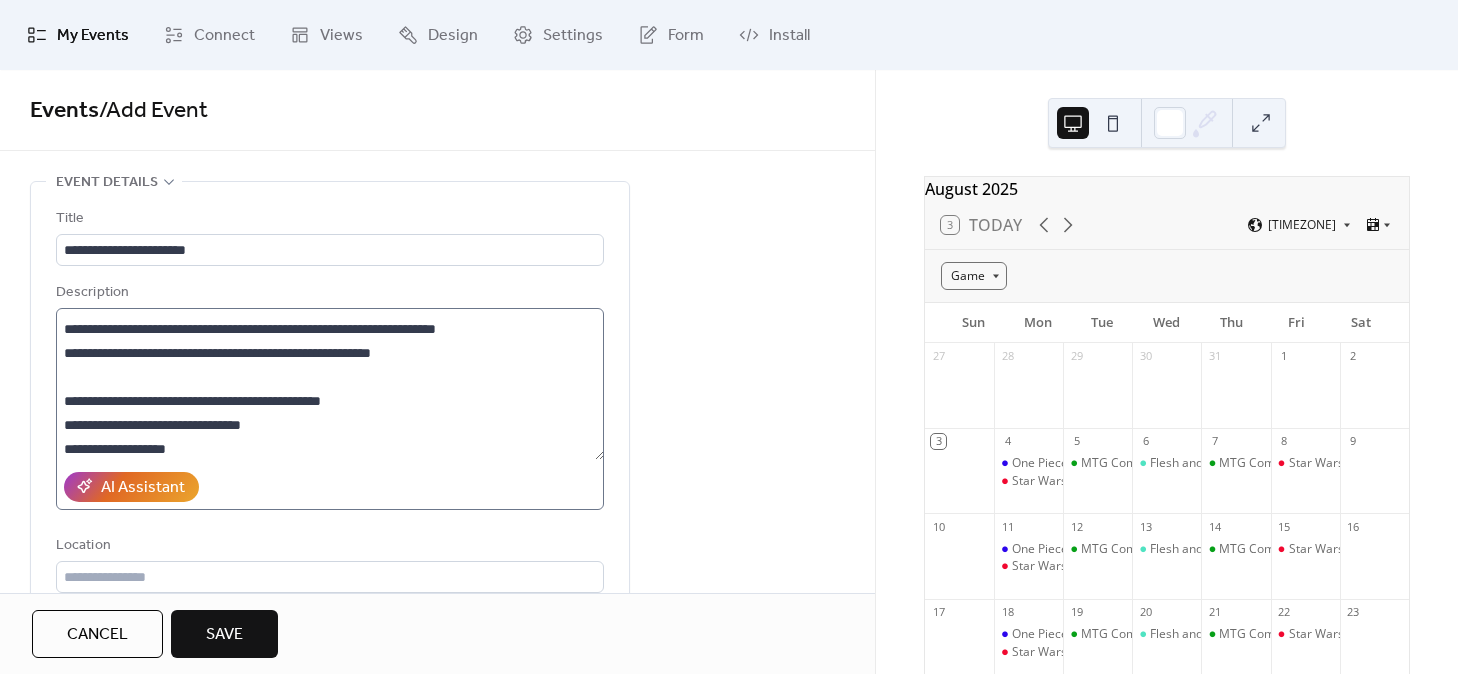 scroll, scrollTop: 192, scrollLeft: 0, axis: vertical 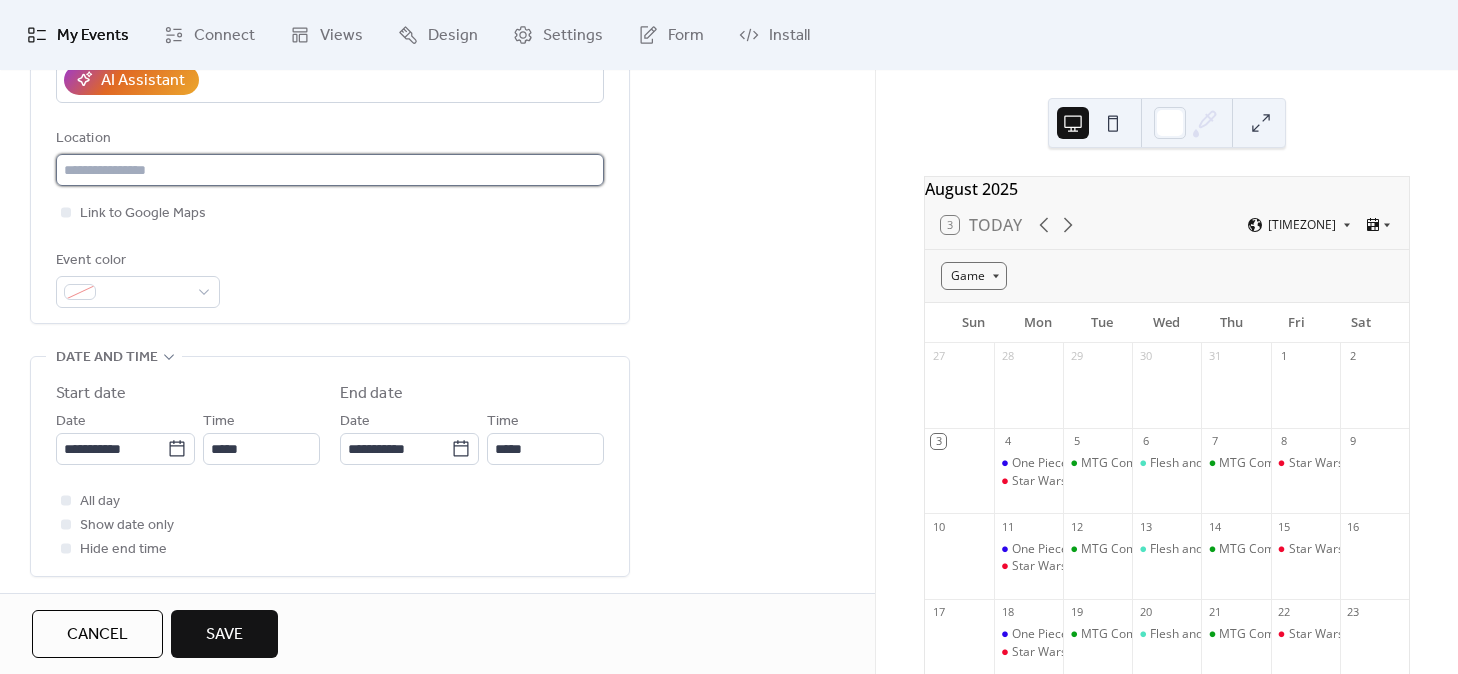 click at bounding box center (330, 170) 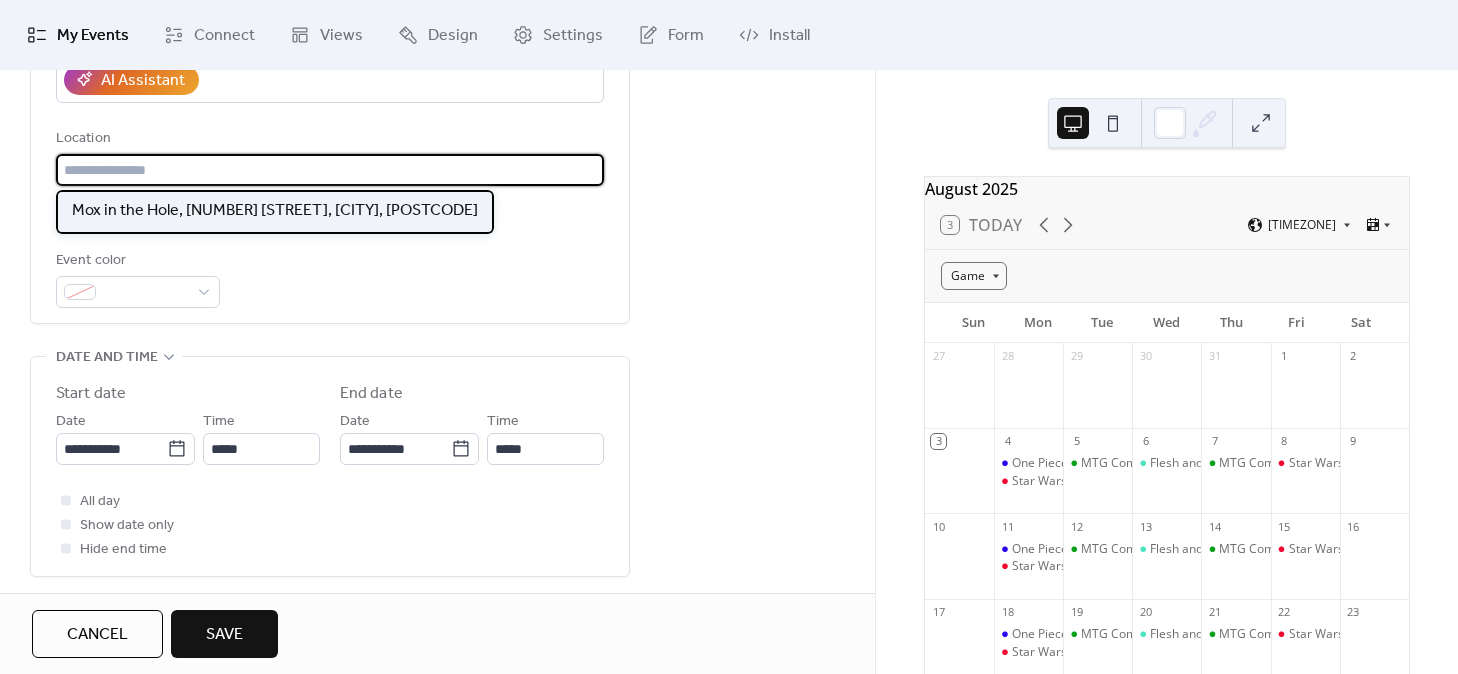 click on "Mox in the Hole, [NUMBER] [STREET], [CITY], [POSTCODE]" at bounding box center [275, 211] 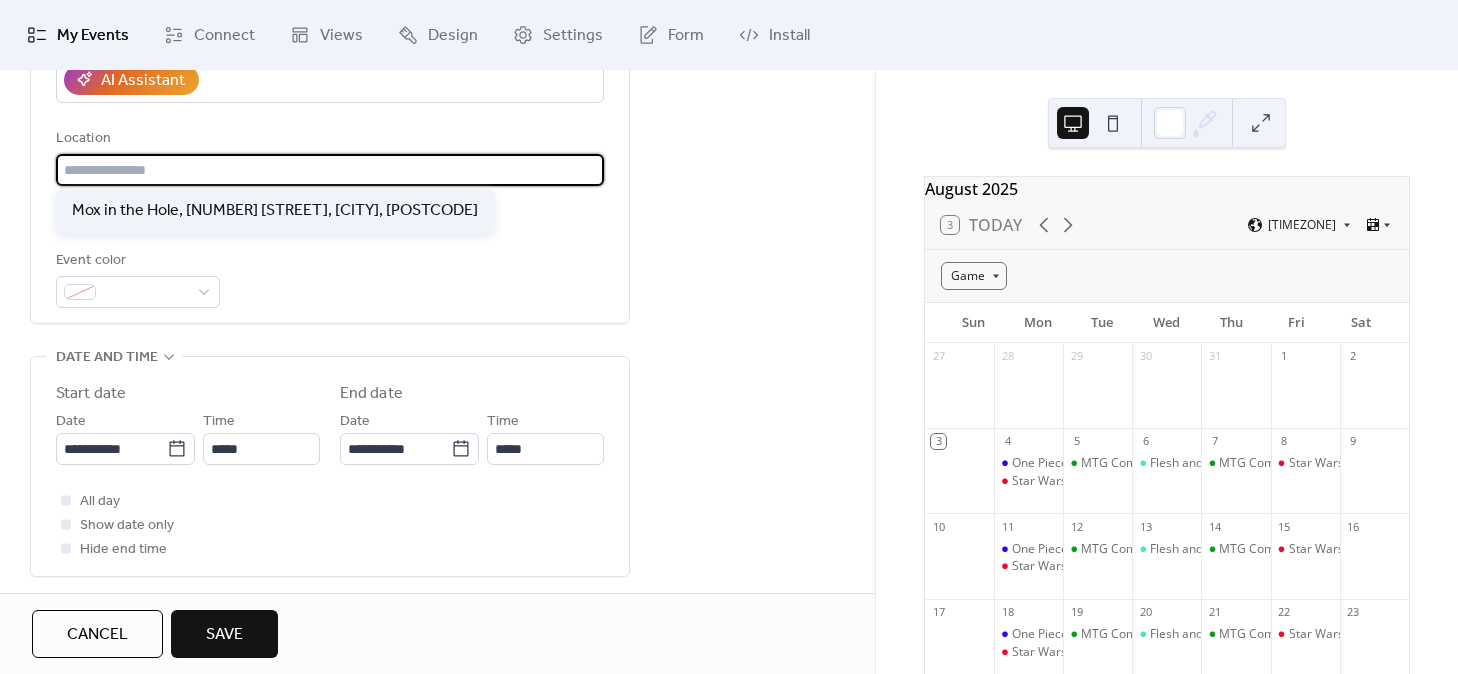 type on "**********" 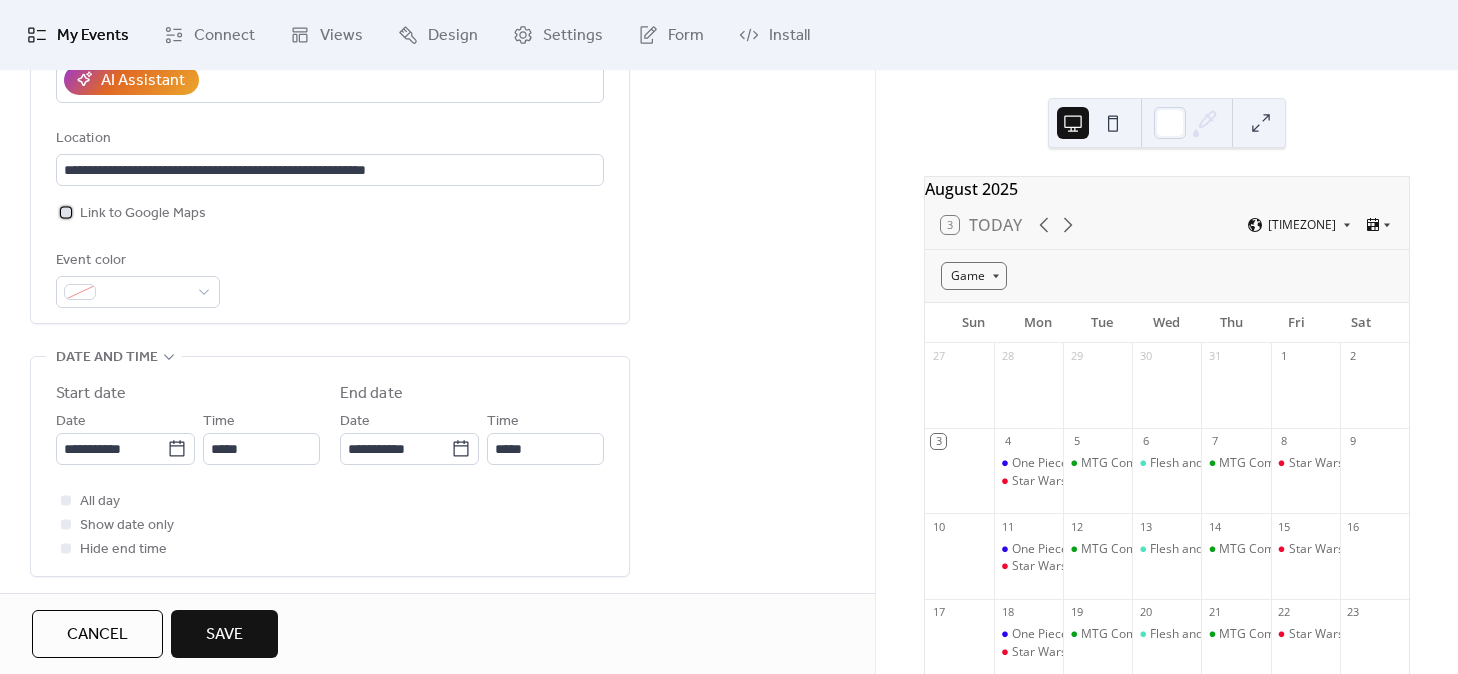 click at bounding box center [66, 212] 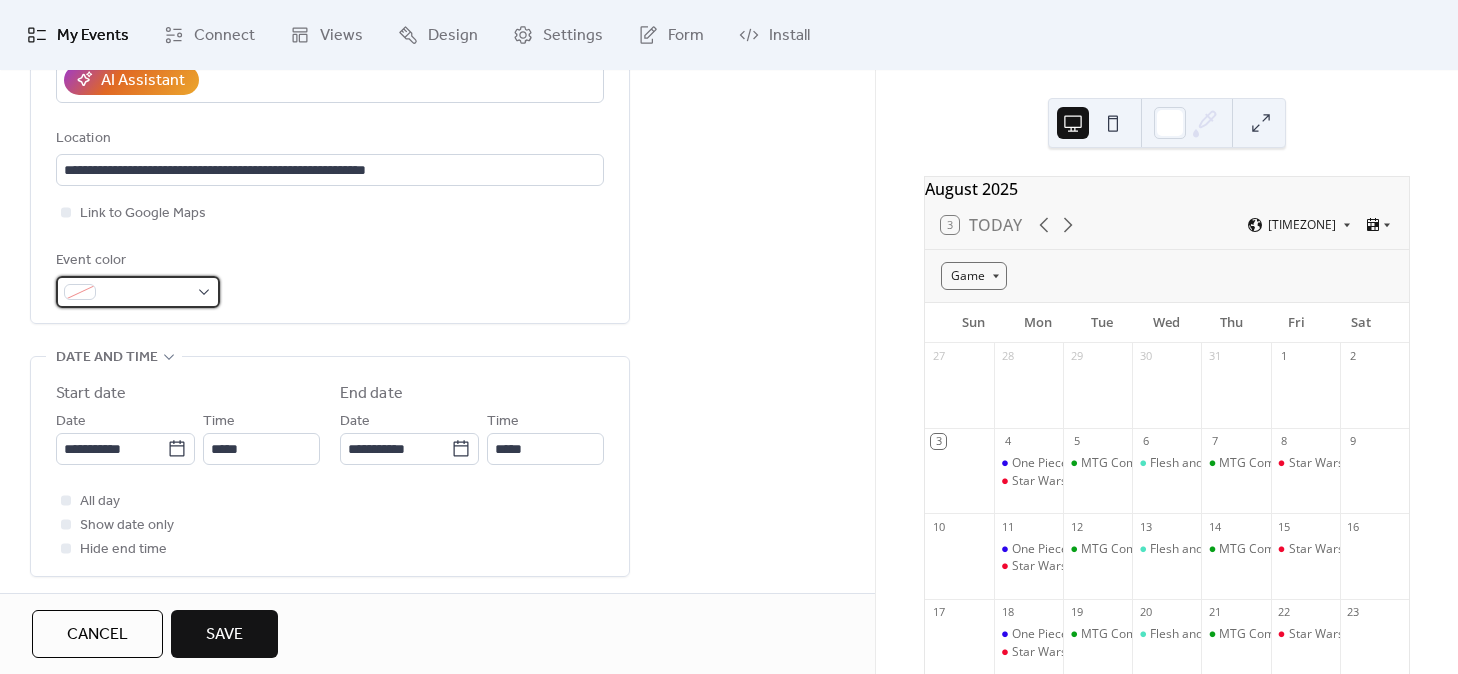 click at bounding box center [146, 293] 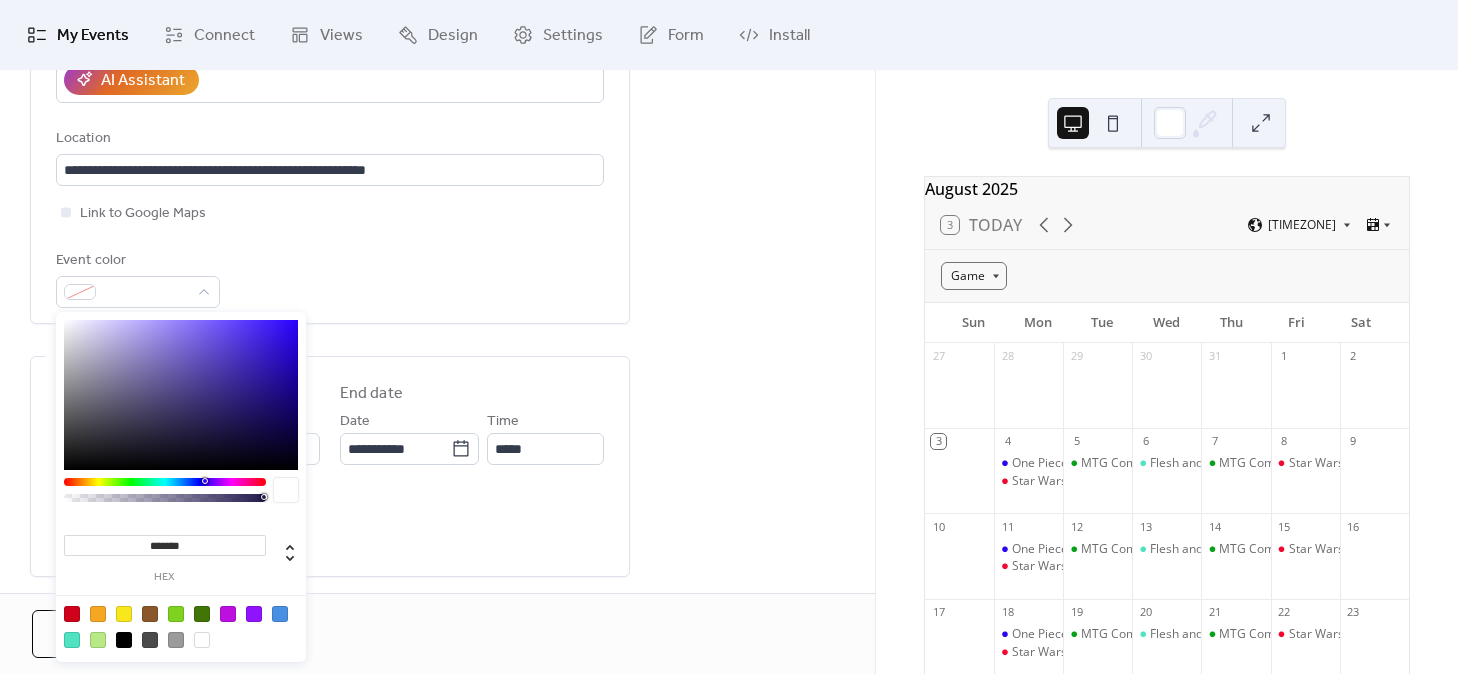 click at bounding box center [72, 640] 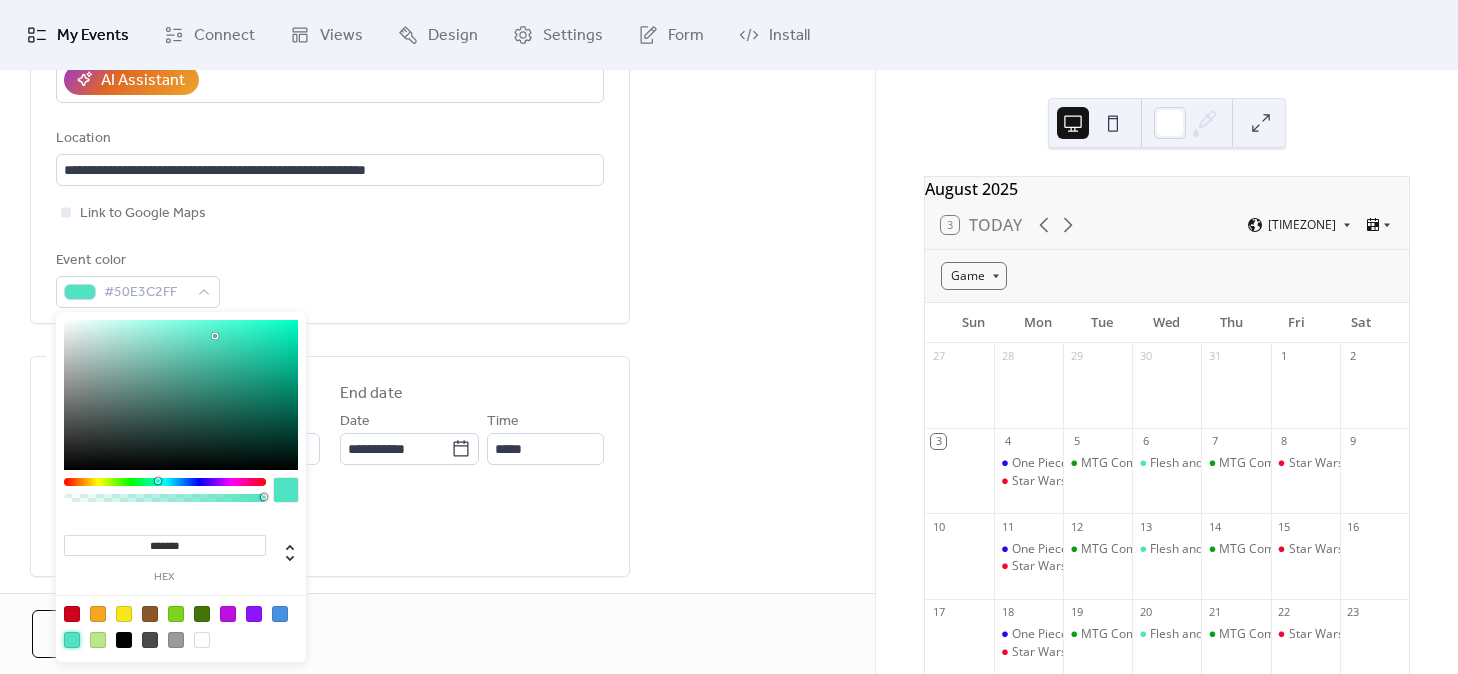 click on "Event color #50E3C2FF" at bounding box center [330, 278] 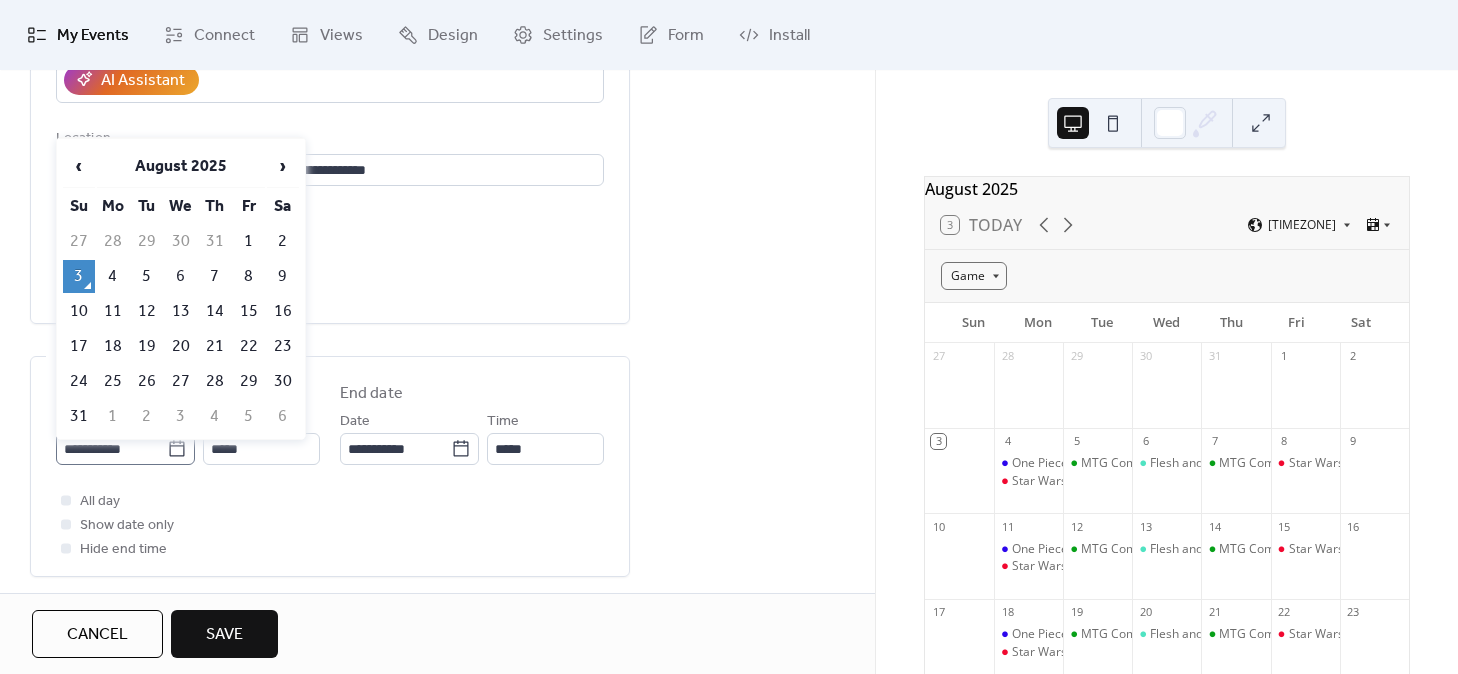 click 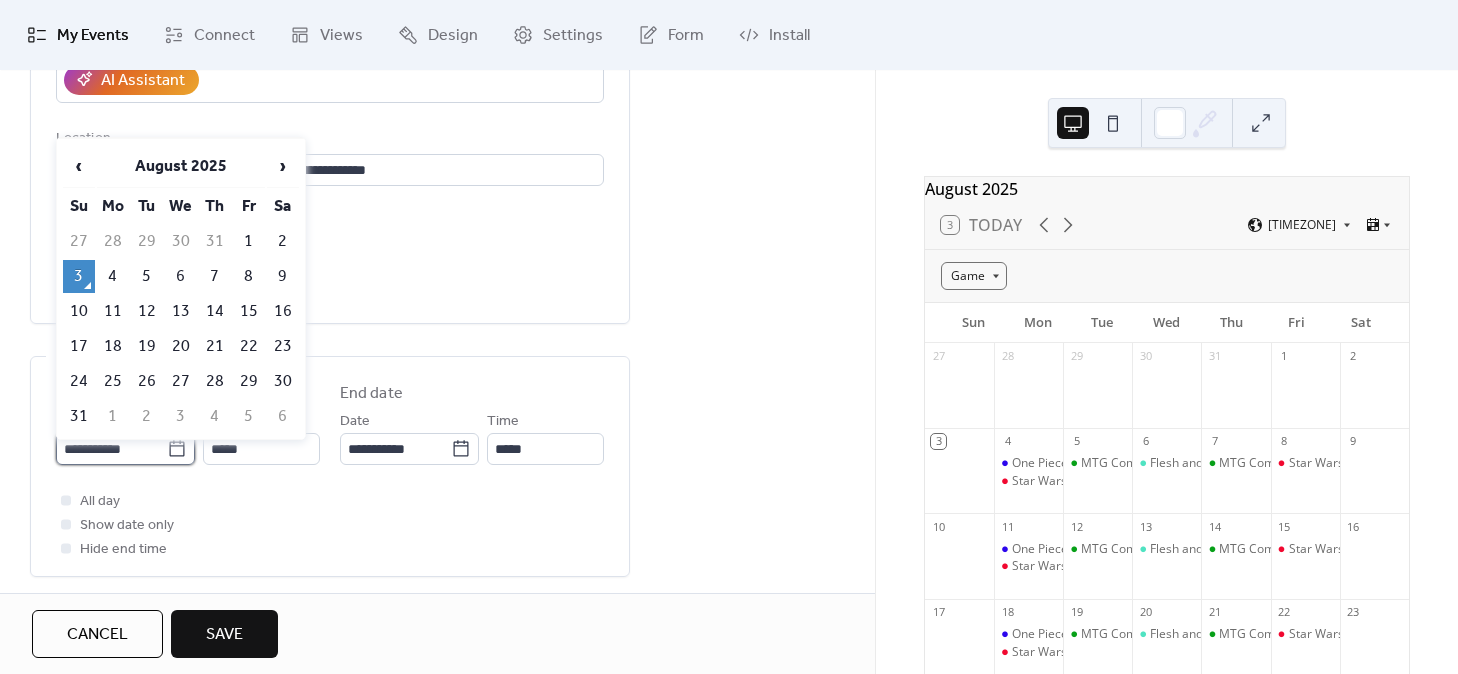 click on "**********" at bounding box center (111, 449) 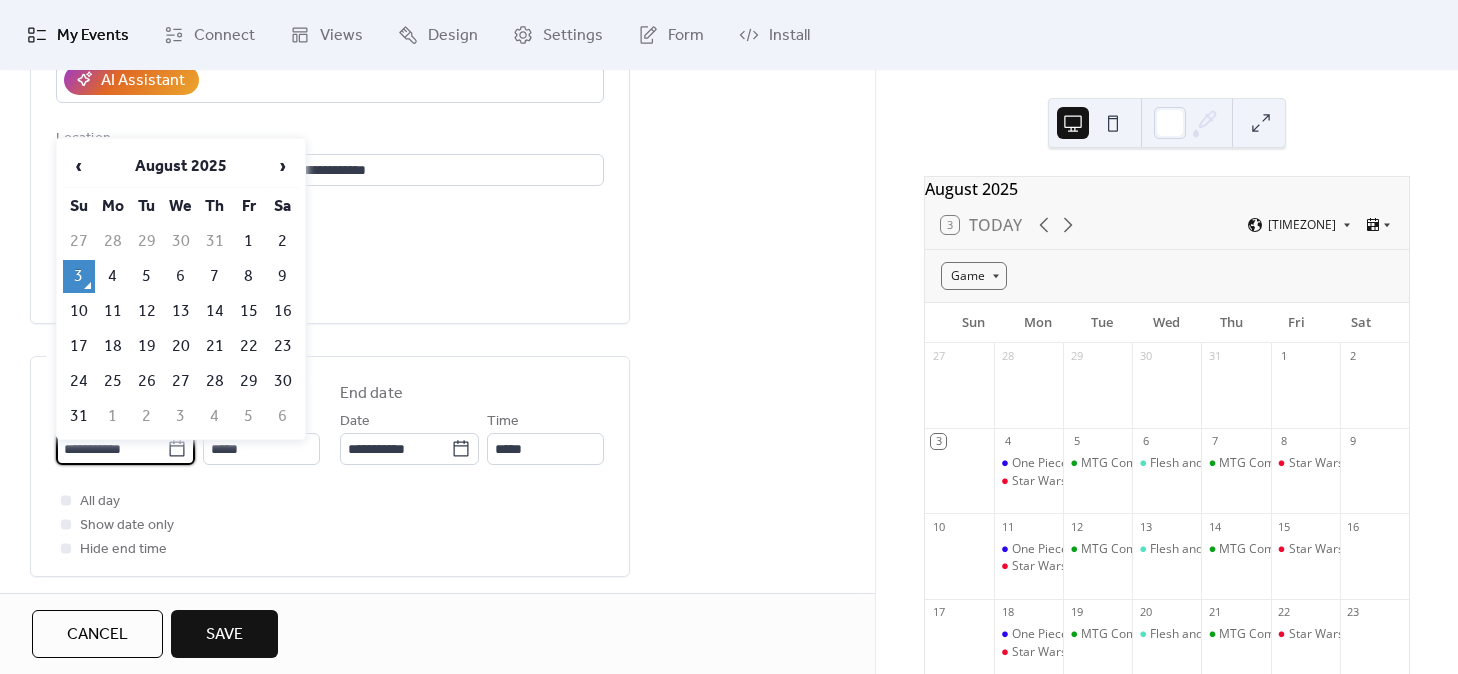 click on "3" at bounding box center (79, 276) 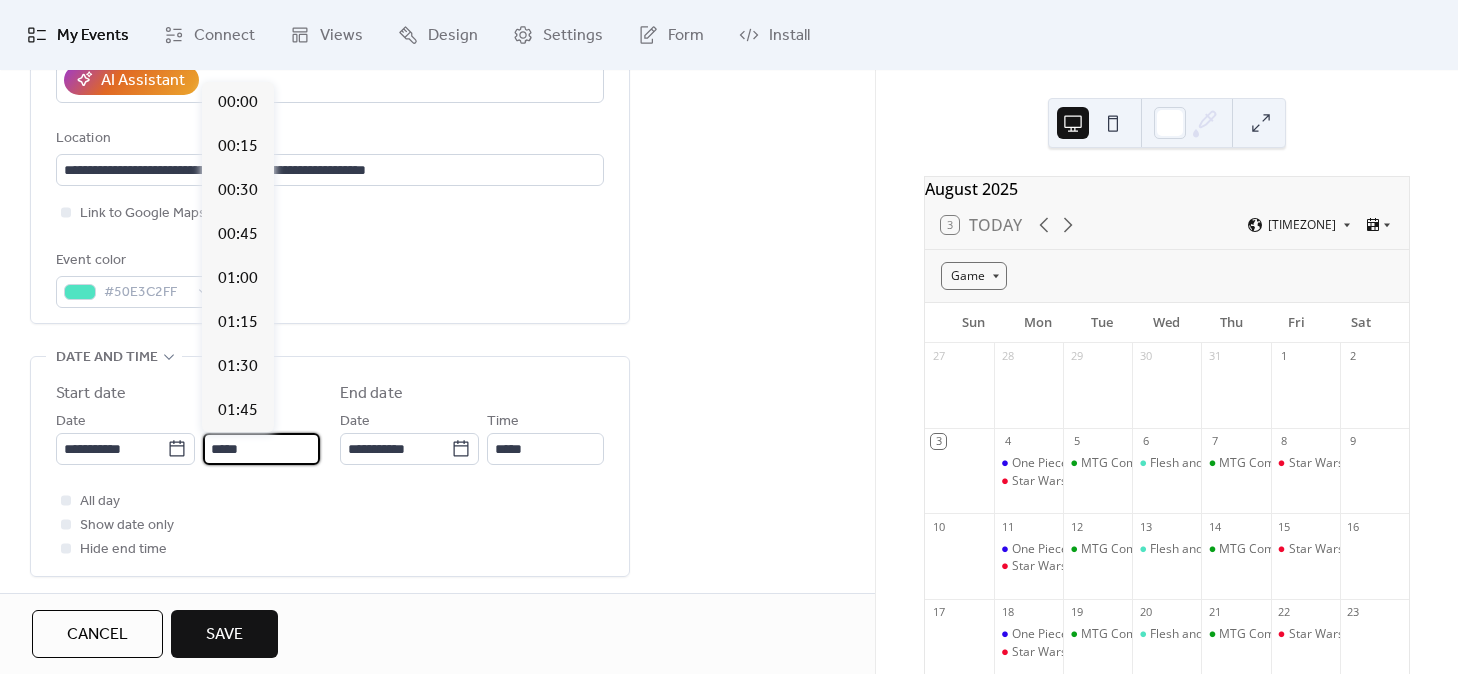click on "*****" at bounding box center [261, 449] 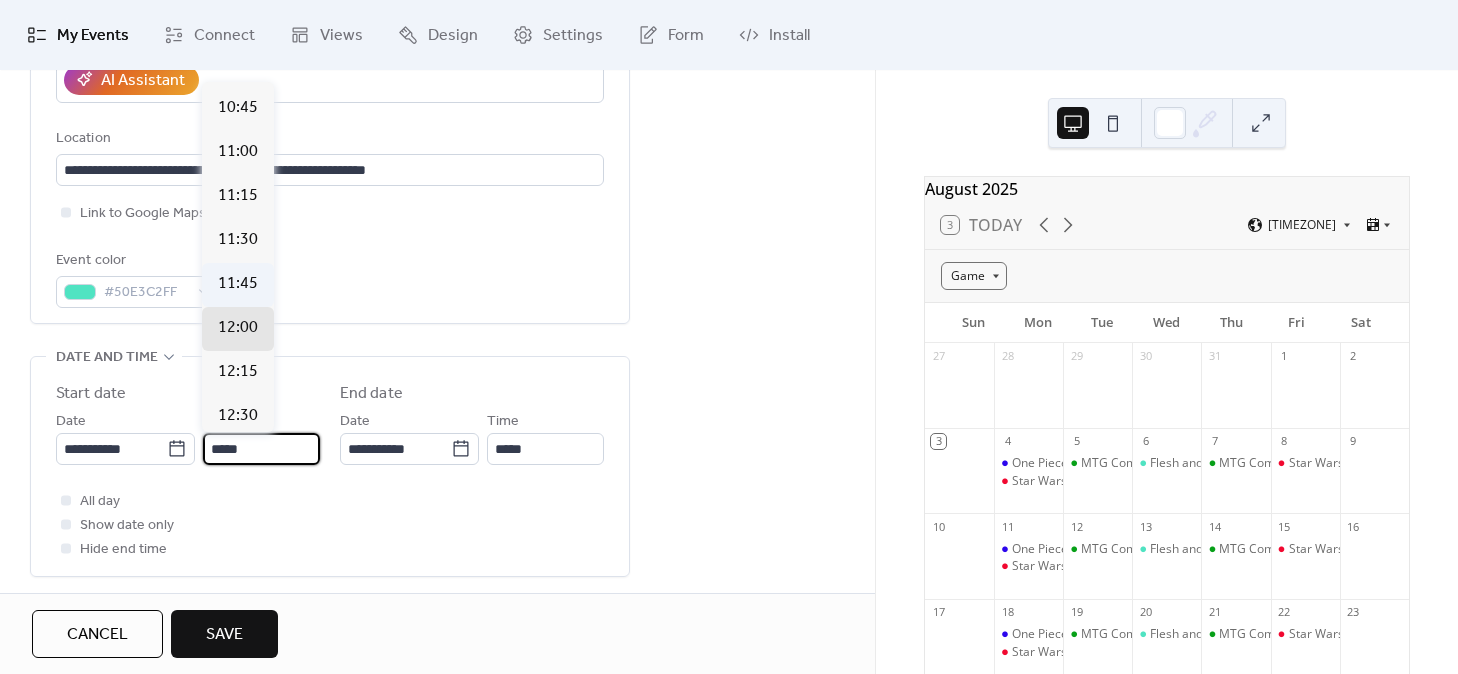 scroll, scrollTop: 1883, scrollLeft: 0, axis: vertical 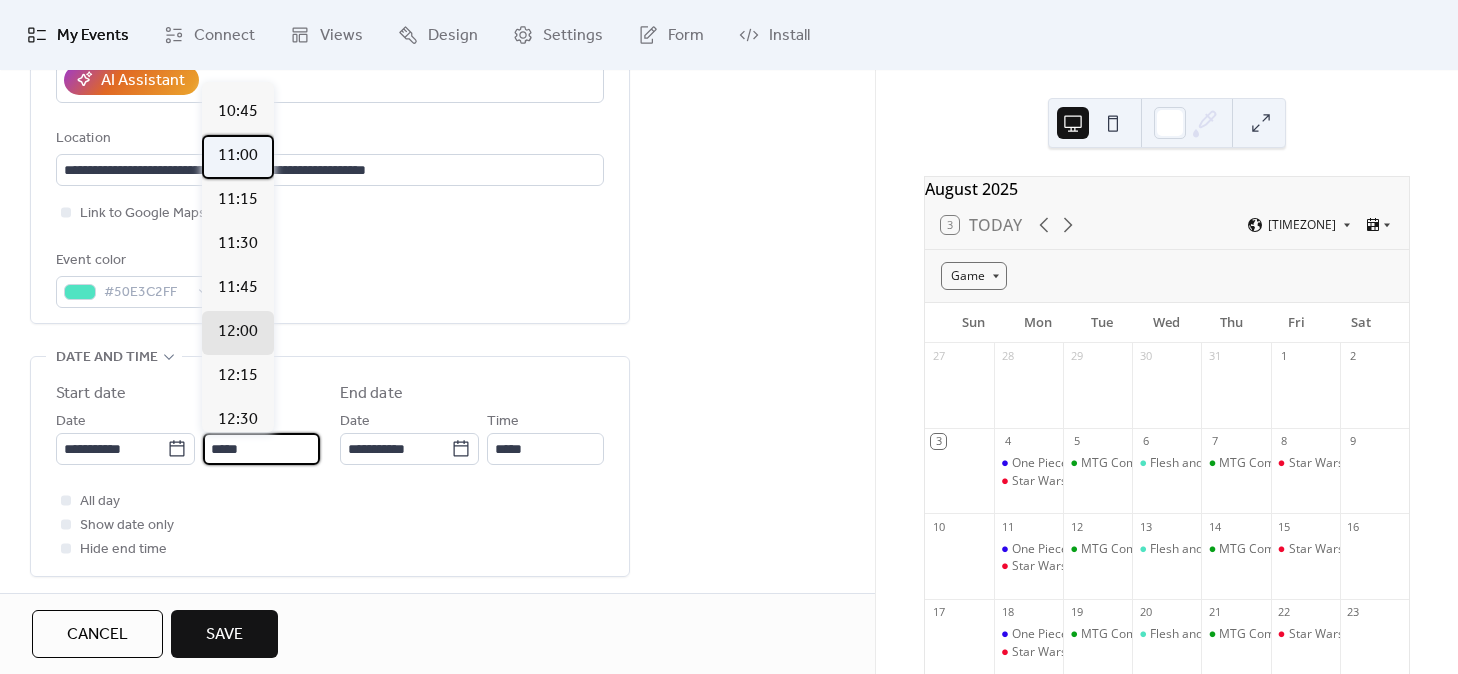click on "11:00" at bounding box center [238, 156] 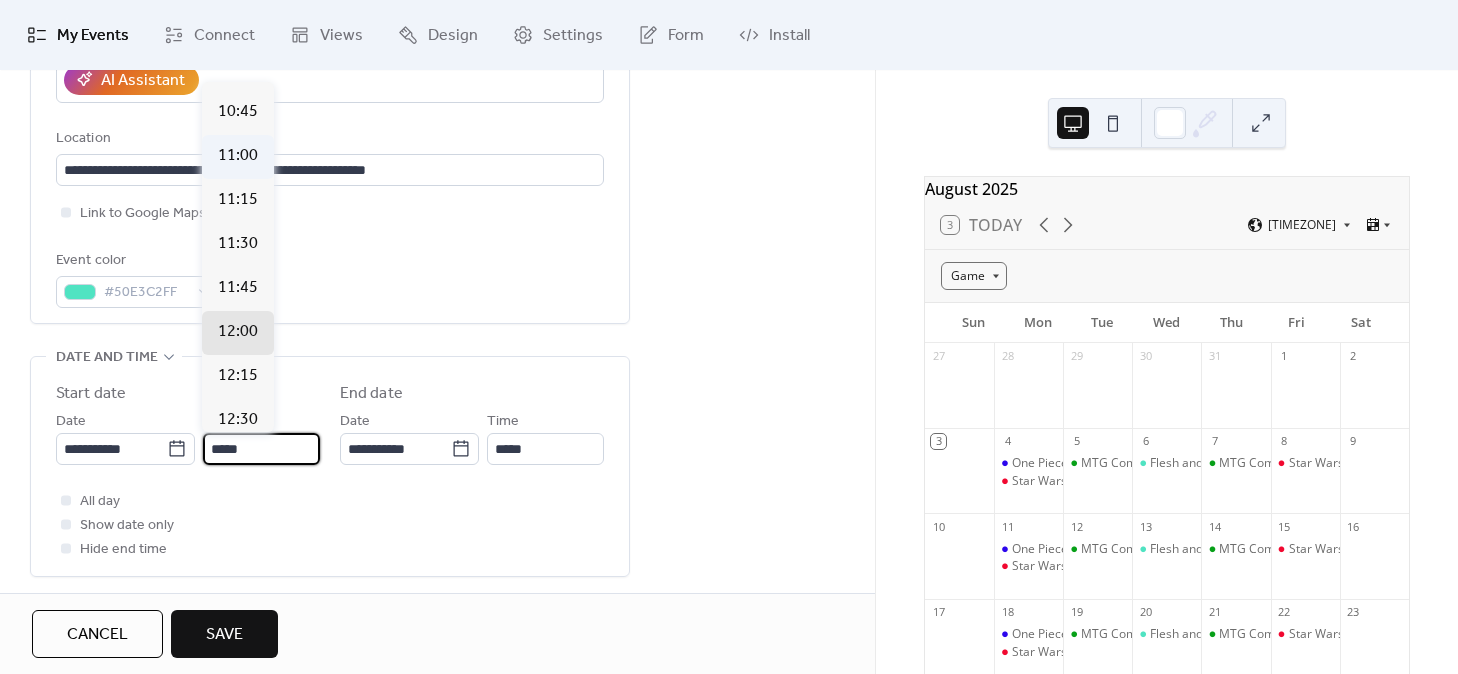 type on "*****" 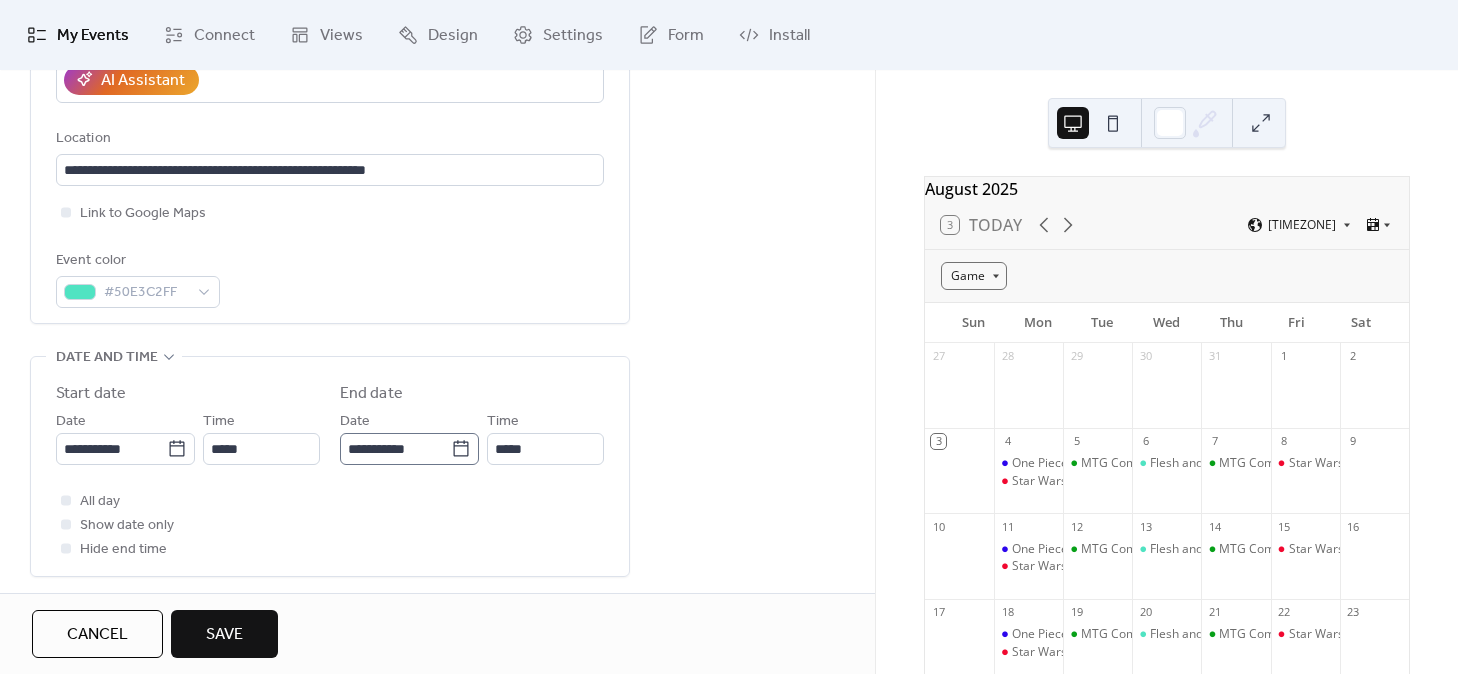 click 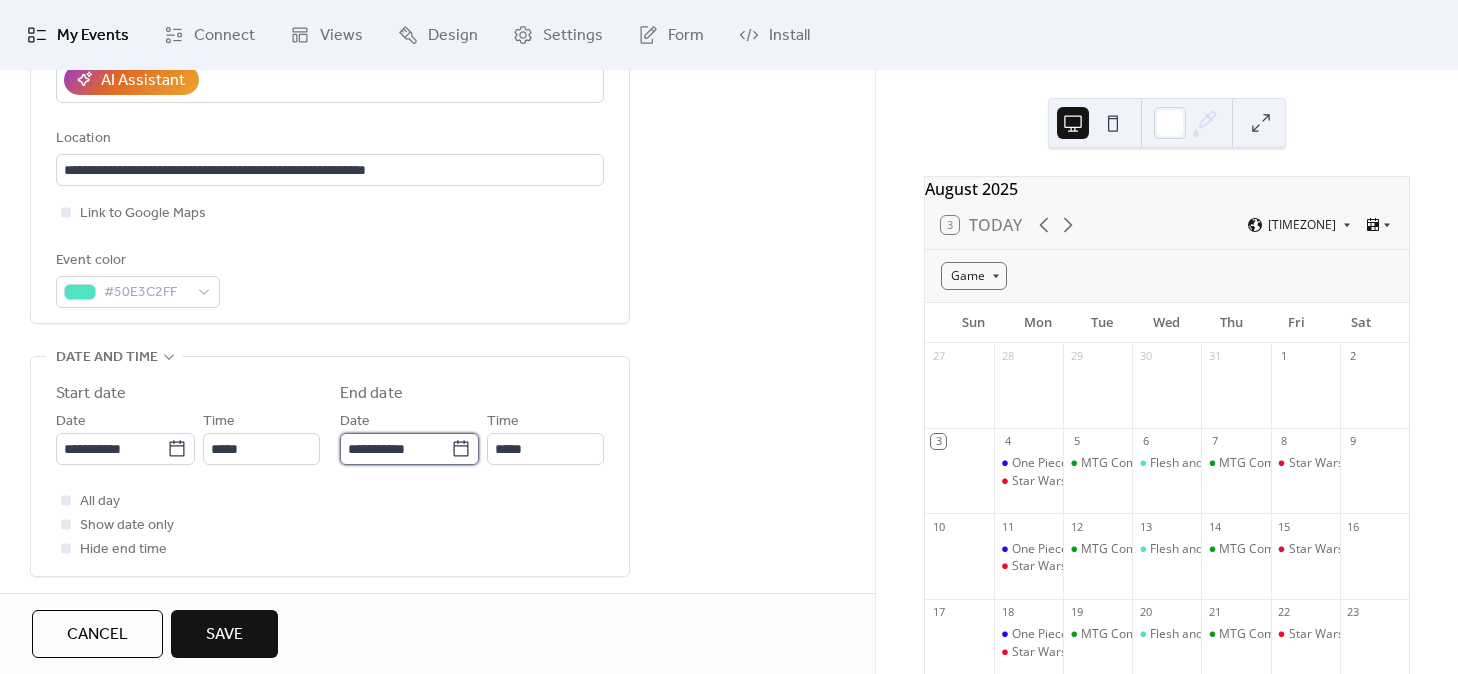 click on "**********" at bounding box center [395, 449] 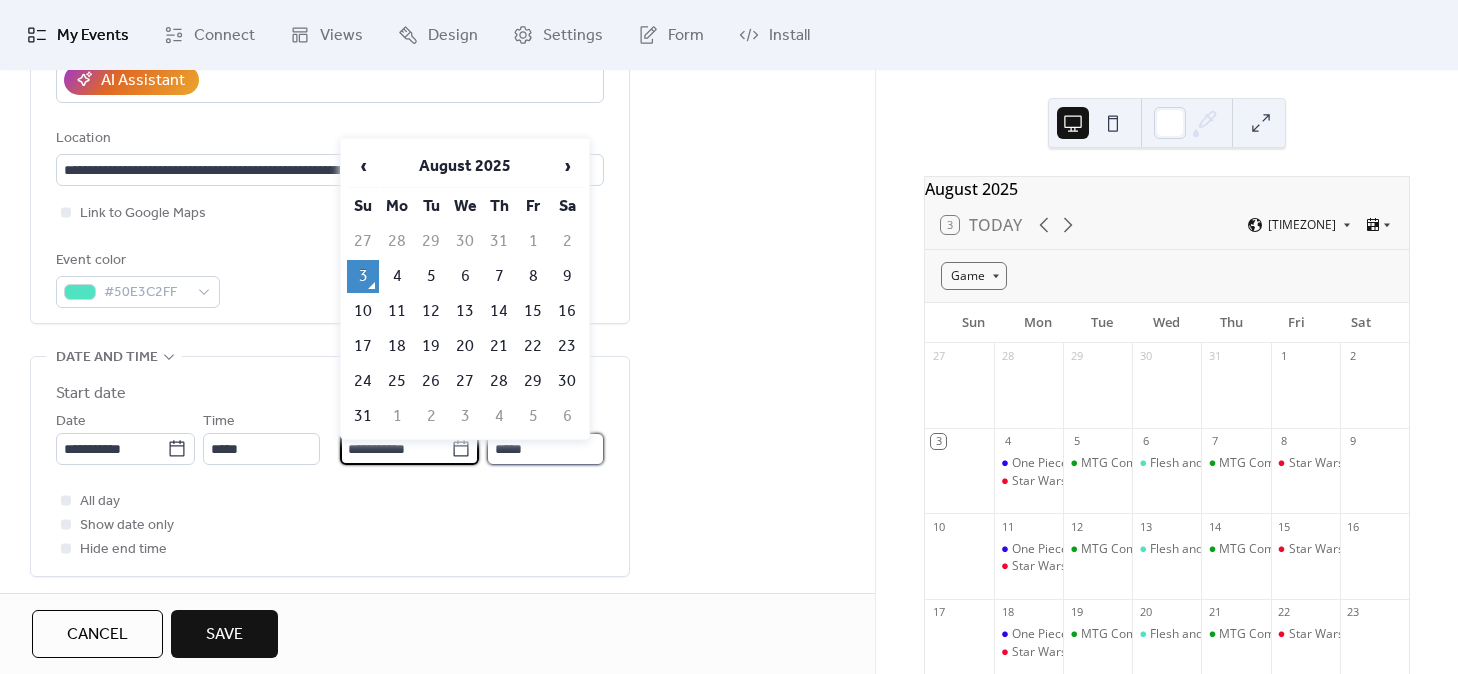 click on "*****" at bounding box center (545, 449) 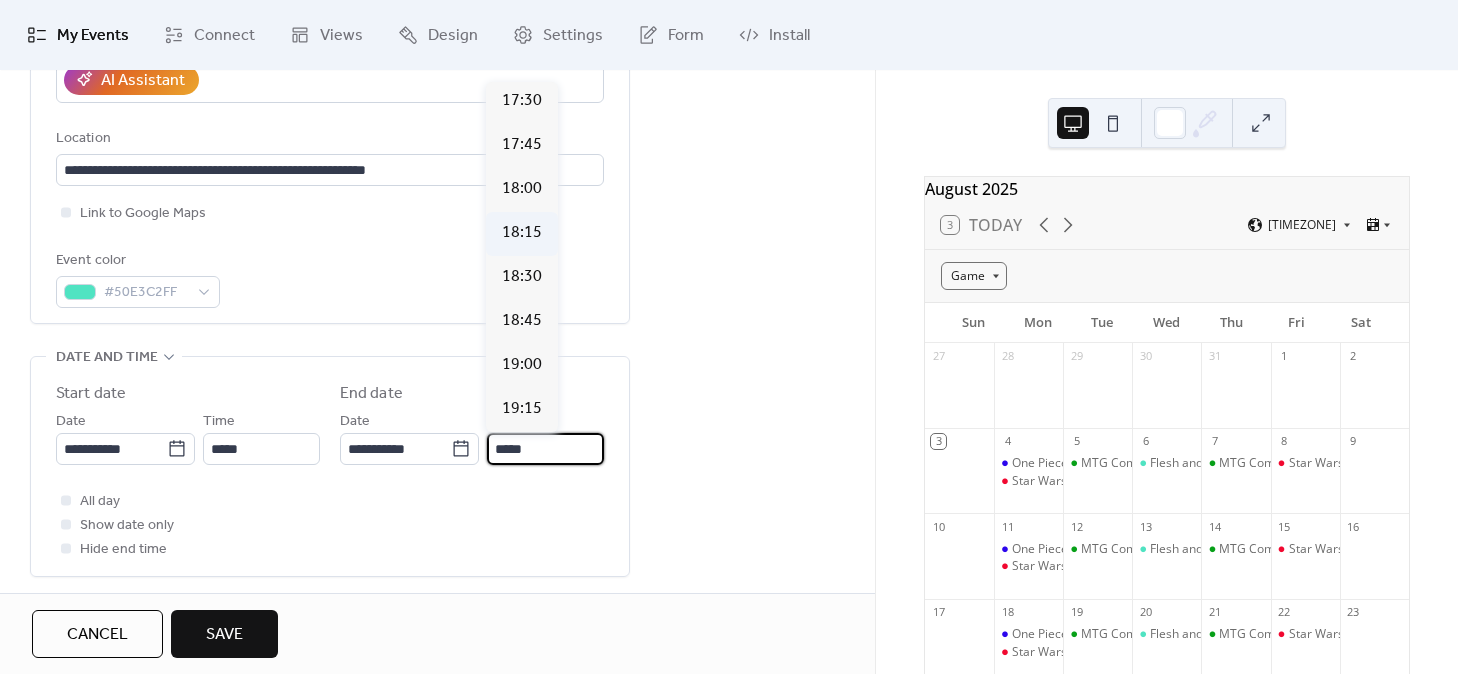 scroll, scrollTop: 1100, scrollLeft: 0, axis: vertical 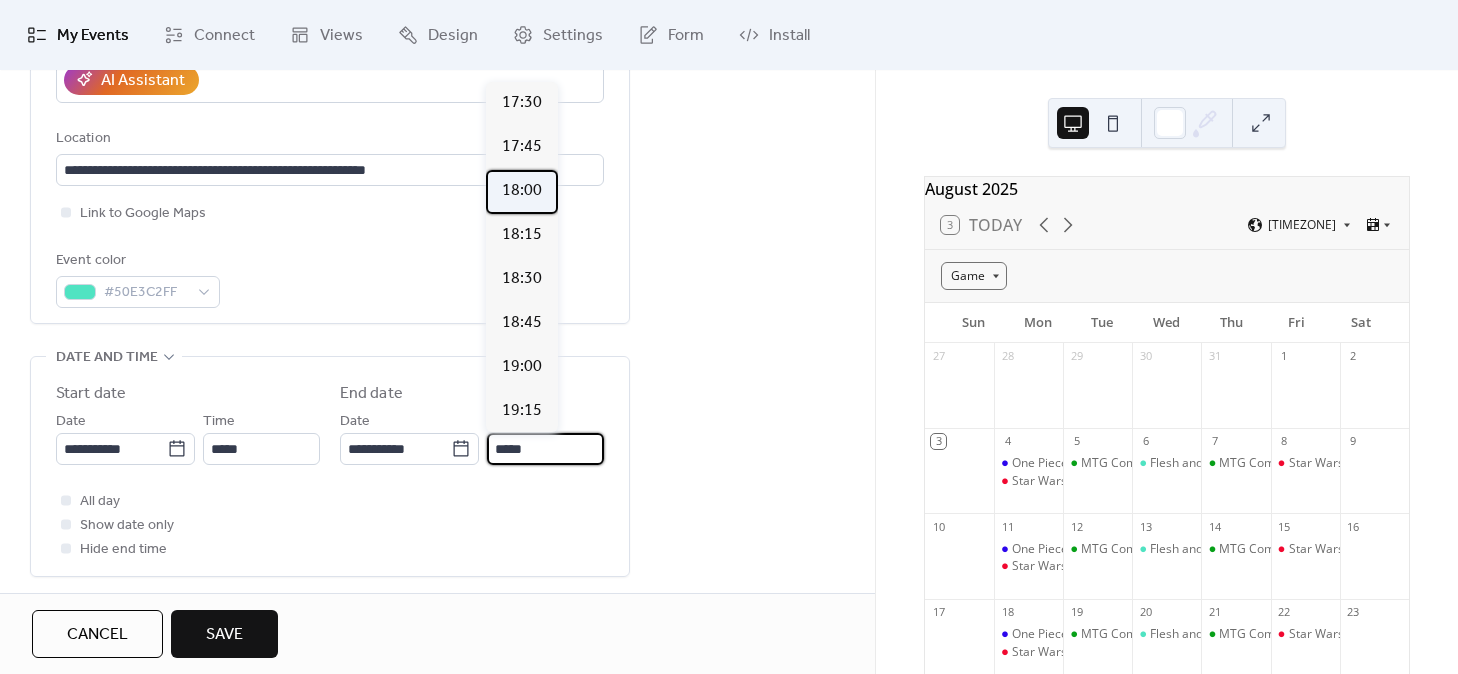click on "18:00" at bounding box center (522, 191) 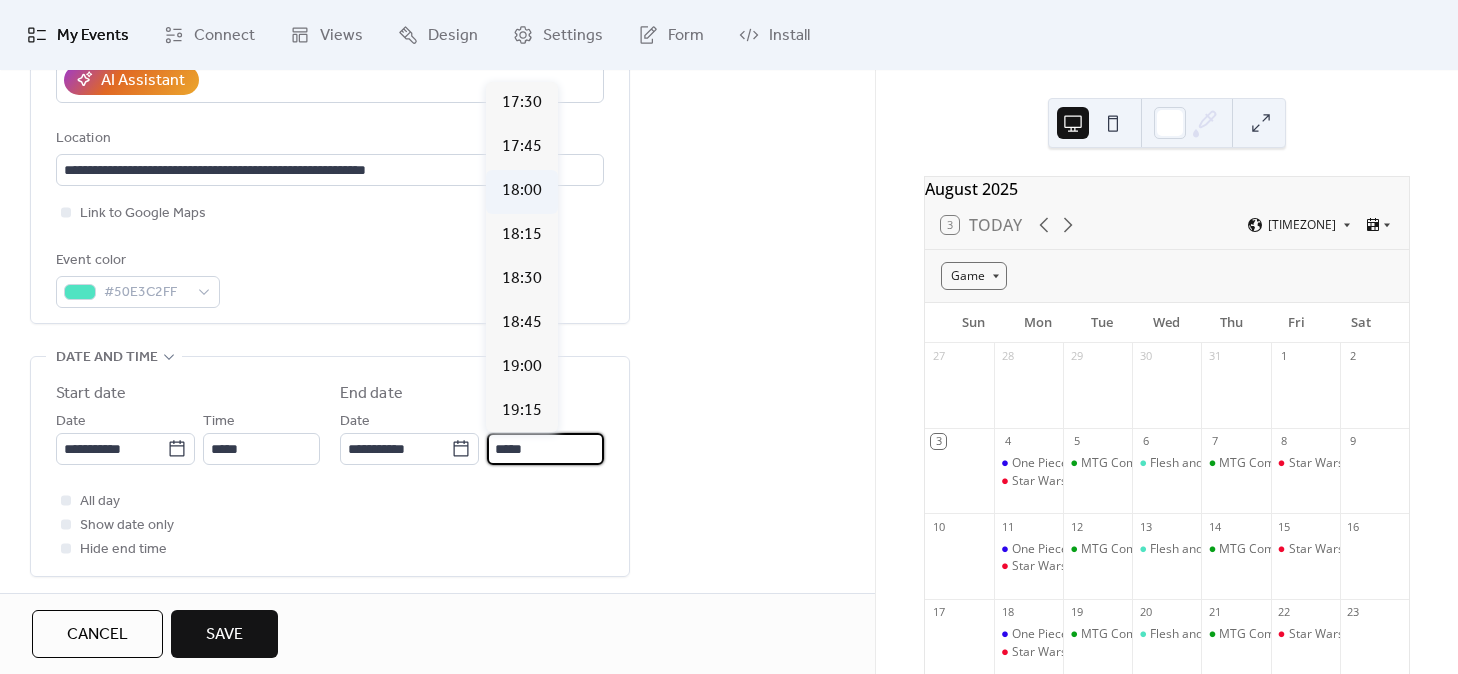 type on "*****" 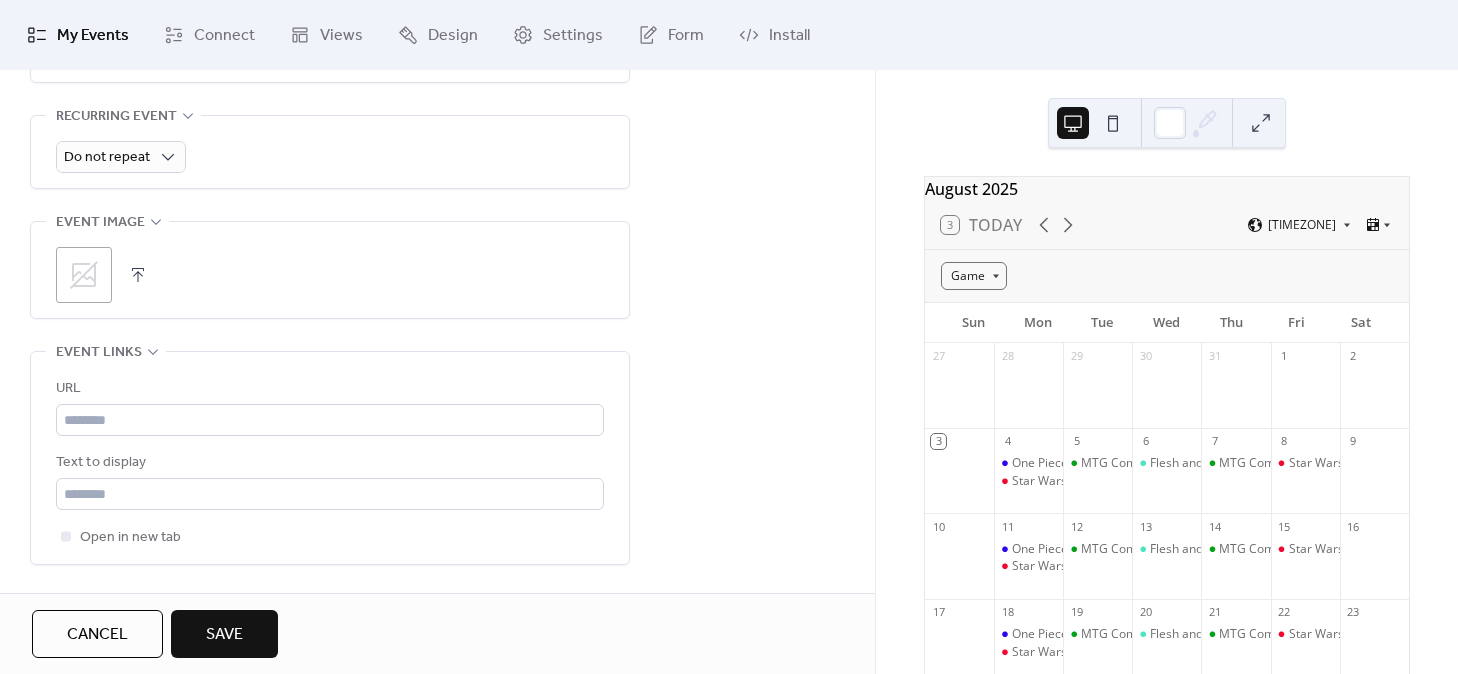 scroll, scrollTop: 909, scrollLeft: 0, axis: vertical 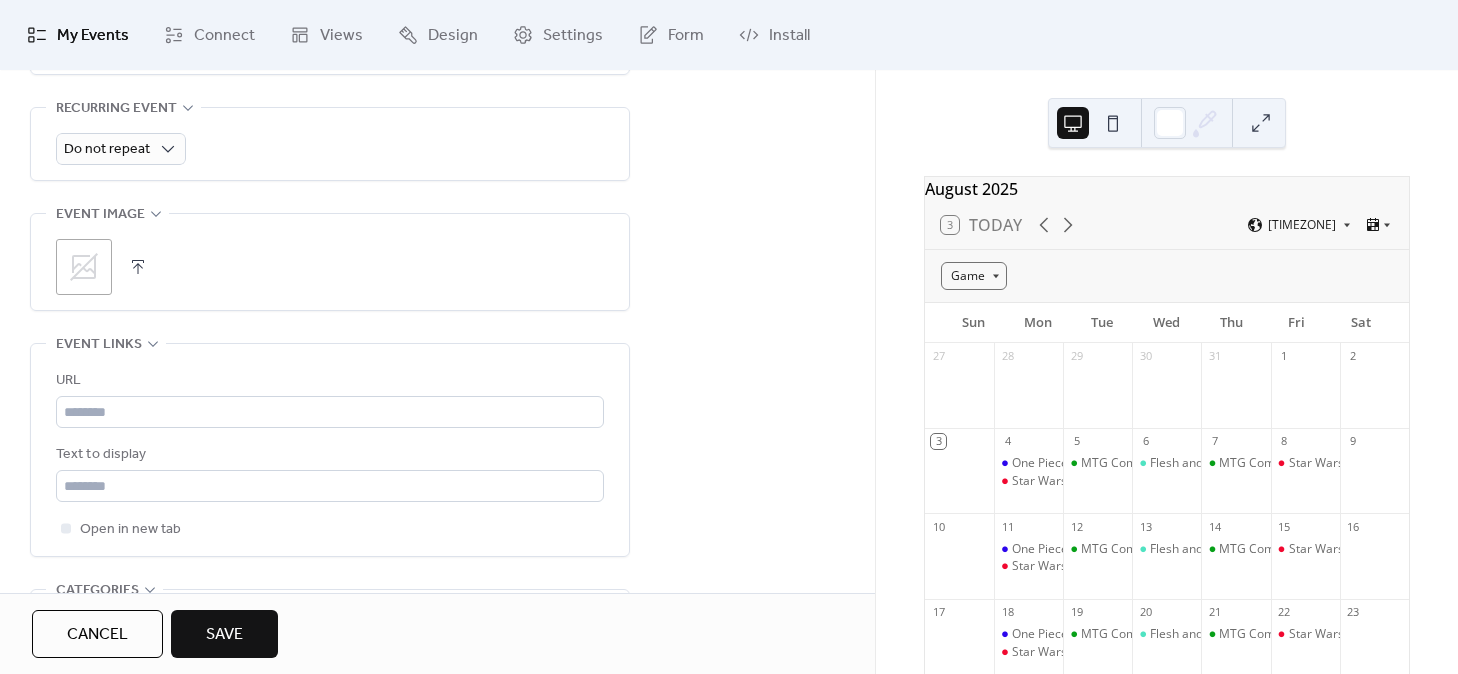 click 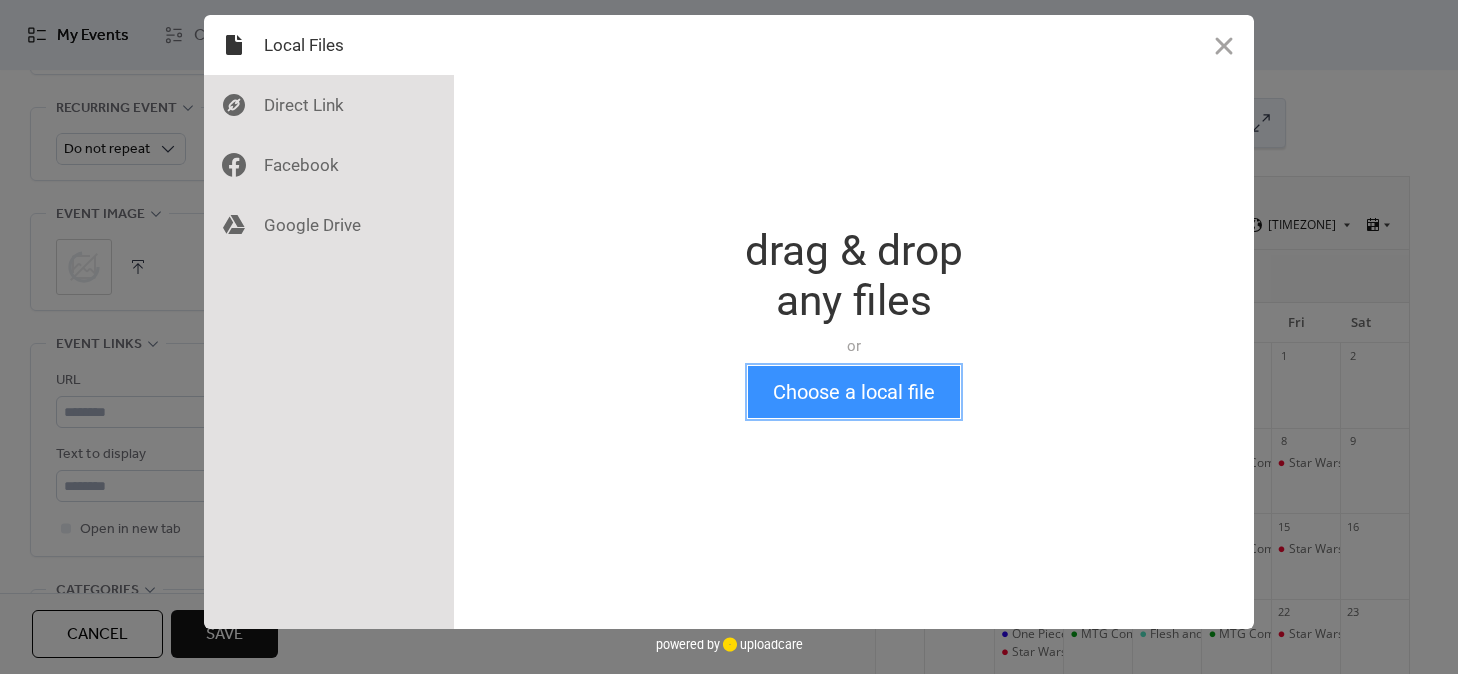click on "Choose a local file" at bounding box center [854, 392] 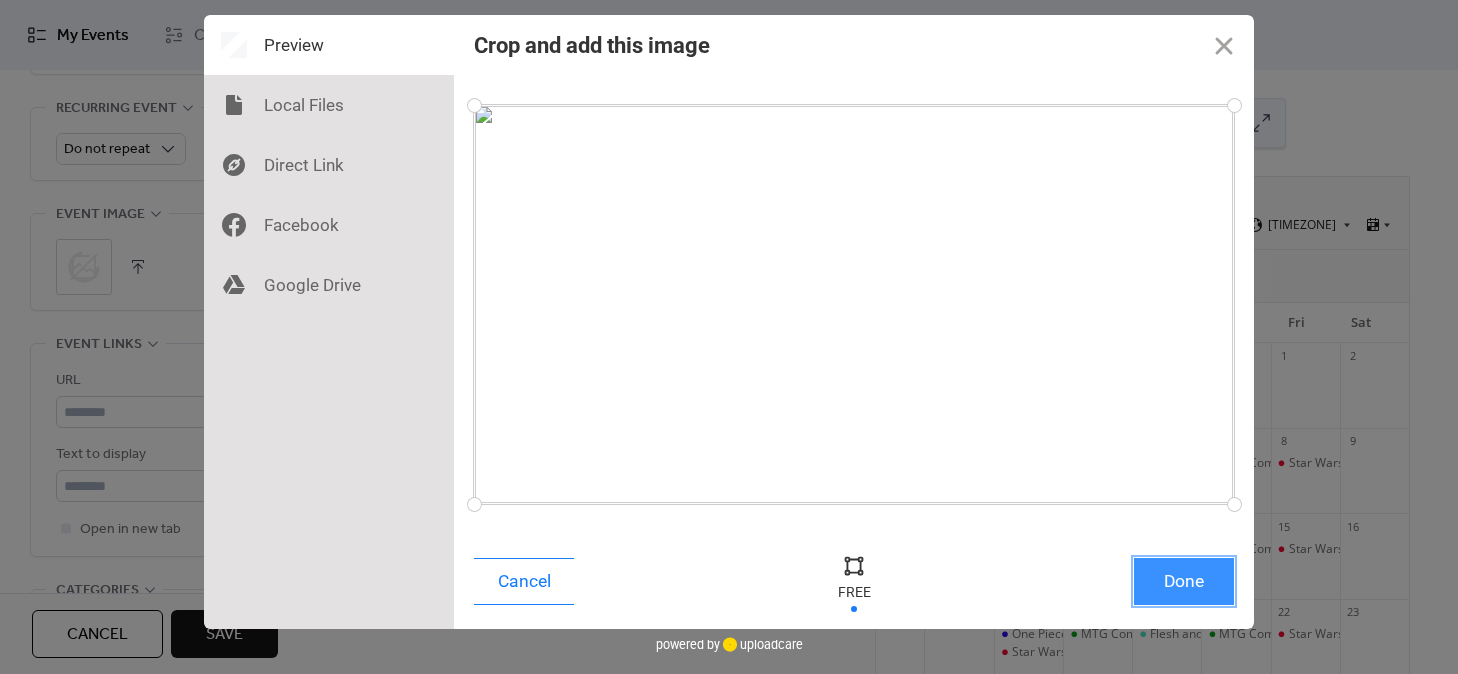 click on "Done" at bounding box center [1184, 581] 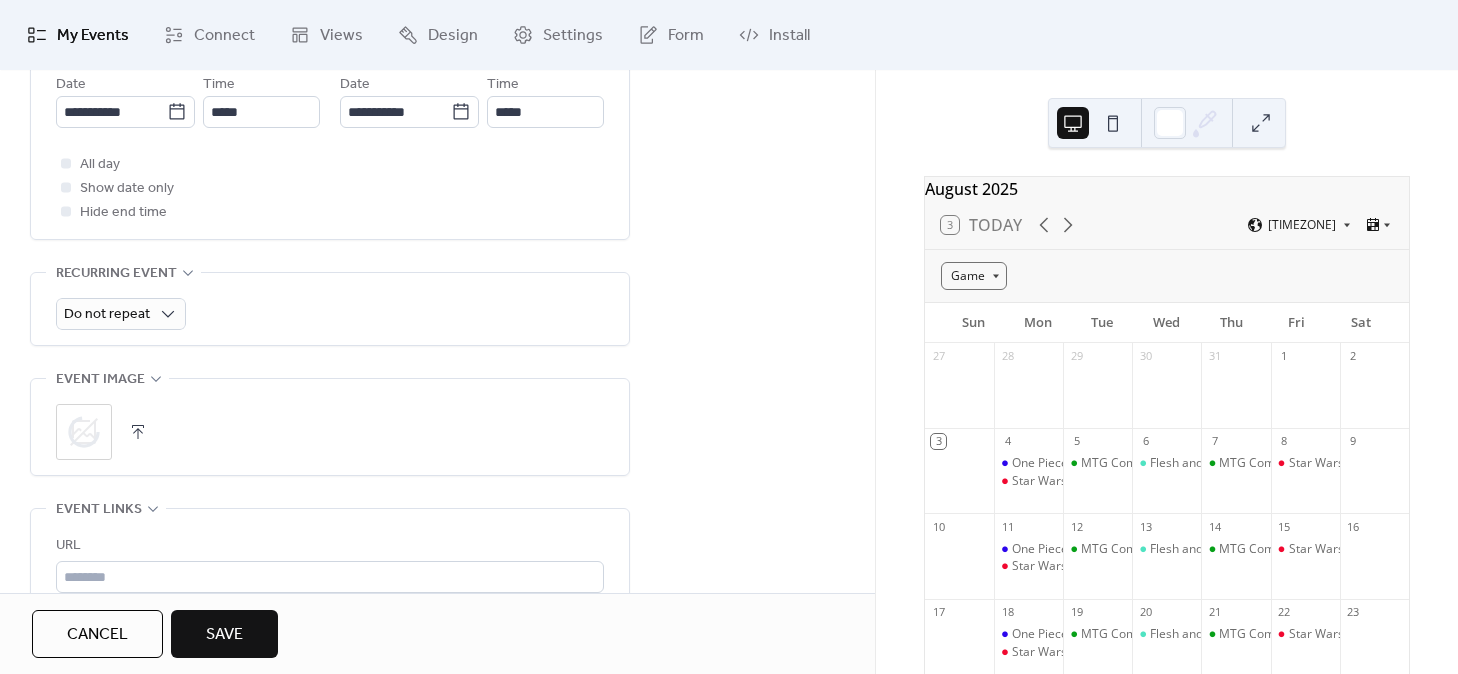 scroll, scrollTop: 743, scrollLeft: 0, axis: vertical 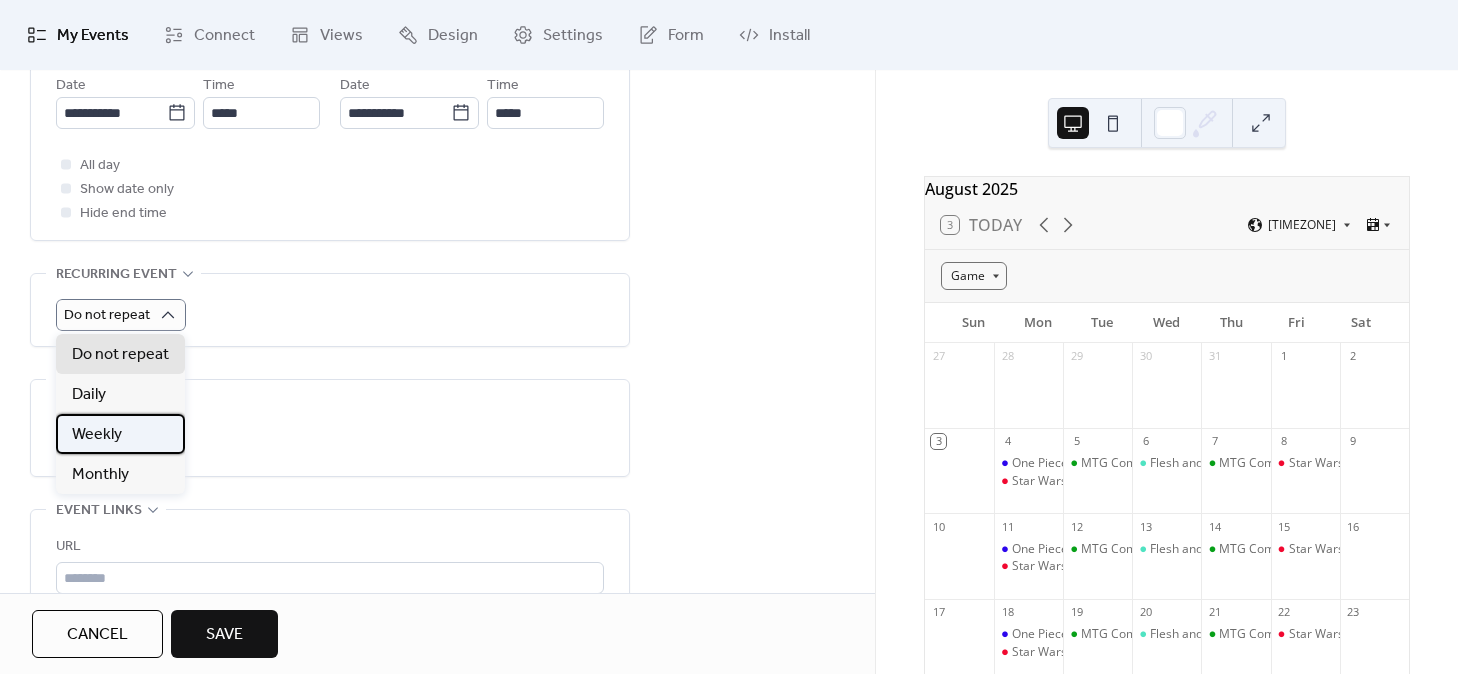 click on "Weekly" at bounding box center (120, 434) 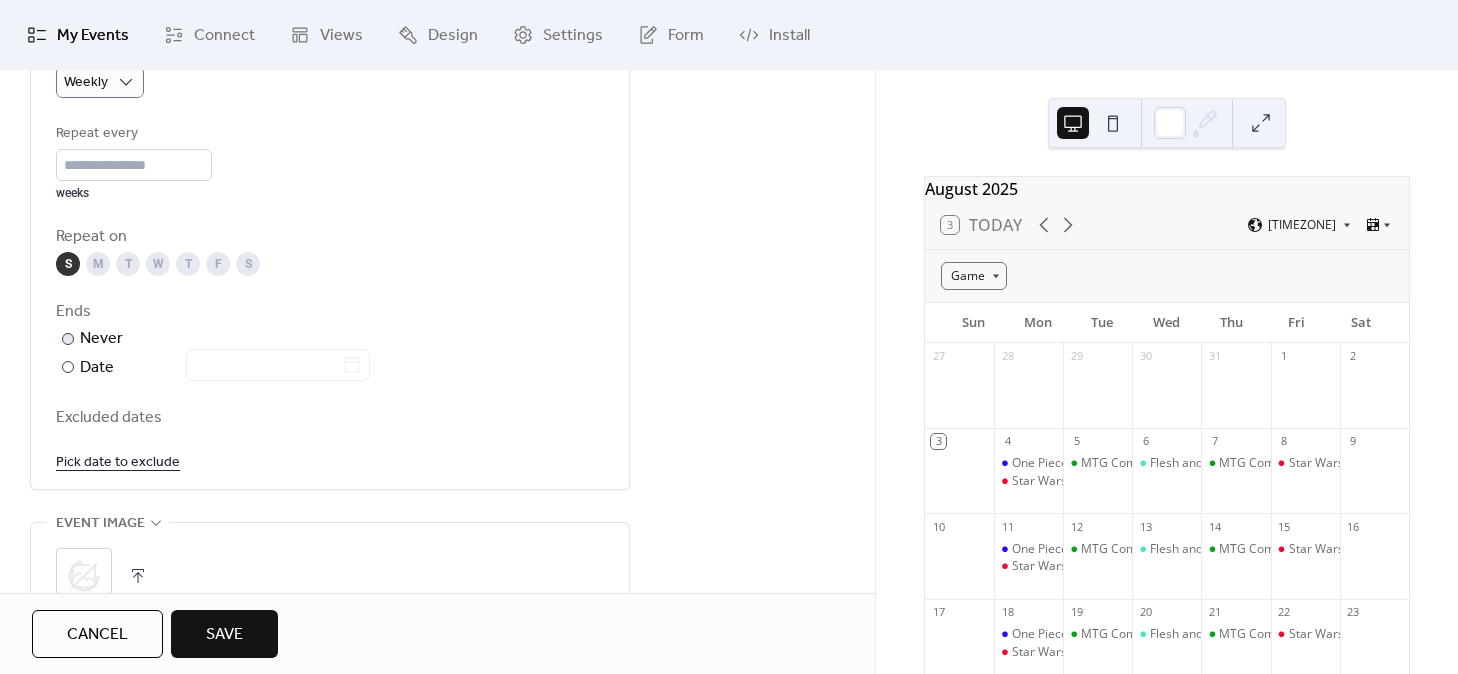 scroll, scrollTop: 1036, scrollLeft: 0, axis: vertical 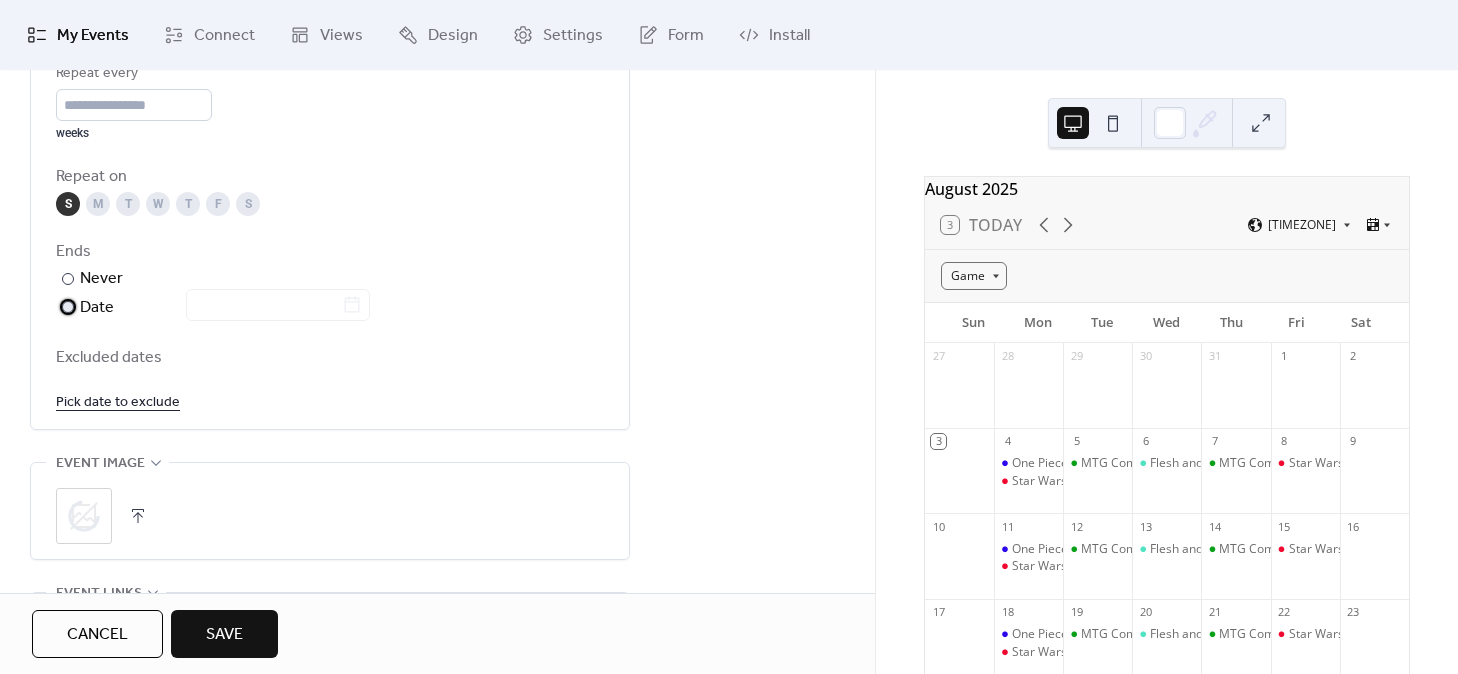 click on "Date" at bounding box center (225, 308) 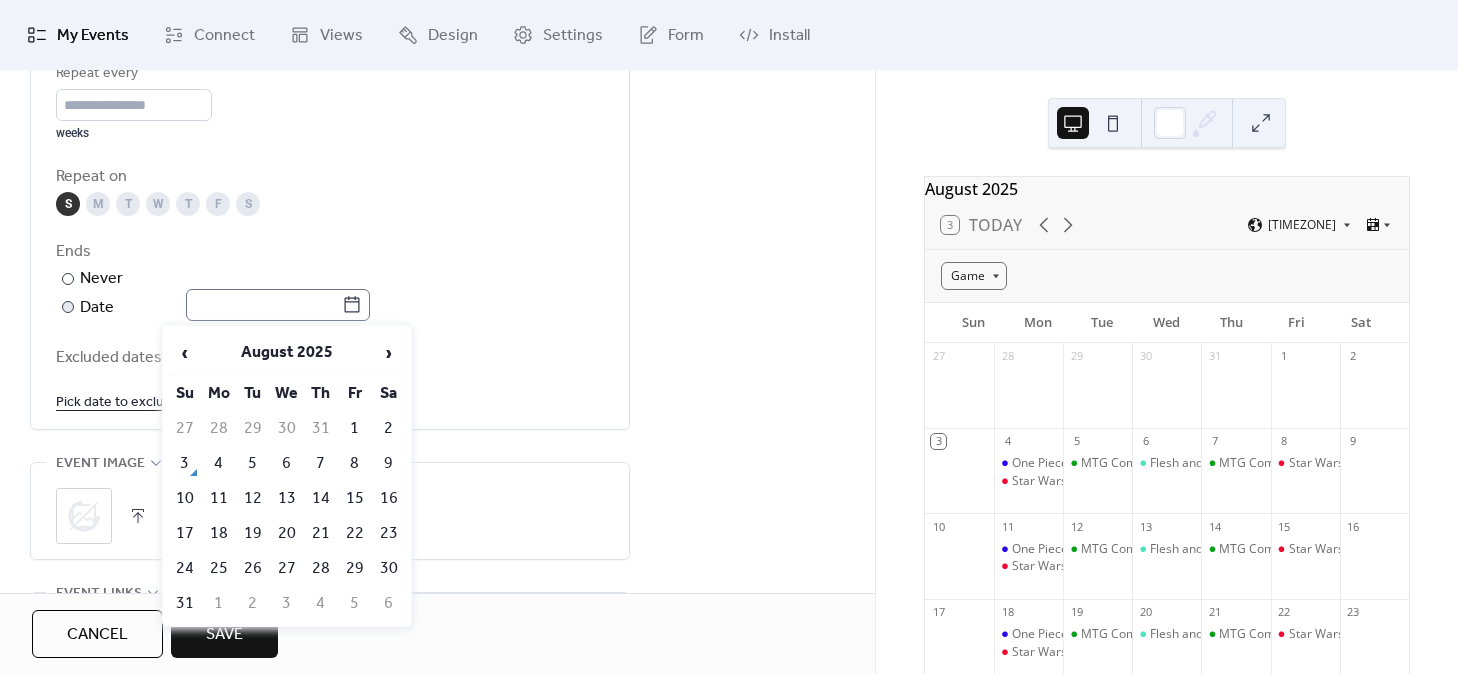 click 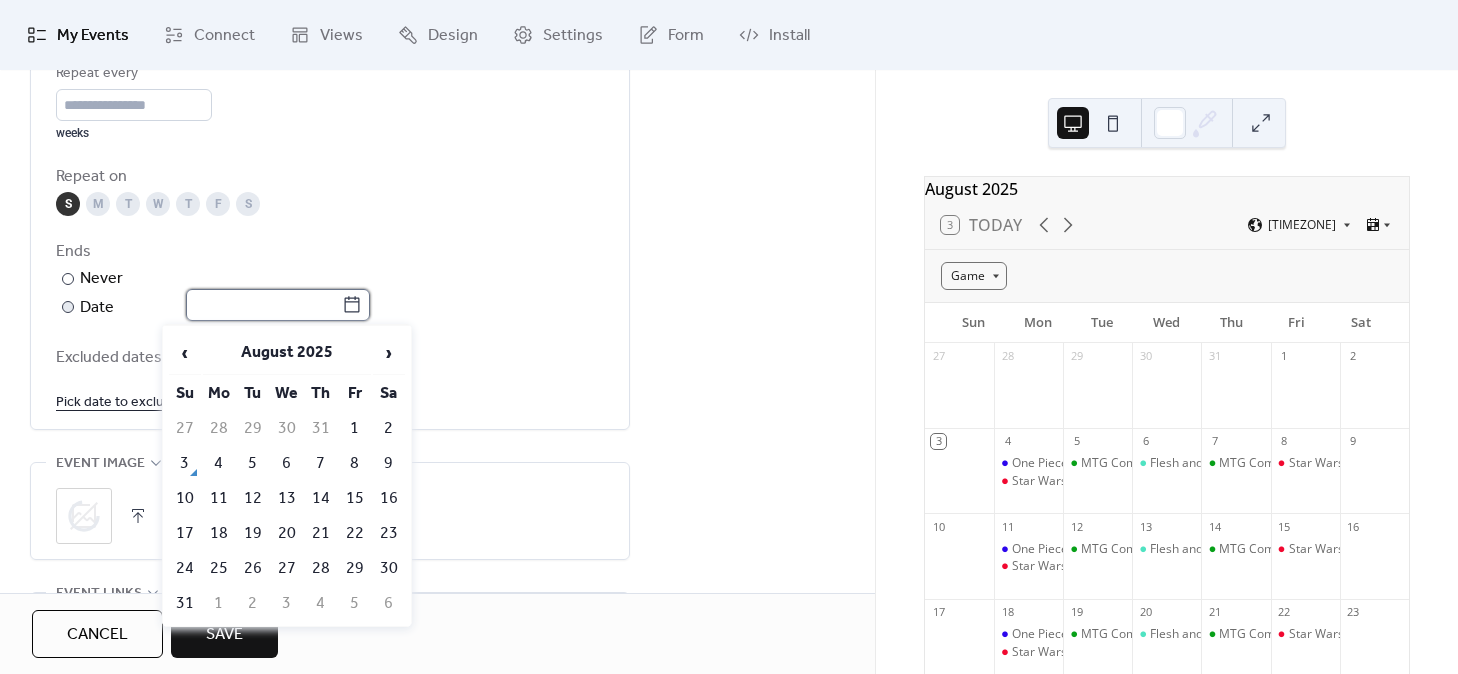 click at bounding box center [264, 305] 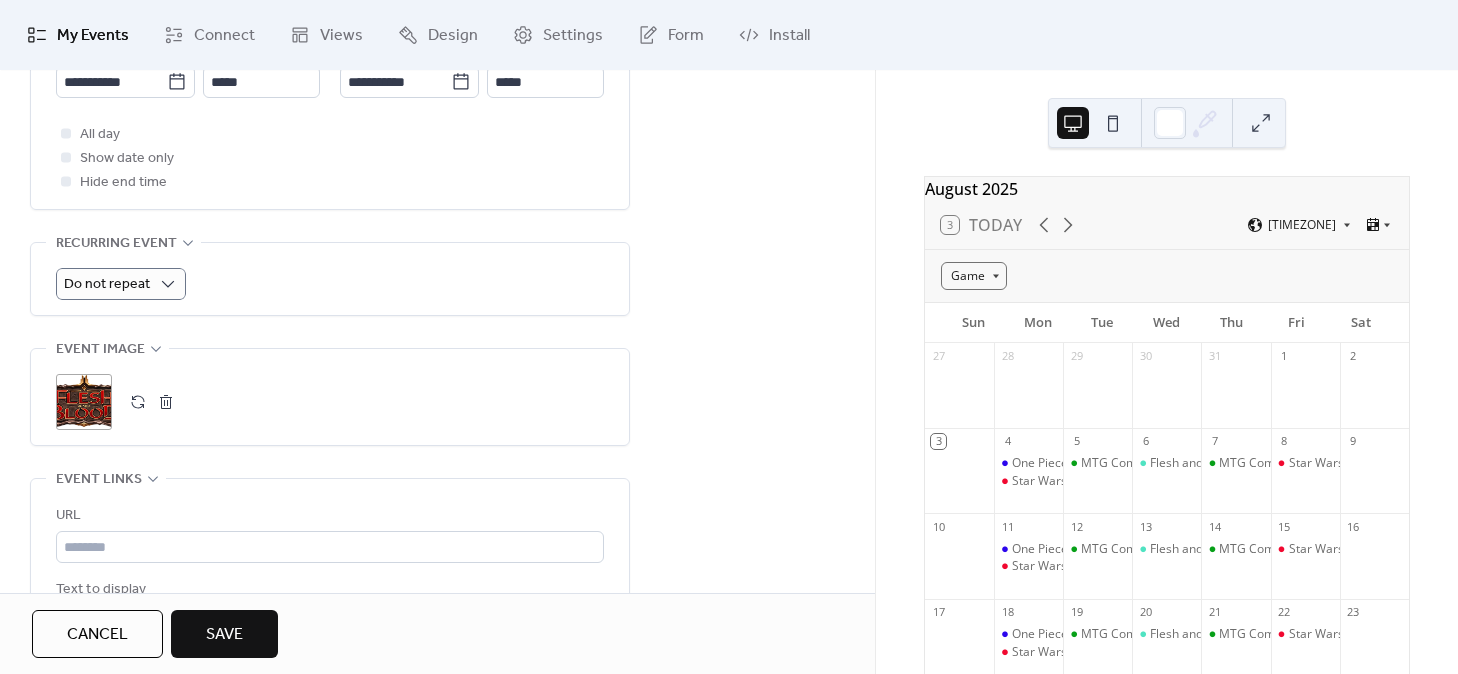 scroll, scrollTop: 772, scrollLeft: 0, axis: vertical 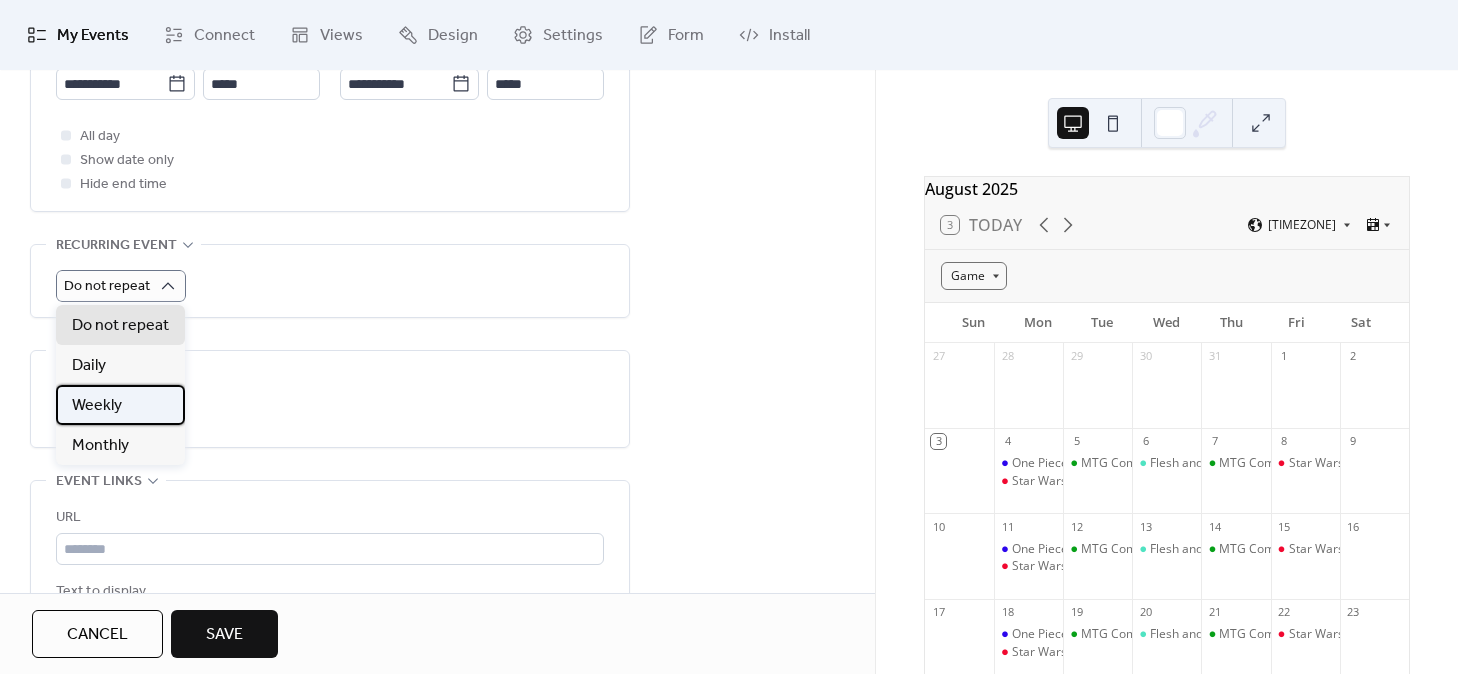 click on "Weekly" at bounding box center [120, 405] 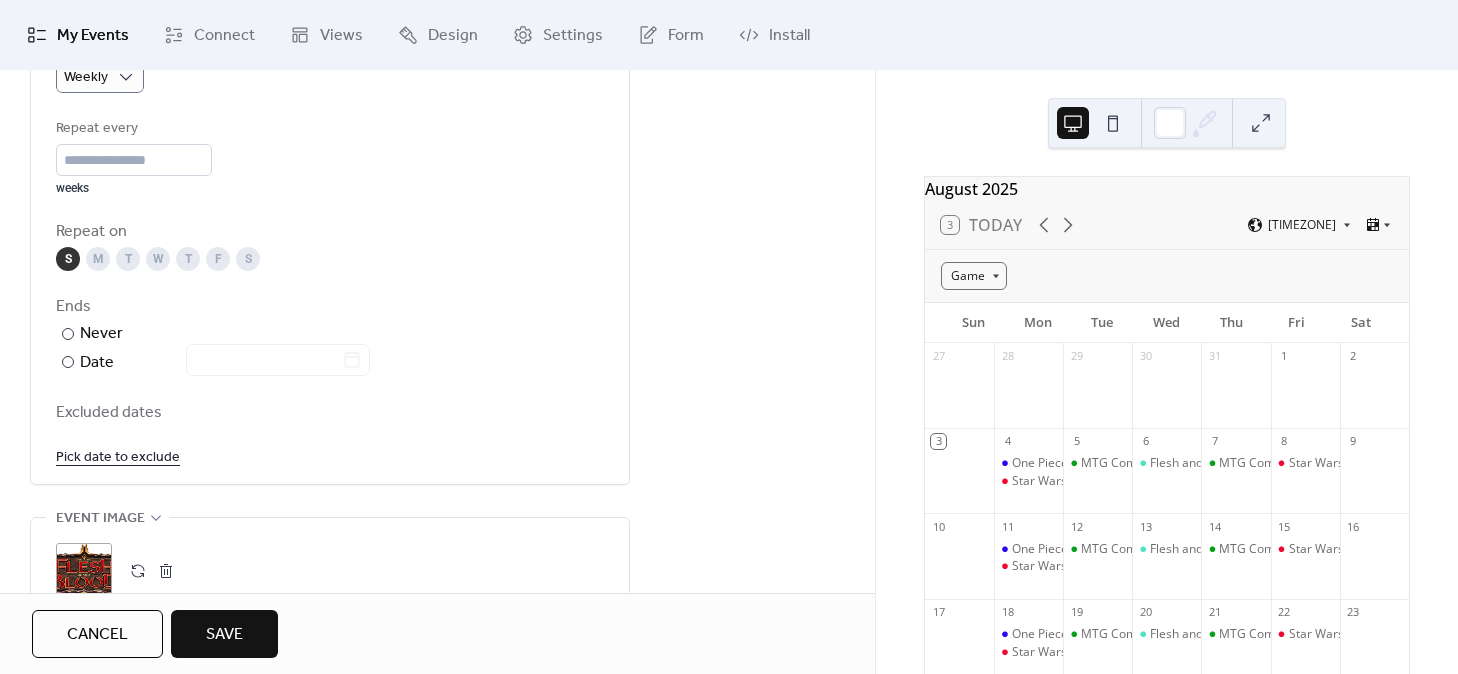 scroll, scrollTop: 981, scrollLeft: 0, axis: vertical 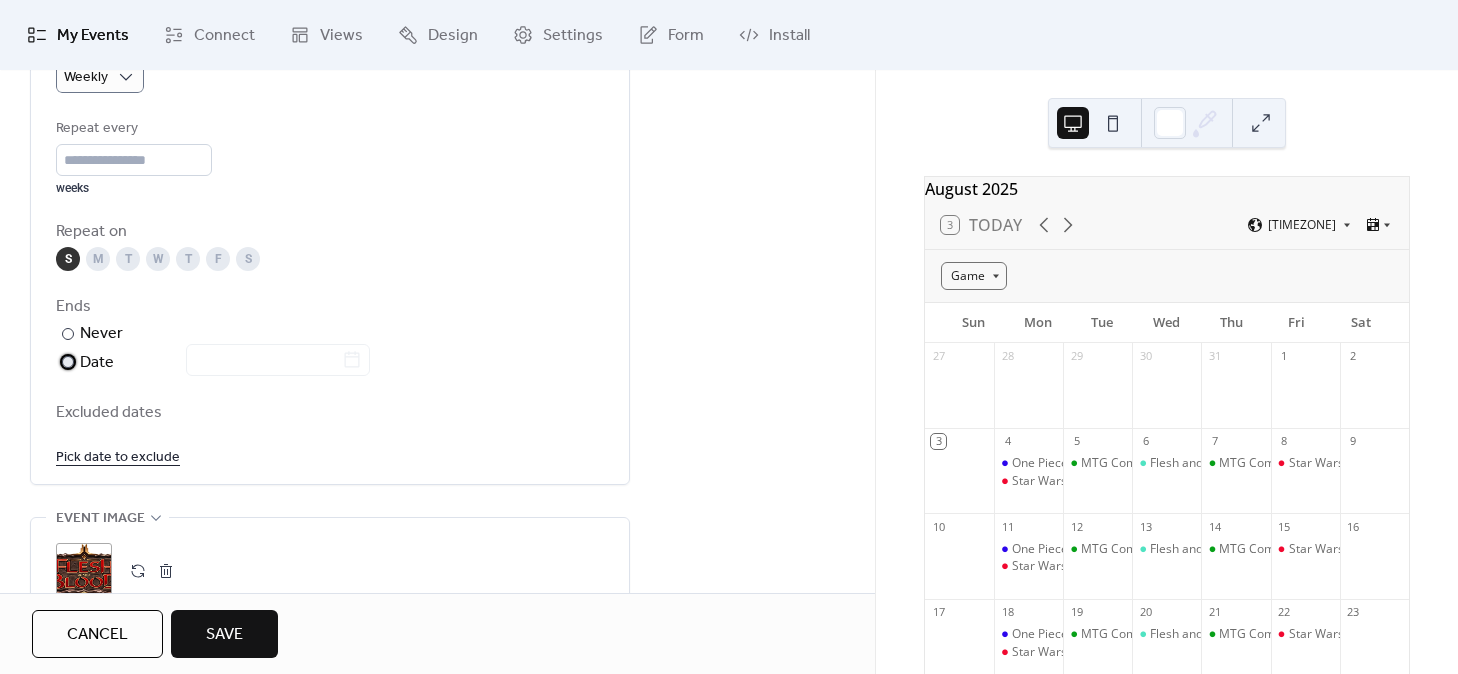 click on "Date" at bounding box center [225, 363] 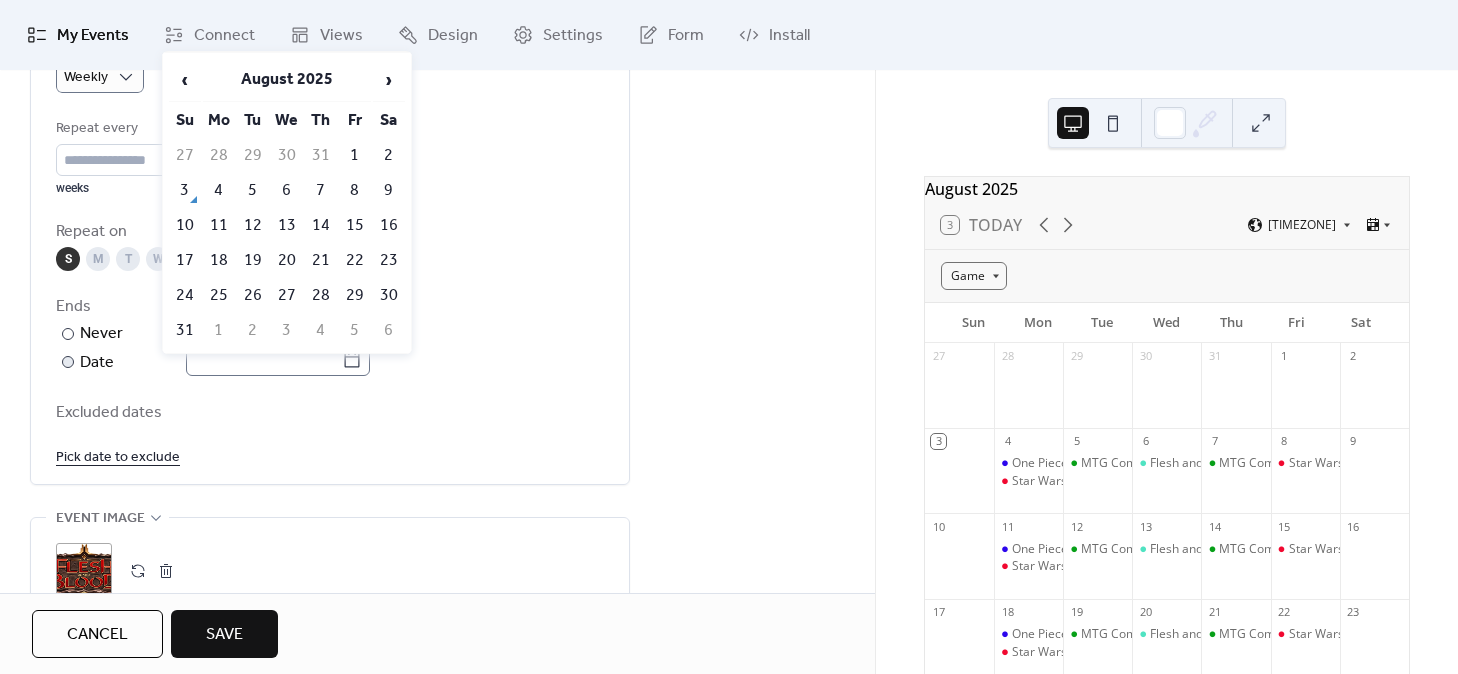 click 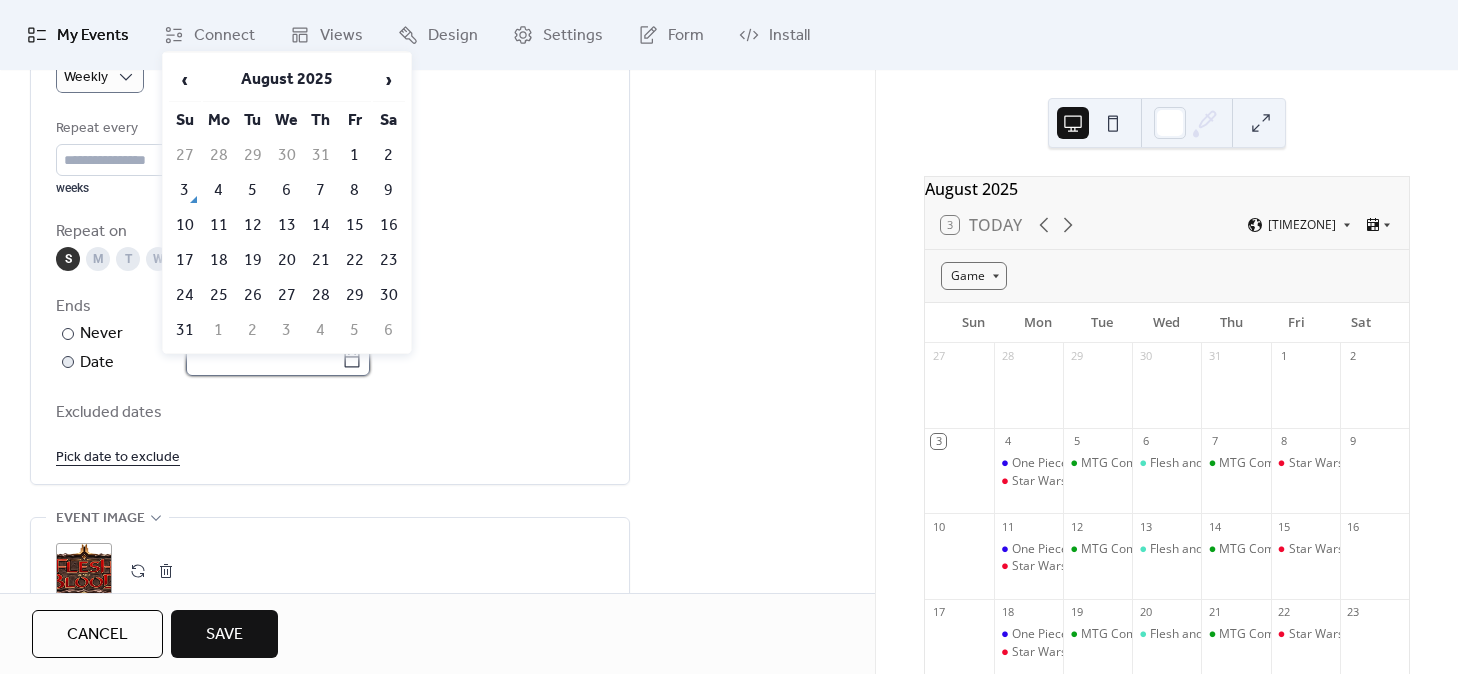 click at bounding box center [264, 360] 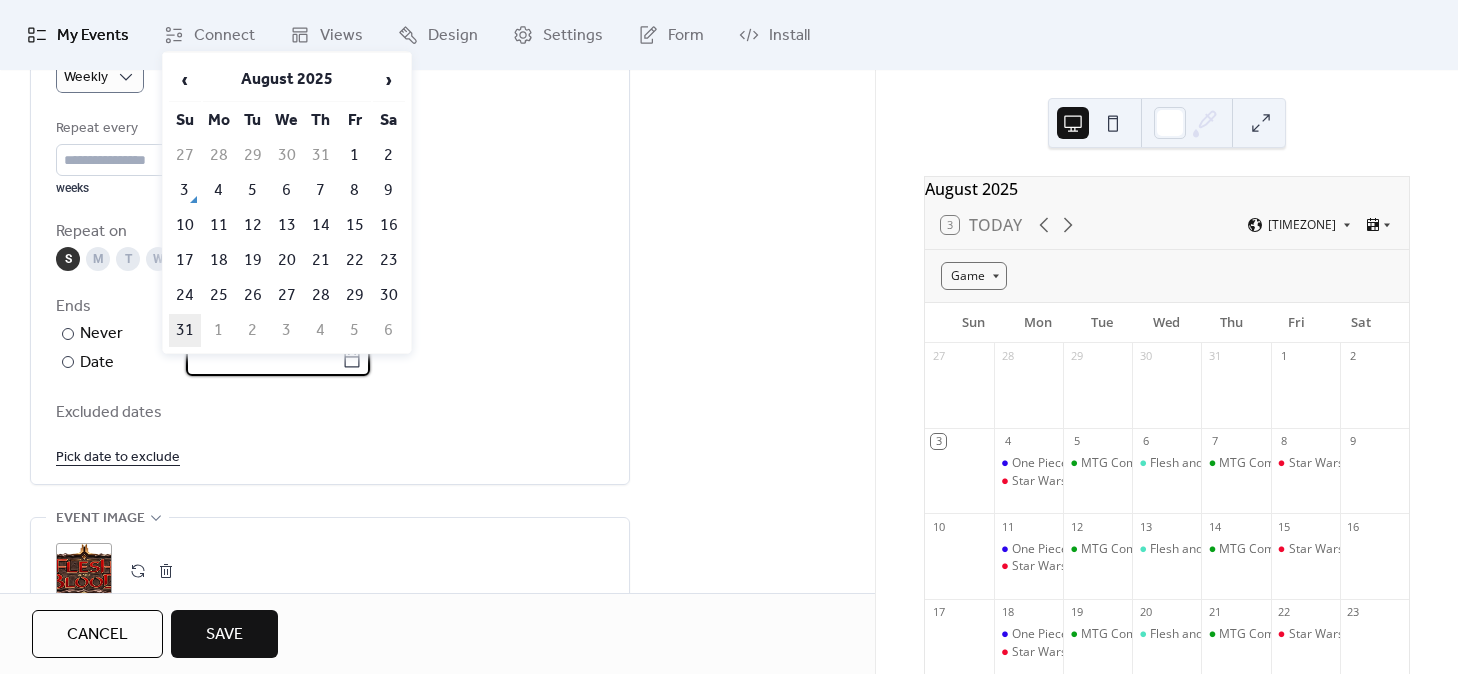 click on "31" at bounding box center (185, 330) 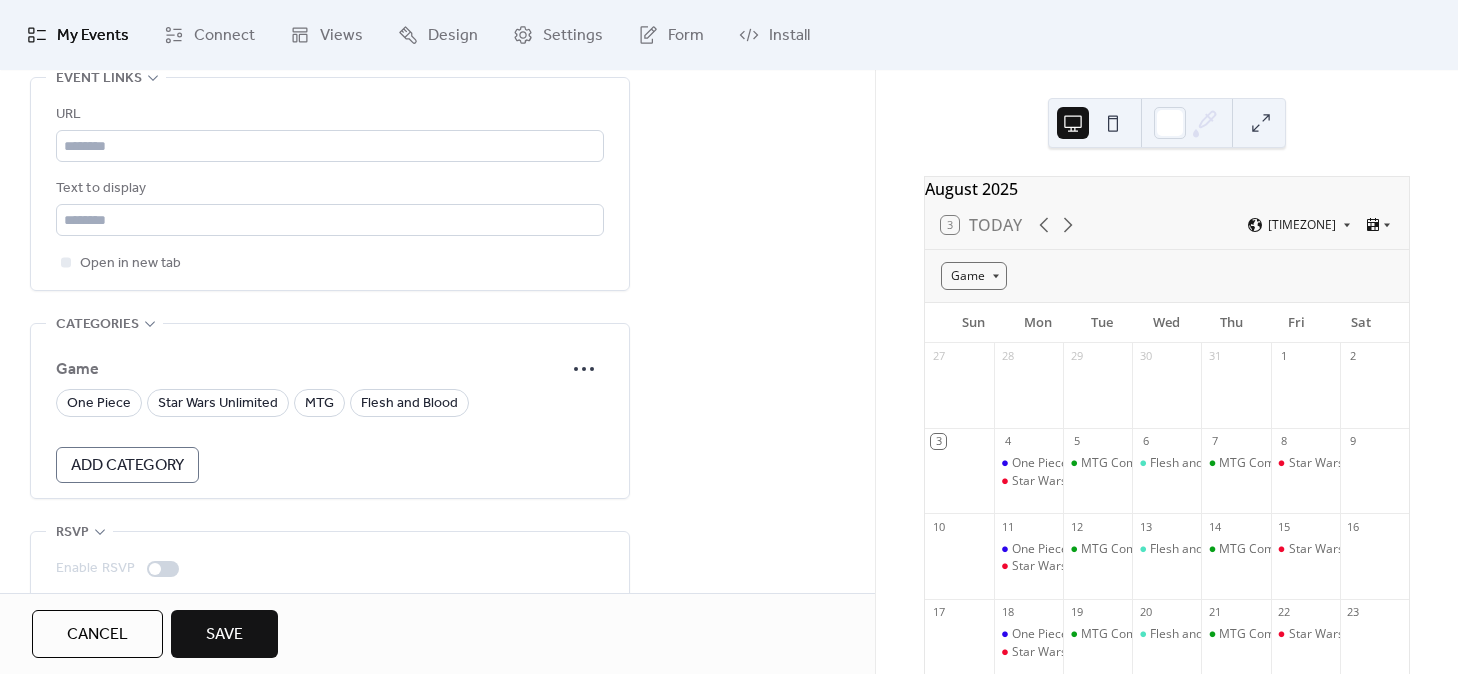 scroll, scrollTop: 1550, scrollLeft: 0, axis: vertical 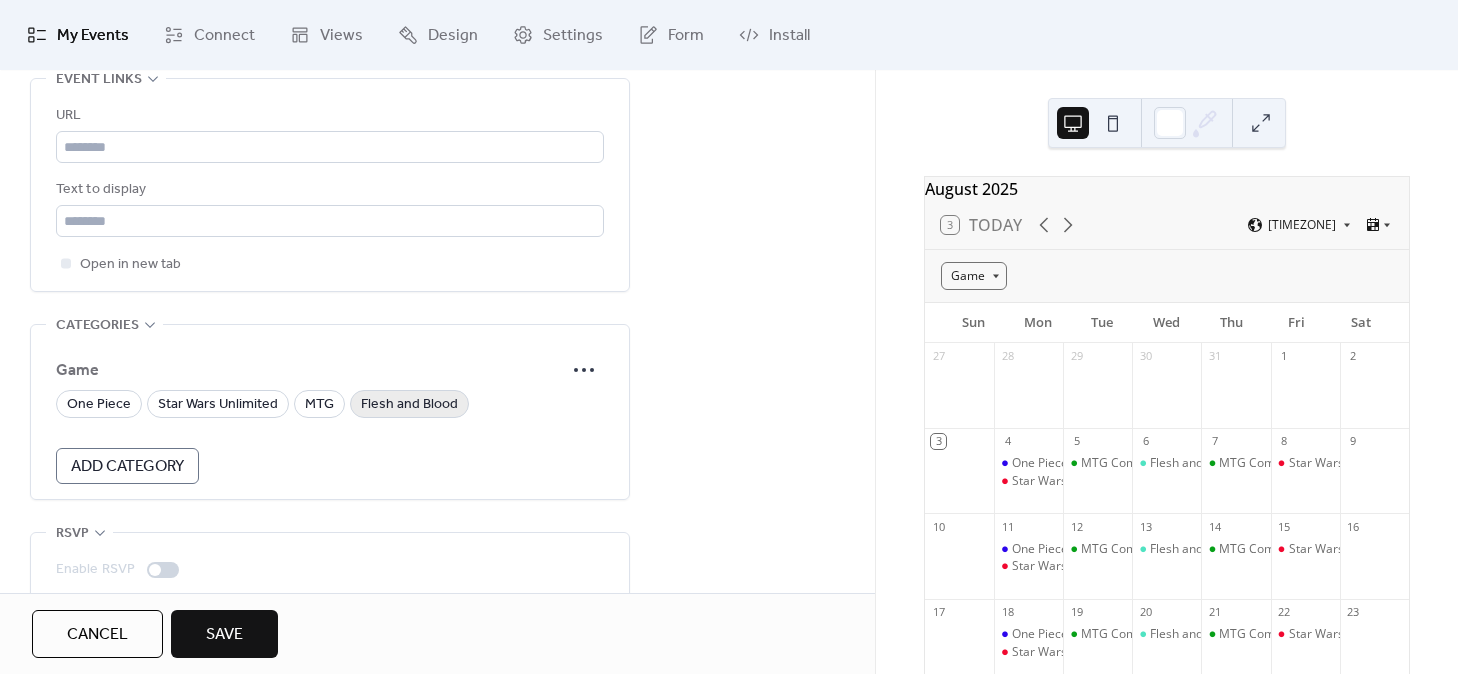 click on "Flesh and Blood" at bounding box center (409, 405) 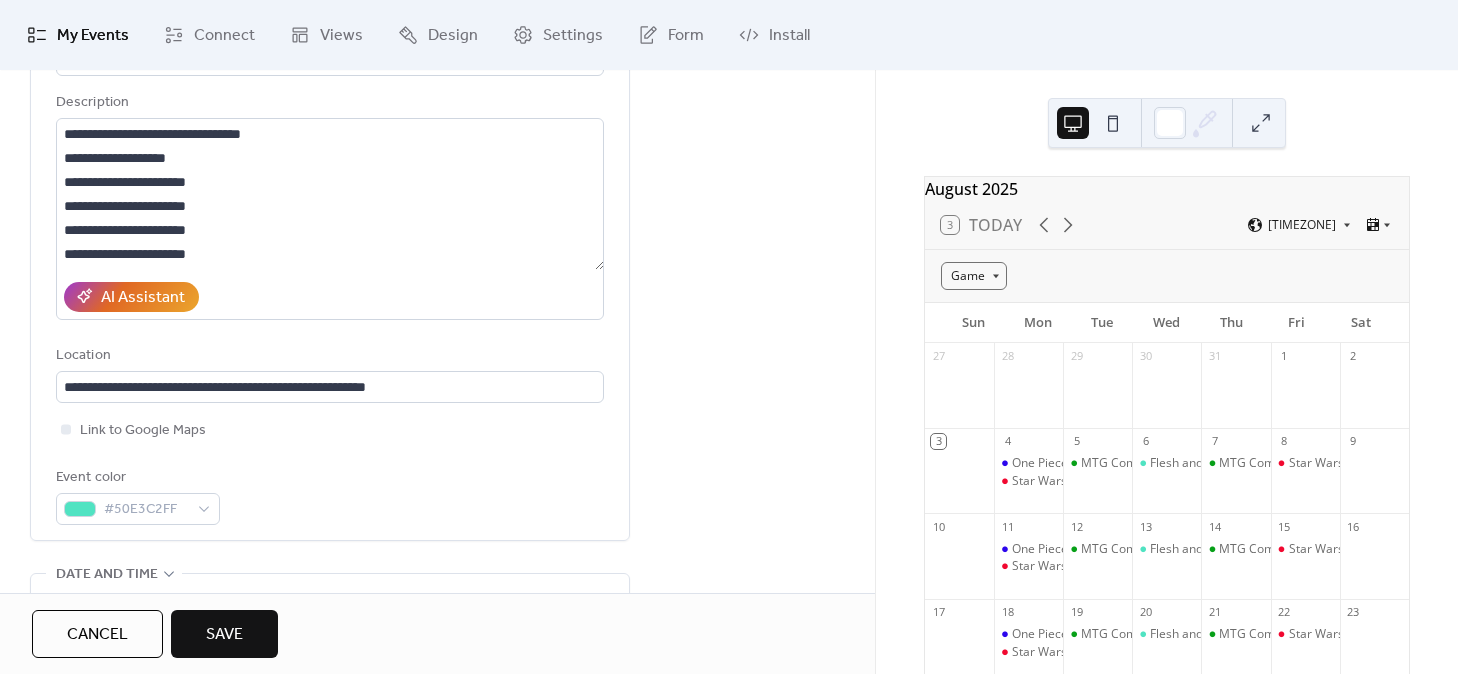 scroll, scrollTop: 0, scrollLeft: 0, axis: both 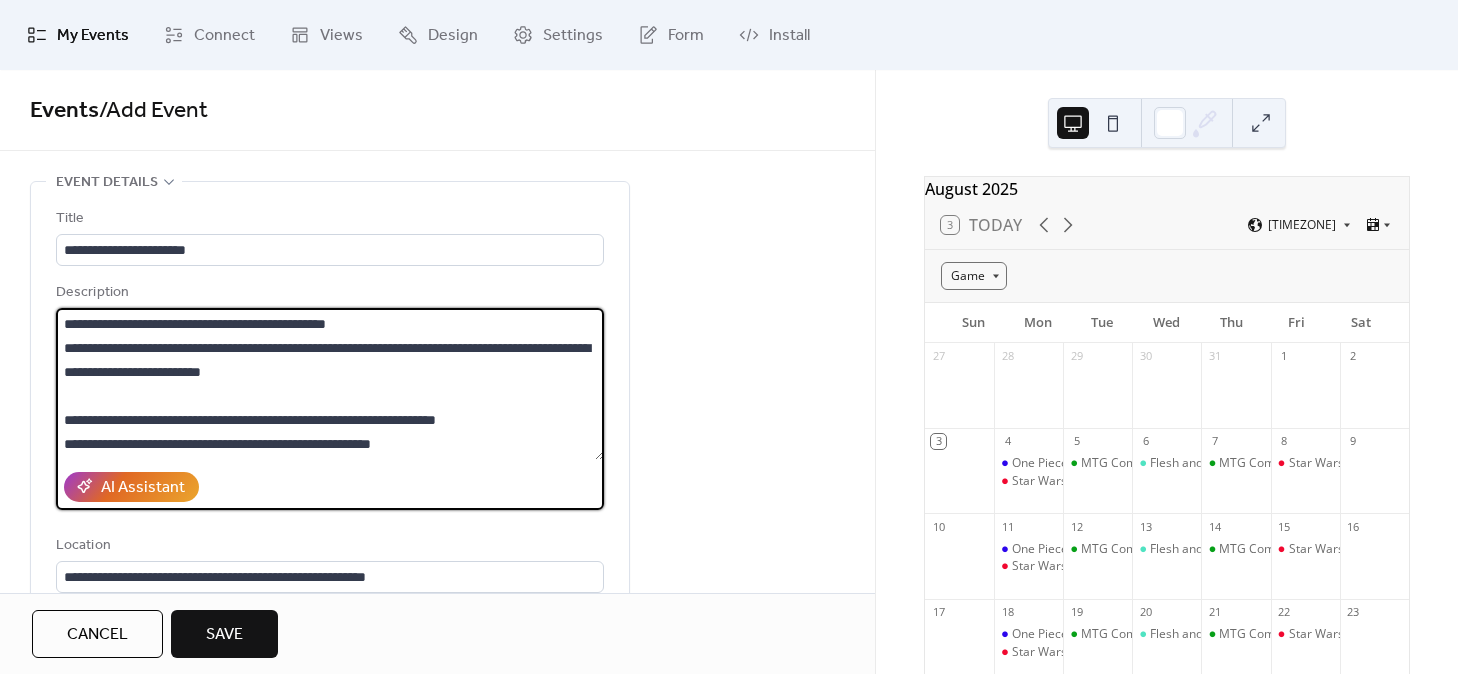 drag, startPoint x: 288, startPoint y: 439, endPoint x: -3, endPoint y: 169, distance: 396.96472 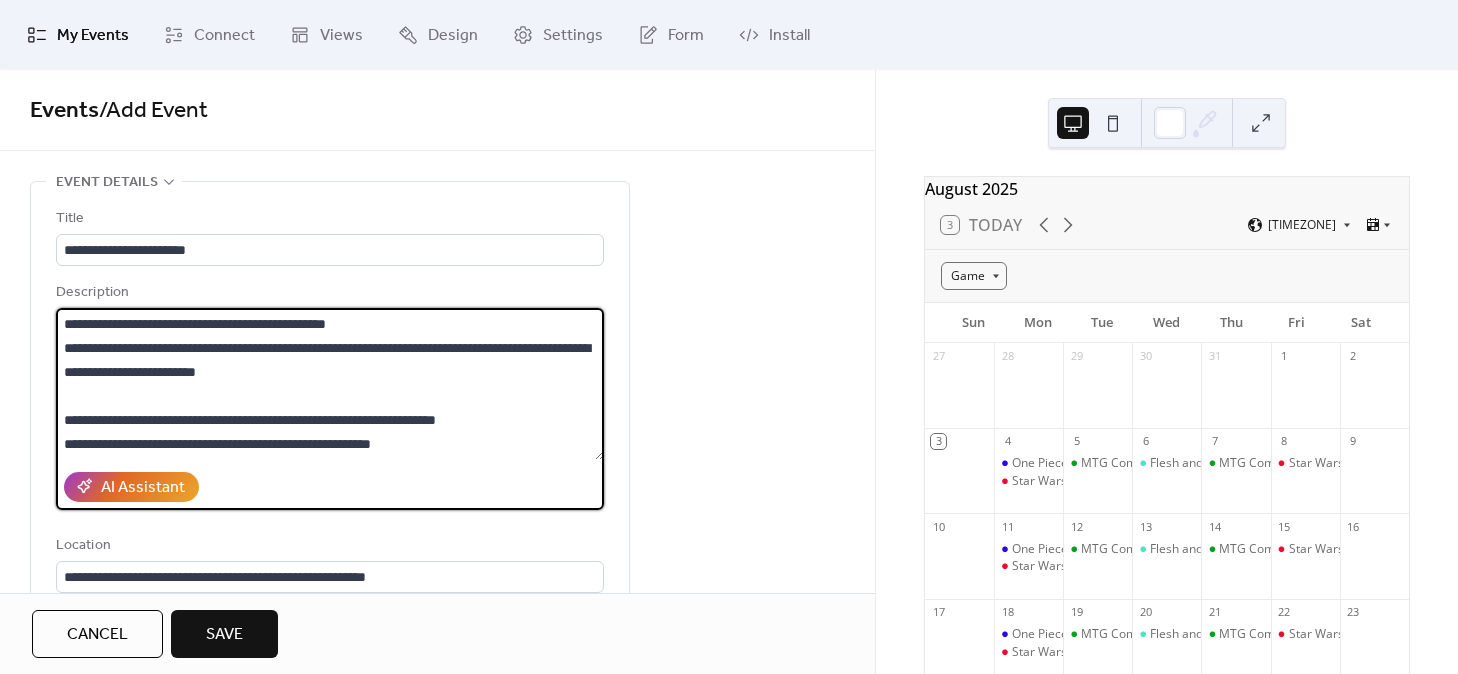 click on "**********" at bounding box center (330, 384) 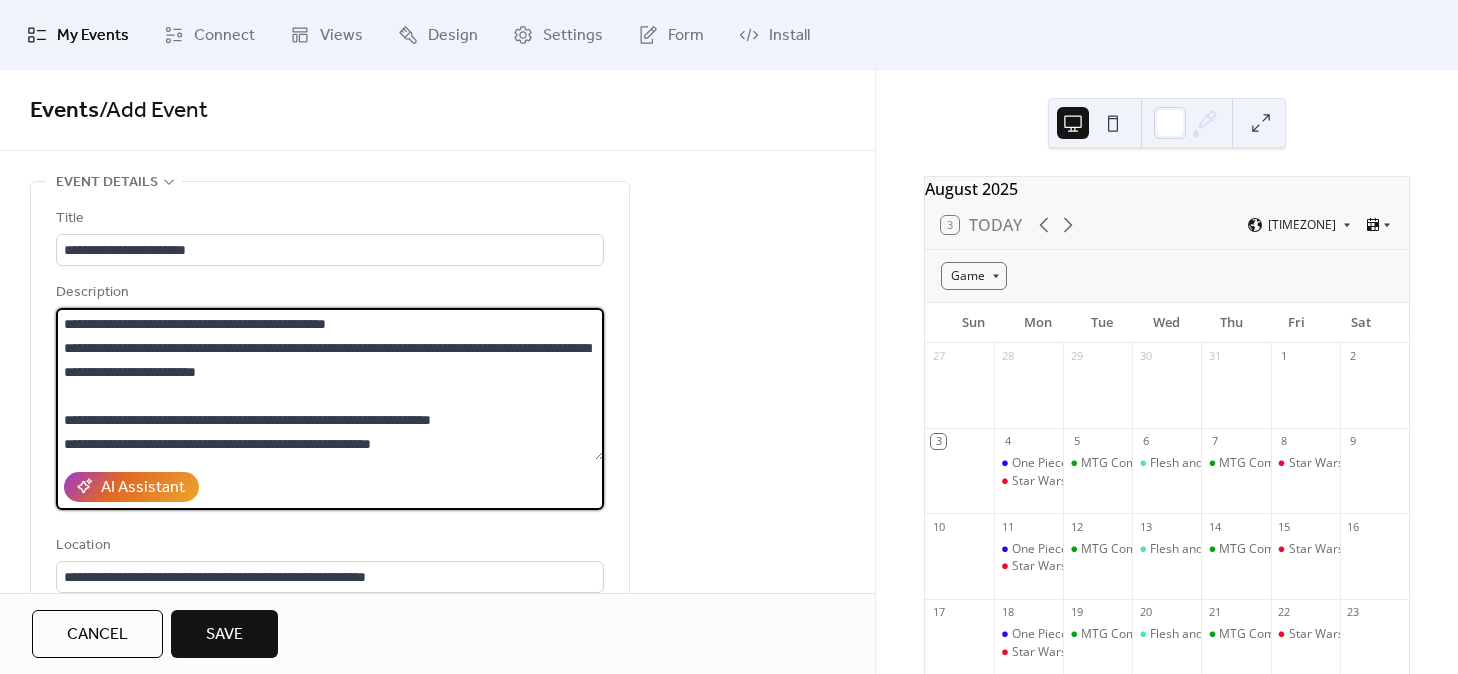 type on "**********" 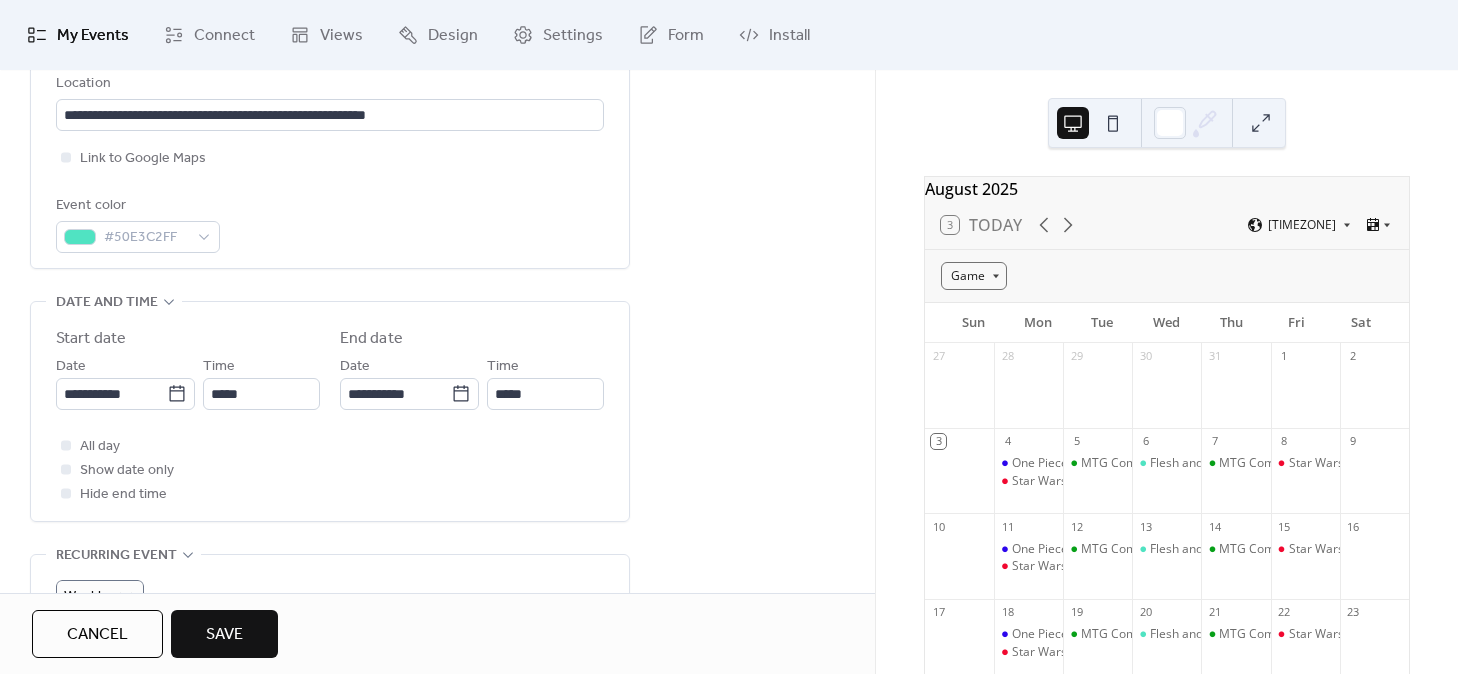 scroll, scrollTop: 463, scrollLeft: 0, axis: vertical 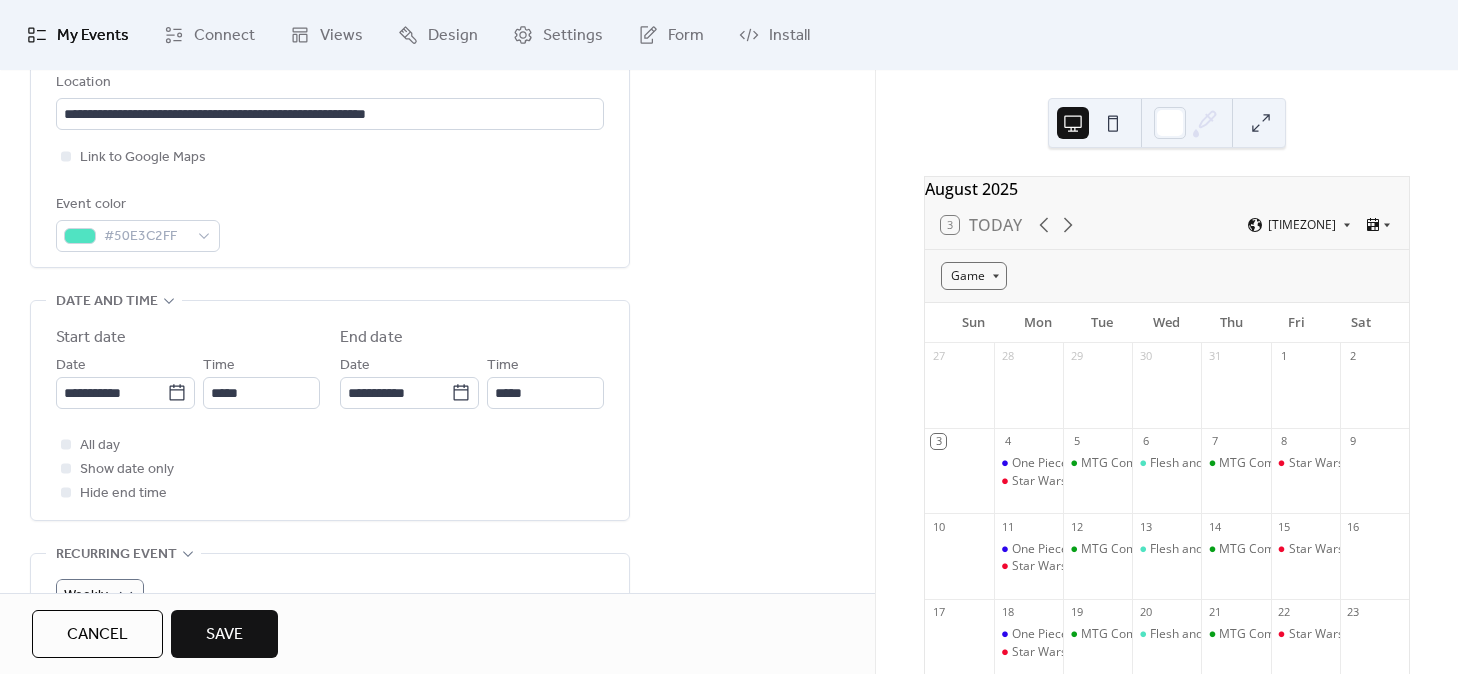 click on "Save" at bounding box center [224, 634] 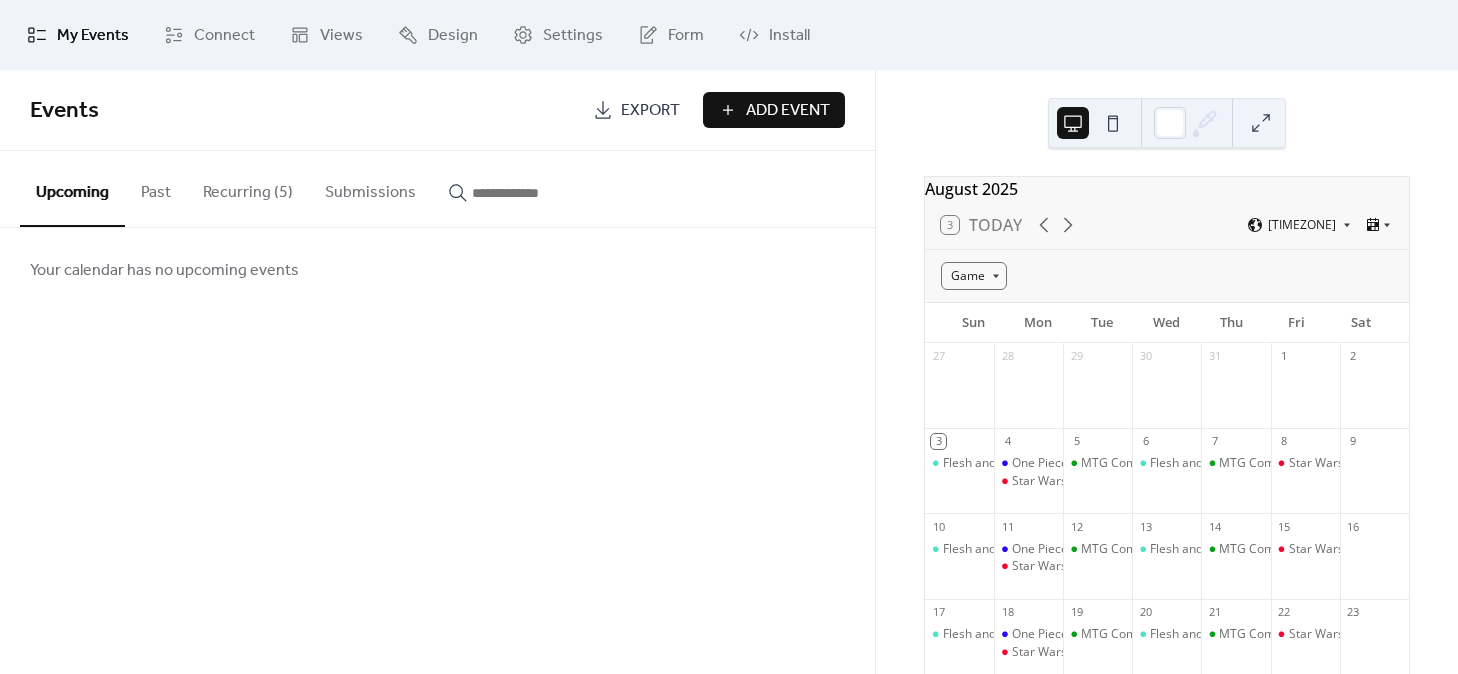 click on "Recurring (5)" at bounding box center [248, 188] 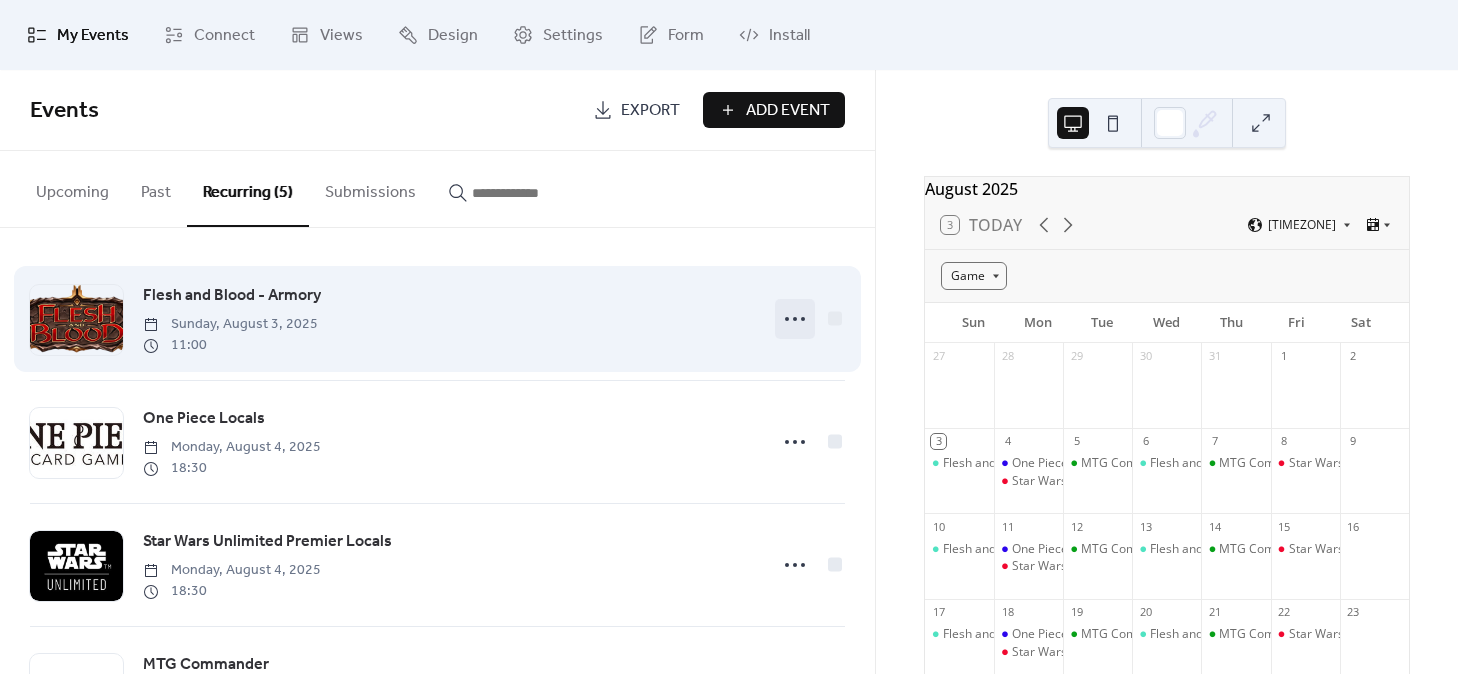 click 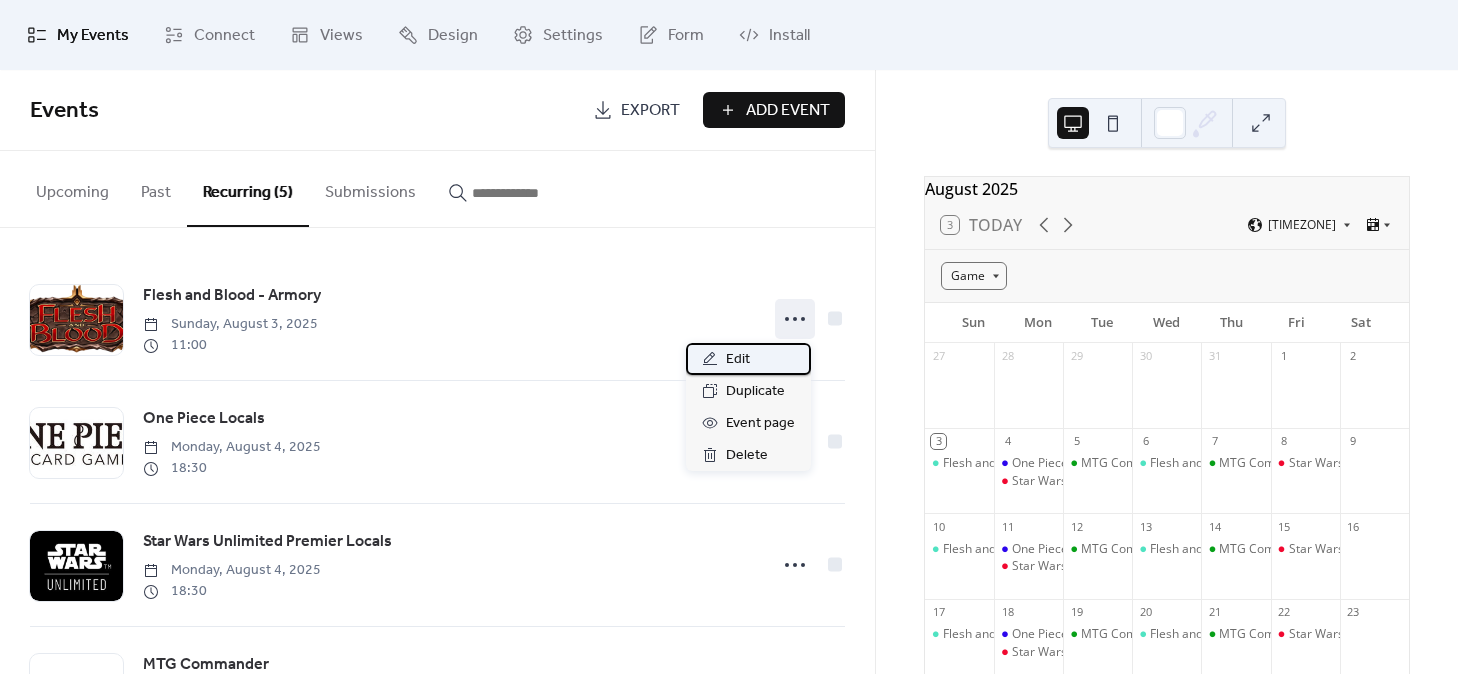 click on "Edit" at bounding box center [748, 359] 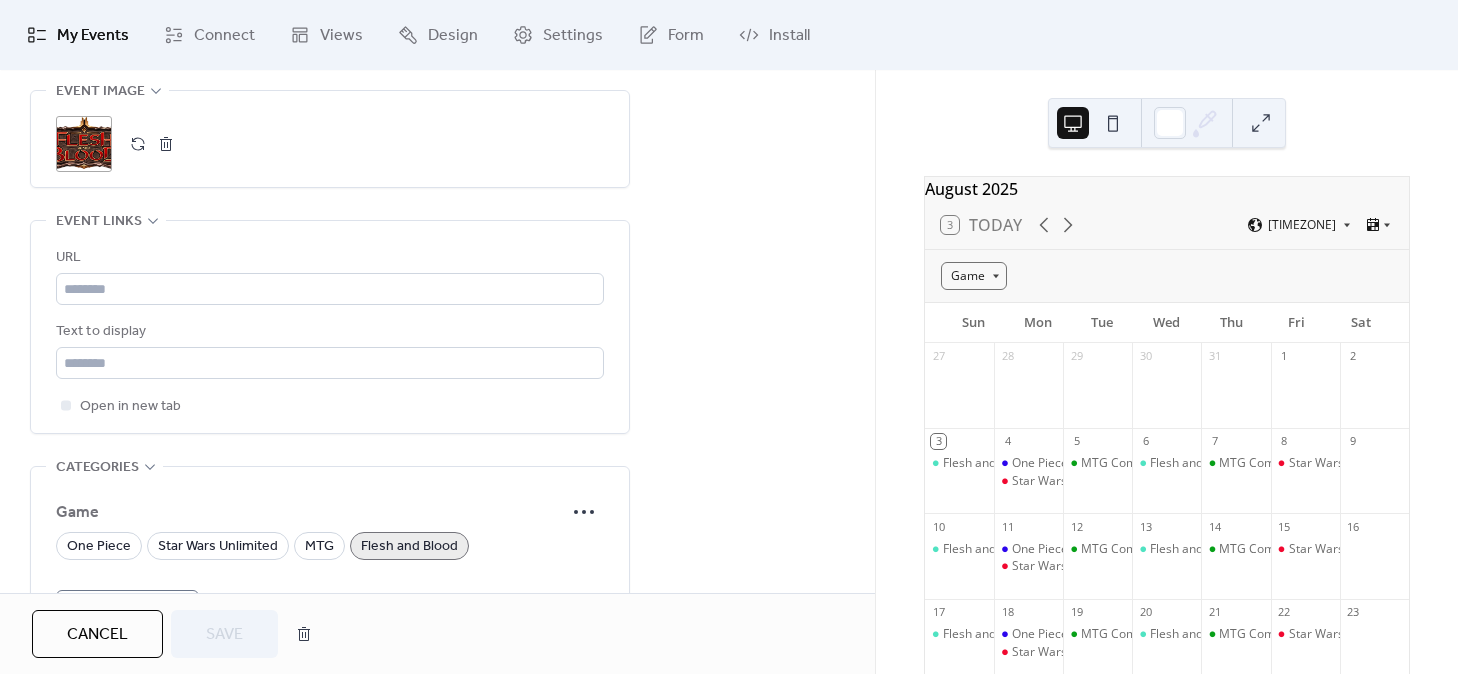 scroll, scrollTop: 1412, scrollLeft: 0, axis: vertical 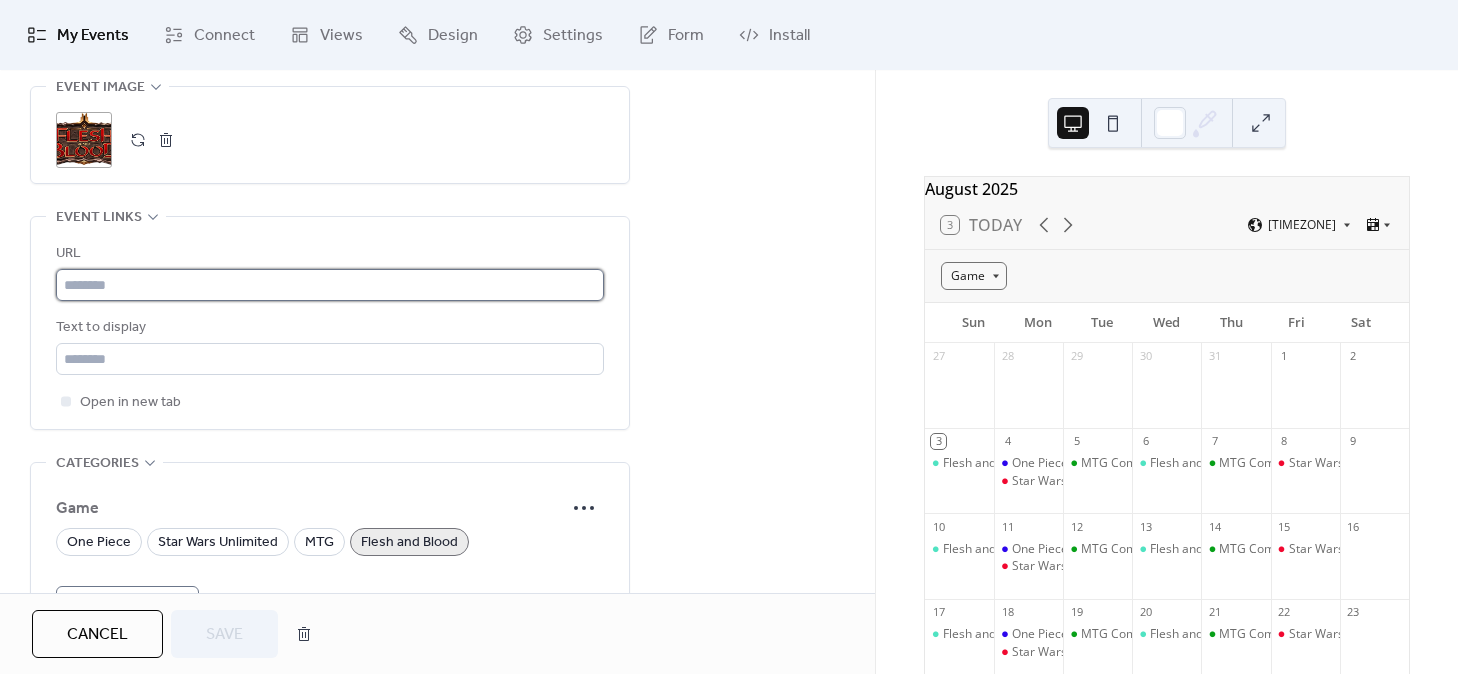 click at bounding box center (330, 285) 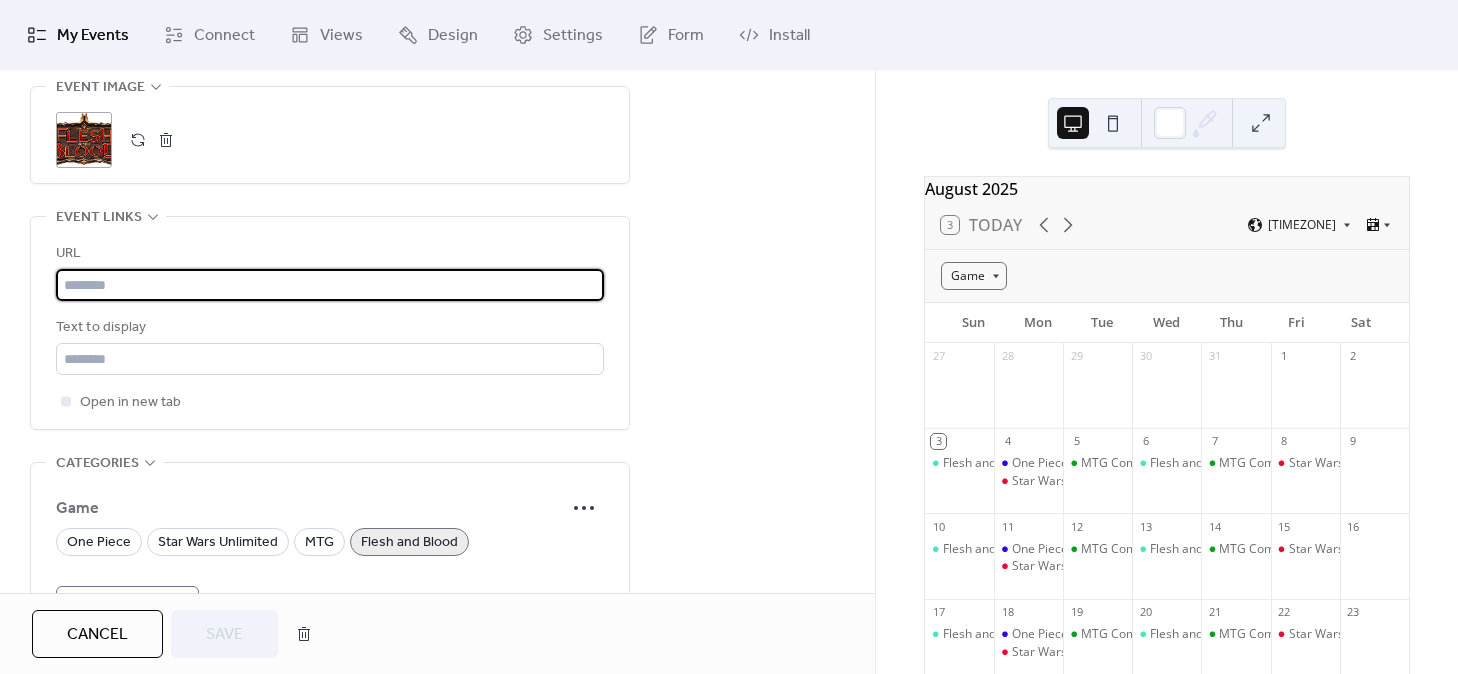 paste on "**********" 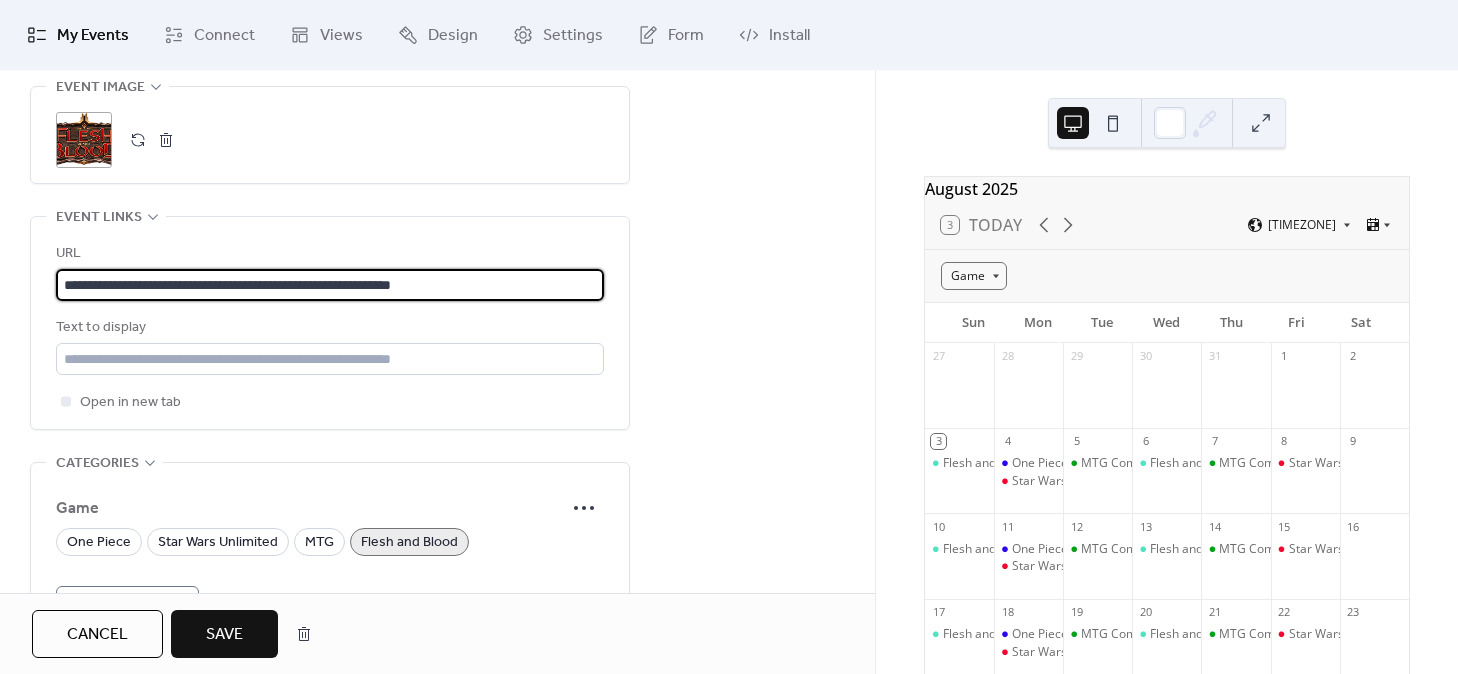 type on "**********" 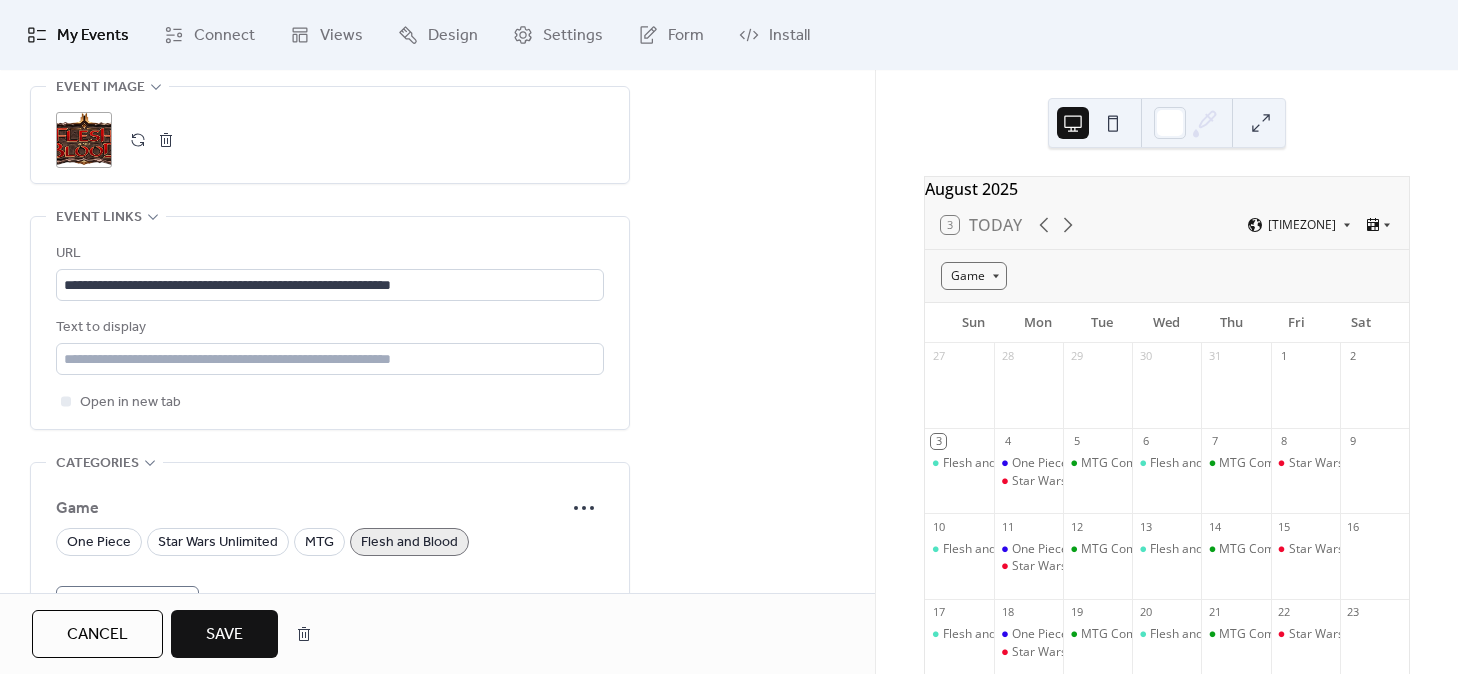 click on "Save" at bounding box center [224, 635] 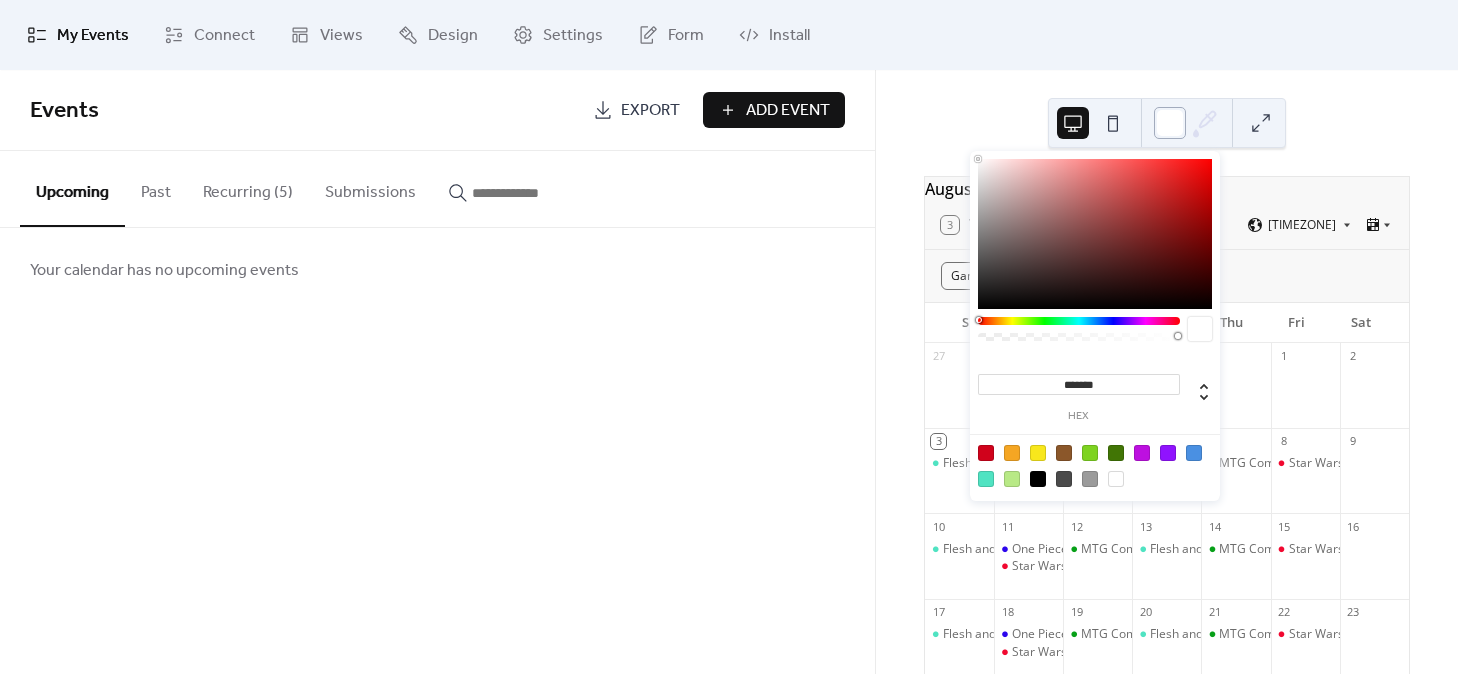 click at bounding box center [1170, 123] 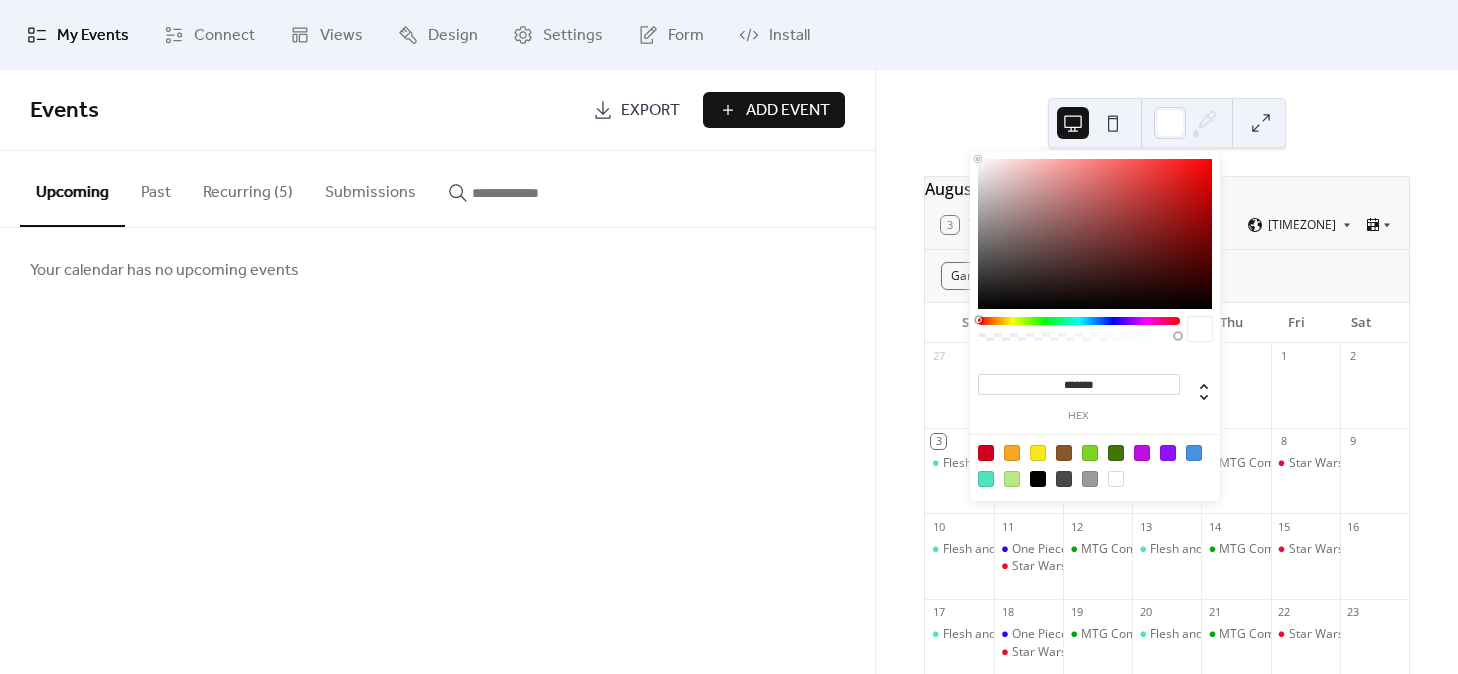 type on "*******" 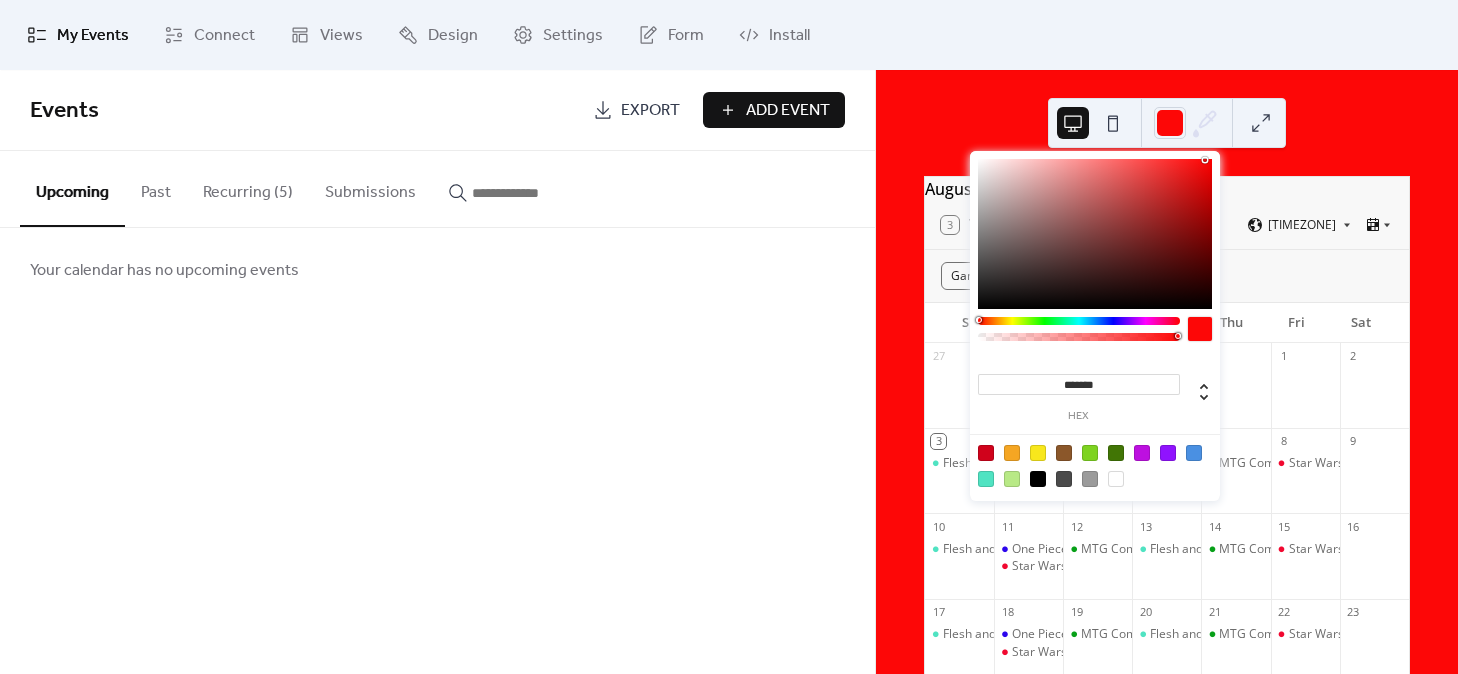 click at bounding box center (1095, 234) 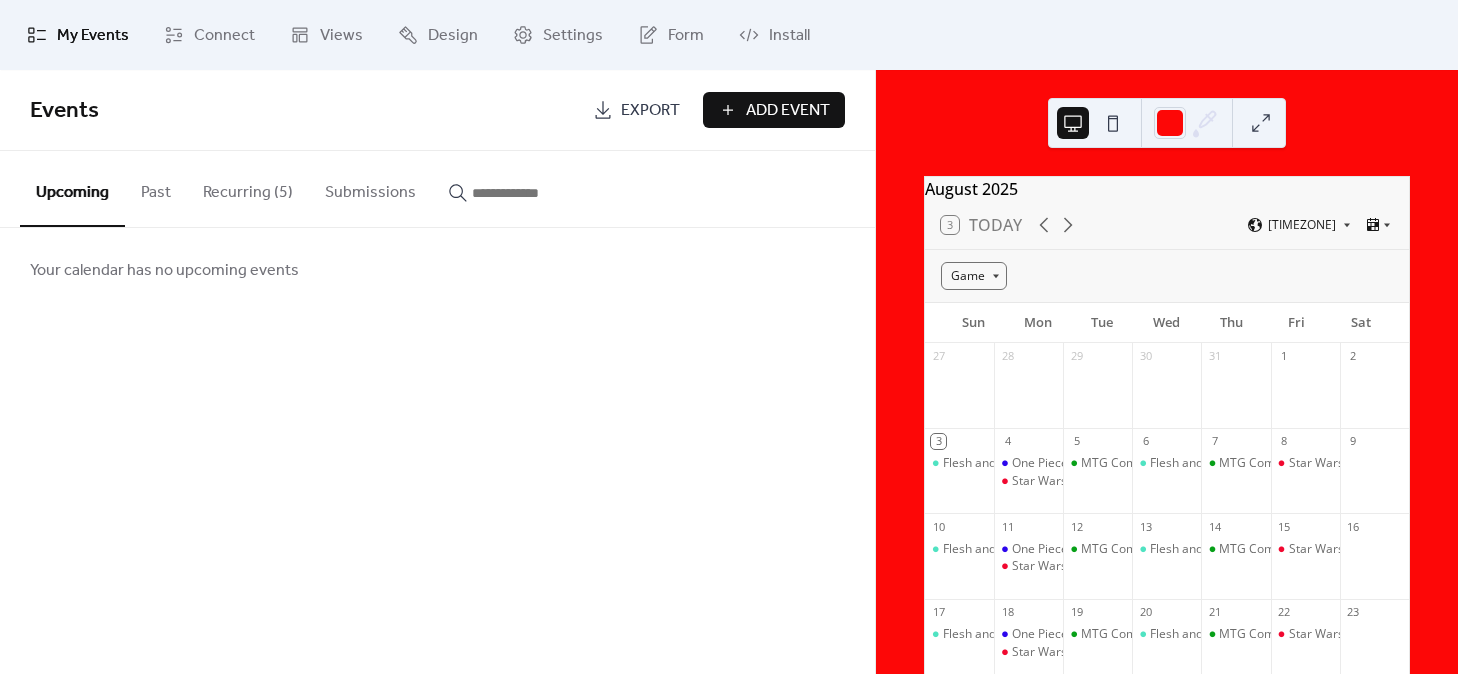 click at bounding box center (1113, 123) 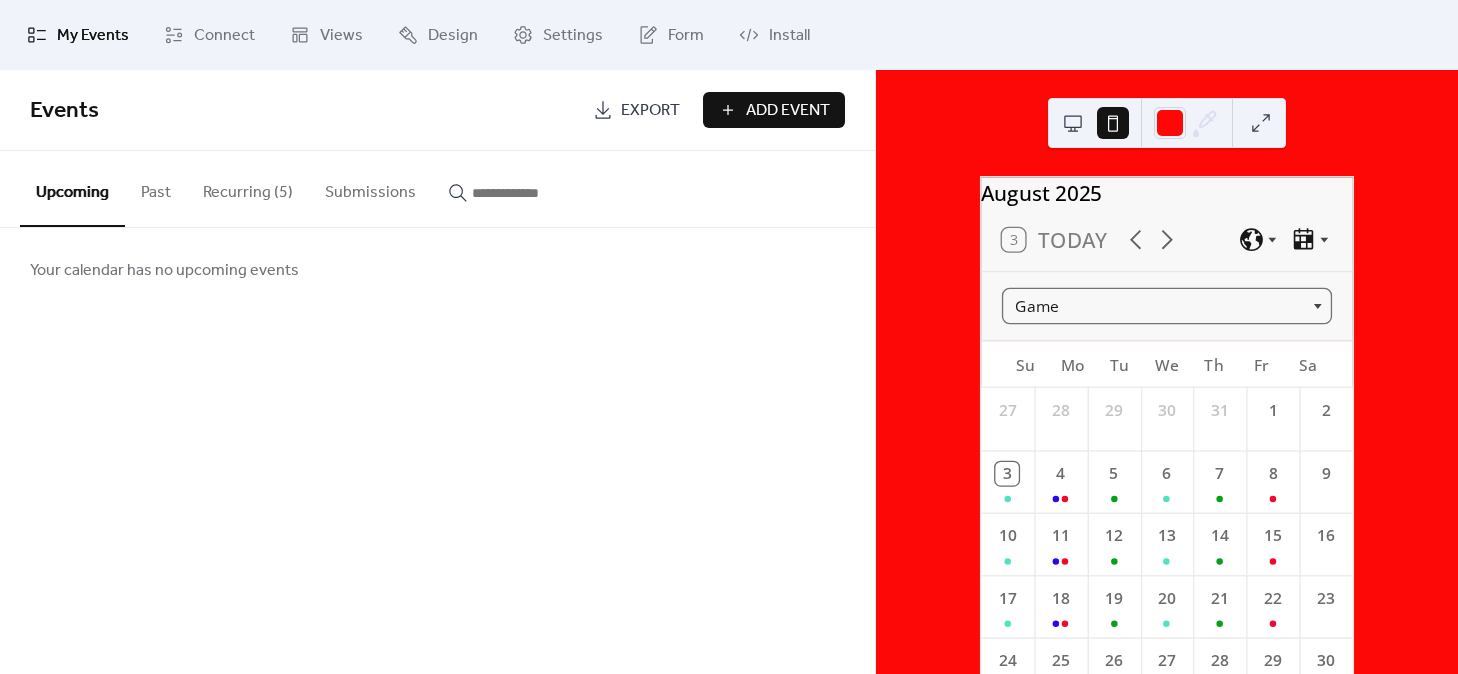 click at bounding box center [1113, 123] 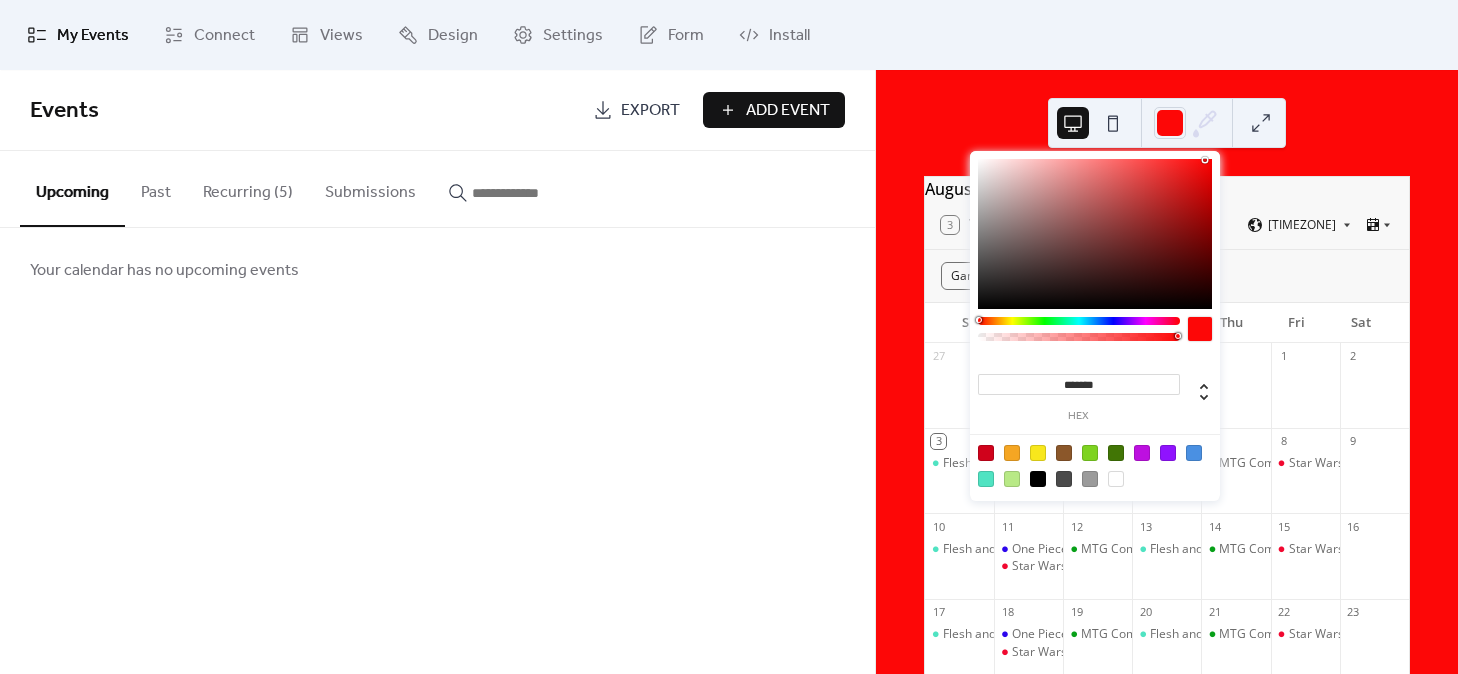 click 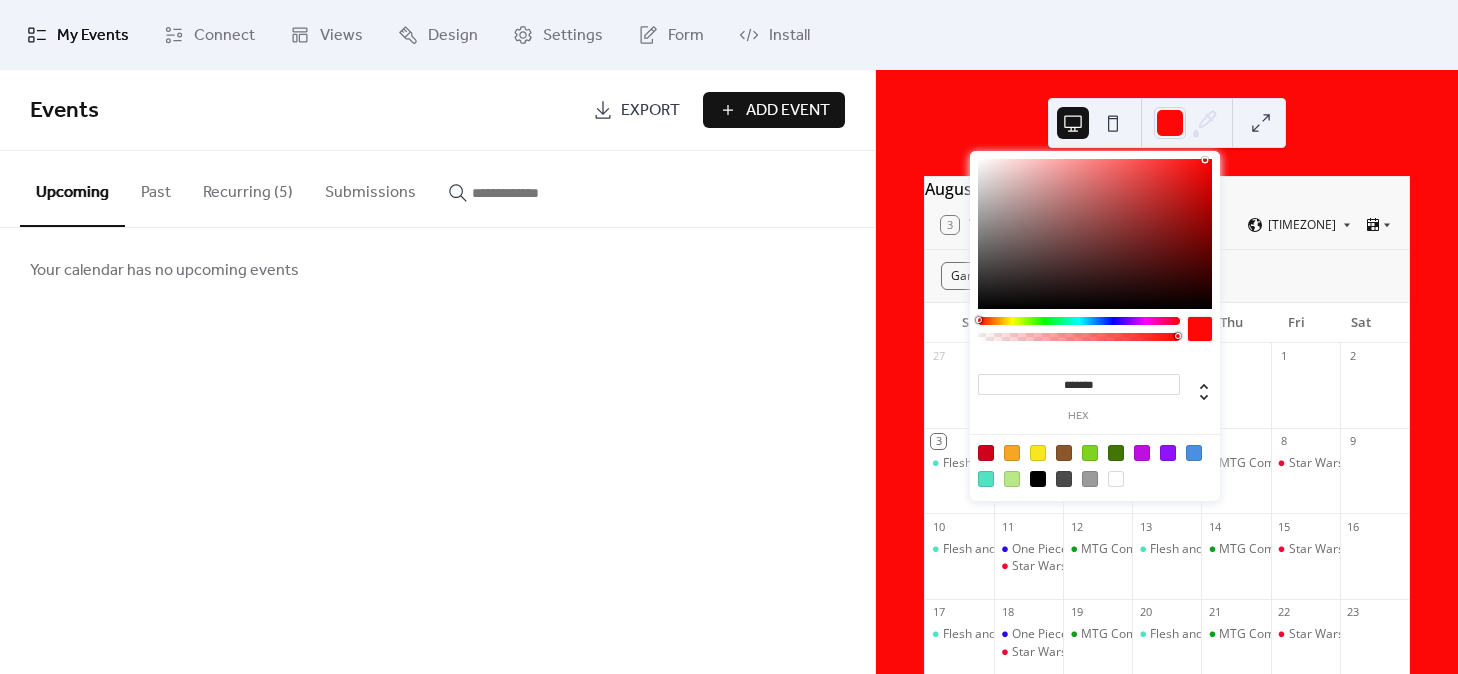 type on "*******" 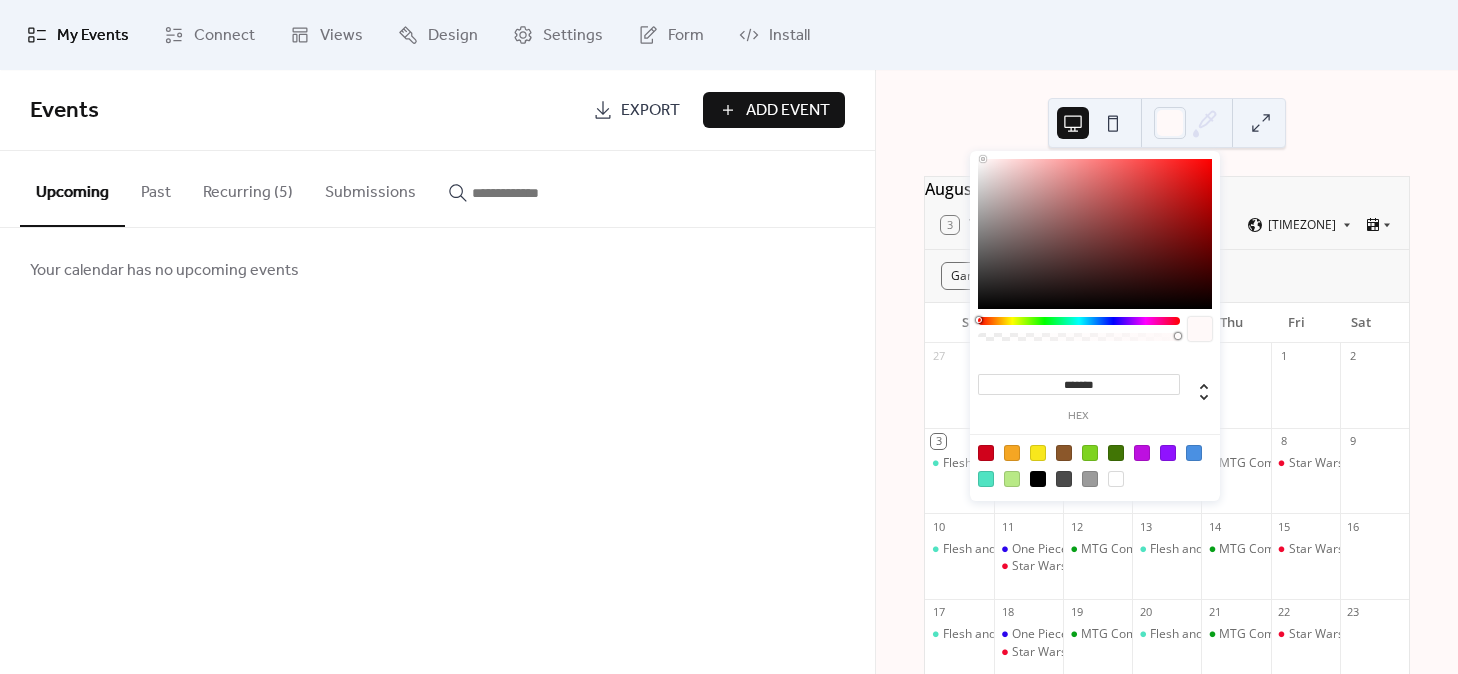 click at bounding box center (1095, 234) 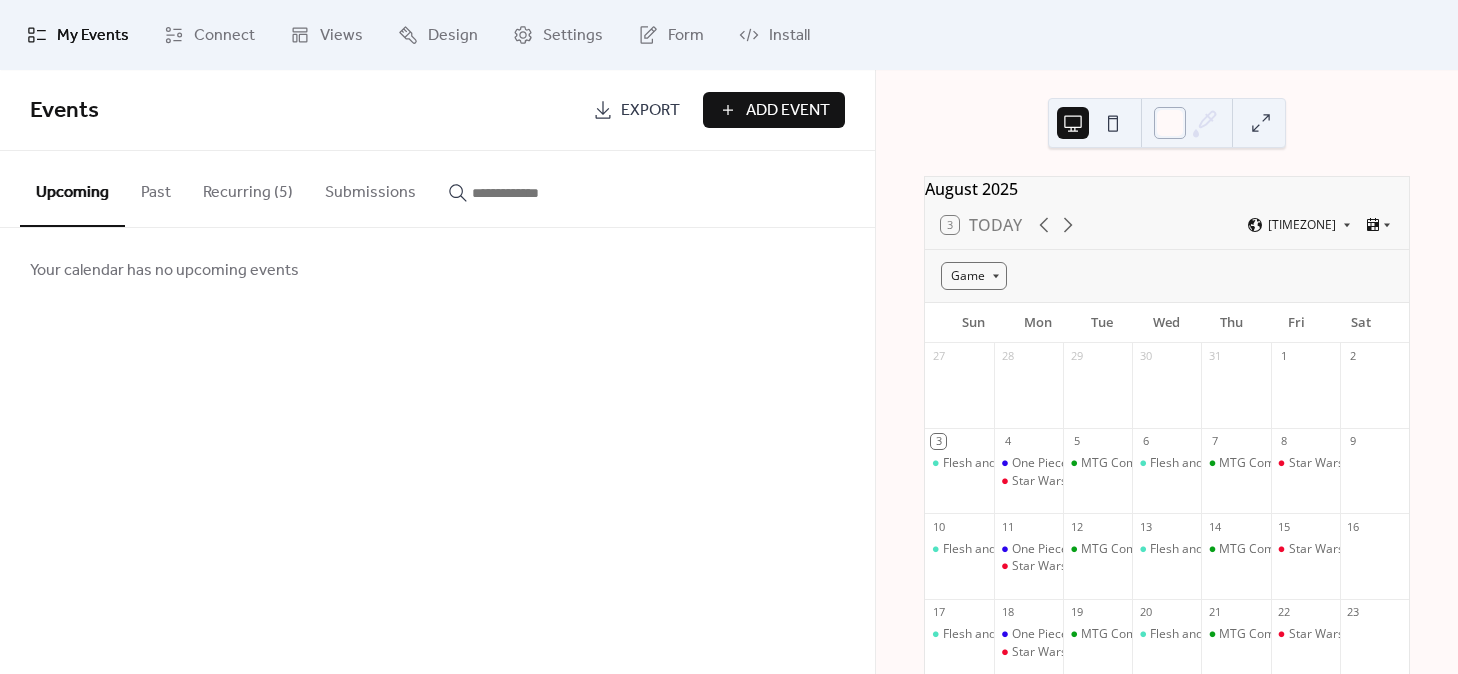 click at bounding box center (1170, 123) 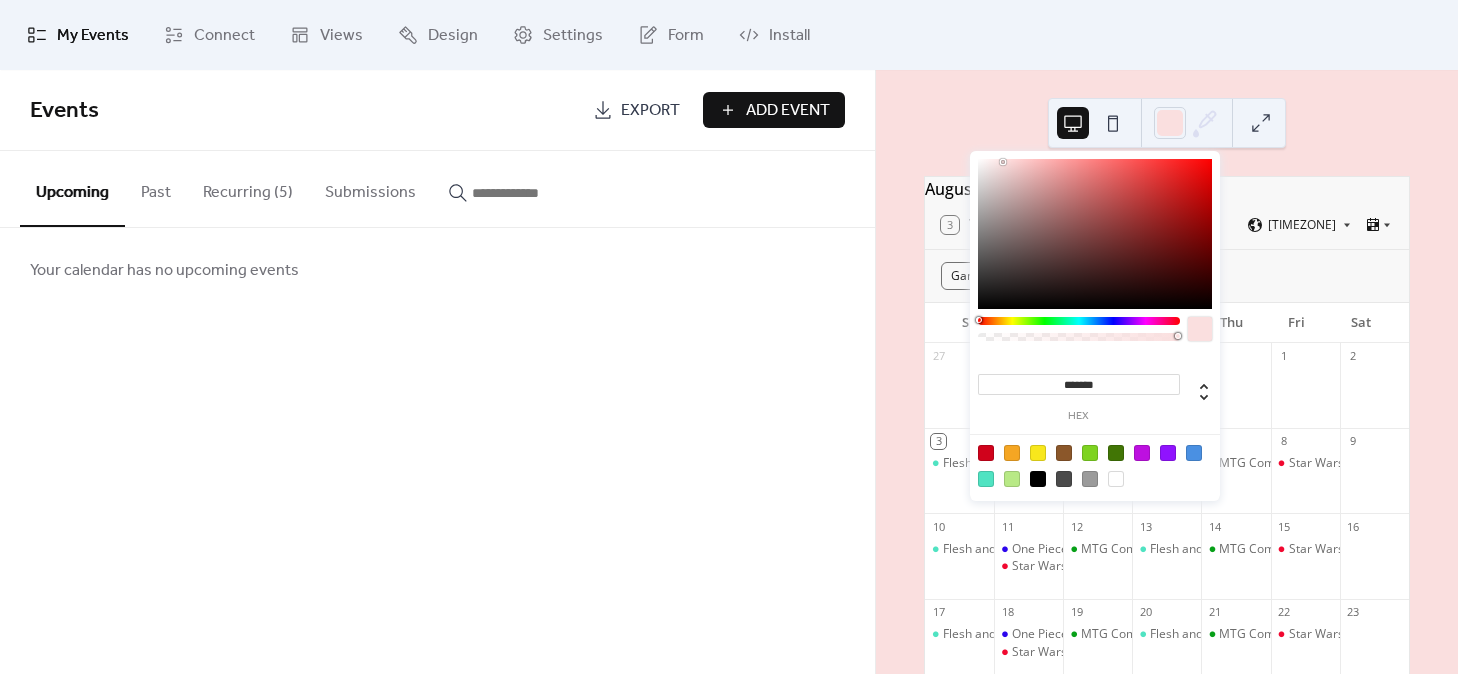 click at bounding box center (1095, 234) 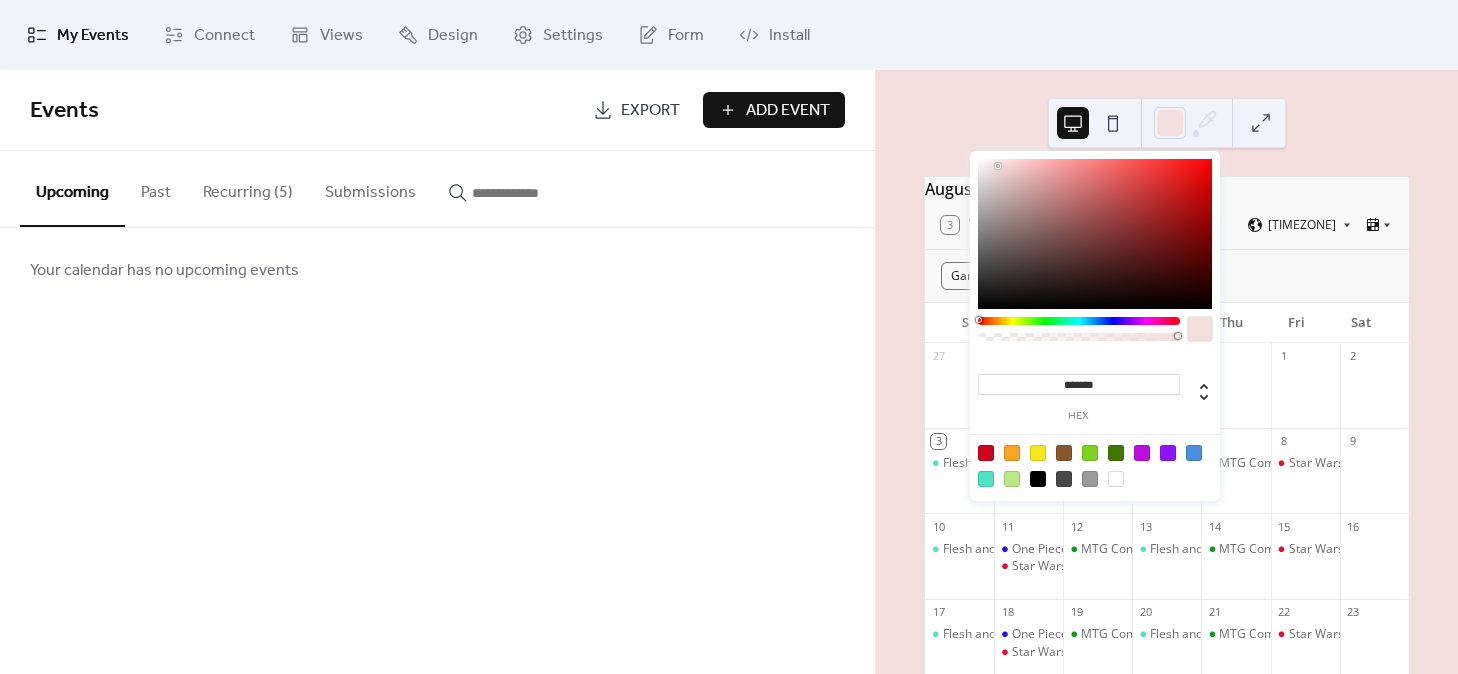 drag, startPoint x: 1003, startPoint y: 163, endPoint x: 997, endPoint y: 193, distance: 30.594116 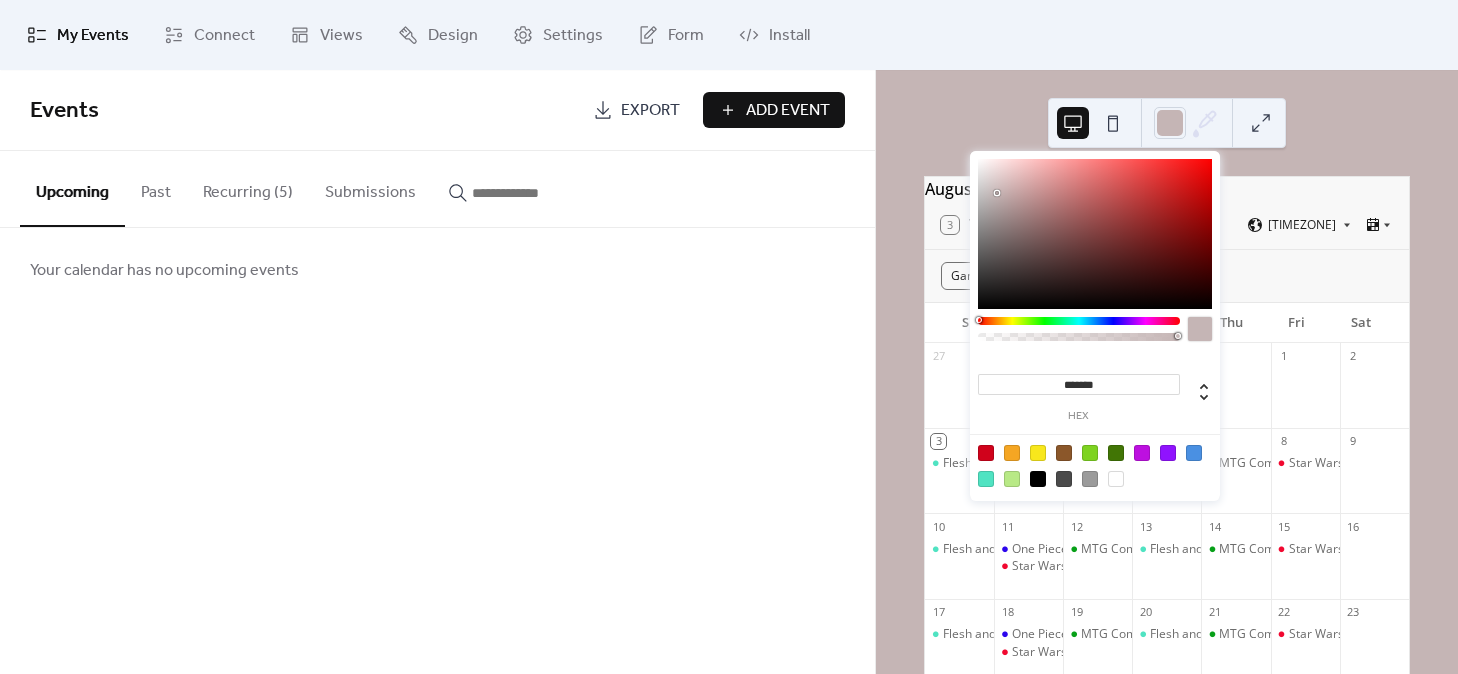 click at bounding box center (1079, 334) 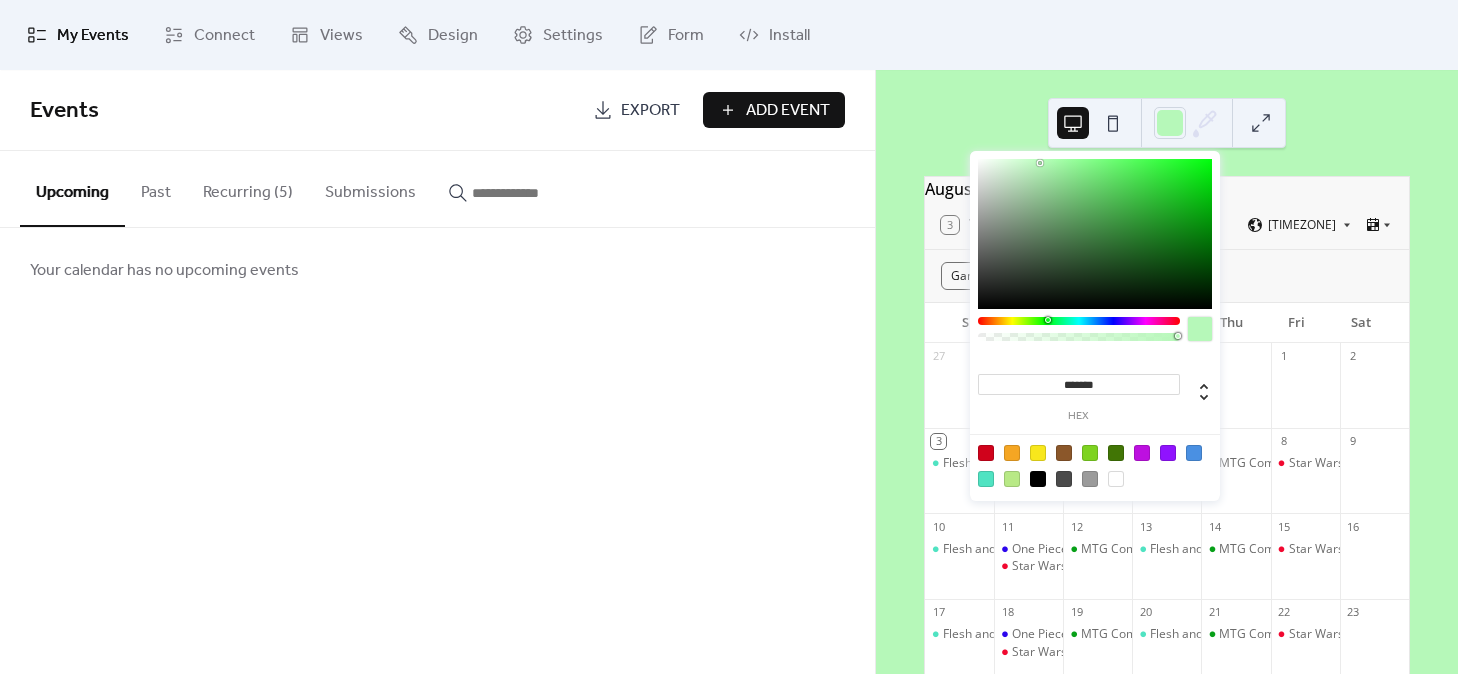 drag, startPoint x: 1009, startPoint y: 173, endPoint x: 1040, endPoint y: 163, distance: 32.572994 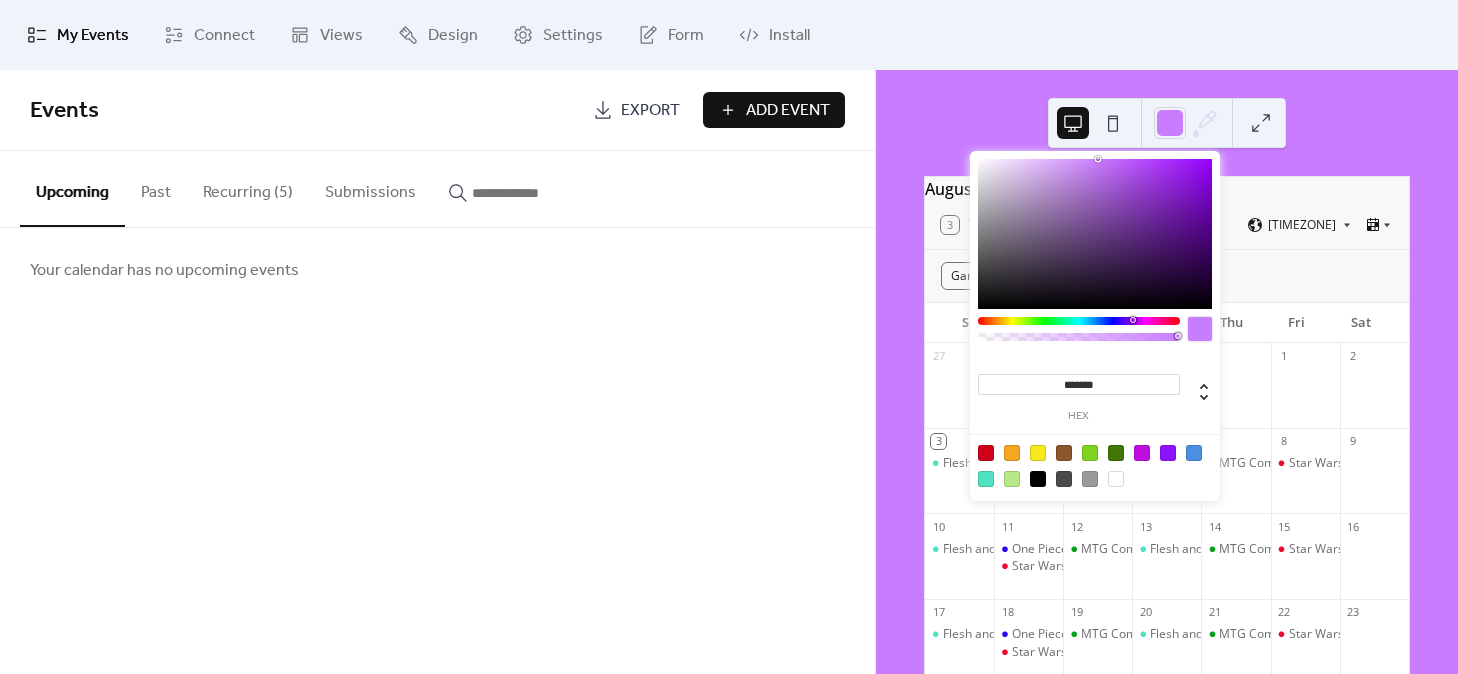 drag, startPoint x: 1036, startPoint y: 163, endPoint x: 1096, endPoint y: 156, distance: 60.40695 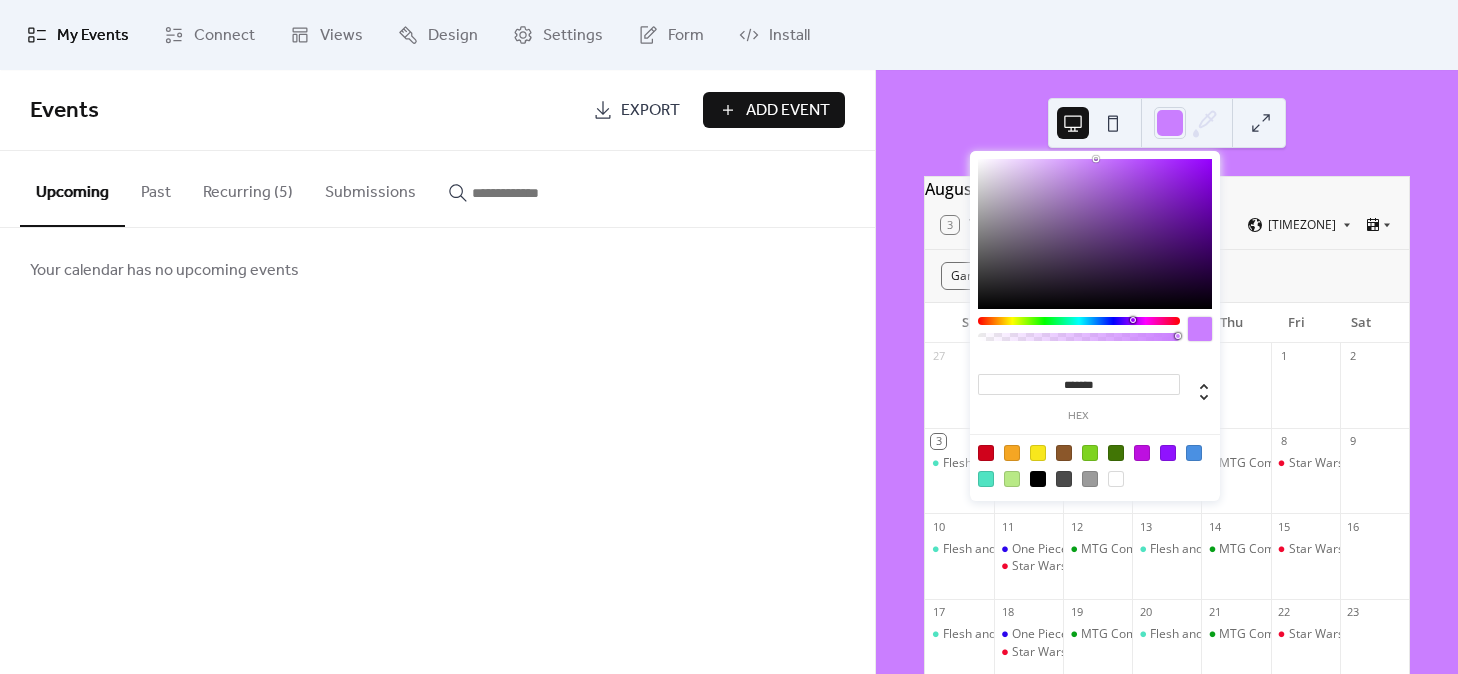 click at bounding box center [1113, 123] 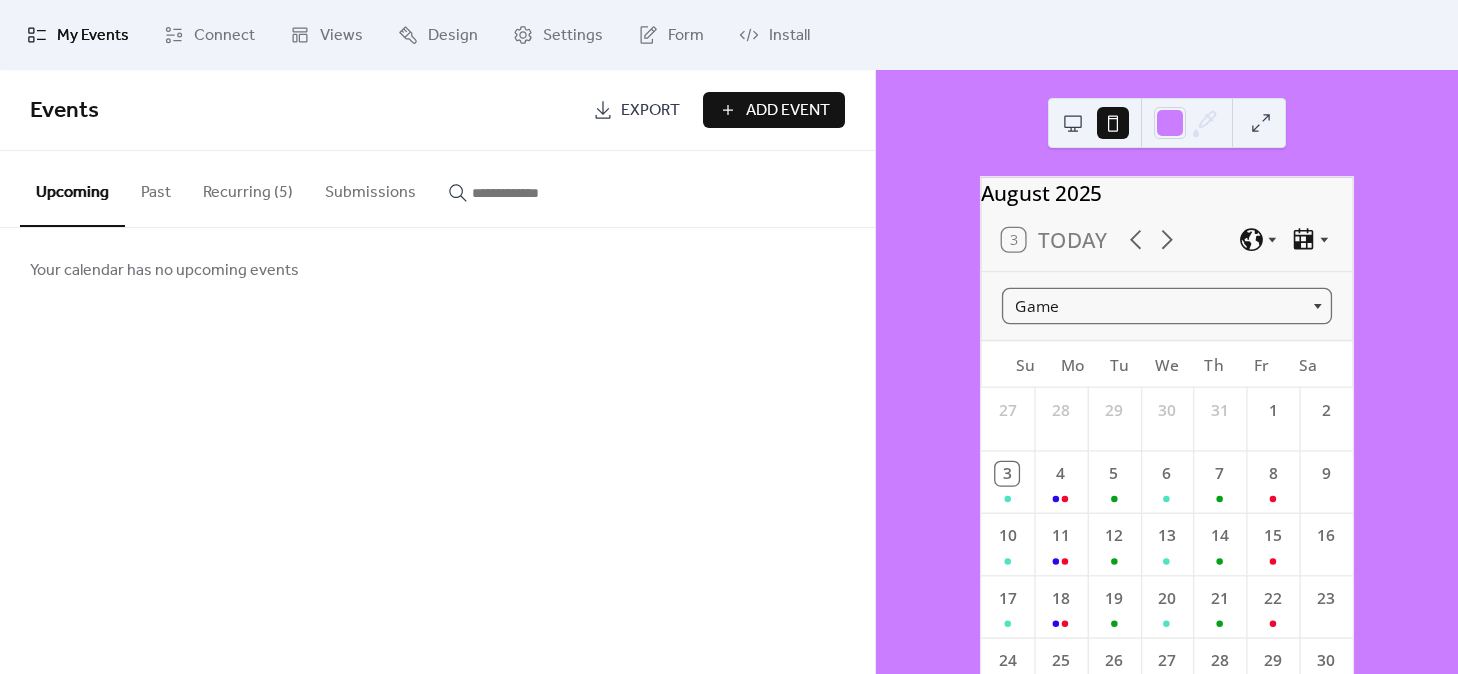 click at bounding box center (1073, 123) 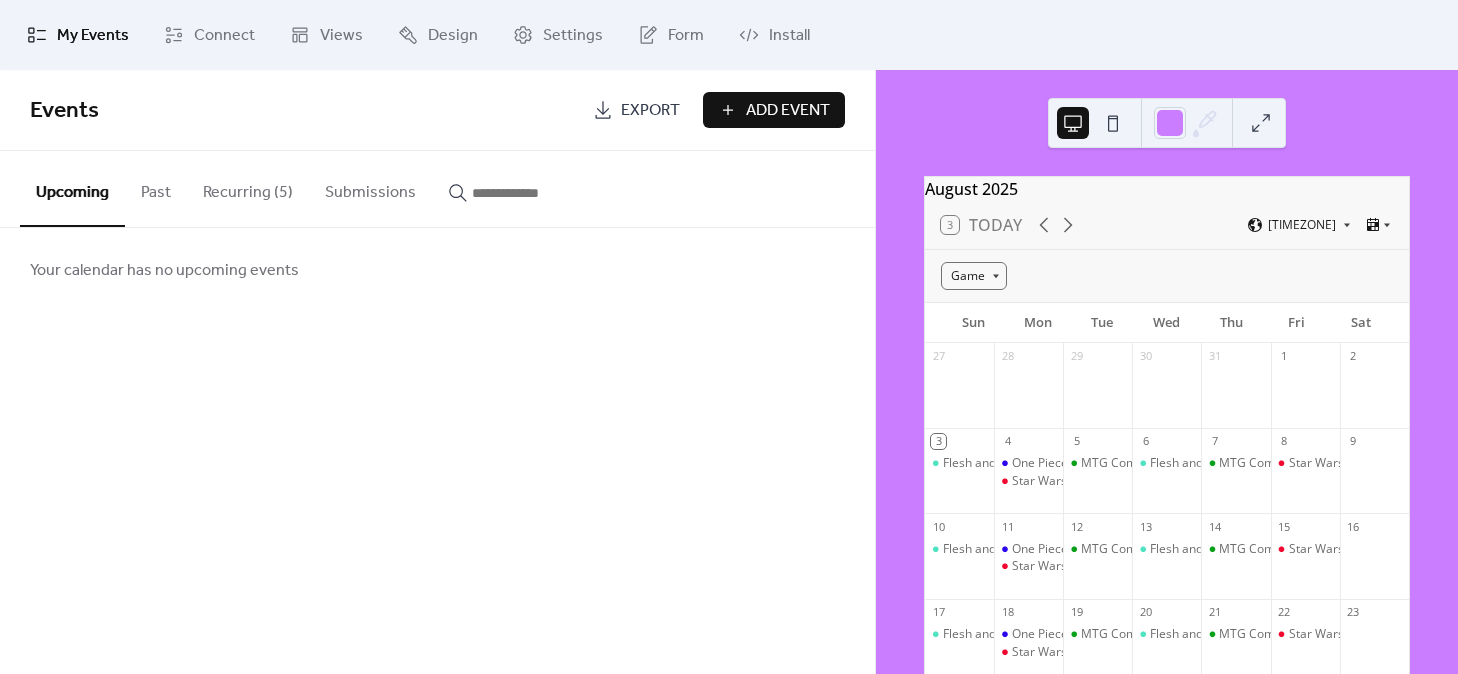 click on "My Events Connect Views Design Settings Form Install" at bounding box center (729, 35) 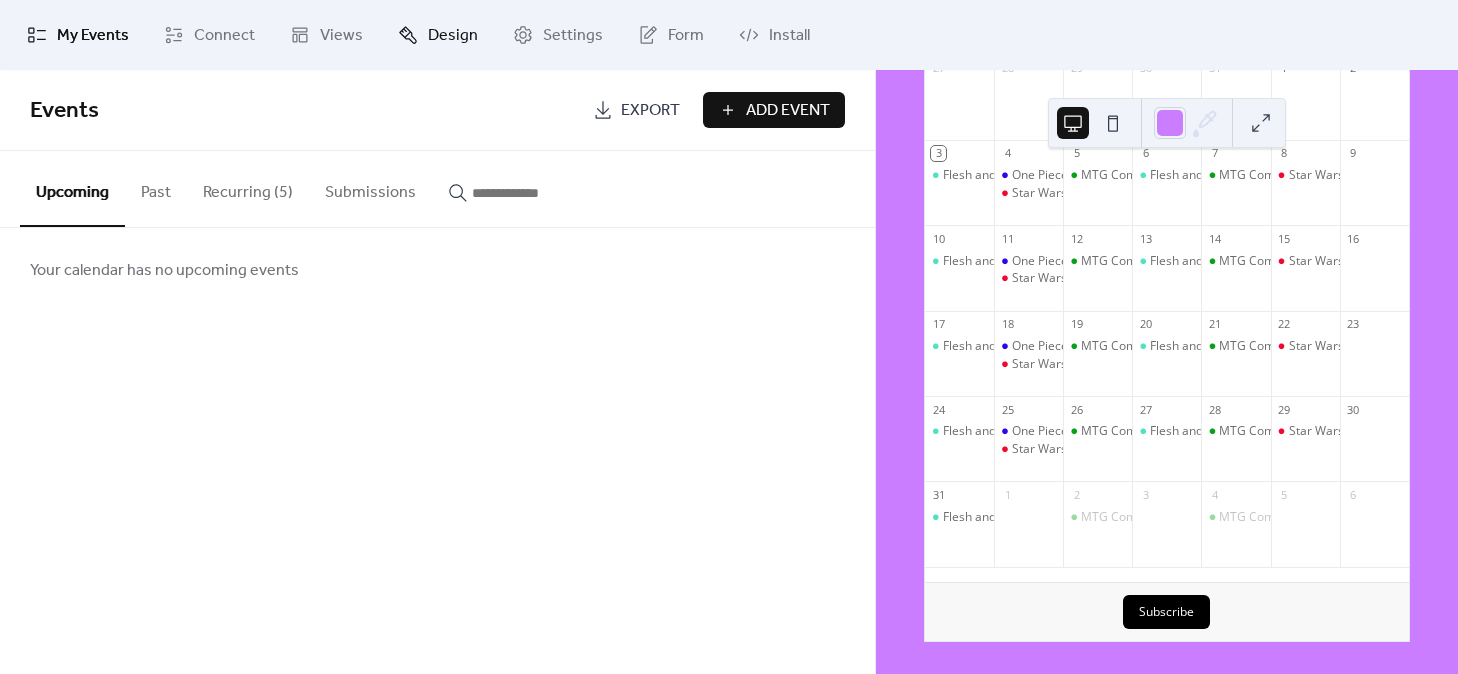 click on "Design" at bounding box center (453, 36) 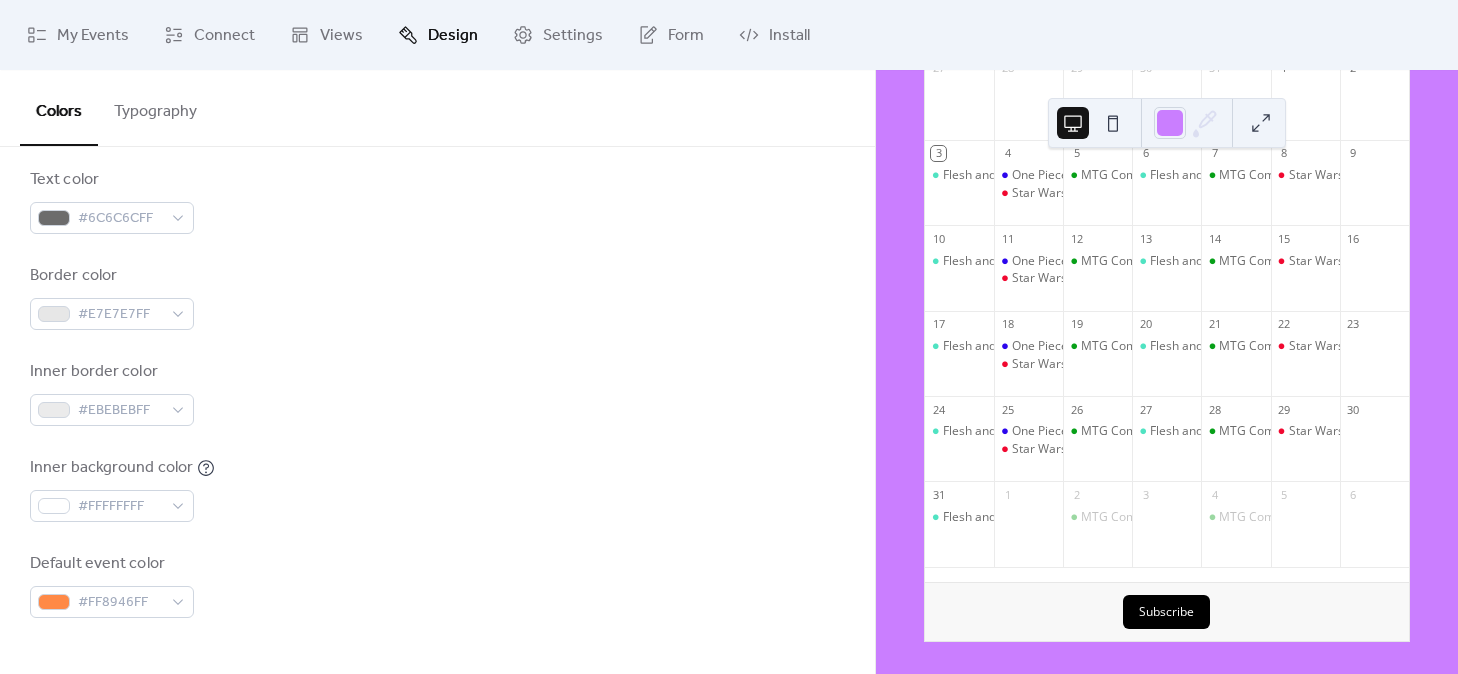 scroll, scrollTop: 0, scrollLeft: 0, axis: both 